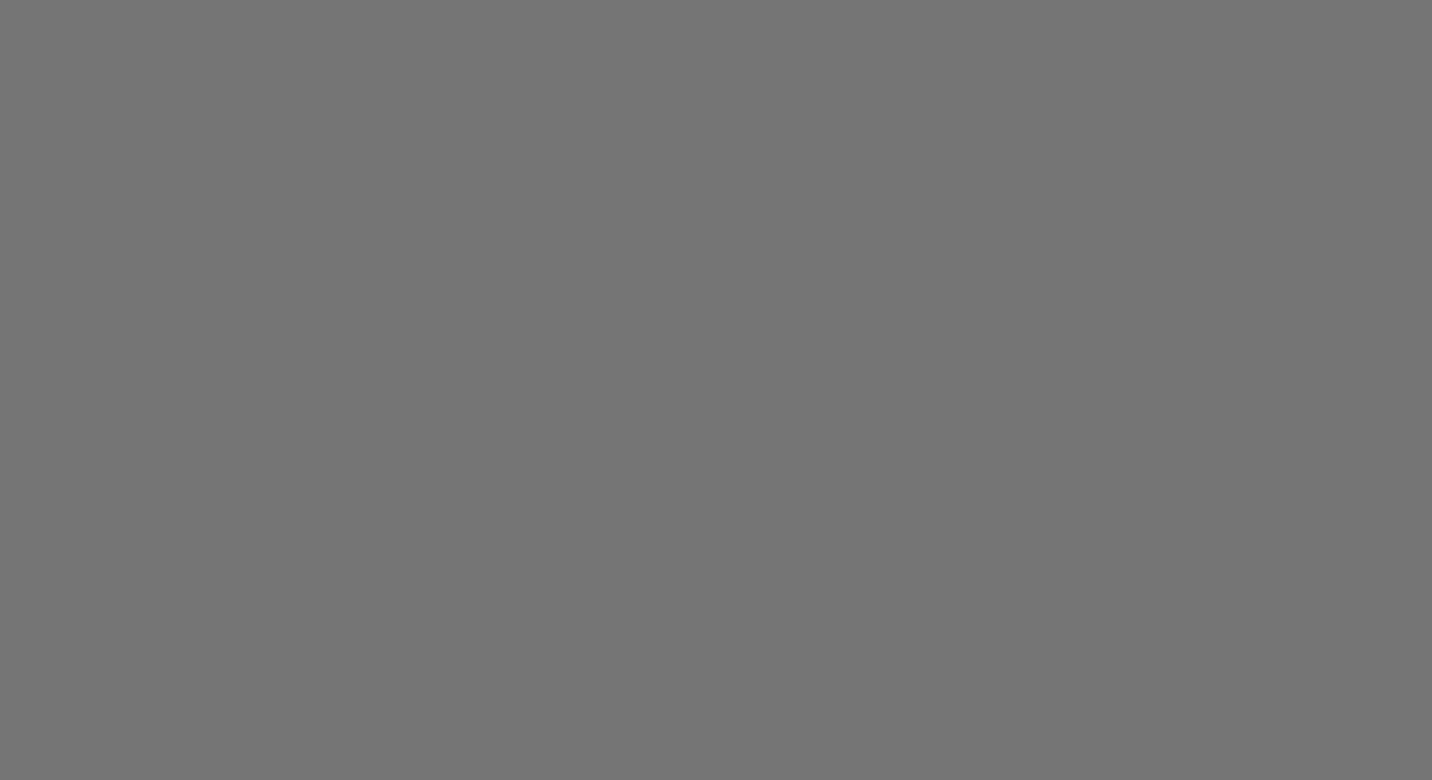 scroll, scrollTop: 0, scrollLeft: 0, axis: both 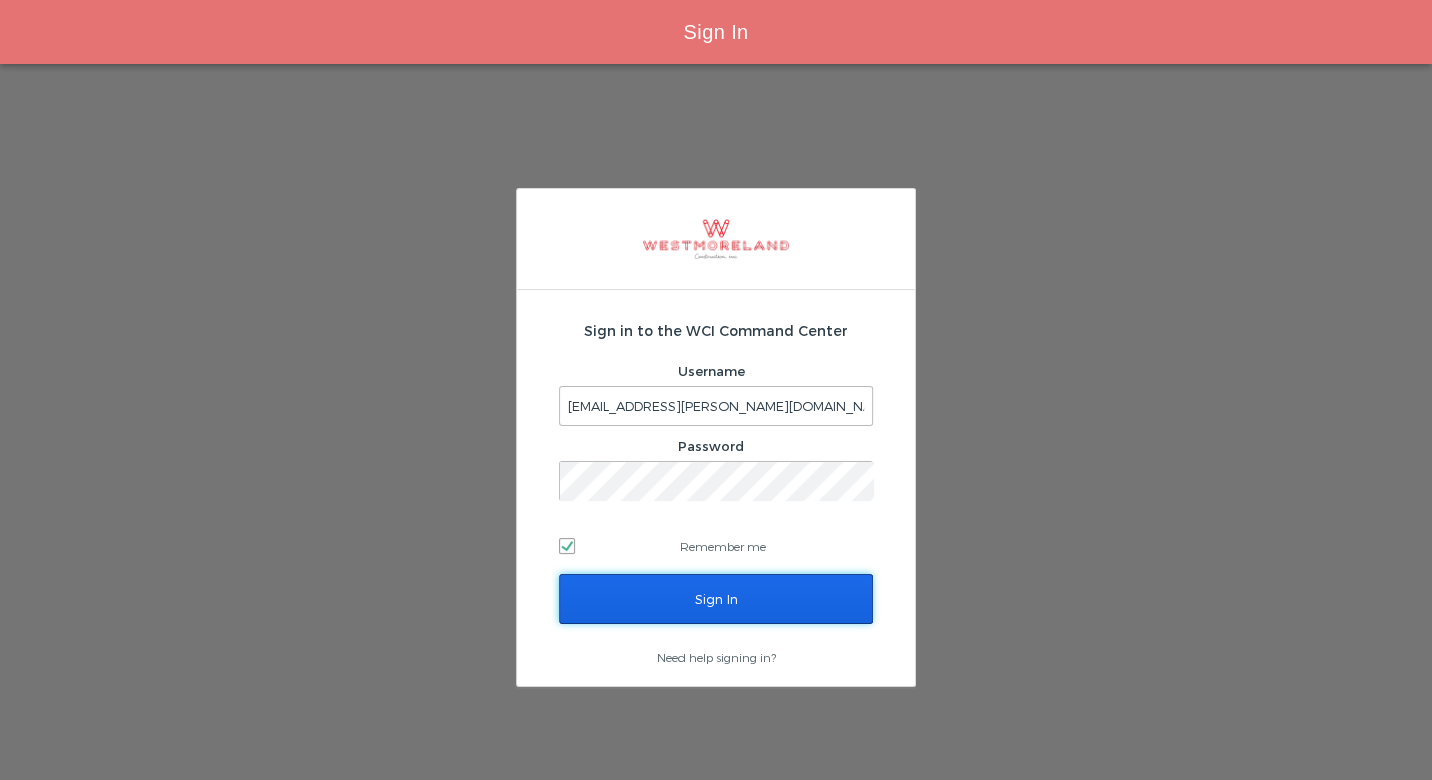 click on "Sign In" at bounding box center [716, 599] 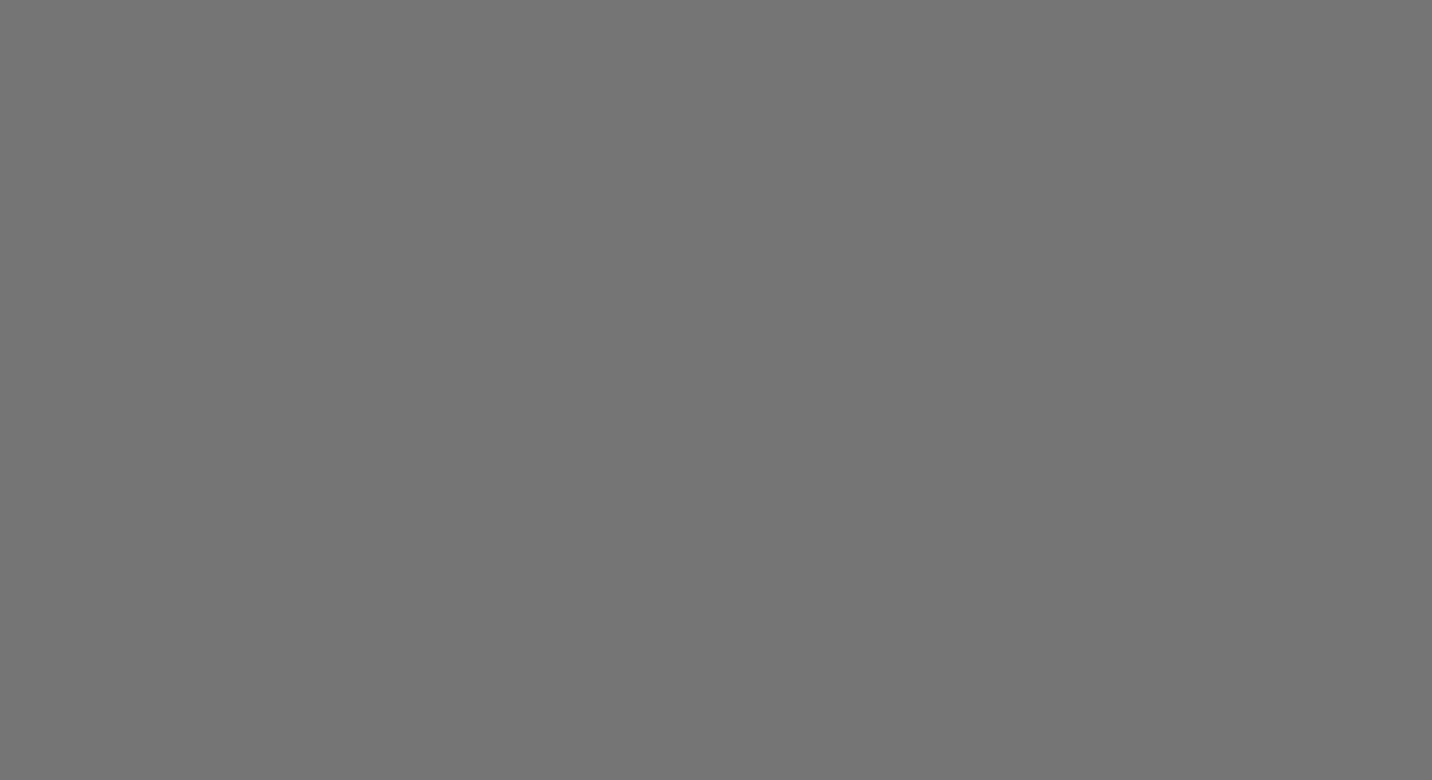 scroll, scrollTop: 0, scrollLeft: 0, axis: both 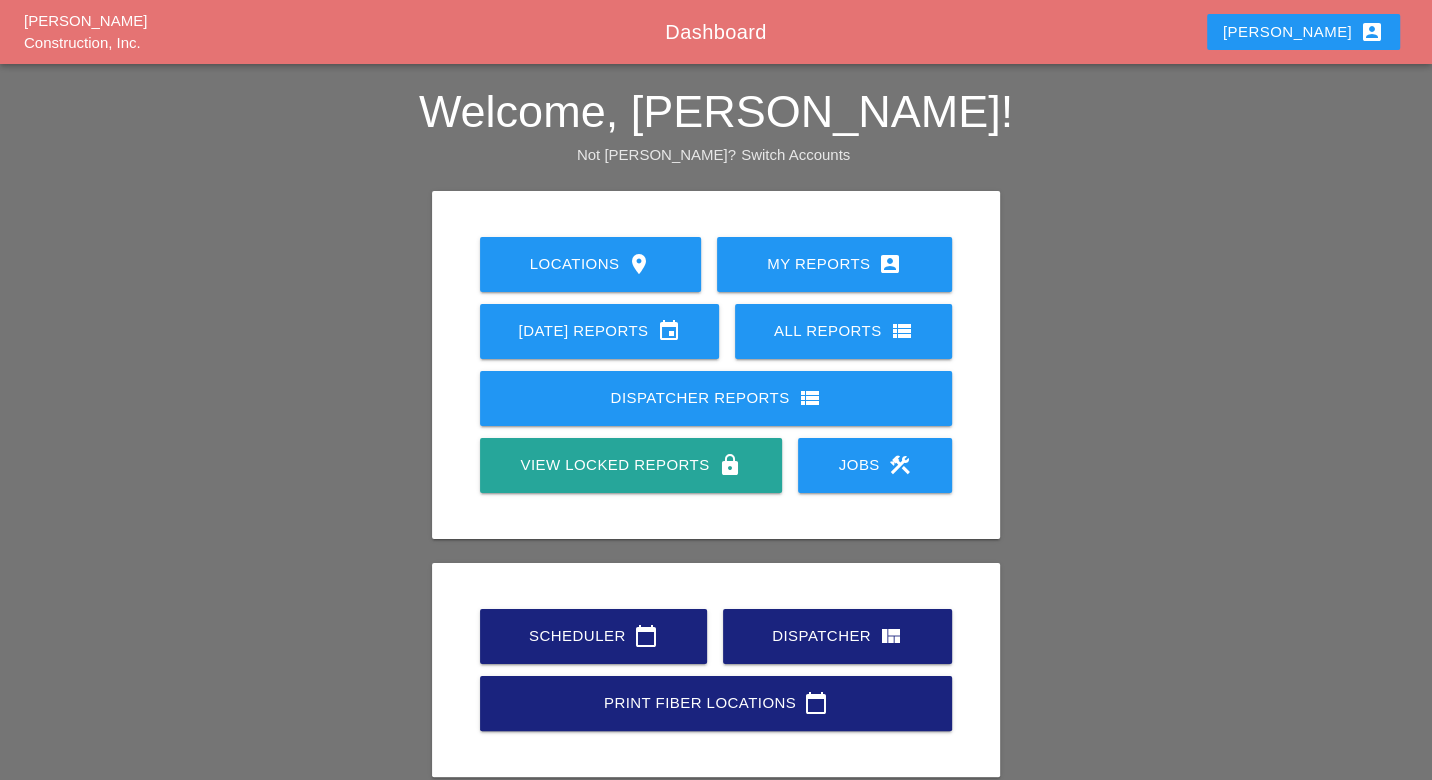 click on "Scheduler calendar_today" at bounding box center (593, 636) 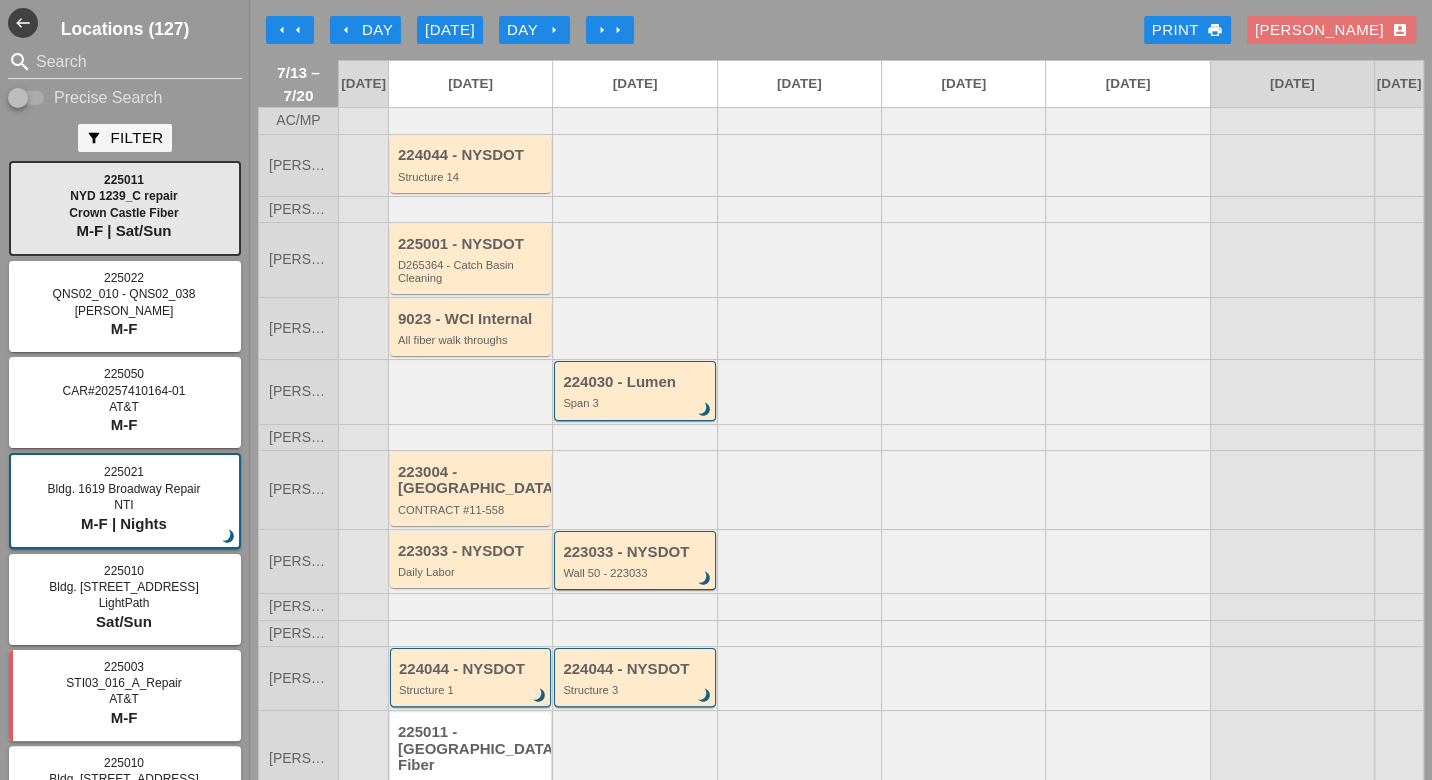 click on "arrow_left Day" at bounding box center [365, 30] 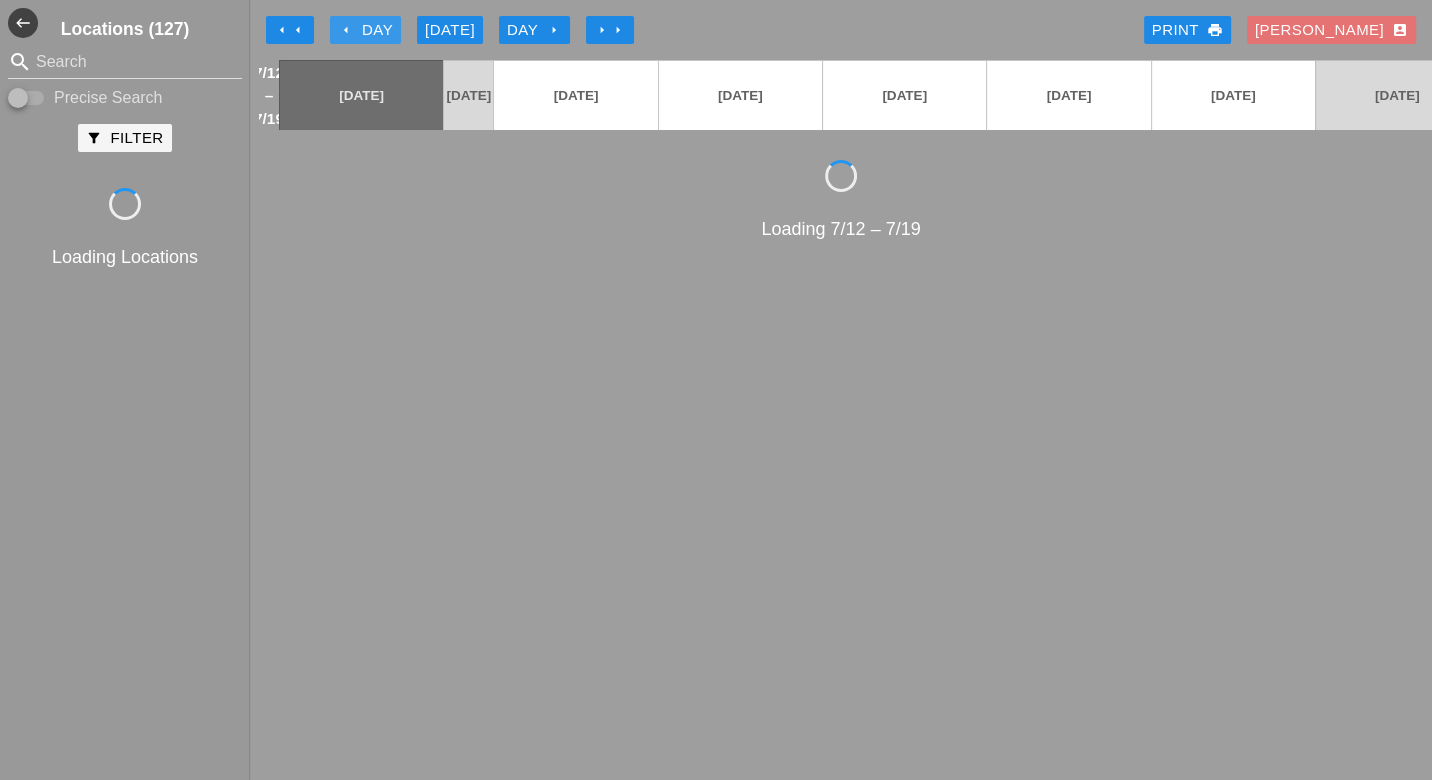 click on "arrow_left Day" at bounding box center (365, 30) 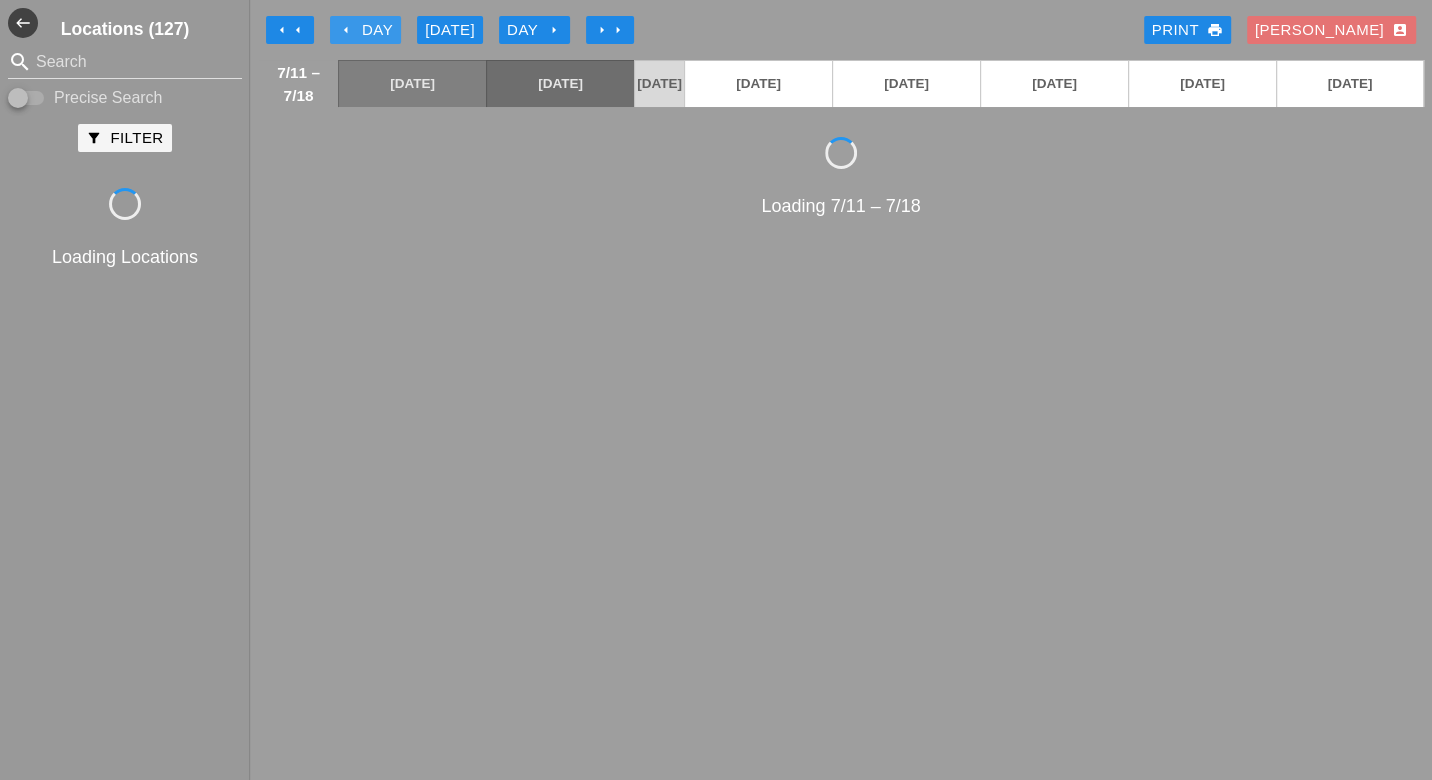 click on "arrow_left Day" at bounding box center (365, 30) 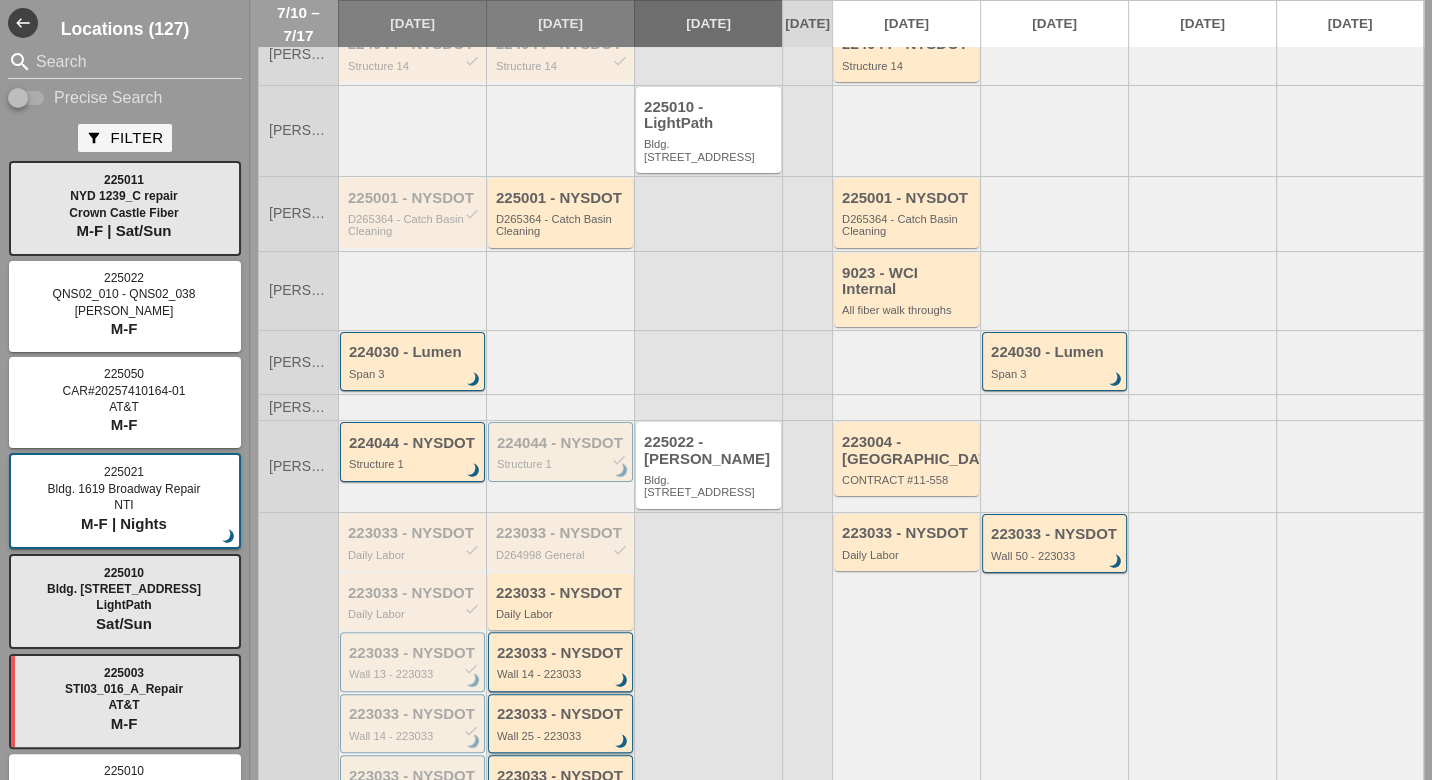scroll, scrollTop: 0, scrollLeft: 0, axis: both 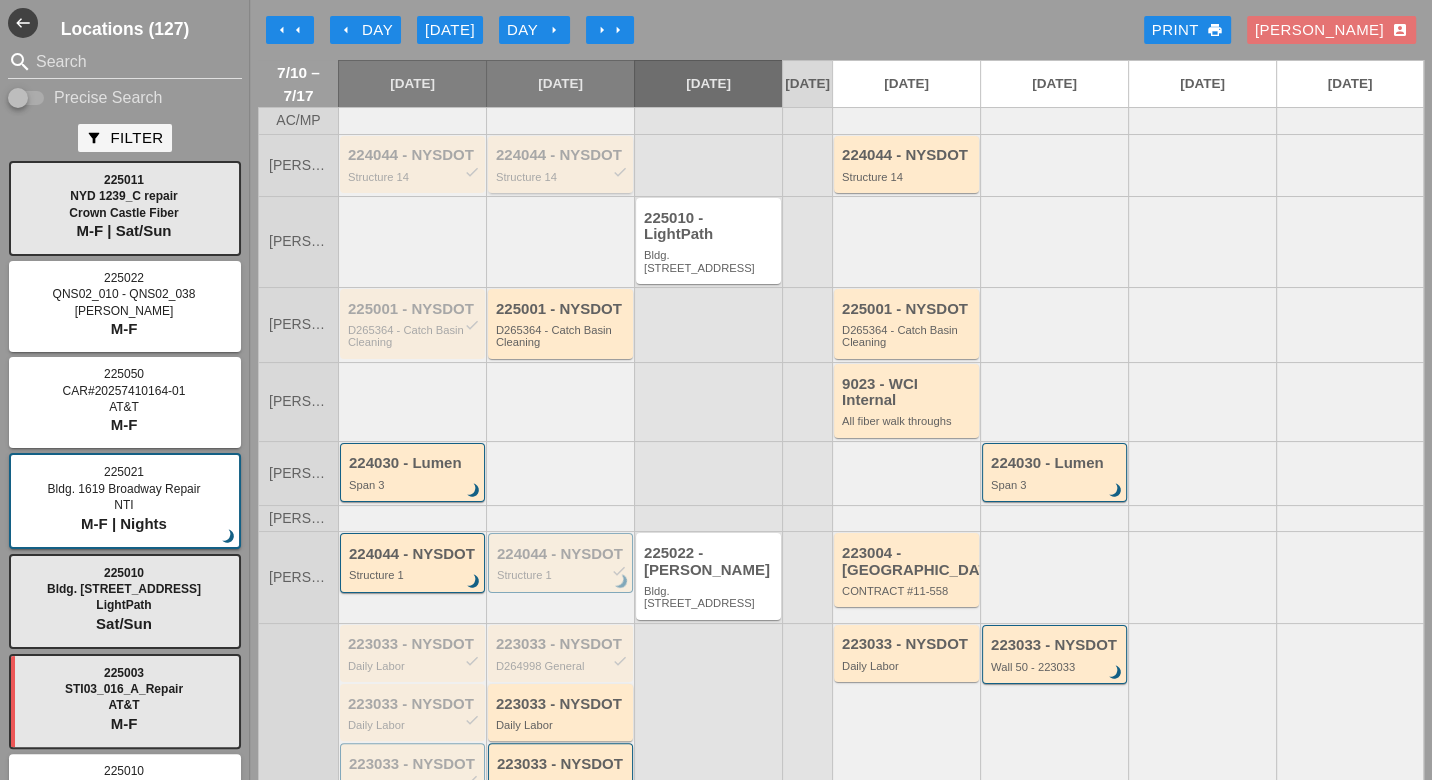 click on "Structure 14" at bounding box center [562, 177] 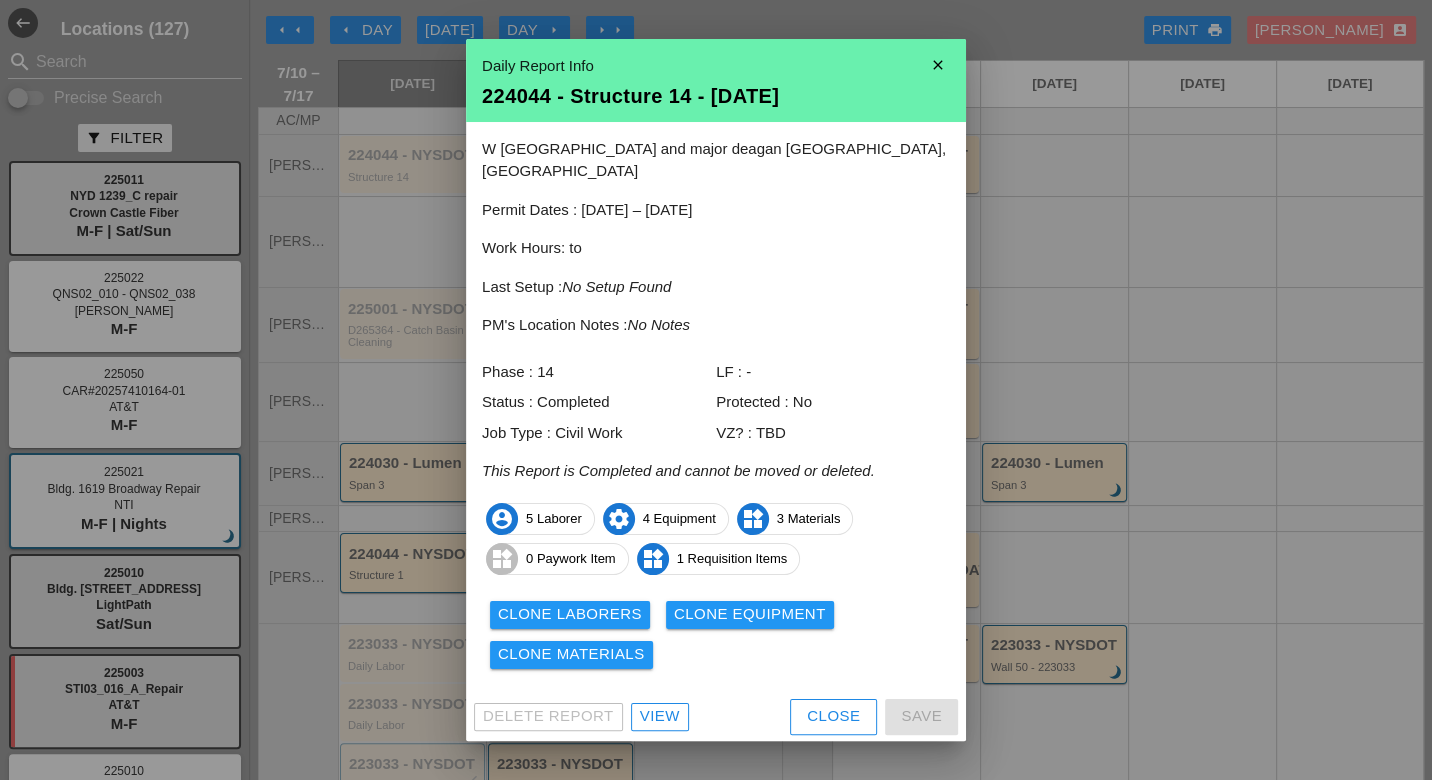 click on "View" at bounding box center [660, 716] 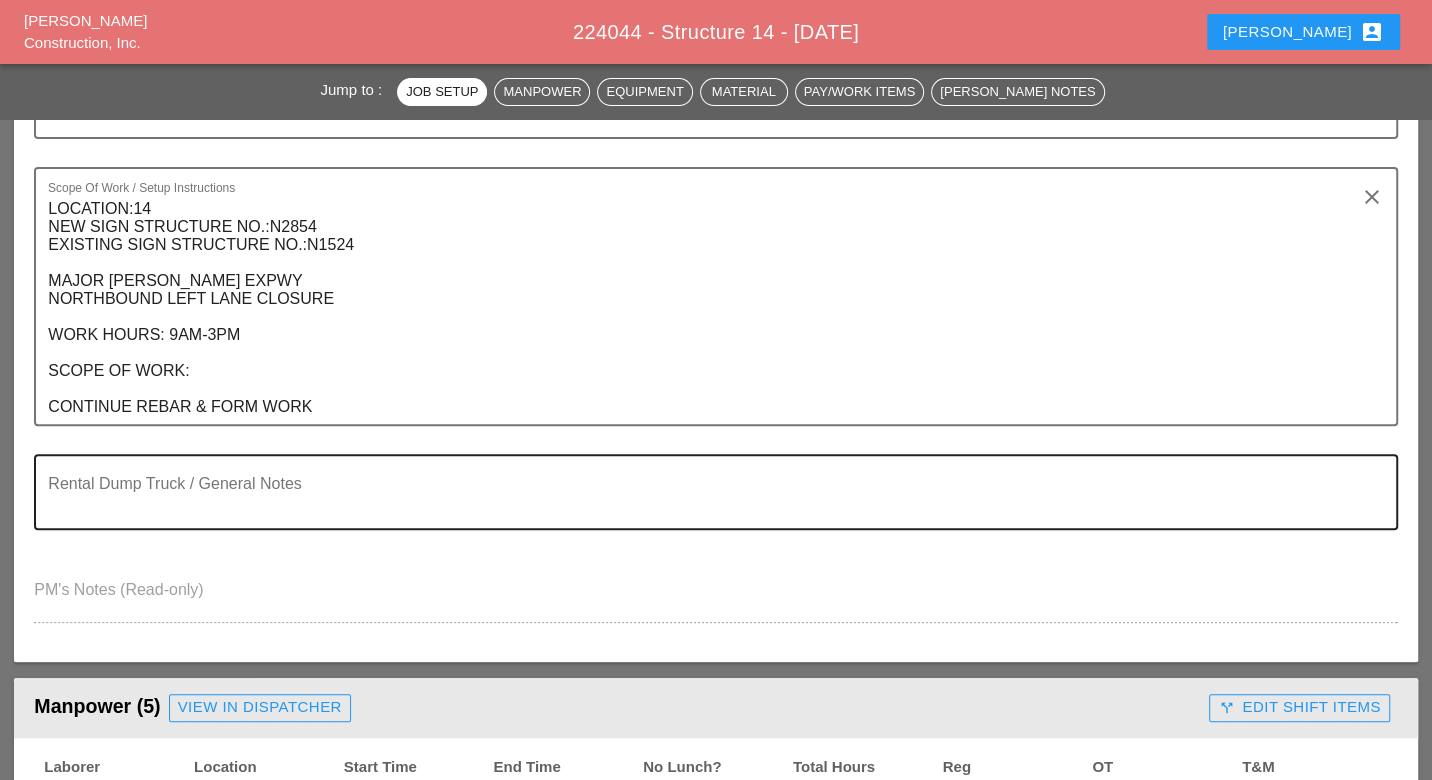 scroll, scrollTop: 888, scrollLeft: 0, axis: vertical 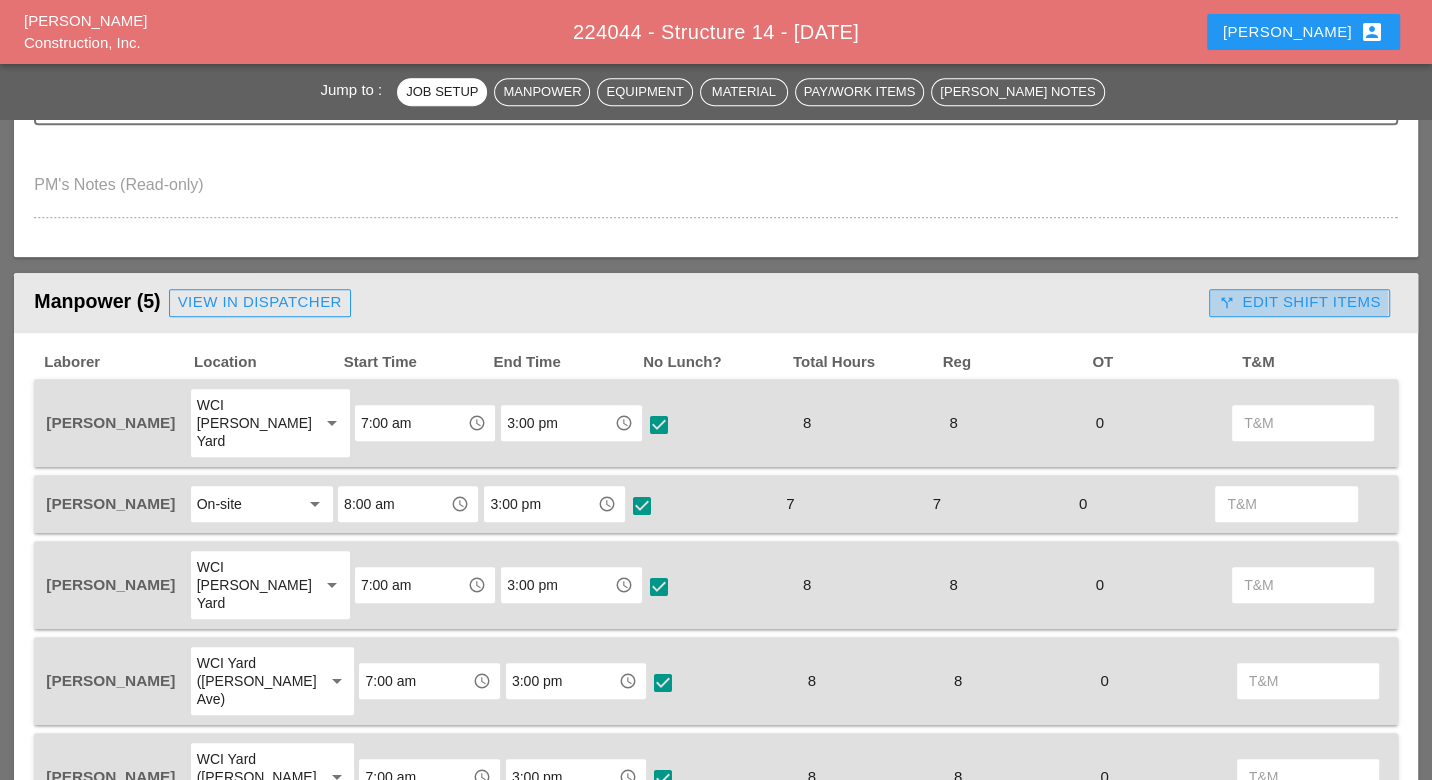 click on "call_split Edit Shift Items" at bounding box center (1299, 302) 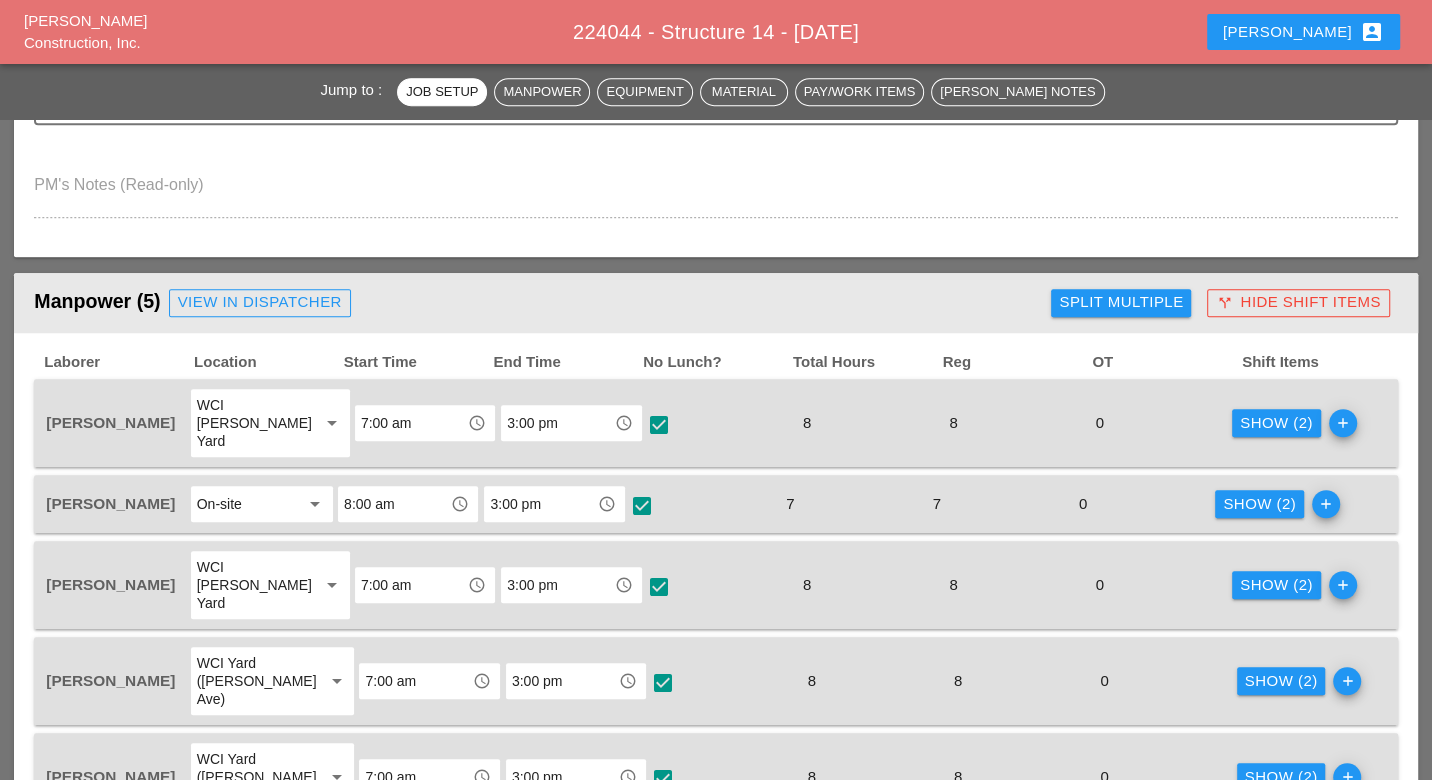 click on "Show (2)" at bounding box center [1276, 423] 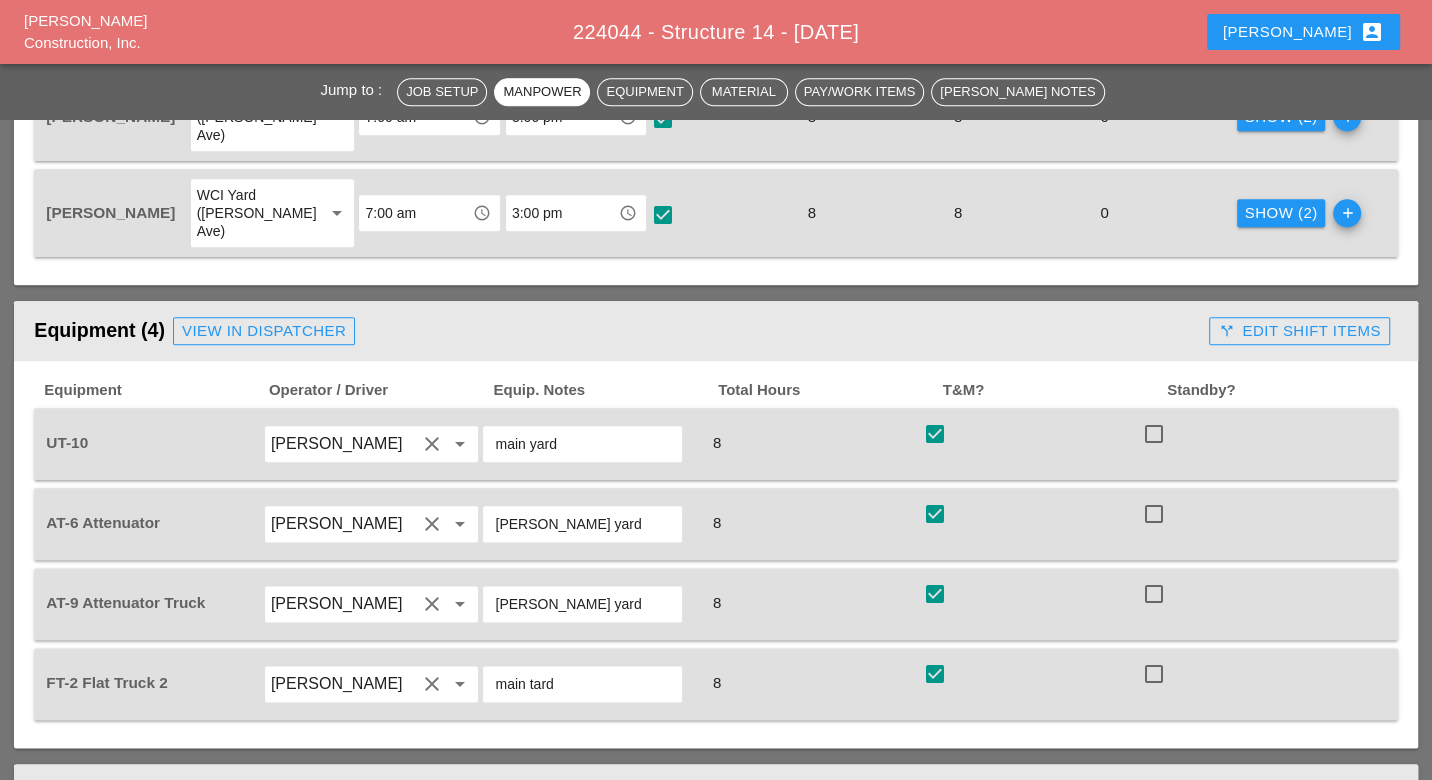 scroll, scrollTop: 1555, scrollLeft: 0, axis: vertical 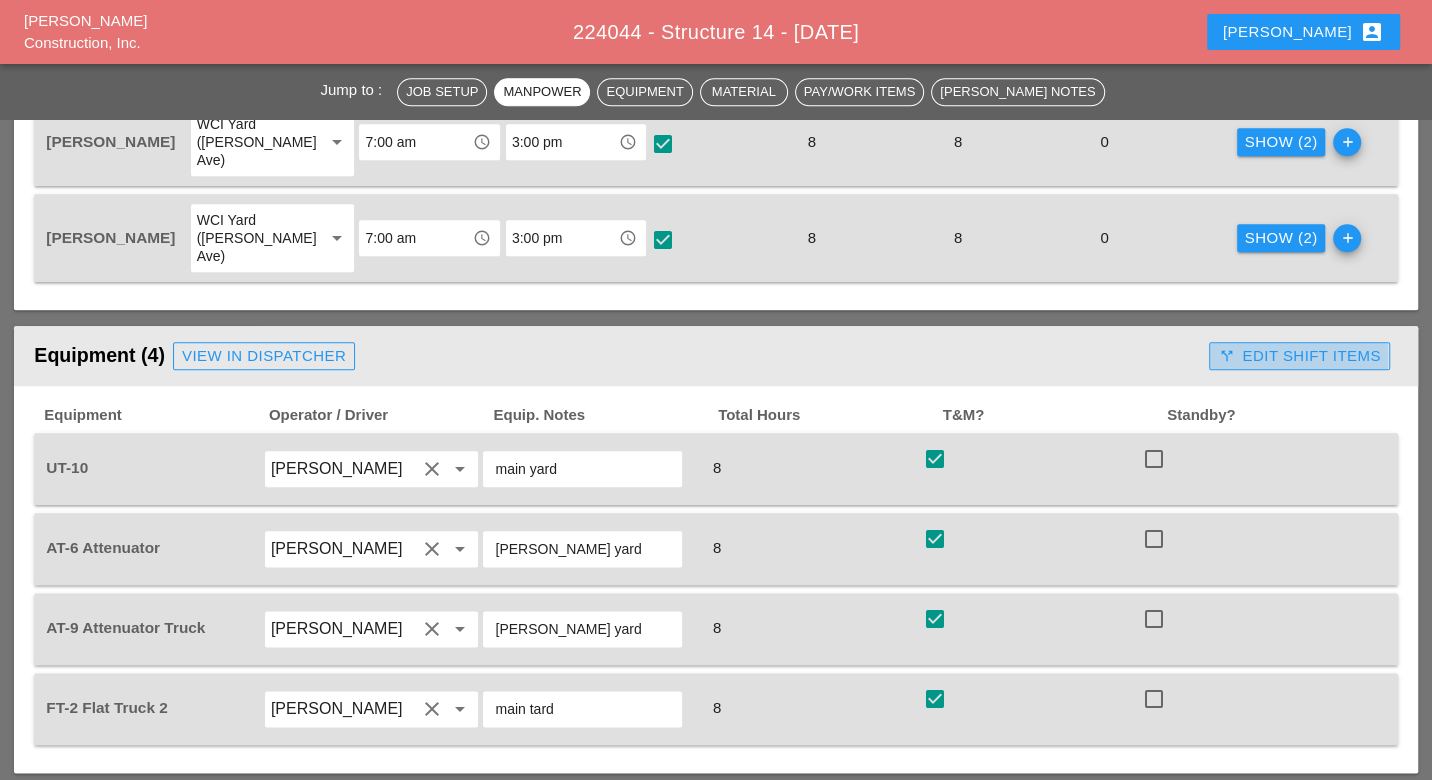 click on "call_split Edit Shift Items" at bounding box center (1299, 356) 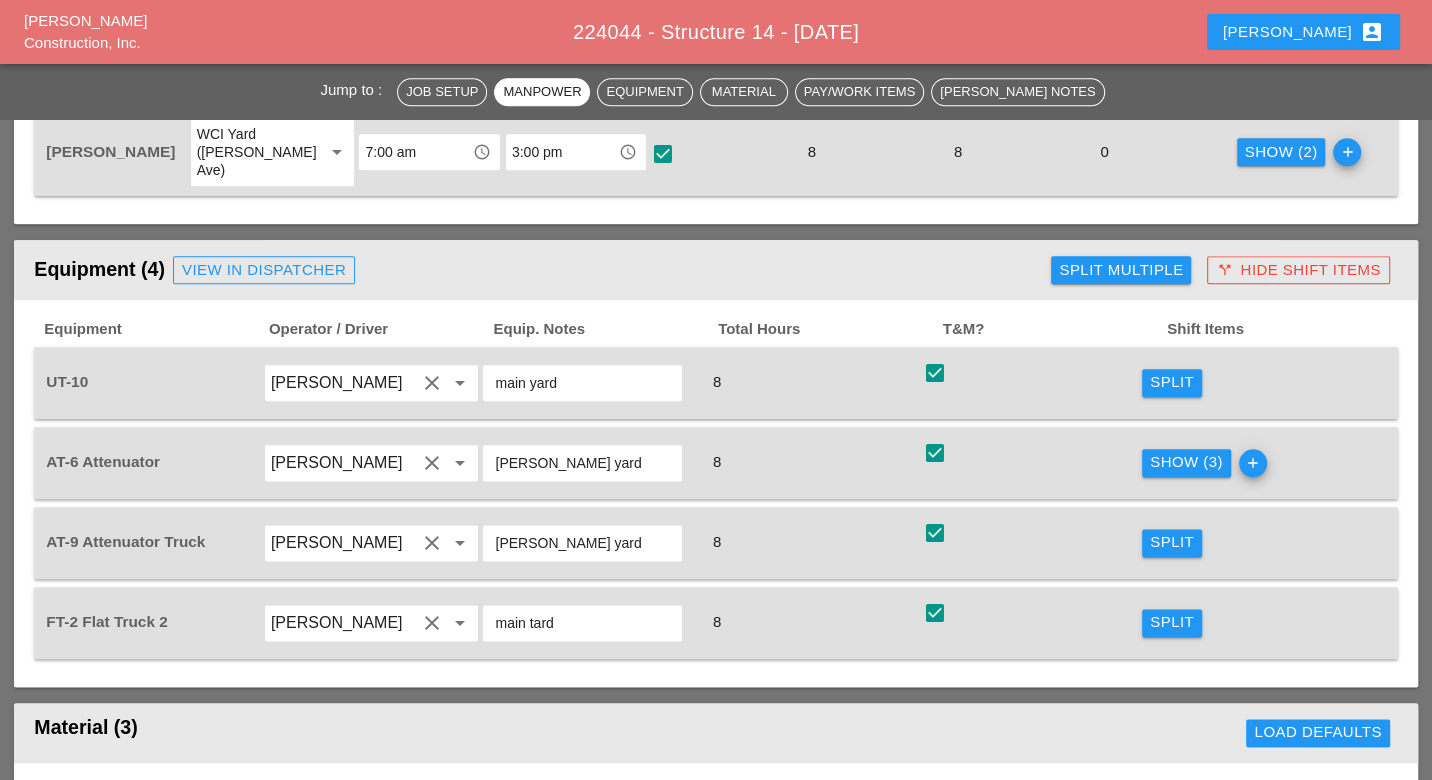 scroll, scrollTop: 1666, scrollLeft: 0, axis: vertical 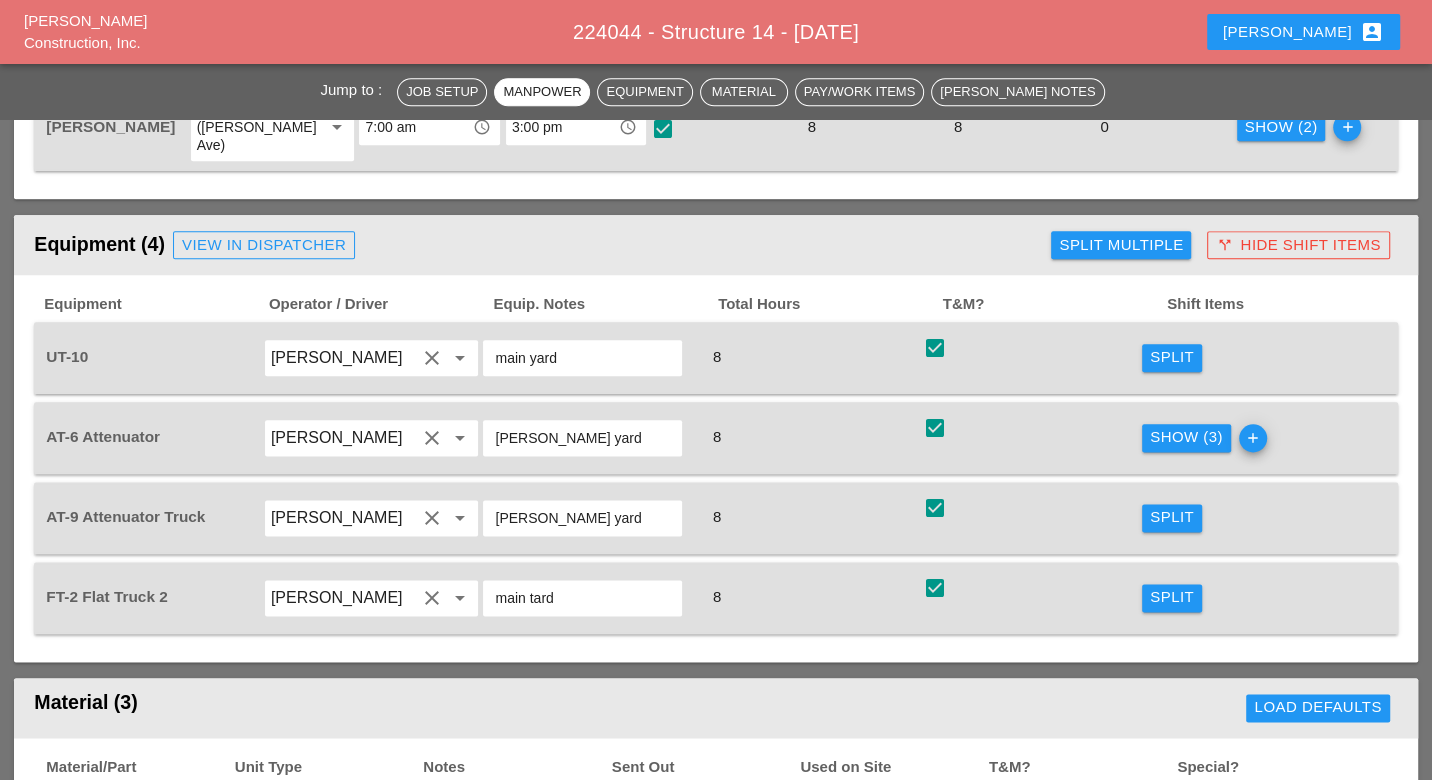 click on "Show (3)" at bounding box center (1186, 437) 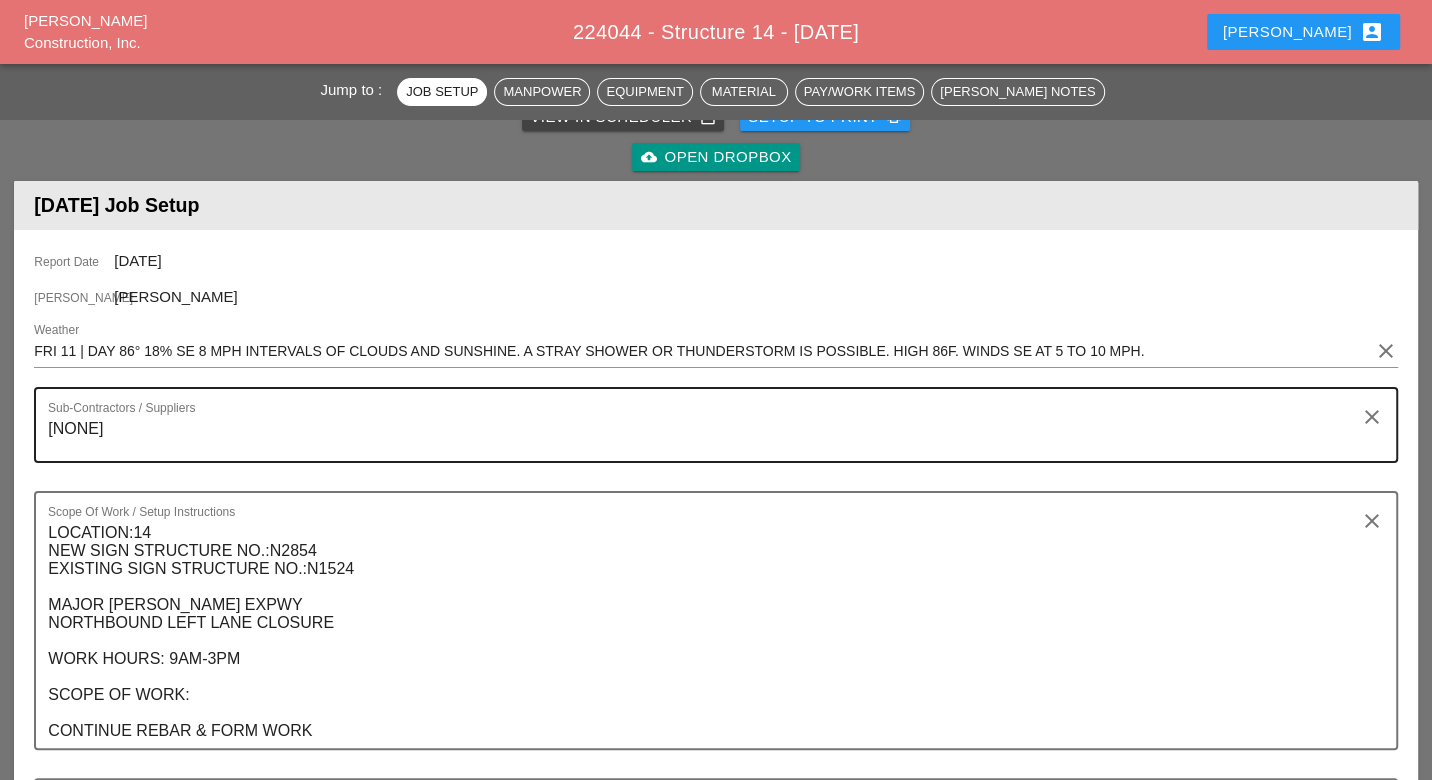 scroll, scrollTop: 0, scrollLeft: 0, axis: both 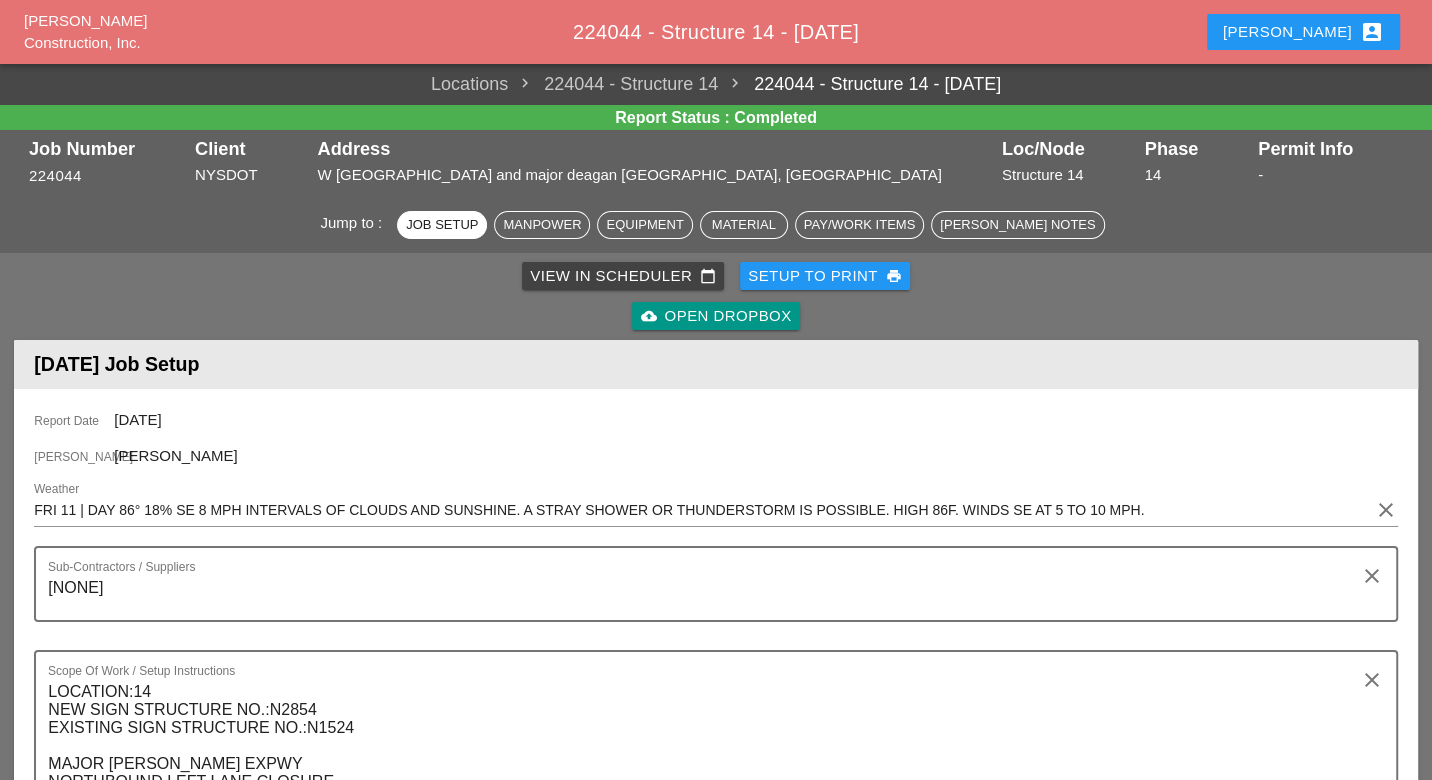 click on "View in Scheduler calendar_today" at bounding box center (623, 276) 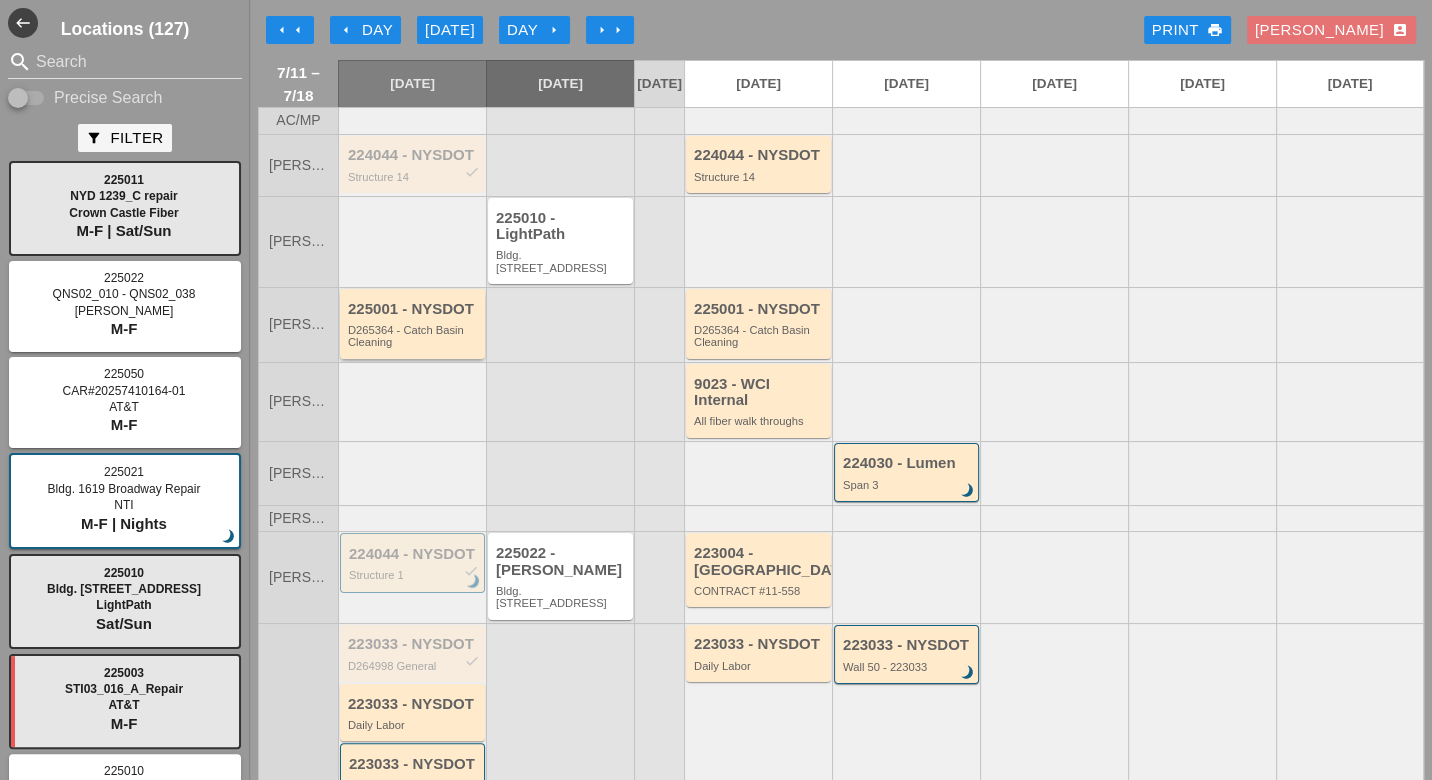 click on "D265364 - Catch Basin Cleaning" at bounding box center [414, 336] 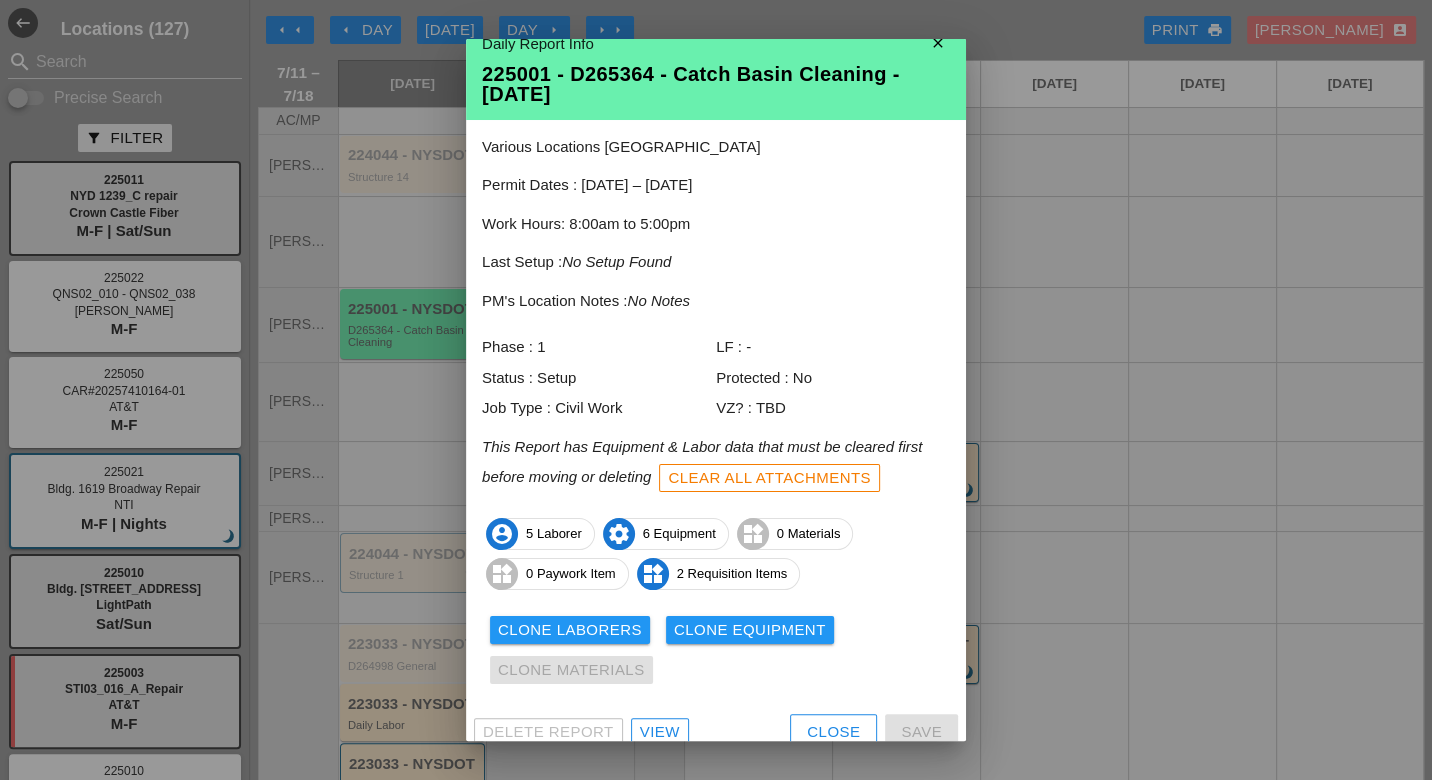 scroll, scrollTop: 38, scrollLeft: 0, axis: vertical 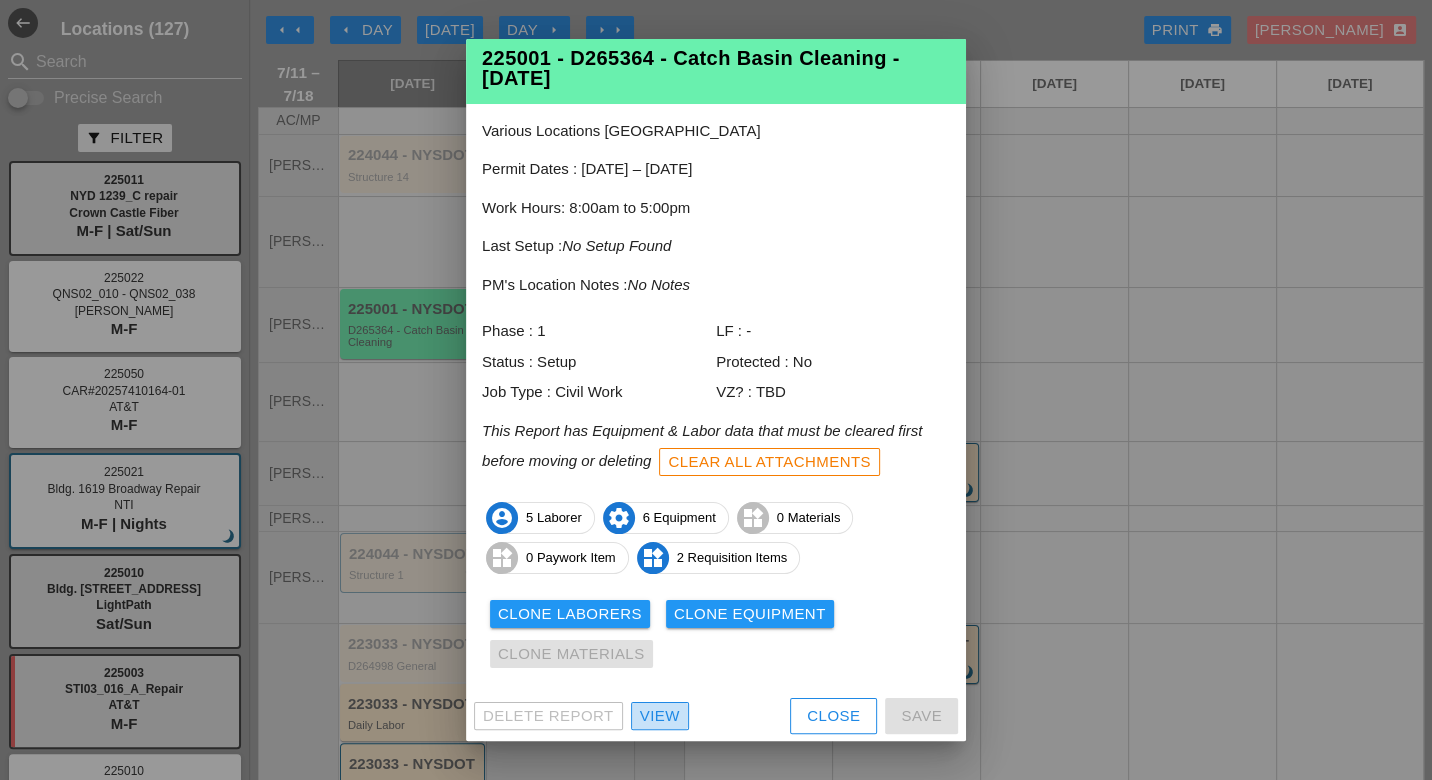 click on "View" at bounding box center (660, 716) 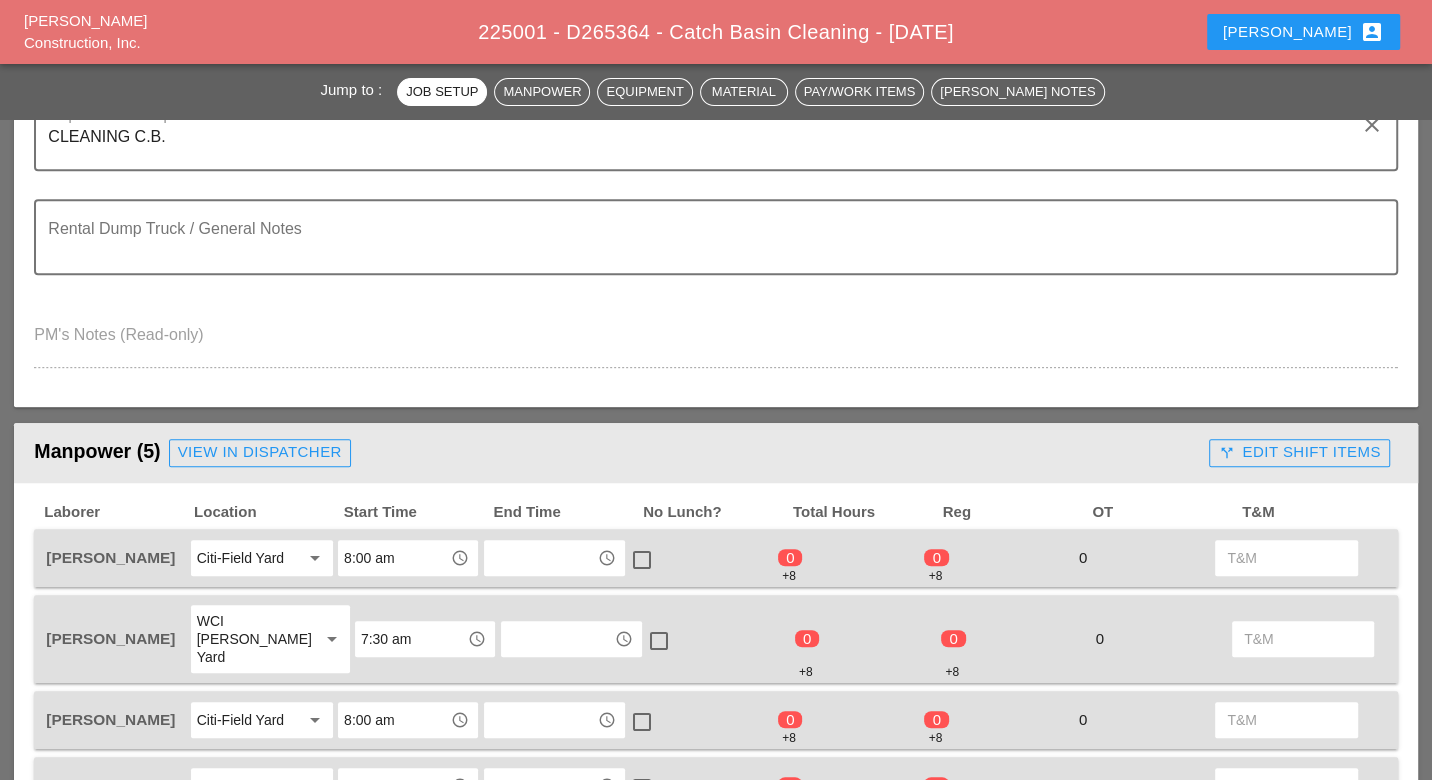 scroll, scrollTop: 777, scrollLeft: 0, axis: vertical 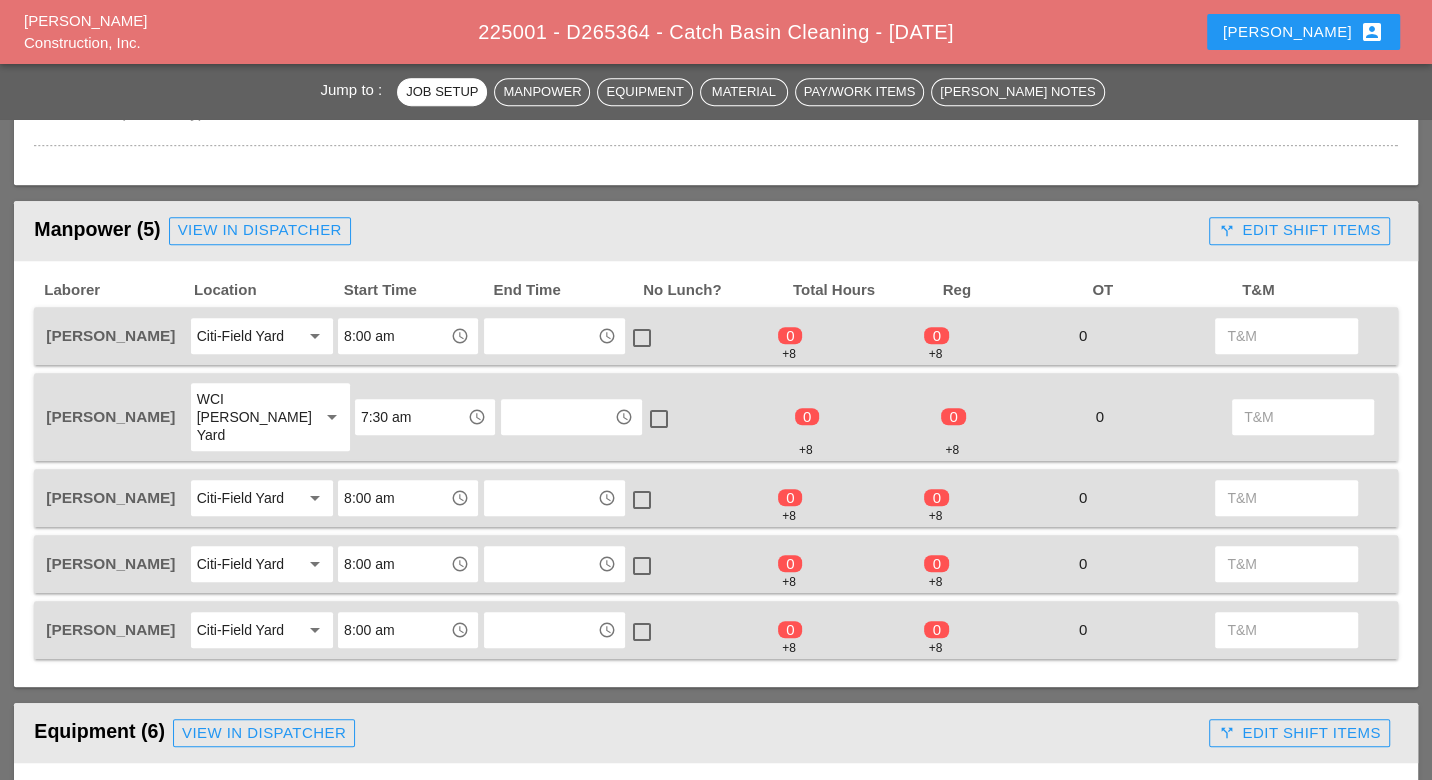 click on "call_split Edit Shift Items" at bounding box center [1299, 230] 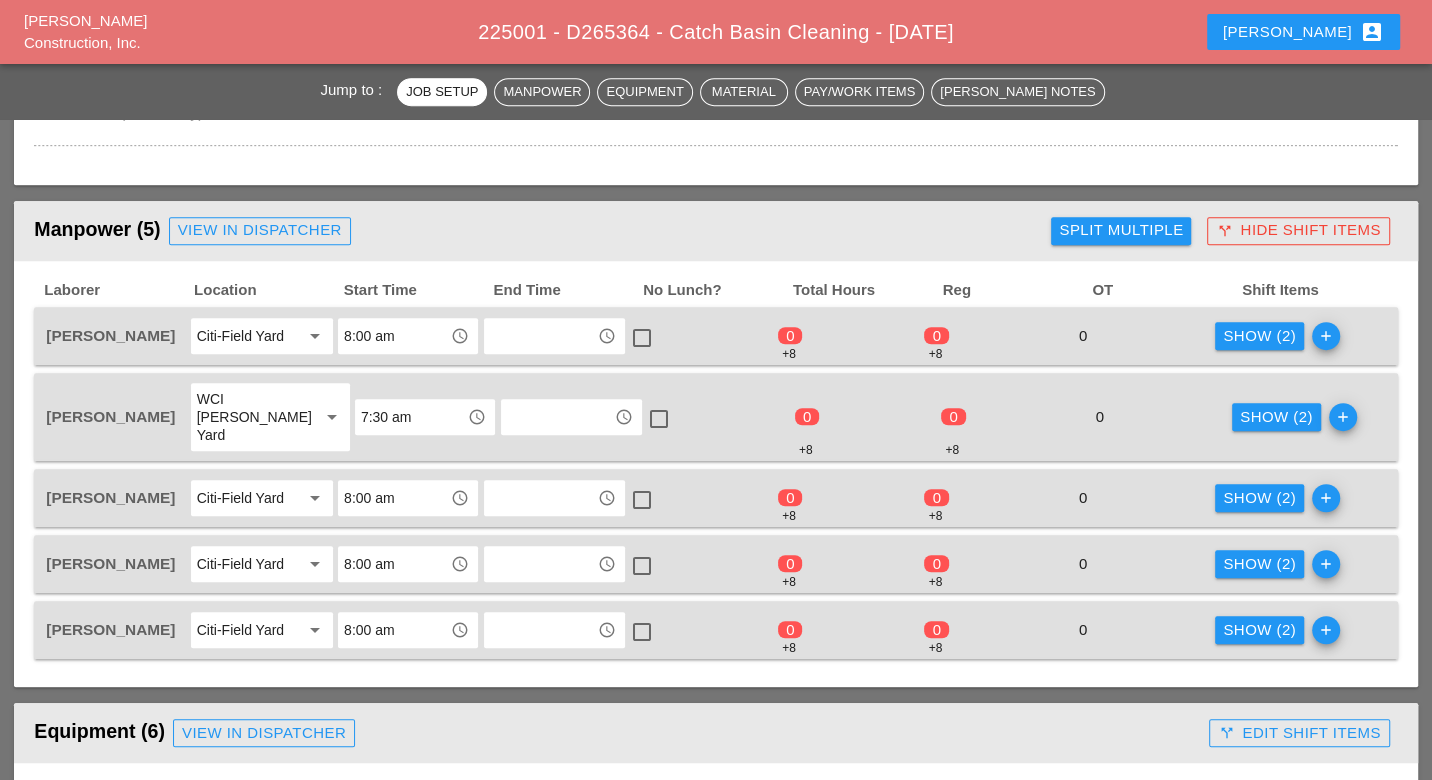click on "Show (2)" at bounding box center (1259, 336) 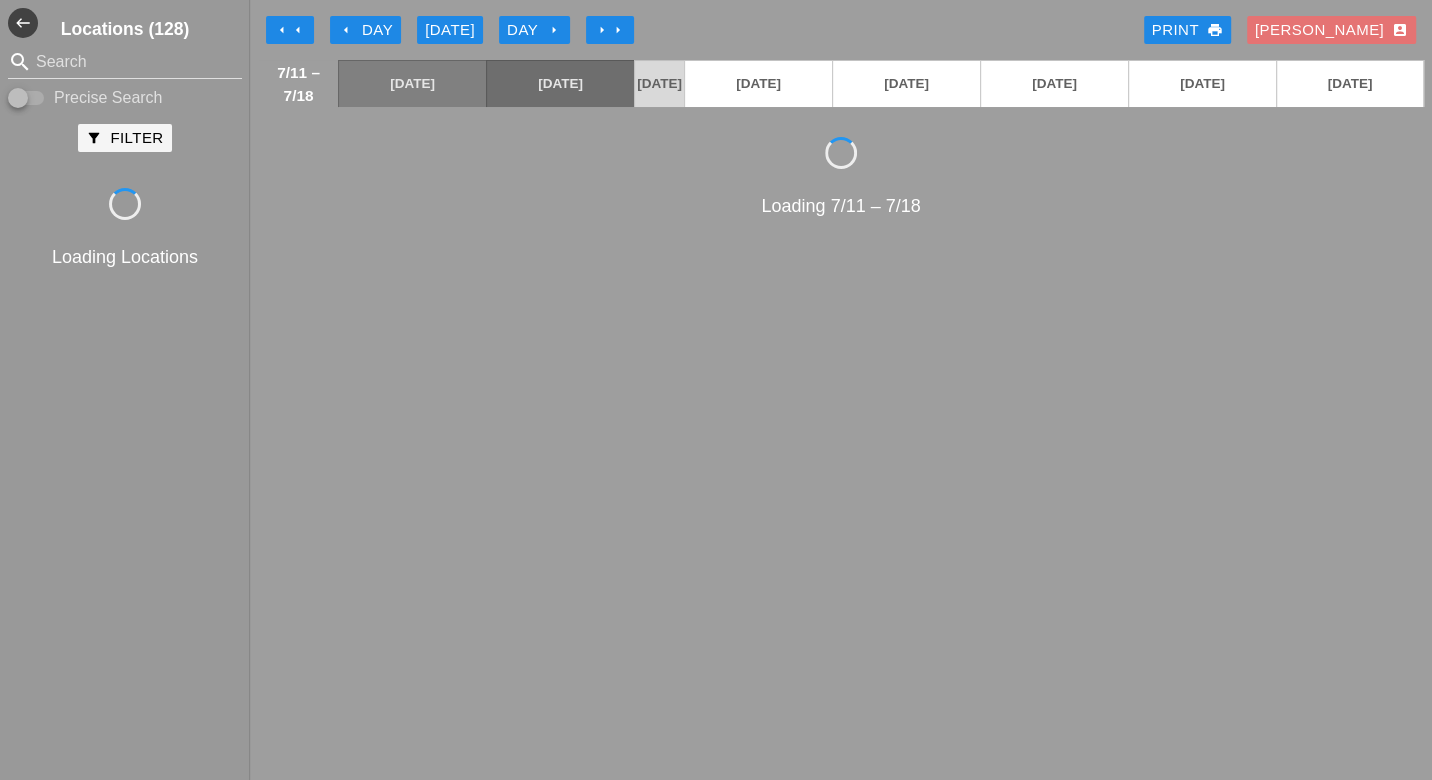 scroll, scrollTop: 0, scrollLeft: 0, axis: both 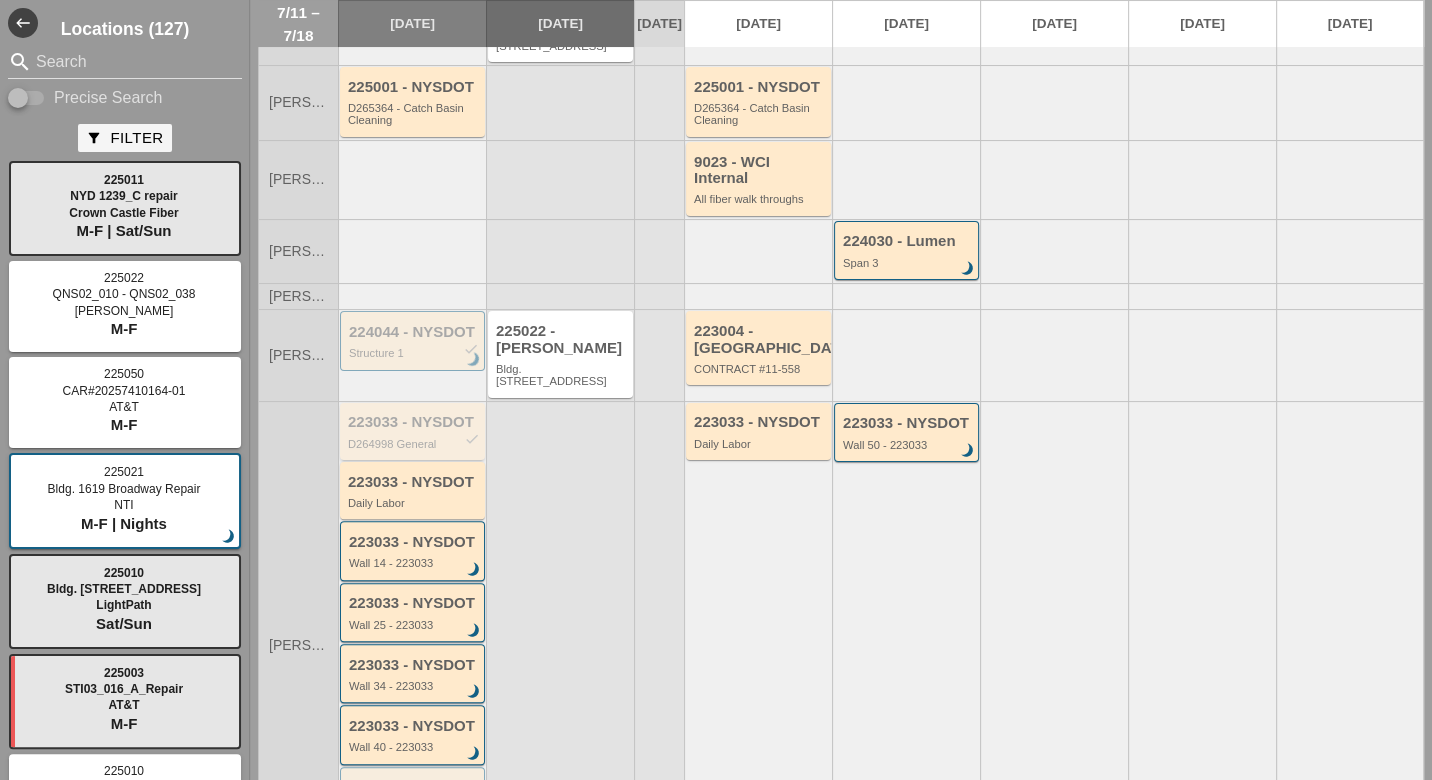 click on "D264998 General" at bounding box center (414, 444) 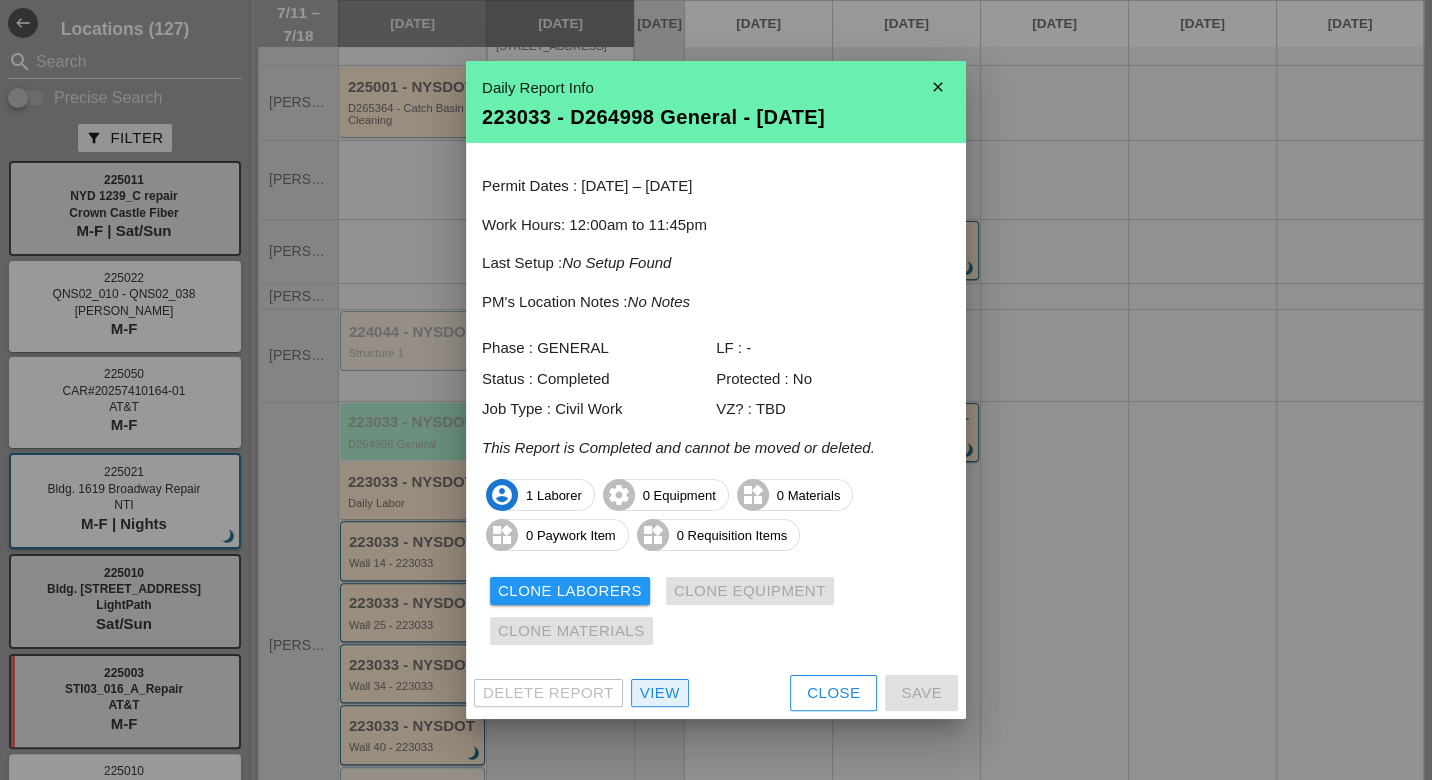 click on "View" at bounding box center (660, 693) 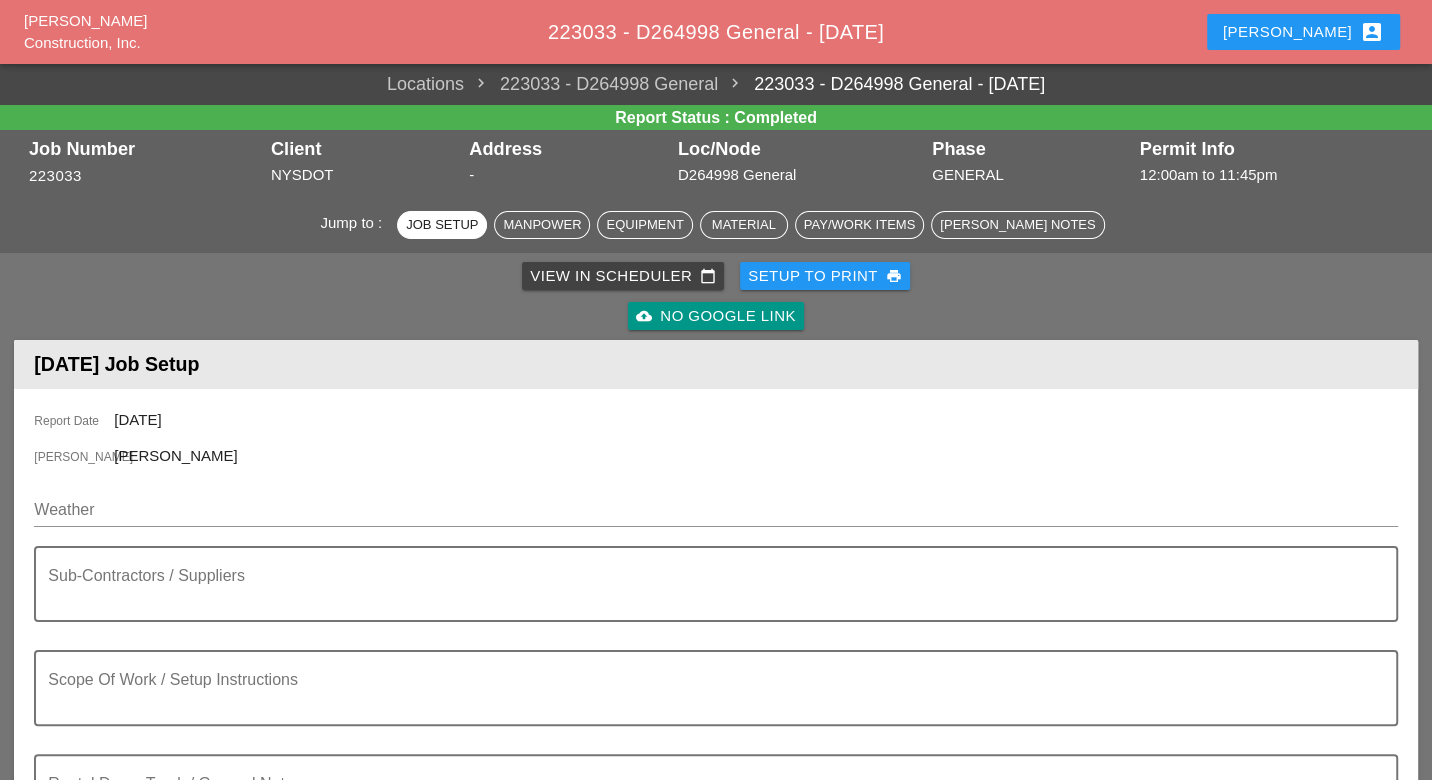 scroll, scrollTop: 555, scrollLeft: 0, axis: vertical 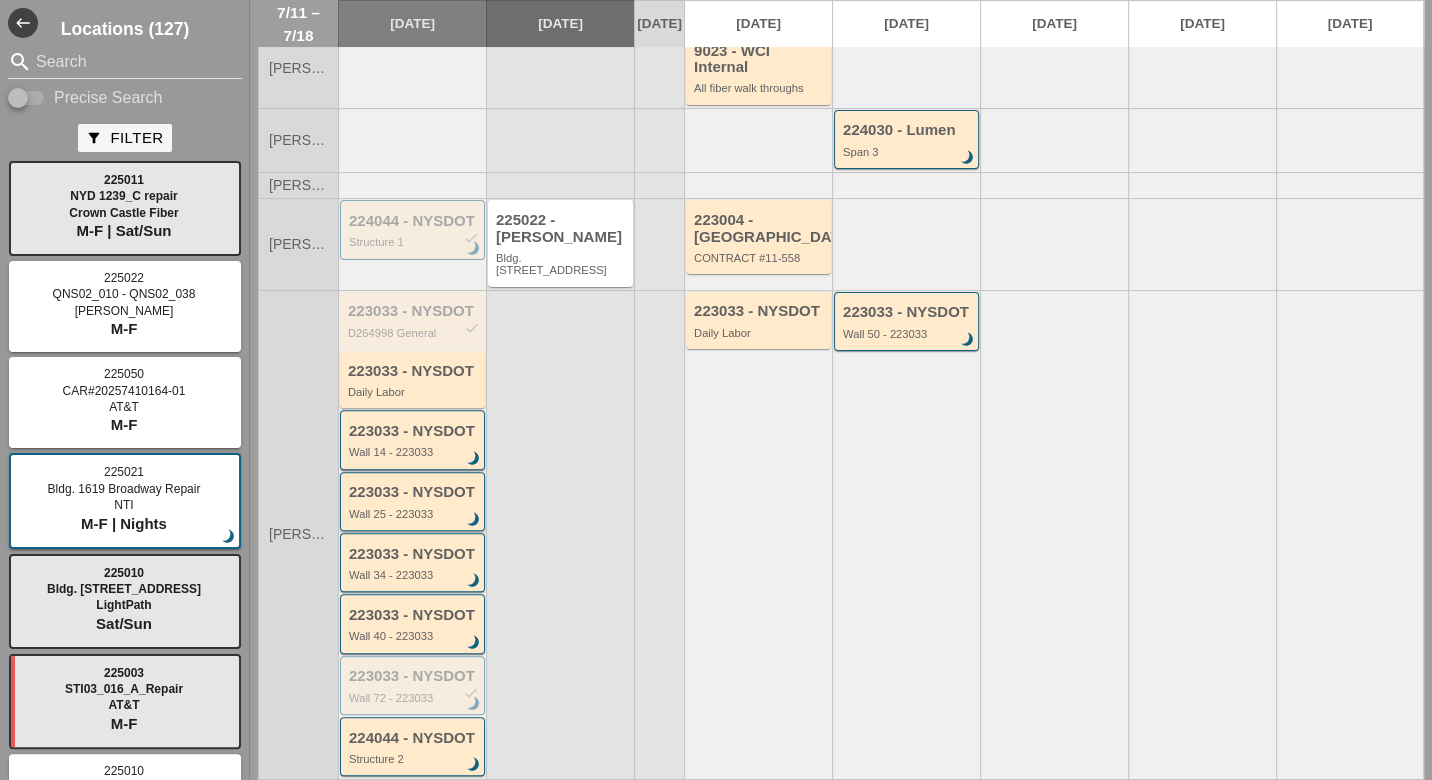 type 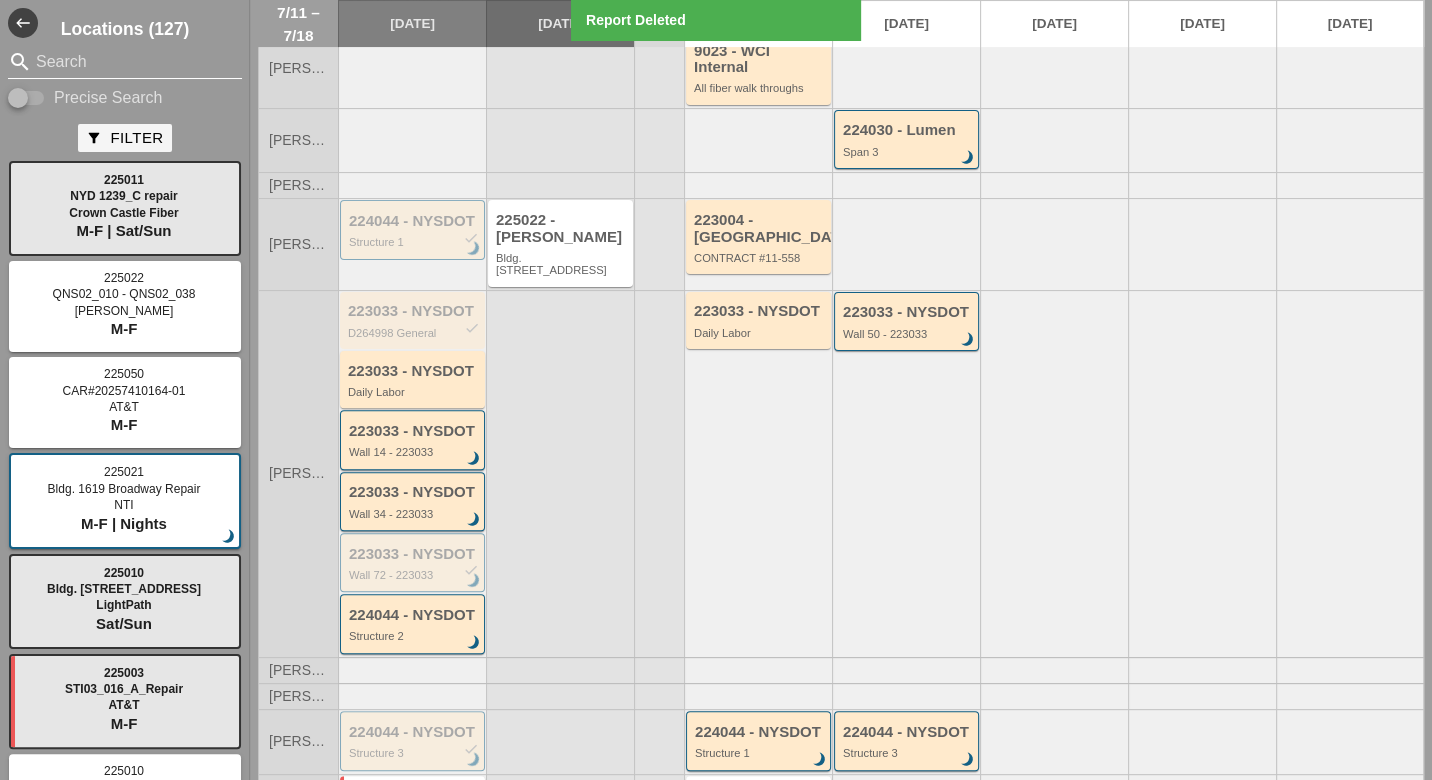 drag, startPoint x: 39, startPoint y: 101, endPoint x: 64, endPoint y: 69, distance: 40.60788 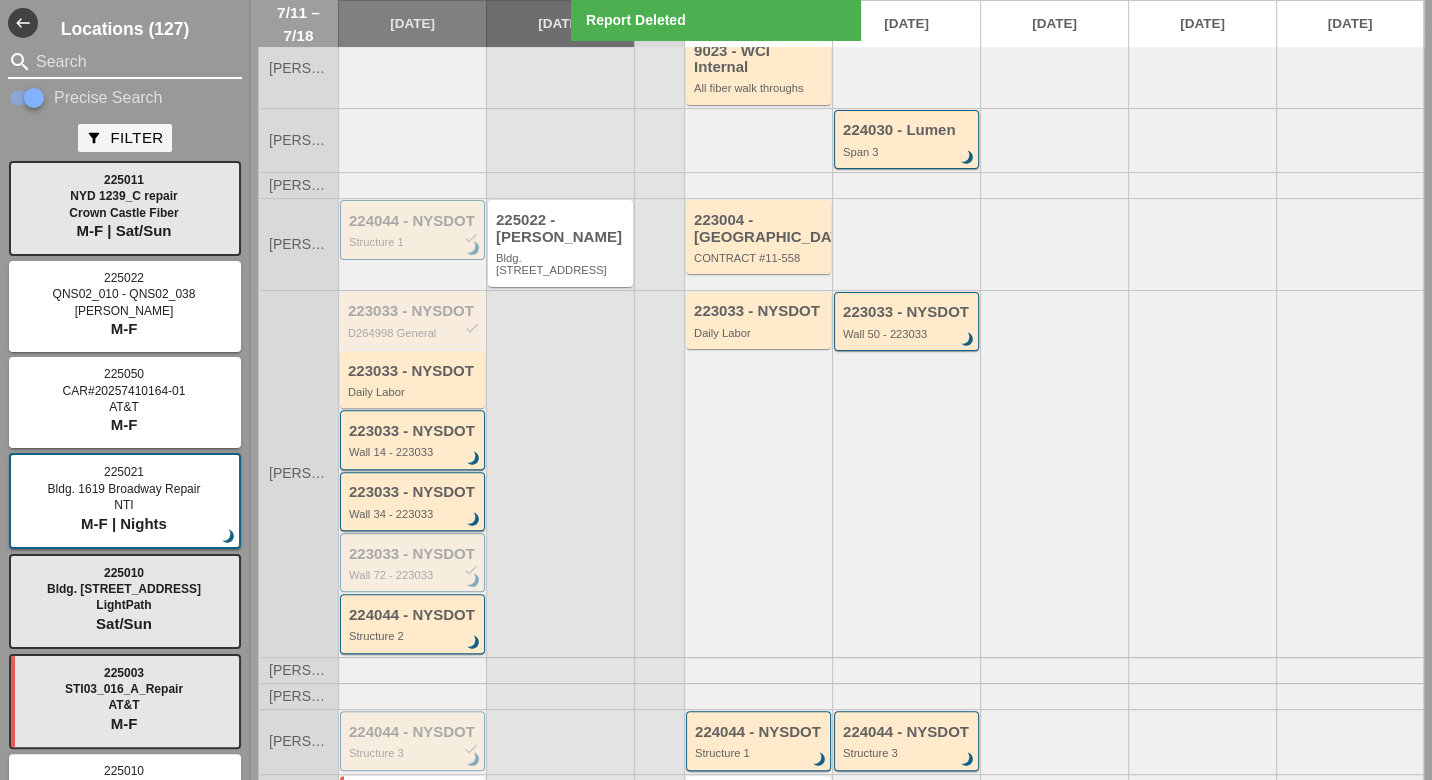 click at bounding box center [125, 62] 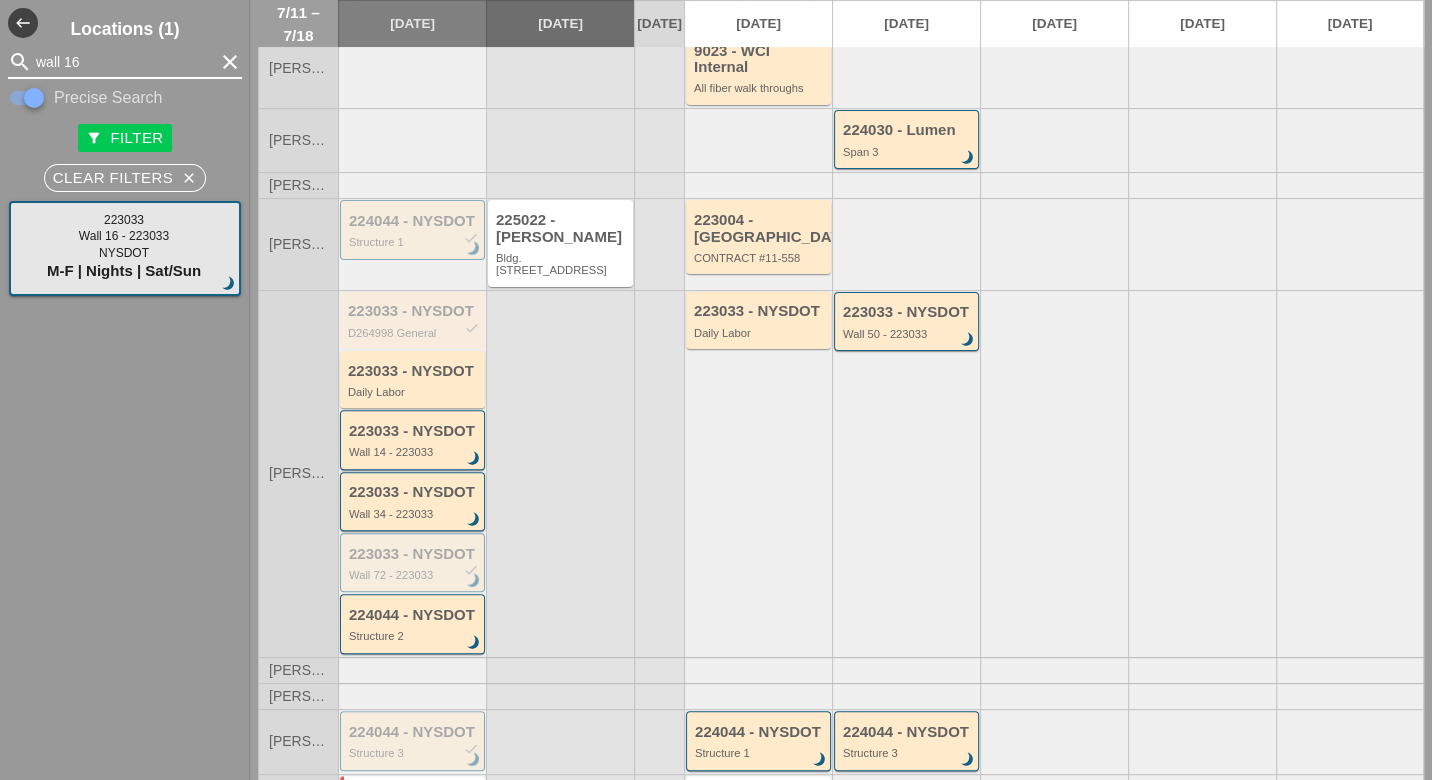 type on "wall 16" 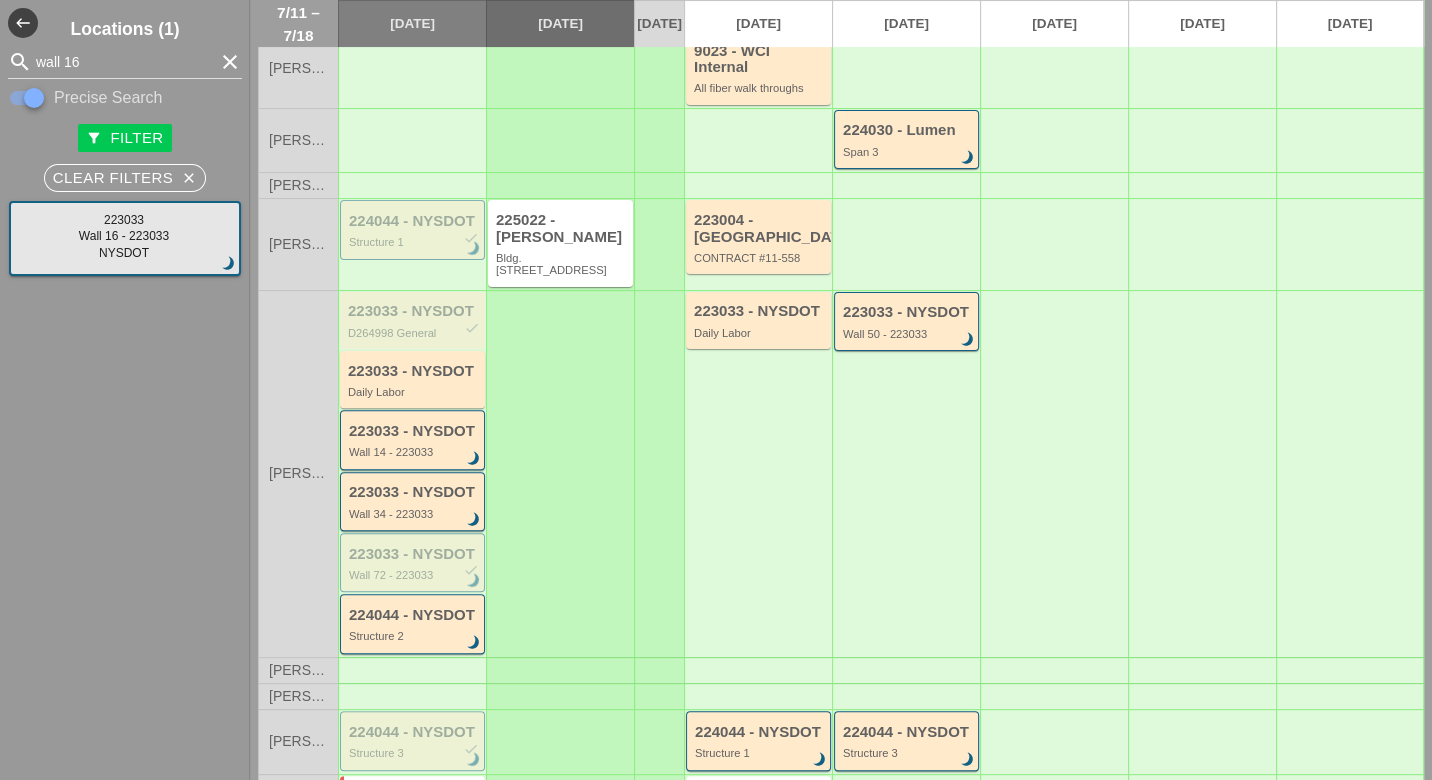 type 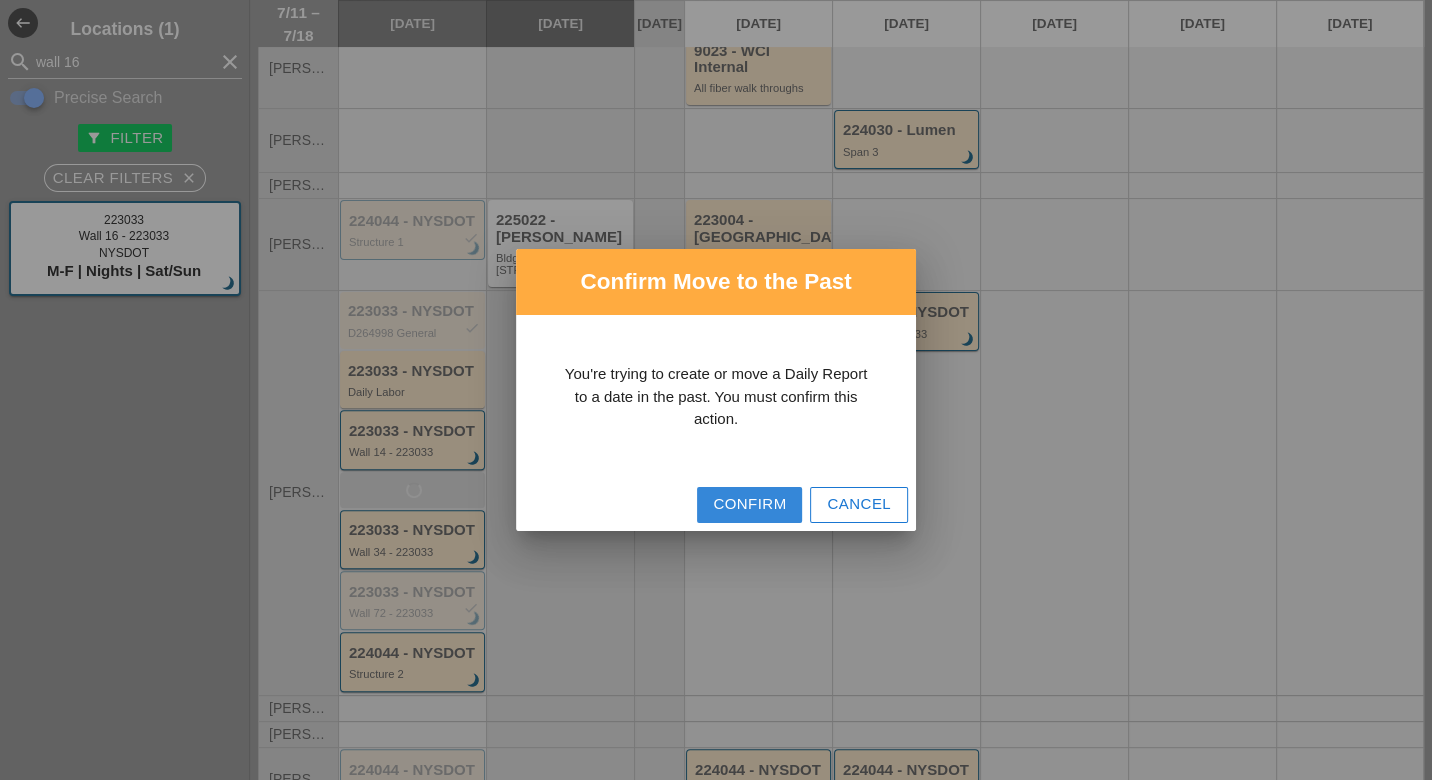 click on "Confirm" at bounding box center [749, 504] 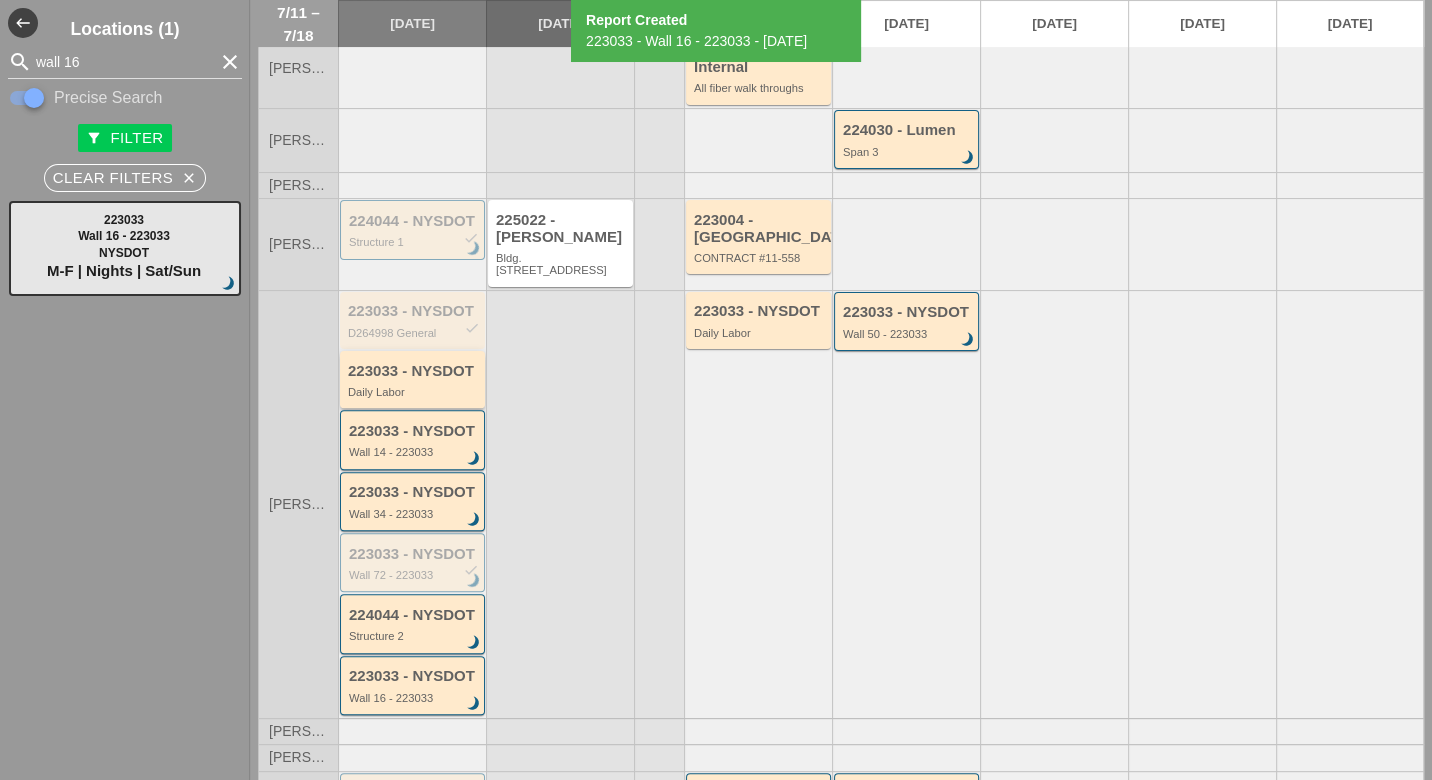 click on "Daily Labor" at bounding box center [414, 392] 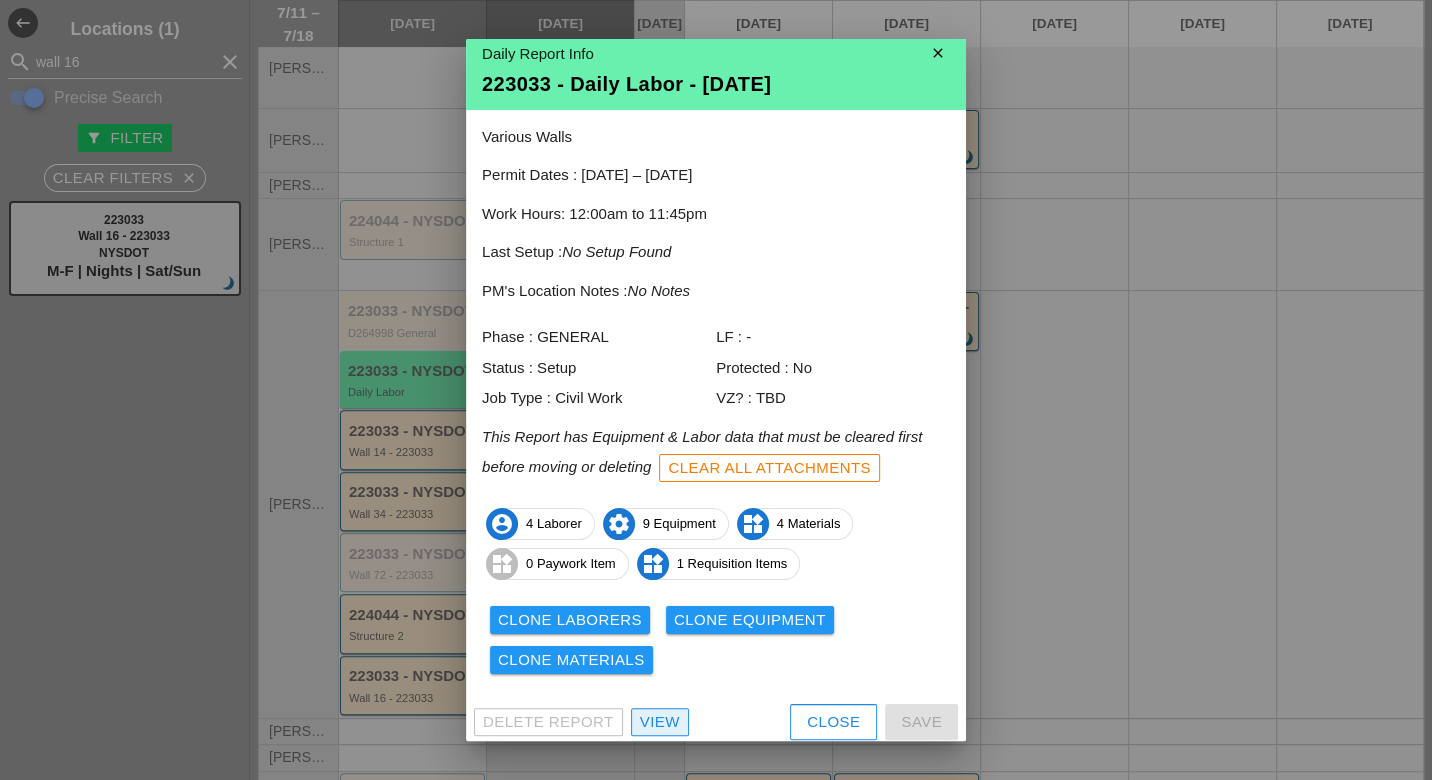 scroll, scrollTop: 17, scrollLeft: 0, axis: vertical 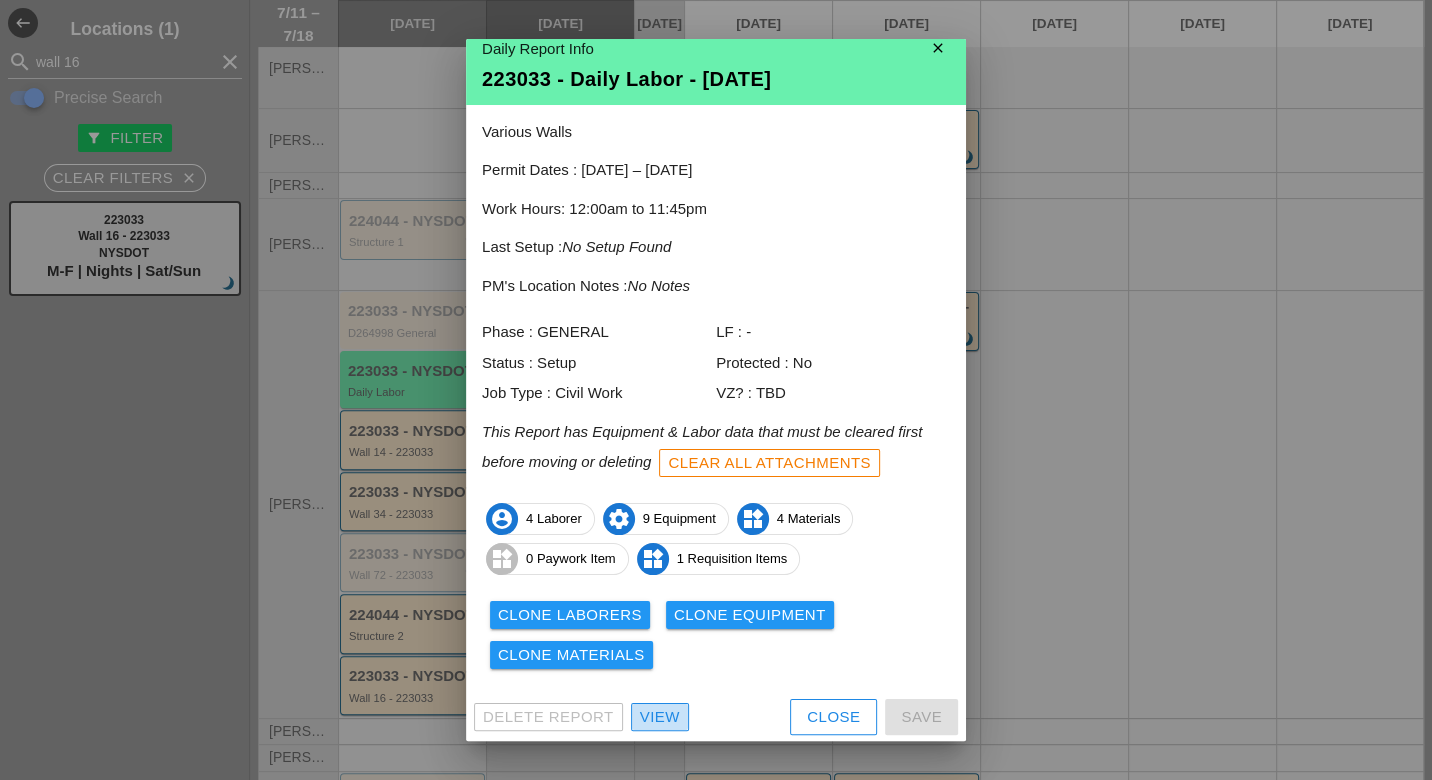 click on "View" at bounding box center (660, 717) 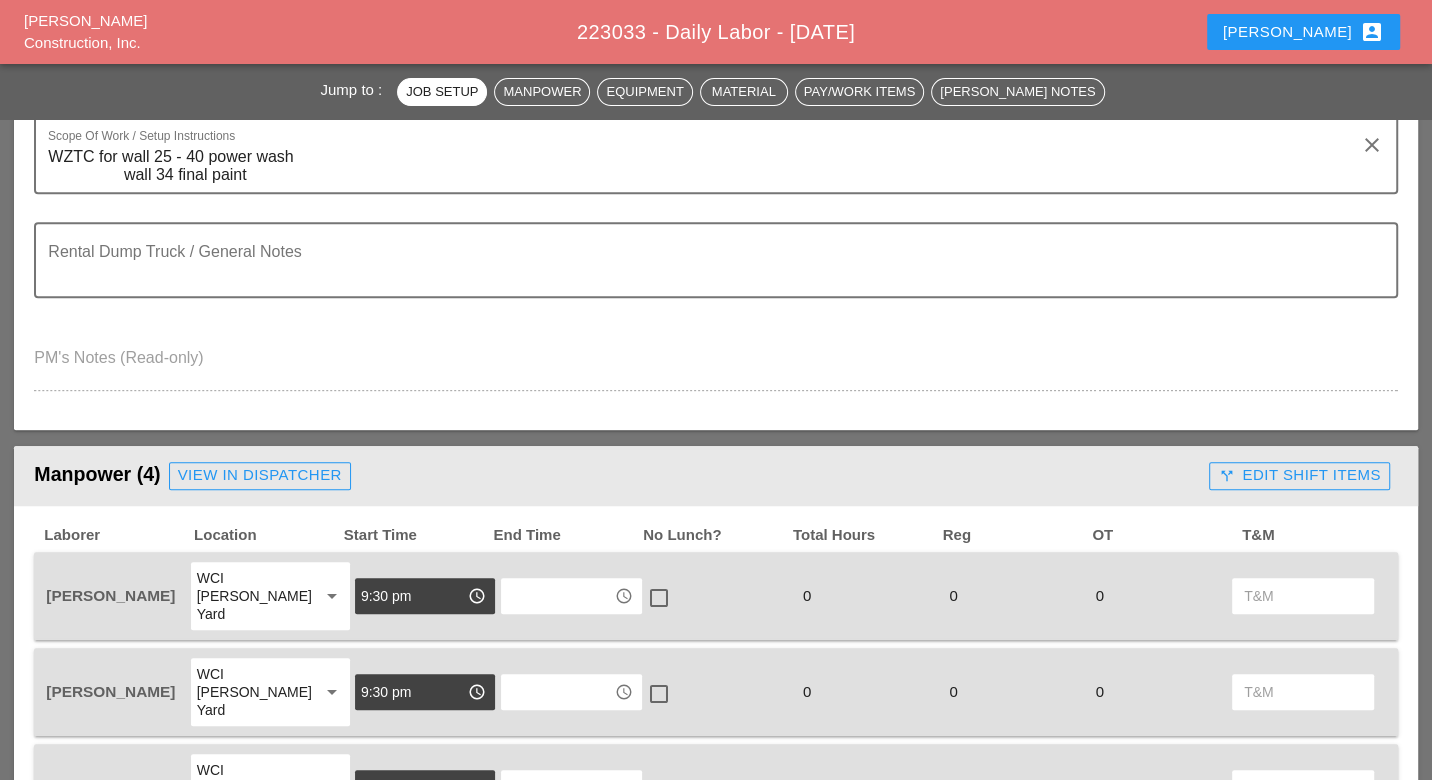 scroll, scrollTop: 666, scrollLeft: 0, axis: vertical 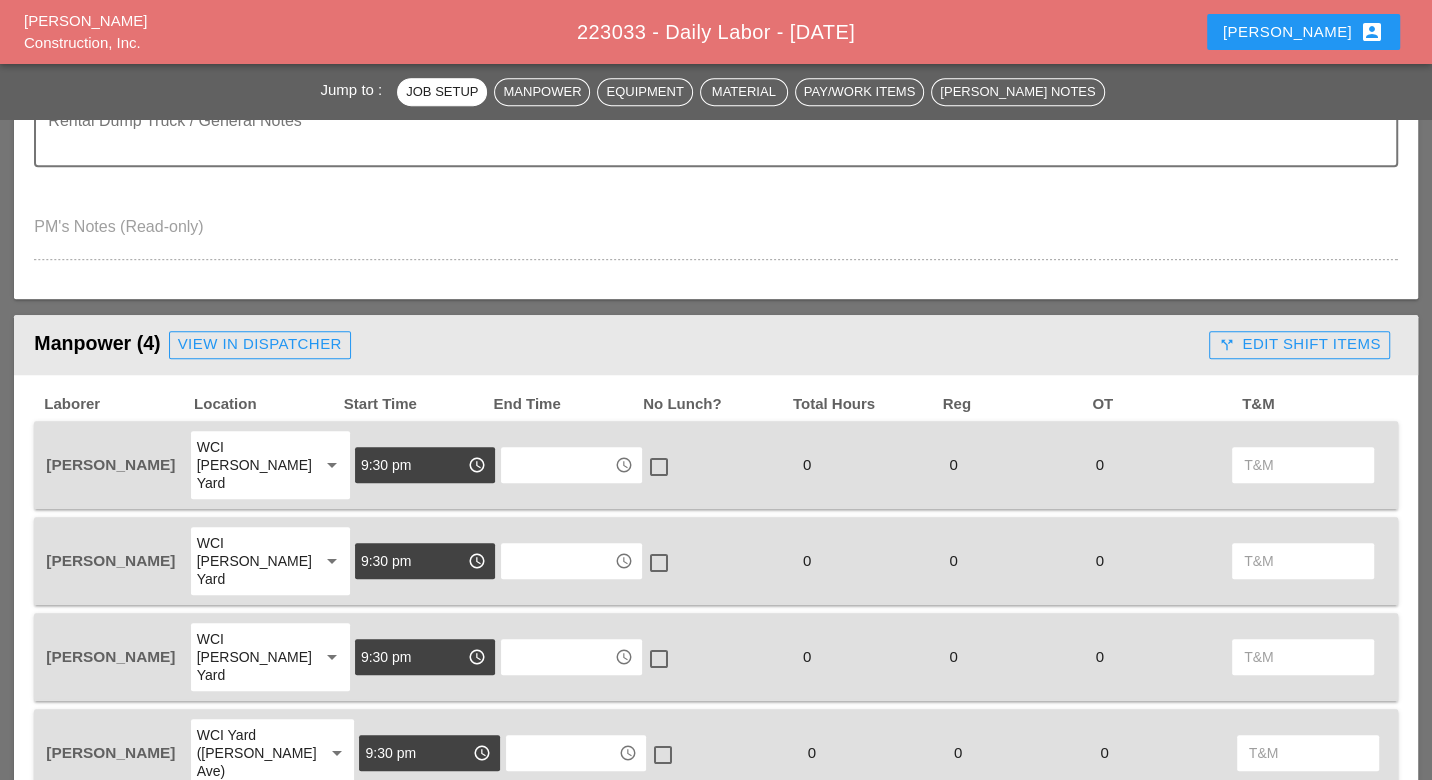 click at bounding box center [557, 465] 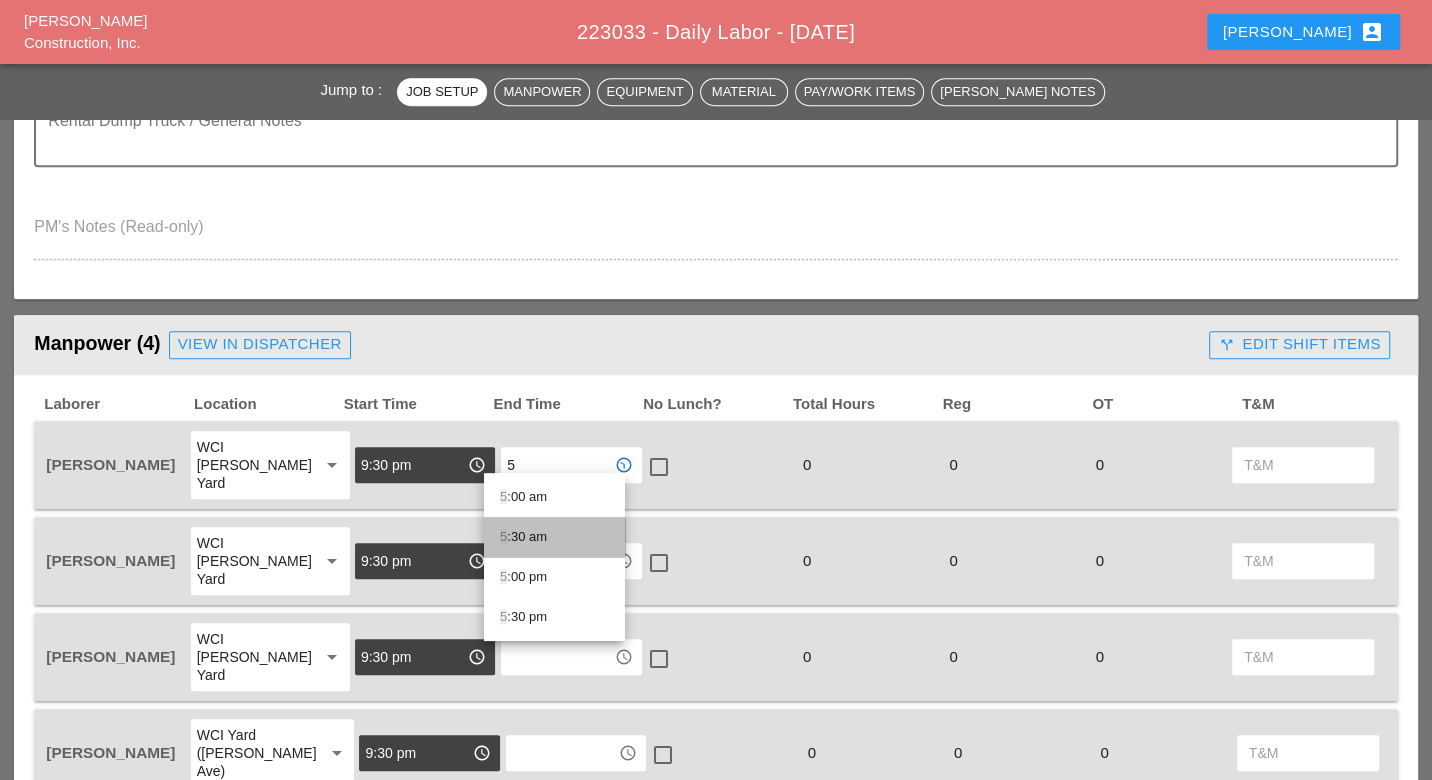 click on "5 :30 am" at bounding box center [554, 537] 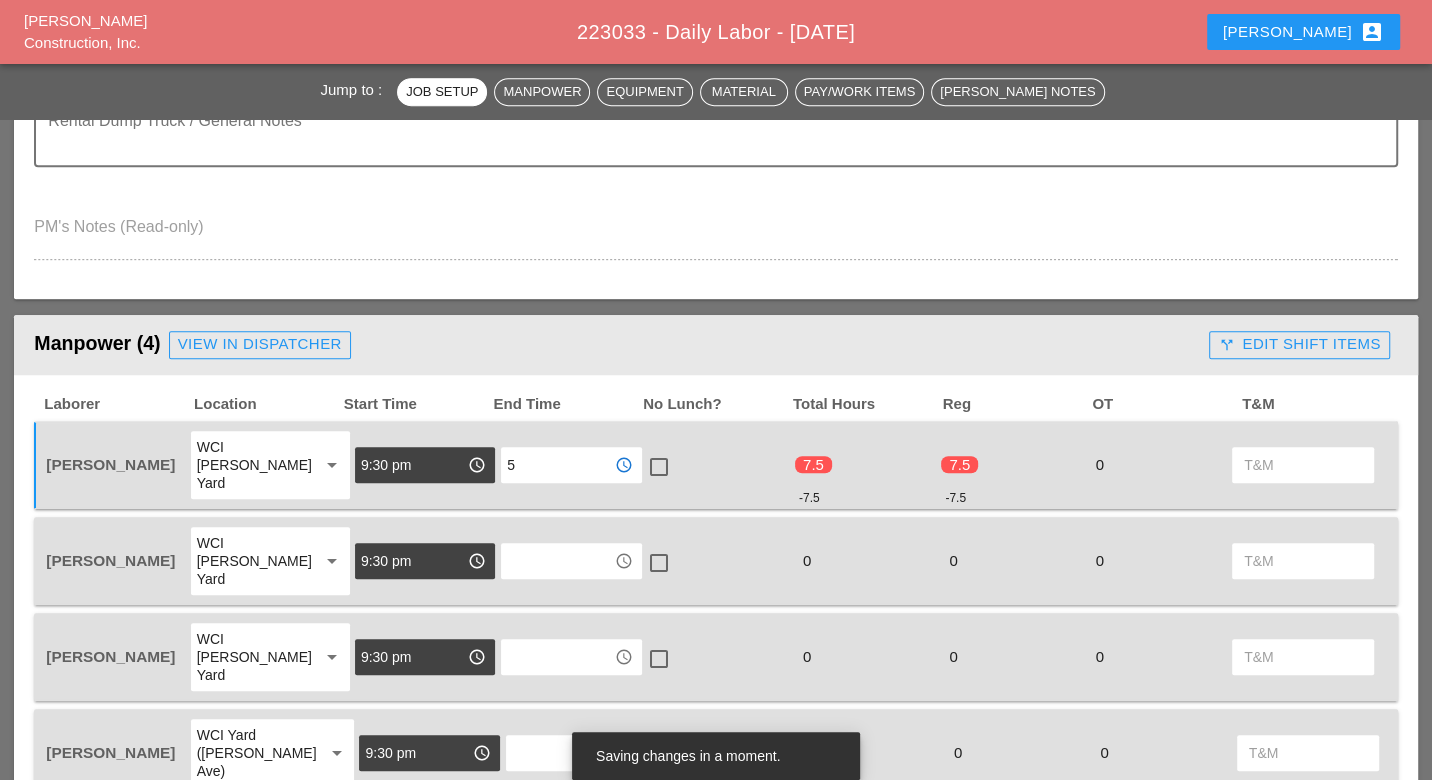 type on "5:30 am" 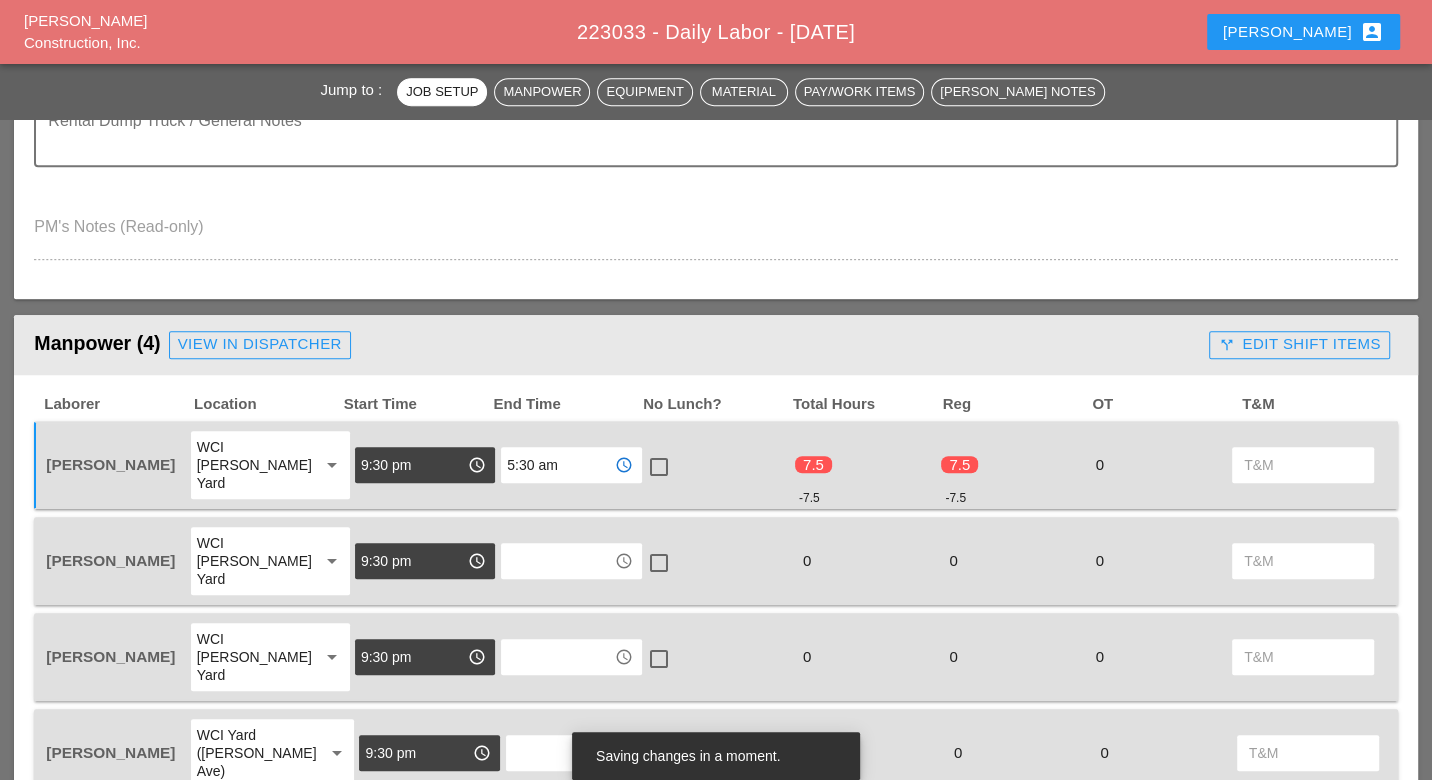 drag, startPoint x: 641, startPoint y: 455, endPoint x: 629, endPoint y: 471, distance: 20 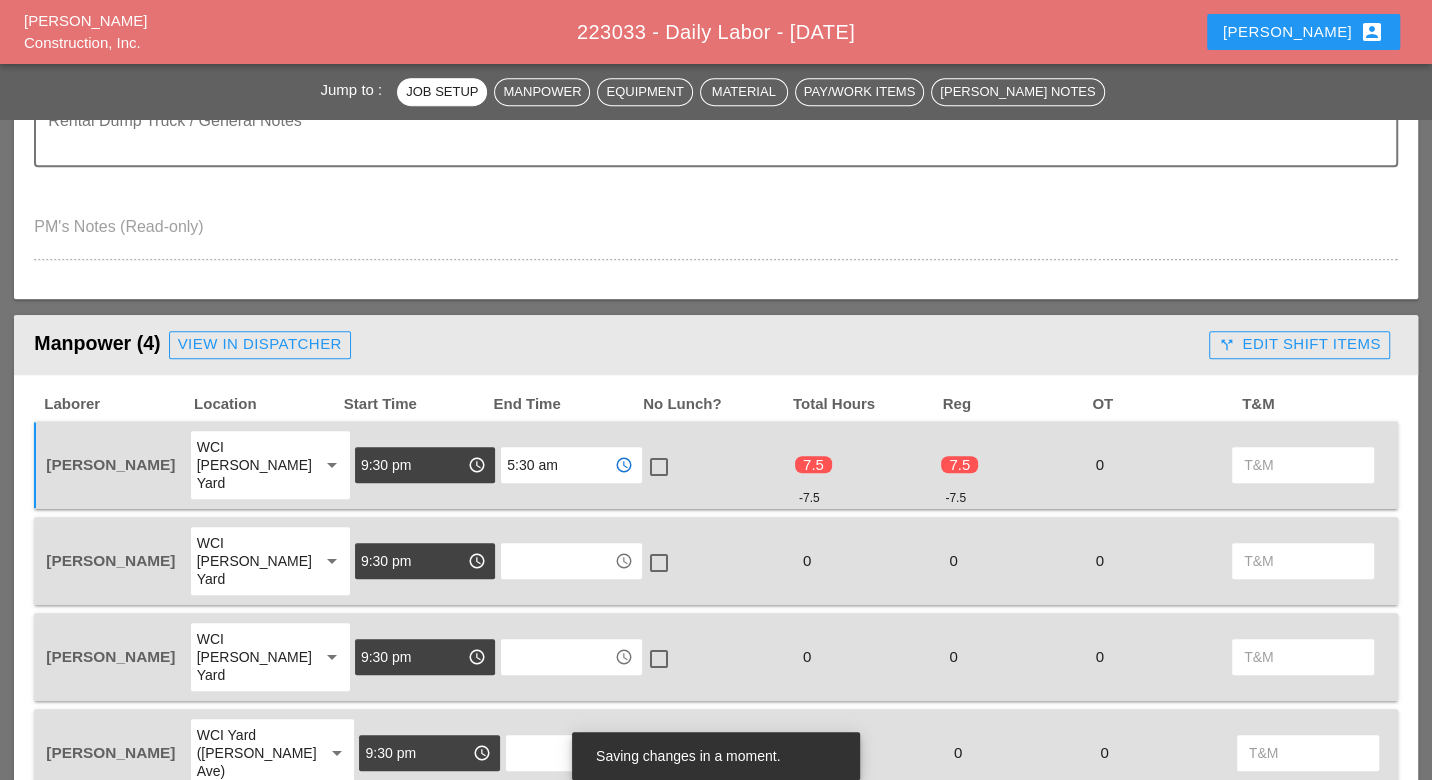 click at bounding box center (659, 467) 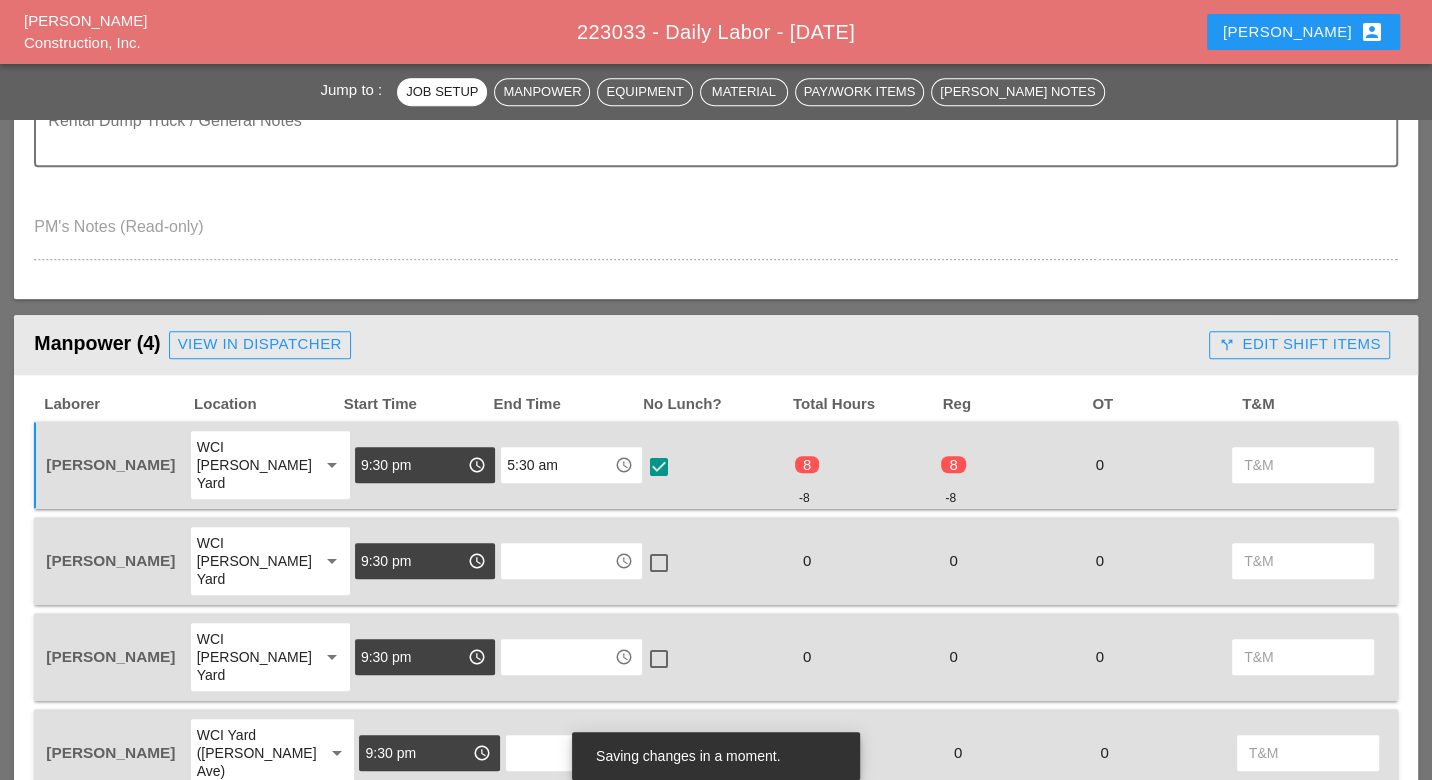 click at bounding box center (557, 561) 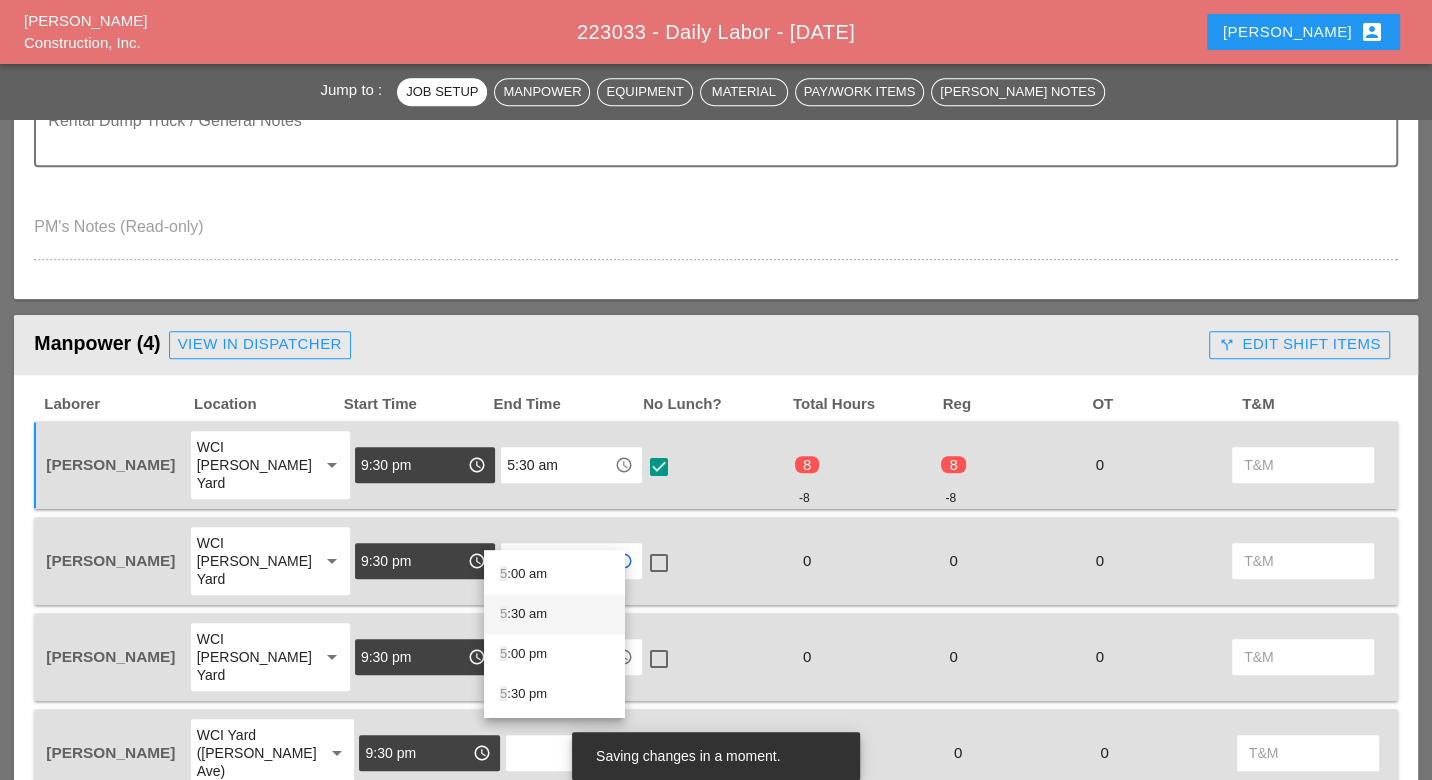 click on "5 :30 am" at bounding box center [554, 614] 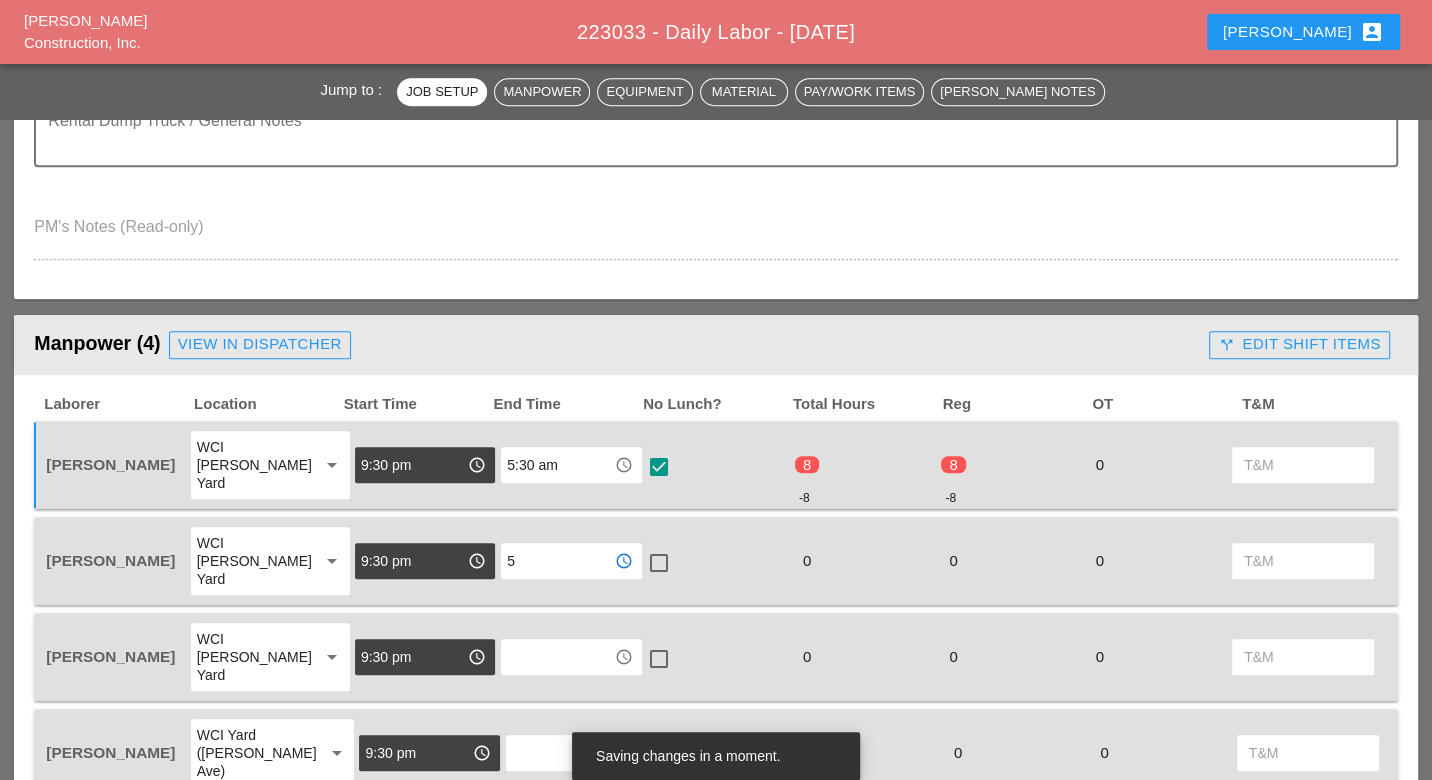 type on "5:30 am" 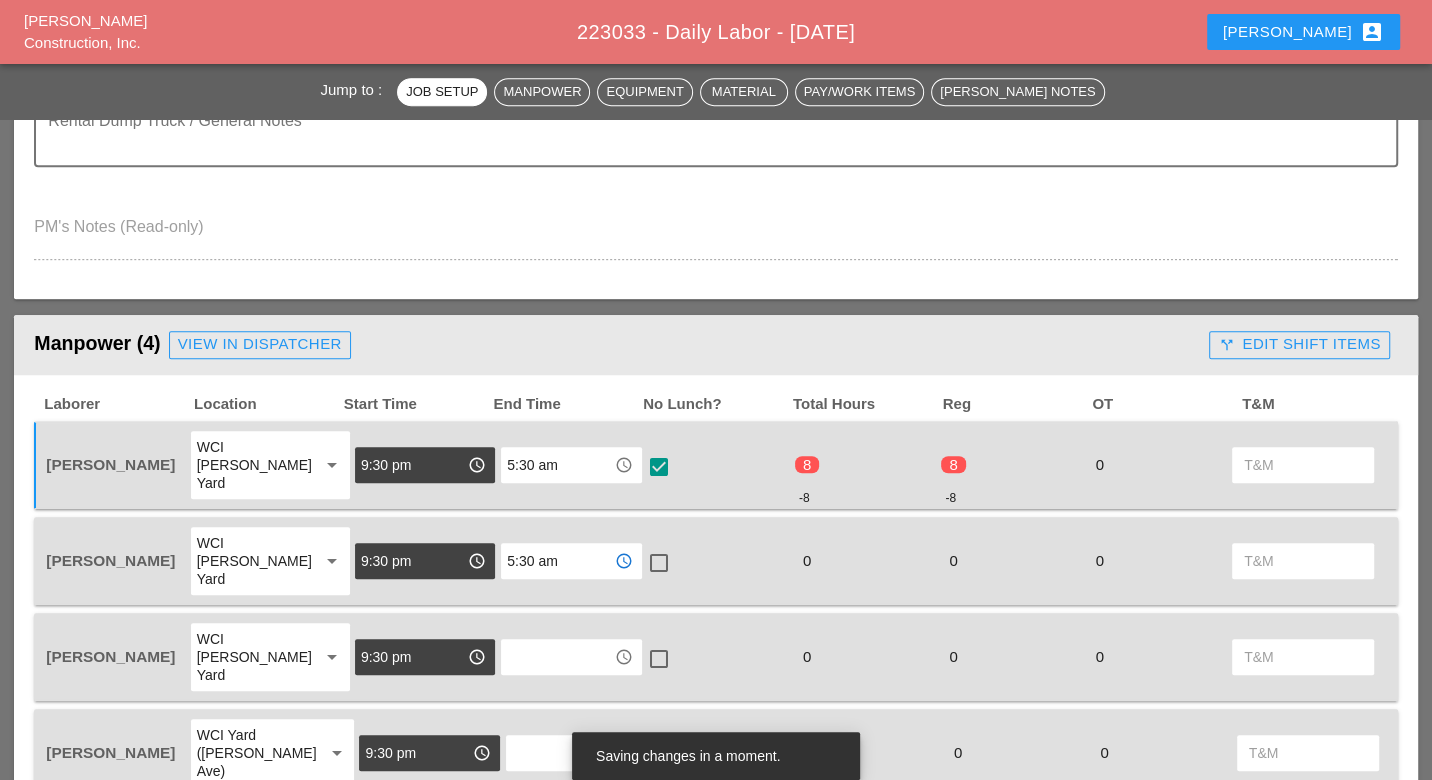 click at bounding box center (557, 657) 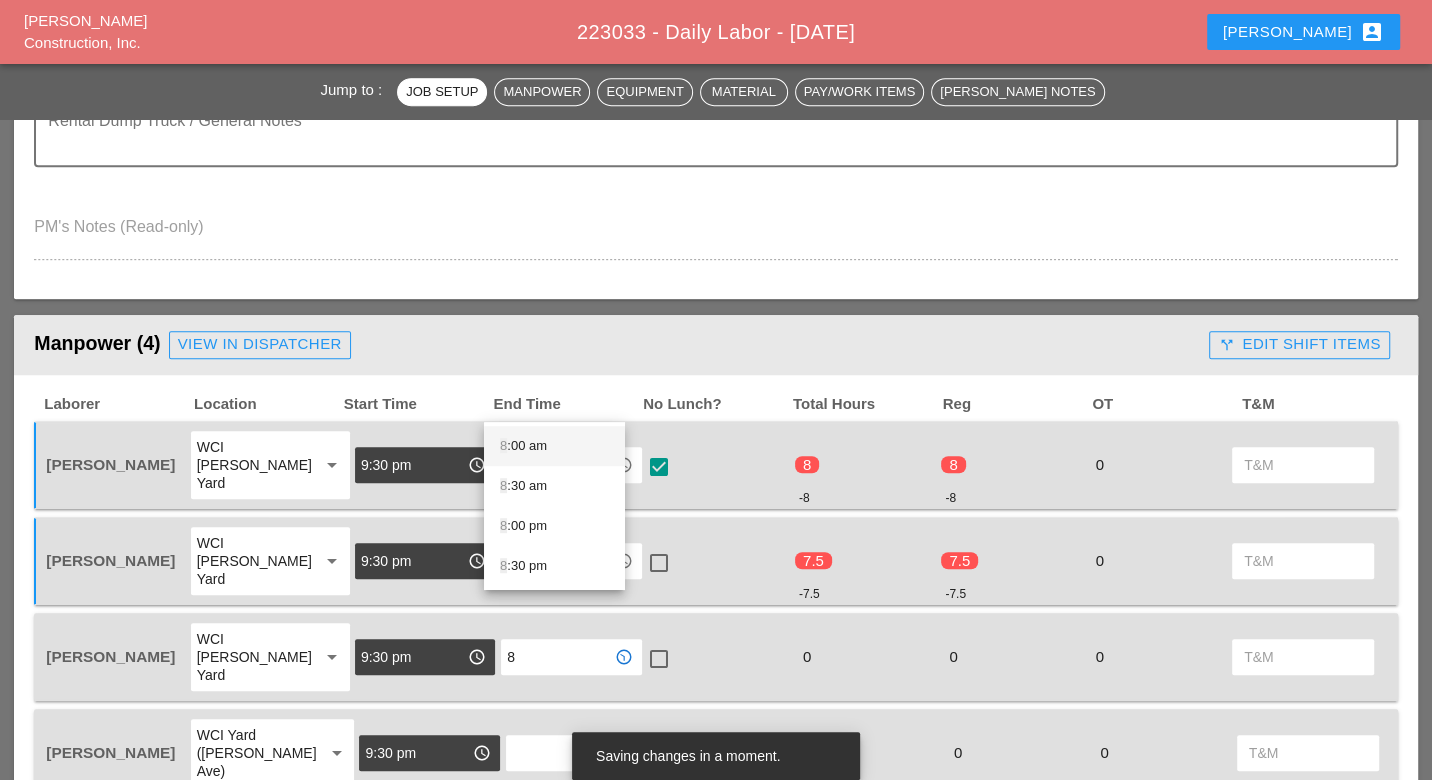 click on "8 :00 am" at bounding box center (554, 446) 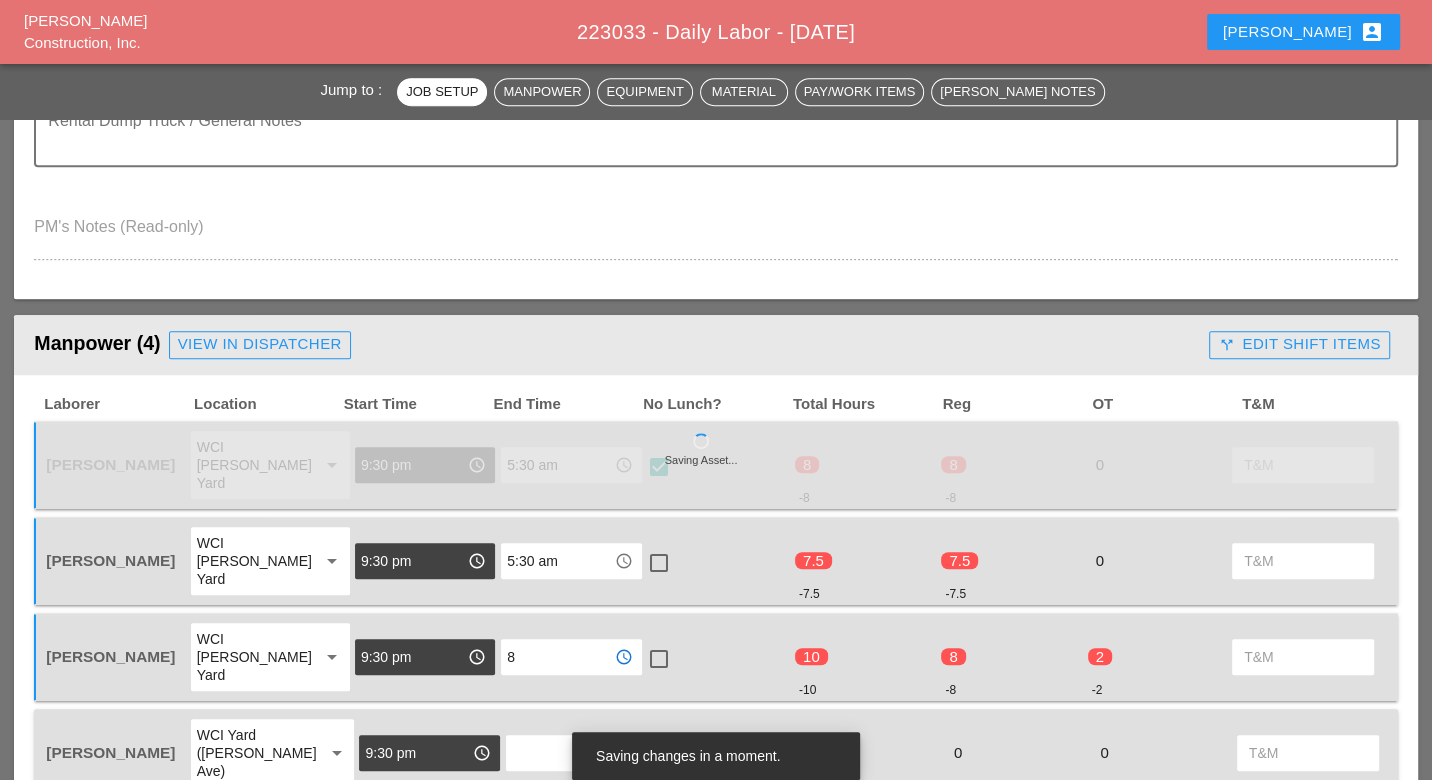 type on "8:00 am" 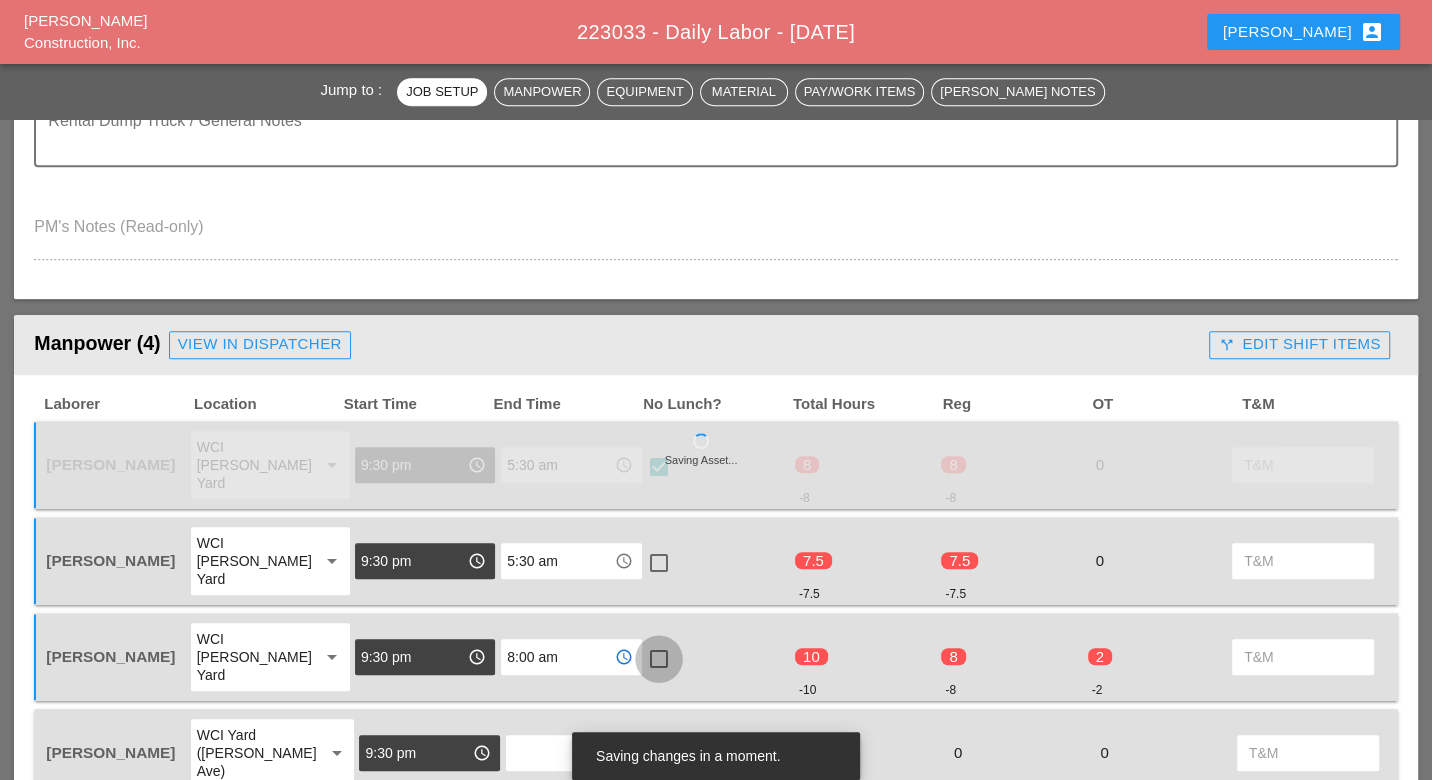 click at bounding box center [659, 659] 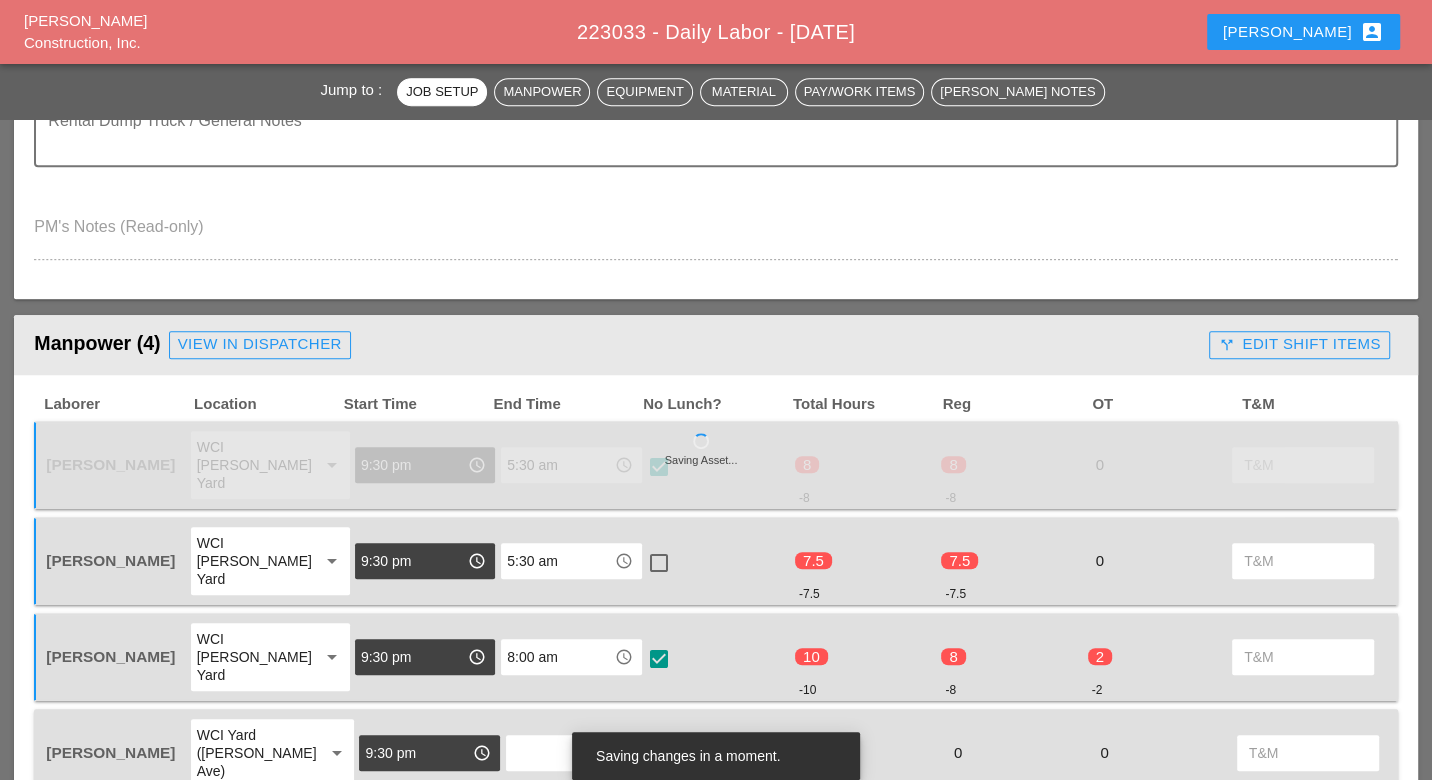 click at bounding box center [562, 753] 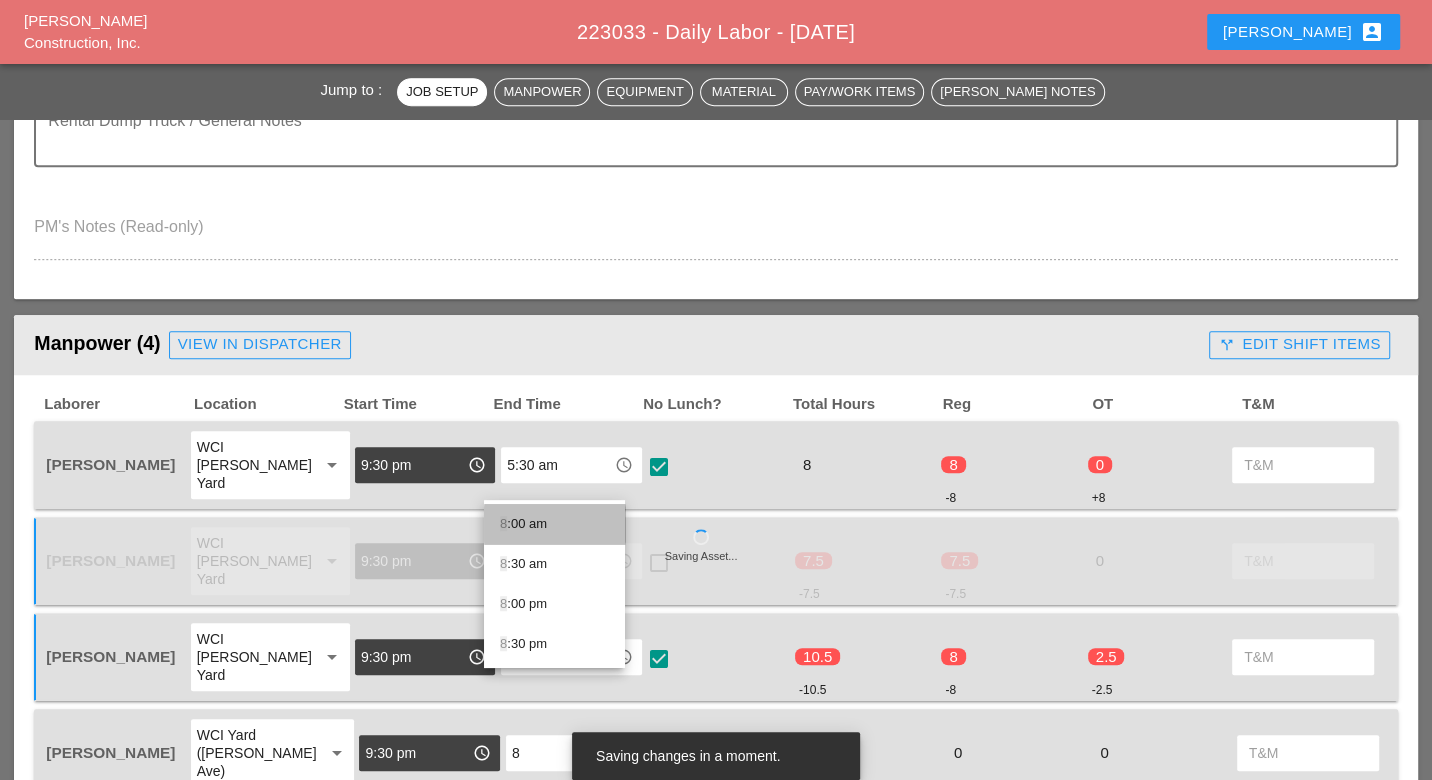 click on "8 :00 am" at bounding box center [554, 524] 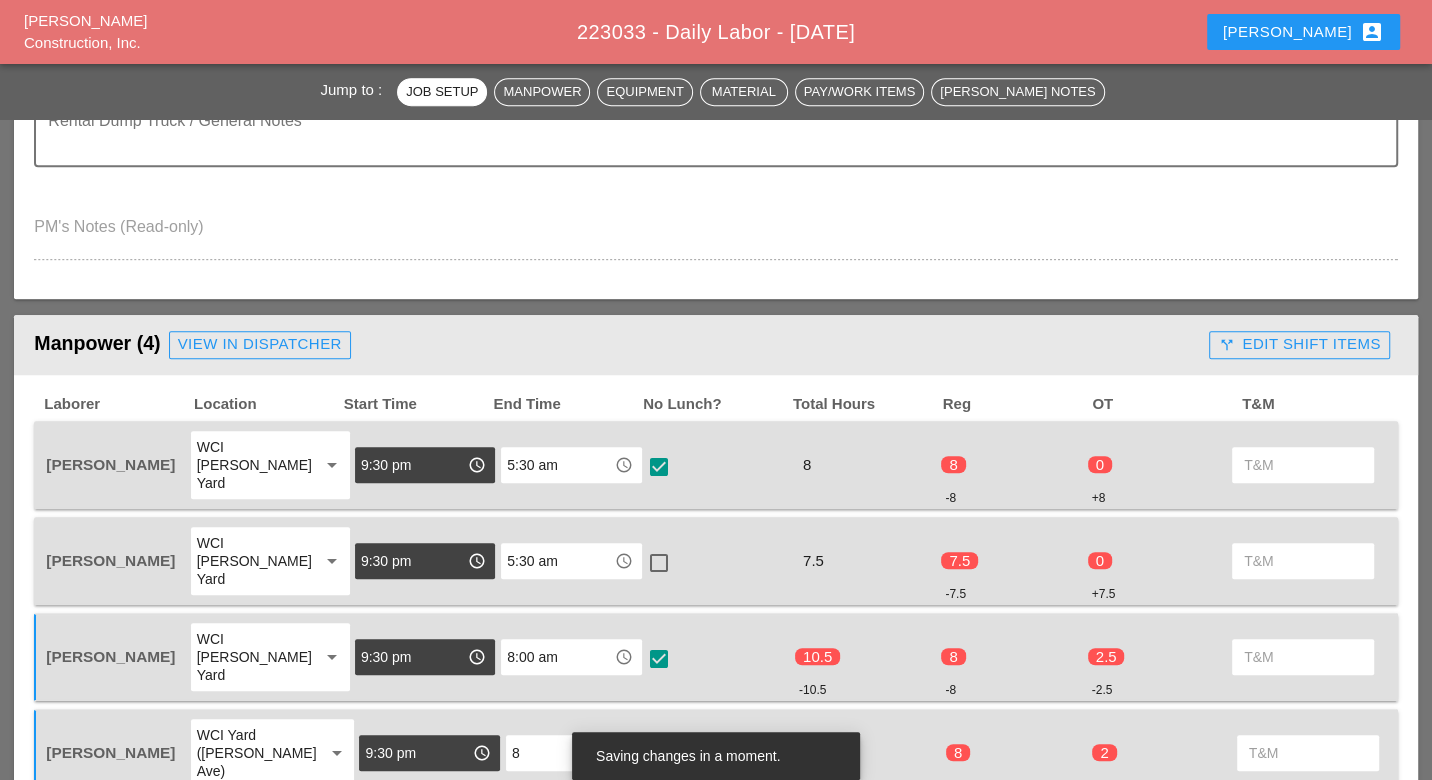 type on "8:00 am" 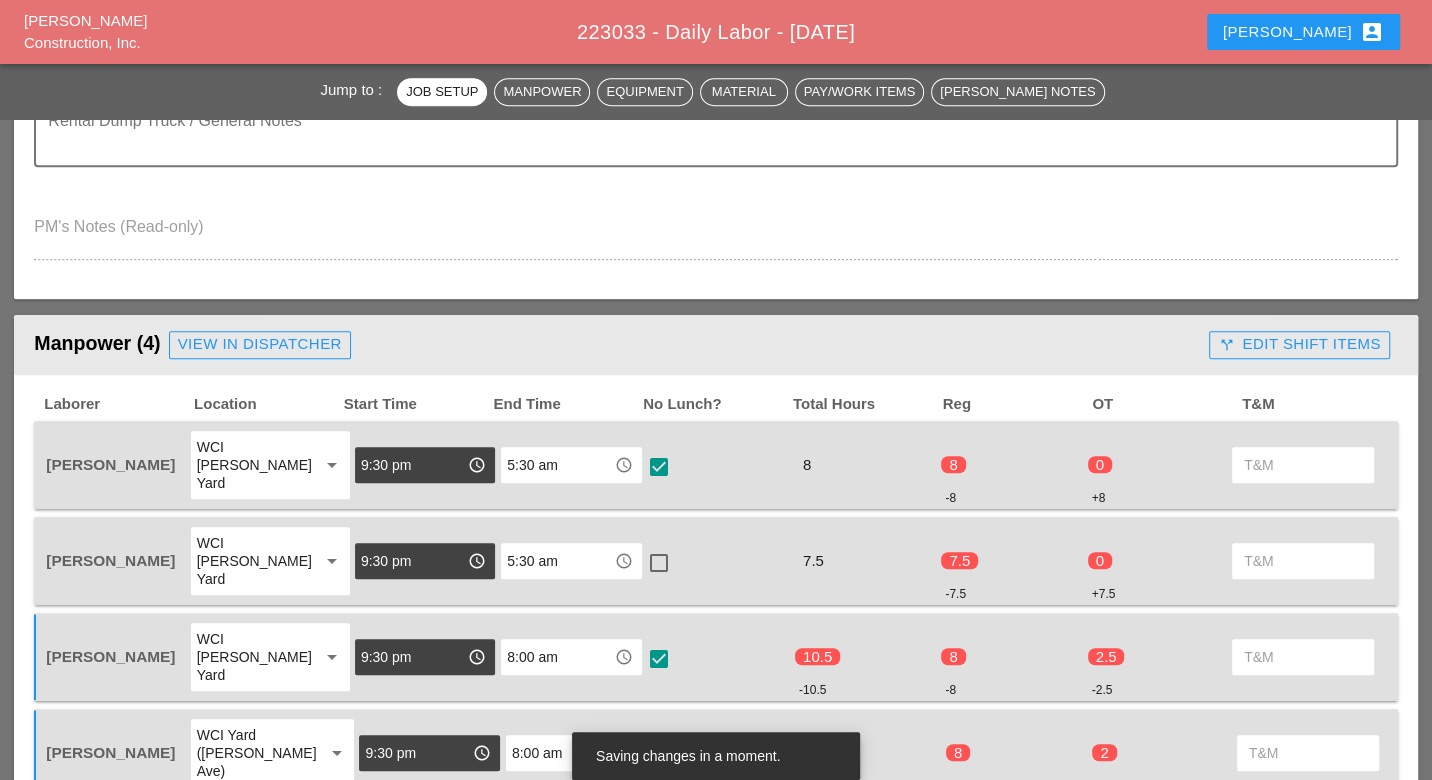 click at bounding box center (663, 755) 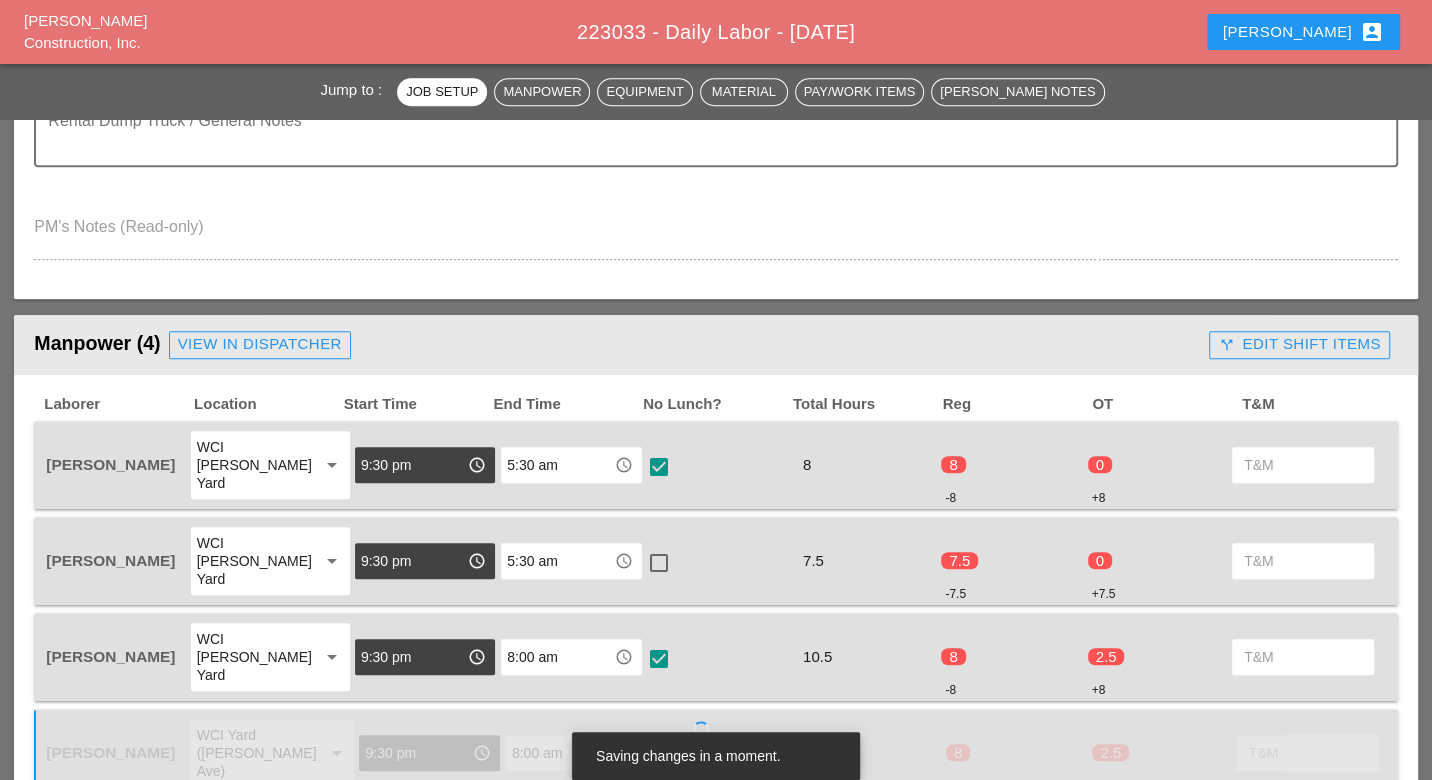 click at bounding box center (659, 563) 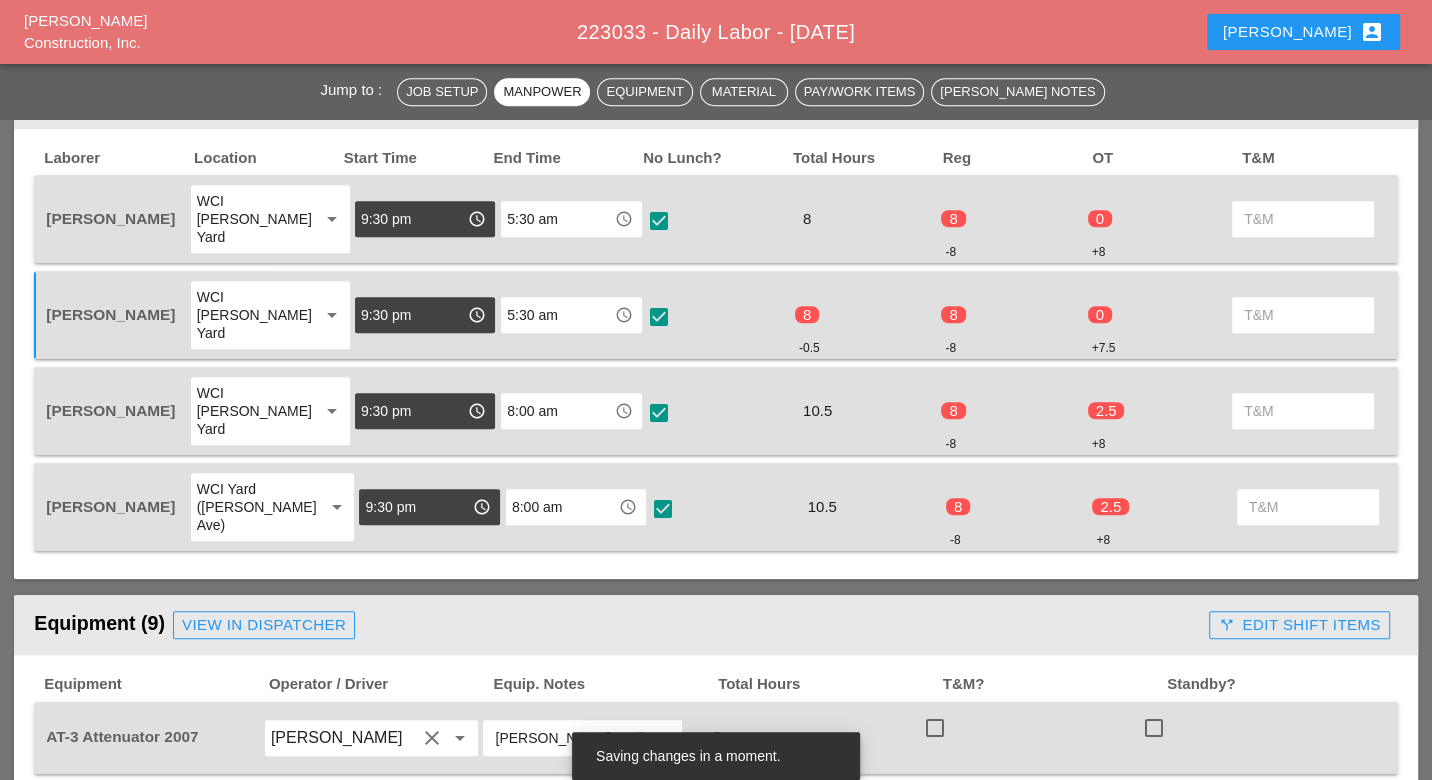 scroll, scrollTop: 1222, scrollLeft: 0, axis: vertical 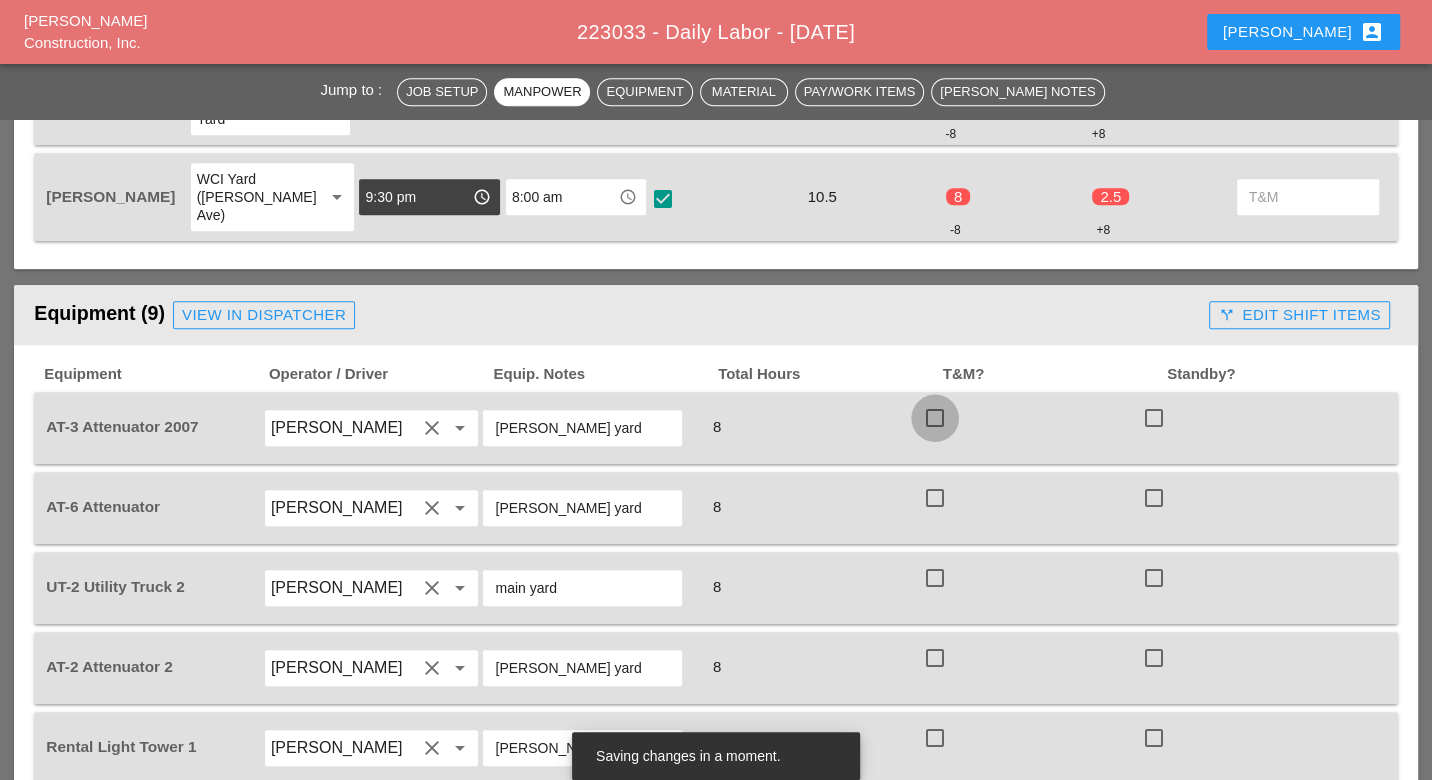 click at bounding box center (935, 418) 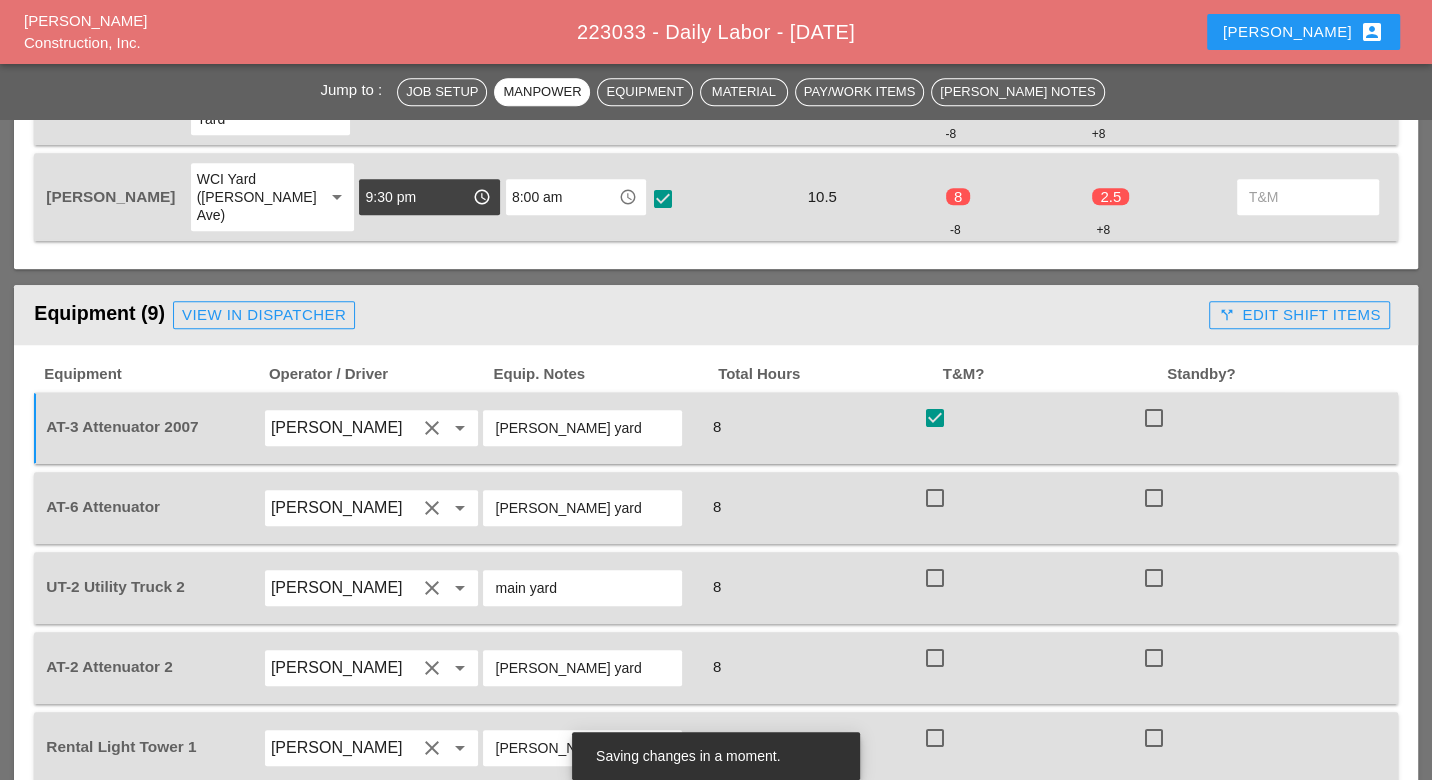 click at bounding box center [935, 498] 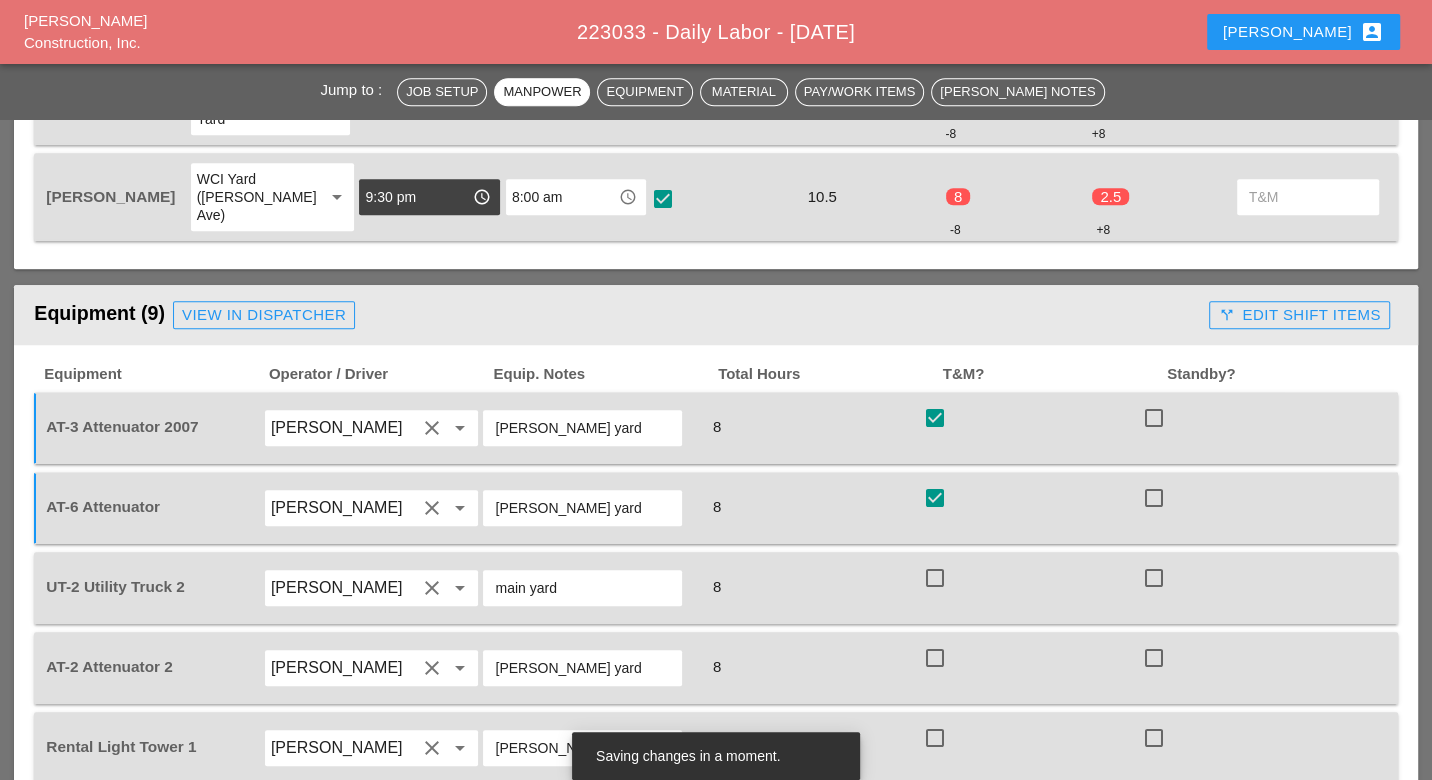 click at bounding box center (935, 578) 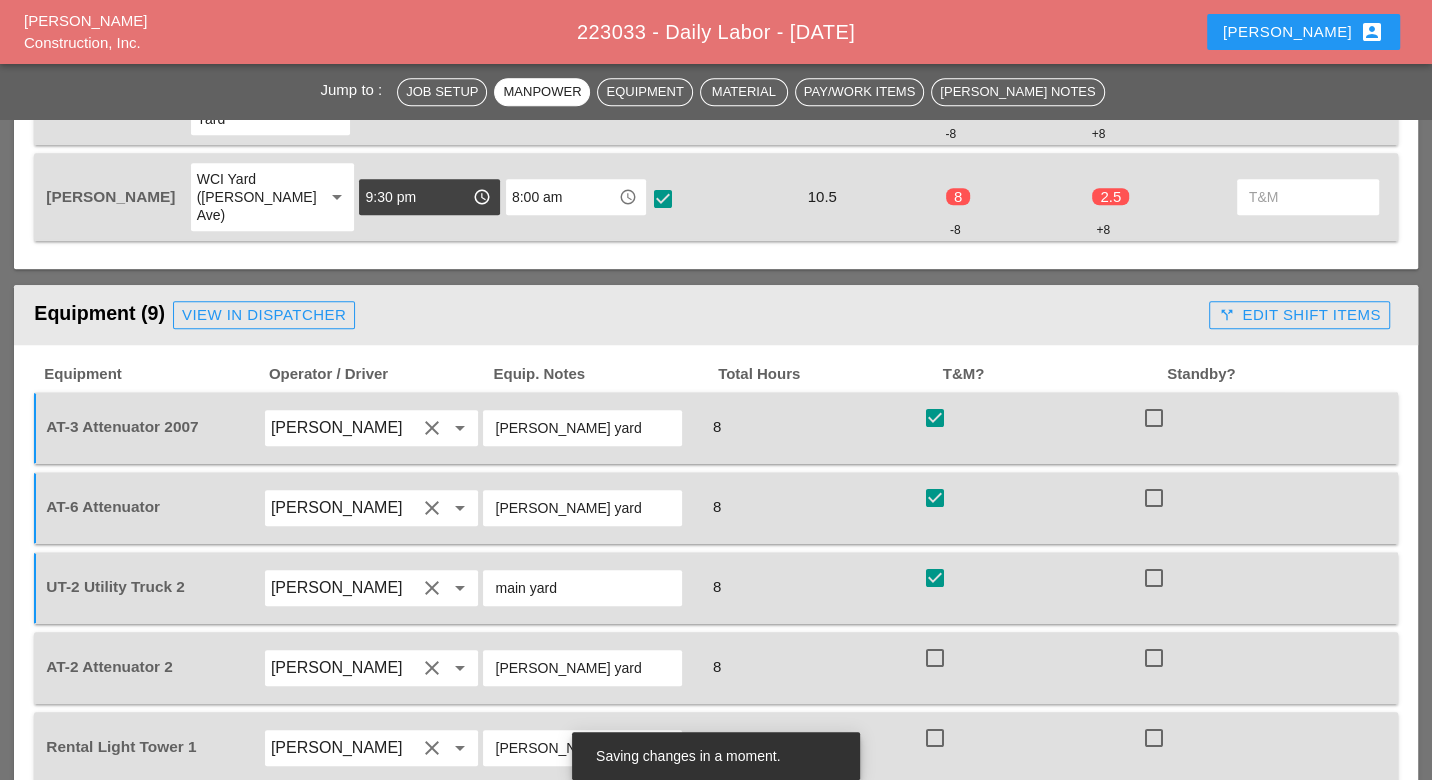 click at bounding box center [935, 658] 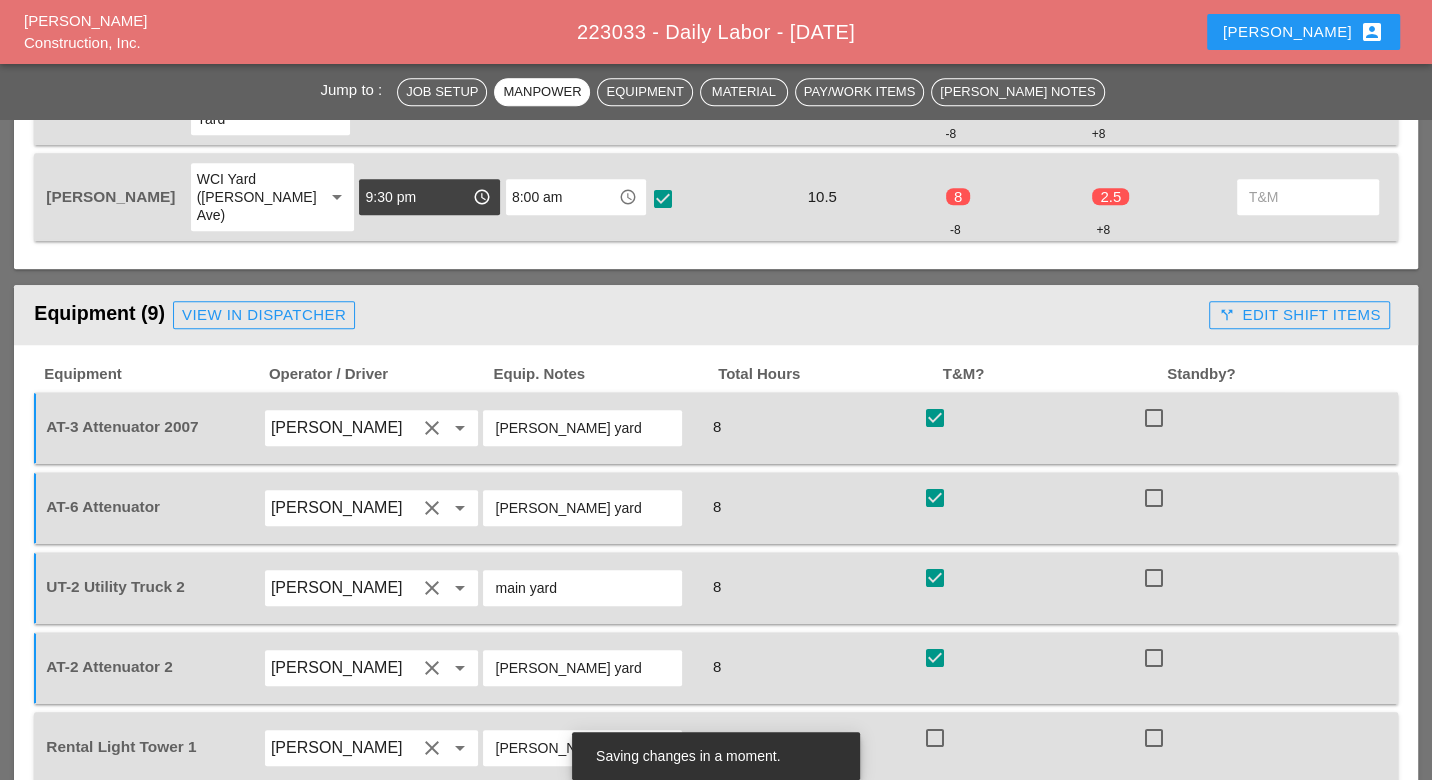 click at bounding box center (935, 738) 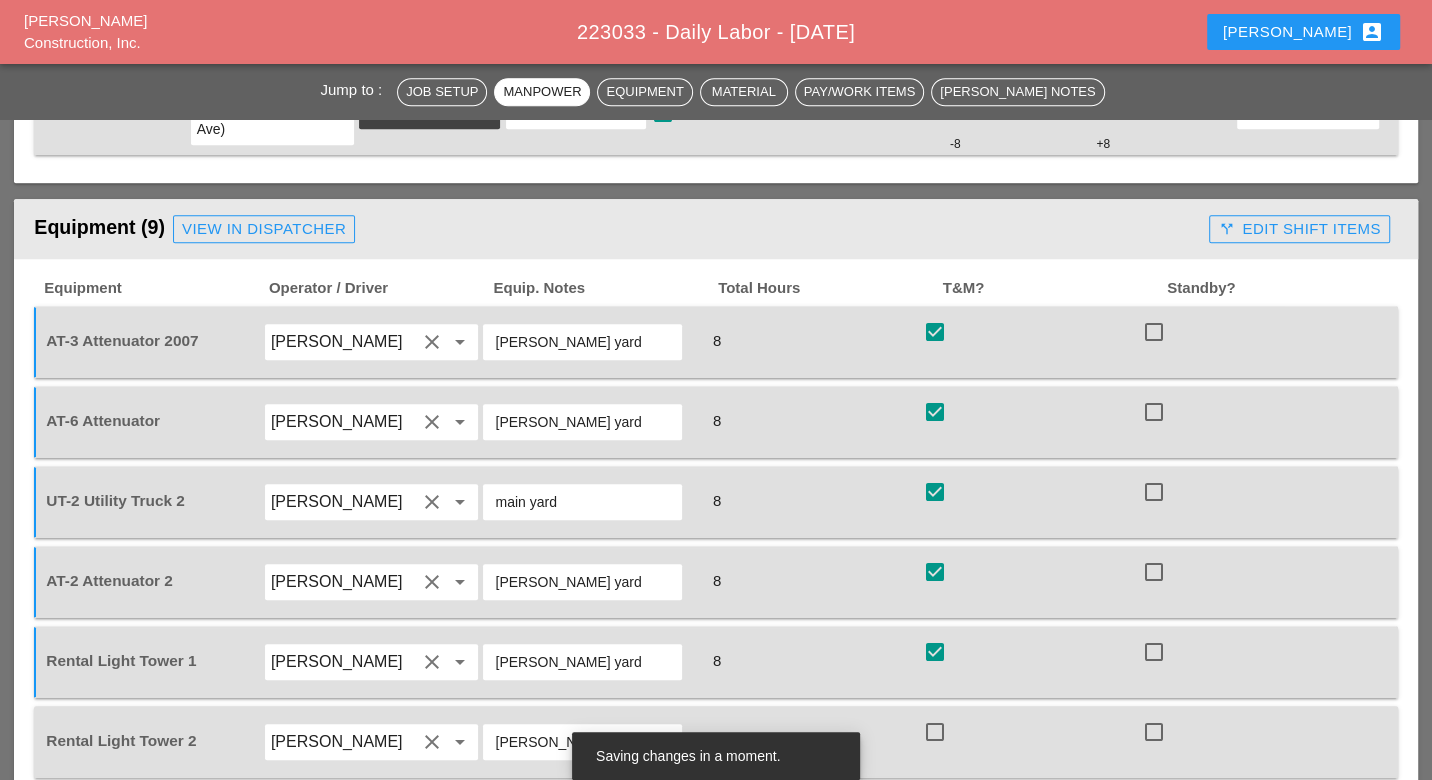 scroll, scrollTop: 1444, scrollLeft: 0, axis: vertical 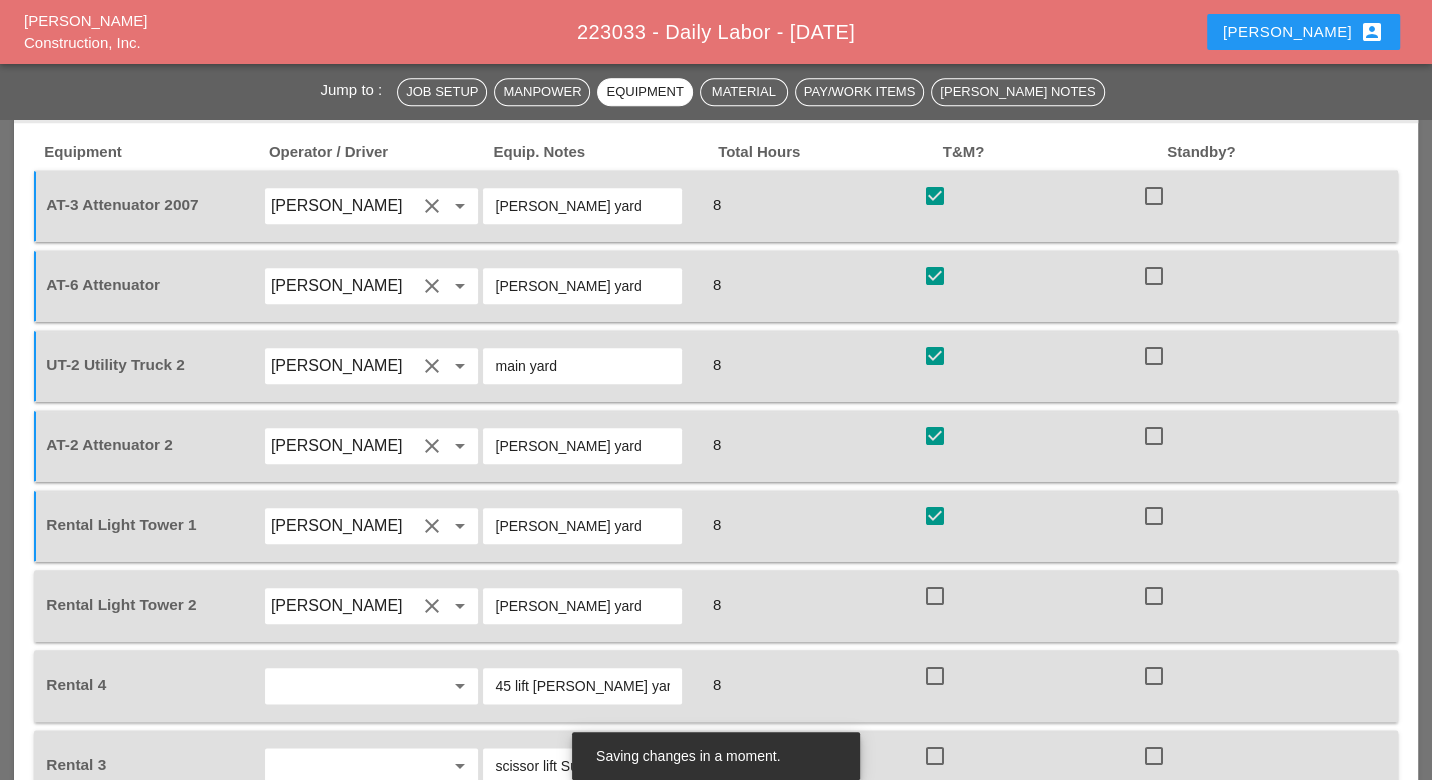 click at bounding box center [935, 596] 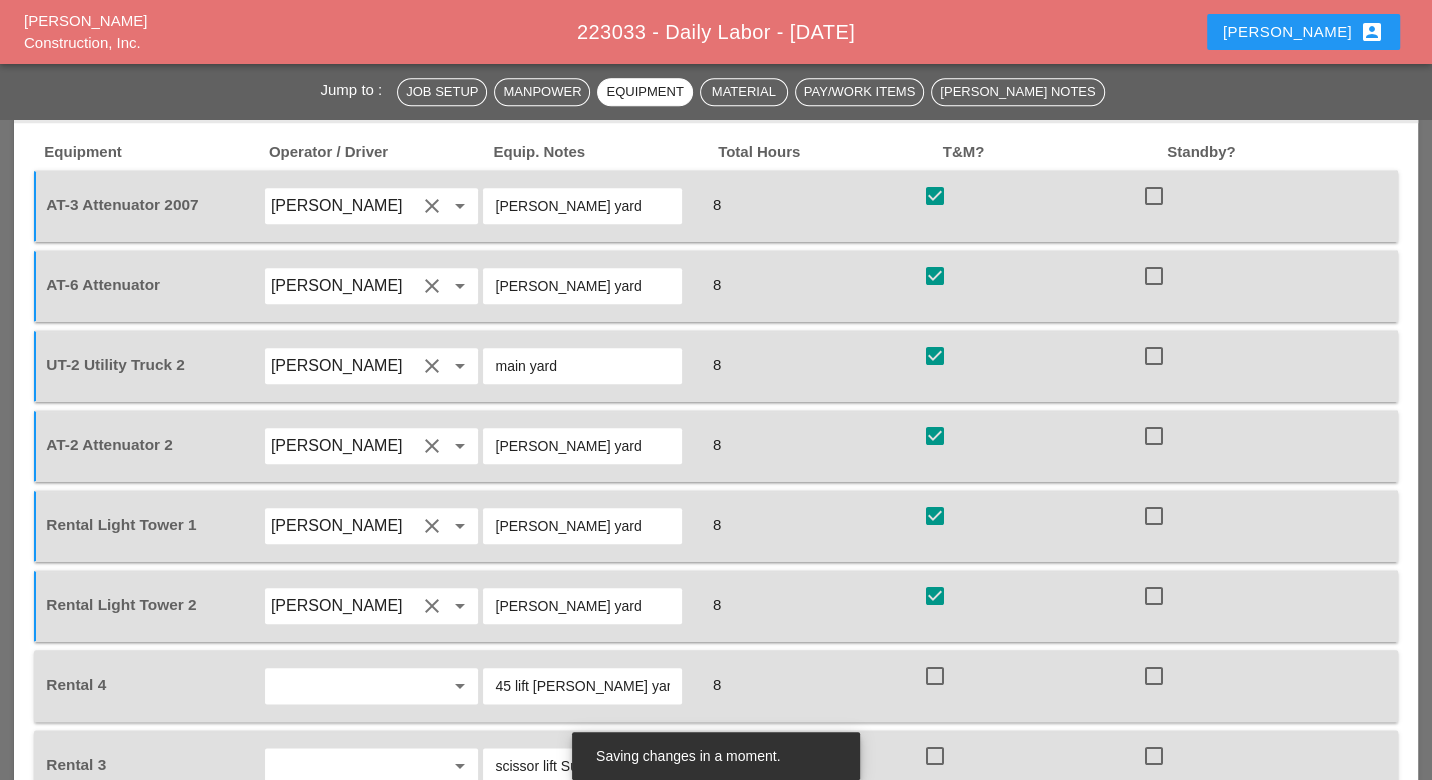 click at bounding box center (935, 676) 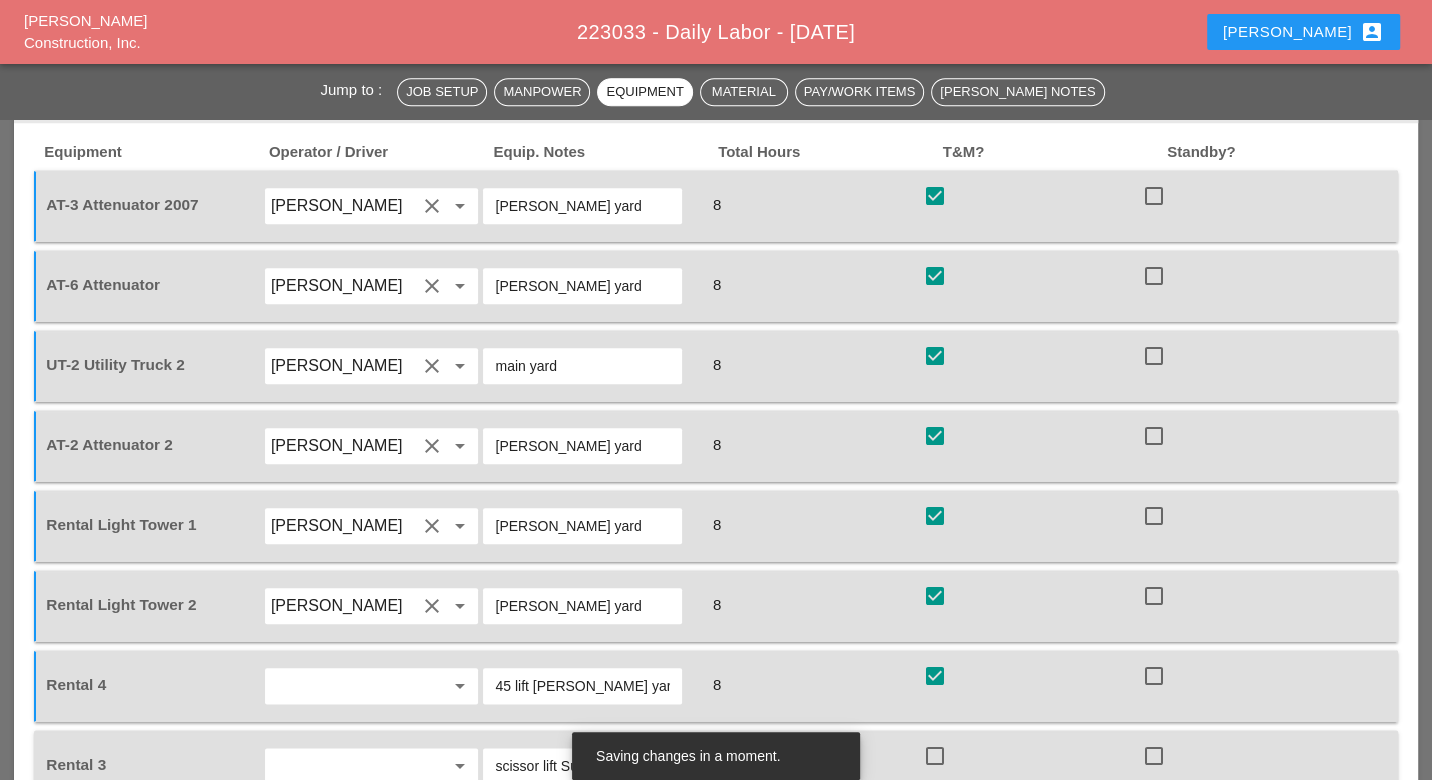 click at bounding box center (935, 756) 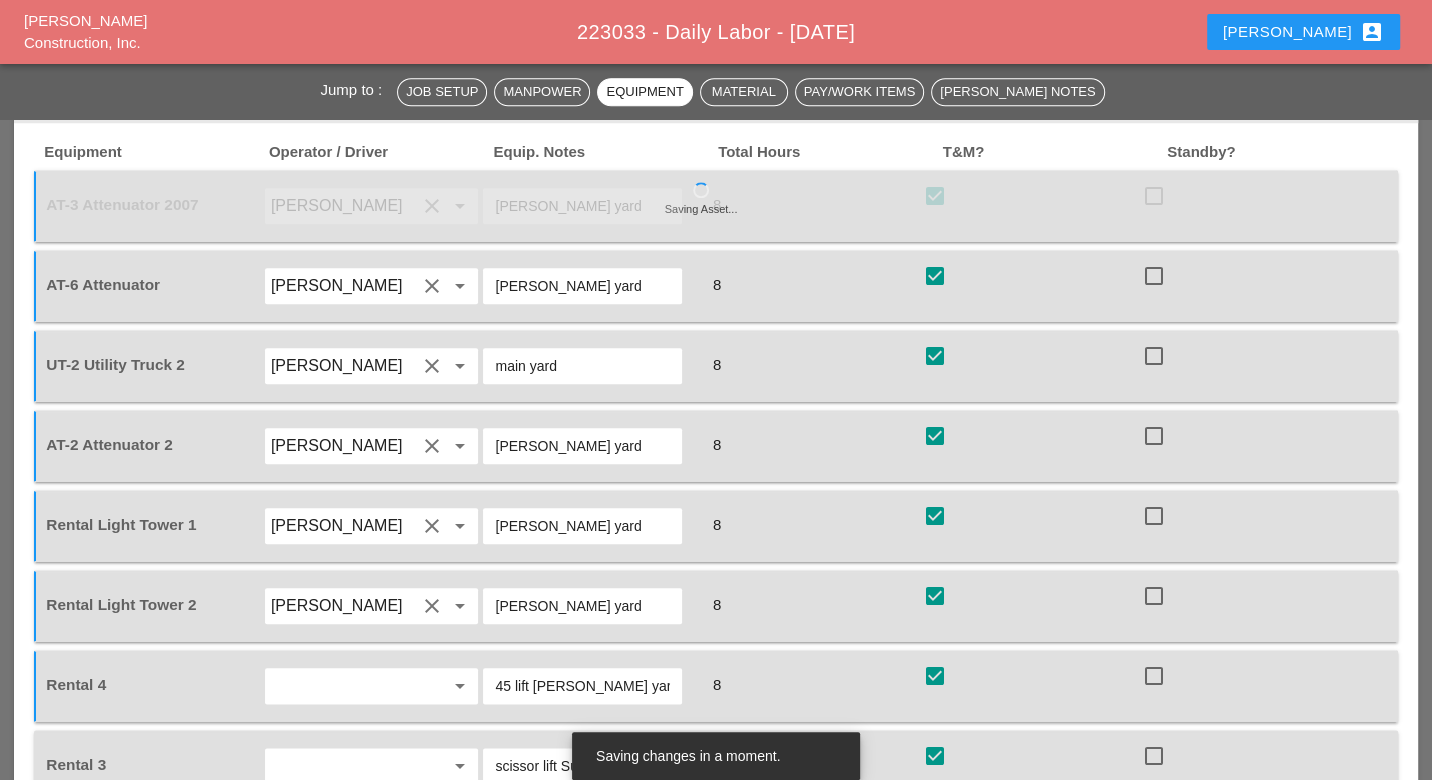 scroll, scrollTop: 1555, scrollLeft: 0, axis: vertical 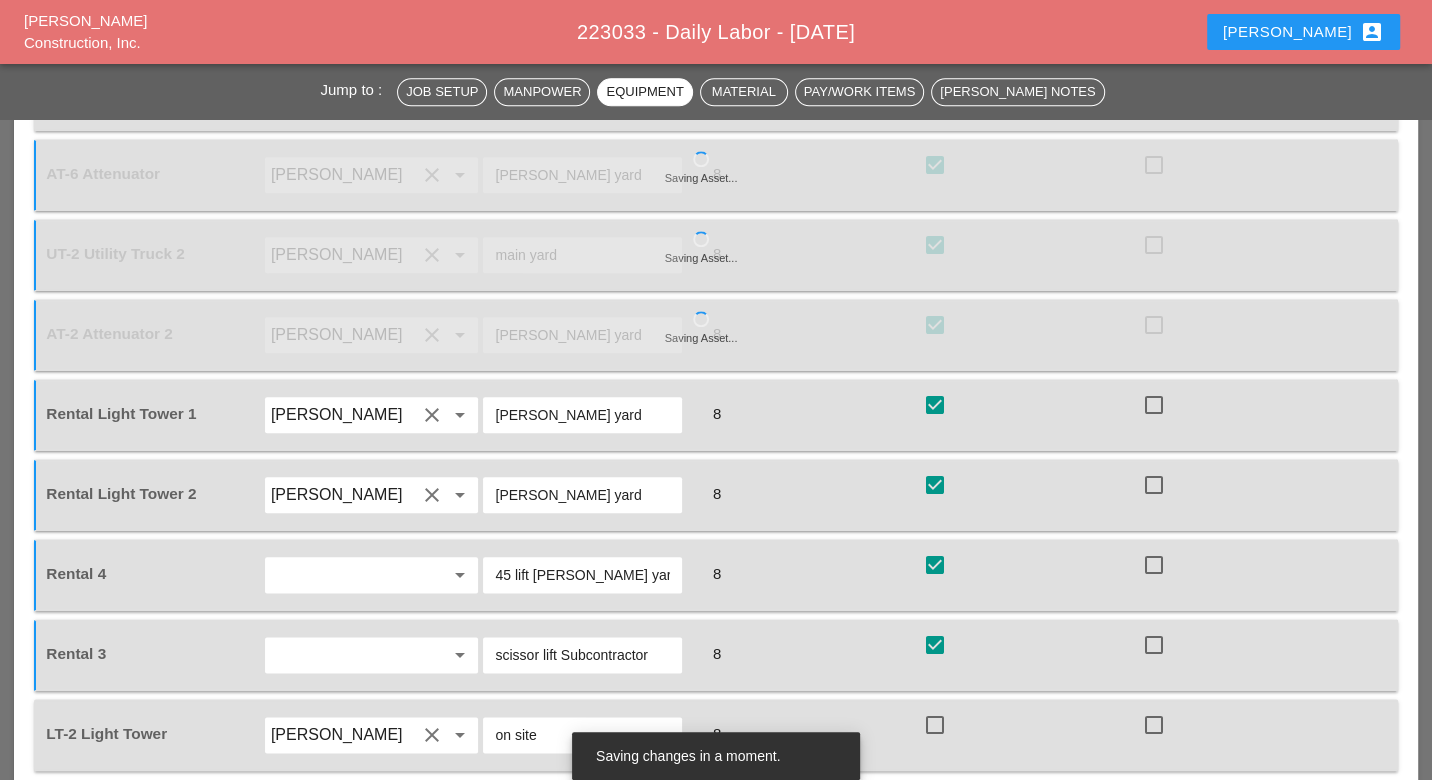 click at bounding box center (935, 725) 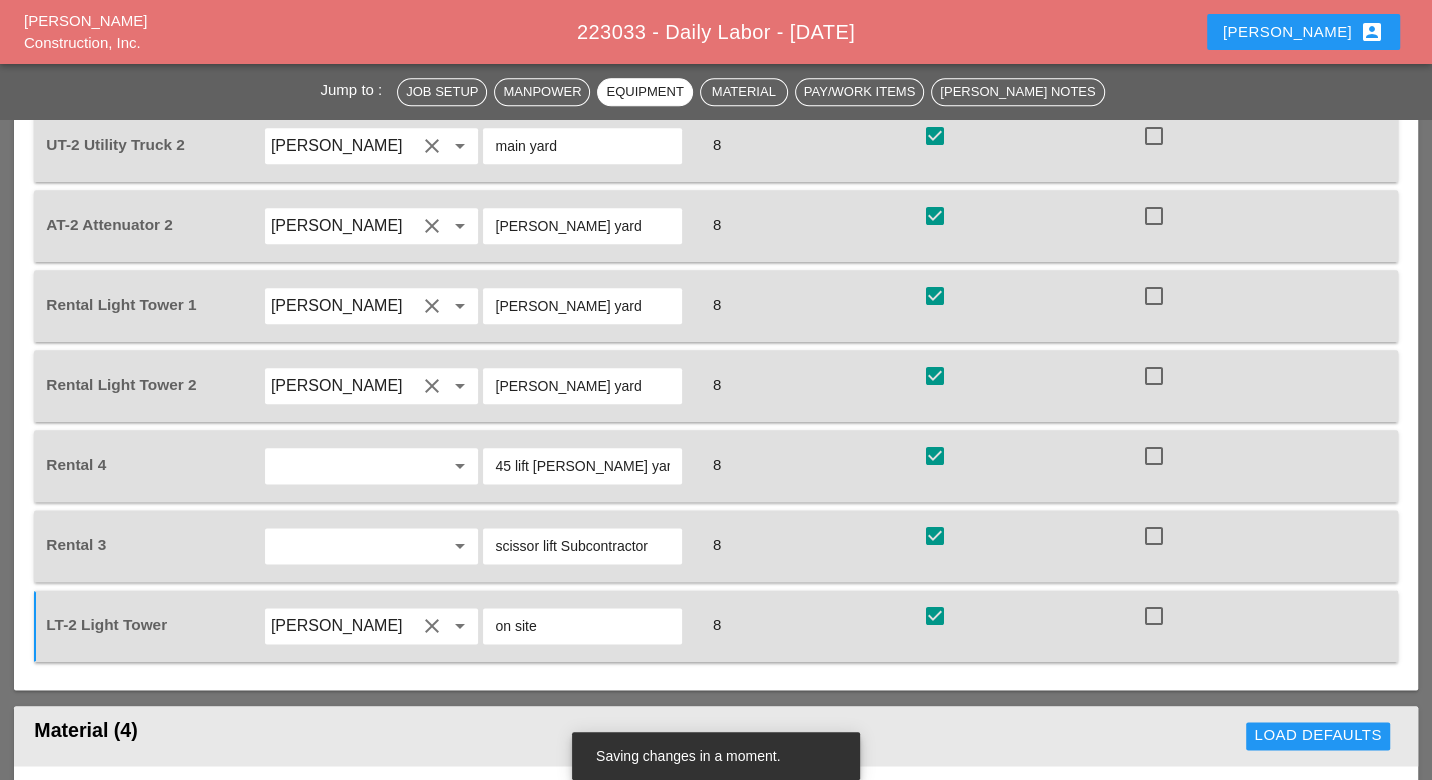 scroll, scrollTop: 1666, scrollLeft: 0, axis: vertical 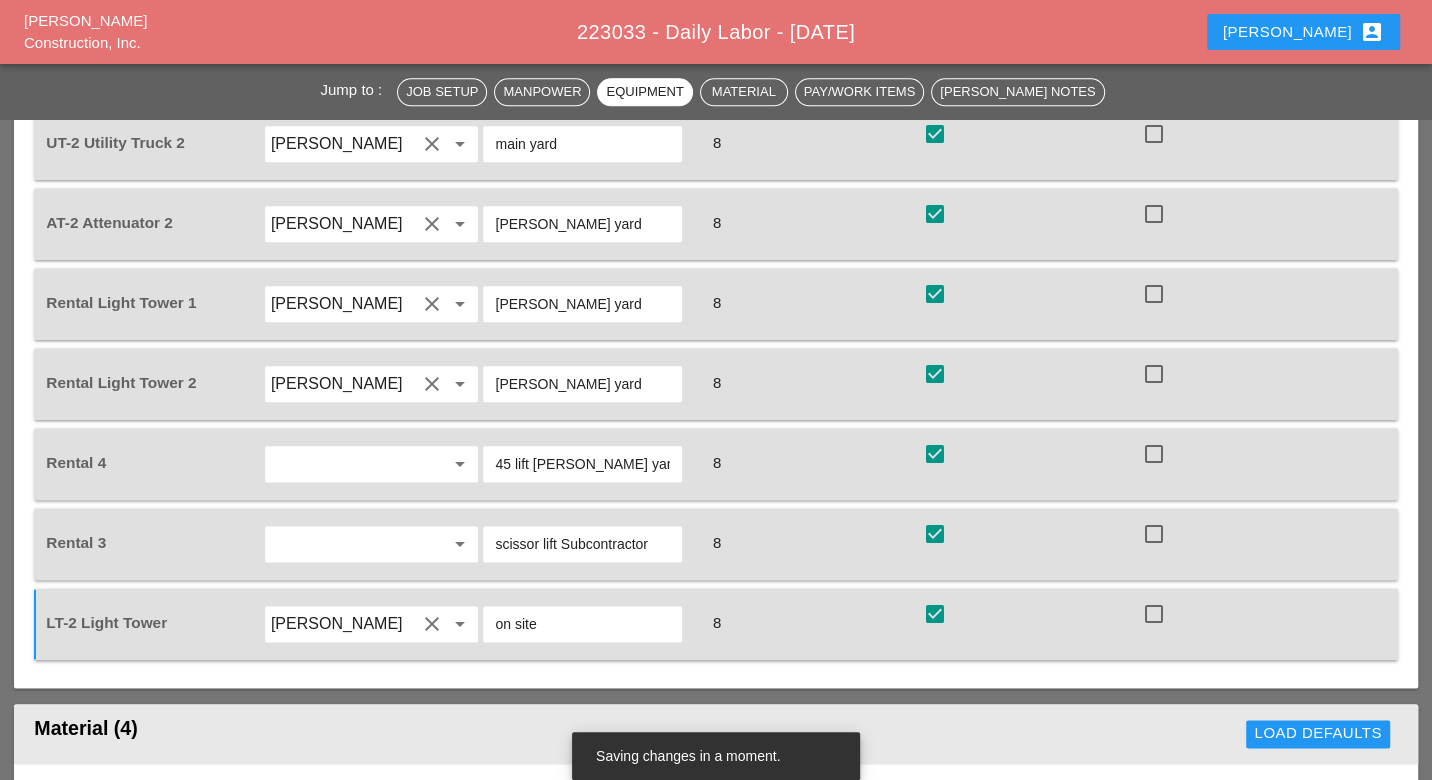 click at bounding box center (935, 454) 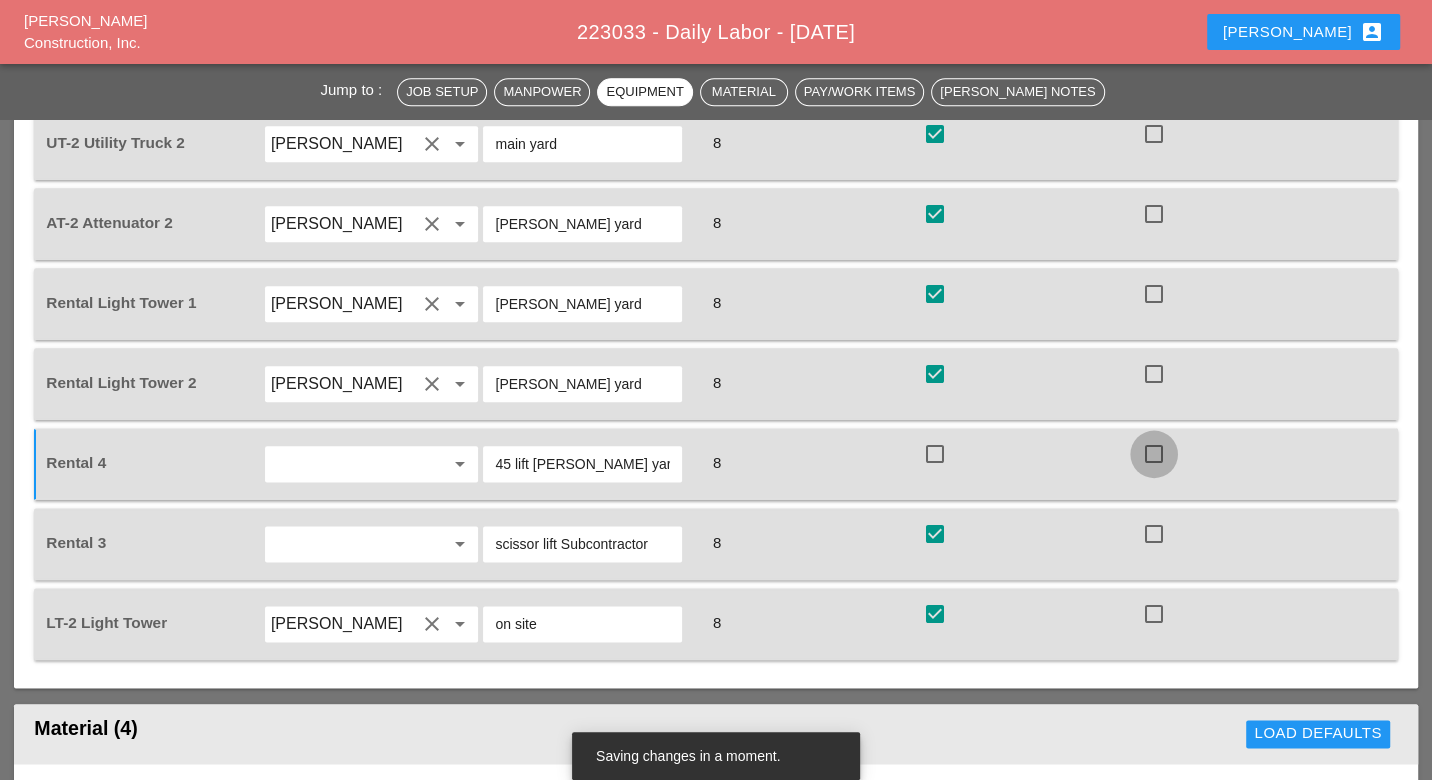 click at bounding box center (1154, 454) 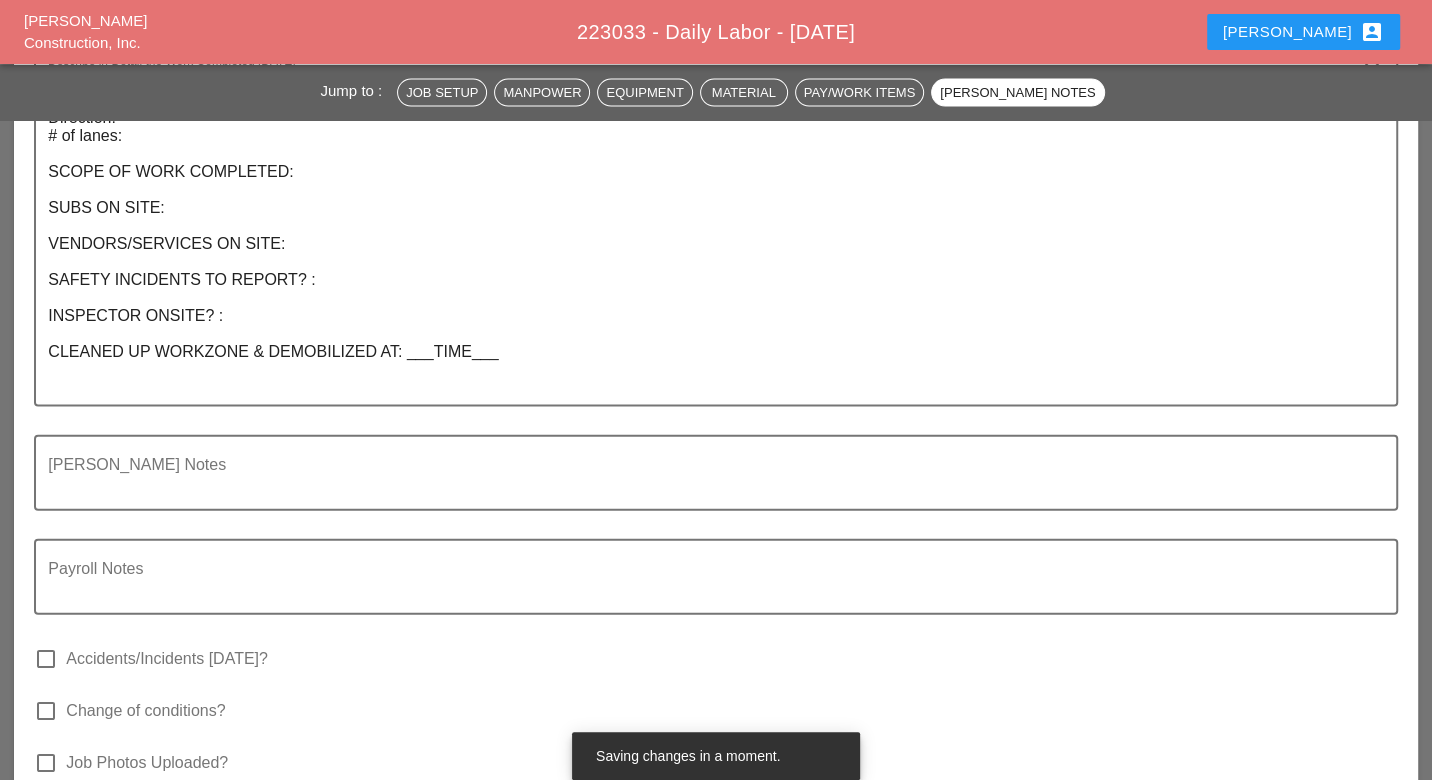 scroll, scrollTop: 3111, scrollLeft: 0, axis: vertical 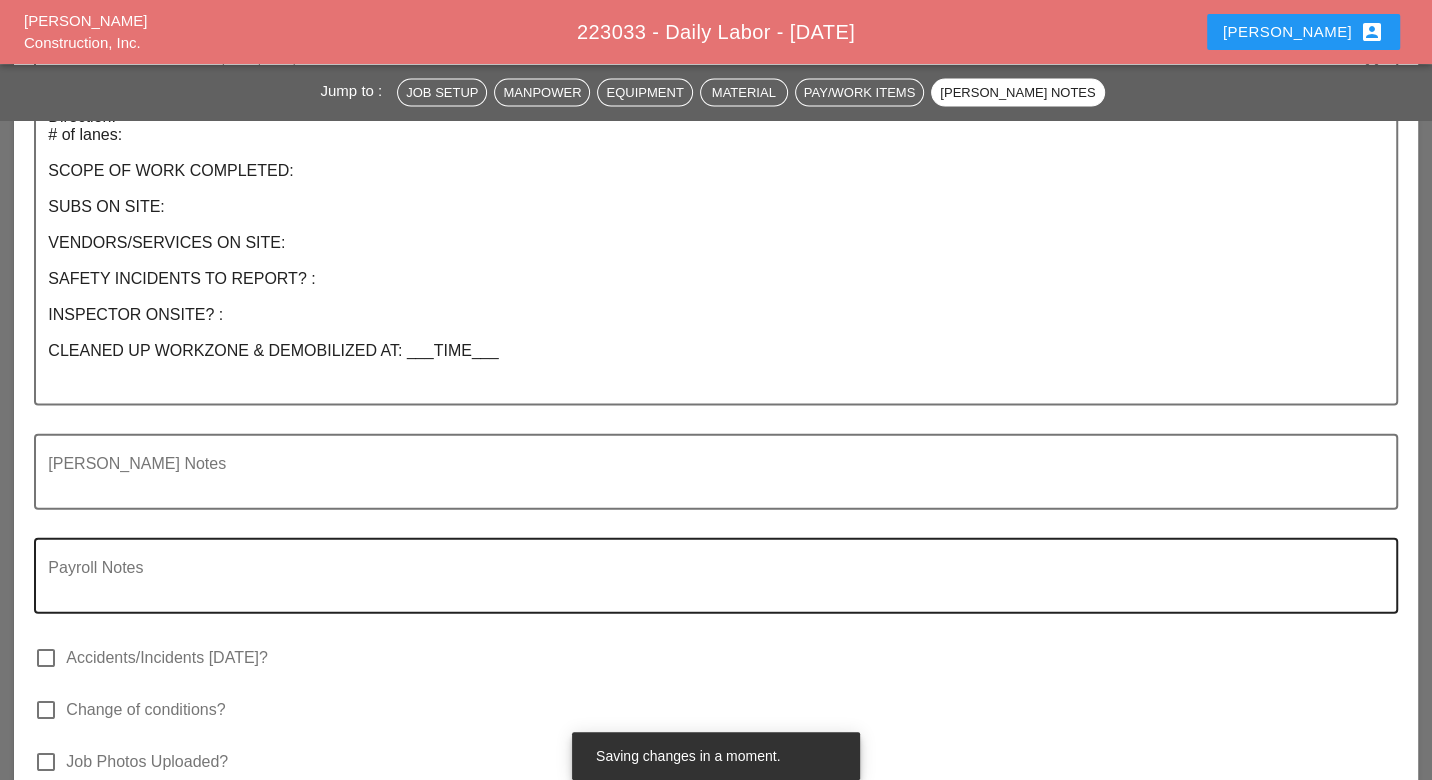 click at bounding box center [707, 588] 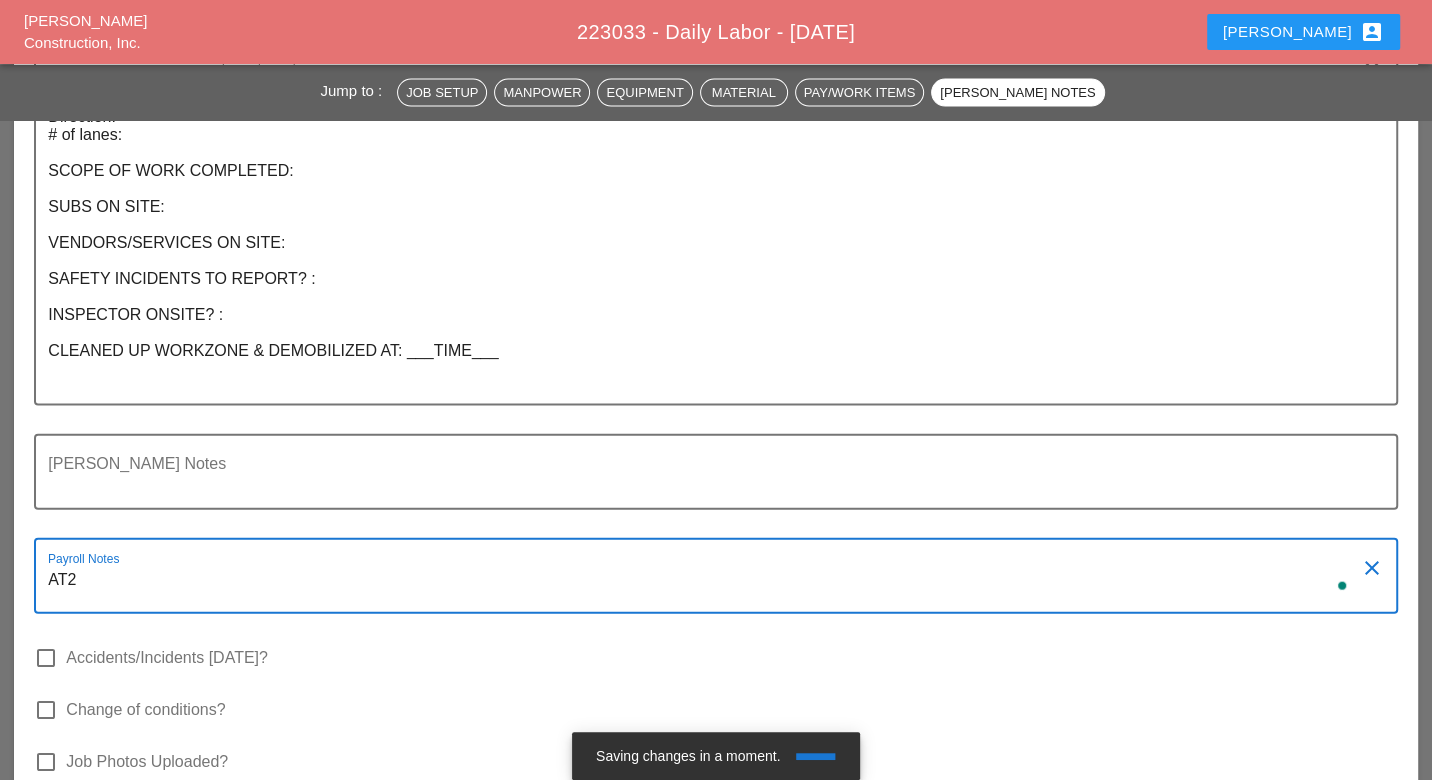 type on "AT2" 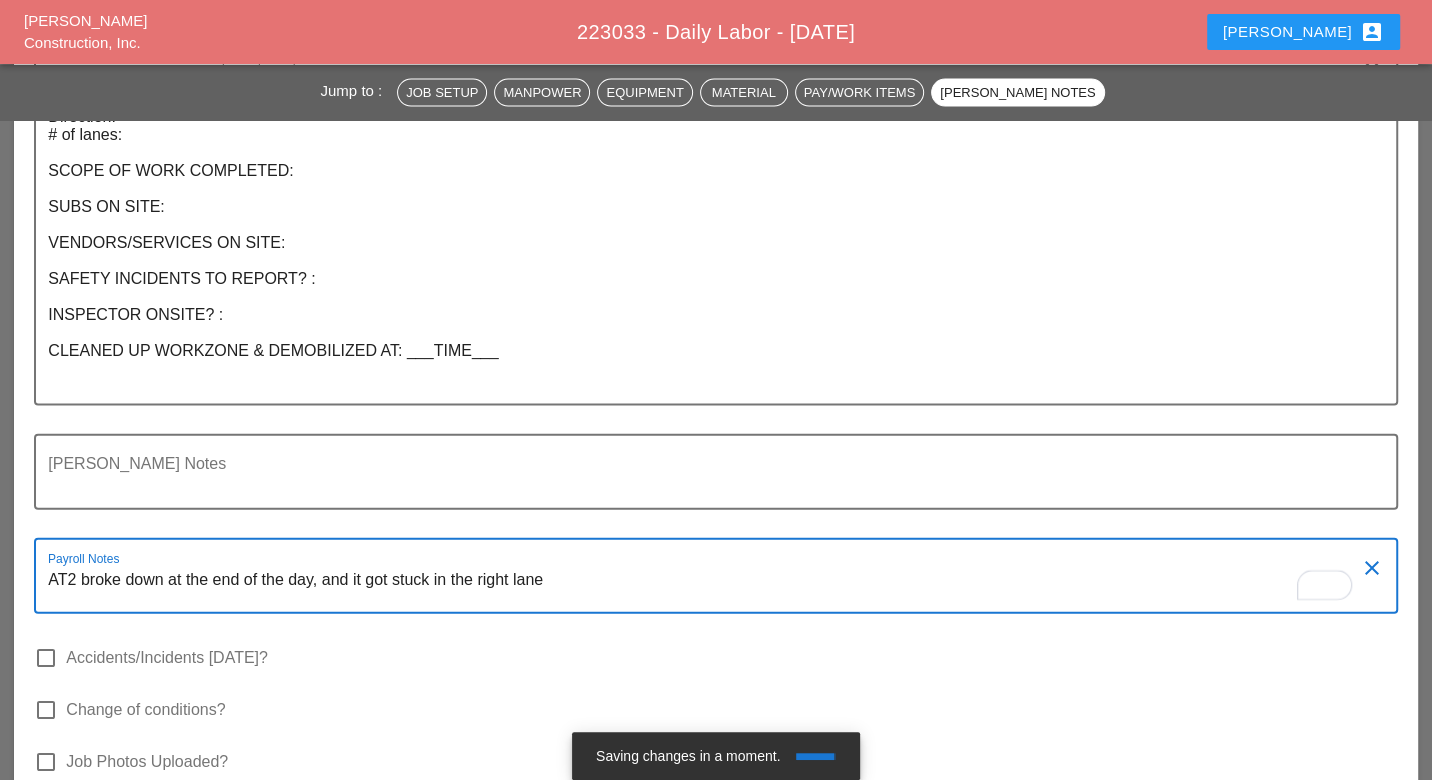 click on "AT2 broke down at the end of the day, and it got stuck in the right lane" at bounding box center [707, 588] 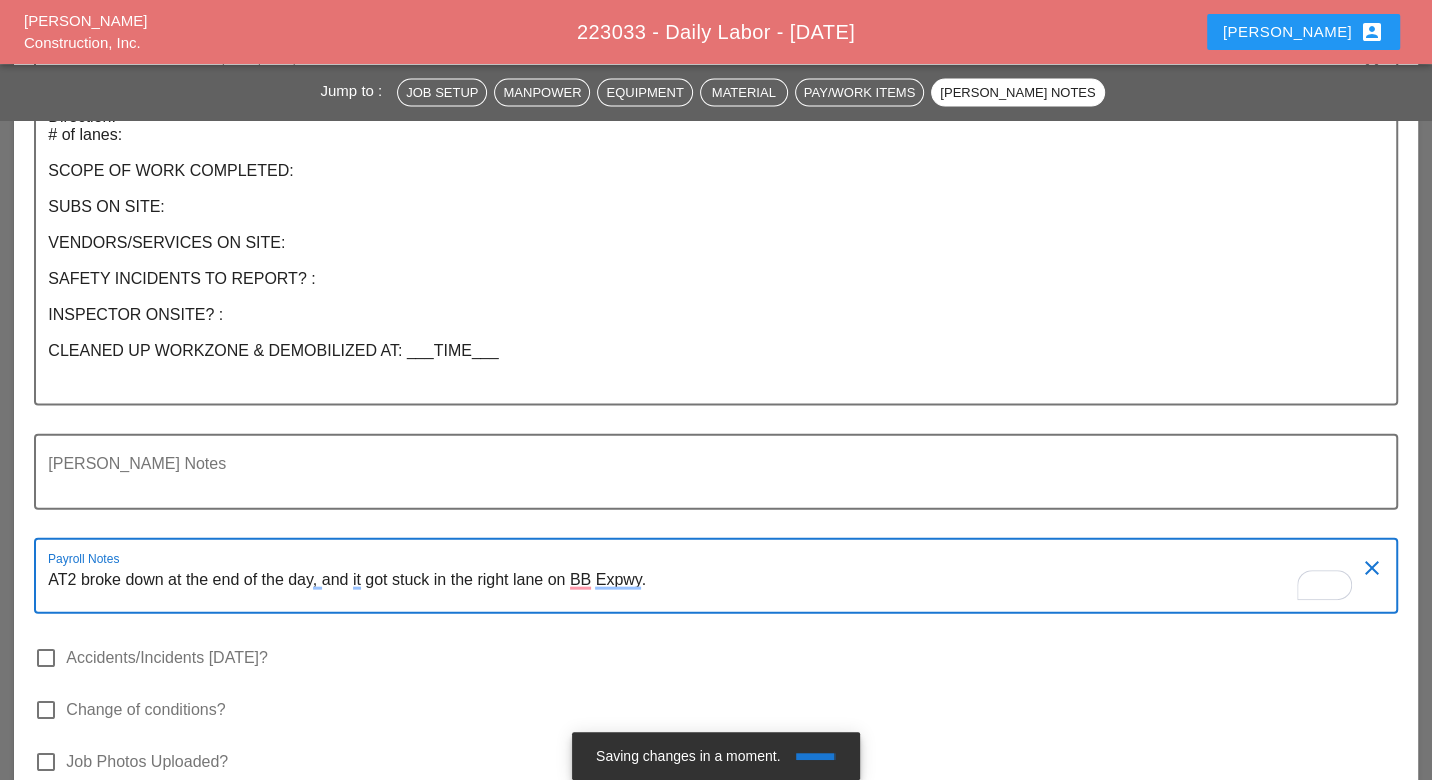click on "AT2 broke down at the end of the day, and it got stuck in the right lane on BB Expwy." at bounding box center [707, 588] 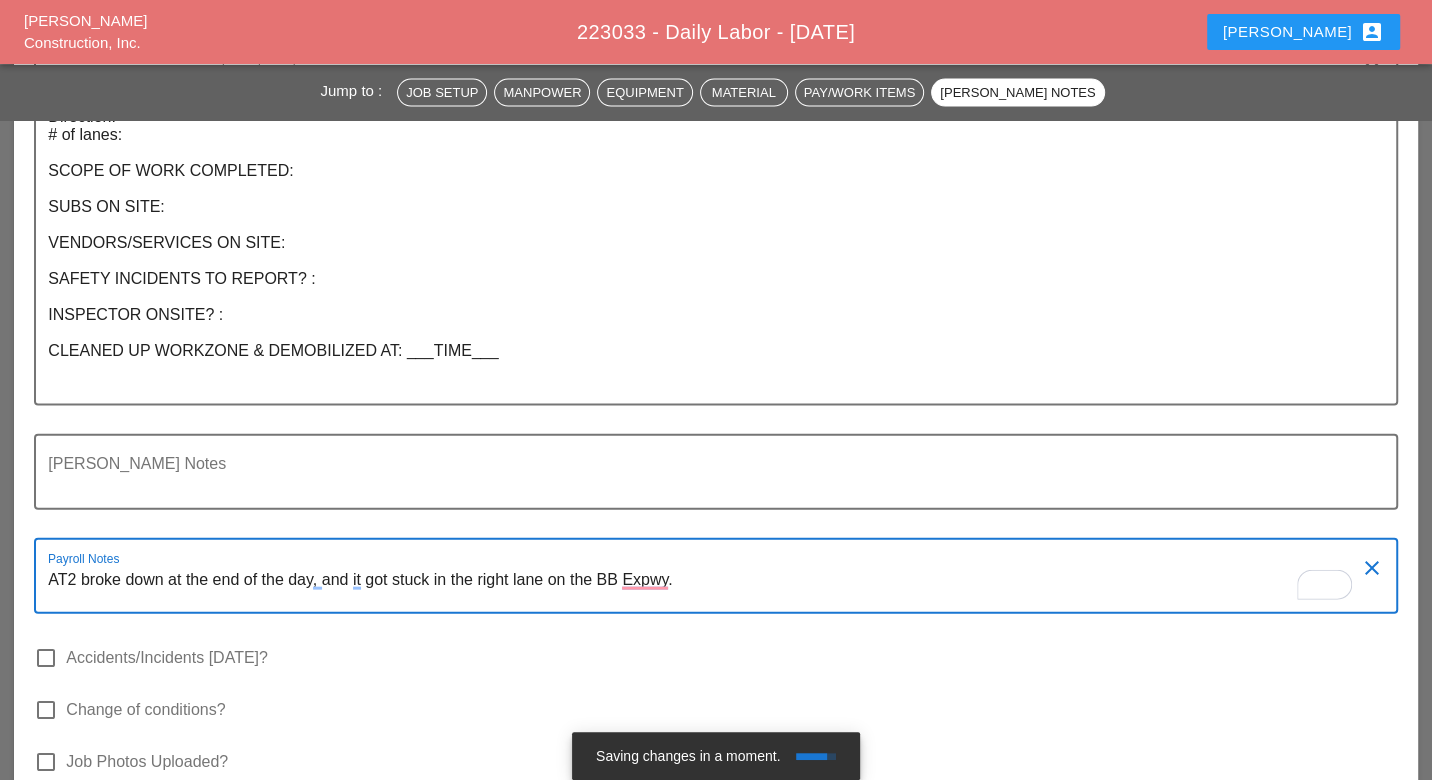 drag, startPoint x: 607, startPoint y: 486, endPoint x: 596, endPoint y: 485, distance: 11.045361 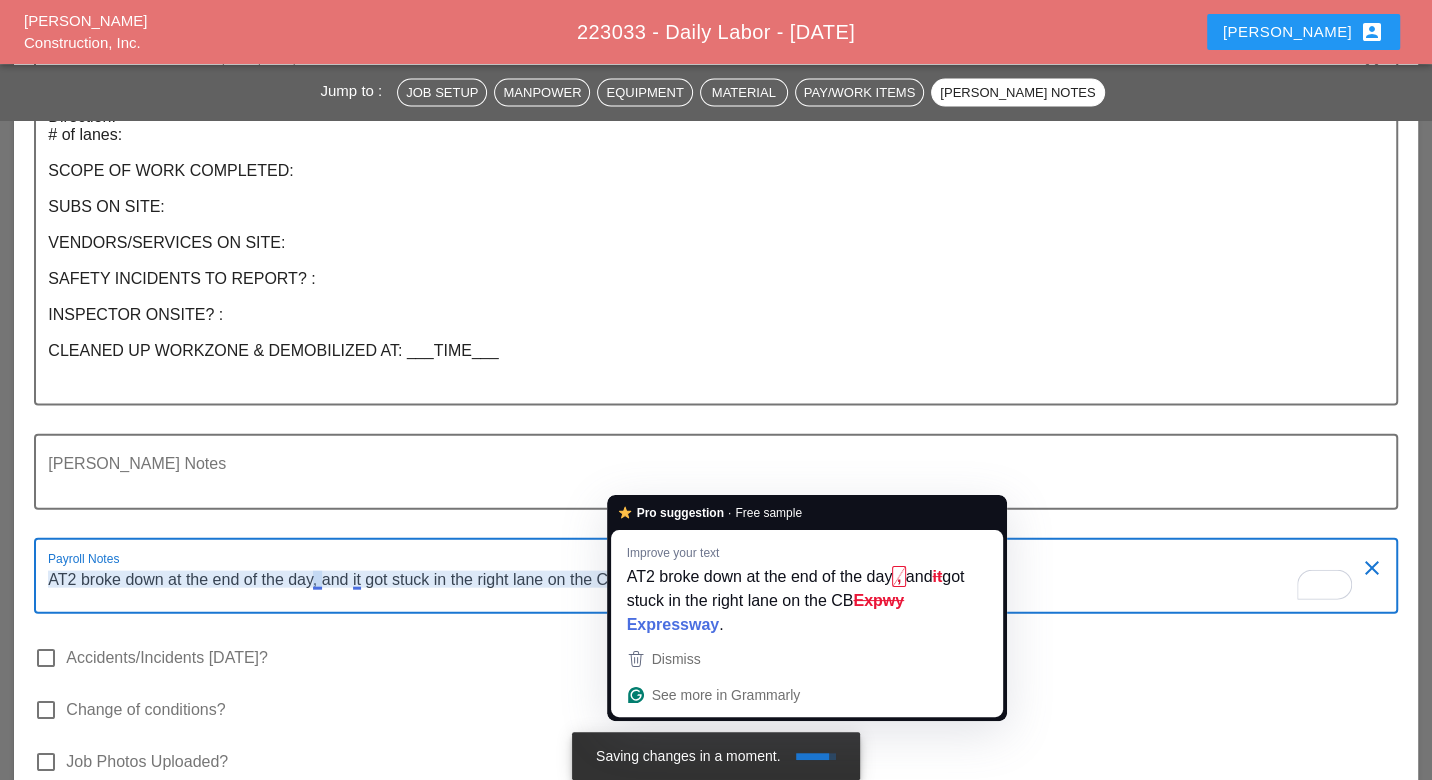 click on "AT2 broke down at the end of the day, and it got stuck in the right lane on the CB Expwy." at bounding box center [707, 588] 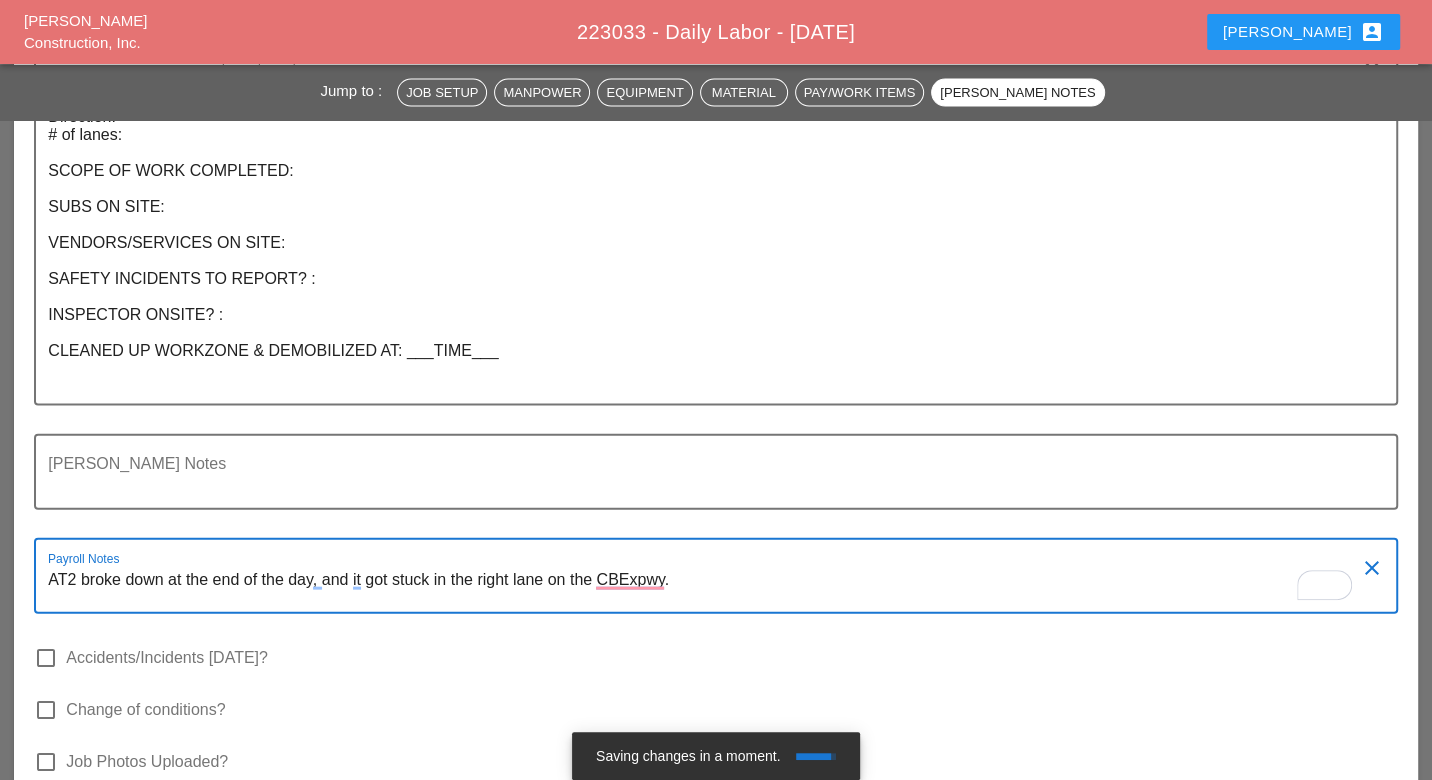 click on "AT2 broke down at the end of the day, and it got stuck in the right lane on the CBExpwy." at bounding box center (707, 588) 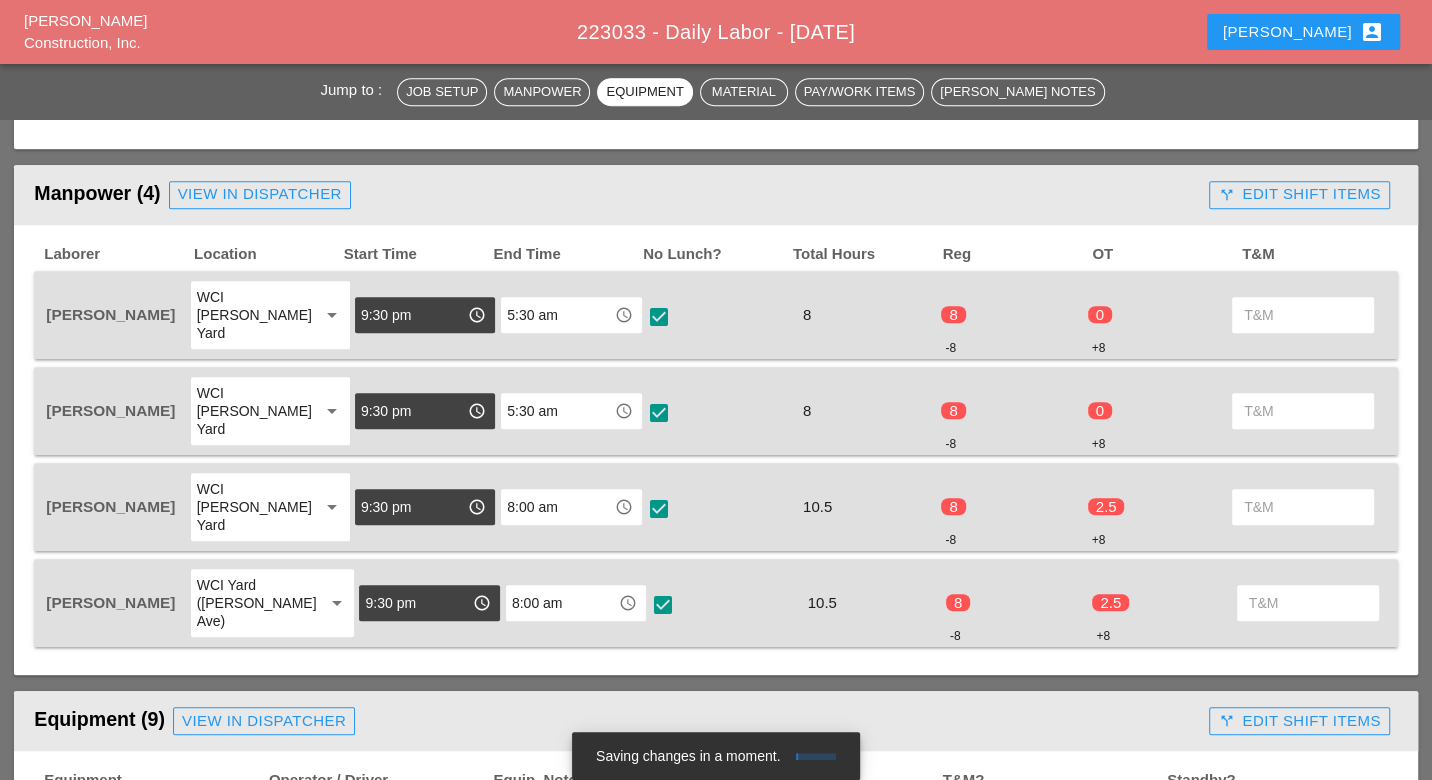 scroll, scrollTop: 666, scrollLeft: 0, axis: vertical 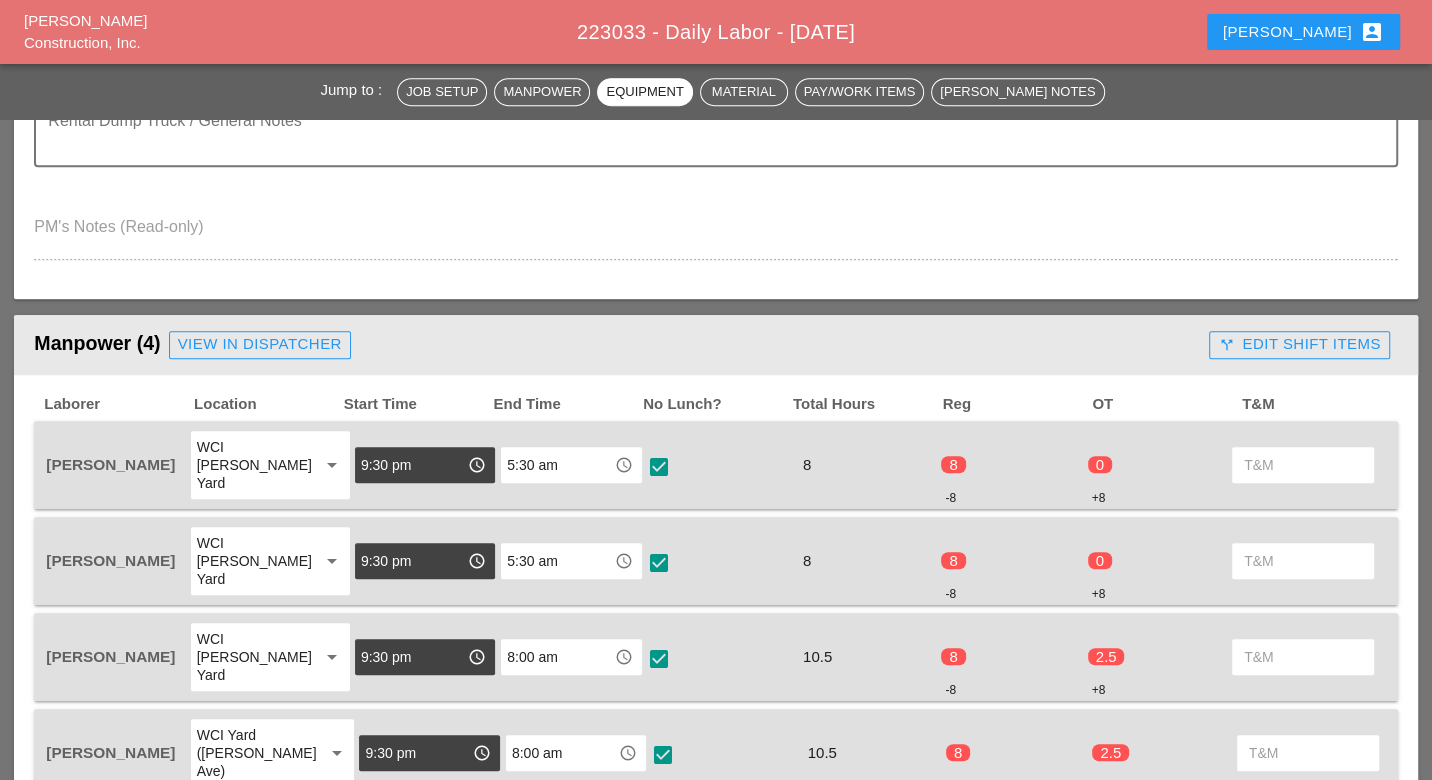 type on "AT2 broke down at the end of the day, and it got stuck in the right lane on the CBExpwy. Cristian and Hugo had to wait for David, theused AT3 with an arrow for protection. David managed to get the truck off the expressway and a tow truck company moved the truck back to the main yard." 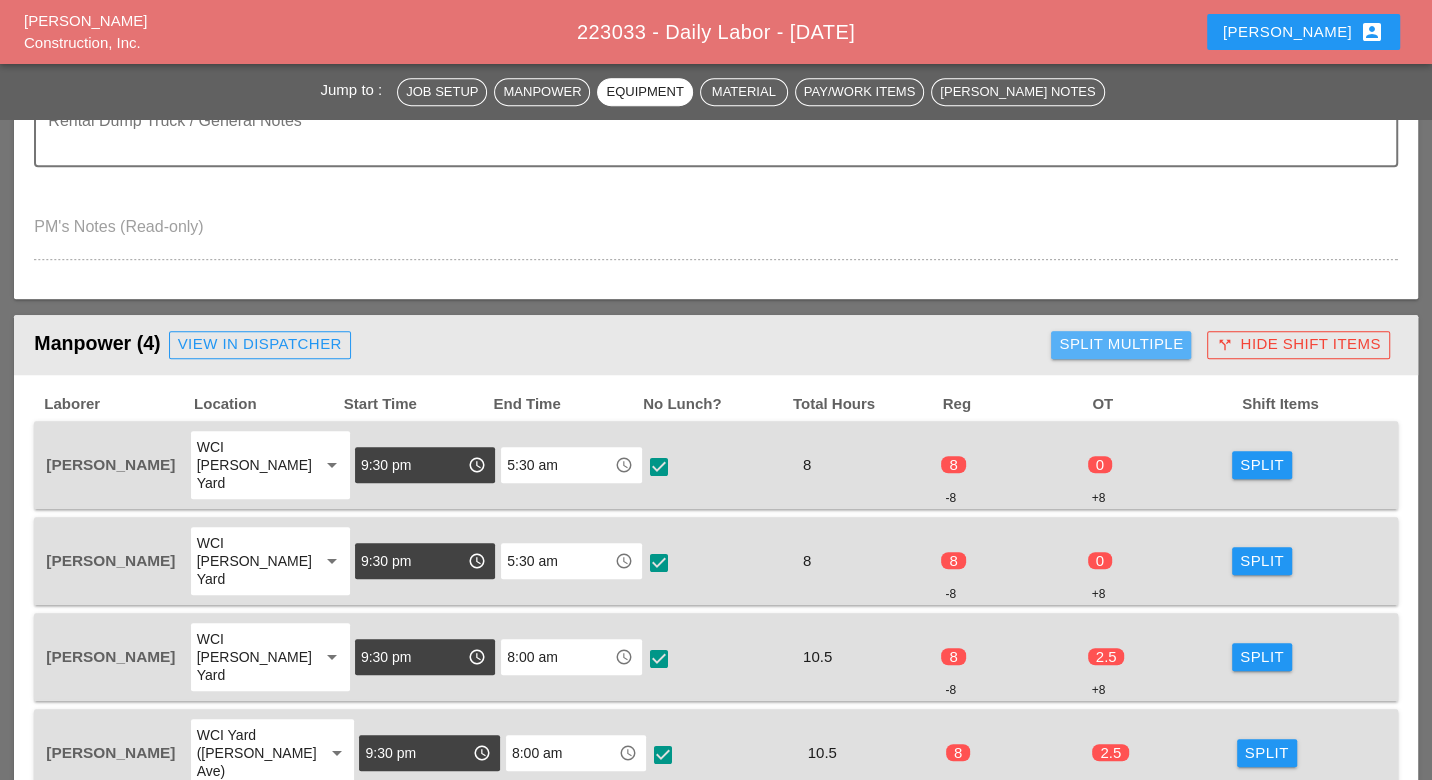 click on "Split Multiple" at bounding box center [1121, 344] 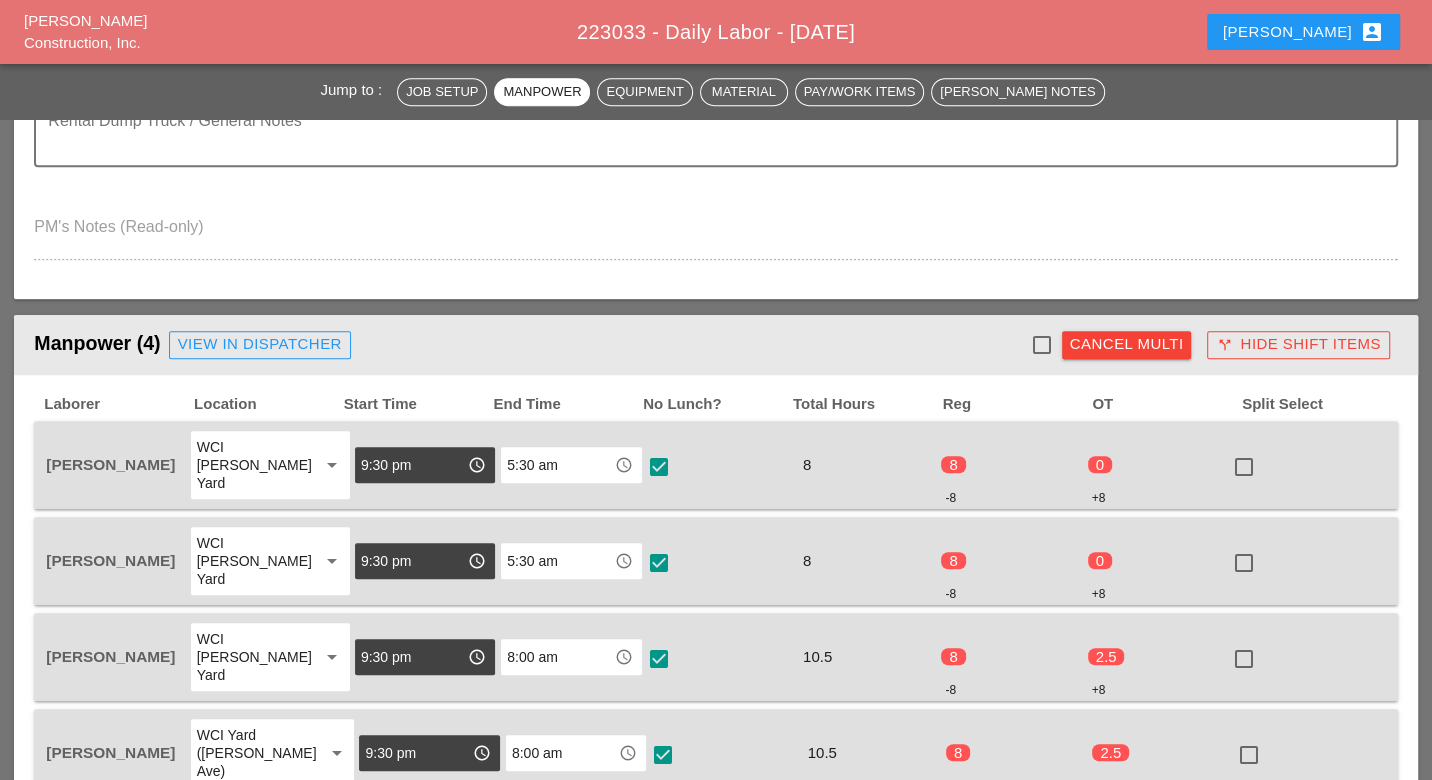 click on "Cancel Multi" at bounding box center (1127, 344) 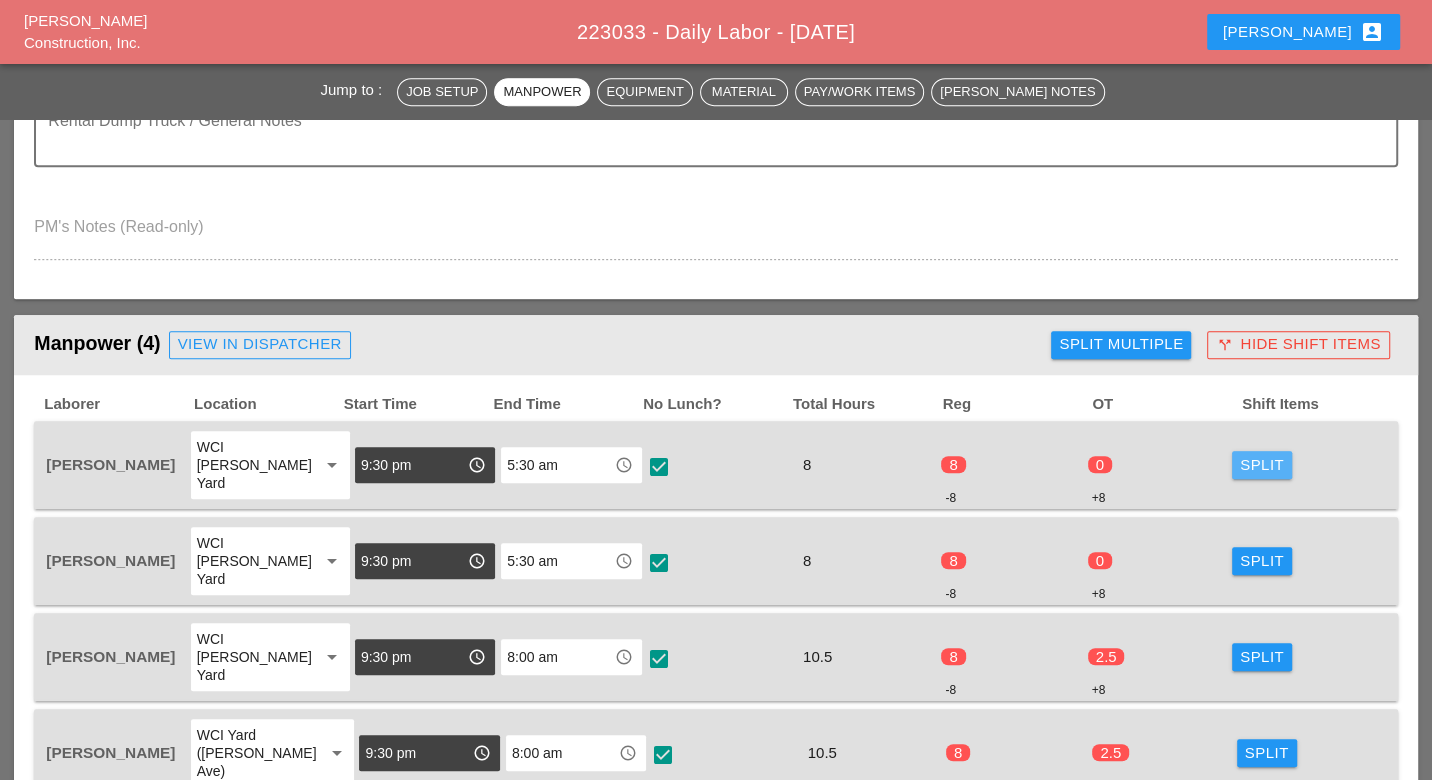 click on "Split" at bounding box center [1262, 465] 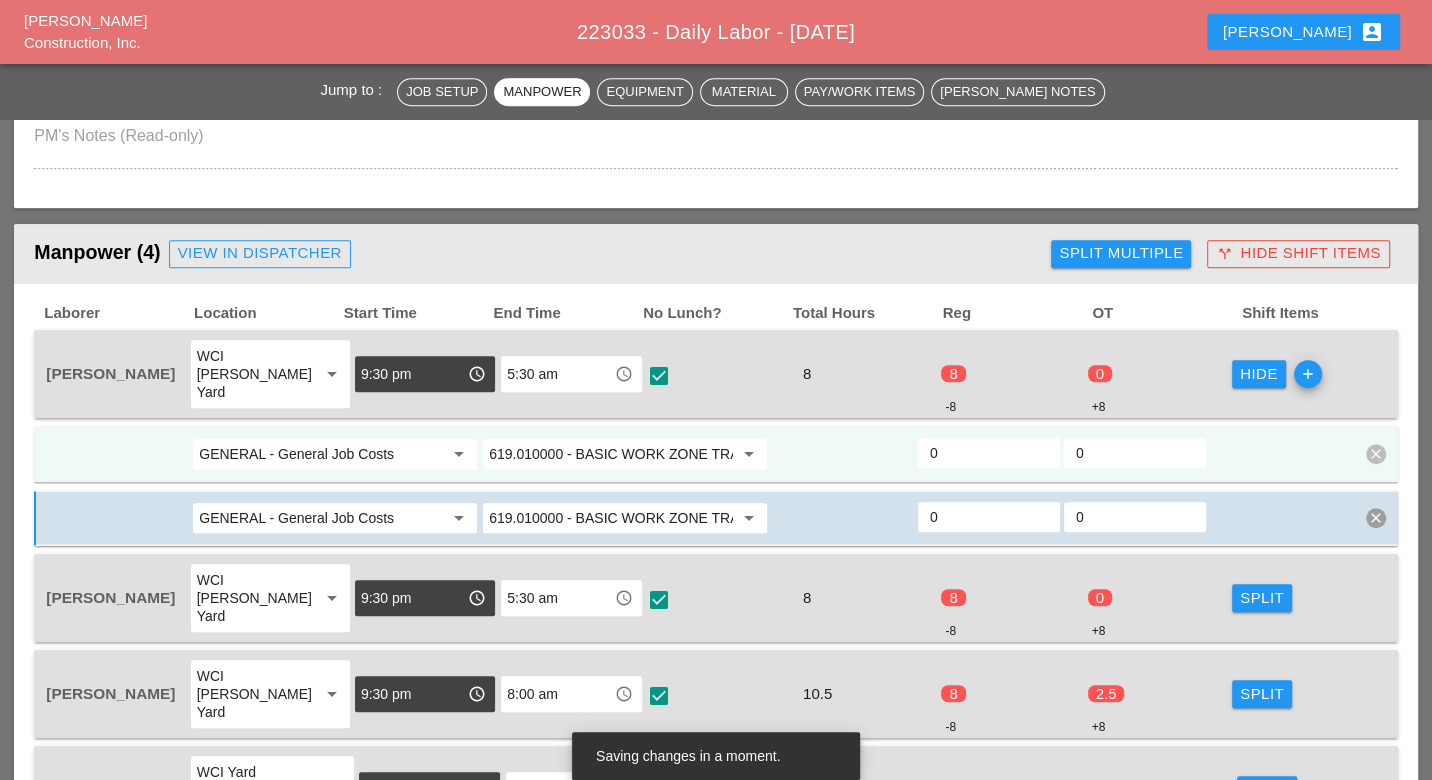 scroll, scrollTop: 777, scrollLeft: 0, axis: vertical 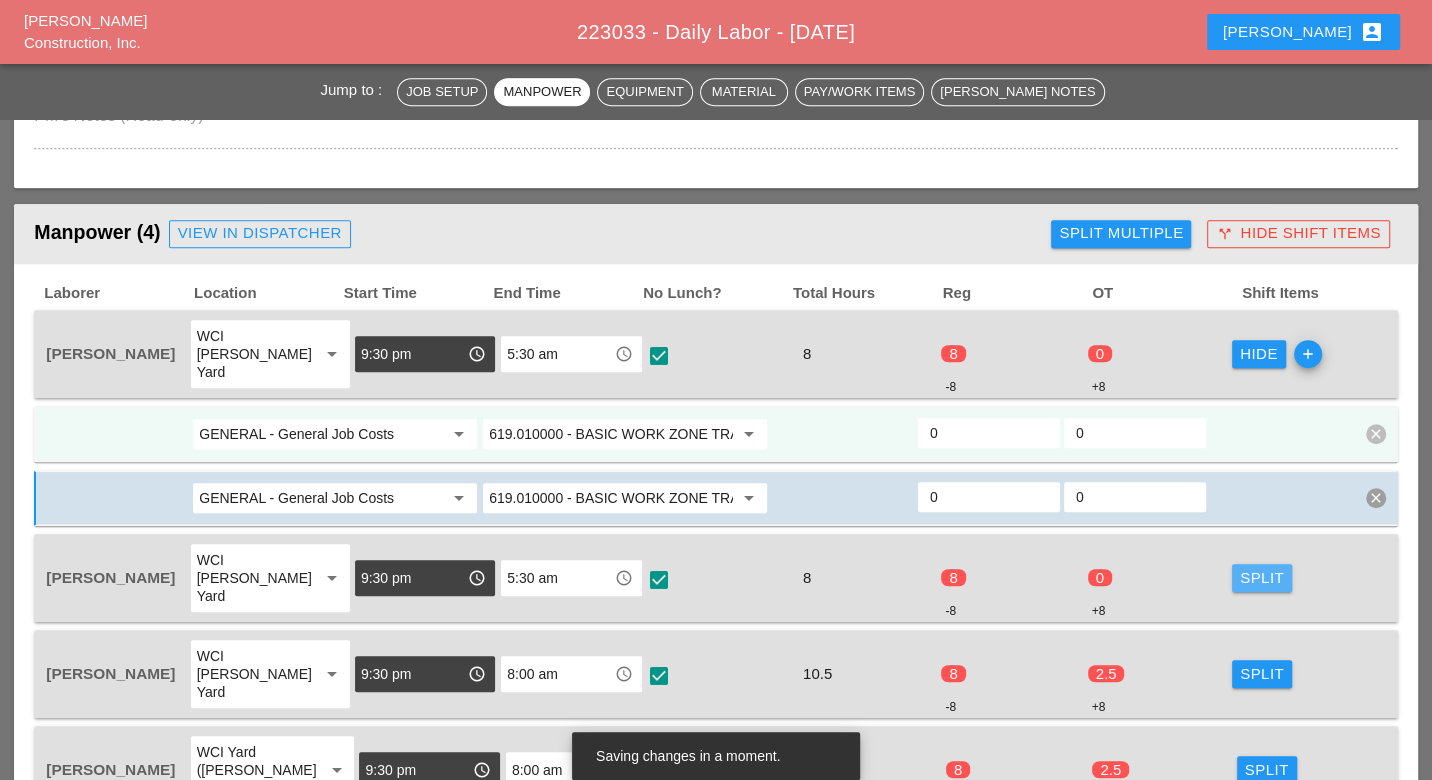 click on "Split" at bounding box center (1262, 578) 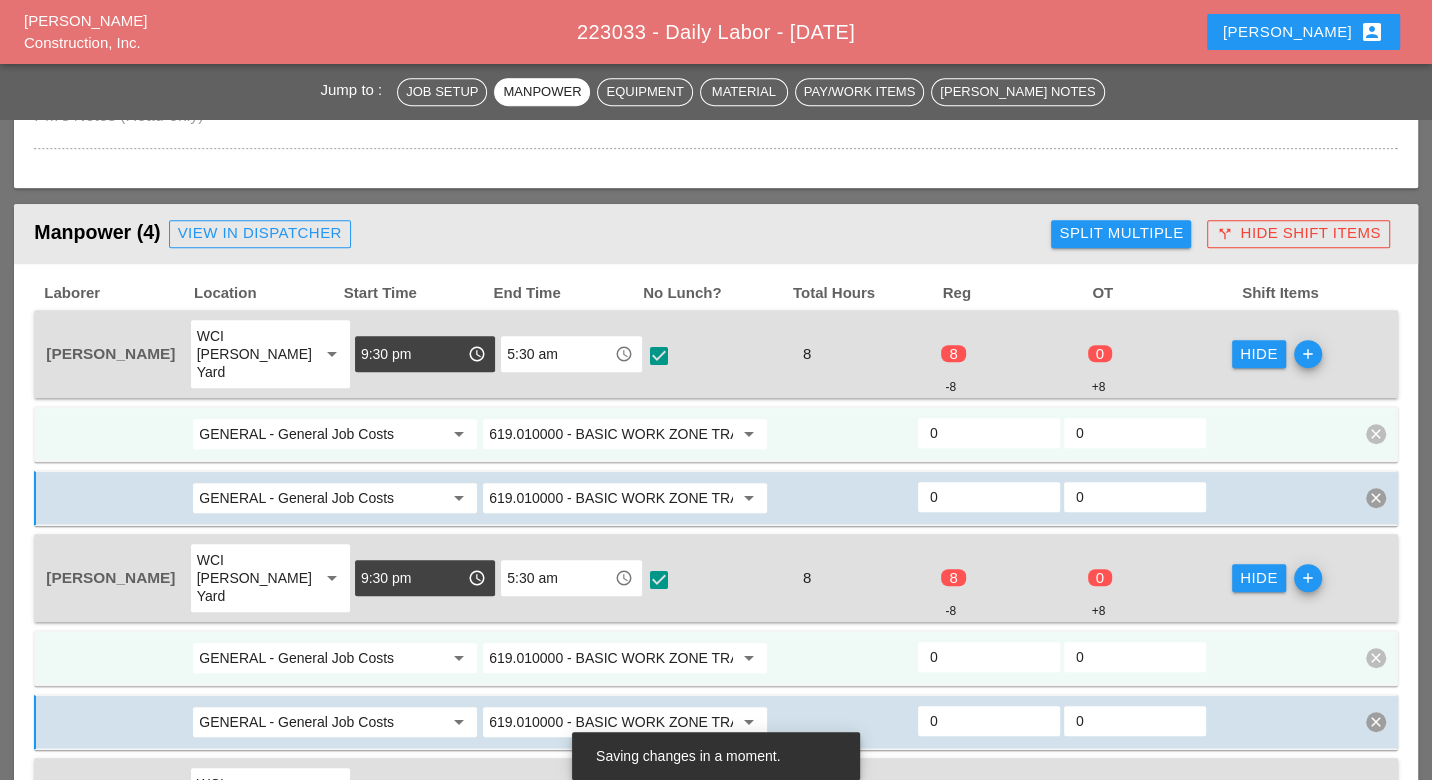 click on "Split" at bounding box center (1262, 802) 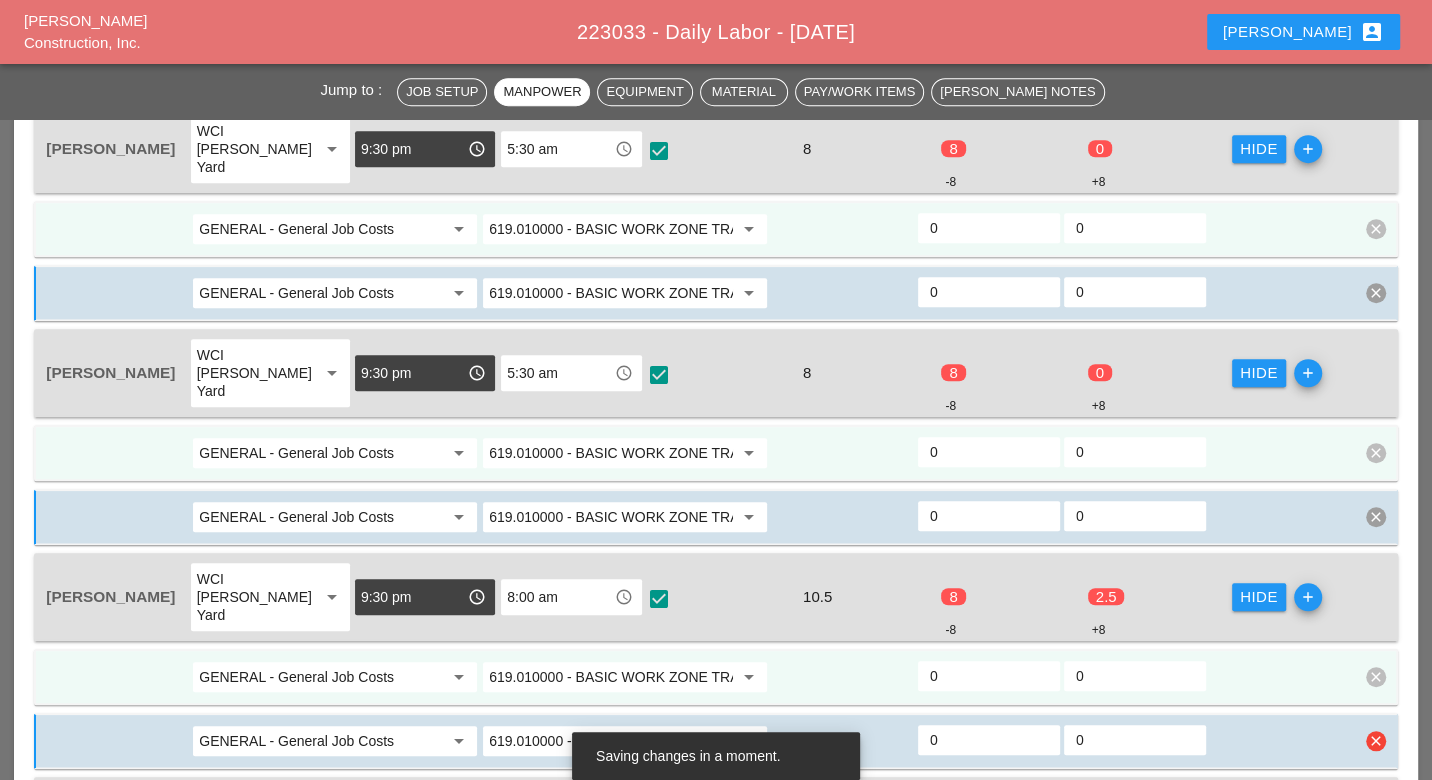 scroll, scrollTop: 1000, scrollLeft: 0, axis: vertical 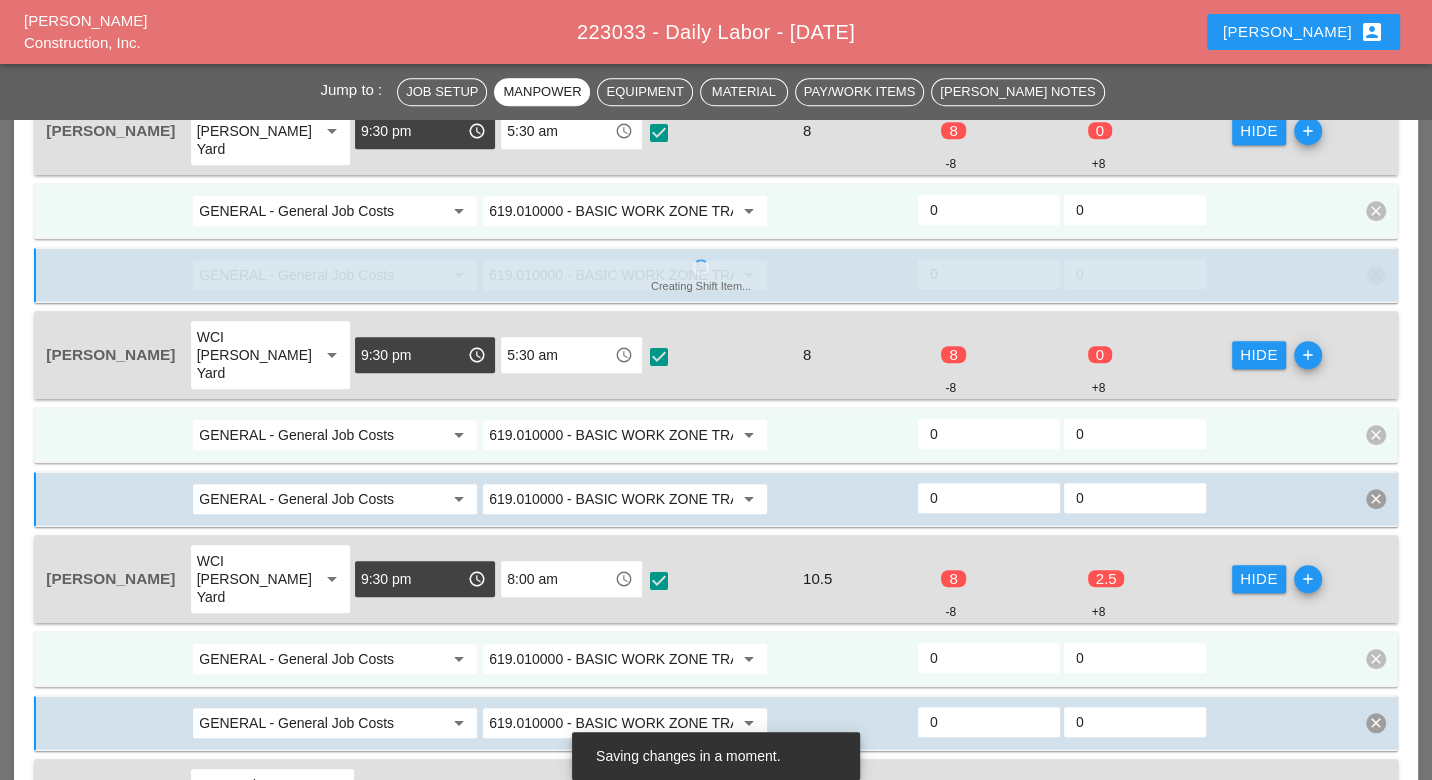 click on "Split" at bounding box center (1267, 803) 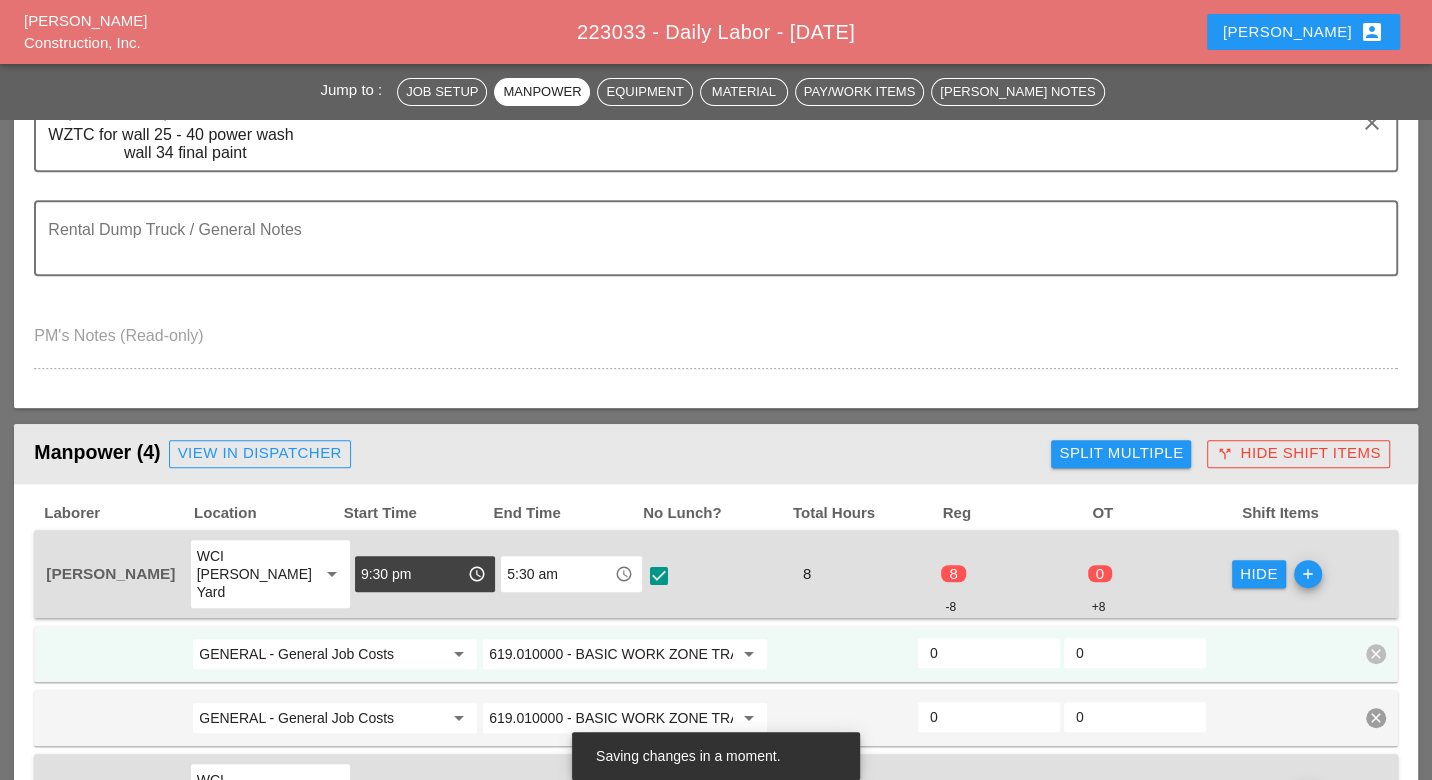 scroll, scrollTop: 555, scrollLeft: 0, axis: vertical 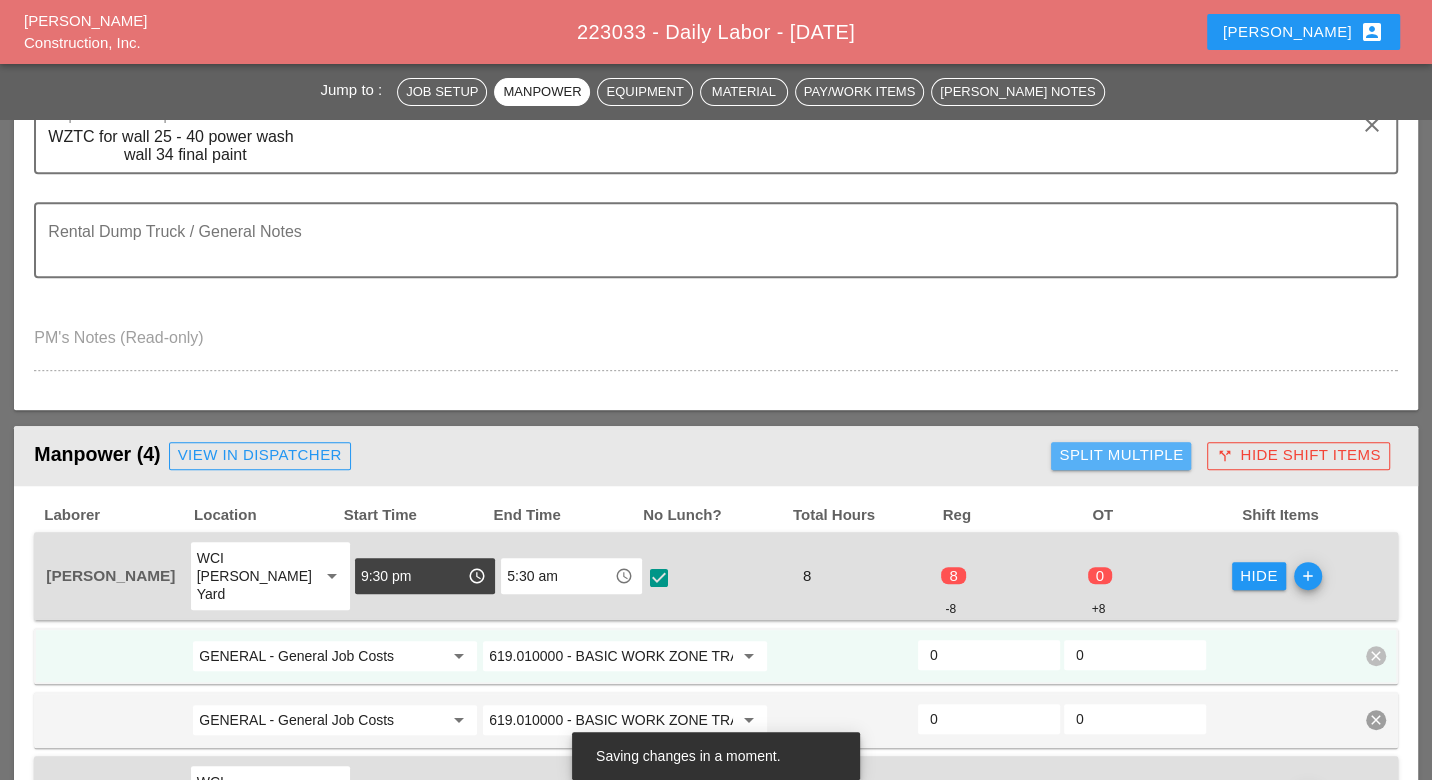 click on "Split Multiple" at bounding box center (1121, 455) 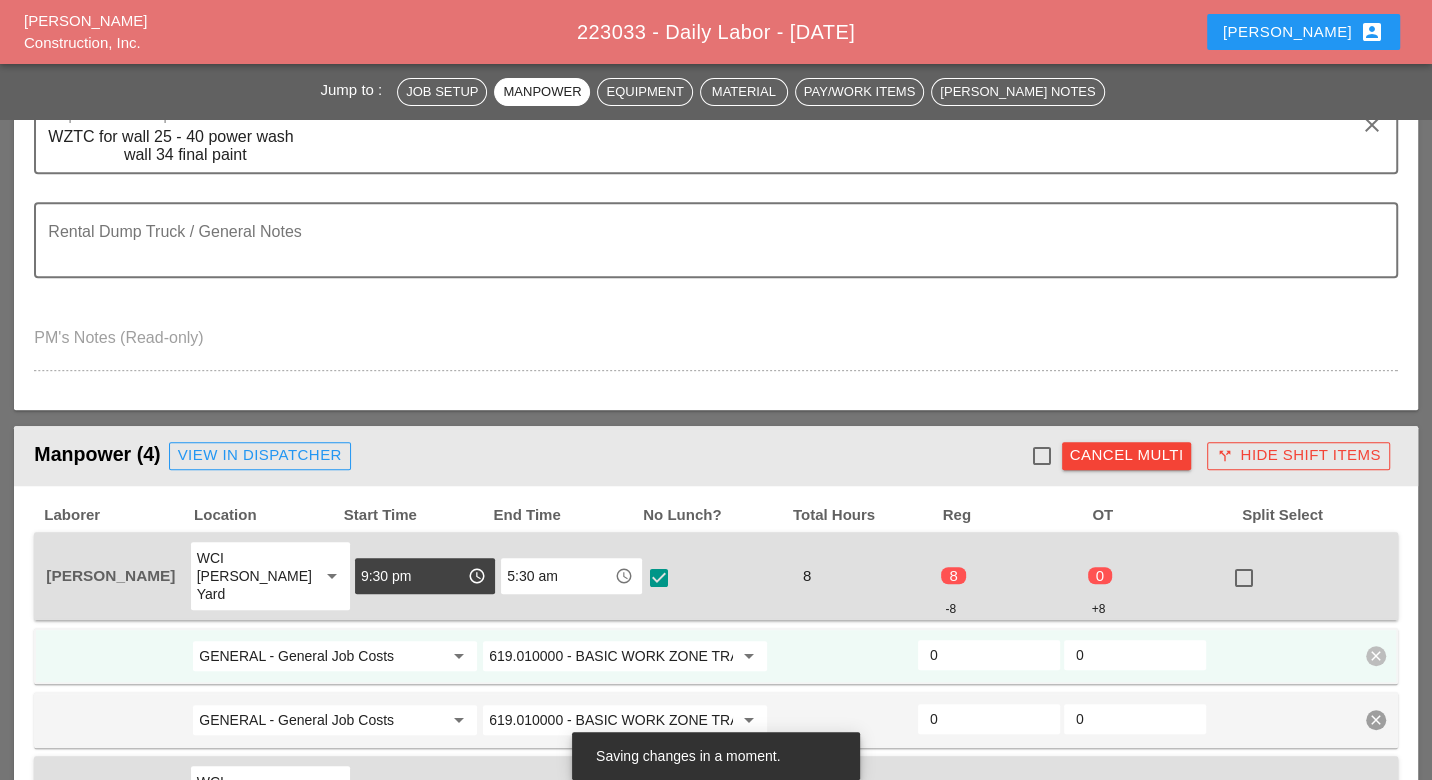 click at bounding box center (1042, 456) 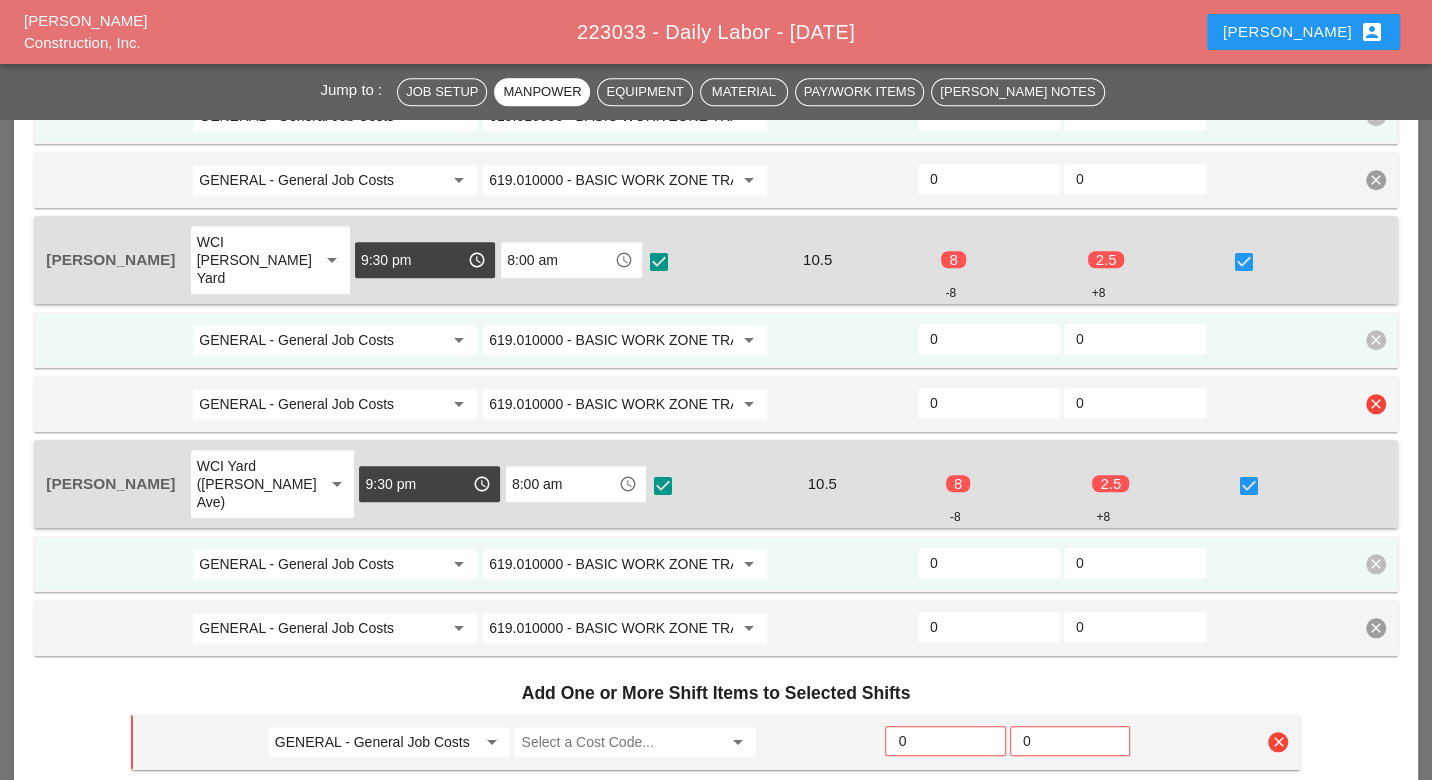 scroll, scrollTop: 1444, scrollLeft: 0, axis: vertical 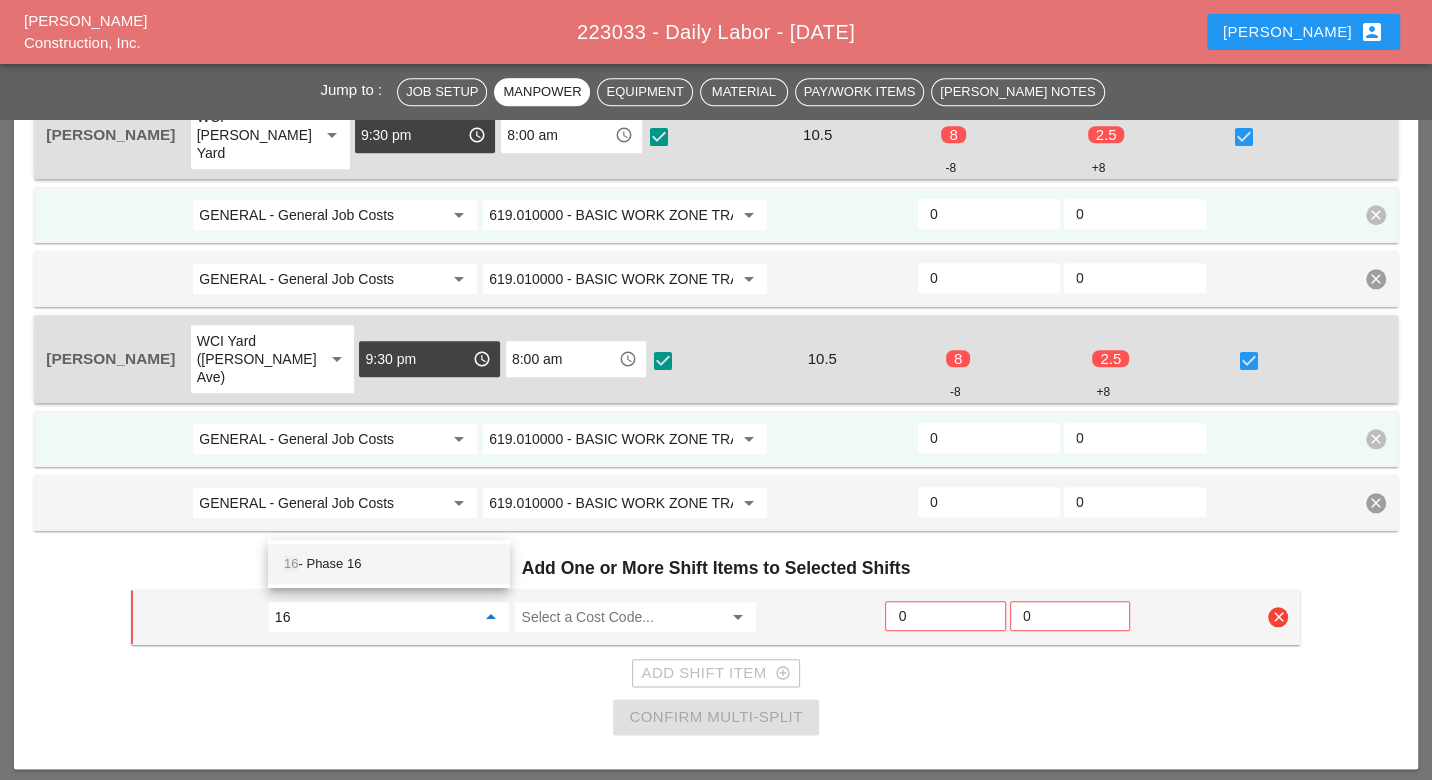 drag, startPoint x: 303, startPoint y: 518, endPoint x: 274, endPoint y: 520, distance: 29.068884 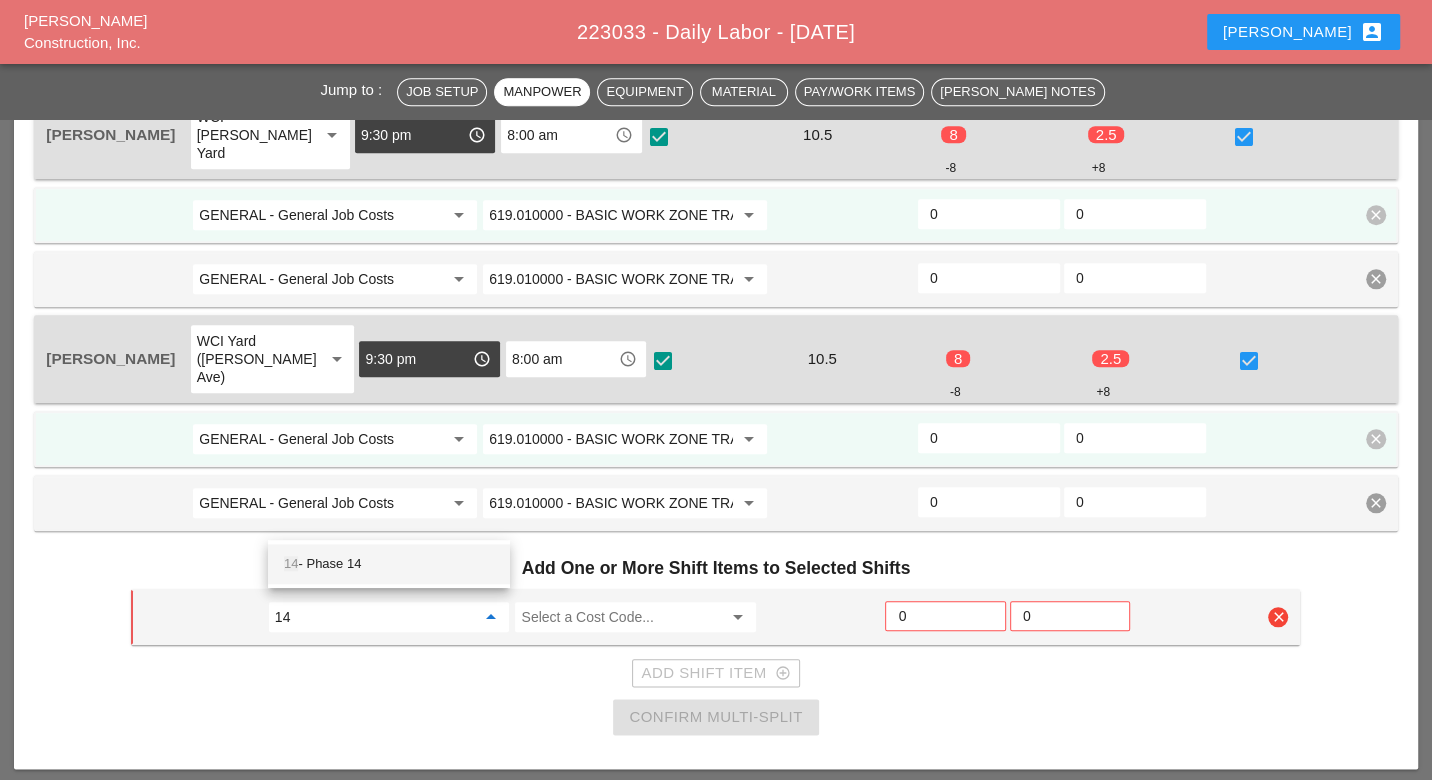 click on "14  - Phase 14" at bounding box center [389, 564] 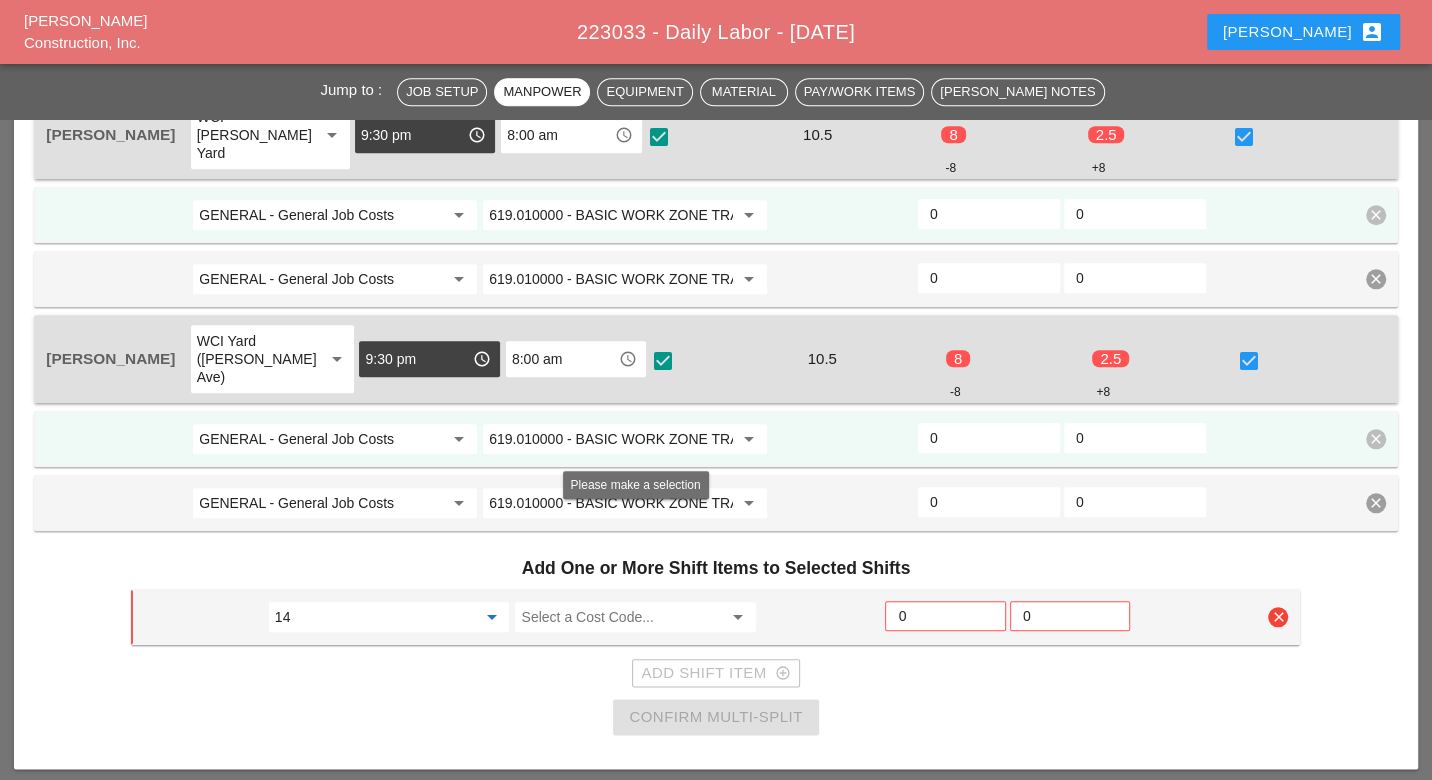 type on "14 - Phase 14" 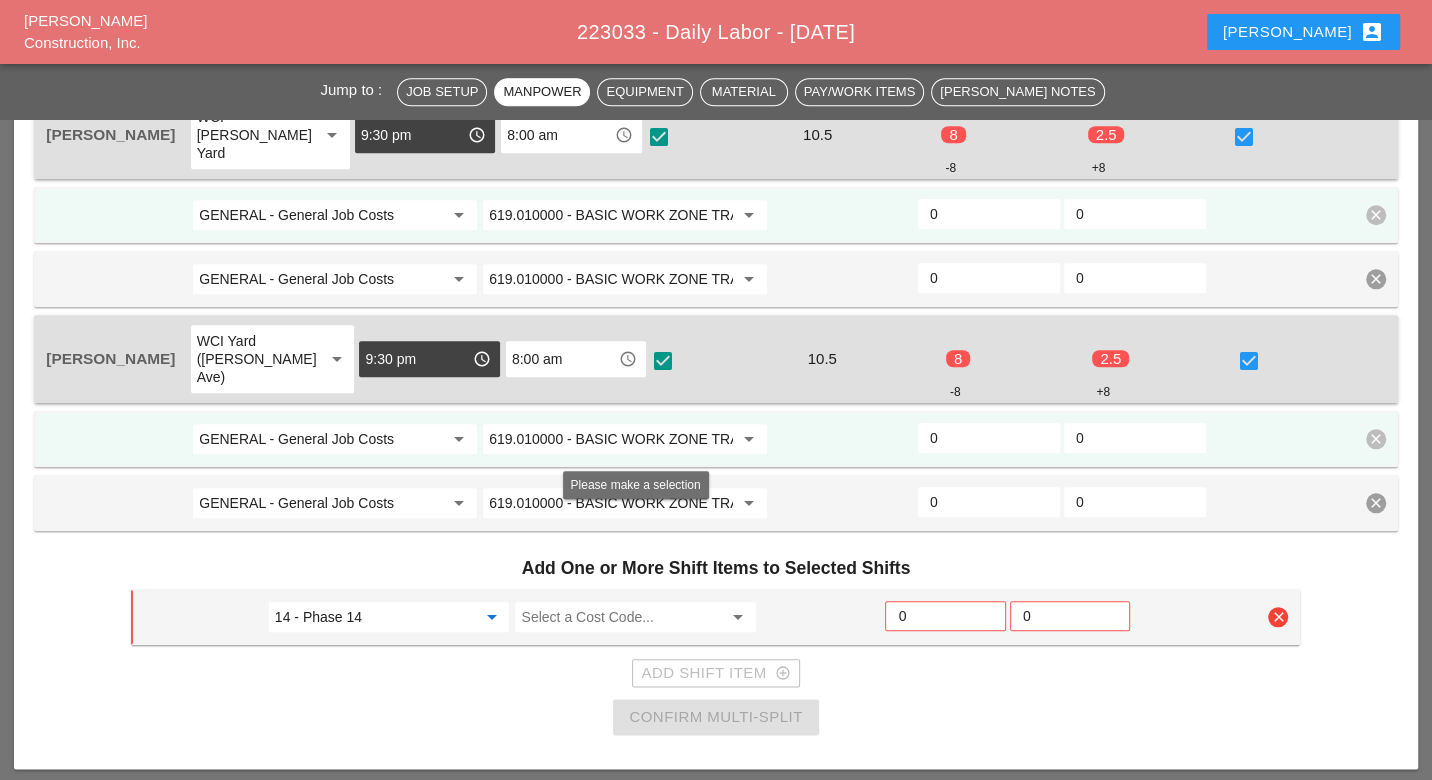 click at bounding box center (621, 617) 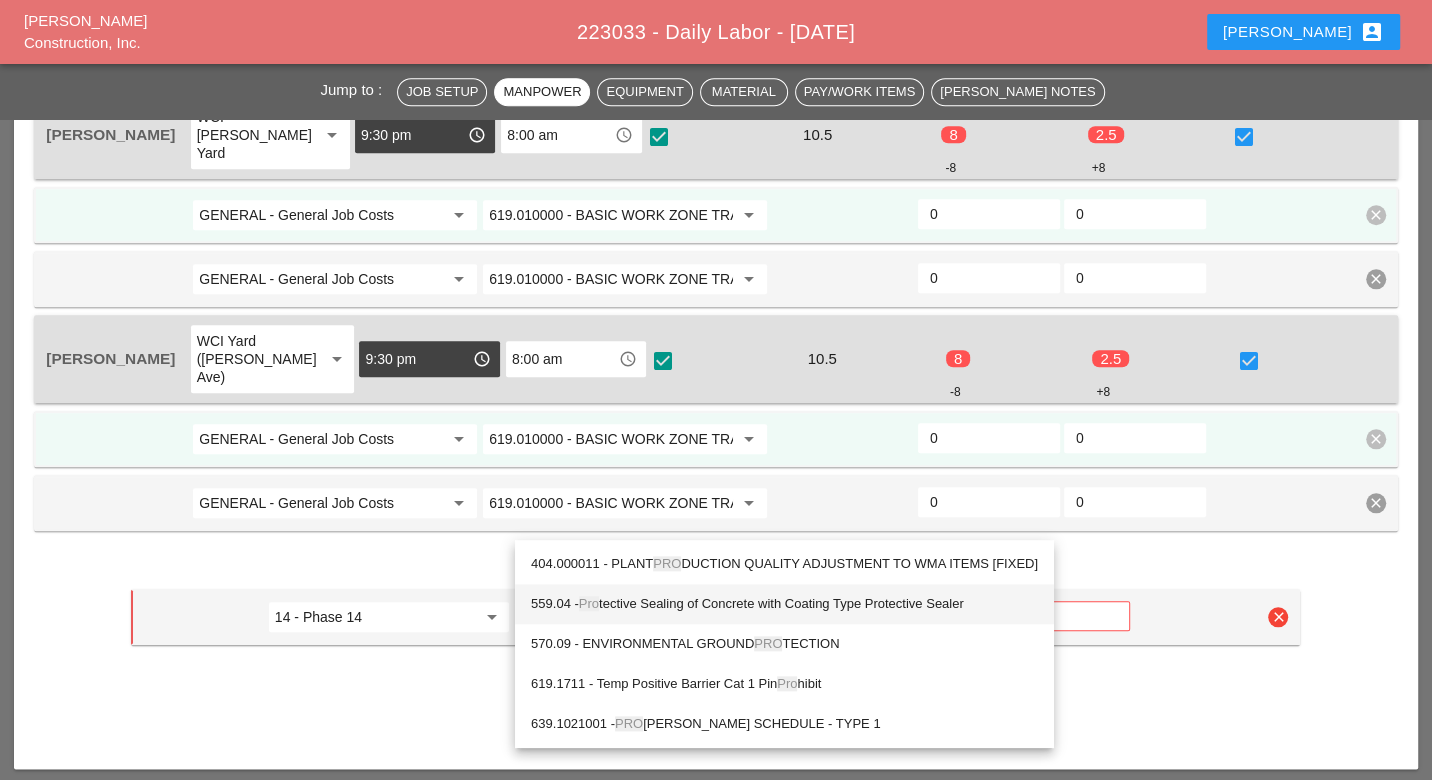 click on "559.04 -  Pro tective Sealing of Concrete with Coating Type Protective Sealer" at bounding box center (784, 604) 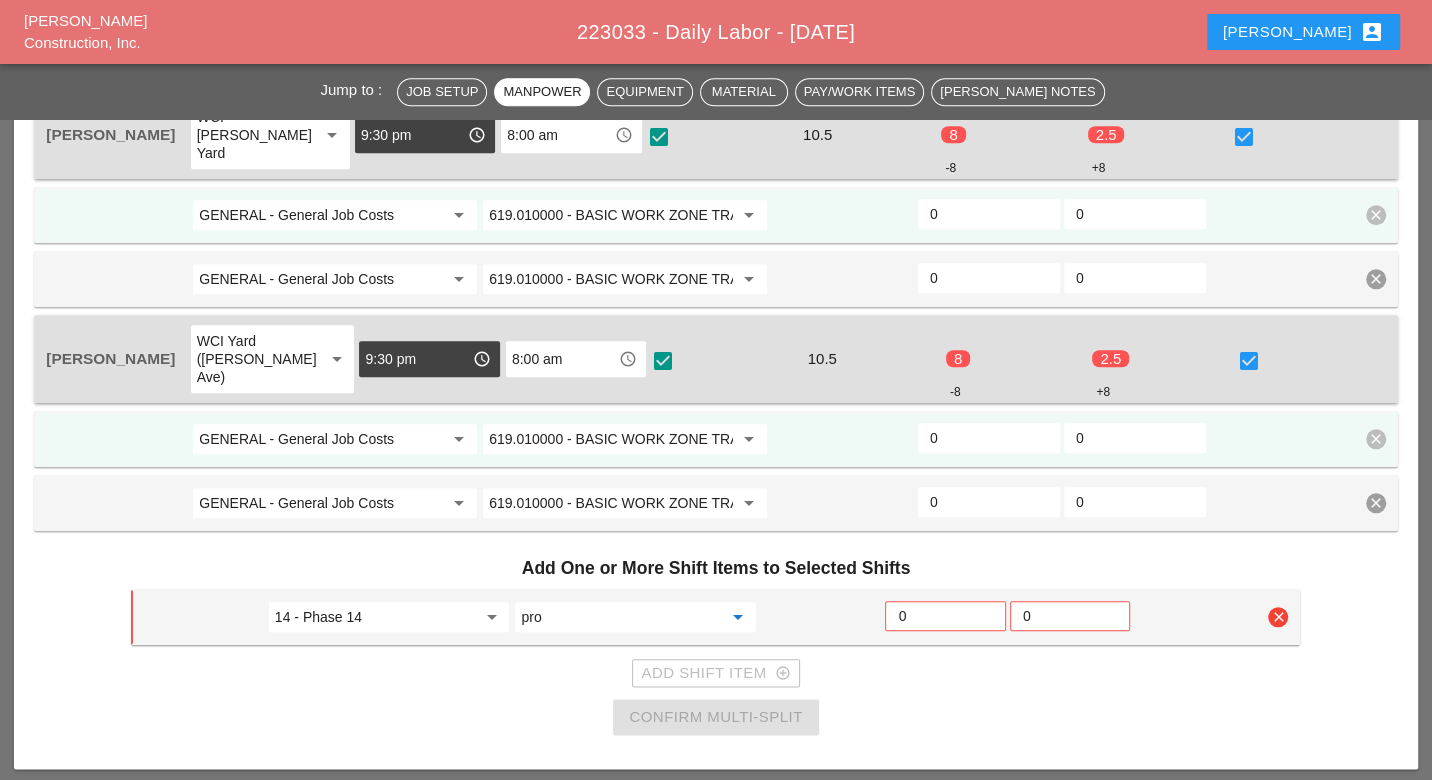 drag, startPoint x: 563, startPoint y: 521, endPoint x: 520, endPoint y: 521, distance: 43 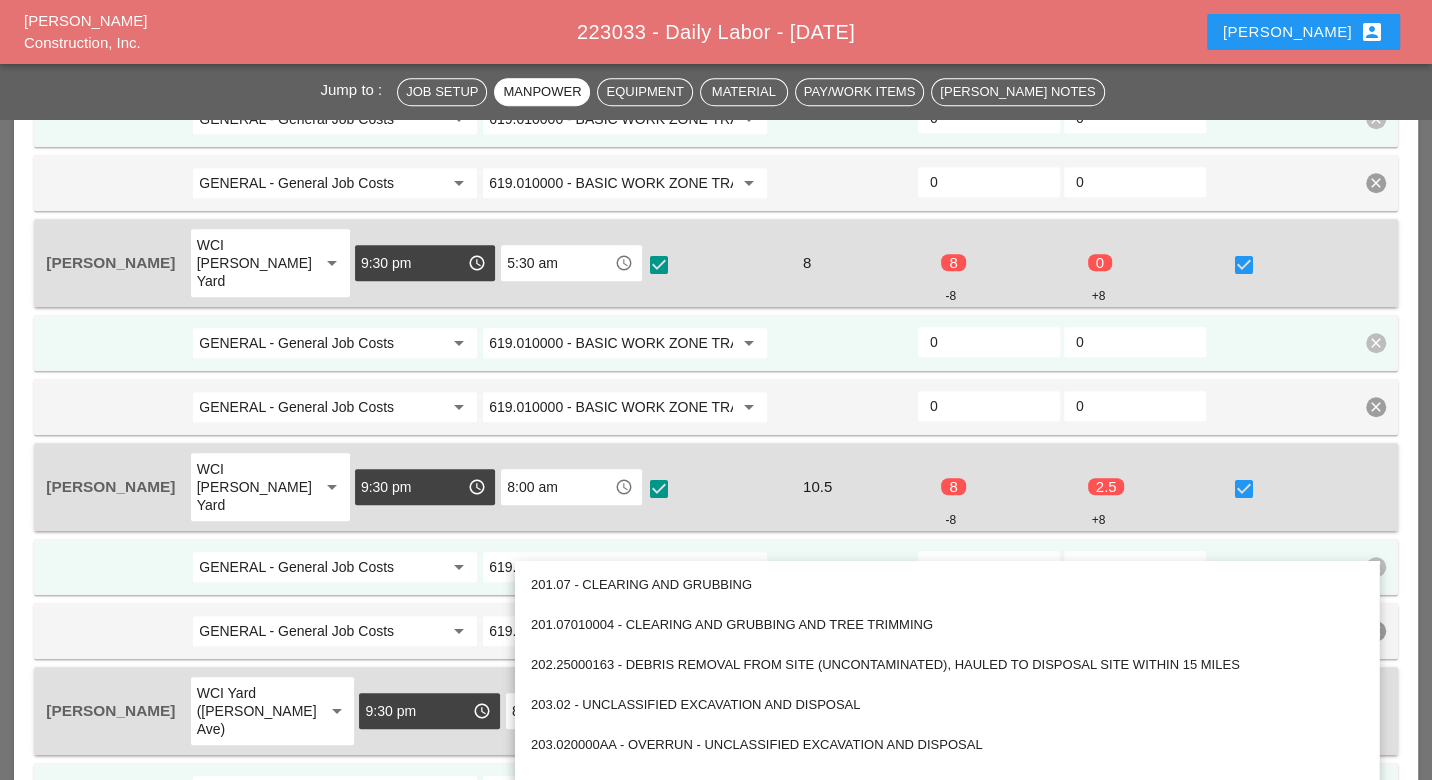 scroll, scrollTop: 1000, scrollLeft: 0, axis: vertical 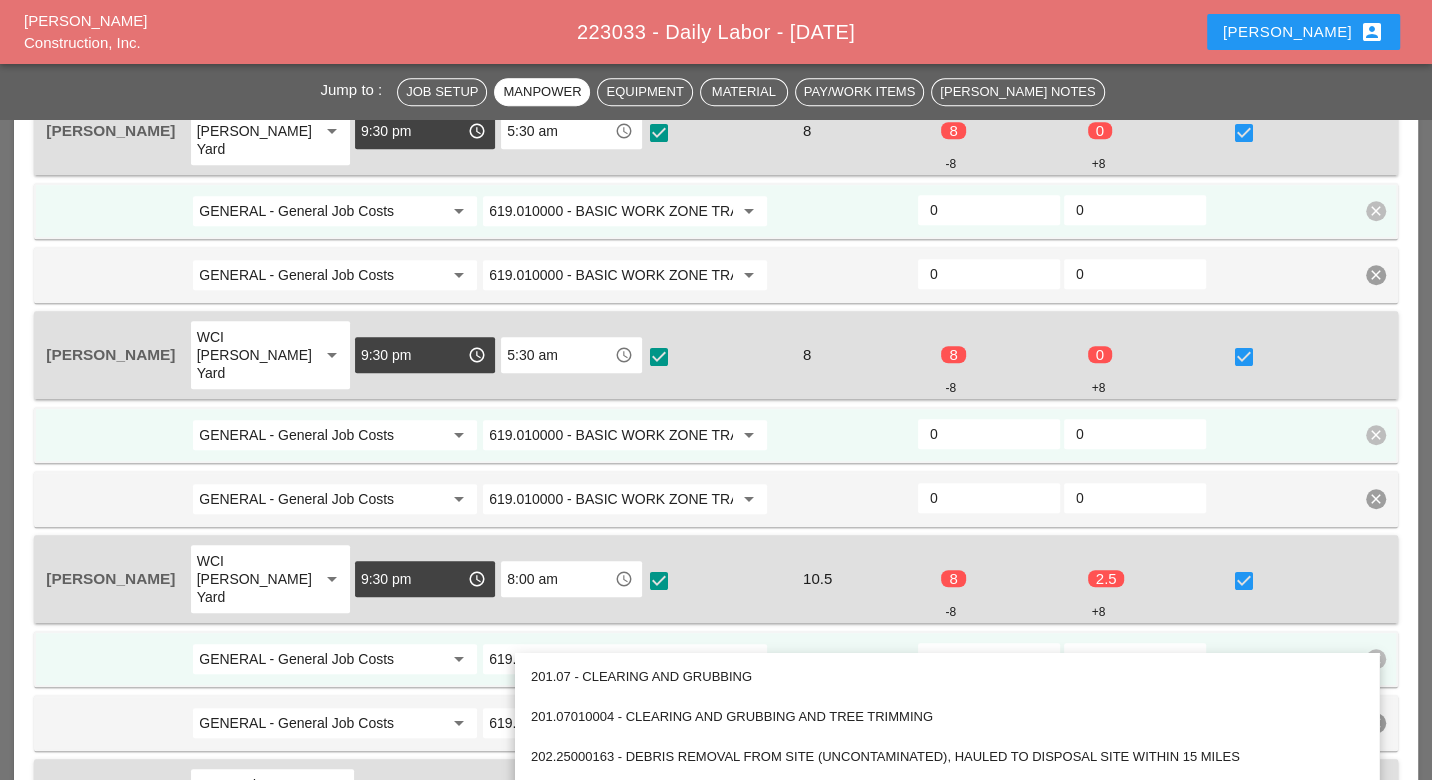 type on "559.04 - Protective Sealing of Concrete with Coating Type Protective Sealer" 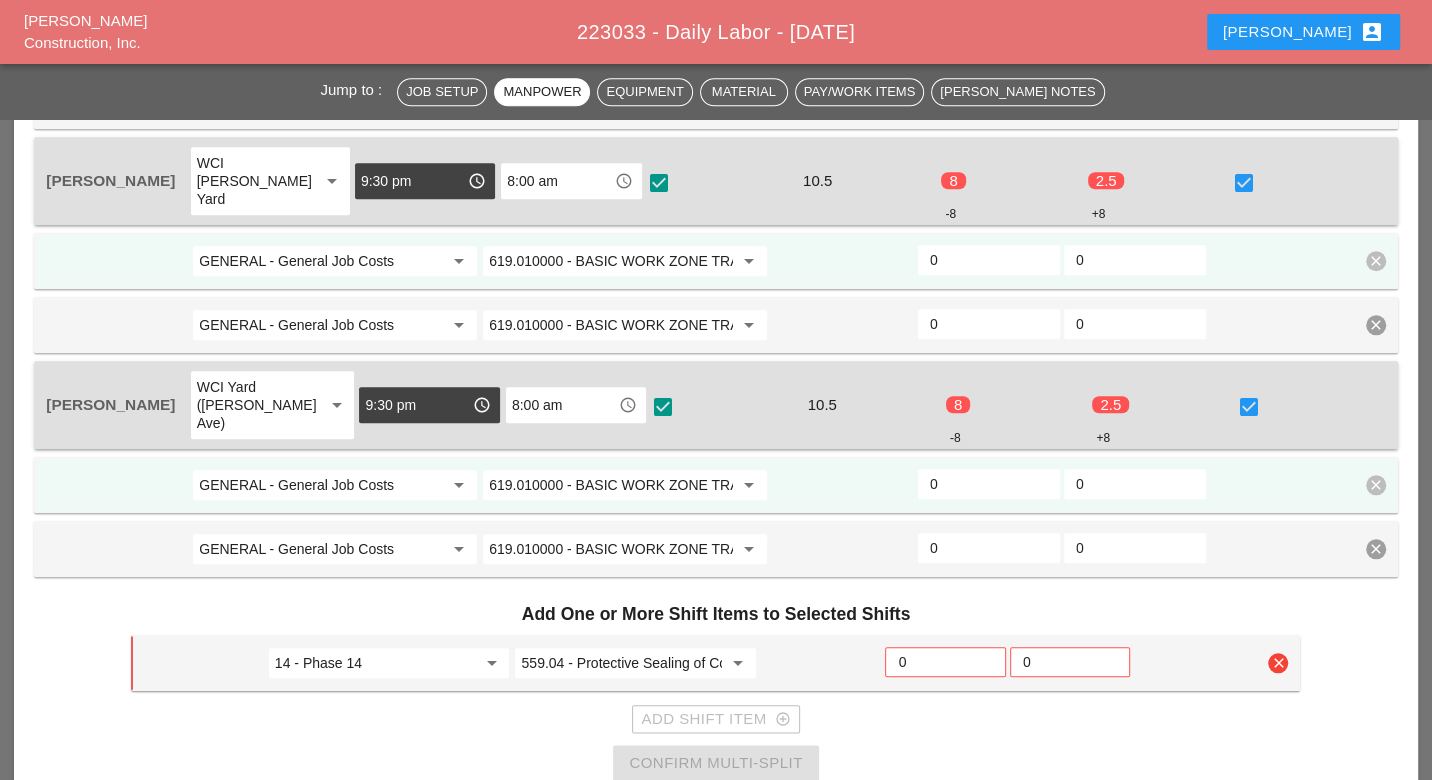 scroll, scrollTop: 1444, scrollLeft: 0, axis: vertical 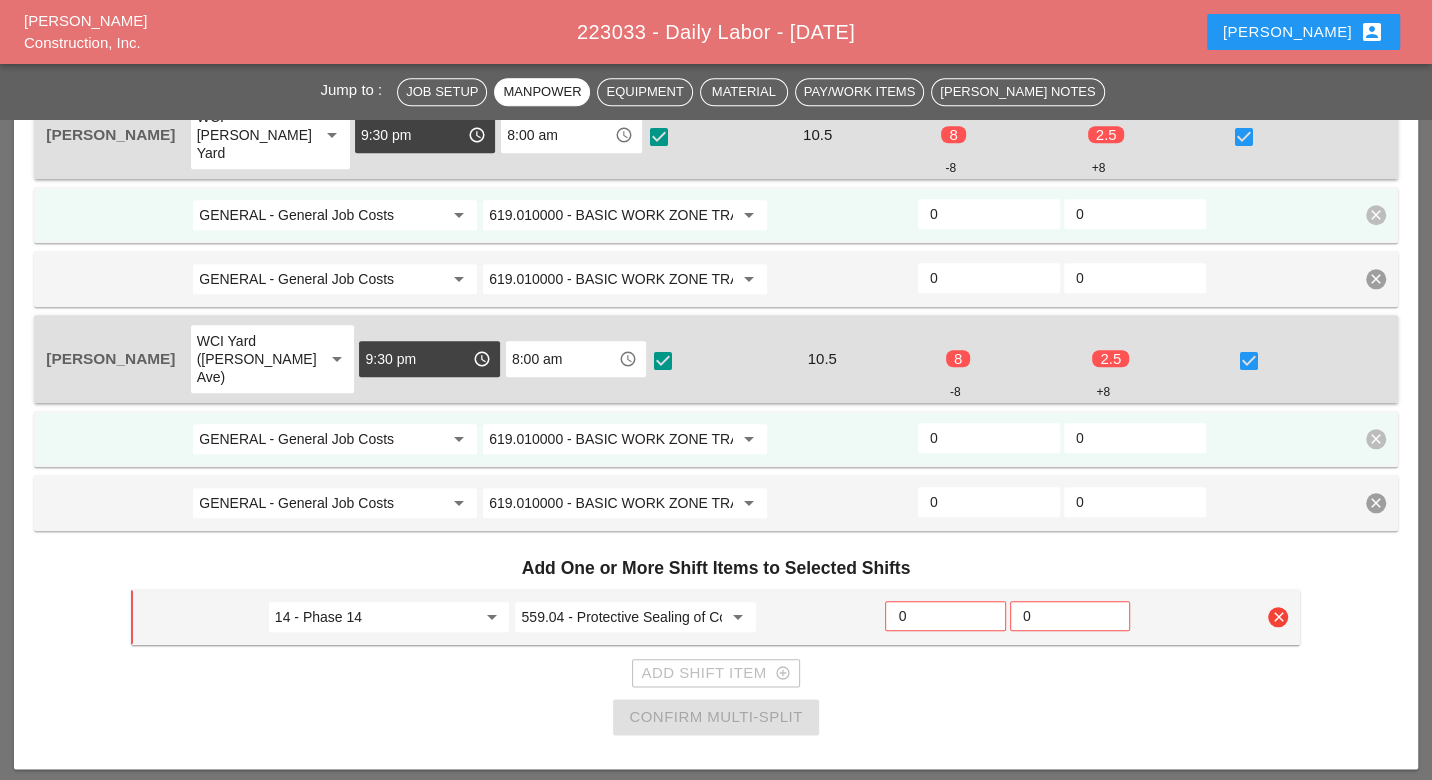 click on "0" at bounding box center [945, 616] 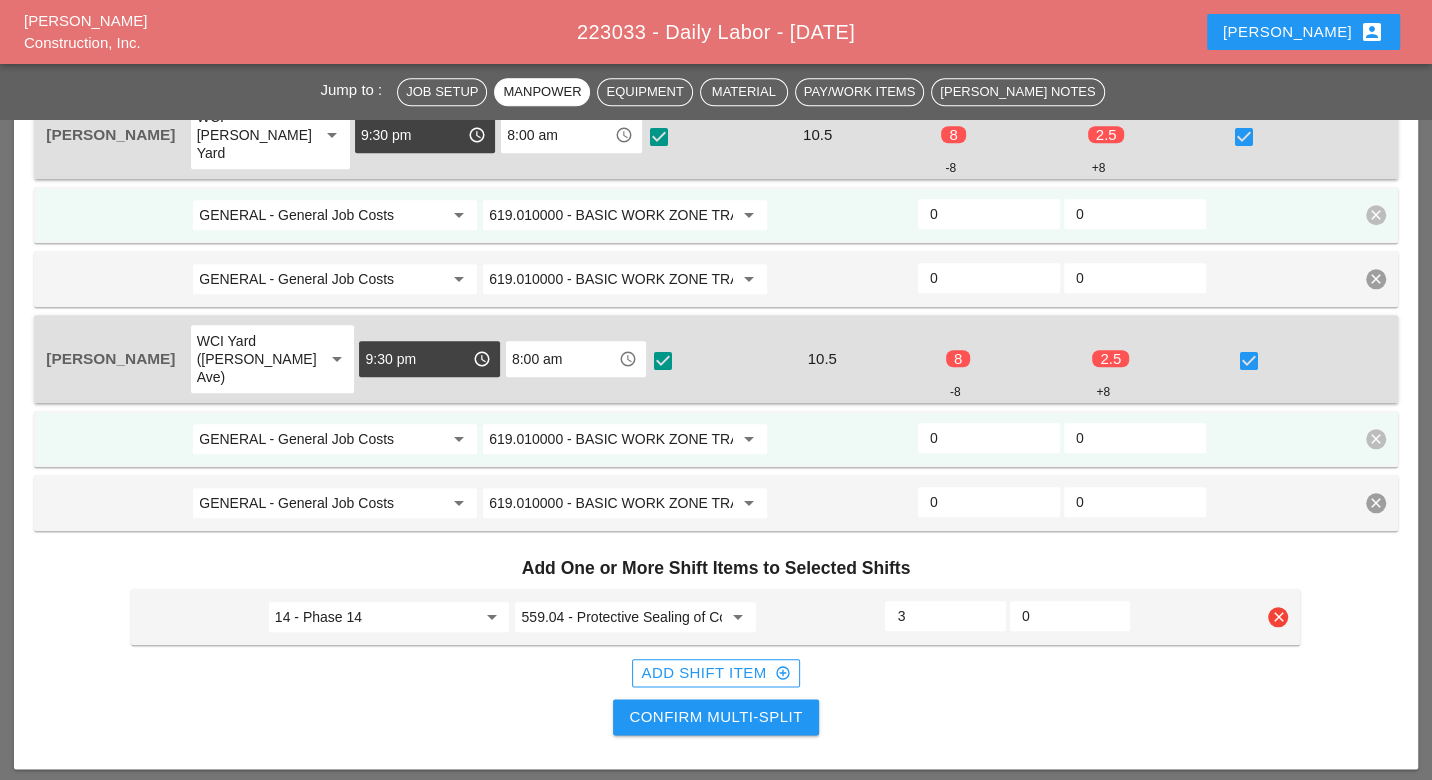 type on "3" 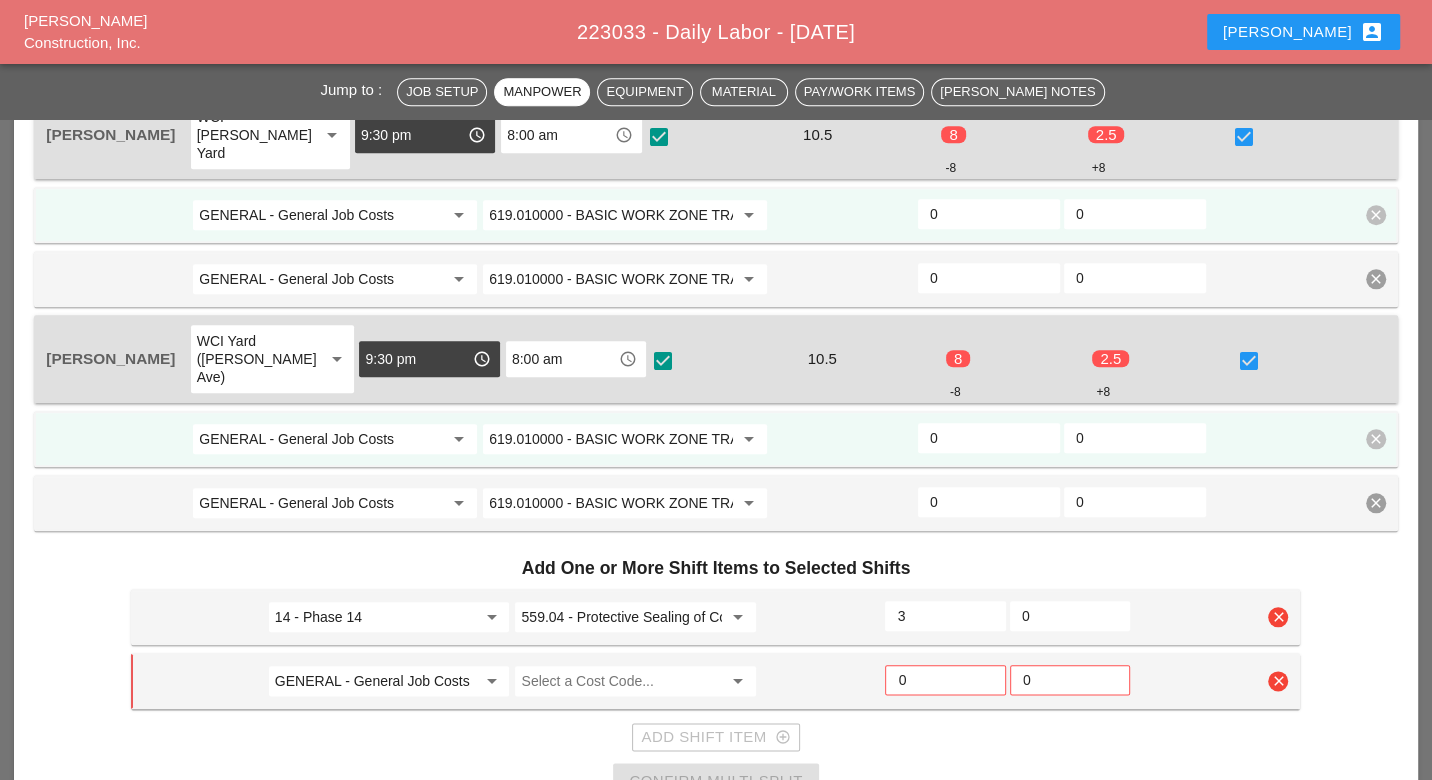 click on "GENERAL - General Job Costs" at bounding box center (375, 681) 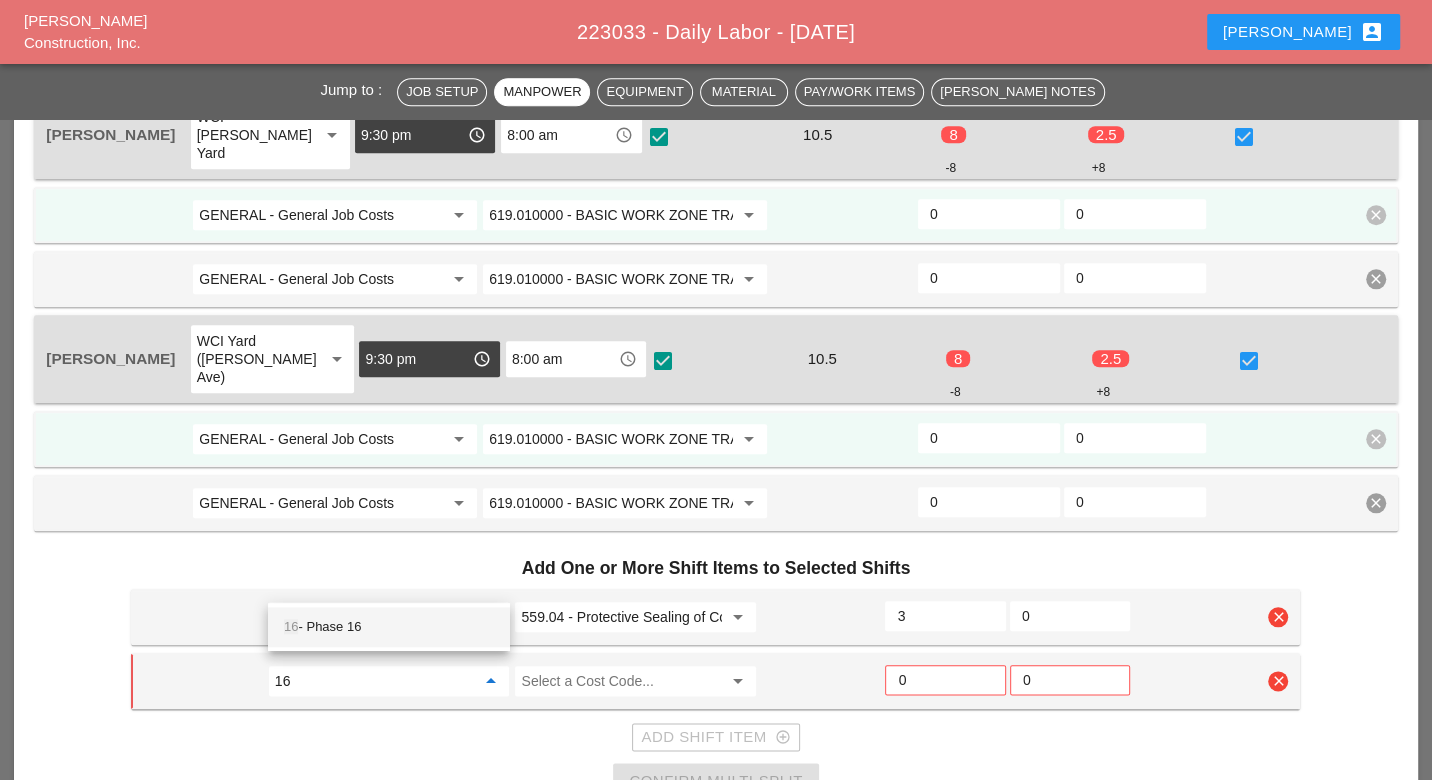 click on "16  - Phase 16" at bounding box center (389, 627) 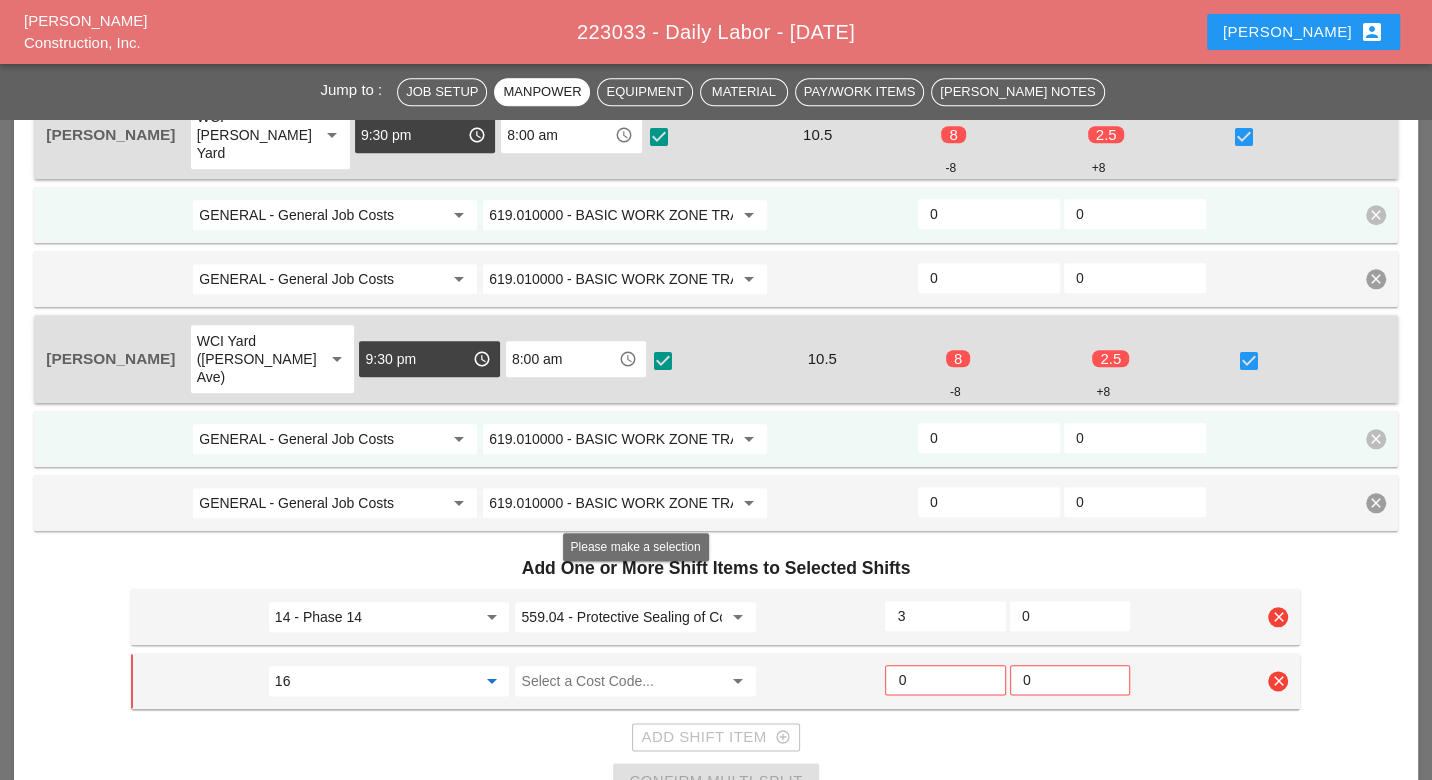 type on "16 - Phase 16" 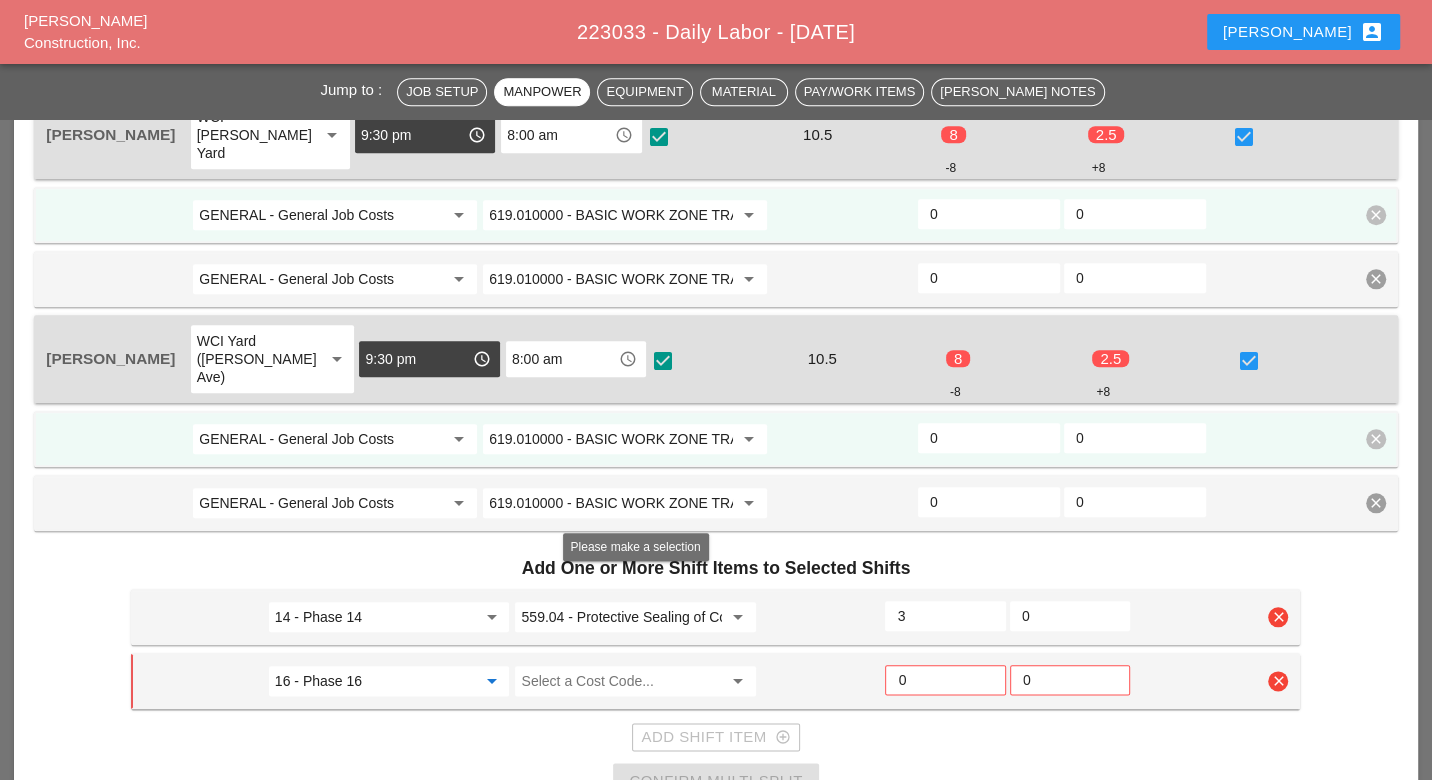 click at bounding box center (621, 681) 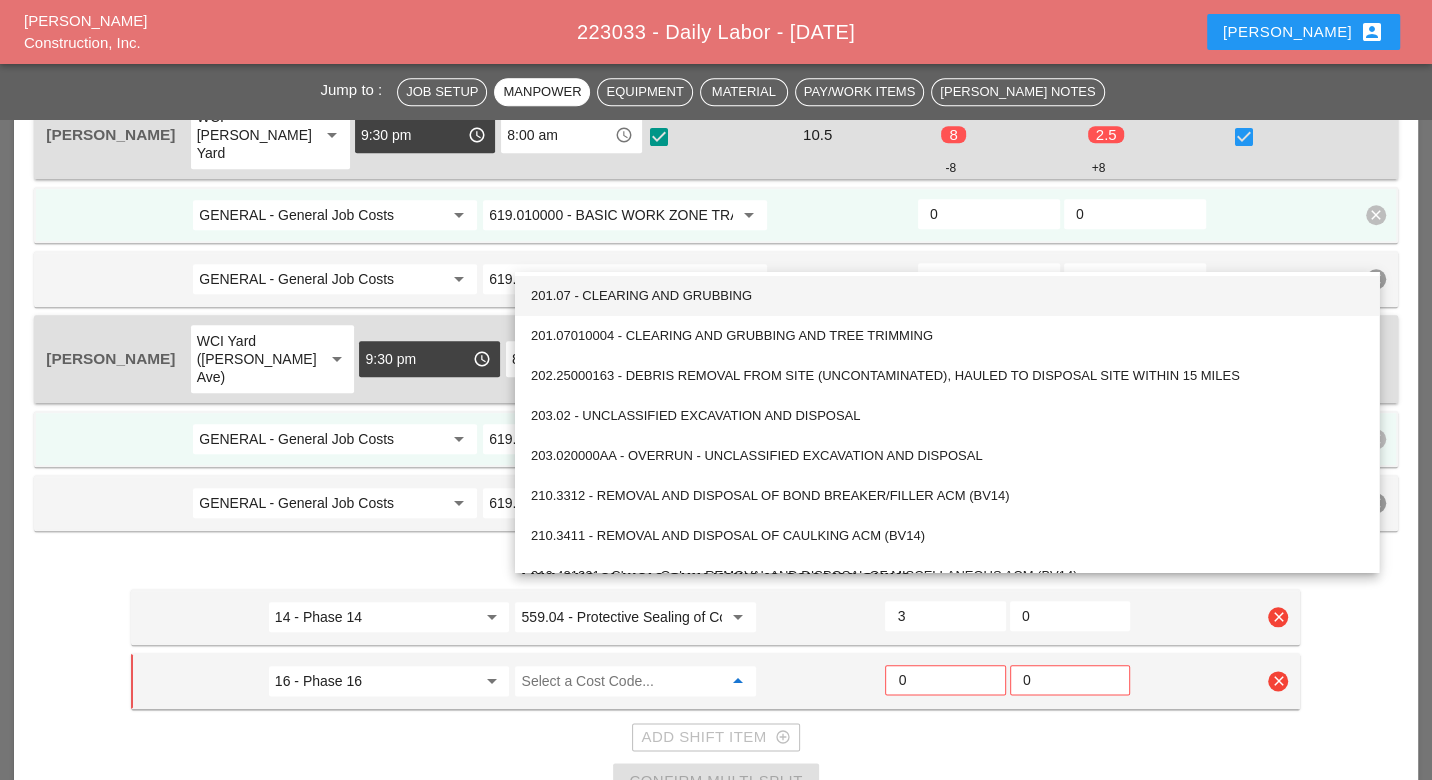 paste on "559.04" 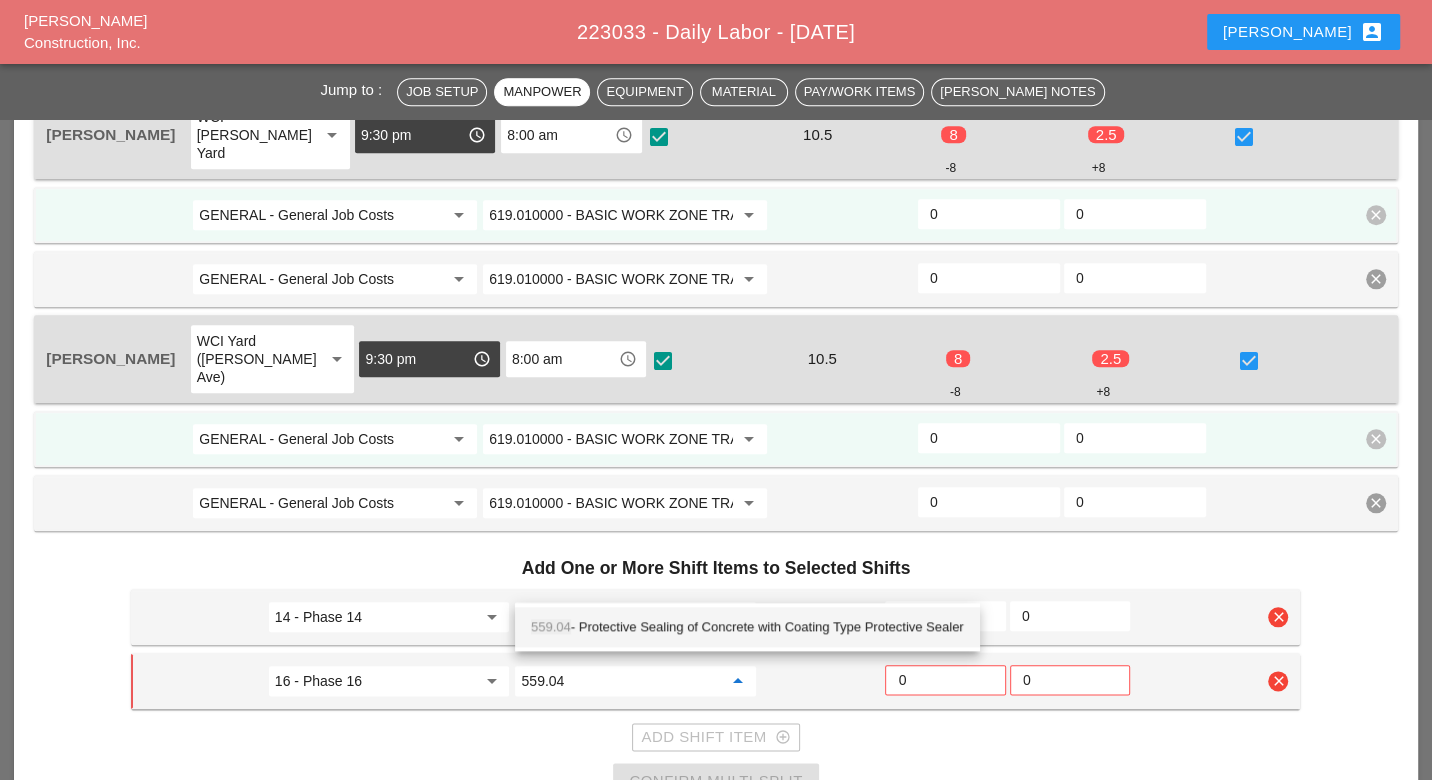 click on "559.04  - Protective Sealing of Concrete with Coating Type Protective Sealer" at bounding box center [747, 627] 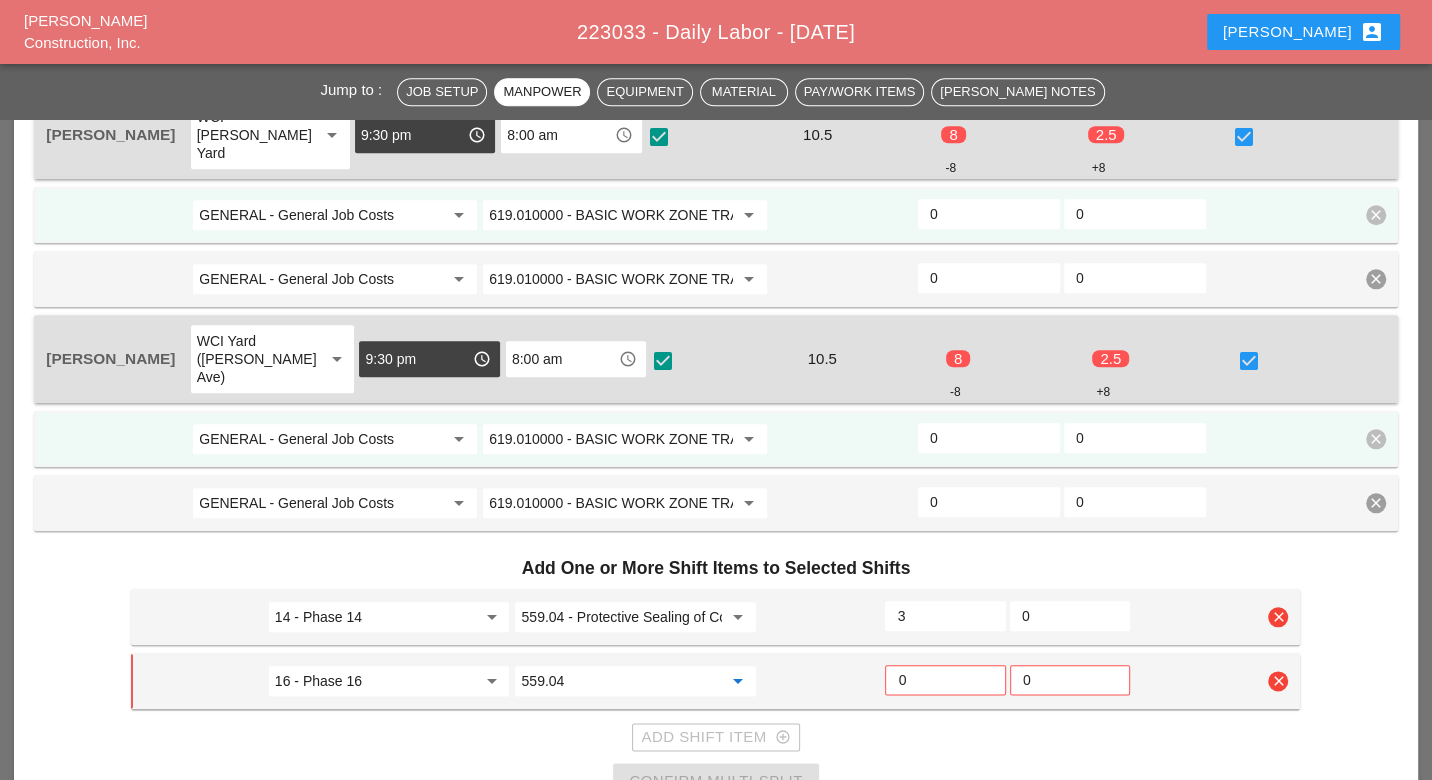 type on "559.04 - Protective Sealing of Concrete with Coating Type Protective Sealer" 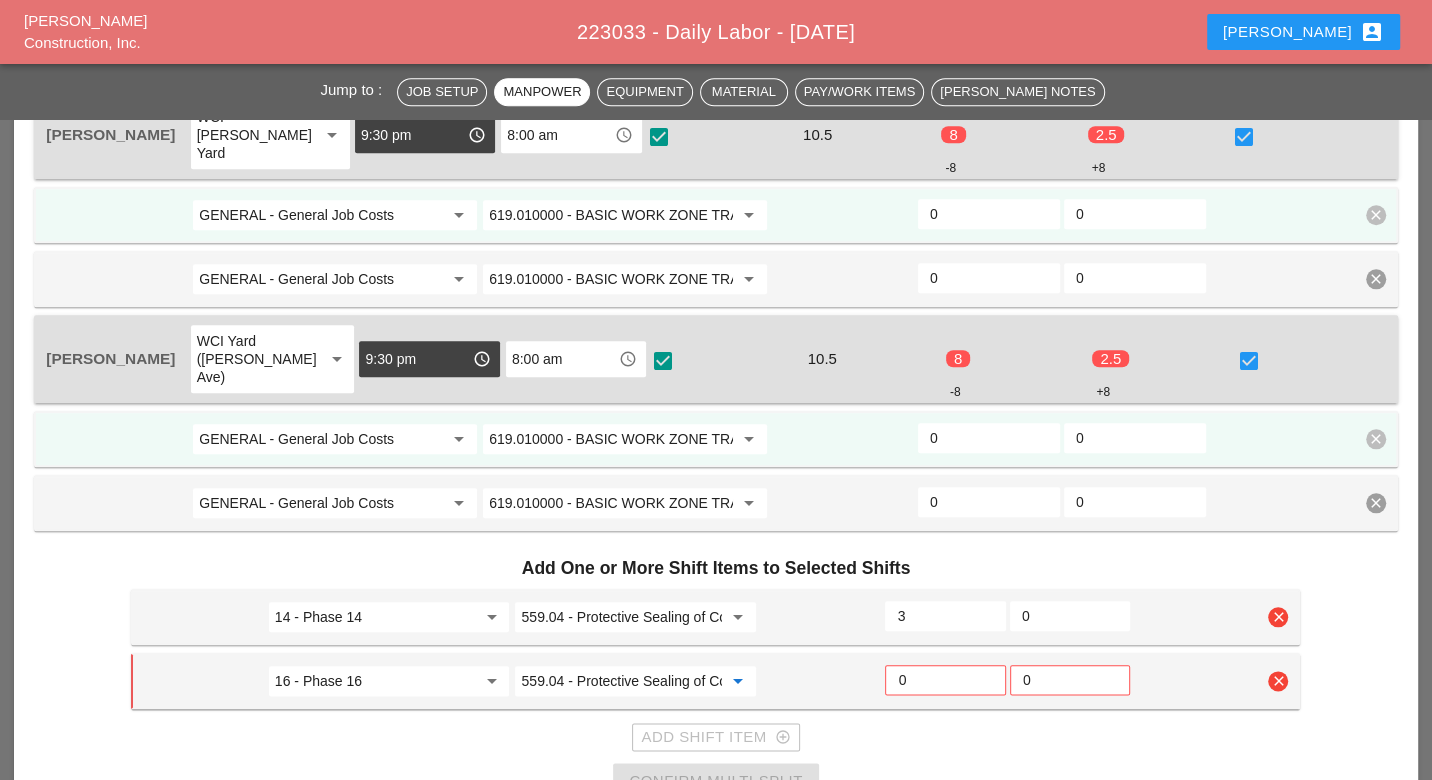 click on "0" at bounding box center (945, 680) 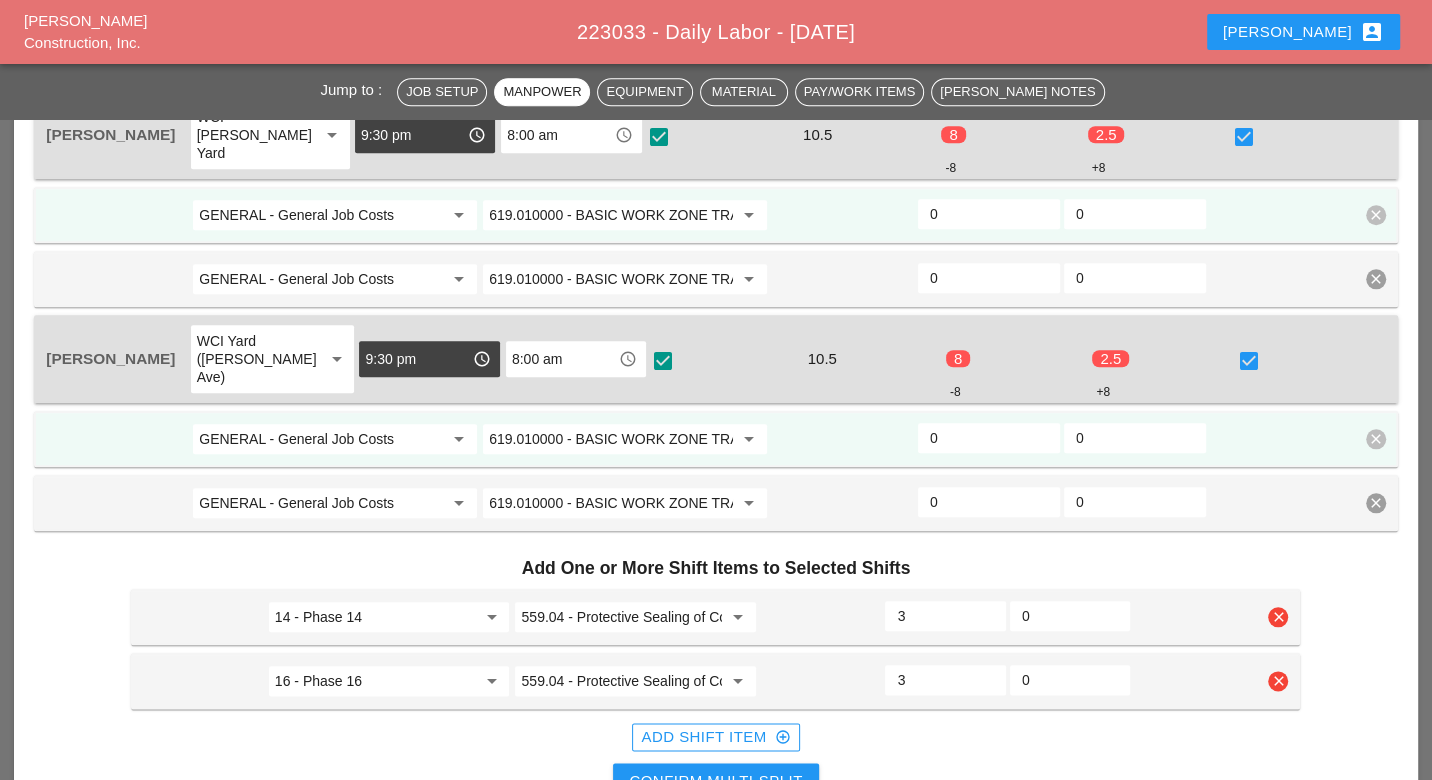 type on "3" 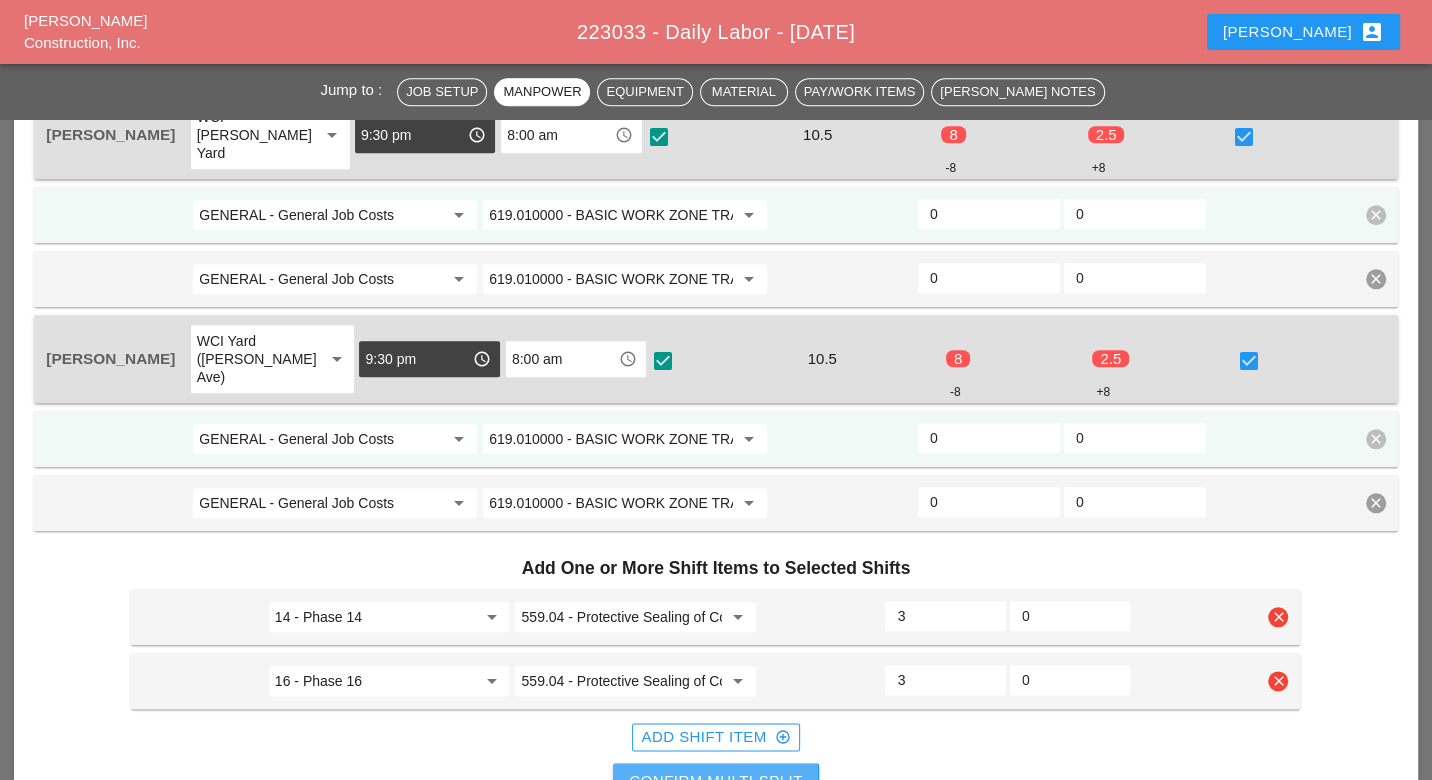 click on "Confirm Multi-Split" at bounding box center [715, 781] 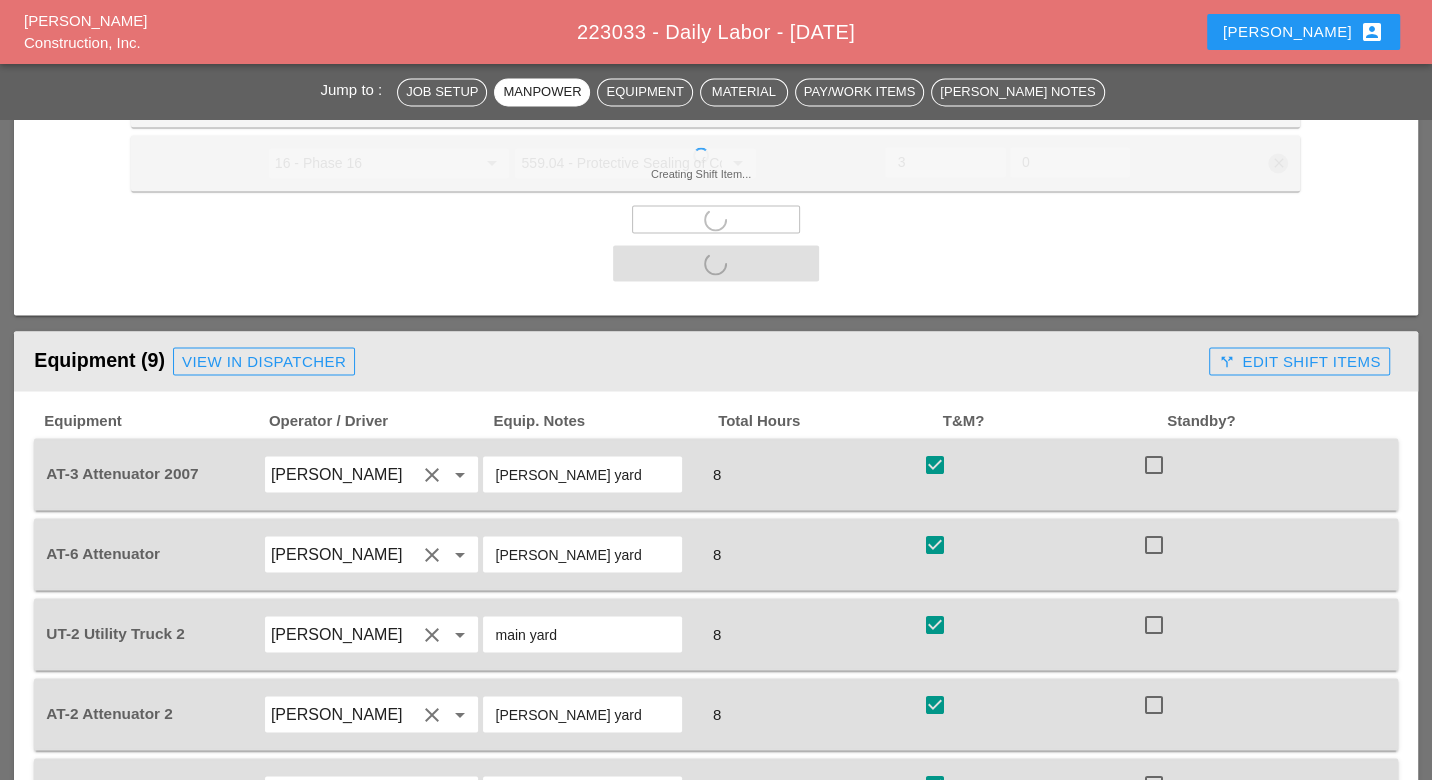 scroll, scrollTop: 2475, scrollLeft: 0, axis: vertical 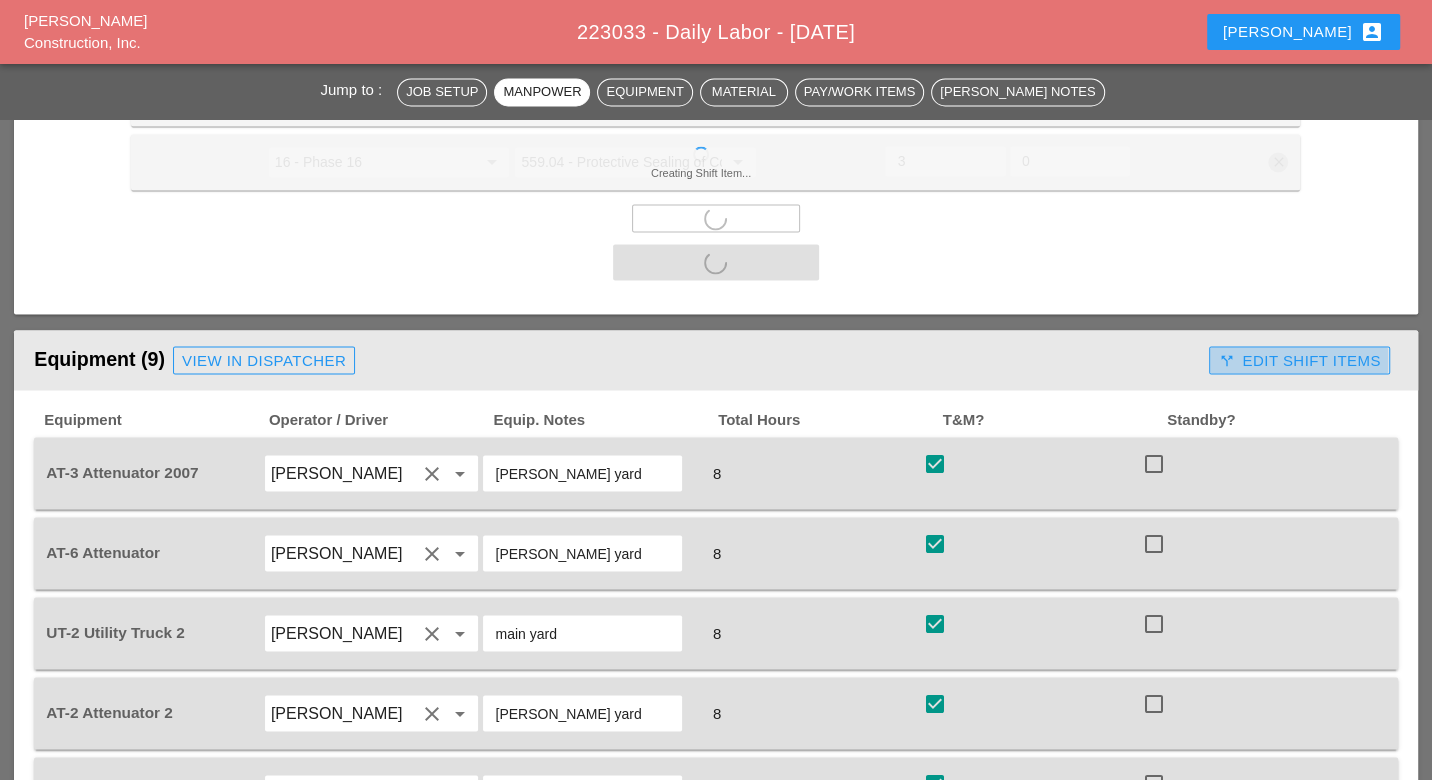 click on "call_split Edit Shift Items" at bounding box center [1299, 360] 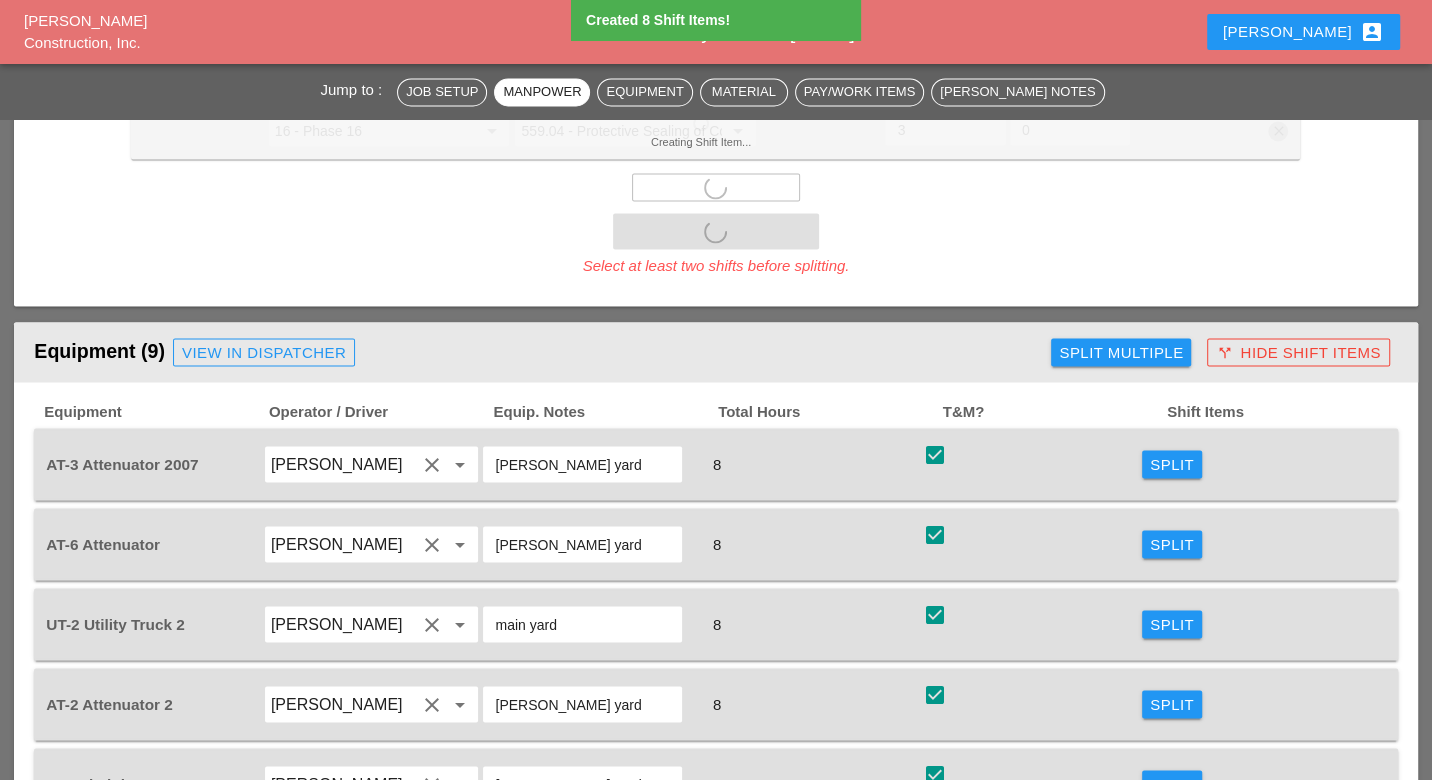 scroll, scrollTop: 2475, scrollLeft: 0, axis: vertical 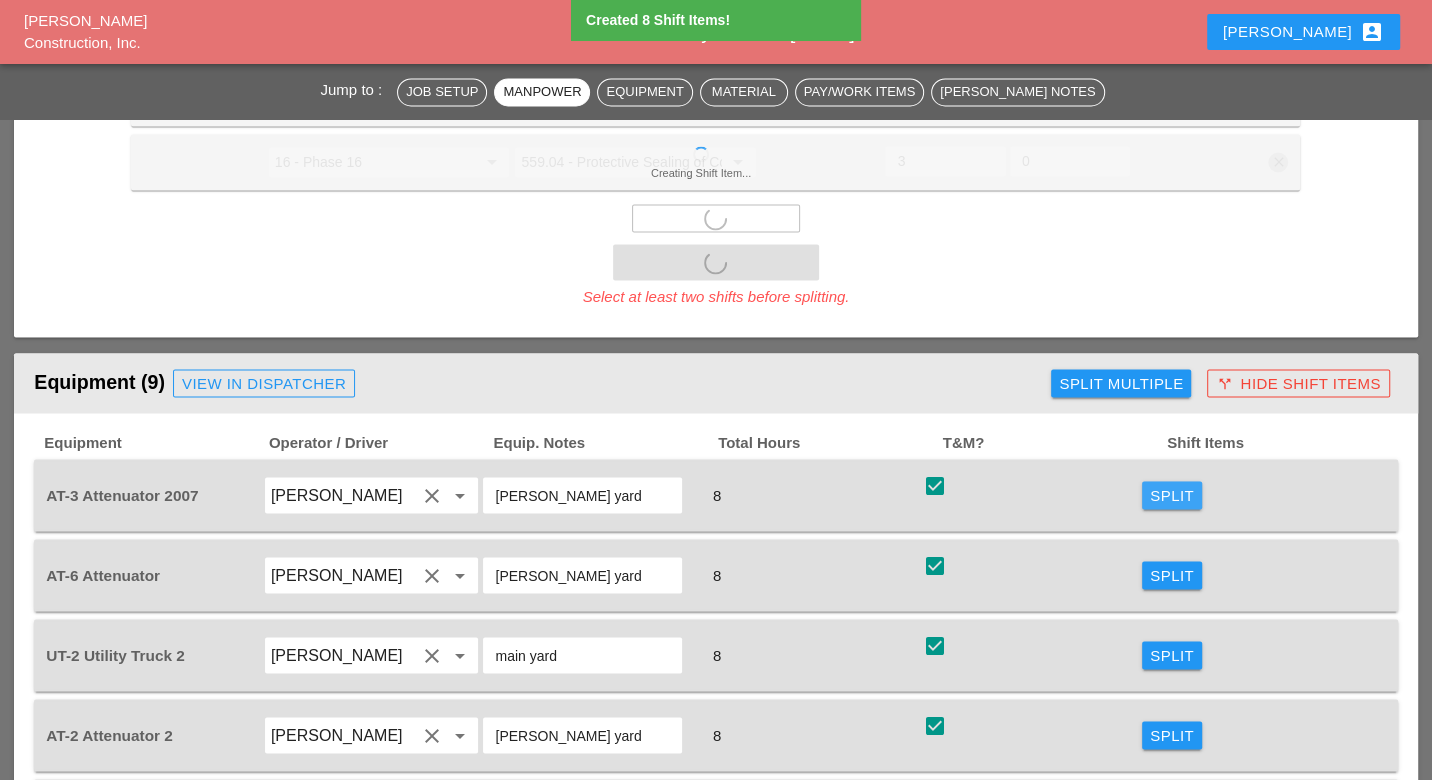 click on "Split" at bounding box center [1172, 495] 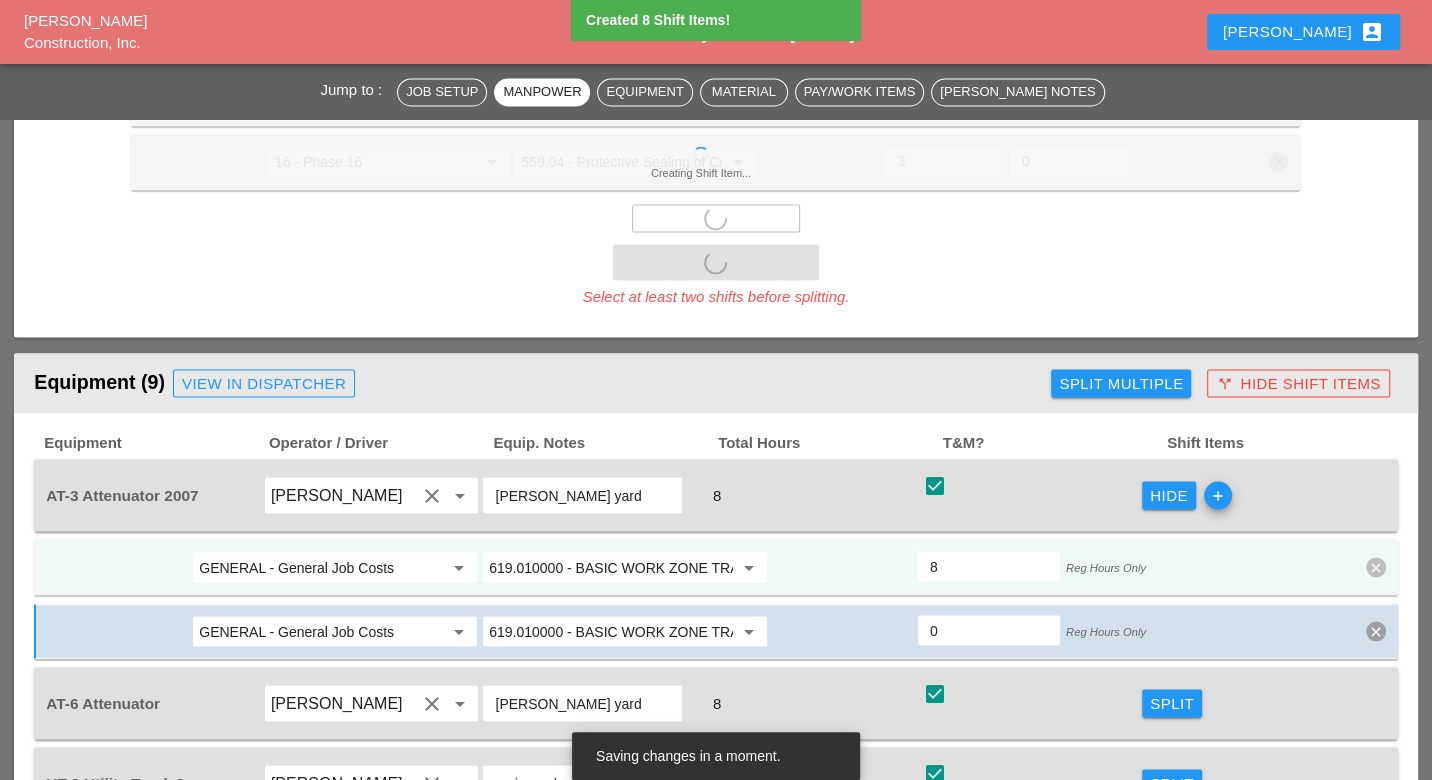 click on "GENERAL - General Job Costs" at bounding box center [321, 567] 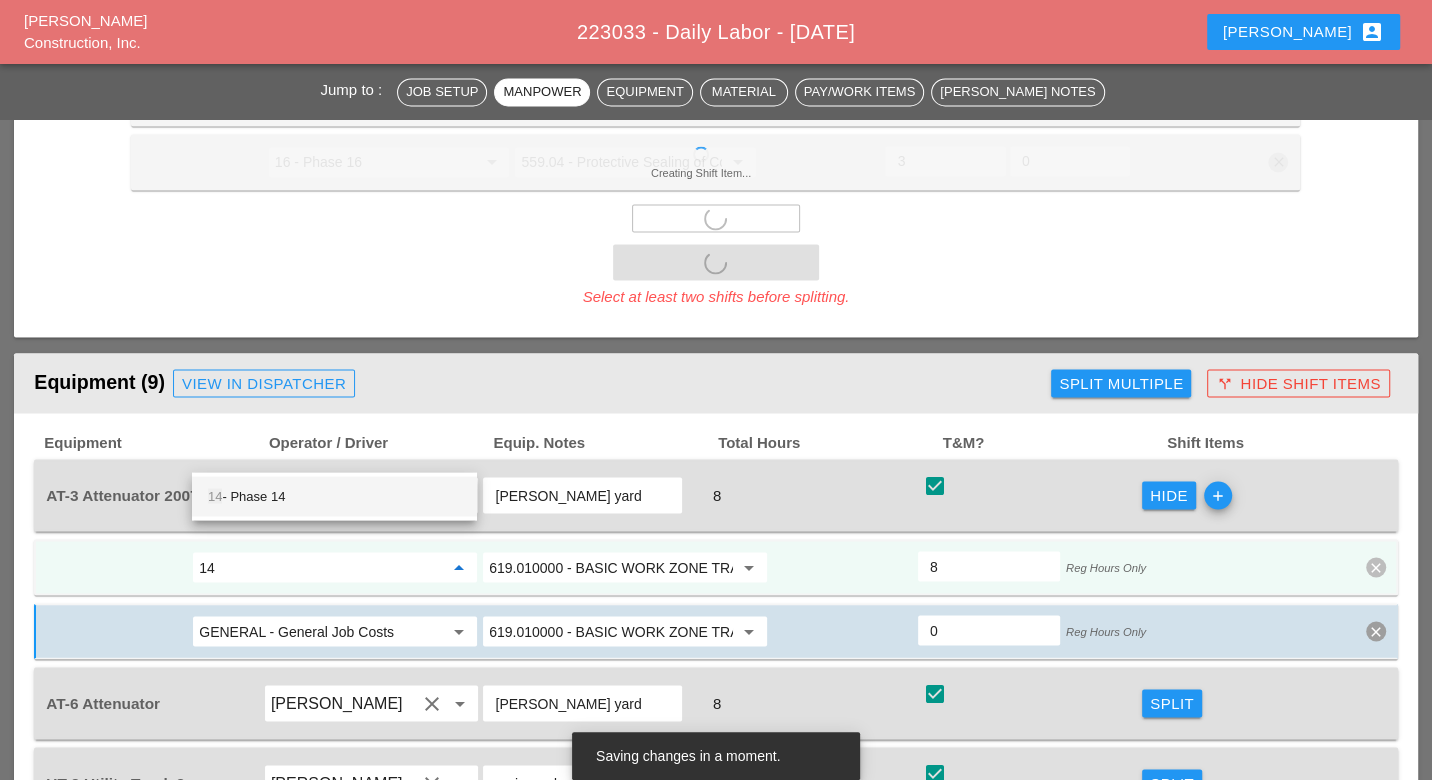 click on "14  - Phase 14" at bounding box center [334, 496] 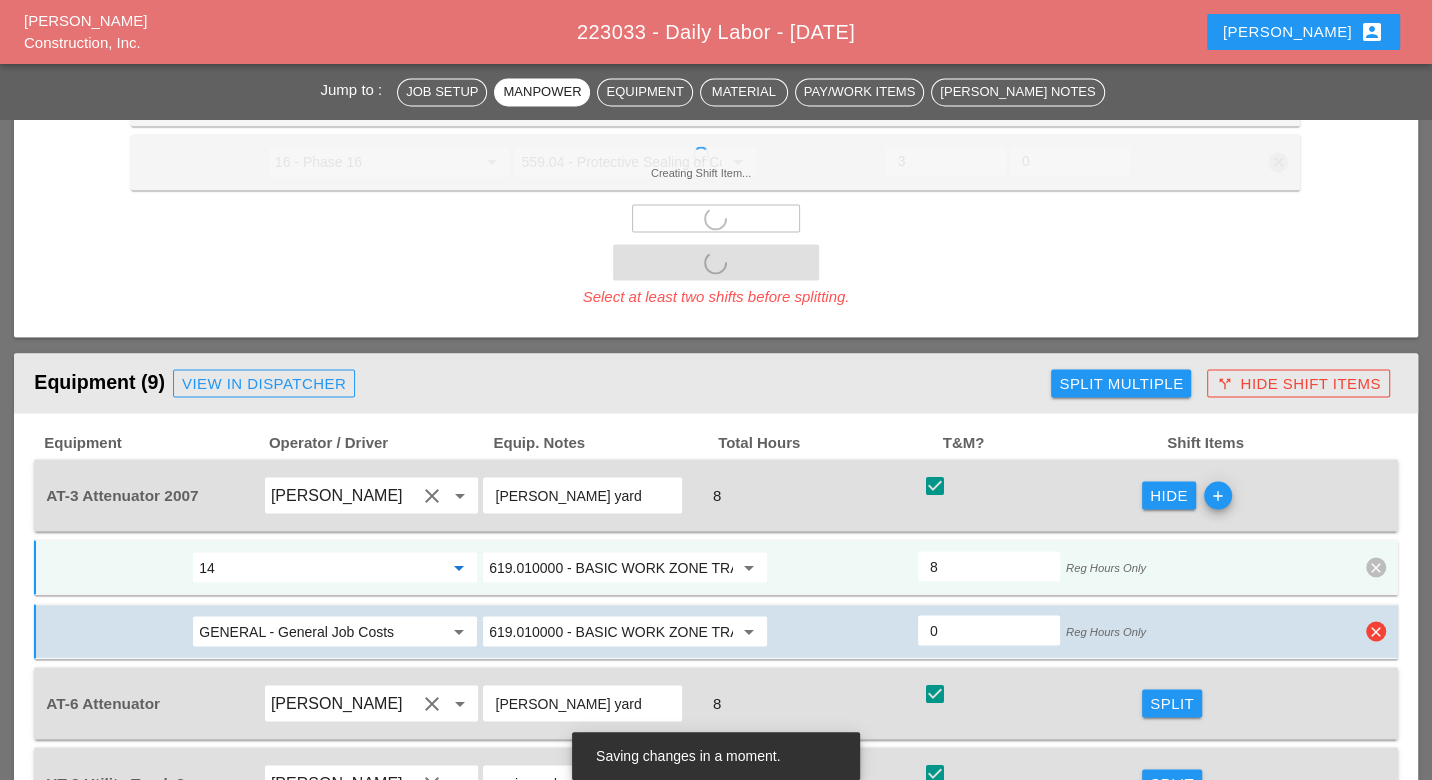 type on "14 - Phase 14" 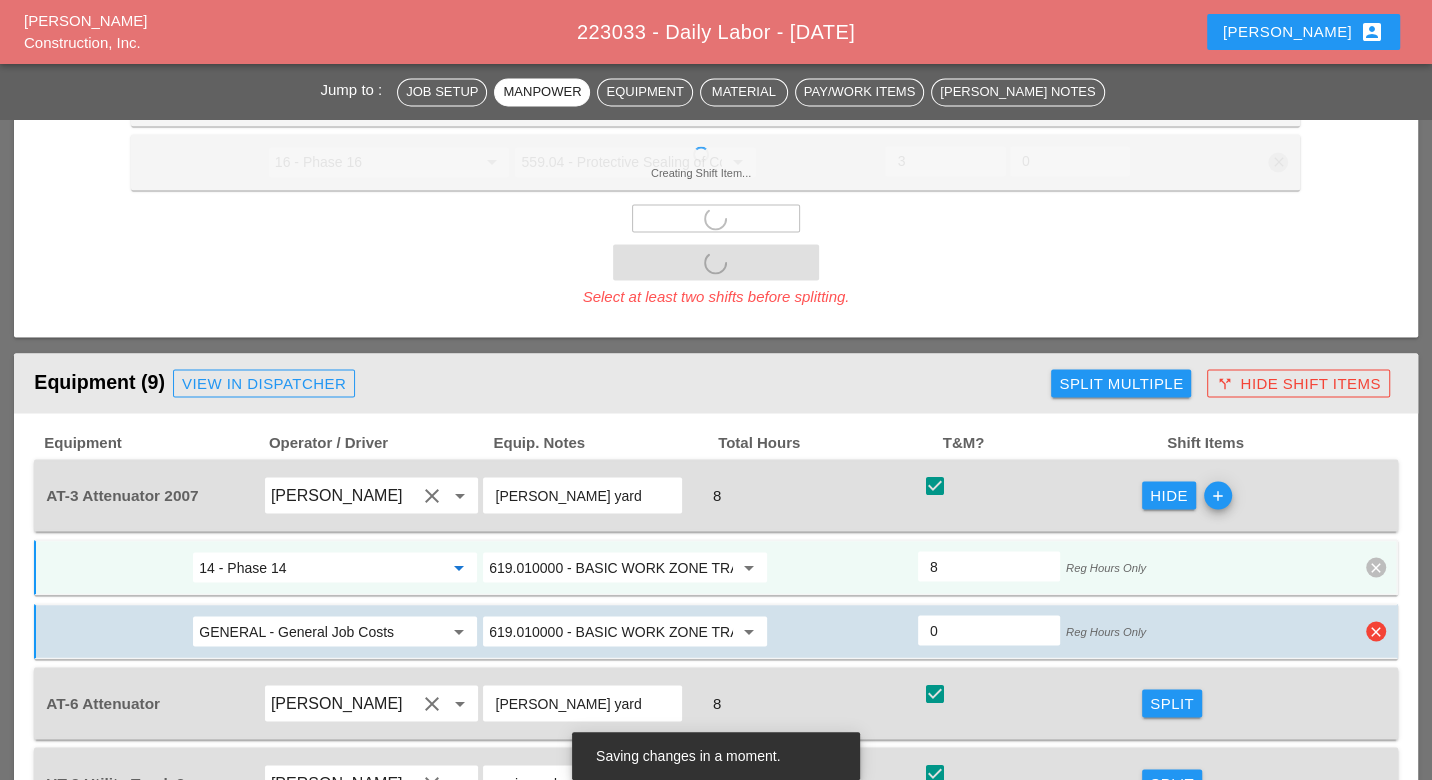 click on "Equipment Operator / Driver Equip. Notes Total Hours T&M? Shift Items AT-3  Attenuator 2007 Andon Lala clear arrow_drop_down Bruckner yard 8  check_box check Hide add 14 - Phase 14 arrow_drop_down 619.010000 - BASIC WORK ZONE TRAFFIC CONTROL arrow_drop_down 8 Reg Hours Only clear GENERAL - General Job Costs arrow_drop_down 619.010000 - BASIC WORK ZONE TRAFFIC CONTROL arrow_drop_down 0 Reg Hours Only clear AT-6 Attenuator Nick Mattheos clear arrow_drop_down Bruckner yard 8  check_box check Split GENERAL - General Job Costs arrow_drop_down 619.010000 - BASIC WORK ZONE TRAFFIC CONTROL arrow_drop_down 8 Reg Hours Only clear UT-2  Utility Truck 2 Hugo Zambrano clear arrow_drop_down main yard 8  check_box check Split GENERAL - General Job Costs arrow_drop_down 619.010000 - BASIC WORK ZONE TRAFFIC CONTROL arrow_drop_down 8 Reg Hours Only clear AT-2  Attenuator 2 Cristian Morillon clear arrow_drop_down Bruckner yard 8  check_box check Split GENERAL - General Job Costs arrow_drop_down arrow_drop_down 8 Reg Hours Only" at bounding box center [715, 866] 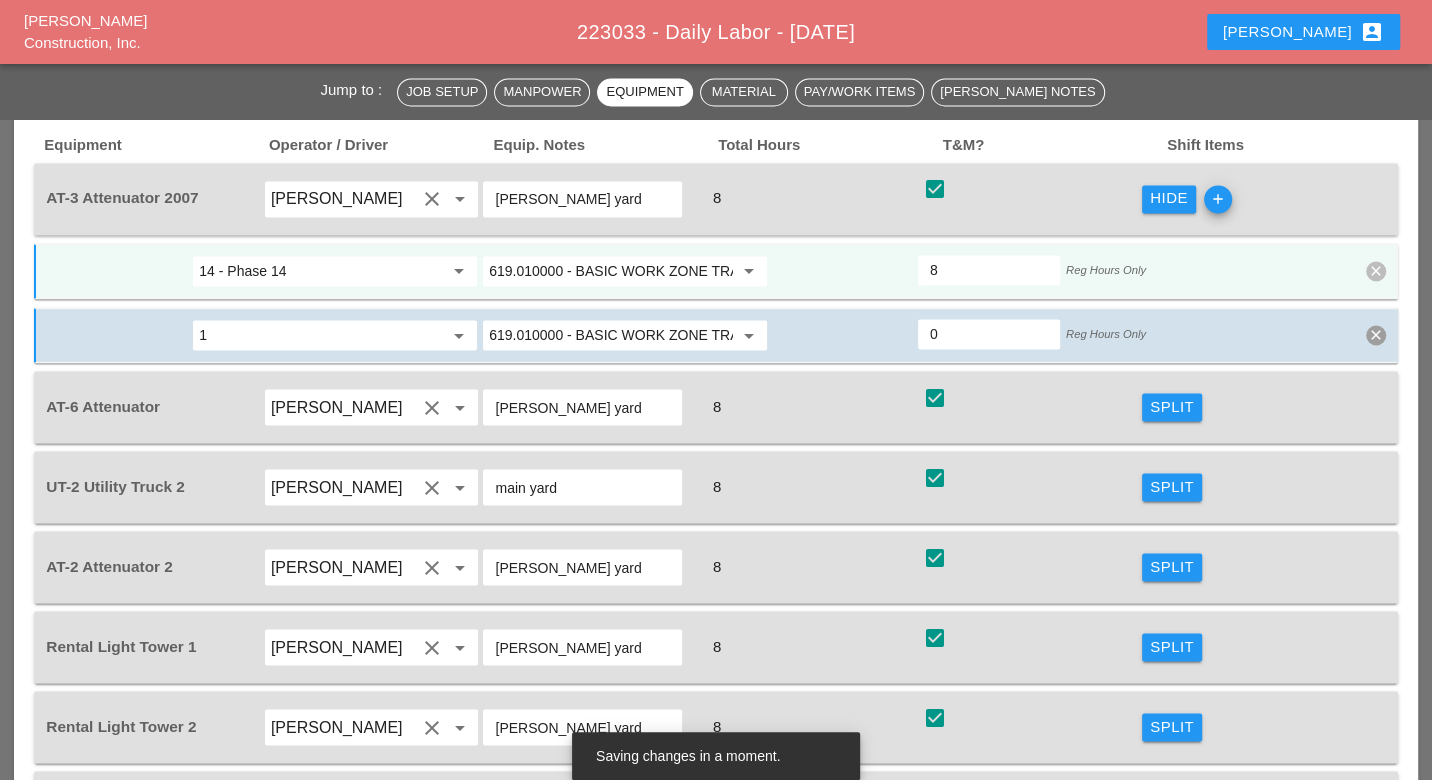 scroll, scrollTop: 2252, scrollLeft: 0, axis: vertical 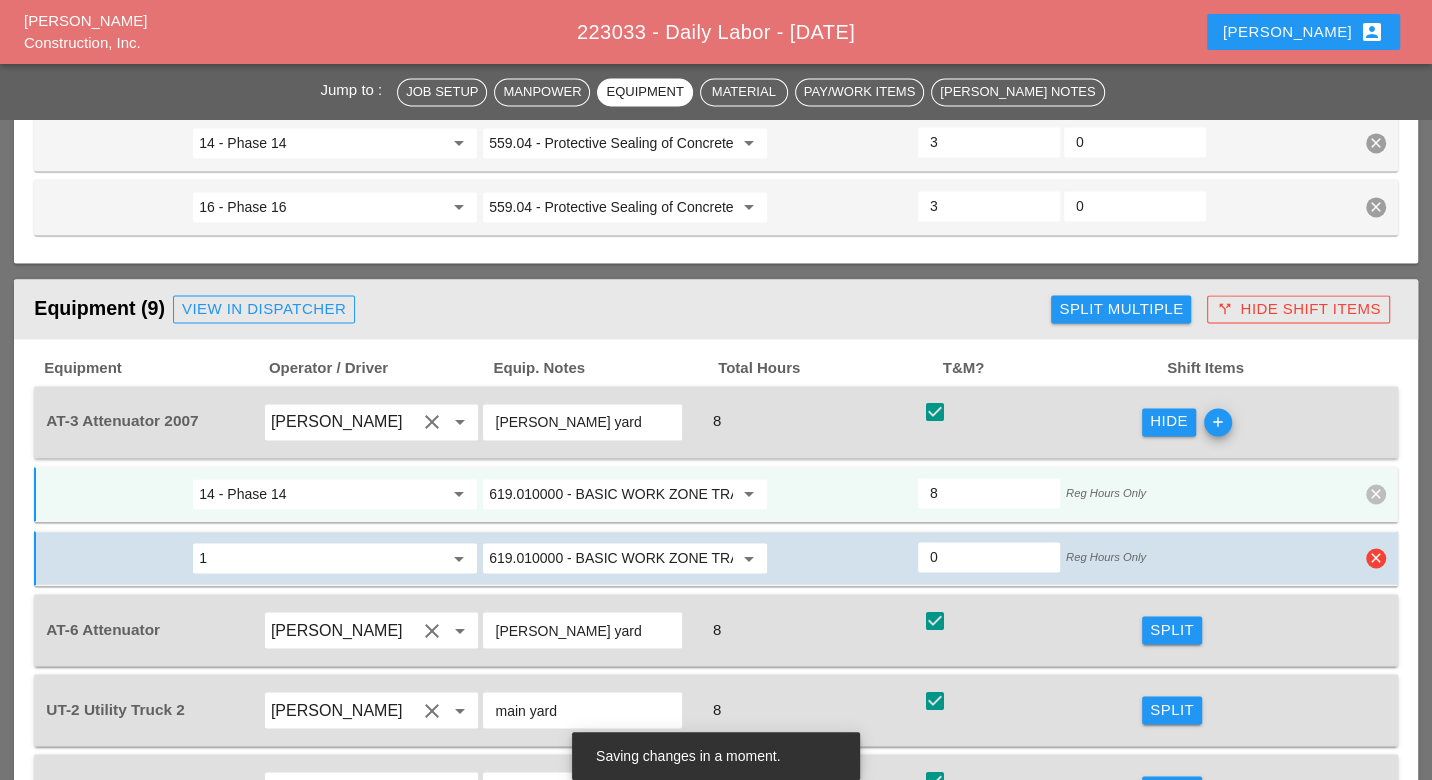 click on "1" at bounding box center [321, 558] 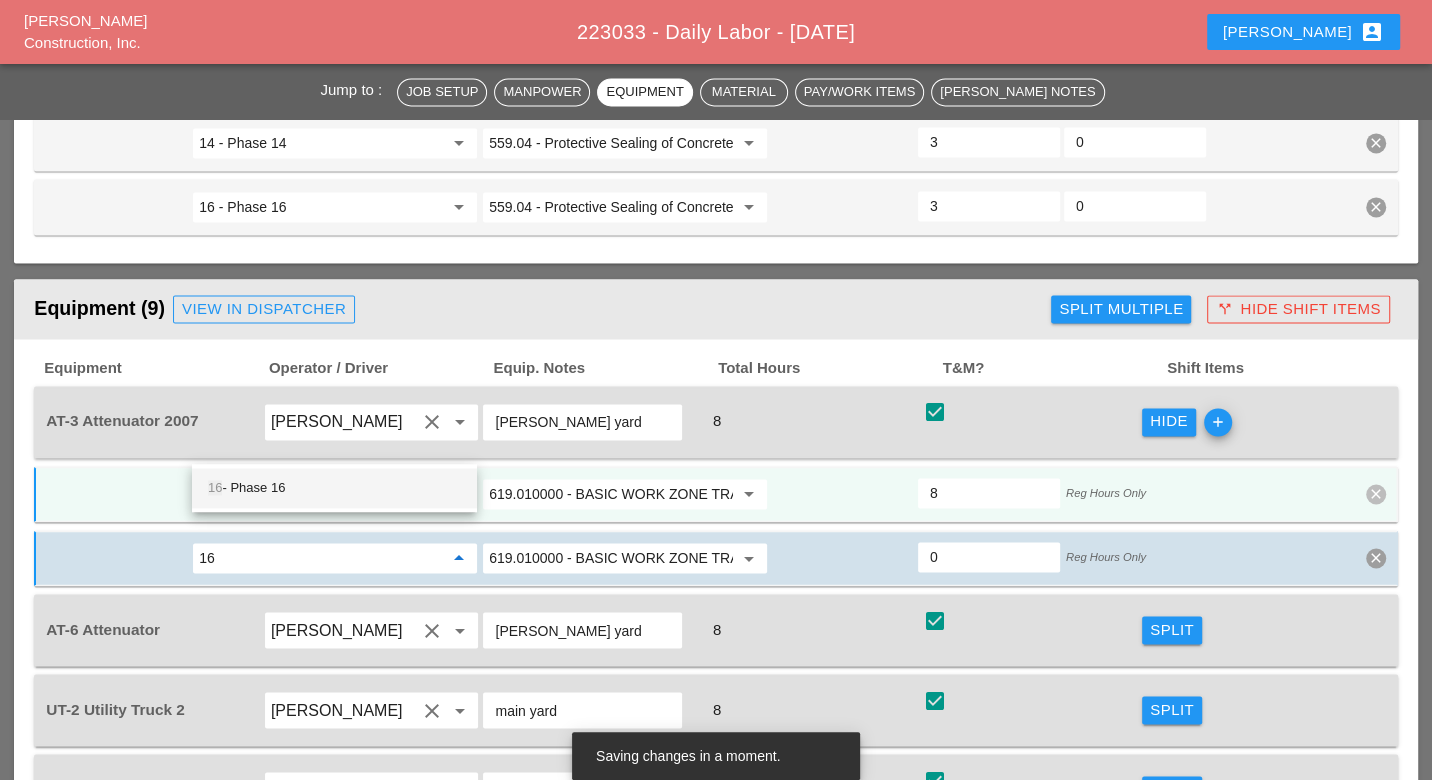 drag, startPoint x: 339, startPoint y: 488, endPoint x: 497, endPoint y: 483, distance: 158.0791 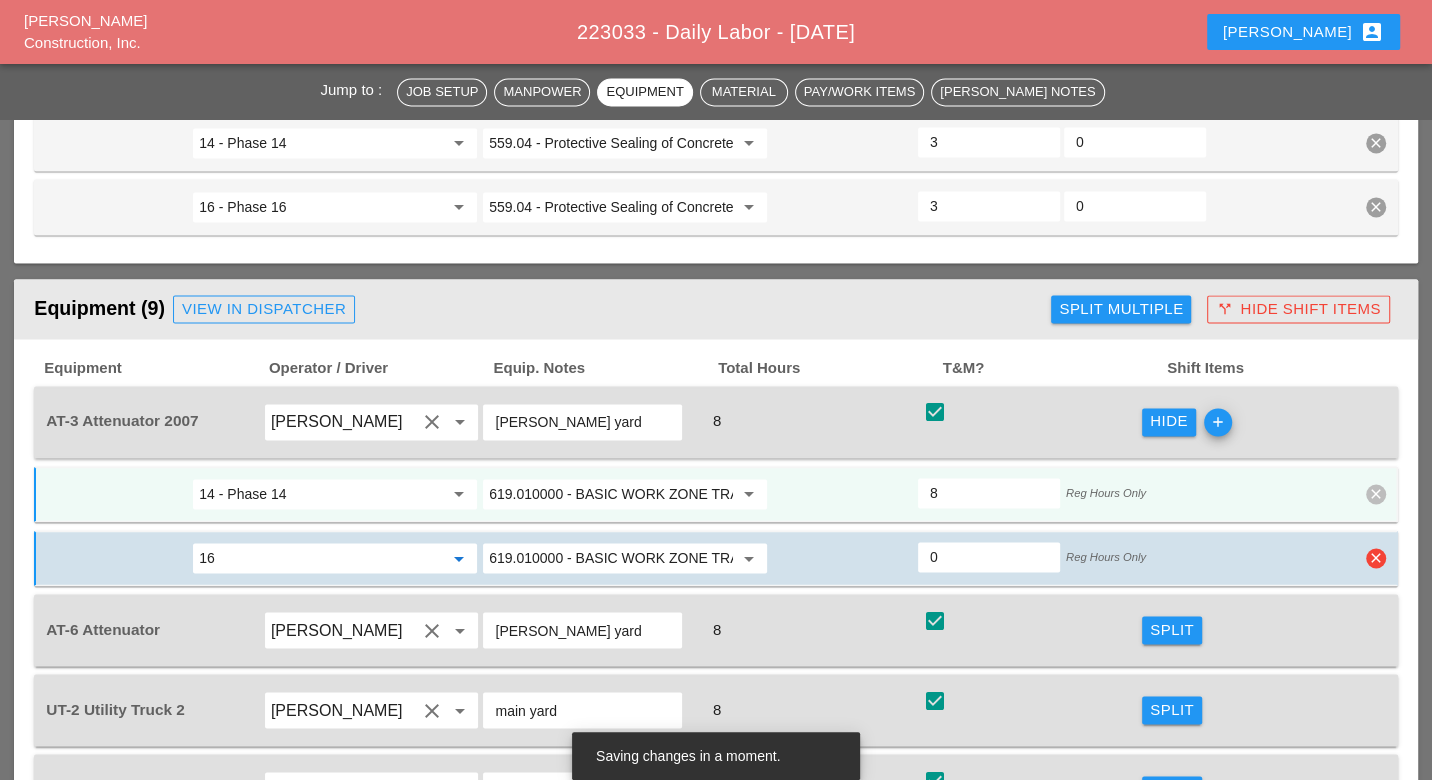 type on "16 - Phase 16" 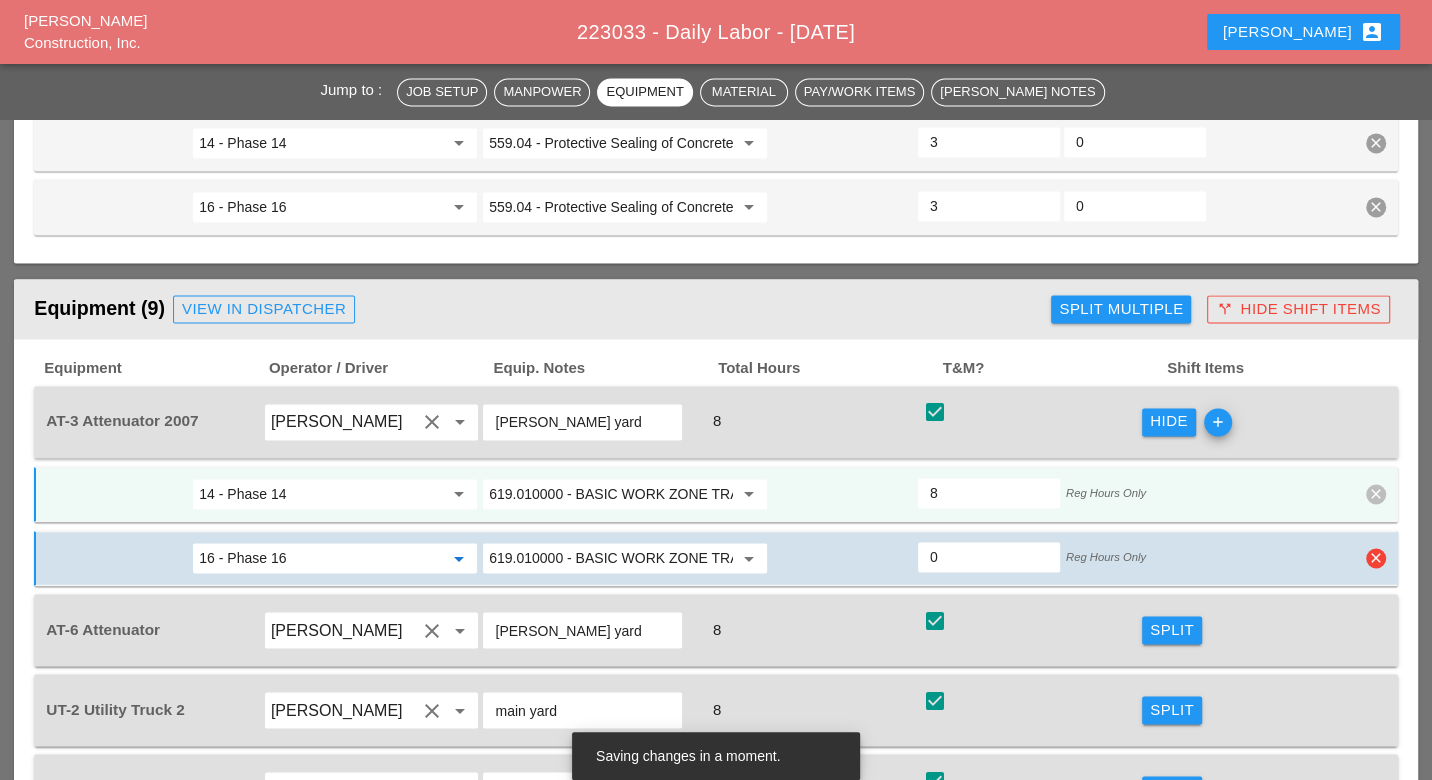 click on "0" at bounding box center (989, 557) 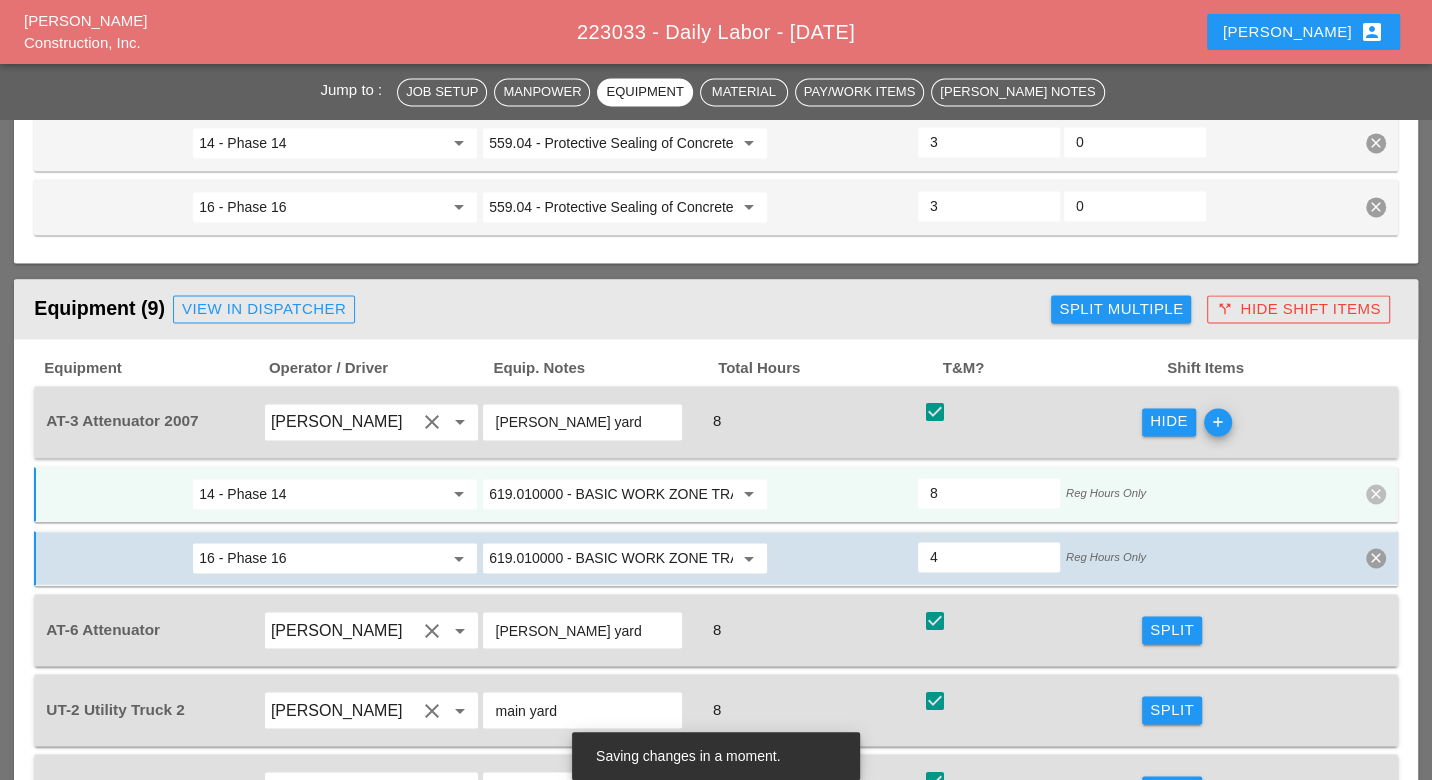 scroll, scrollTop: 2364, scrollLeft: 0, axis: vertical 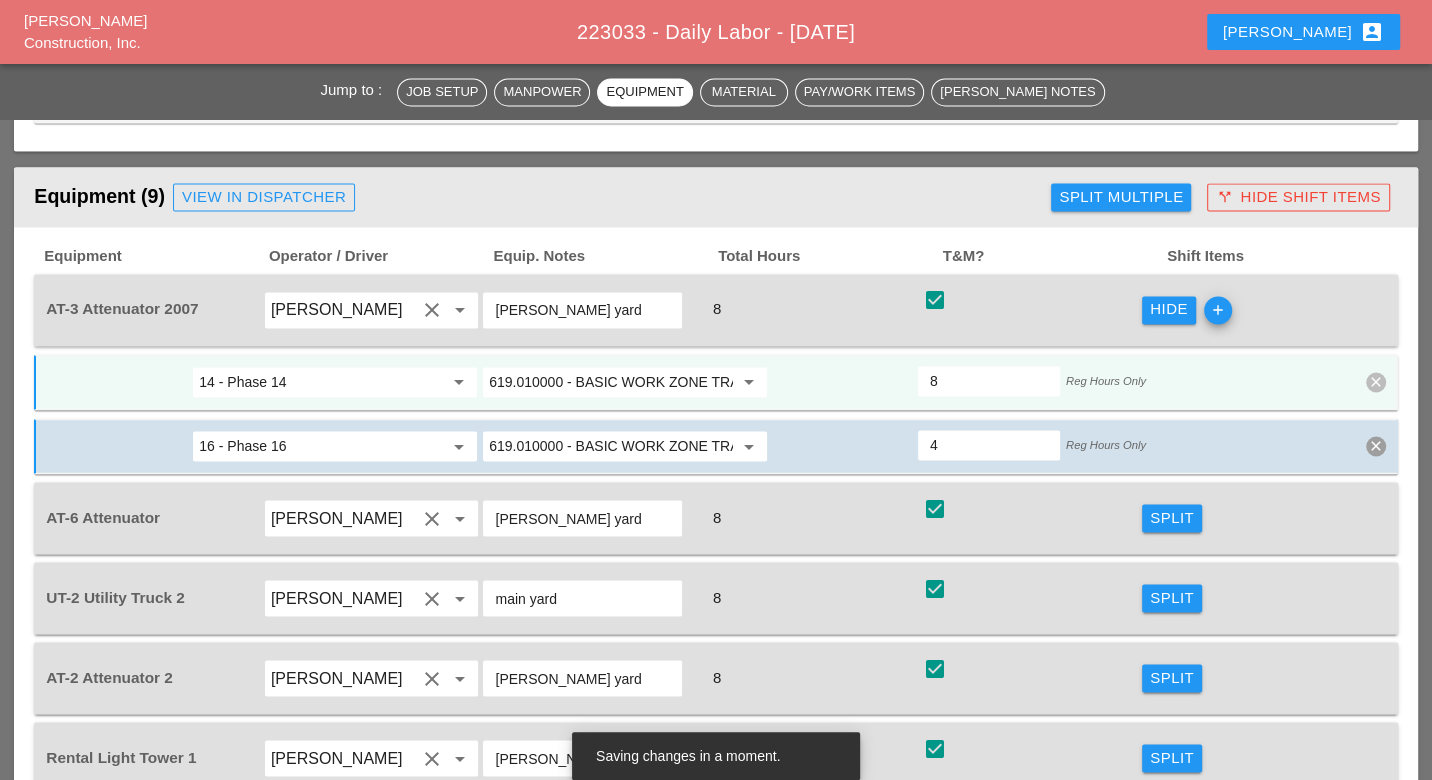 type on "4" 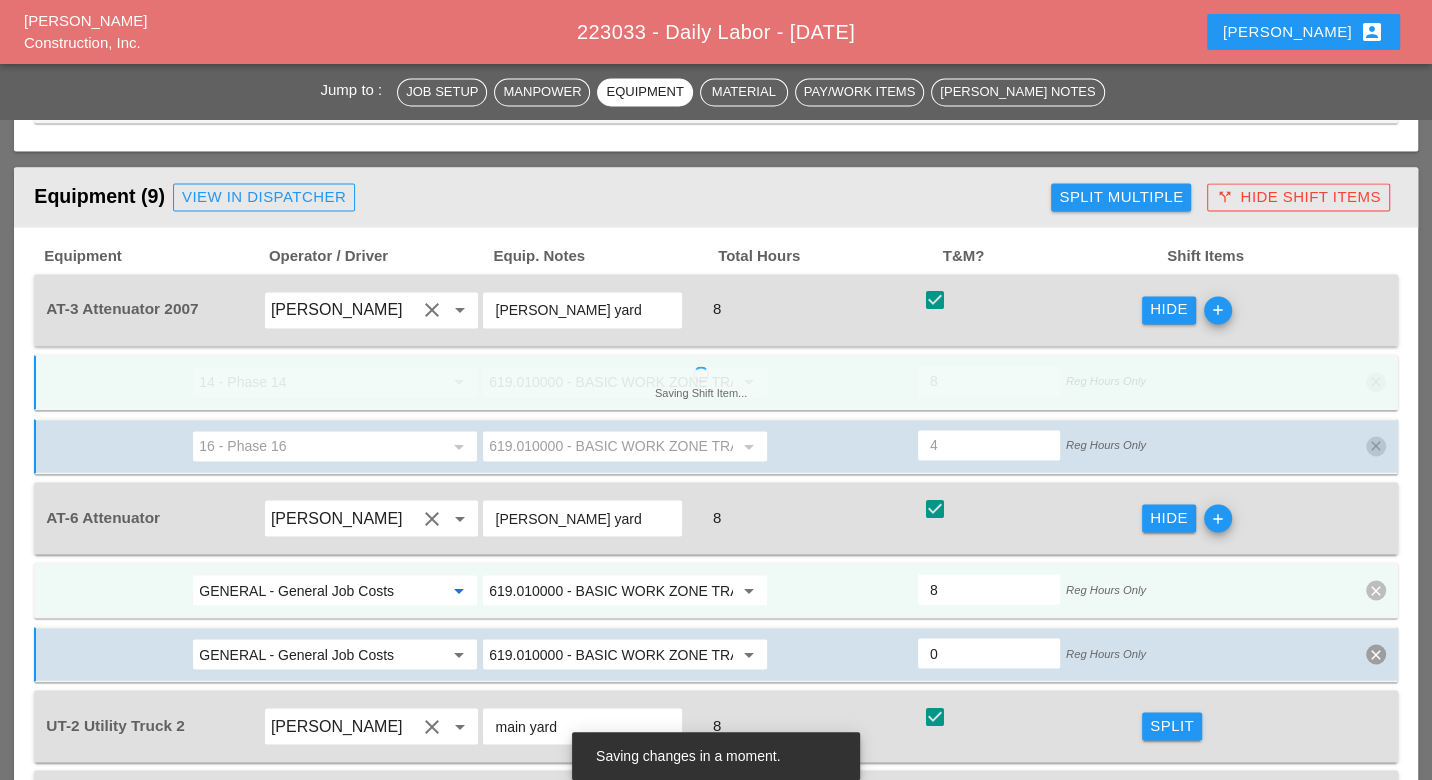 click on "GENERAL - General Job Costs" at bounding box center (321, 590) 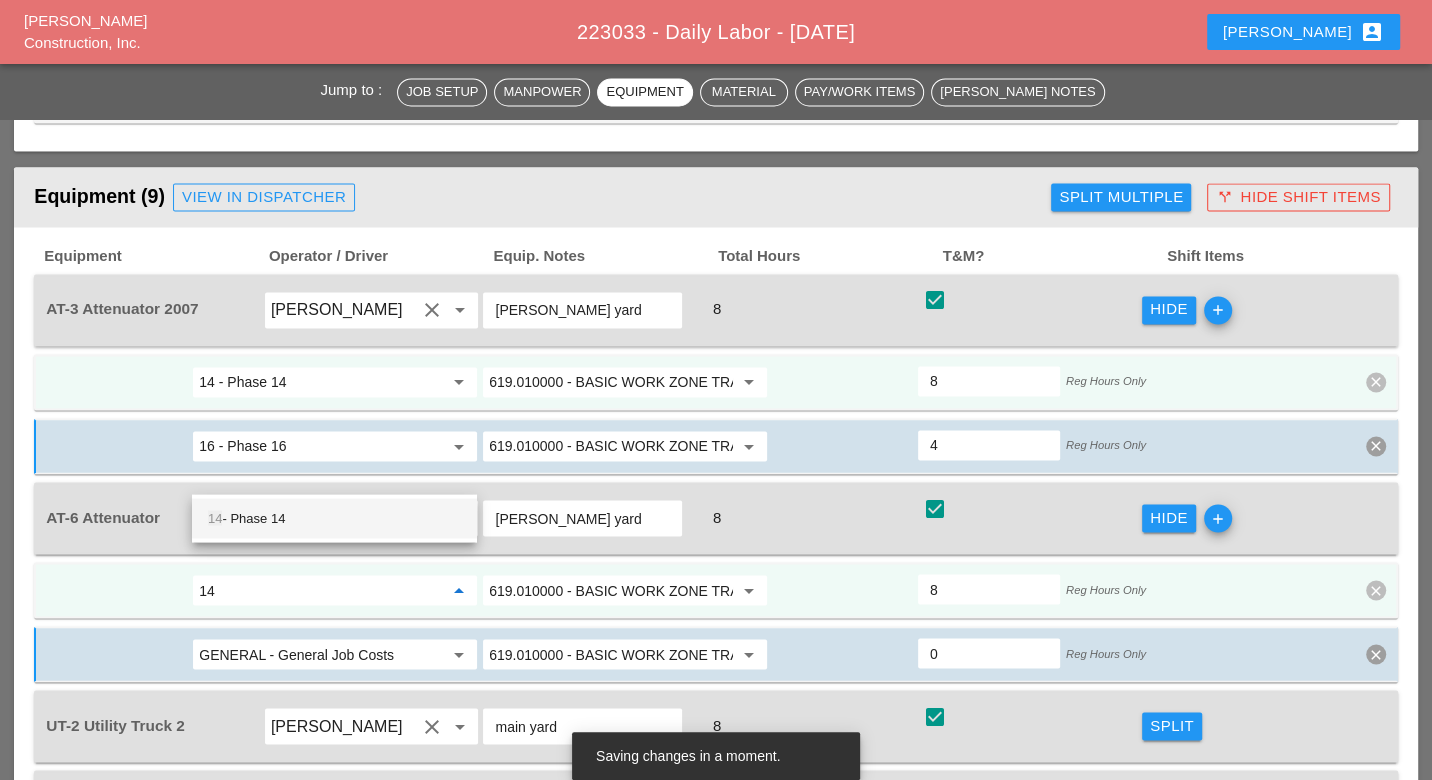 click on "14  - Phase 14" at bounding box center (334, 518) 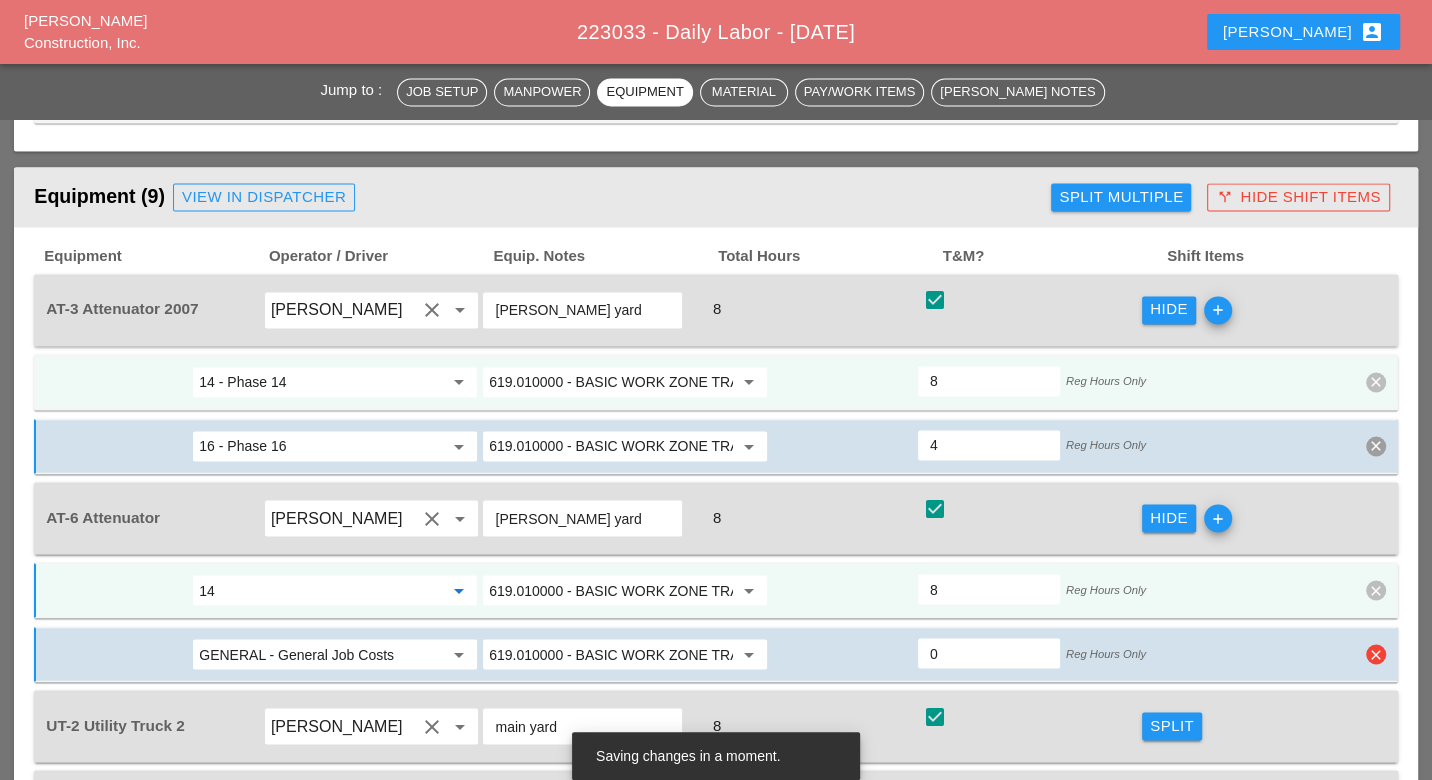 type on "14 - Phase 14" 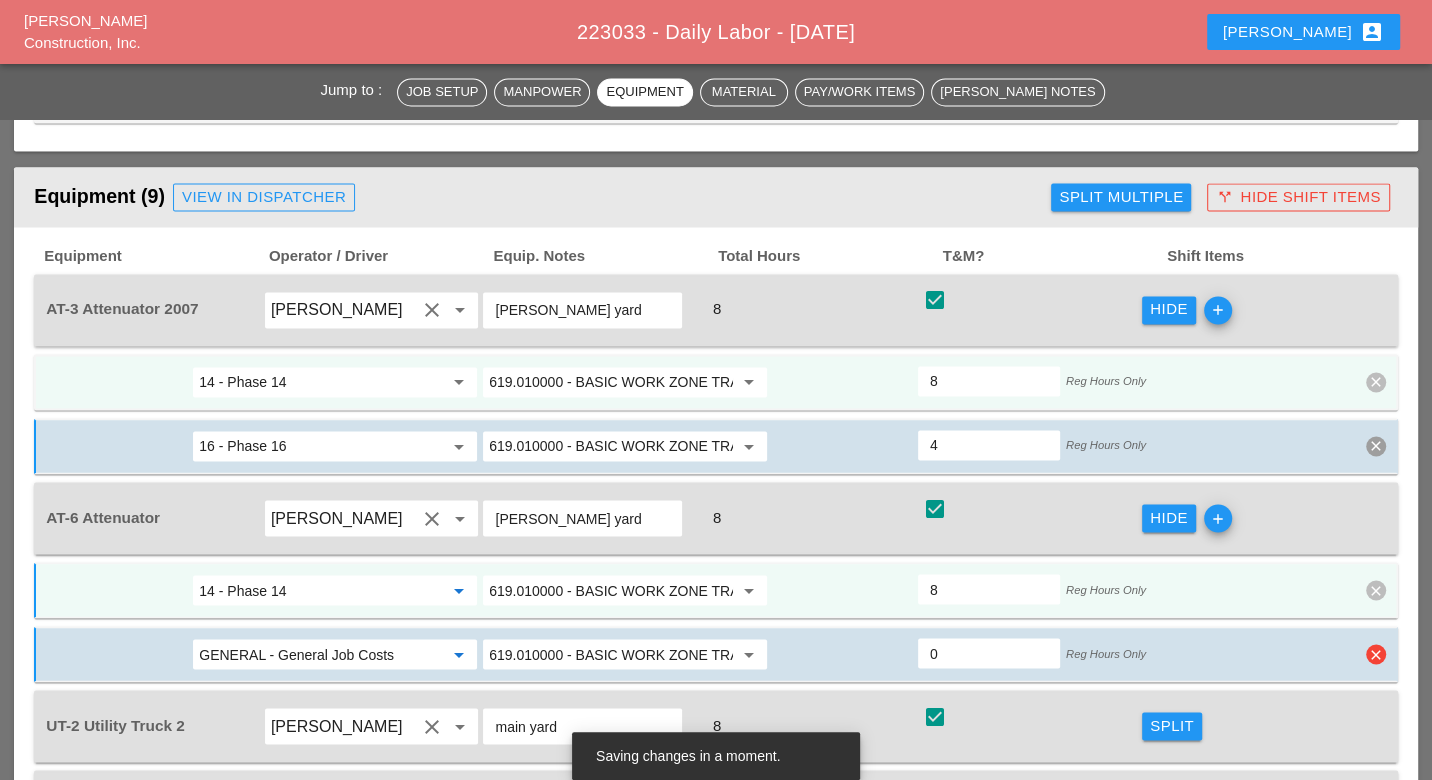 click on "GENERAL - General Job Costs" at bounding box center [321, 654] 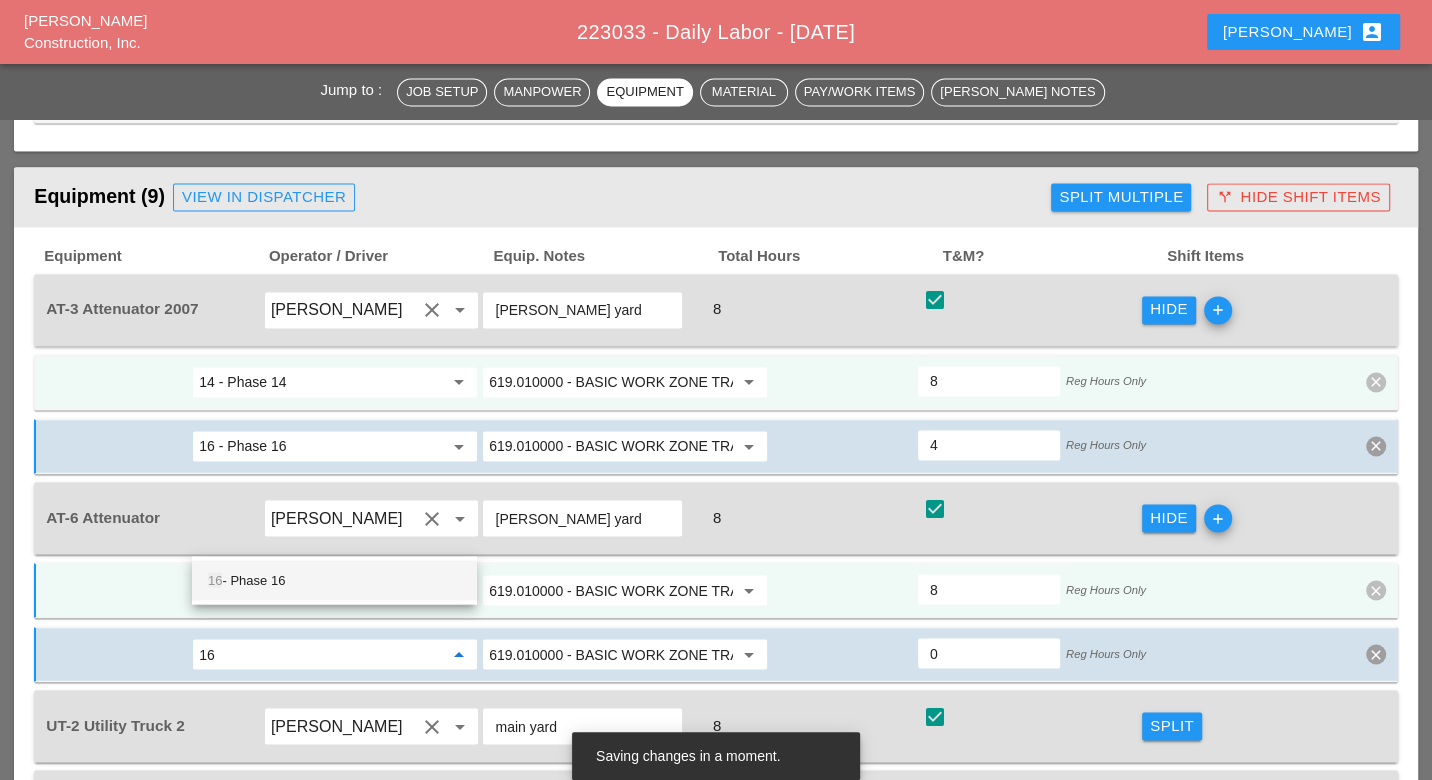drag, startPoint x: 284, startPoint y: 567, endPoint x: 417, endPoint y: 574, distance: 133.18408 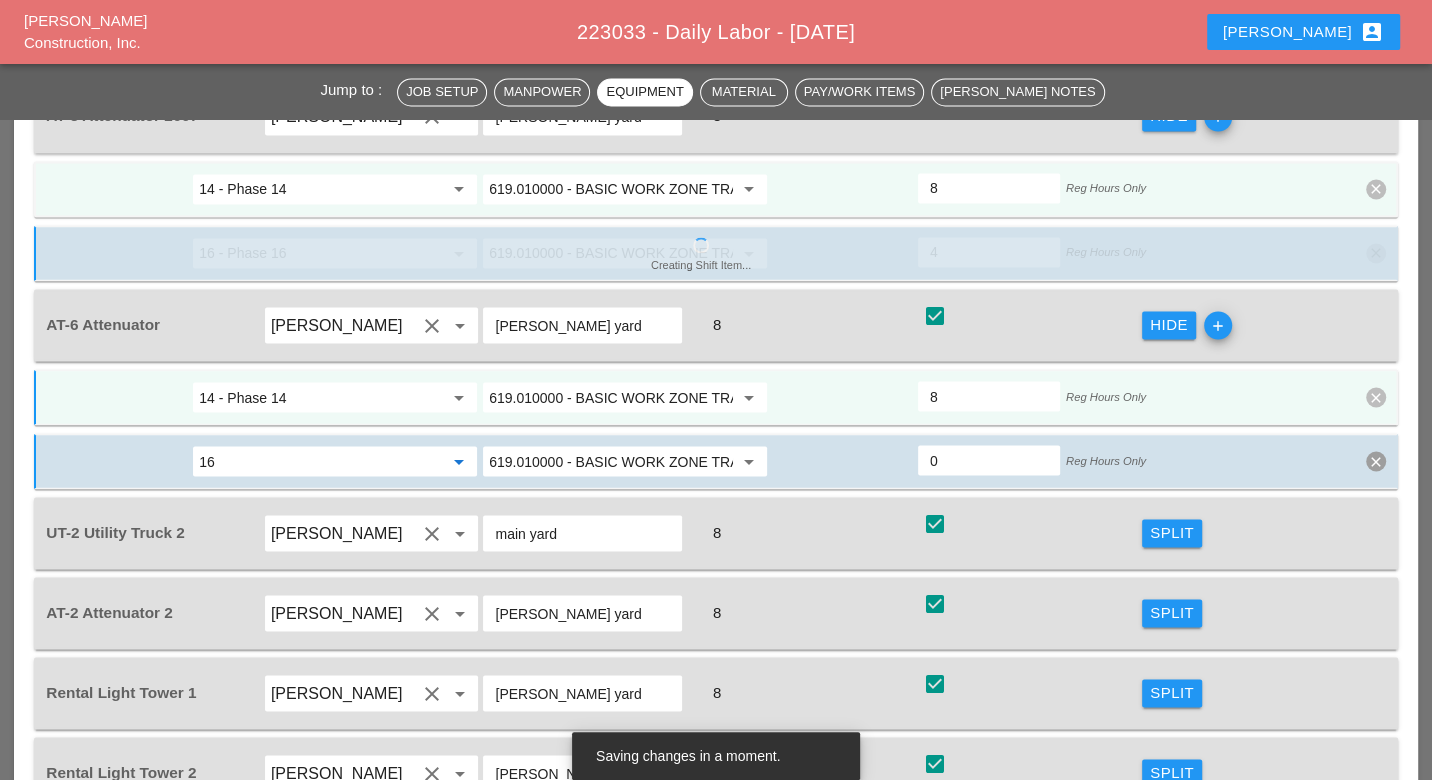 scroll, scrollTop: 2586, scrollLeft: 0, axis: vertical 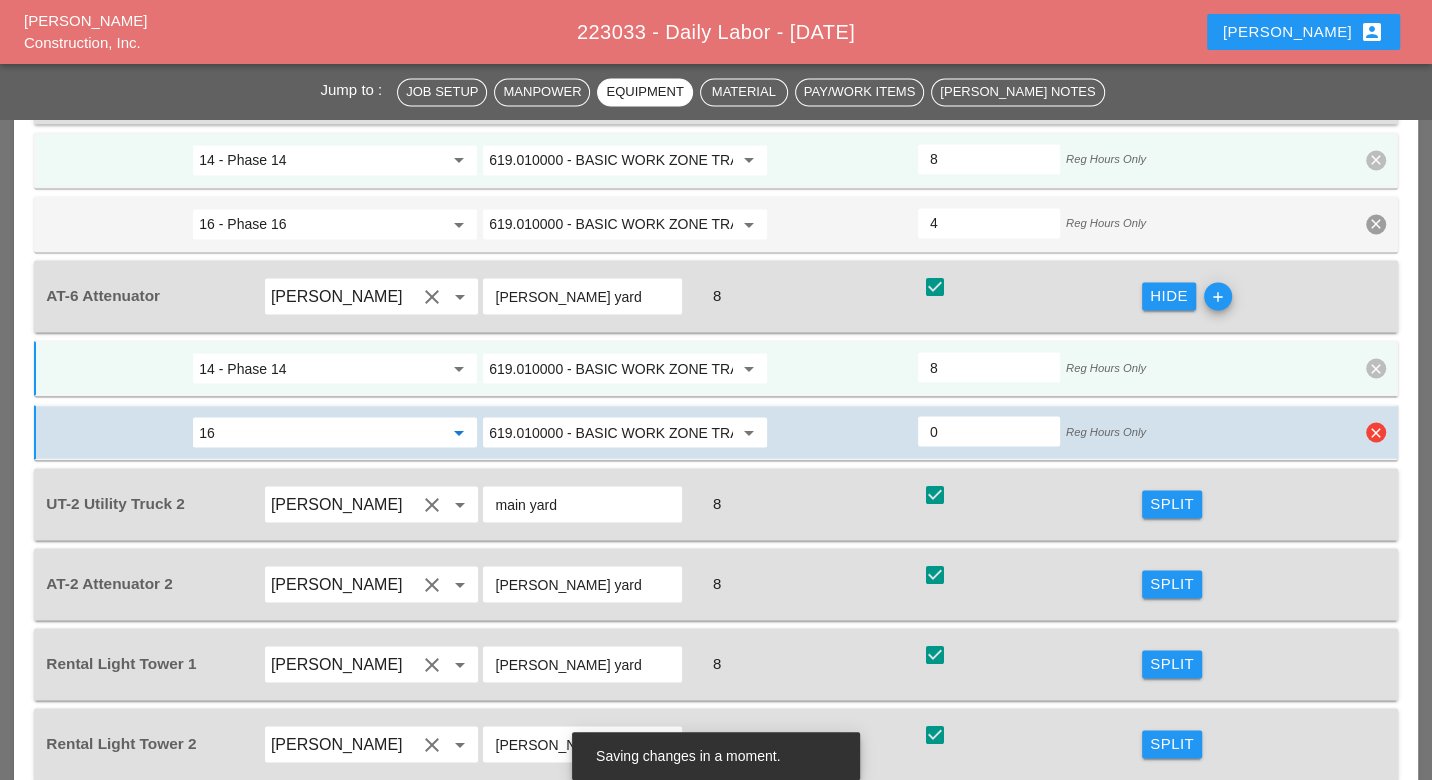 type on "16 - Phase 16" 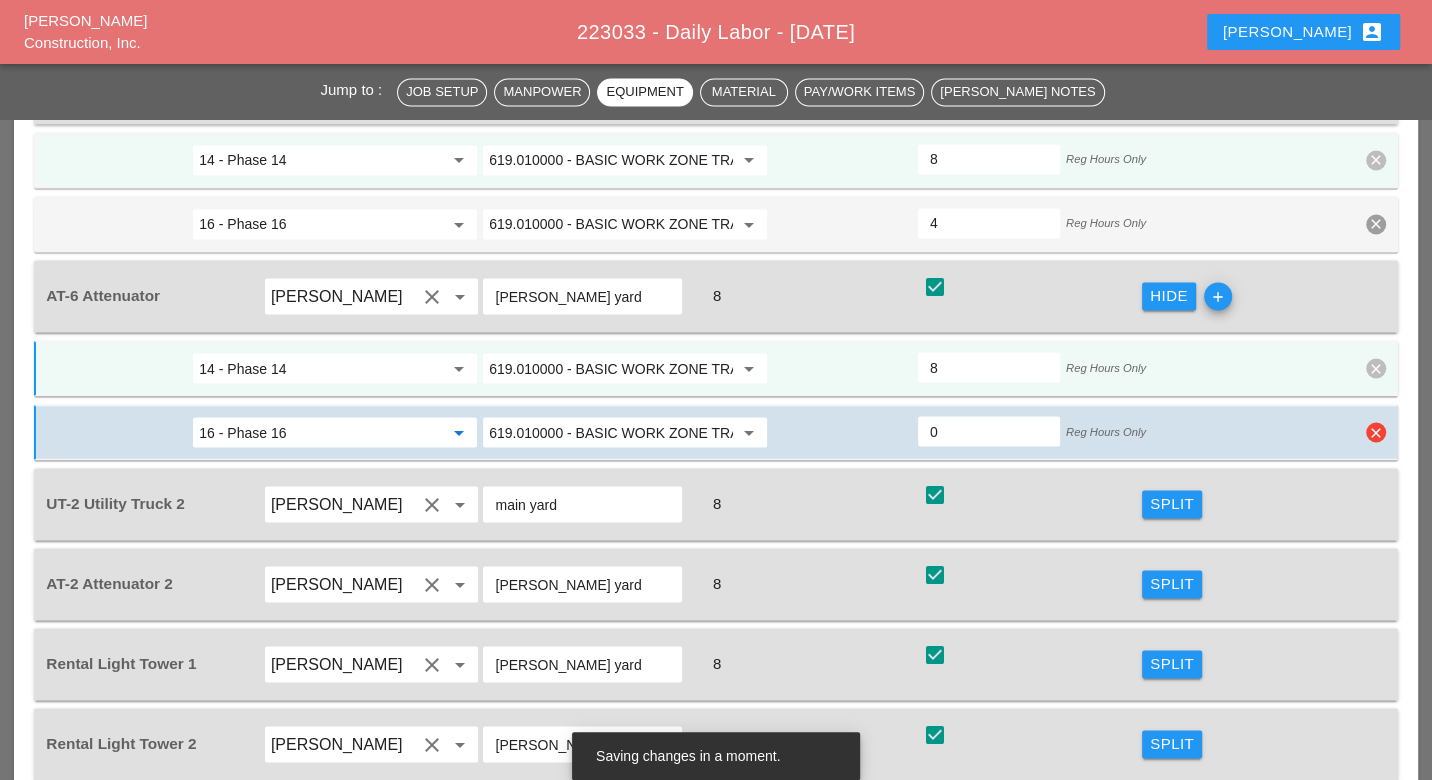 click on "0" at bounding box center [989, 431] 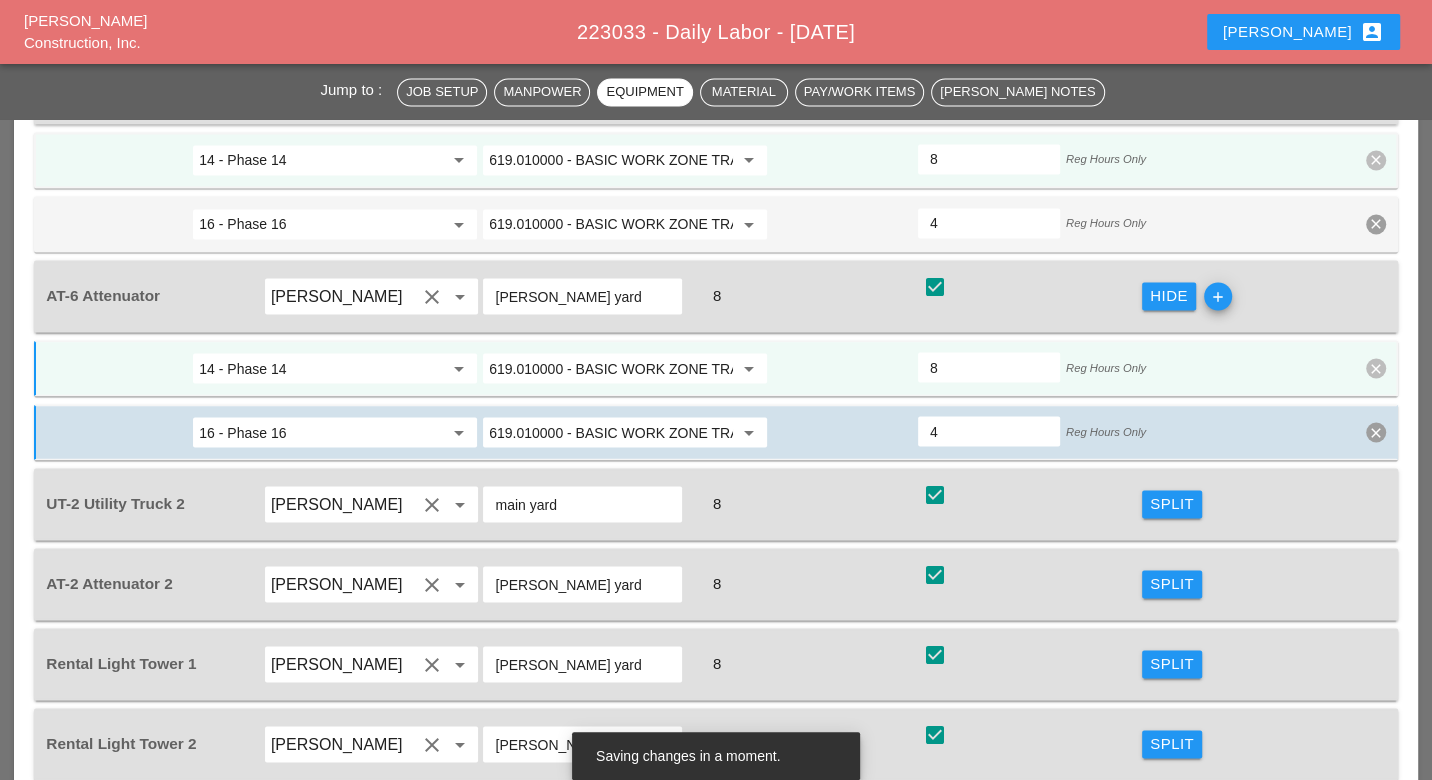 type on "4" 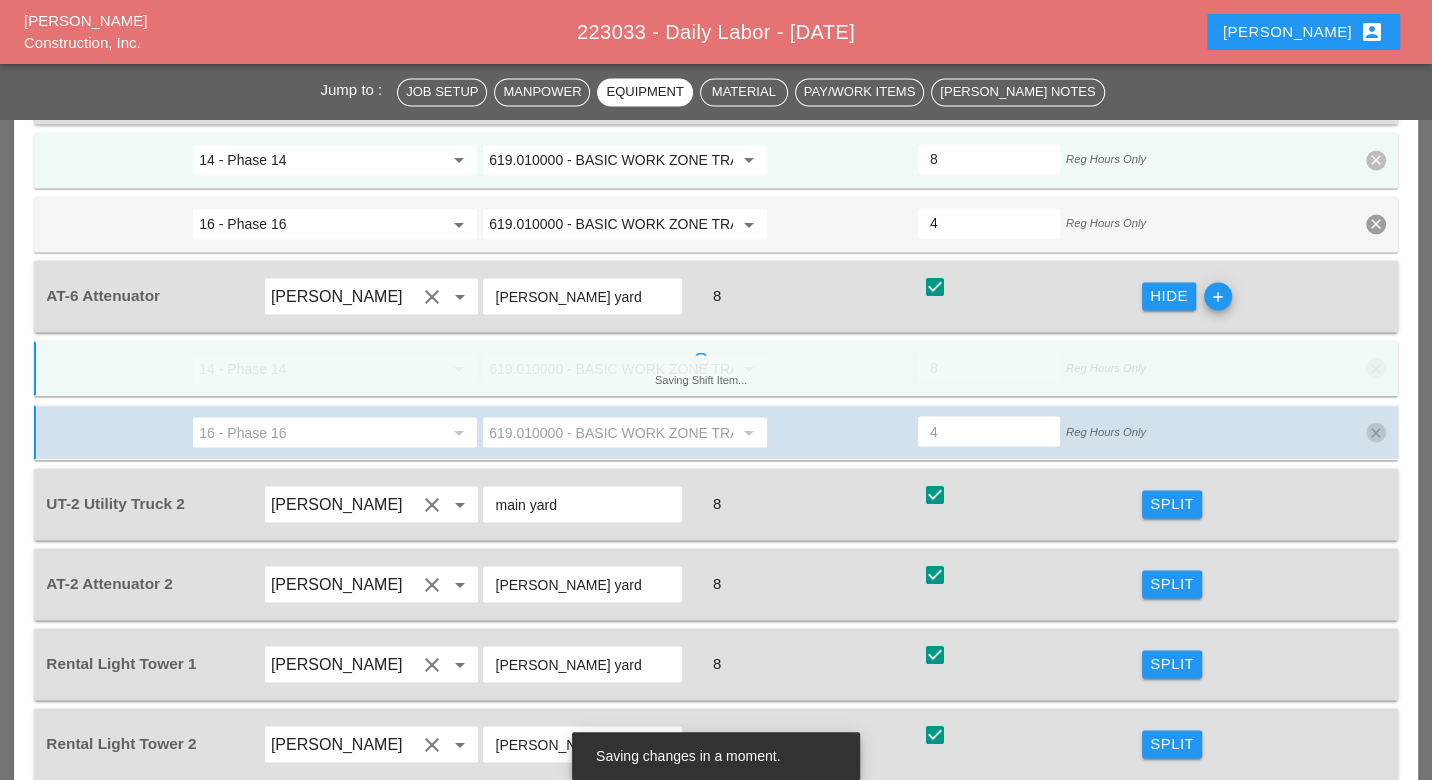 click on "Split" at bounding box center [1172, 583] 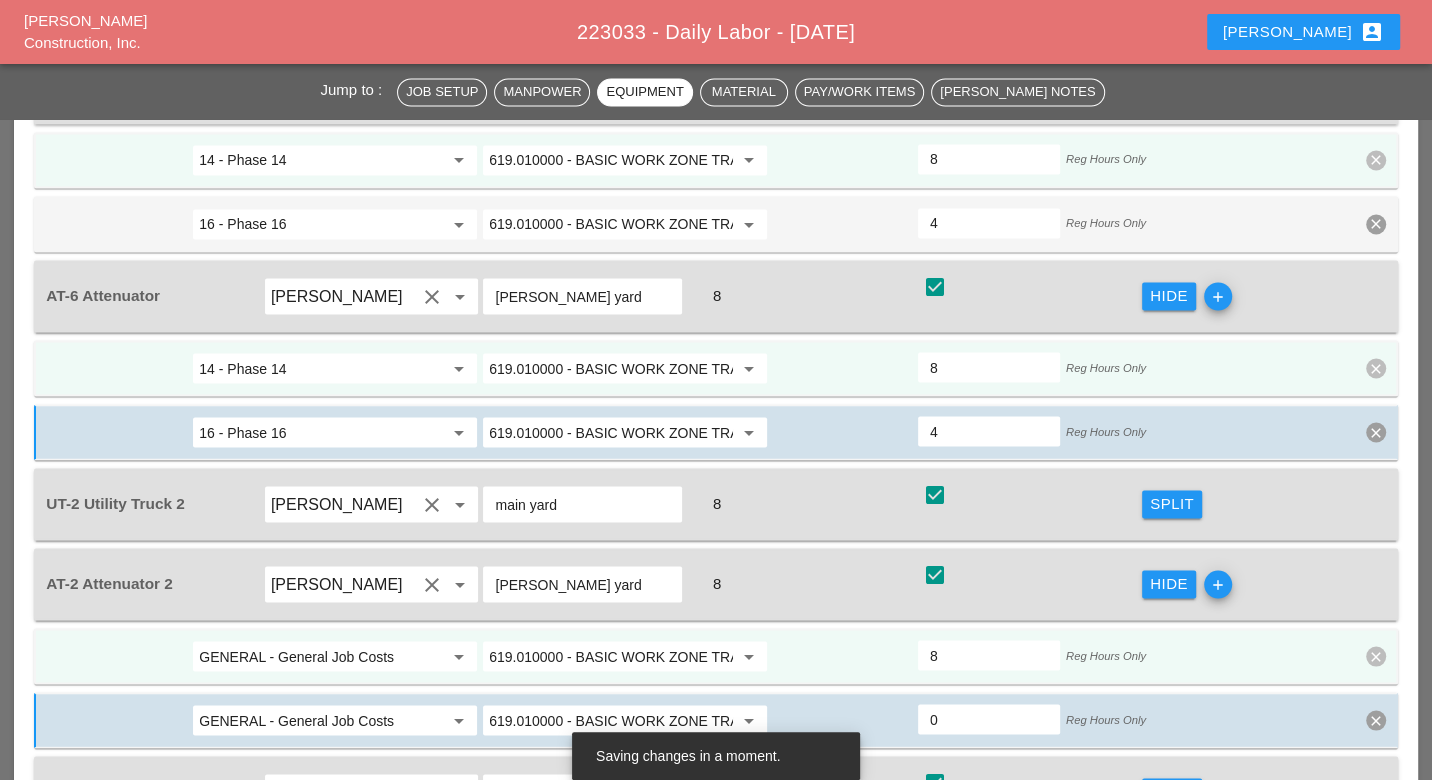 click on "GENERAL - General Job Costs" at bounding box center (321, 656) 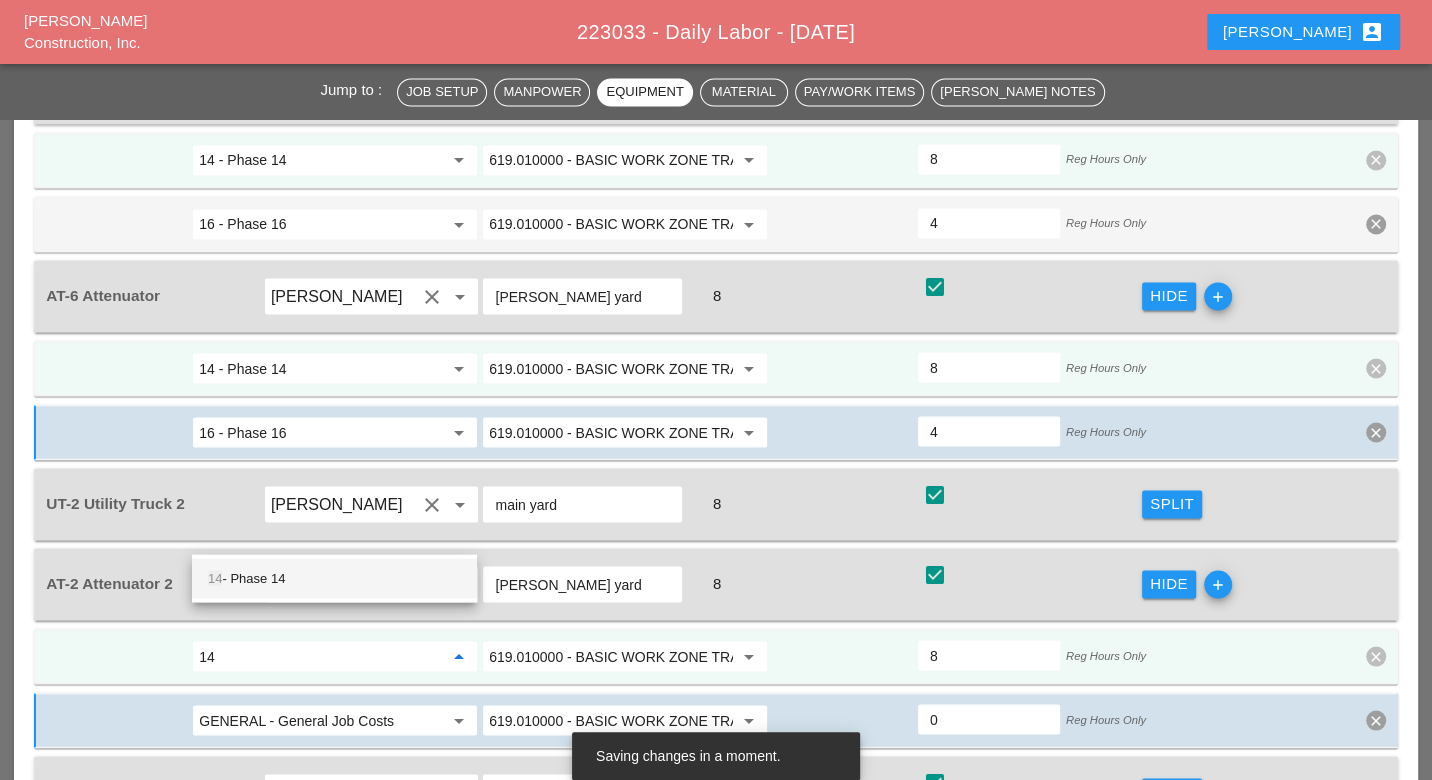 click on "14  - Phase 14" at bounding box center (334, 578) 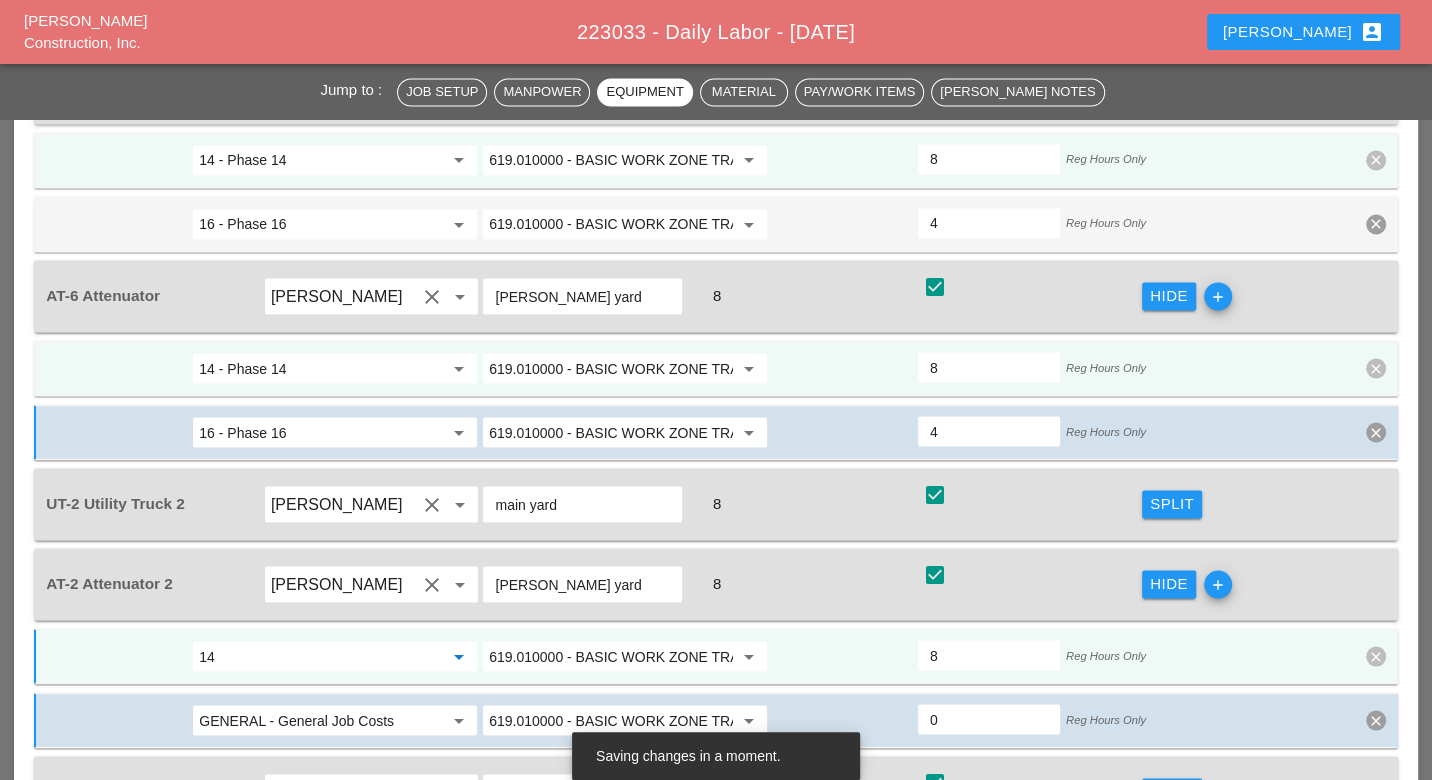 type on "14 - Phase 14" 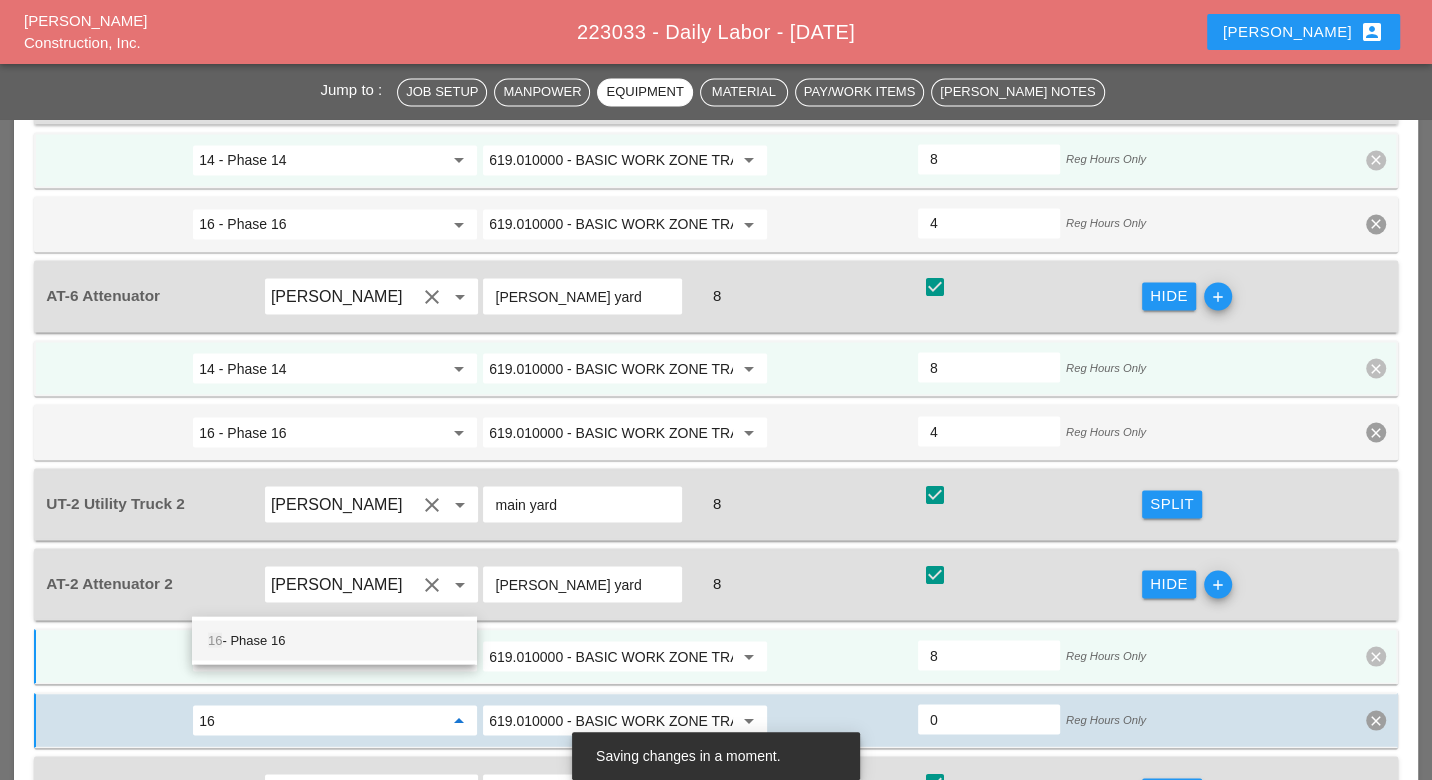 drag, startPoint x: 273, startPoint y: 636, endPoint x: 287, endPoint y: 595, distance: 43.32436 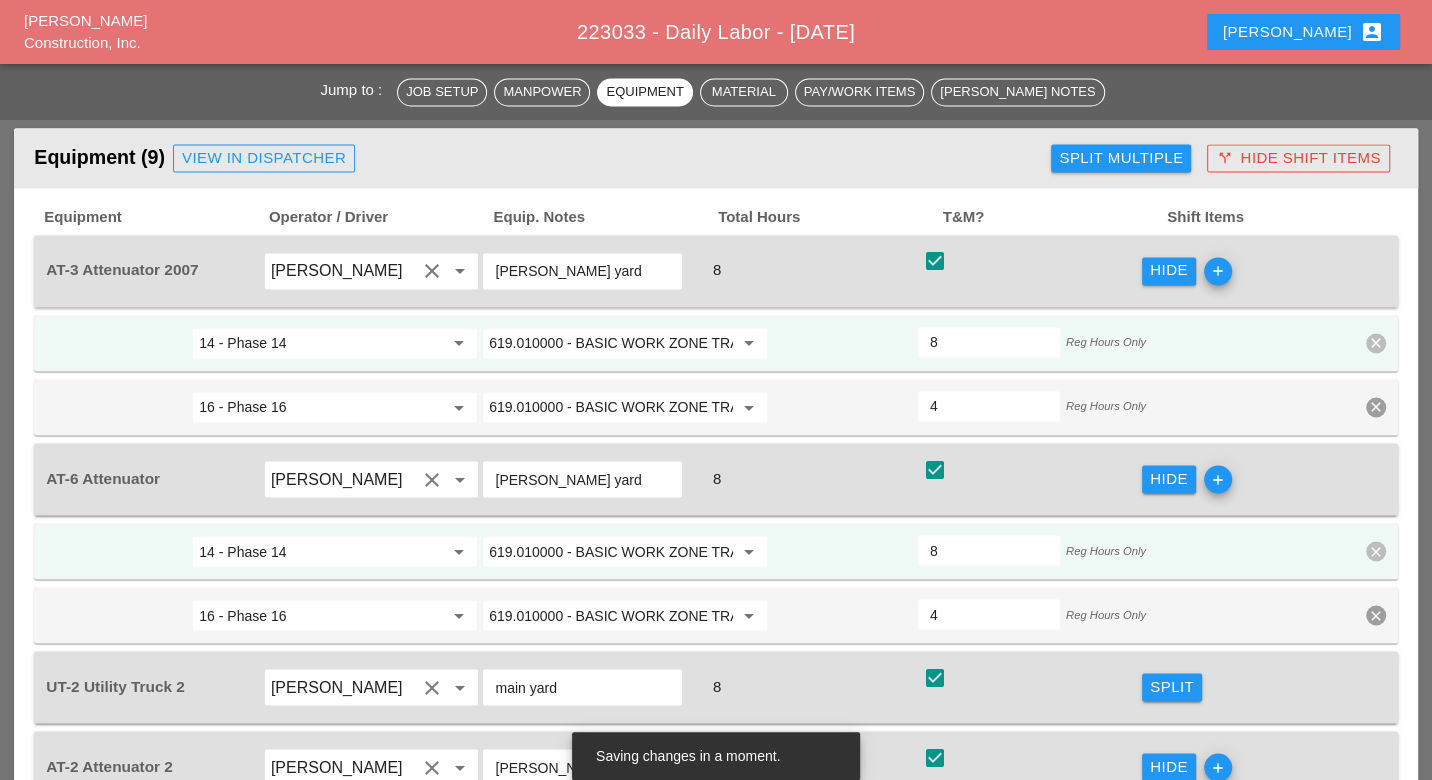 scroll, scrollTop: 2252, scrollLeft: 0, axis: vertical 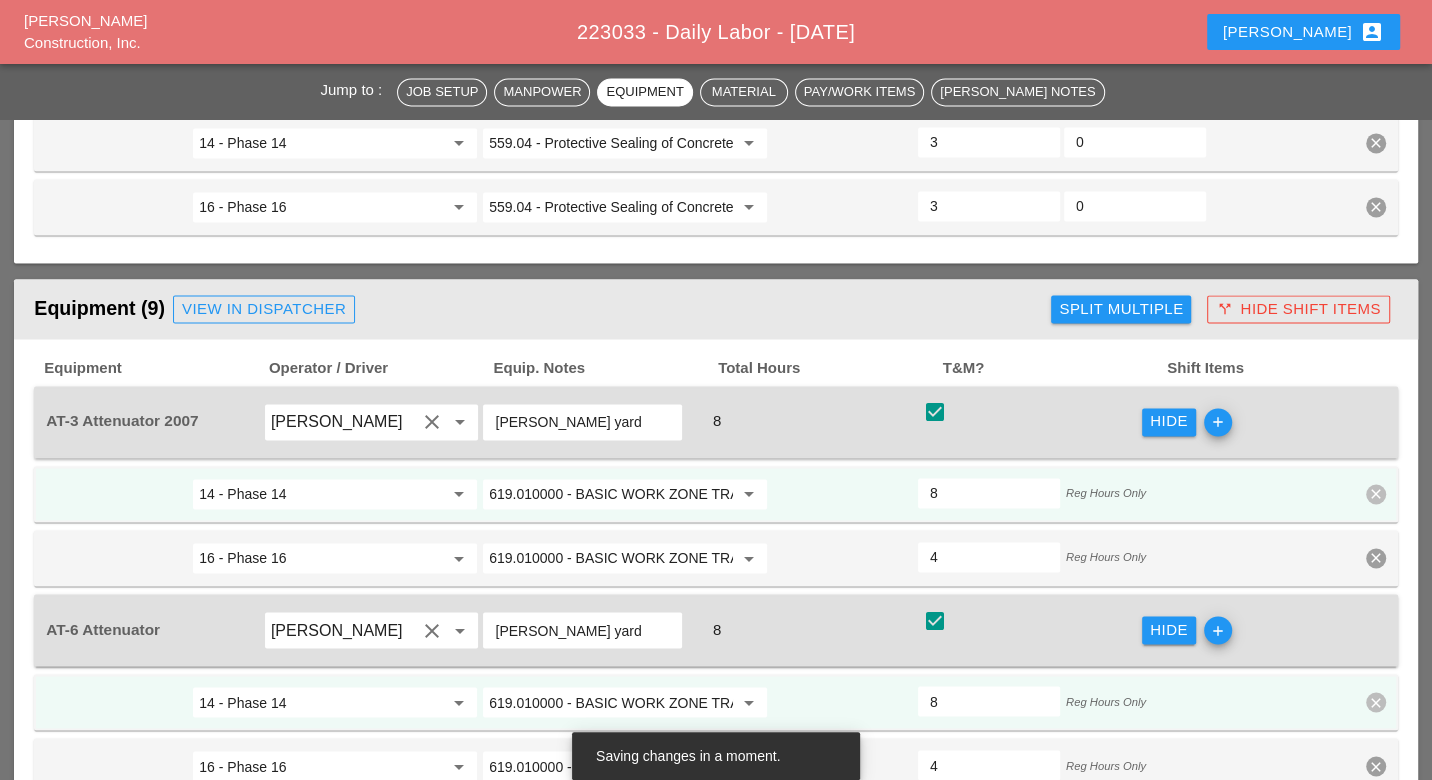 type on "16 - Phase 16" 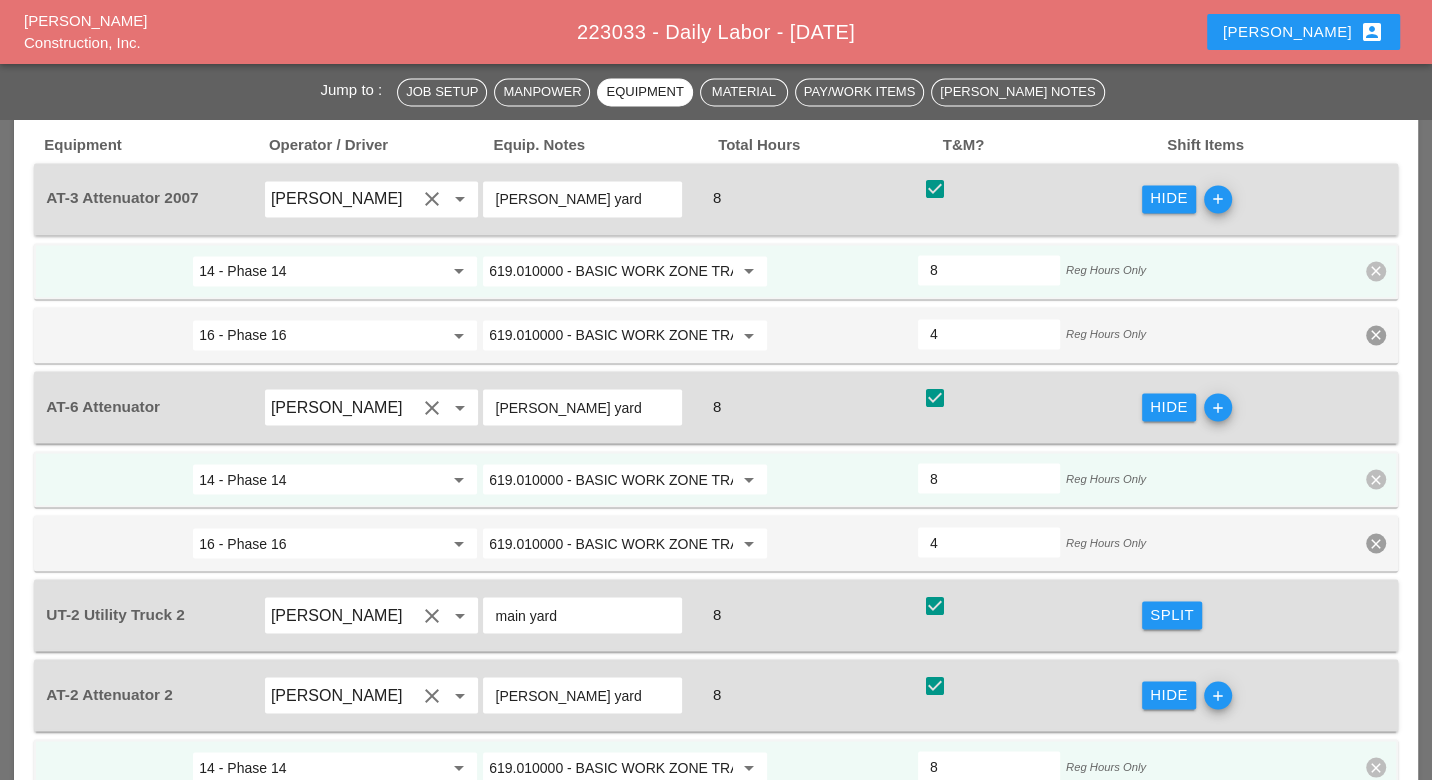 scroll, scrollTop: 2364, scrollLeft: 0, axis: vertical 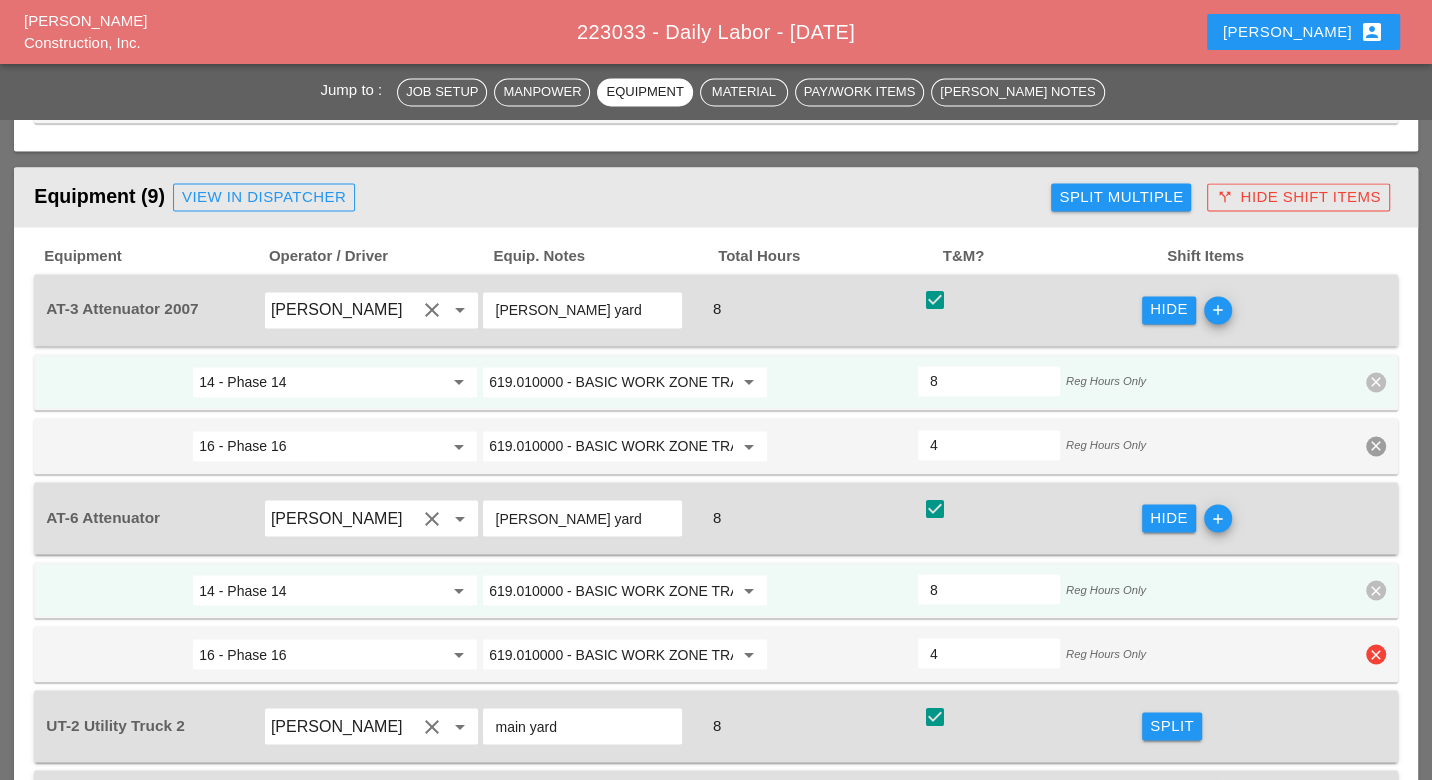 click on "clear" at bounding box center (1376, 654) 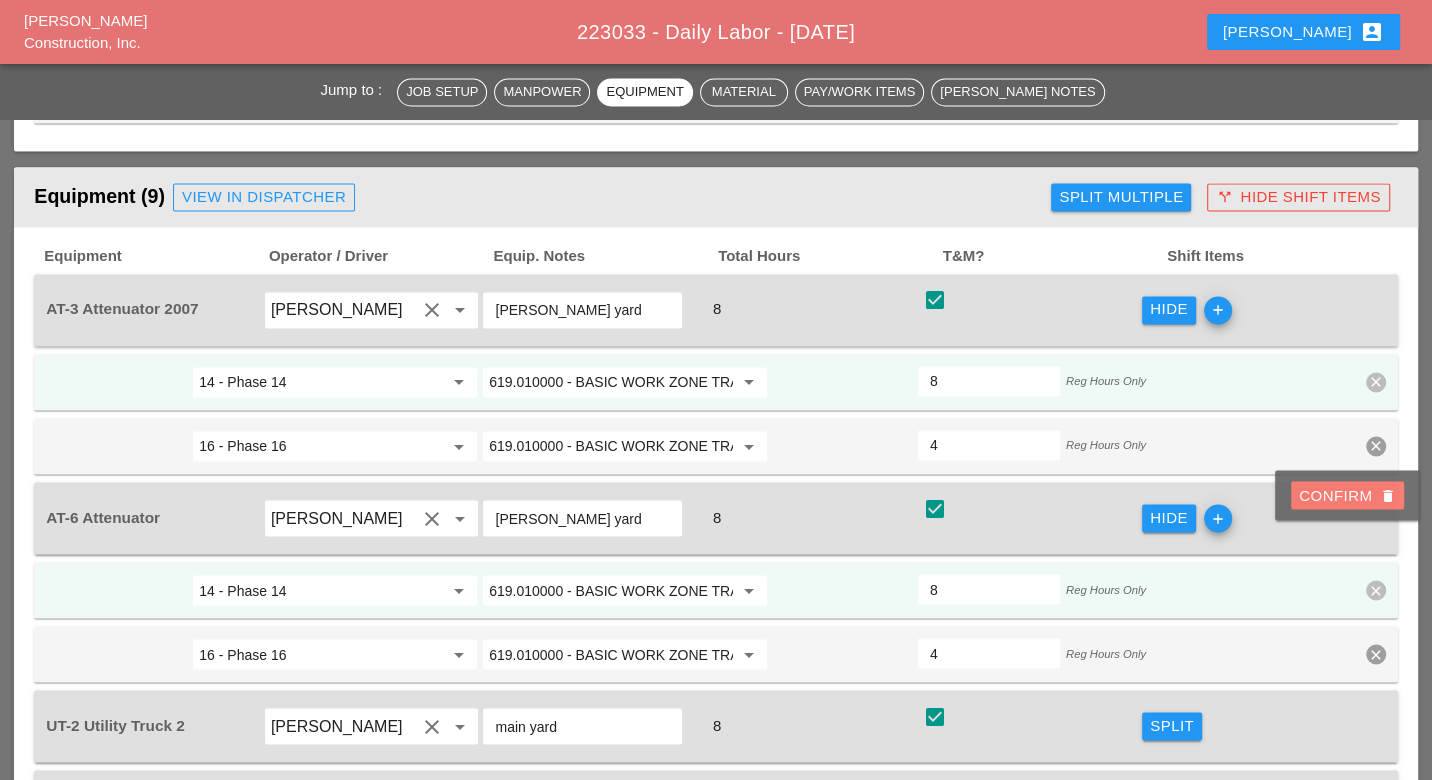 click on "Confirm delete" at bounding box center [1347, 495] 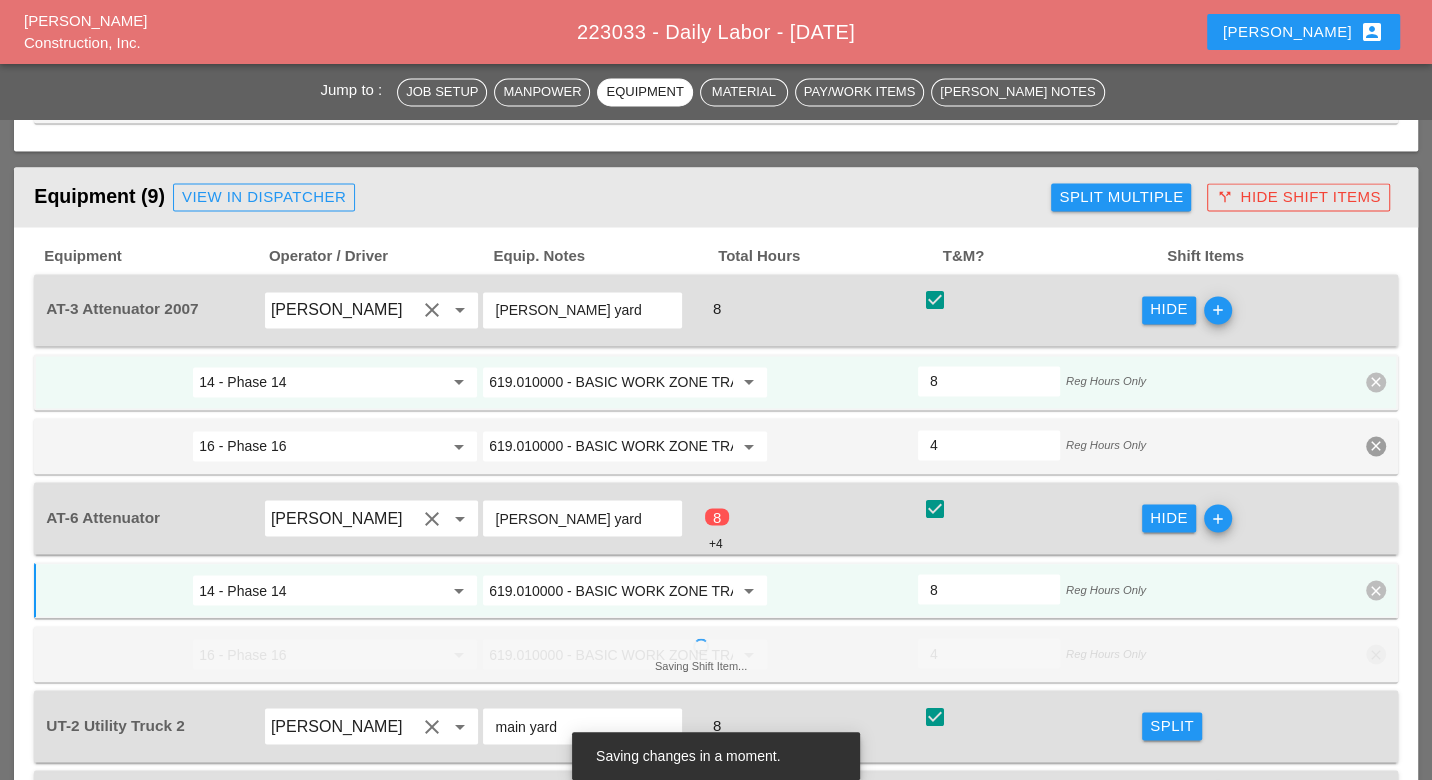 click at bounding box center [935, 508] 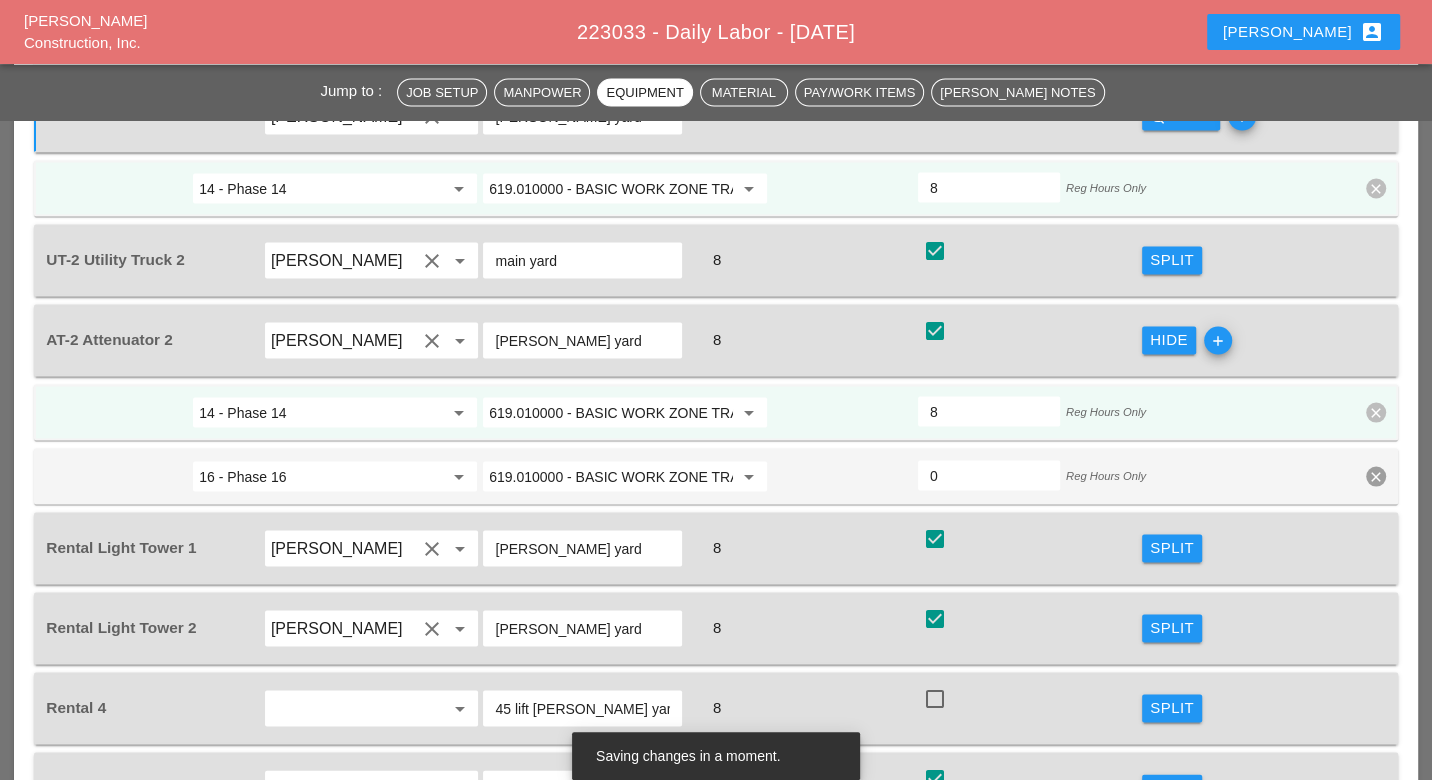 scroll, scrollTop: 2808, scrollLeft: 0, axis: vertical 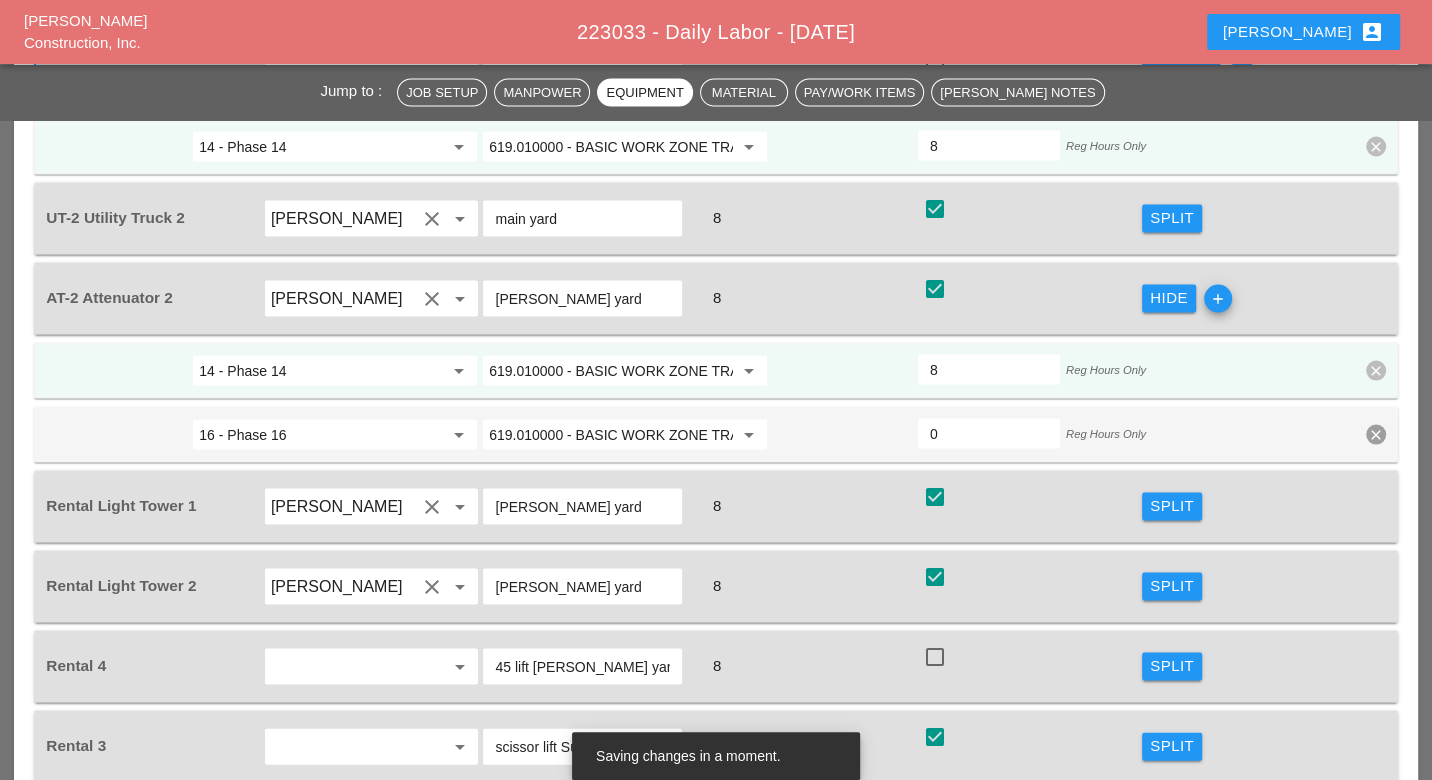 click on "Split" at bounding box center [1172, 505] 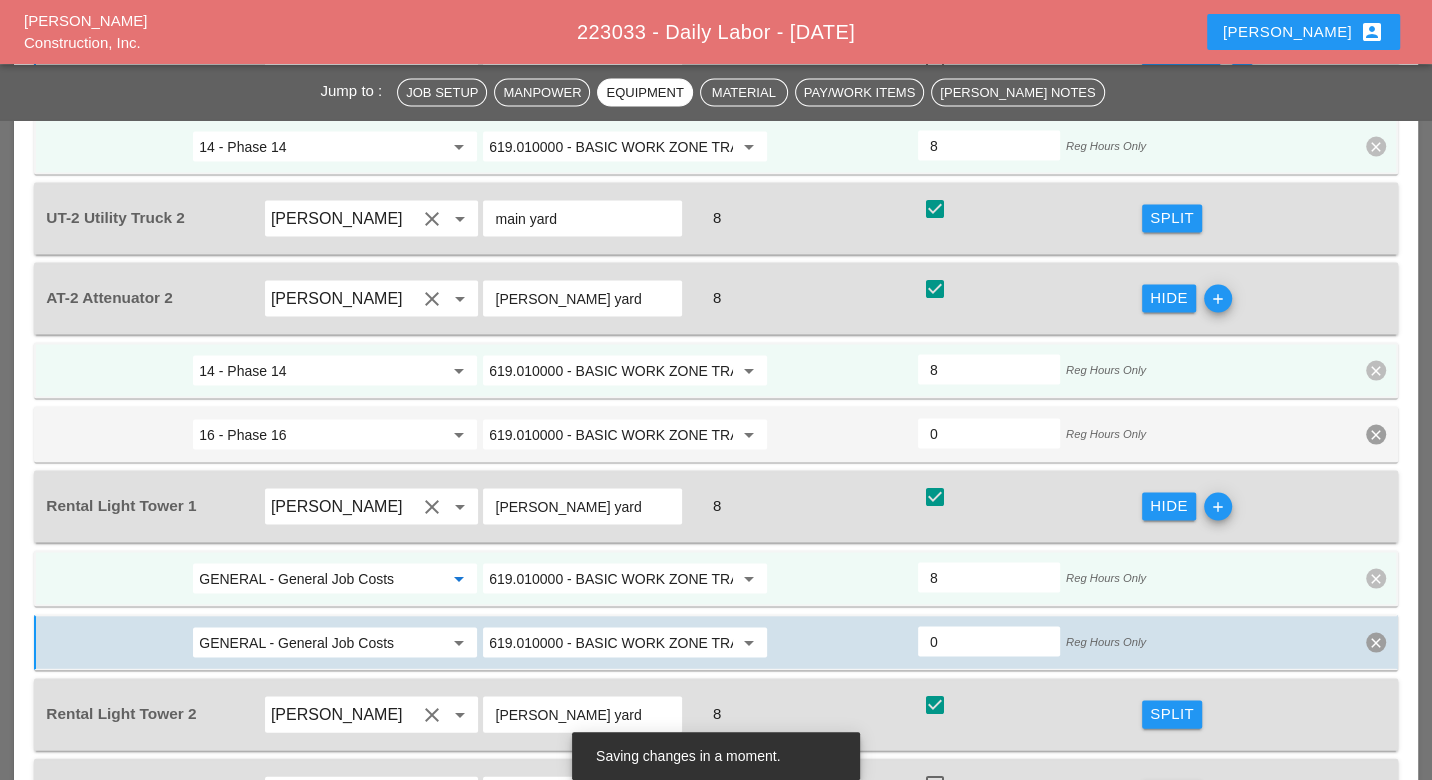 click on "GENERAL - General Job Costs" at bounding box center [321, 578] 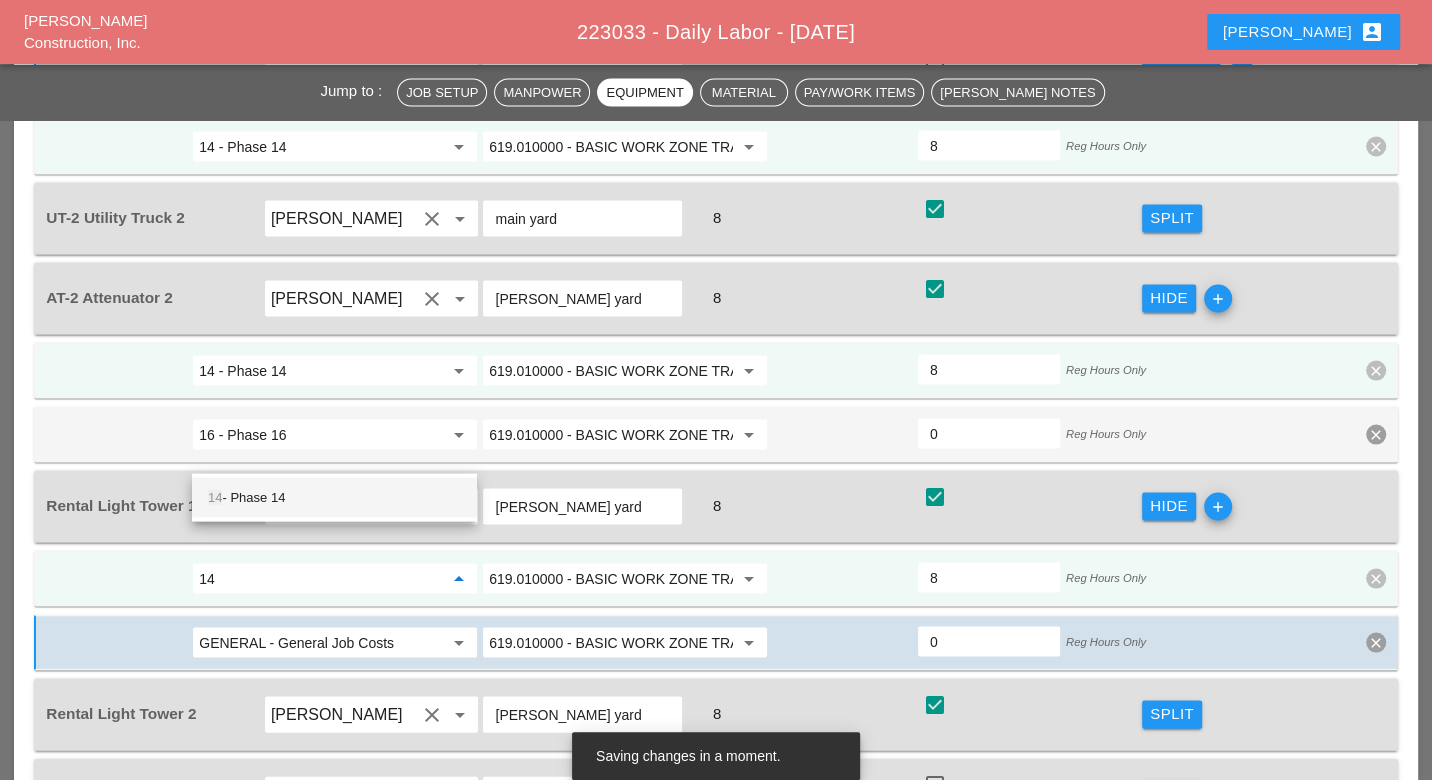 click on "14  - Phase 14" at bounding box center [334, 497] 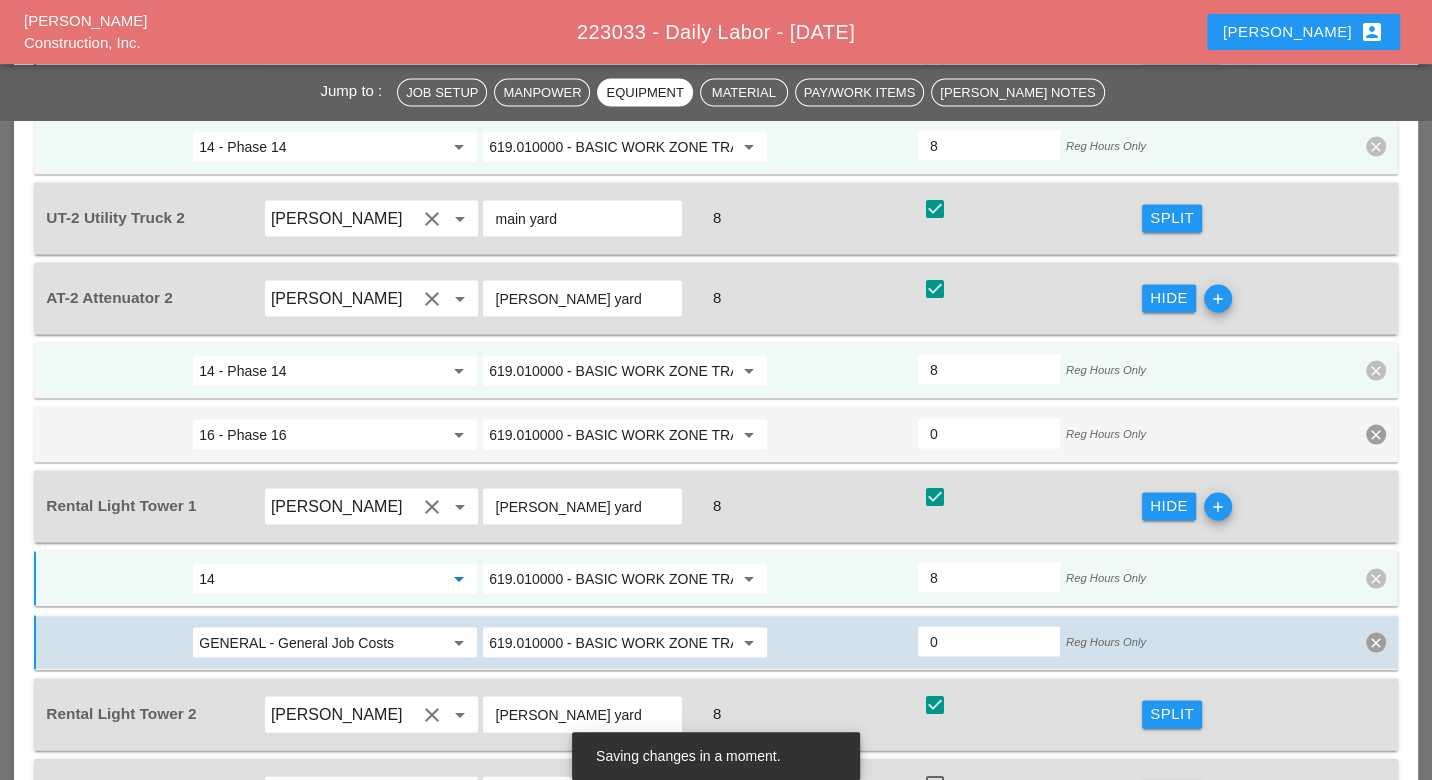 type on "14 - Phase 14" 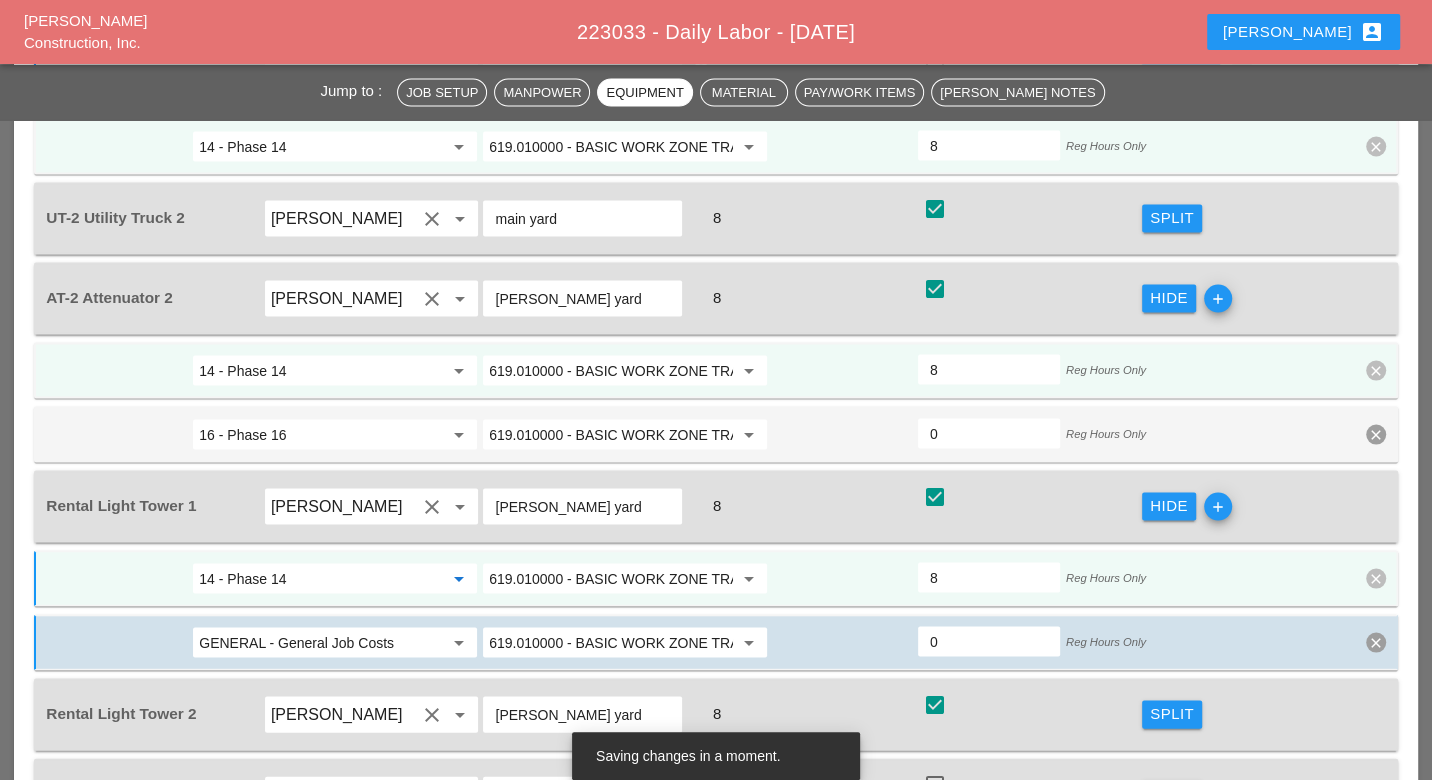 click on "619.010000 - BASIC WORK ZONE TRAFFIC CONTROL" at bounding box center (611, 578) 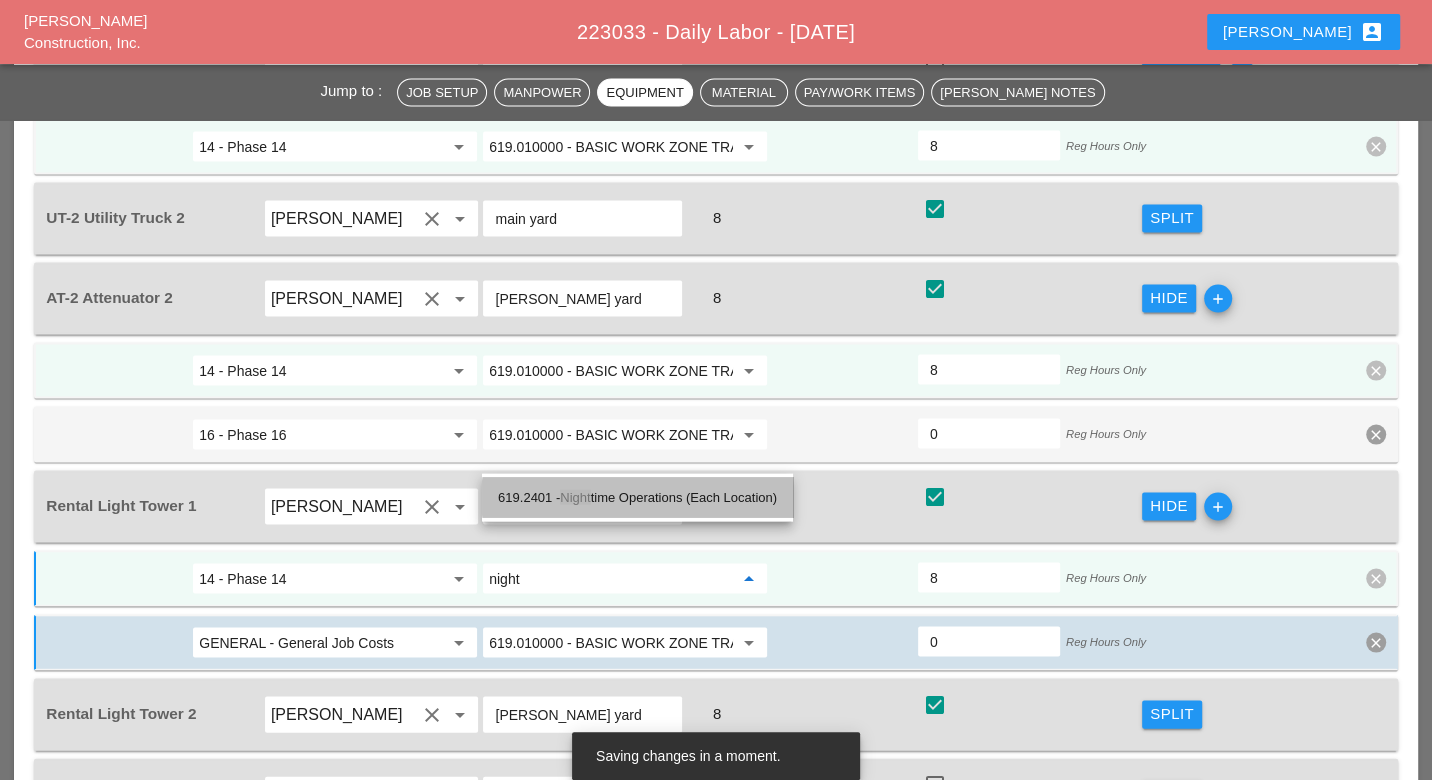 click on "619.2401 -  Night time Operations (Each Location)" at bounding box center [637, 497] 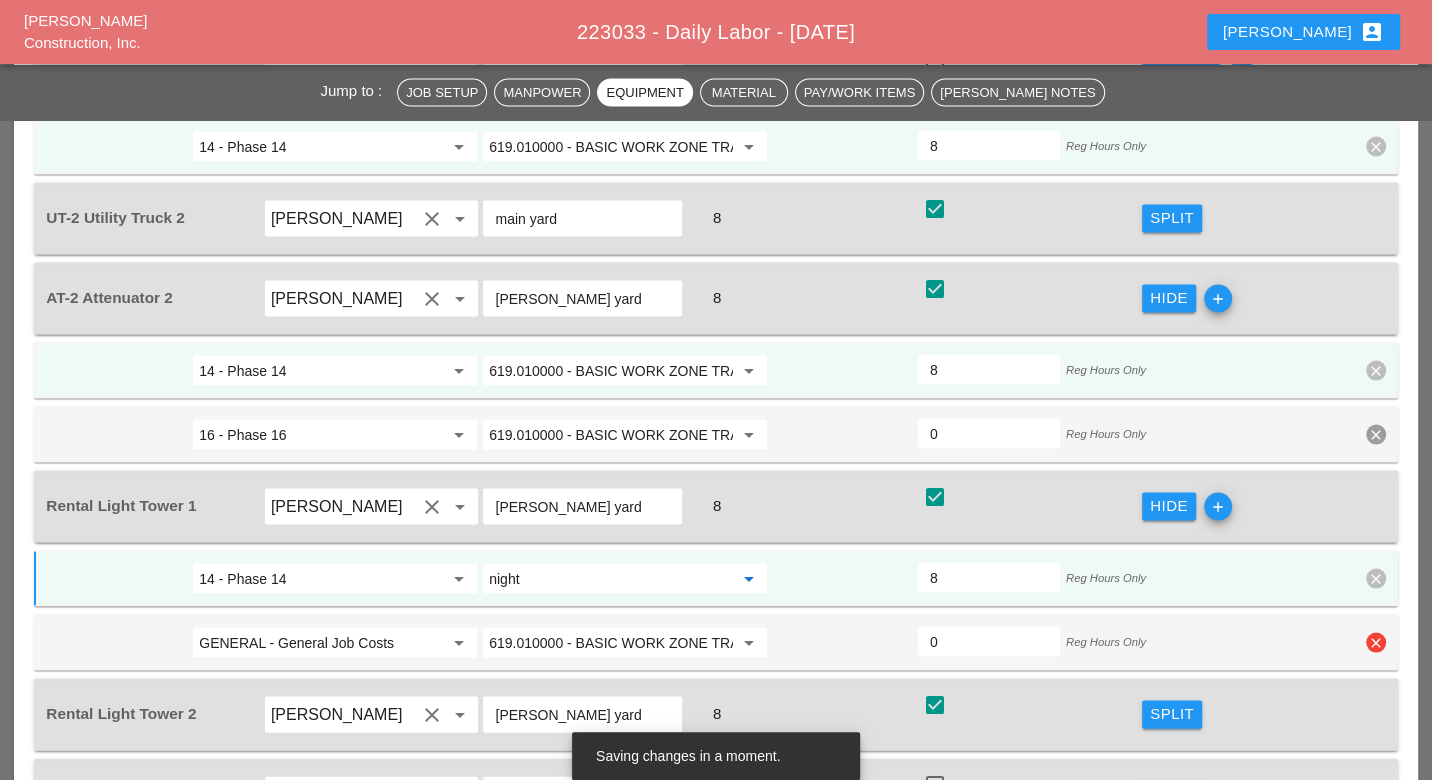 type on "619.2401 - Nighttime Operations (Each Location)" 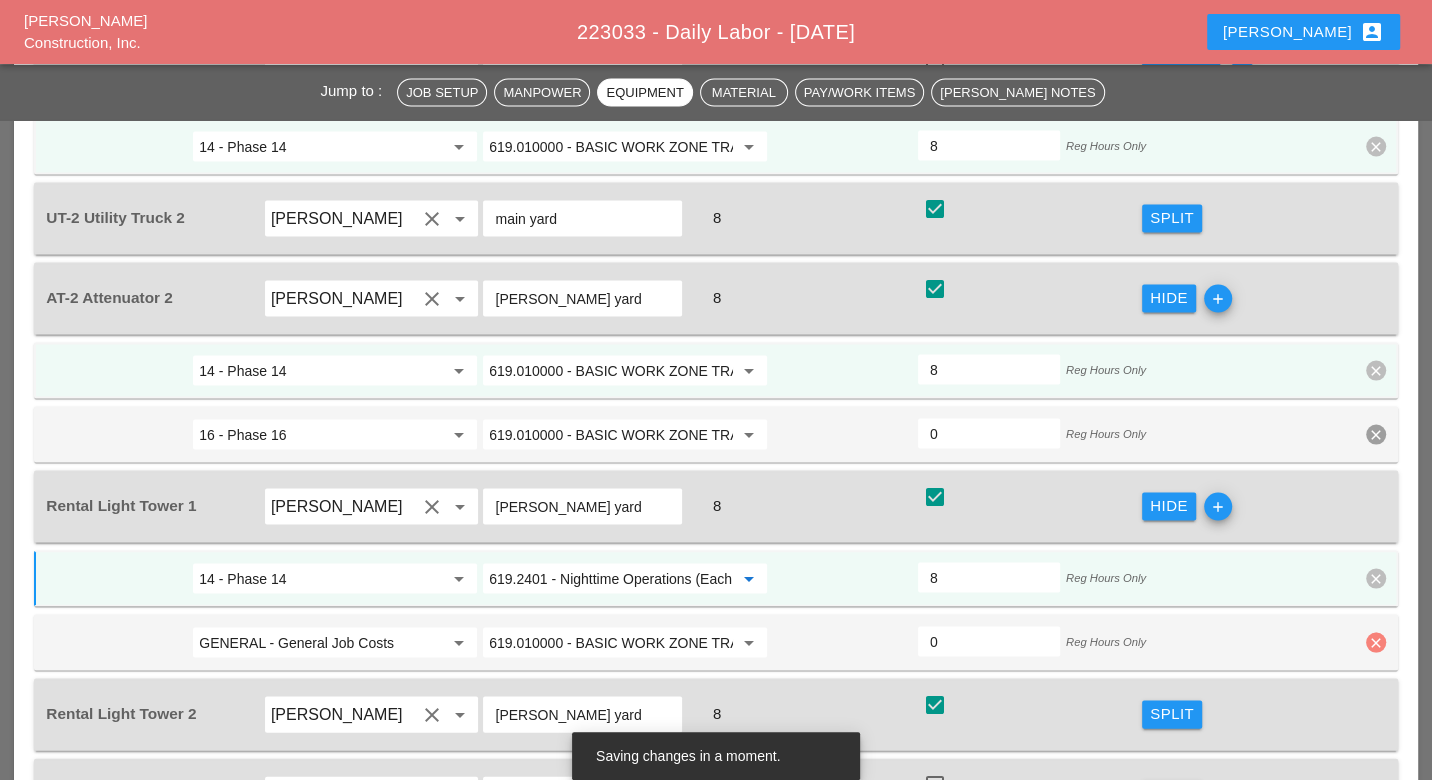 click on "clear" at bounding box center [1376, 642] 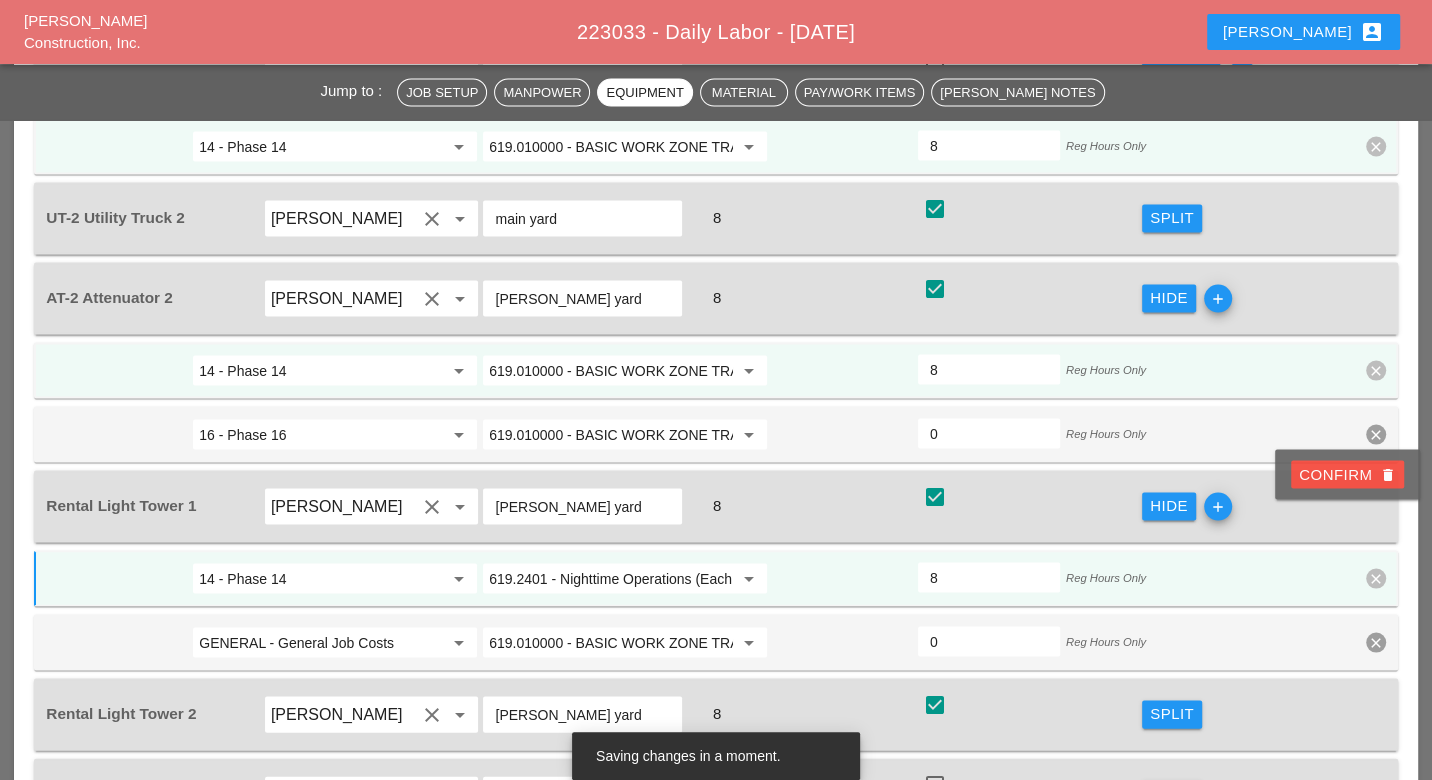 click on "Confirm delete" at bounding box center (1347, 474) 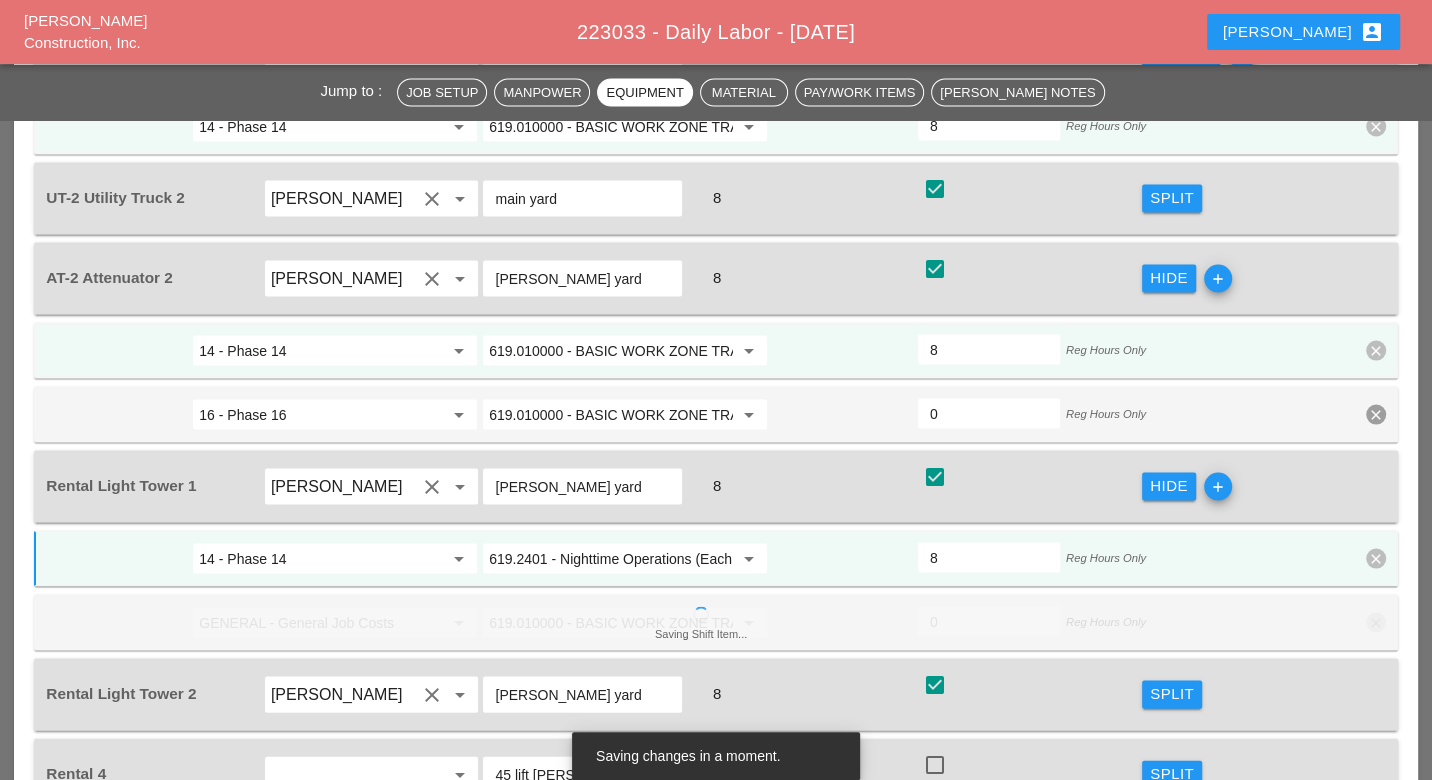scroll, scrollTop: 3030, scrollLeft: 0, axis: vertical 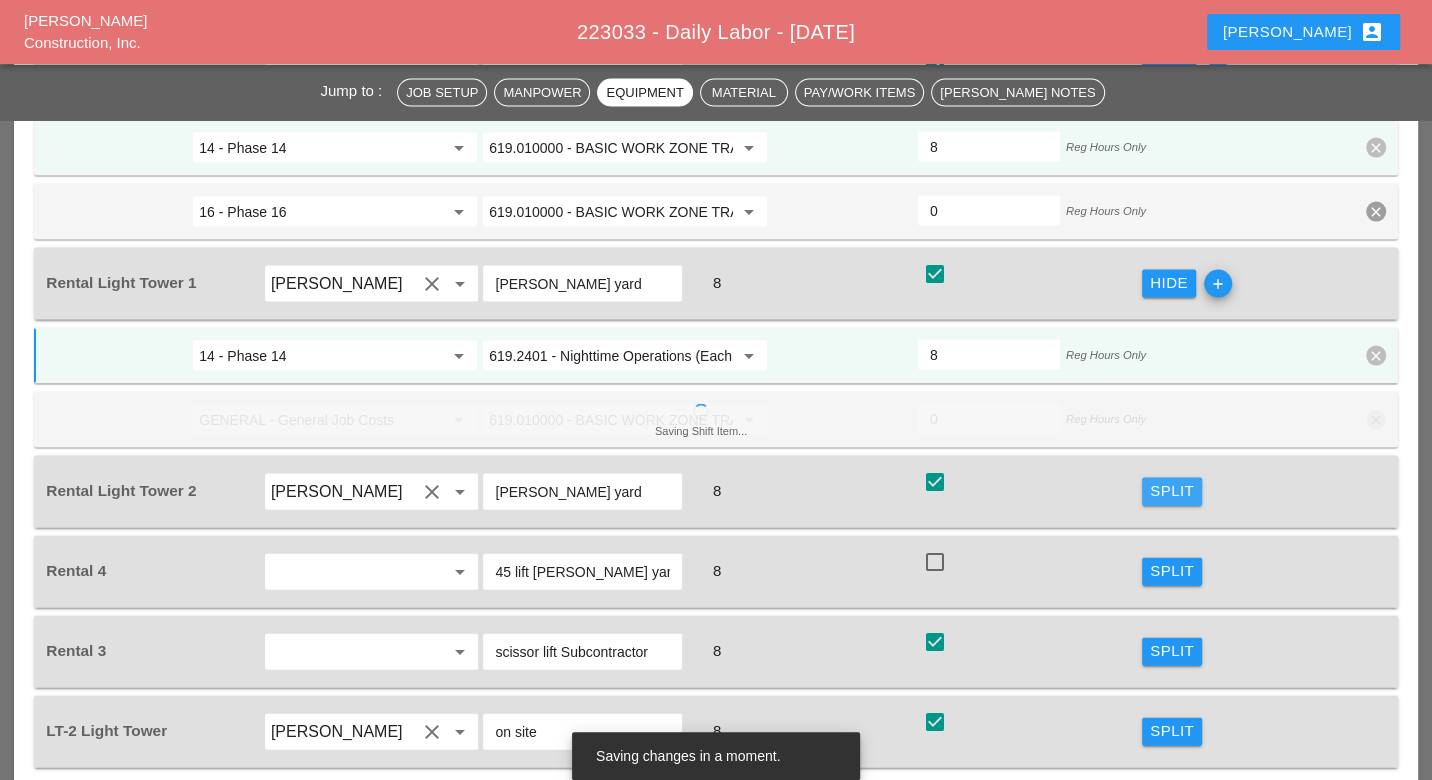 drag, startPoint x: 1156, startPoint y: 368, endPoint x: 532, endPoint y: 394, distance: 624.54144 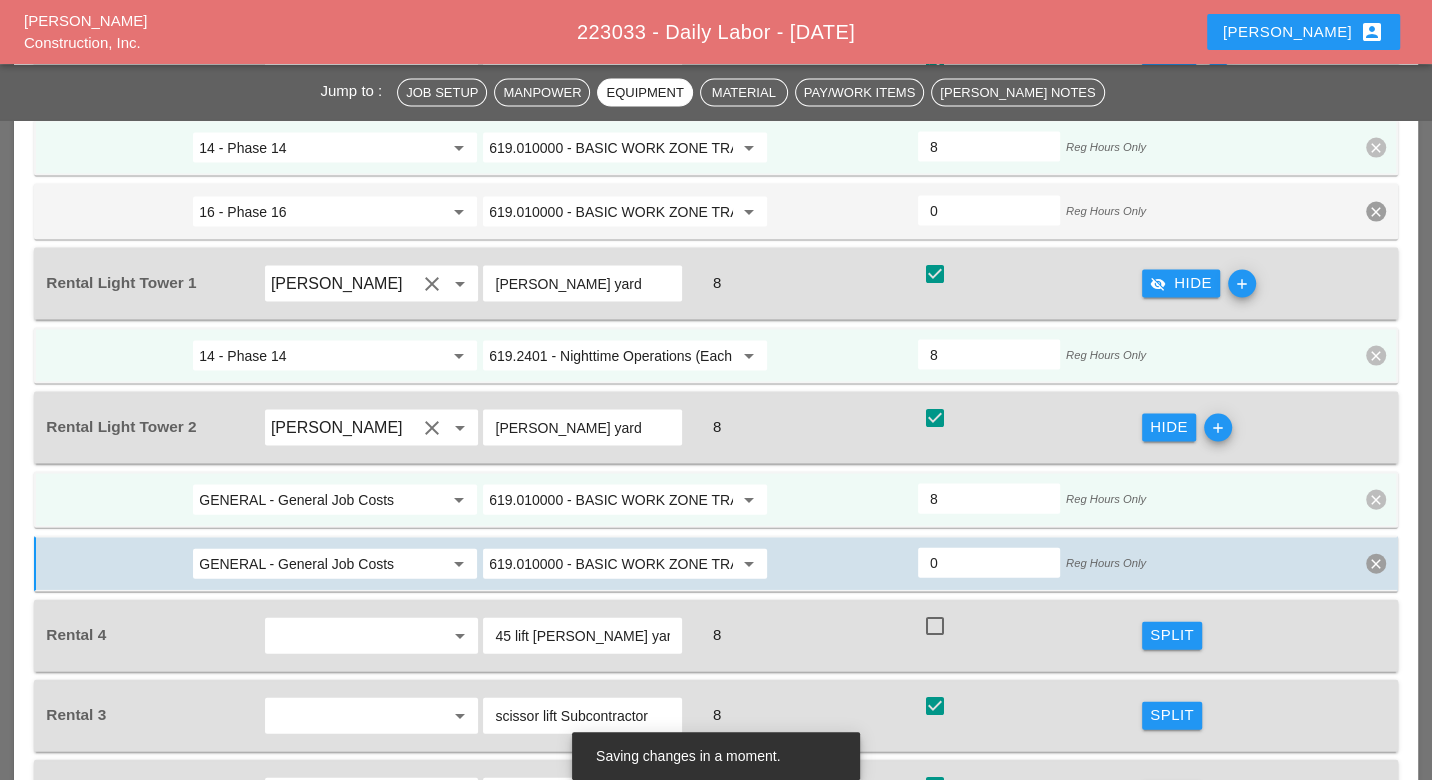 click on "GENERAL - General Job Costs" at bounding box center (321, 500) 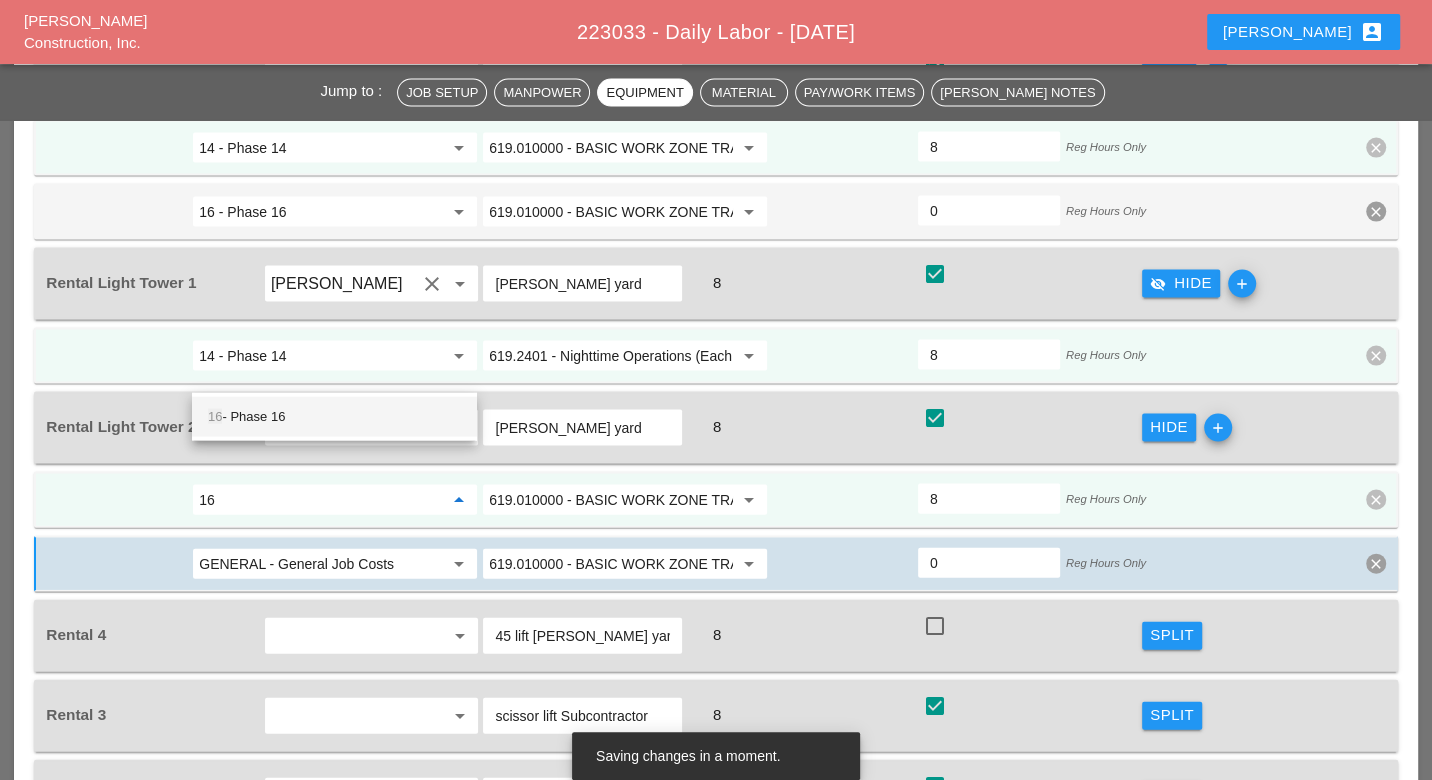 click on "16  - Phase 16" at bounding box center (334, 417) 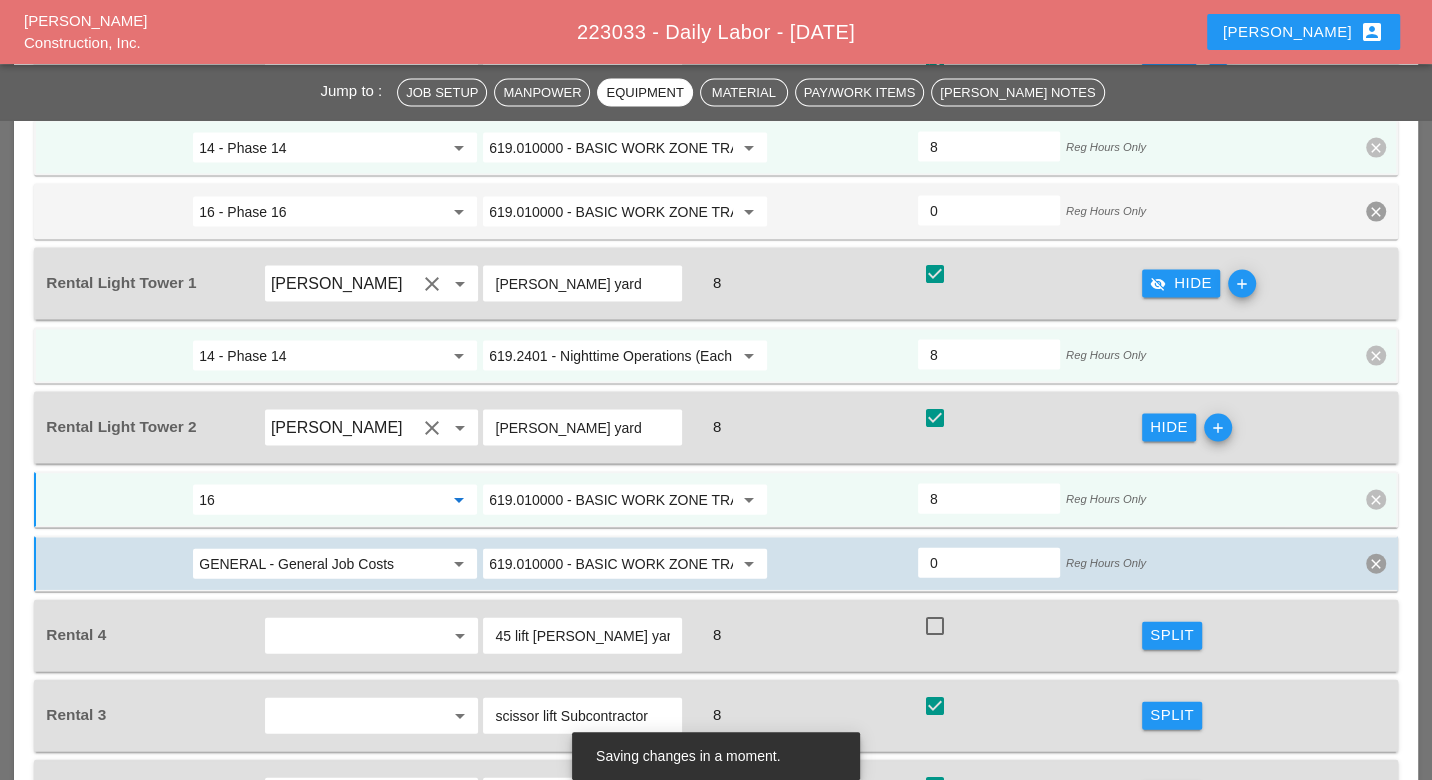 type on "16 - Phase 16" 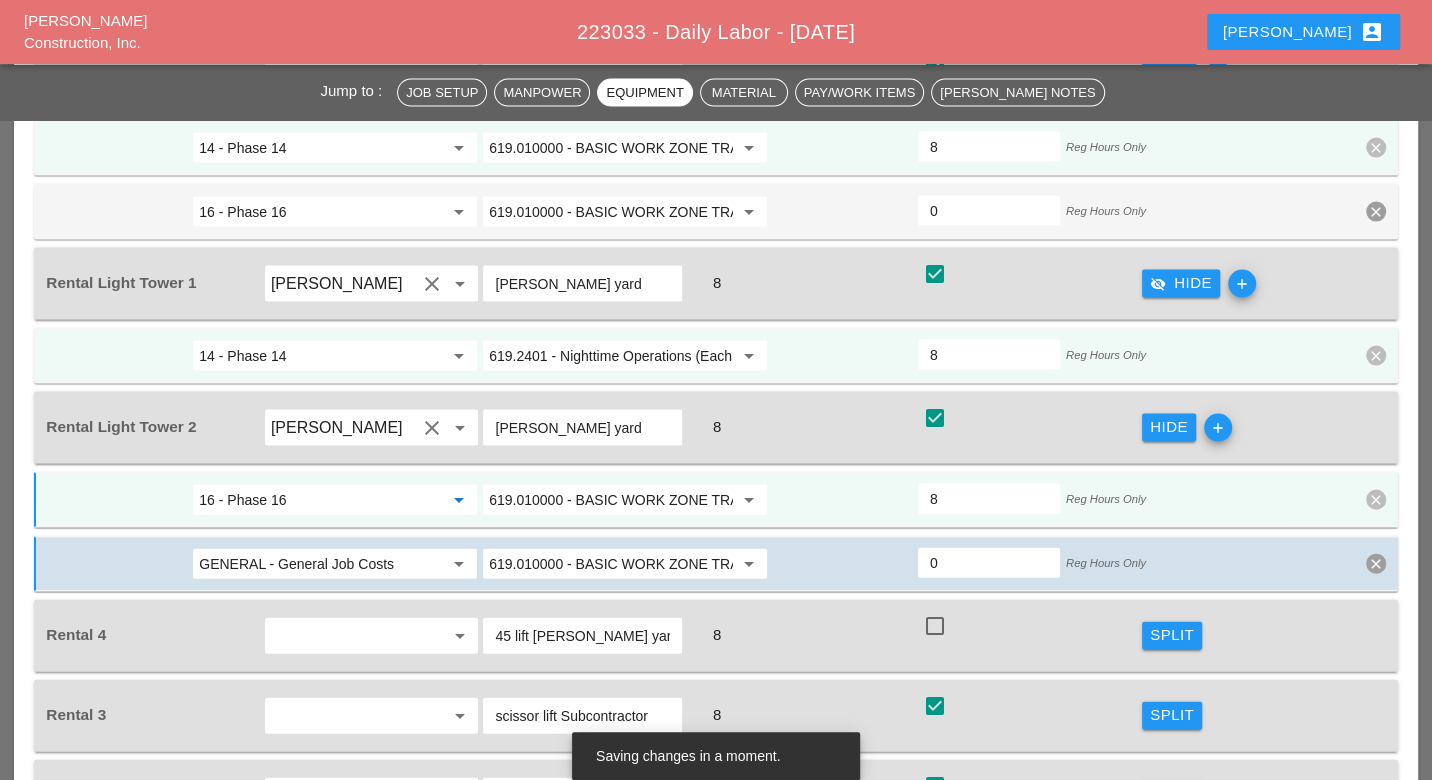 click on "619.010000 - BASIC WORK ZONE TRAFFIC CONTROL" at bounding box center [611, 500] 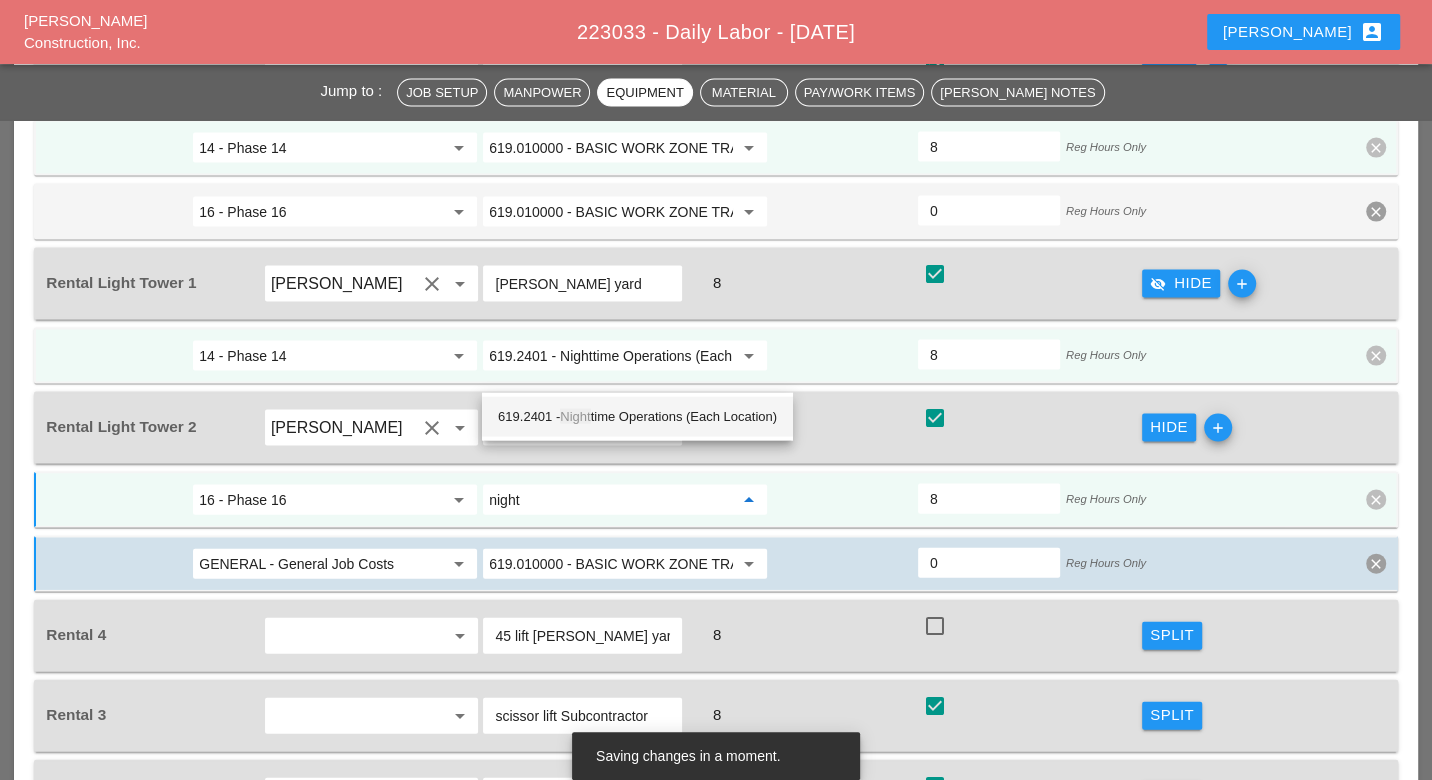 click on "619.2401 -  Night time Operations (Each Location)" at bounding box center (637, 417) 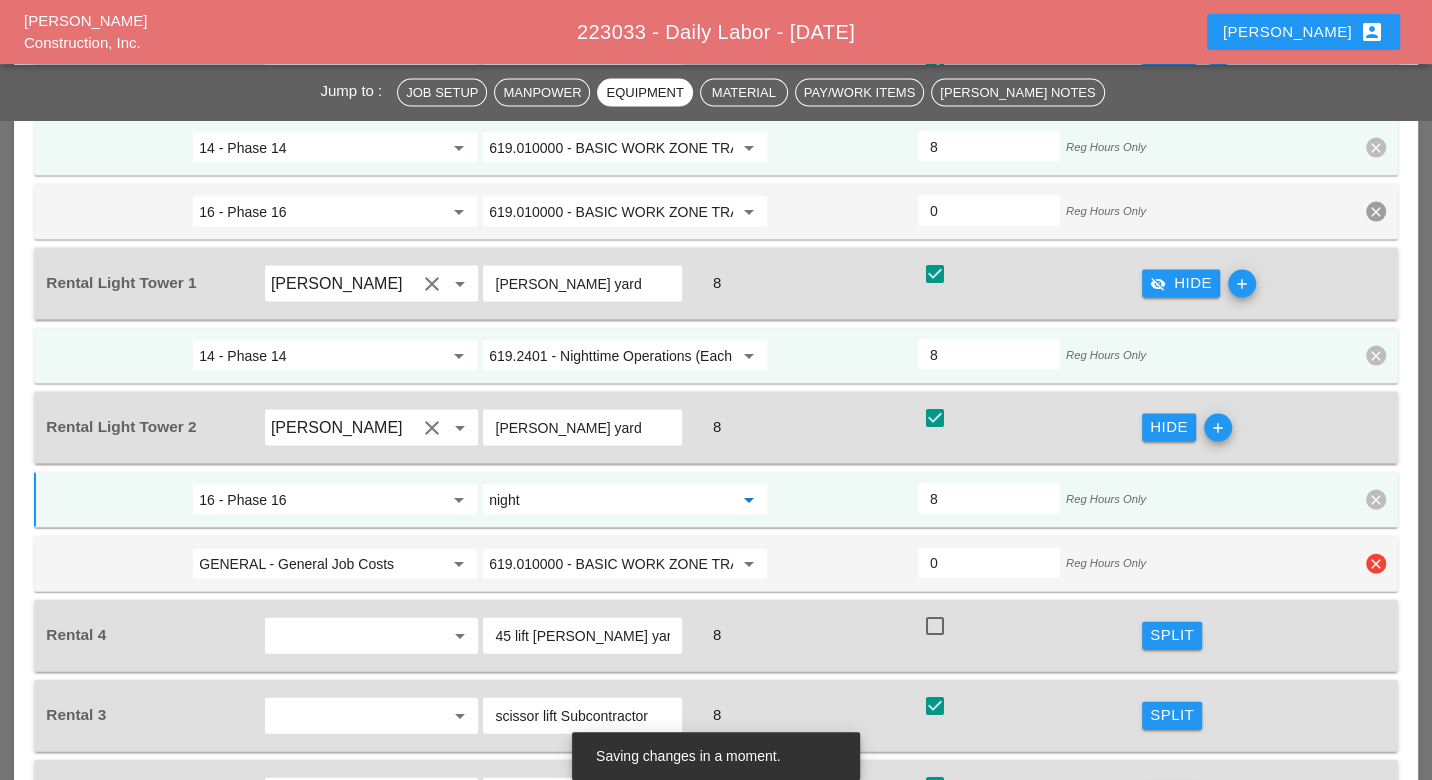 type on "619.2401 - Nighttime Operations (Each Location)" 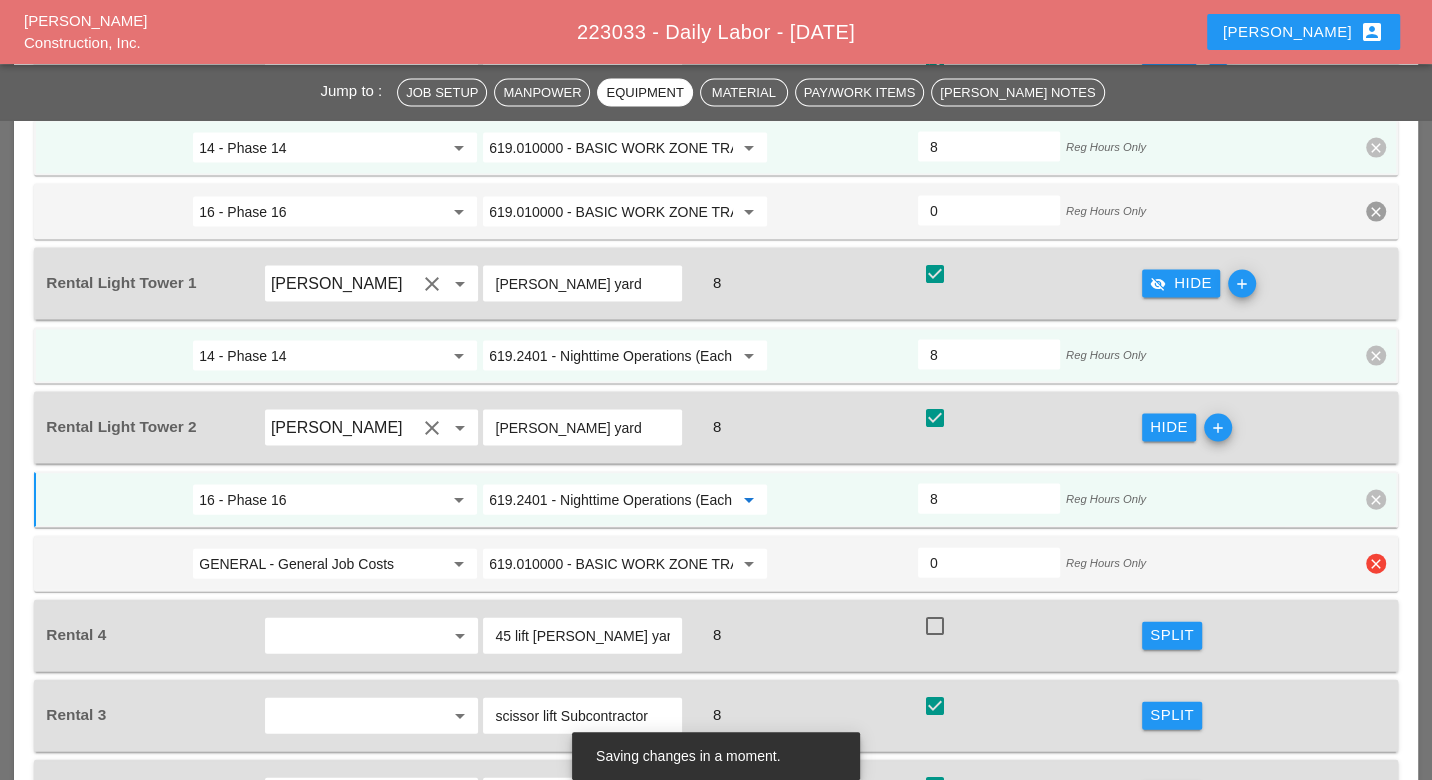 click on "clear" at bounding box center [1376, 564] 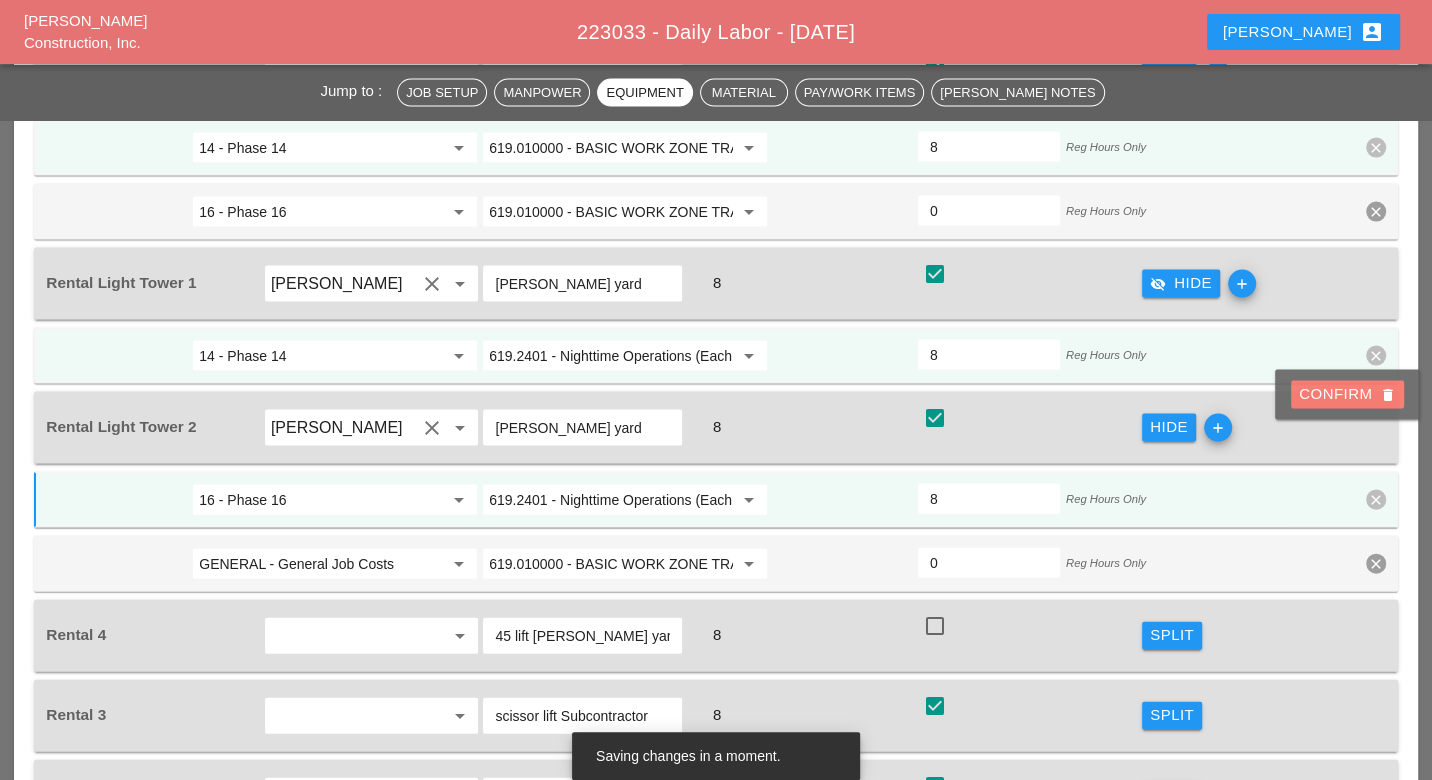 click on "Confirm delete" at bounding box center (1347, 394) 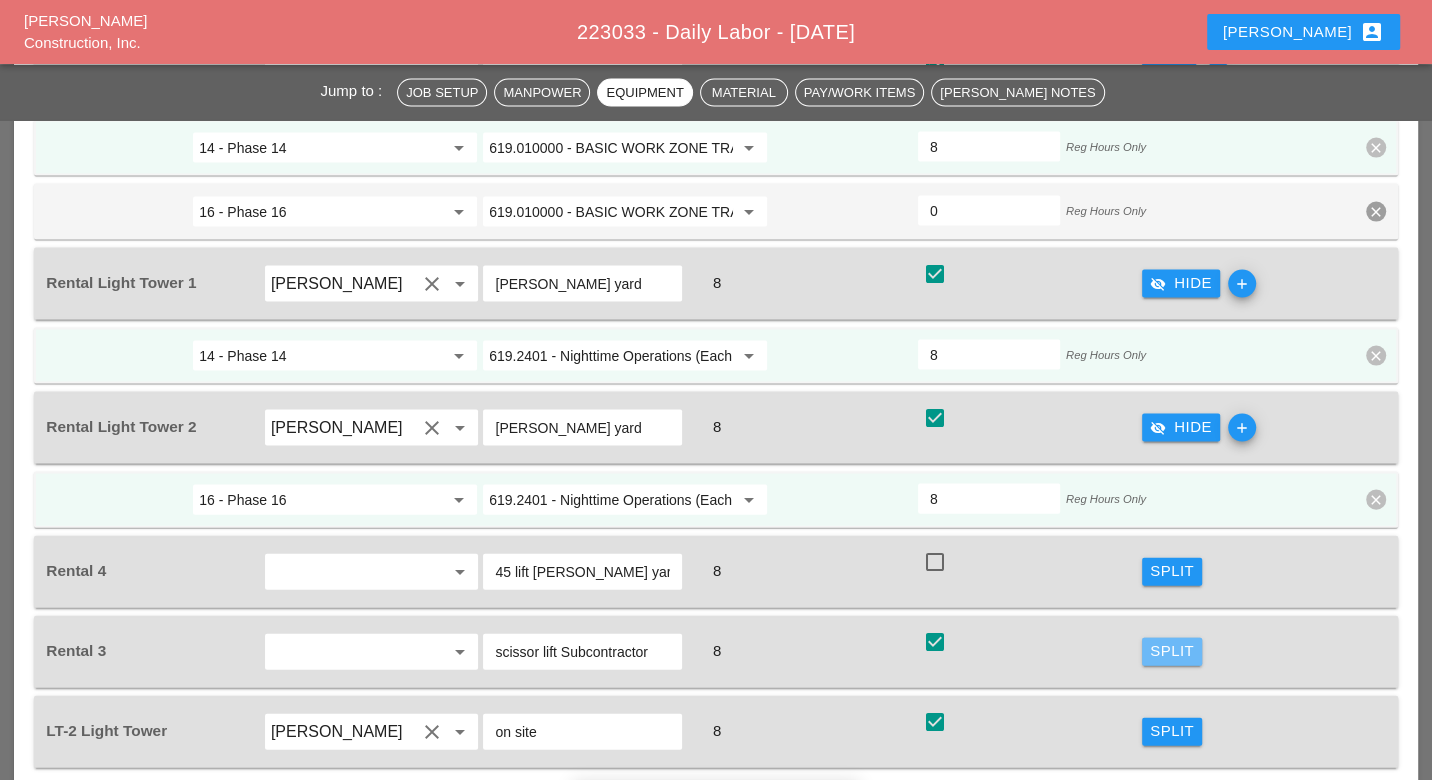 drag, startPoint x: 1159, startPoint y: 529, endPoint x: 655, endPoint y: 523, distance: 504.0357 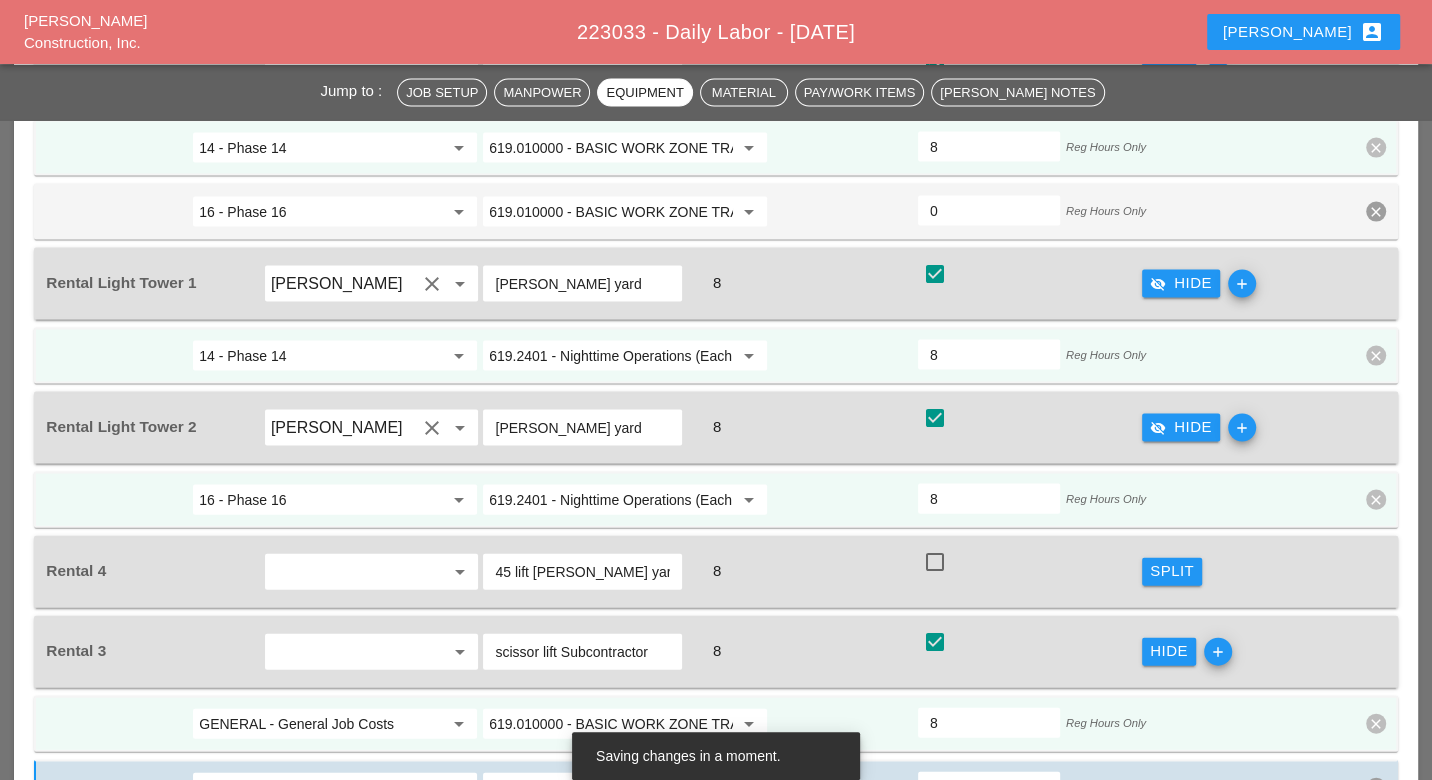 click on "GENERAL - General Job Costs" at bounding box center (321, 724) 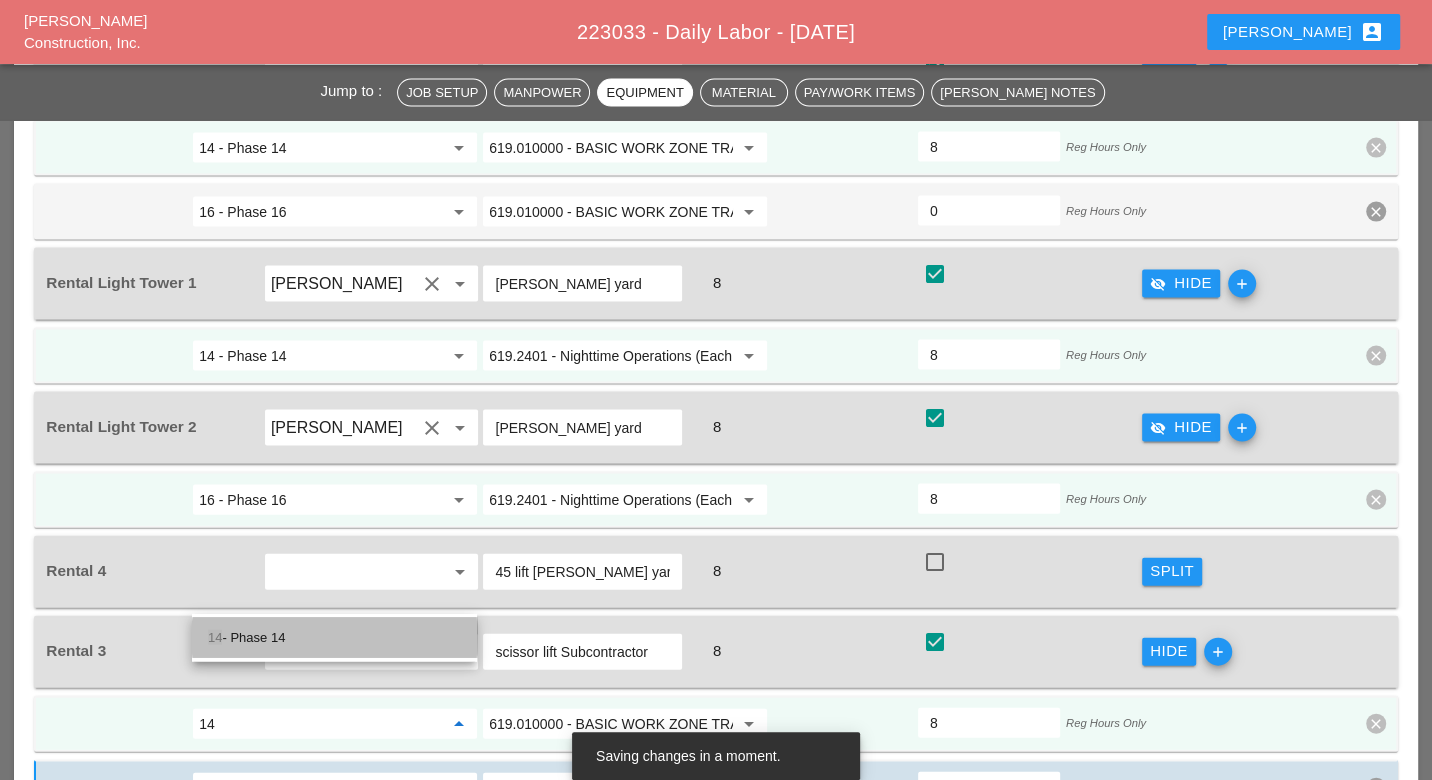 drag, startPoint x: 339, startPoint y: 631, endPoint x: 350, endPoint y: 626, distance: 12.083046 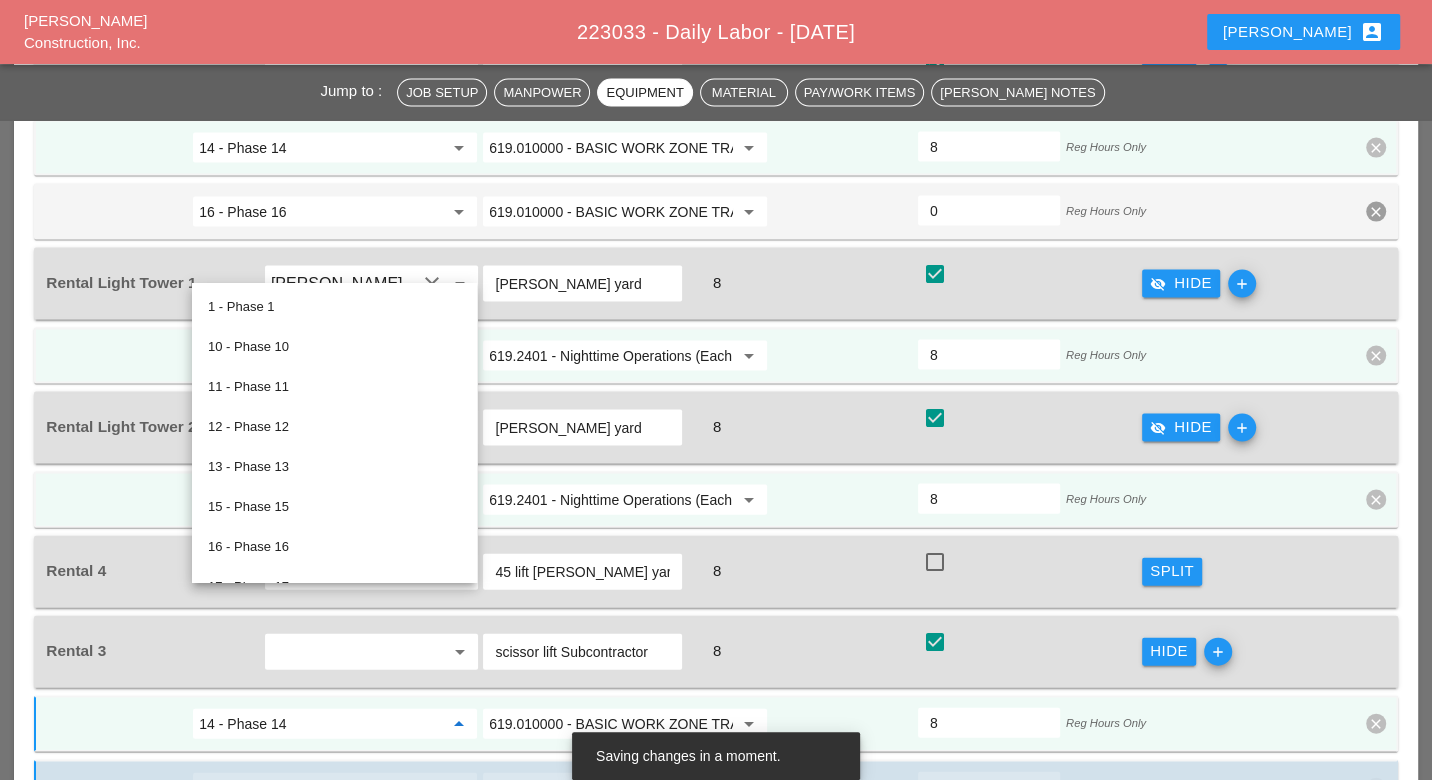 click on "14 - Phase 14" at bounding box center (321, 724) 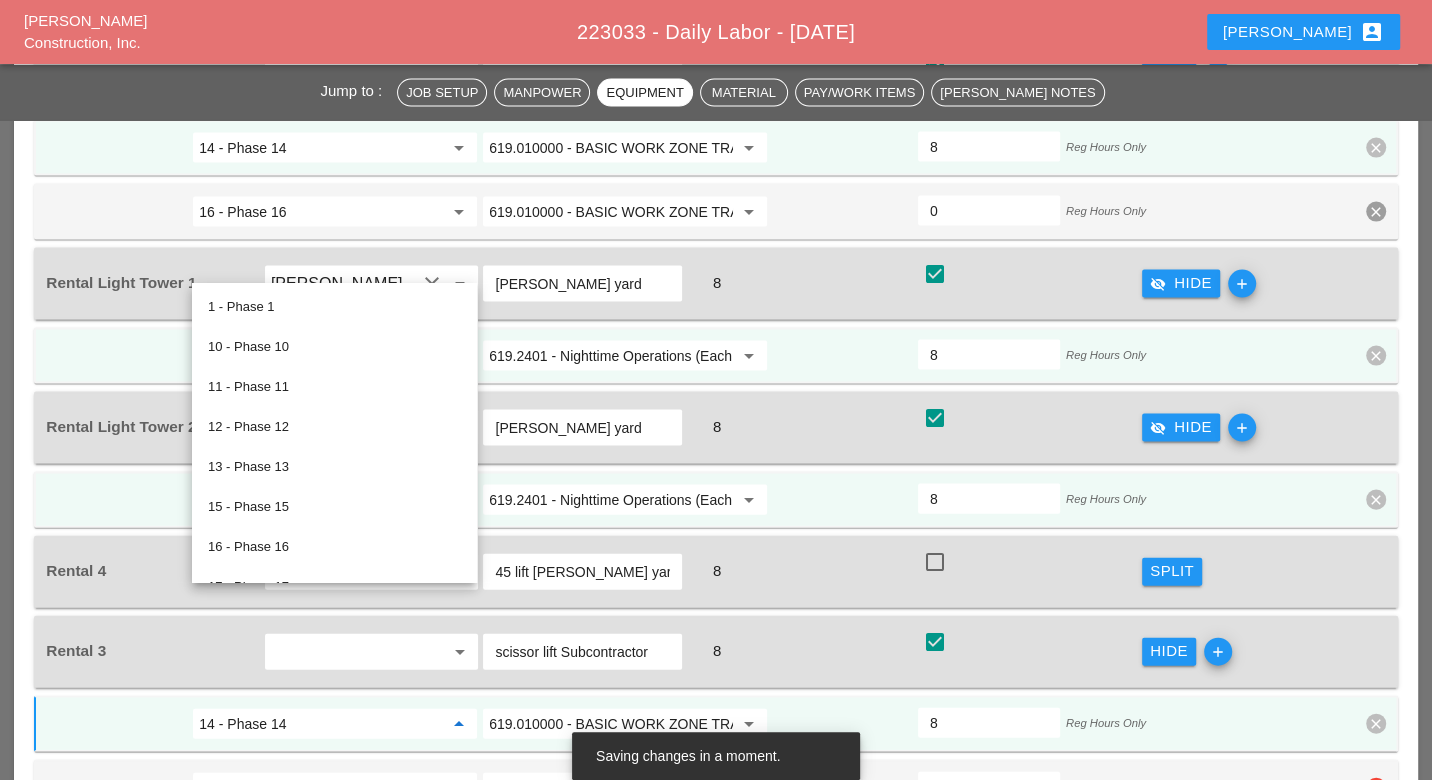 type on "14 - Phase 14" 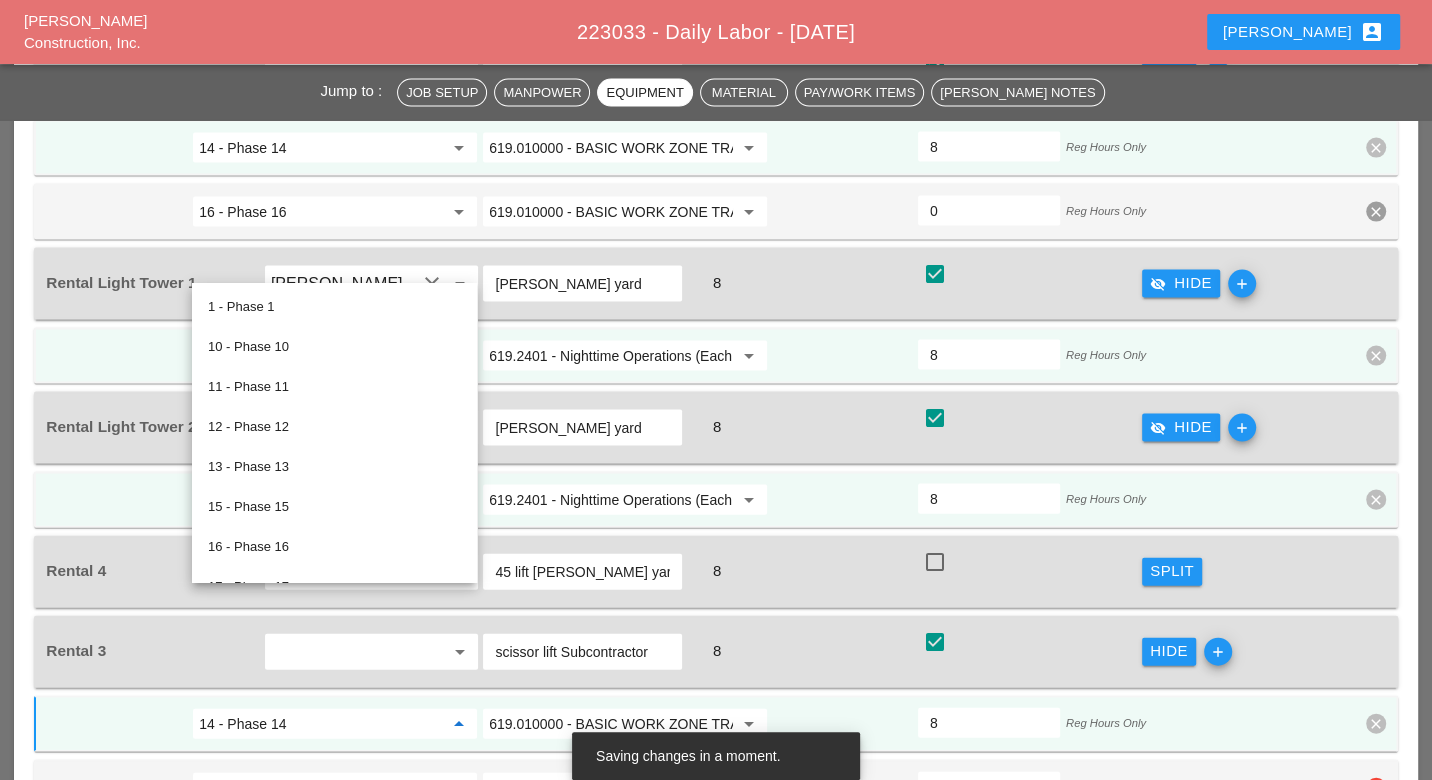 click on "GENERAL - General Job Costs" at bounding box center [321, 788] 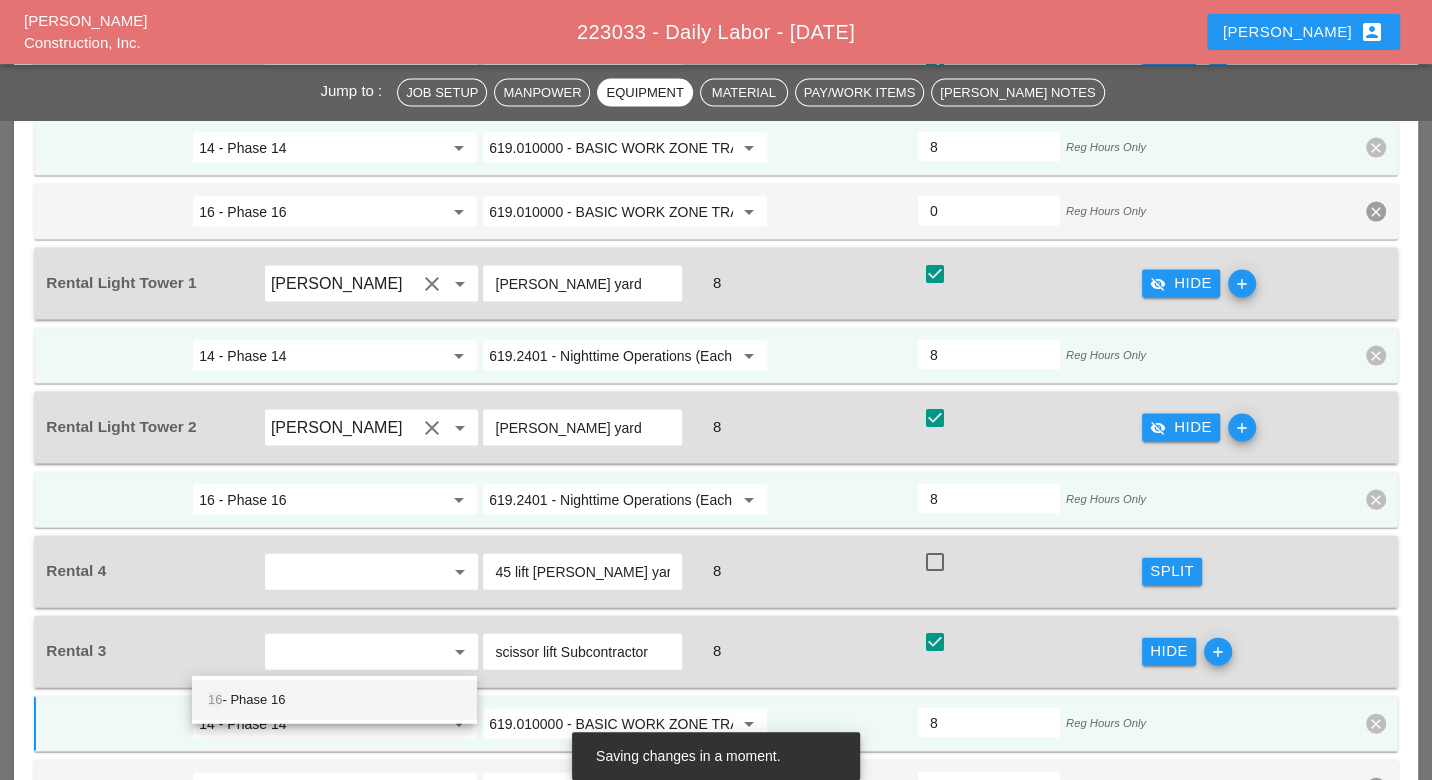 drag, startPoint x: 263, startPoint y: 695, endPoint x: 437, endPoint y: 692, distance: 174.02586 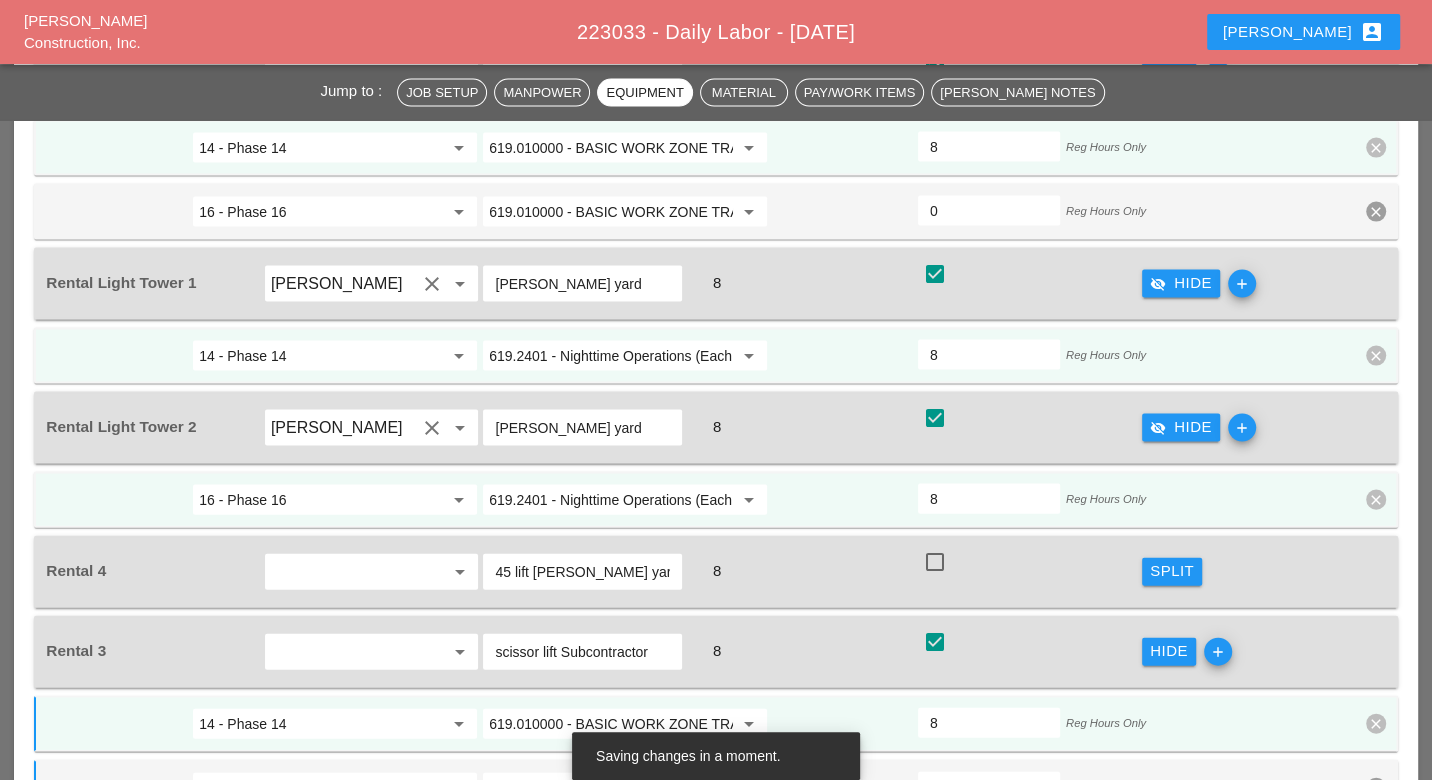 type on "16 - Phase 16" 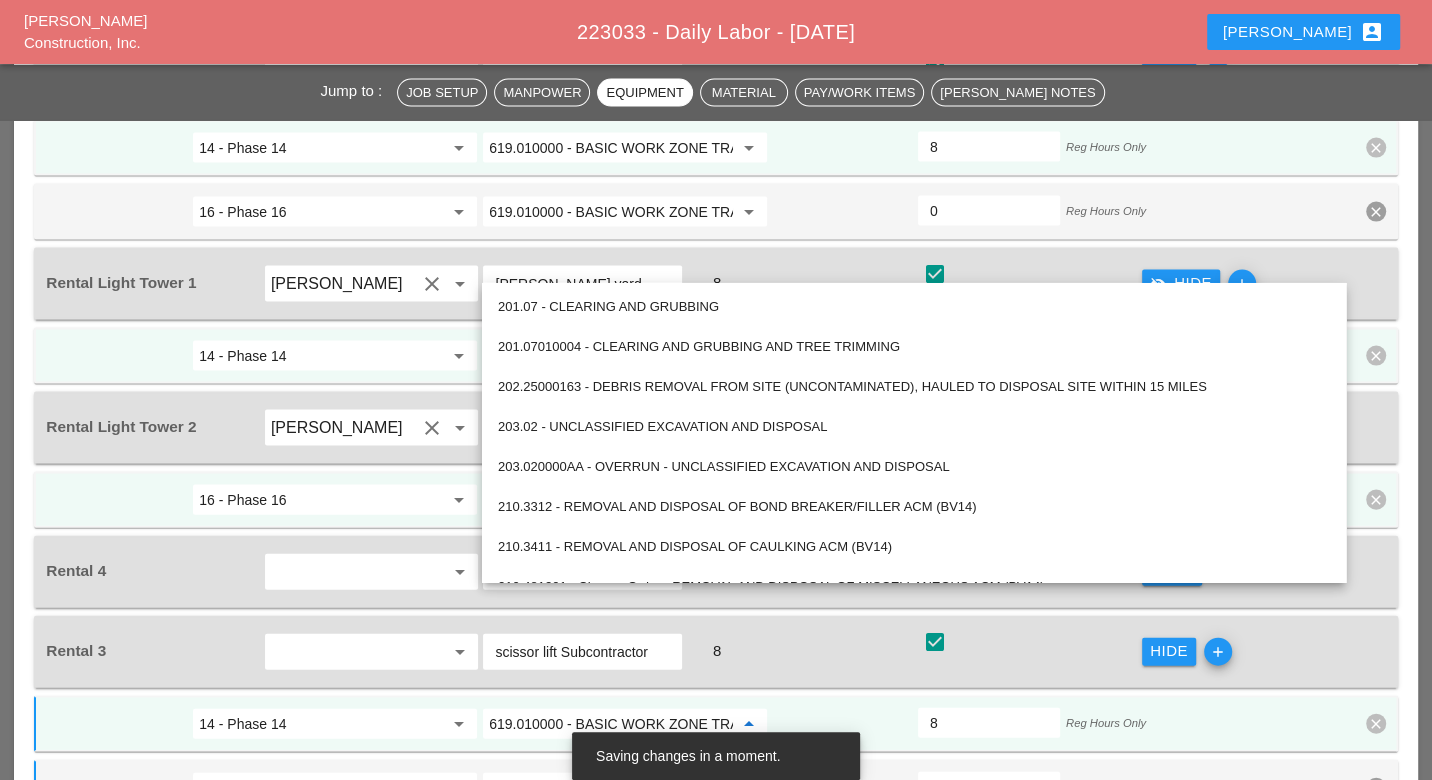 paste on "559.04" 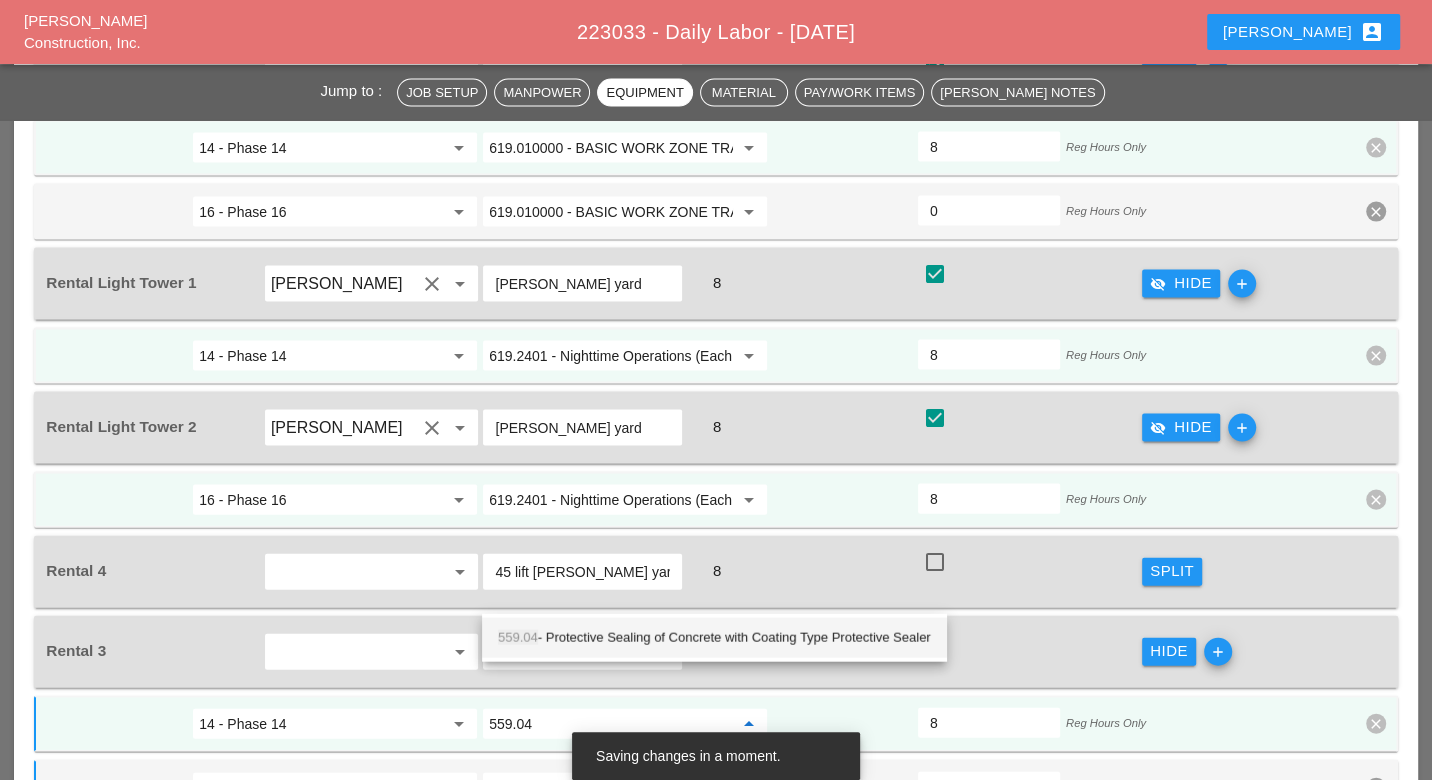 click on "559.04  - Protective Sealing of Concrete with Coating Type Protective Sealer" at bounding box center (714, 638) 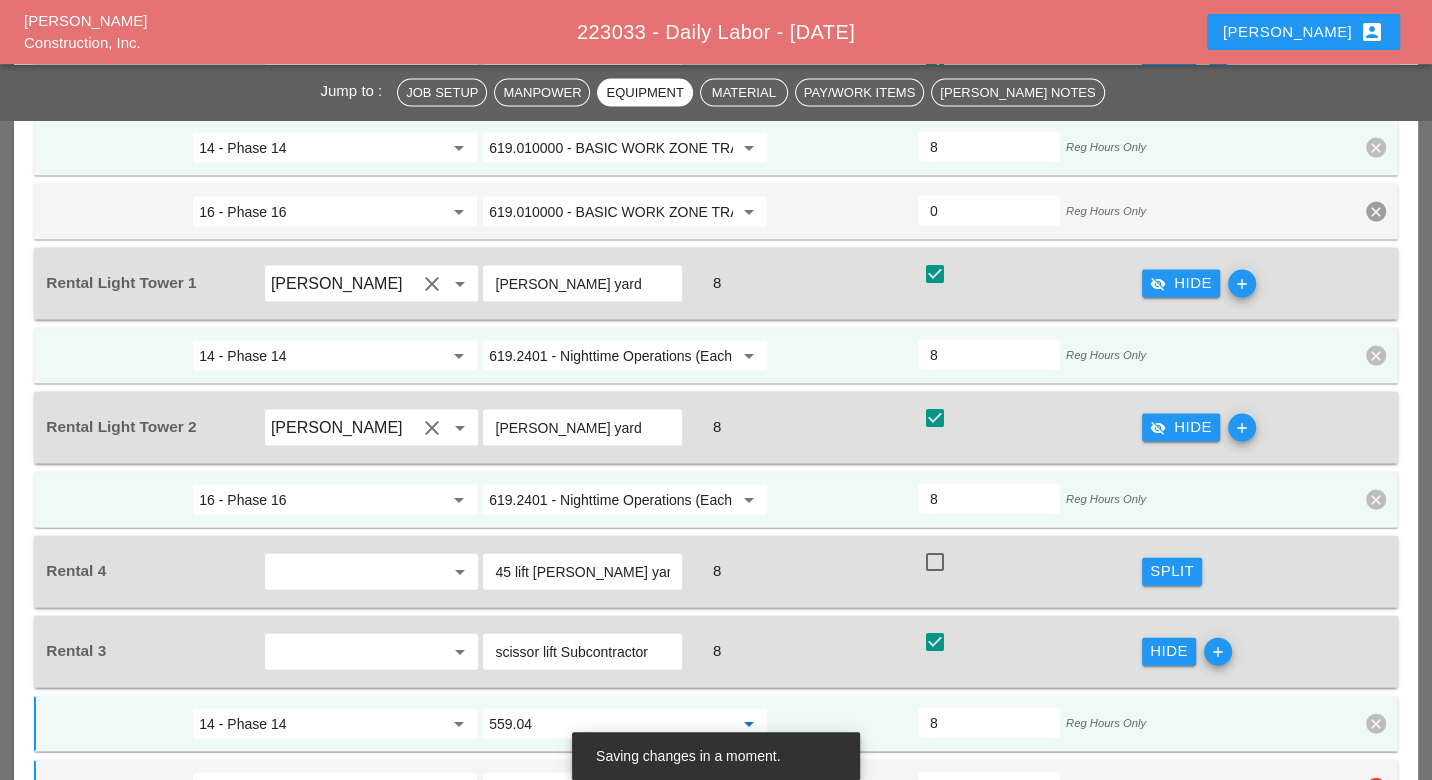 type on "559.04 - Protective Sealing of Concrete with Coating Type Protective Sealer" 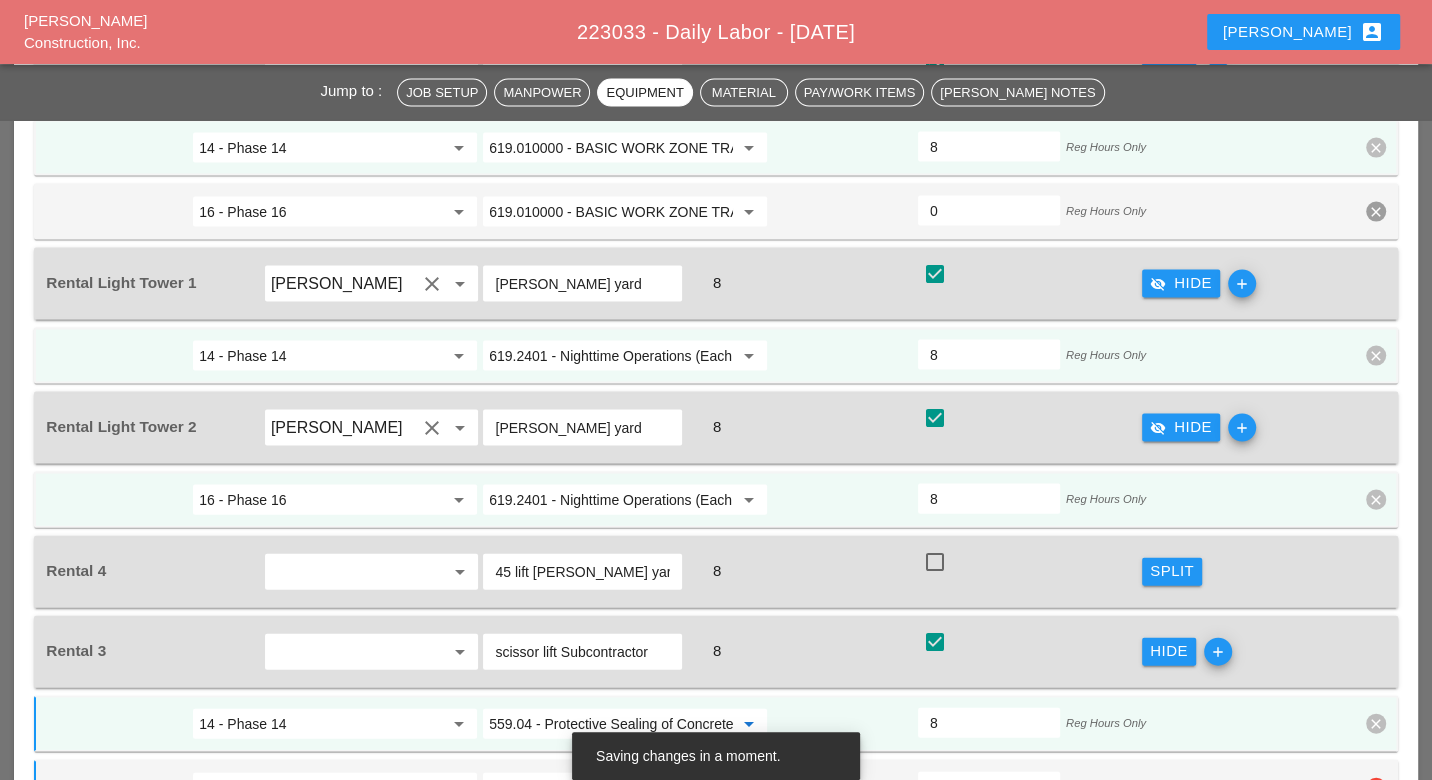 click on "619.010000 - BASIC WORK ZONE TRAFFIC CONTROL" at bounding box center (611, 788) 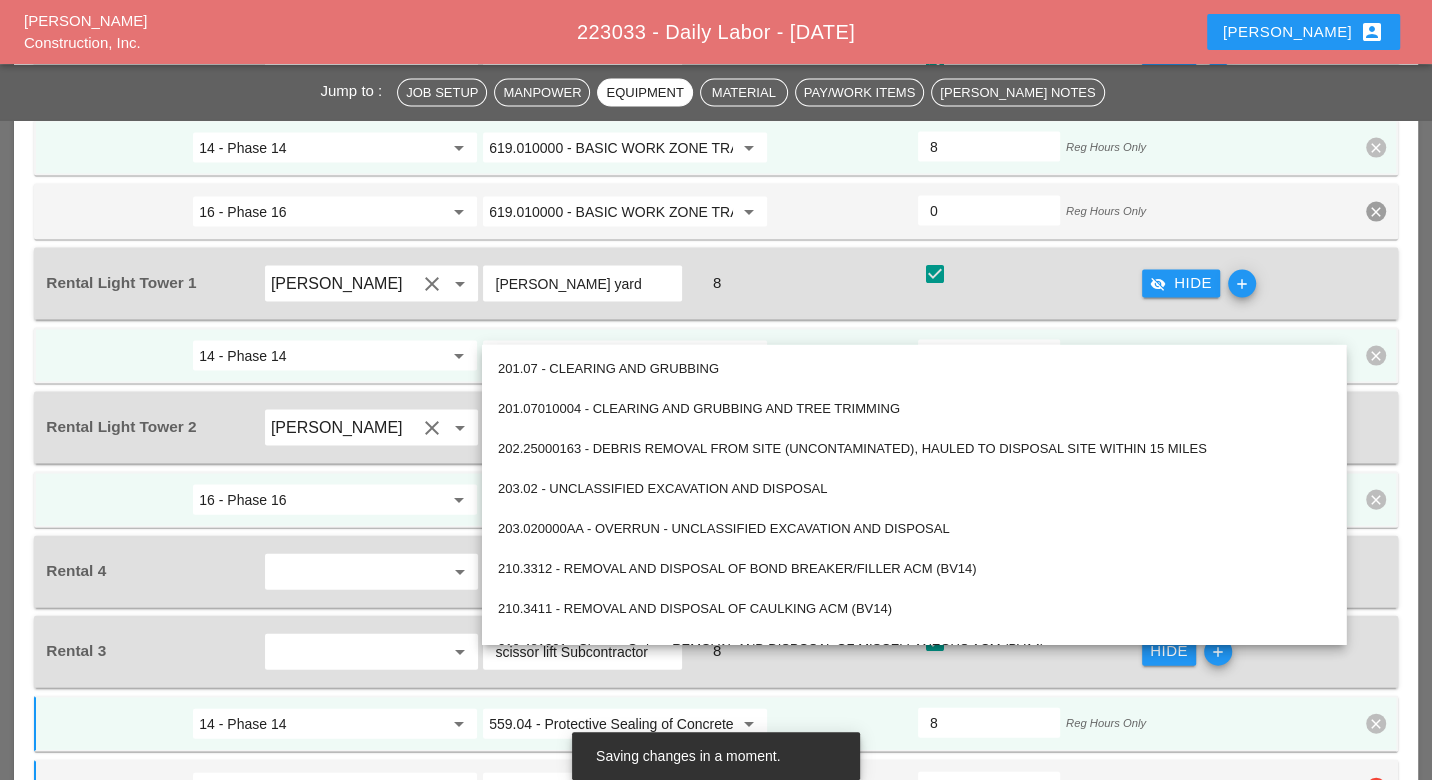 paste on "559.04" 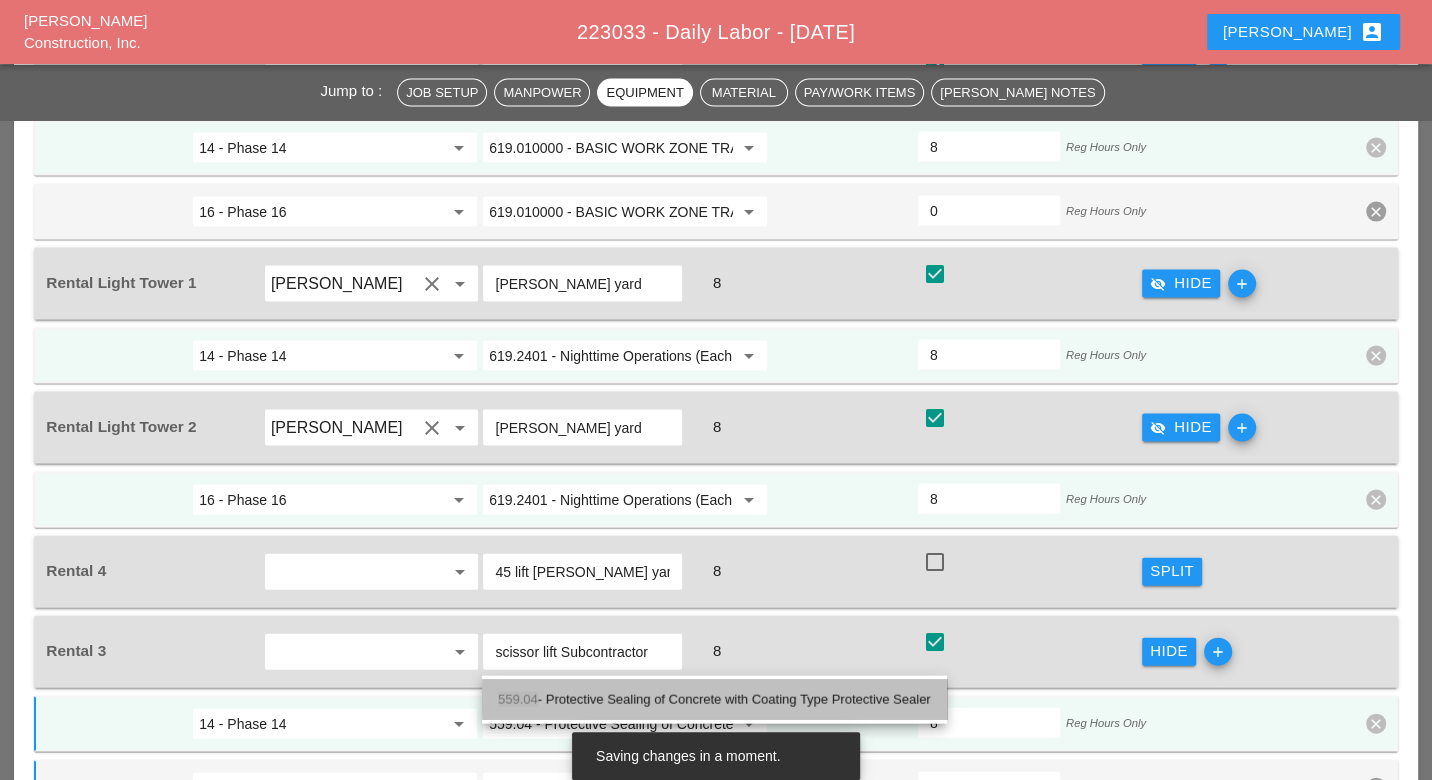 drag, startPoint x: 623, startPoint y: 693, endPoint x: 775, endPoint y: 672, distance: 153.4438 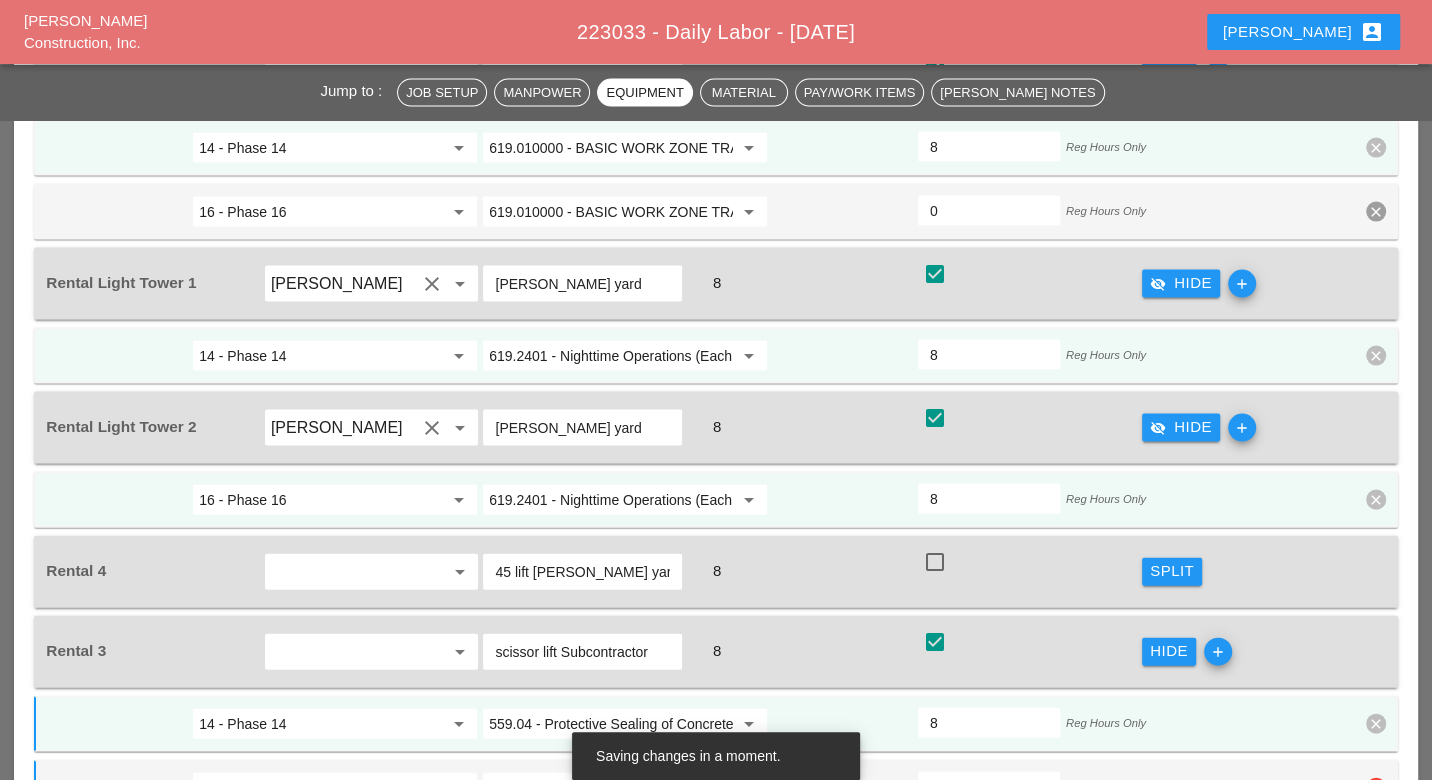 type on "559.04 - Protective Sealing of Concrete with Coating Type Protective Sealer" 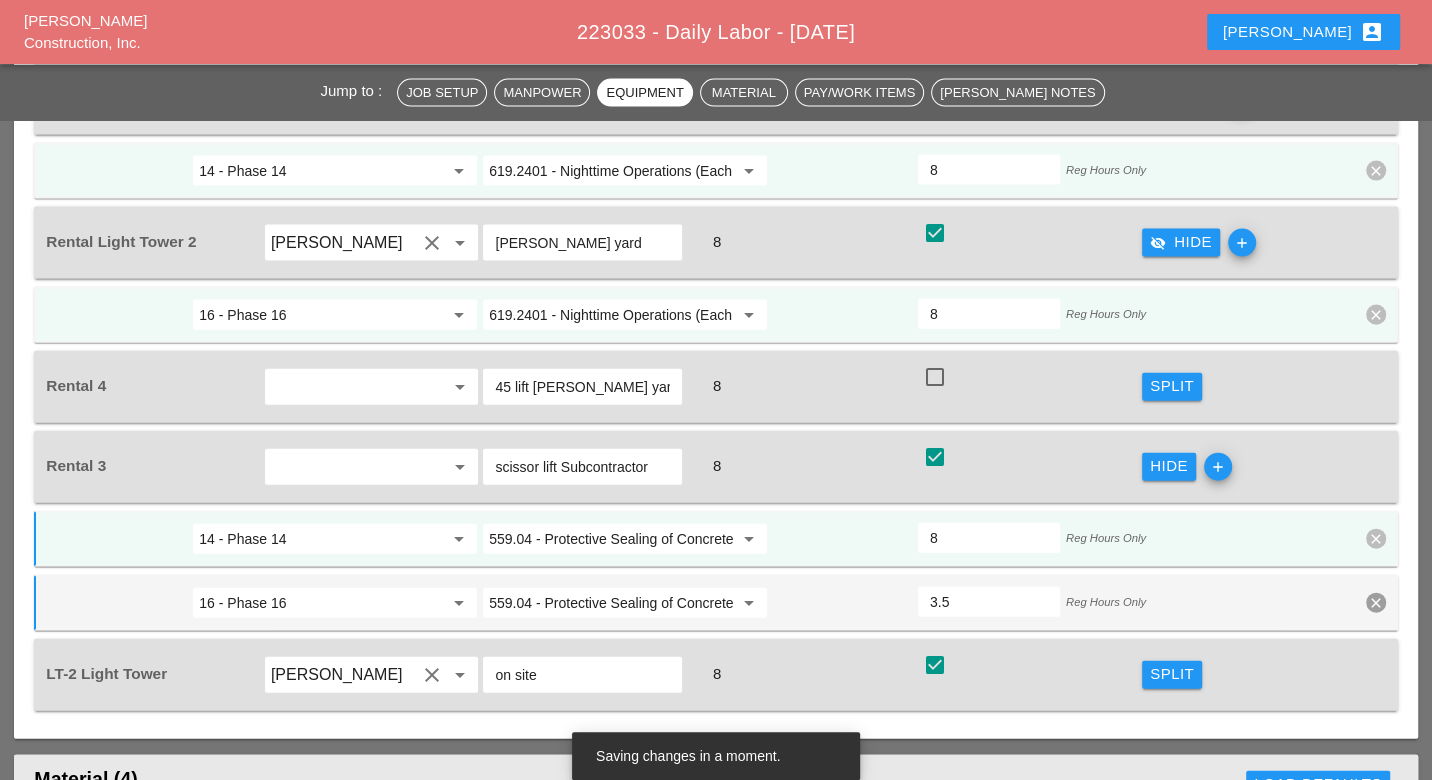 scroll, scrollTop: 3252, scrollLeft: 0, axis: vertical 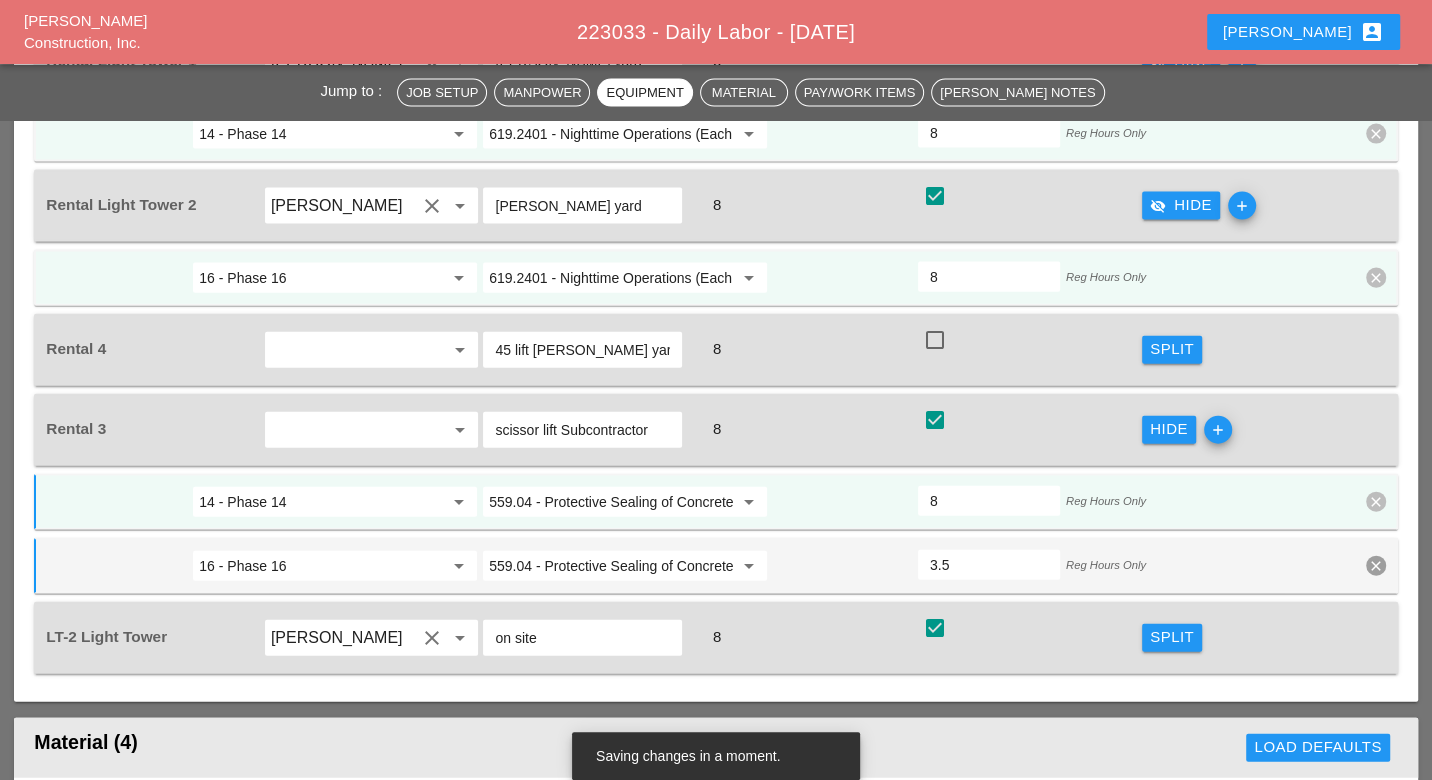 type on "3.5" 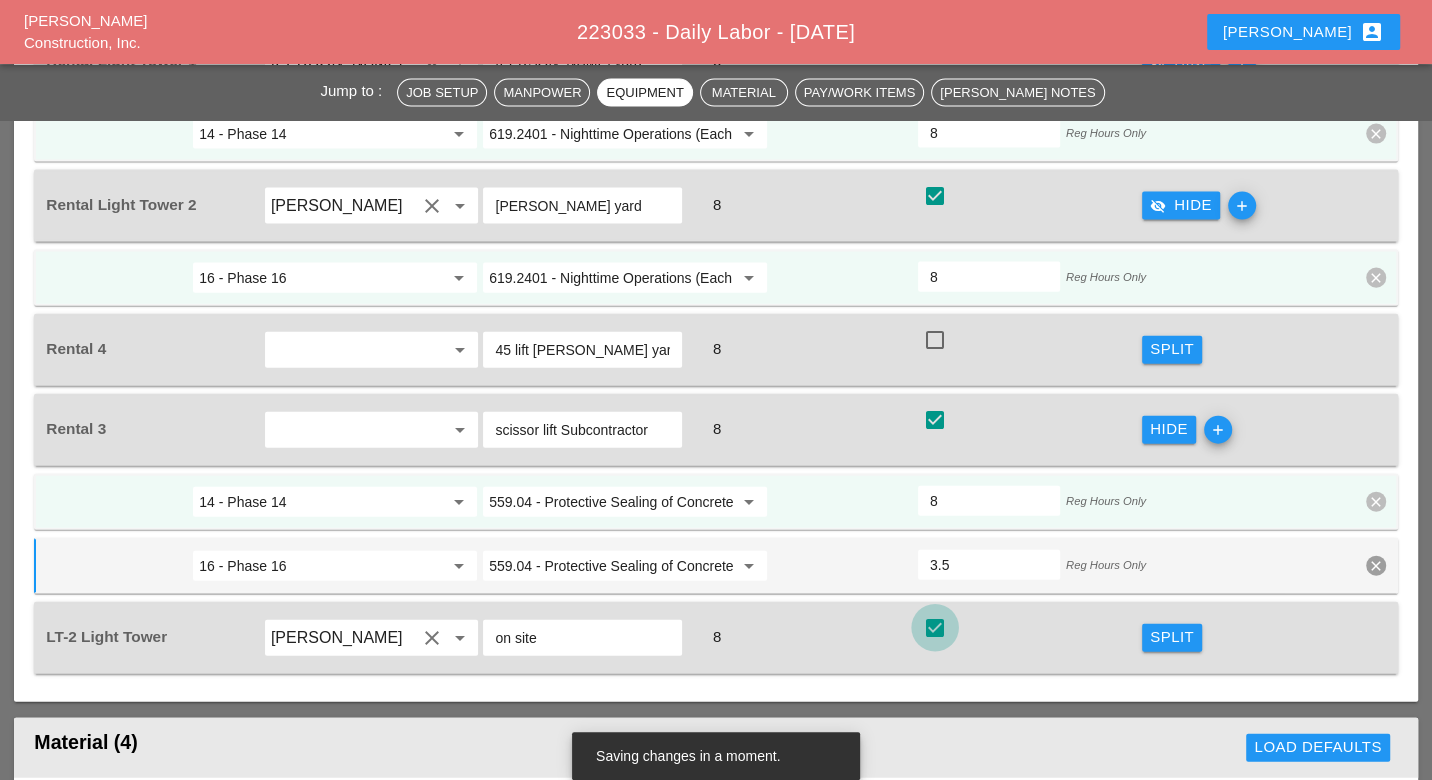 click at bounding box center [935, 628] 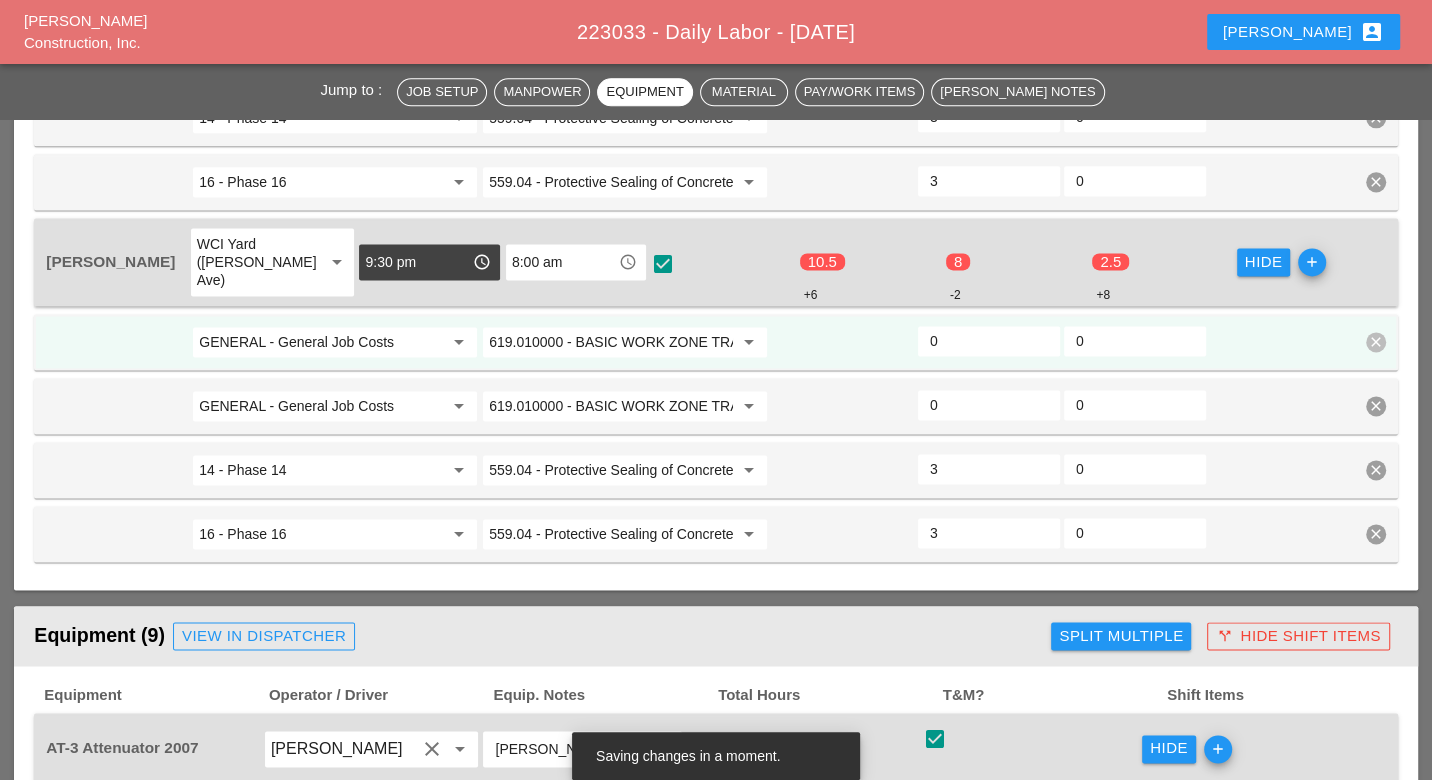 scroll, scrollTop: 1919, scrollLeft: 0, axis: vertical 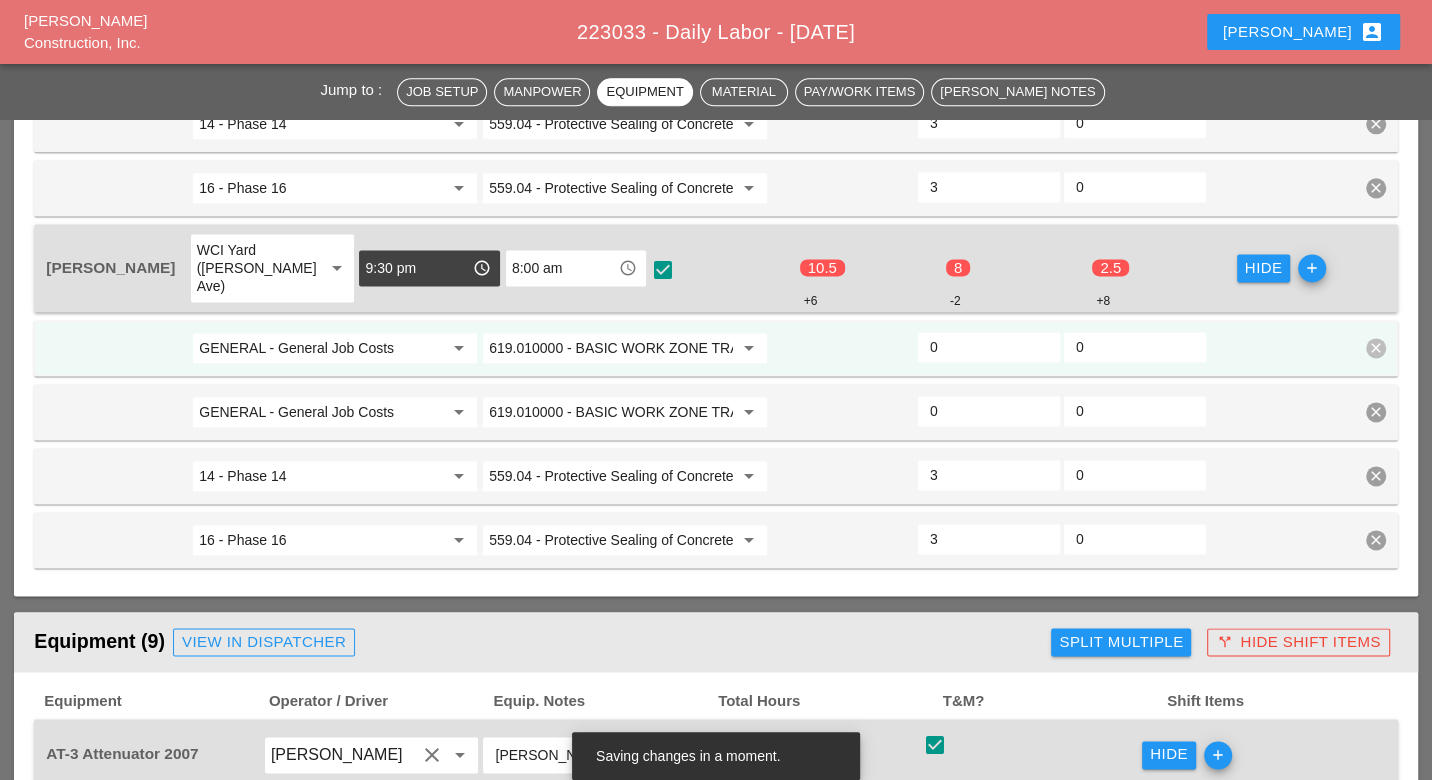 click on "call_split Hide Shift Items" at bounding box center [1298, 642] 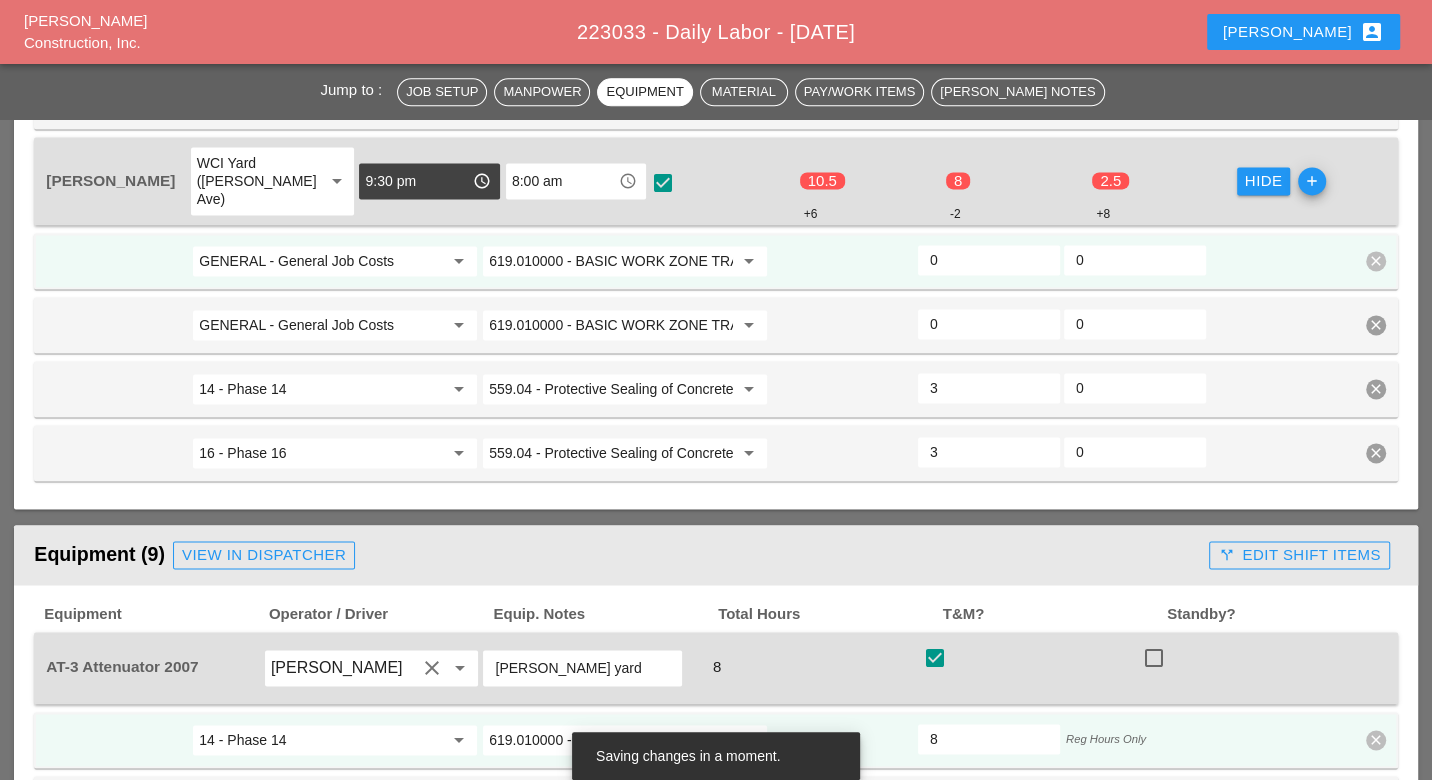 scroll, scrollTop: 2030, scrollLeft: 0, axis: vertical 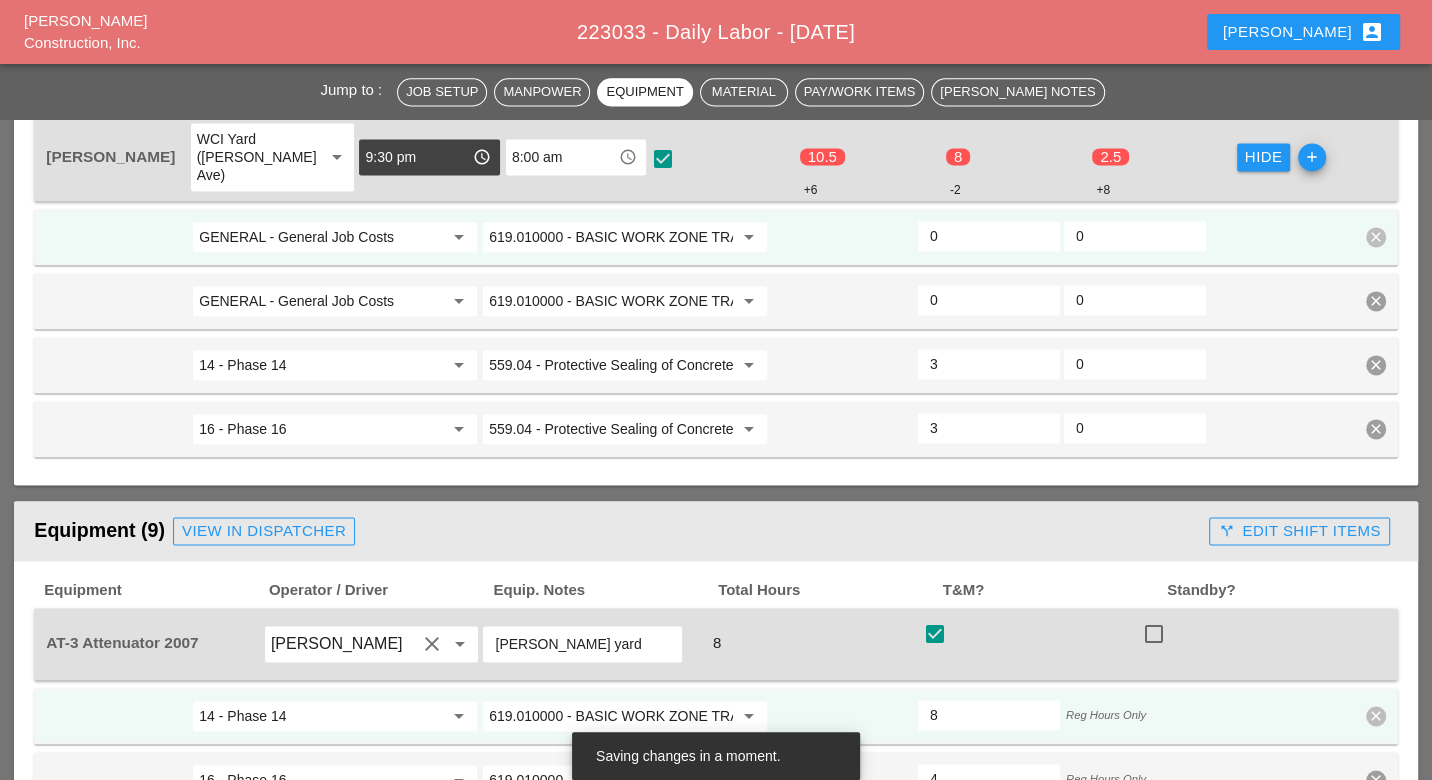 click on "call_split Edit Shift Items" at bounding box center [1299, 531] 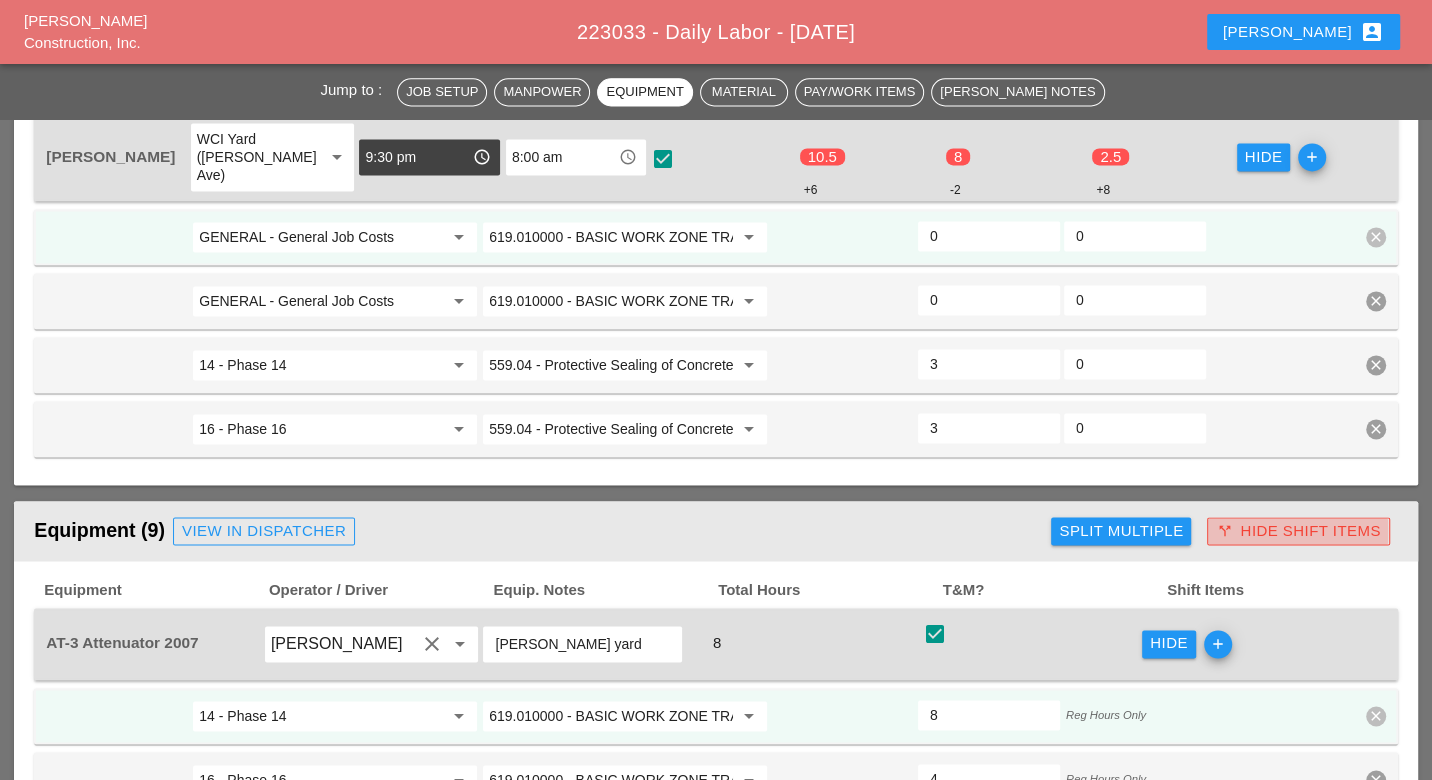 click on "call_split Hide Shift Items" at bounding box center [1298, 531] 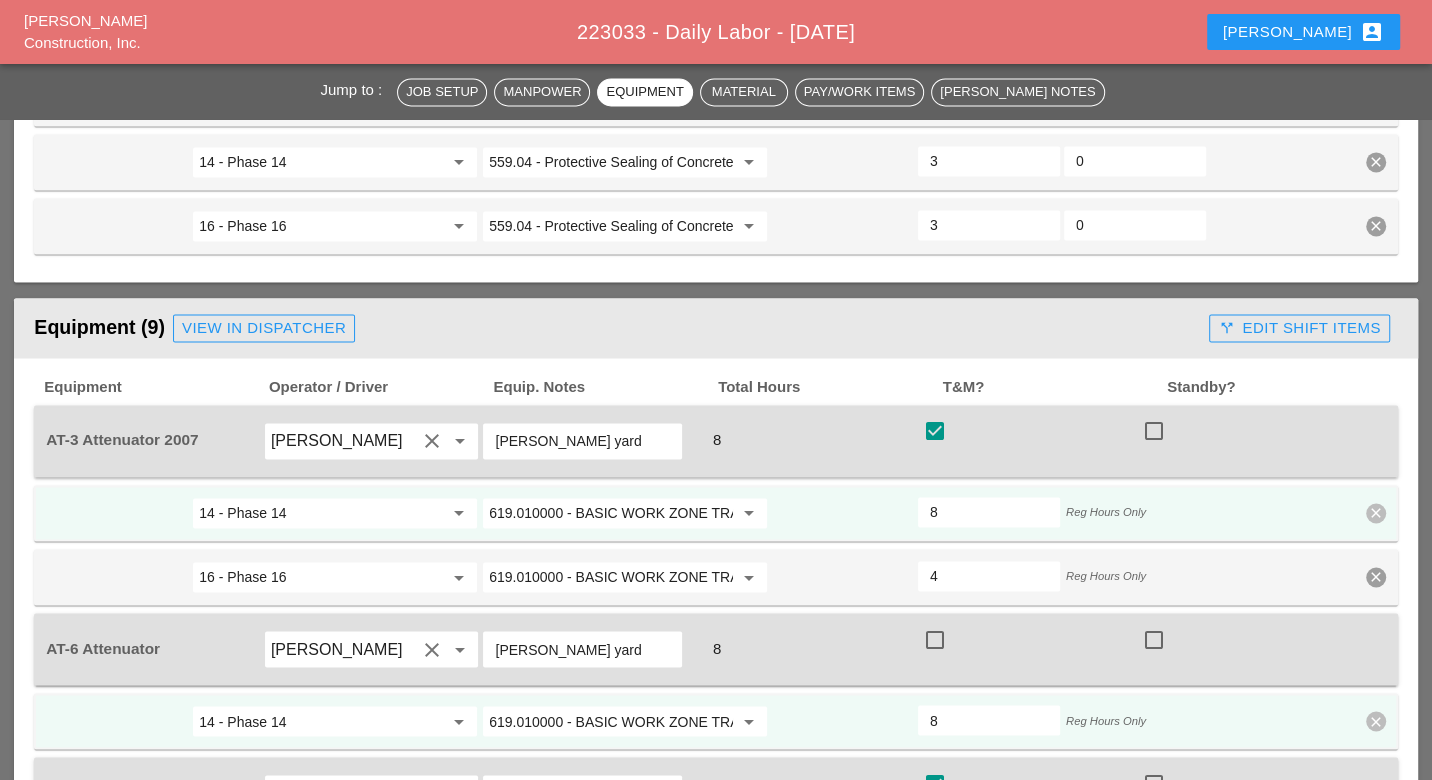 scroll, scrollTop: 2252, scrollLeft: 0, axis: vertical 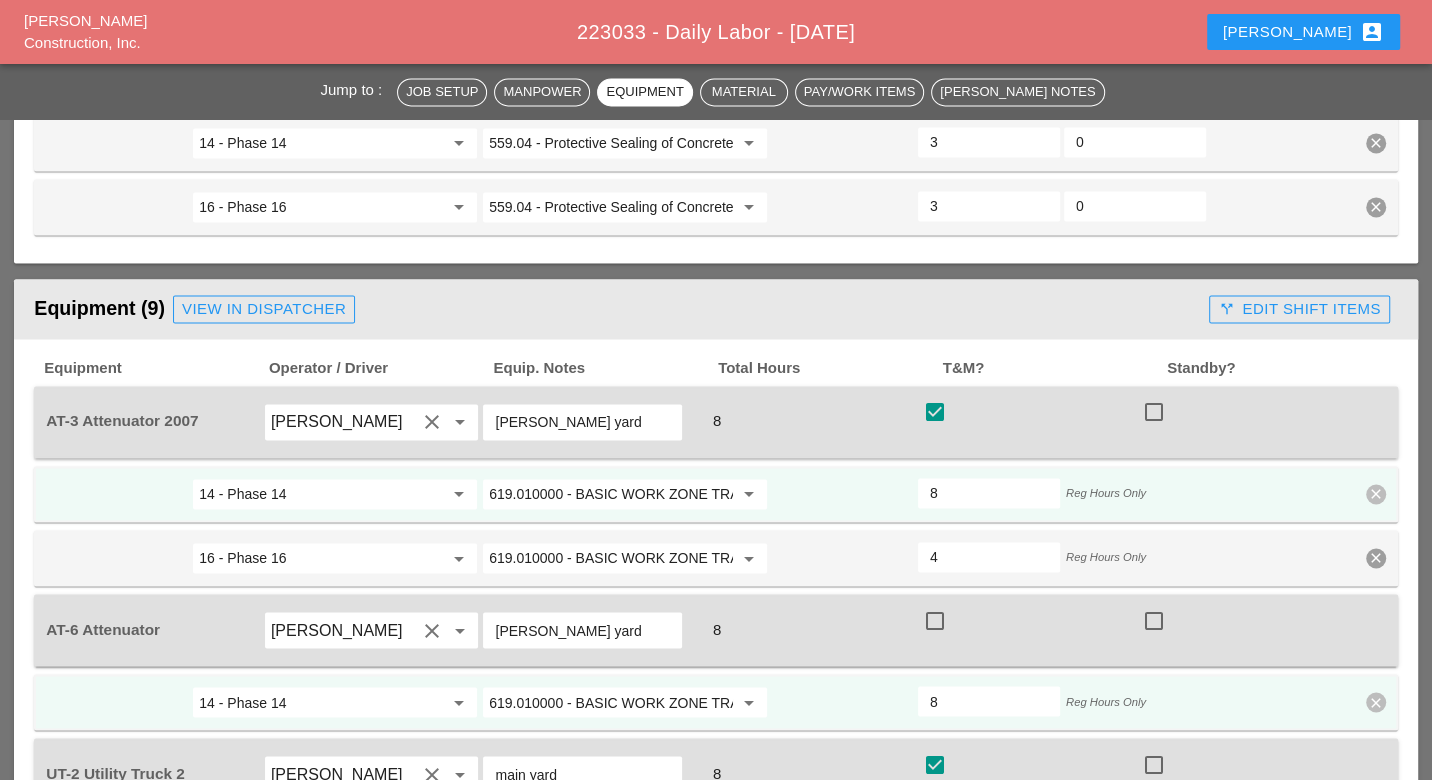 click at bounding box center [1154, 620] 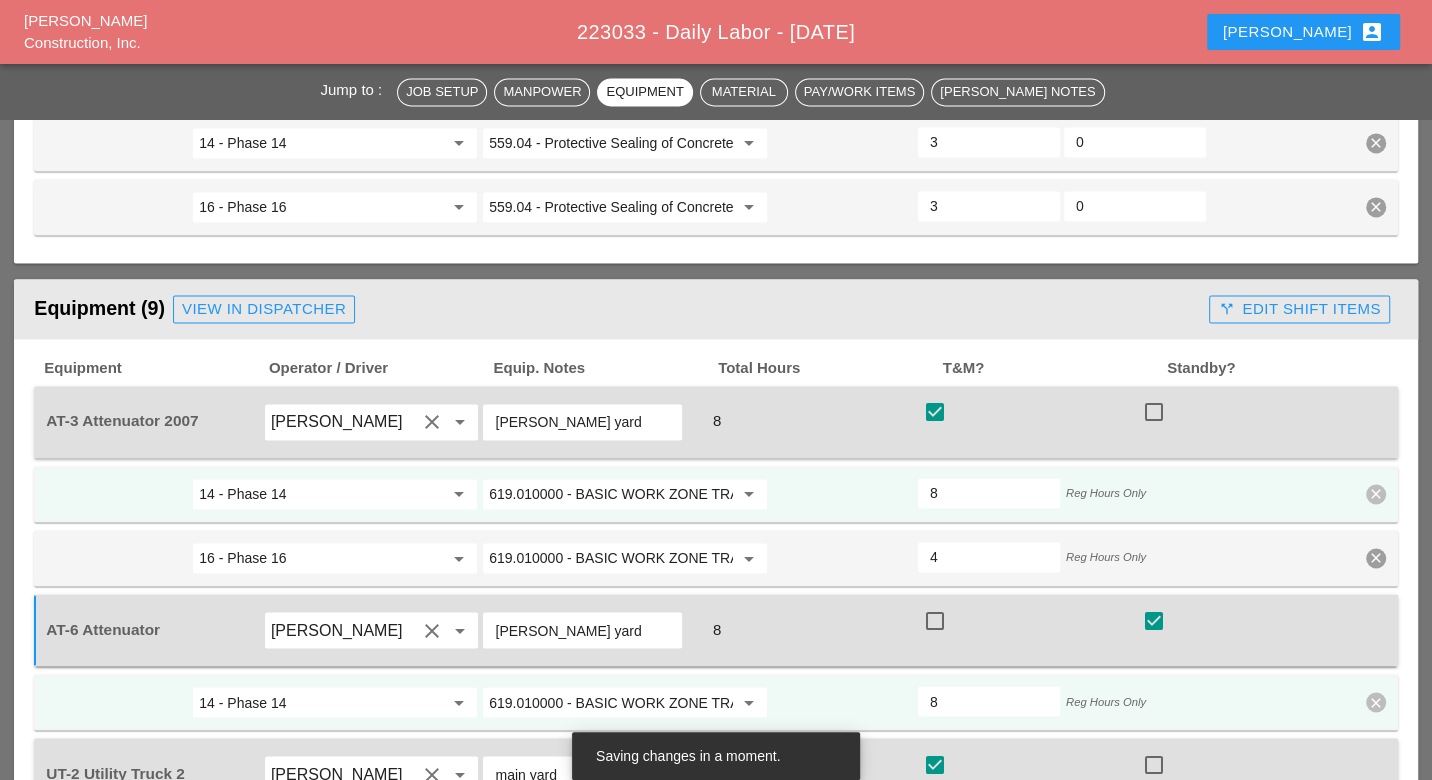 drag, startPoint x: 945, startPoint y: 581, endPoint x: 923, endPoint y: 578, distance: 22.203604 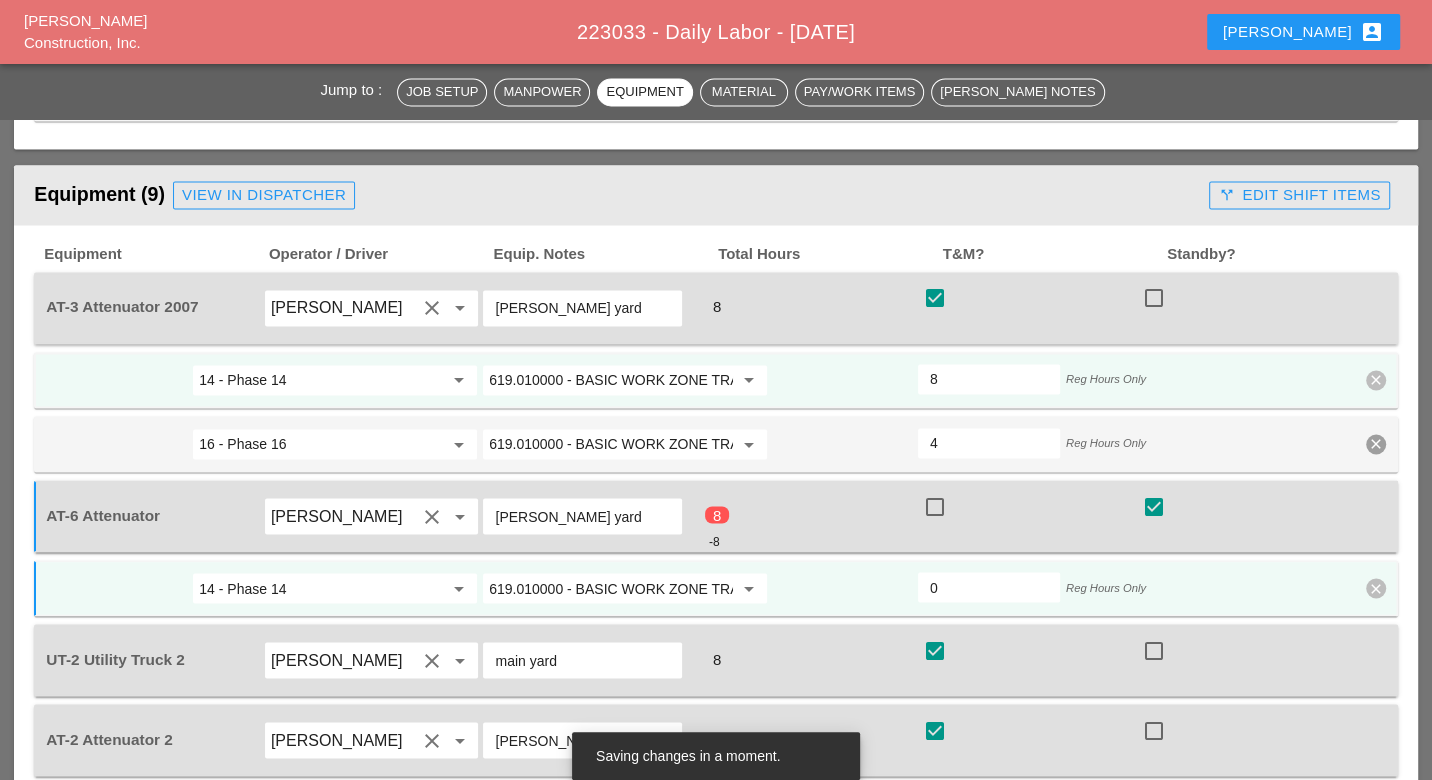 scroll, scrollTop: 2475, scrollLeft: 0, axis: vertical 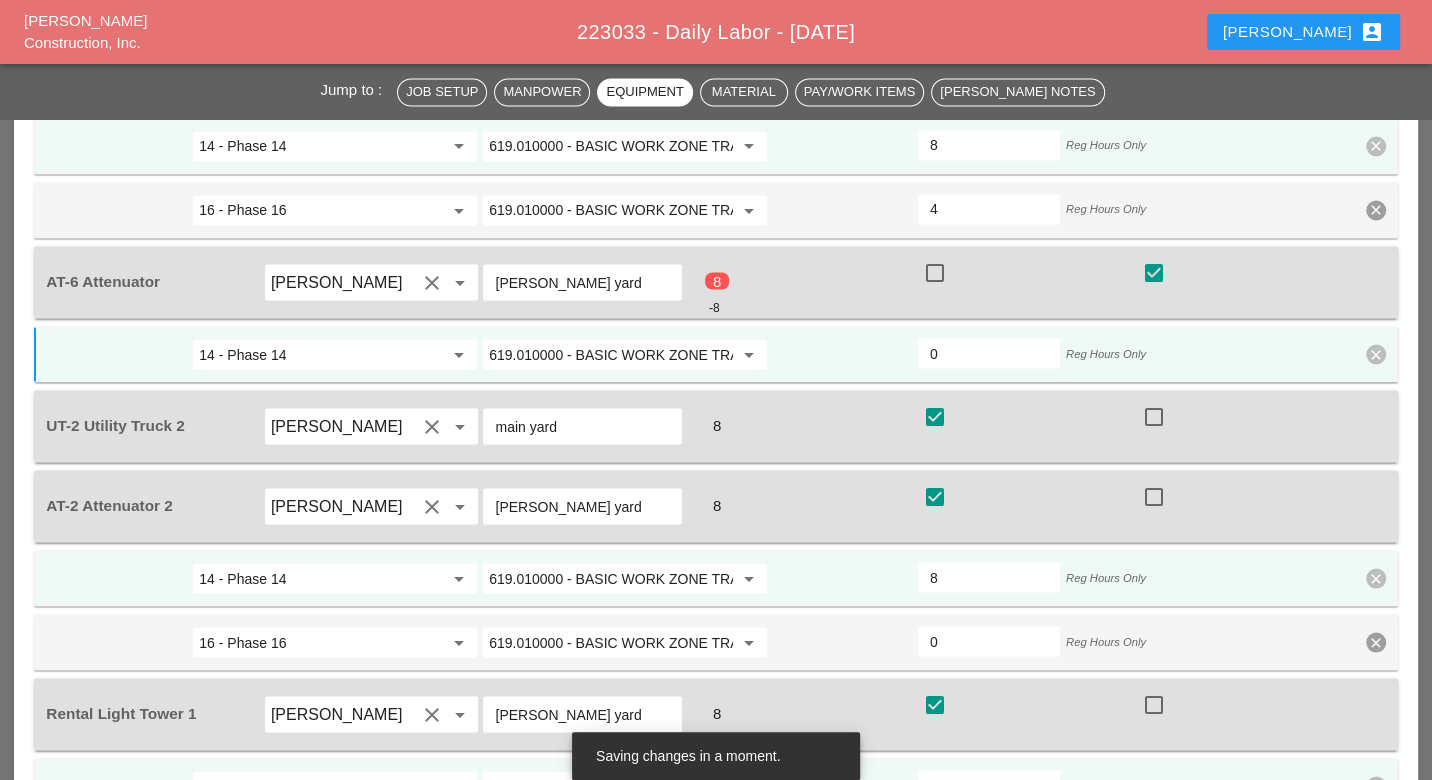 type on "0" 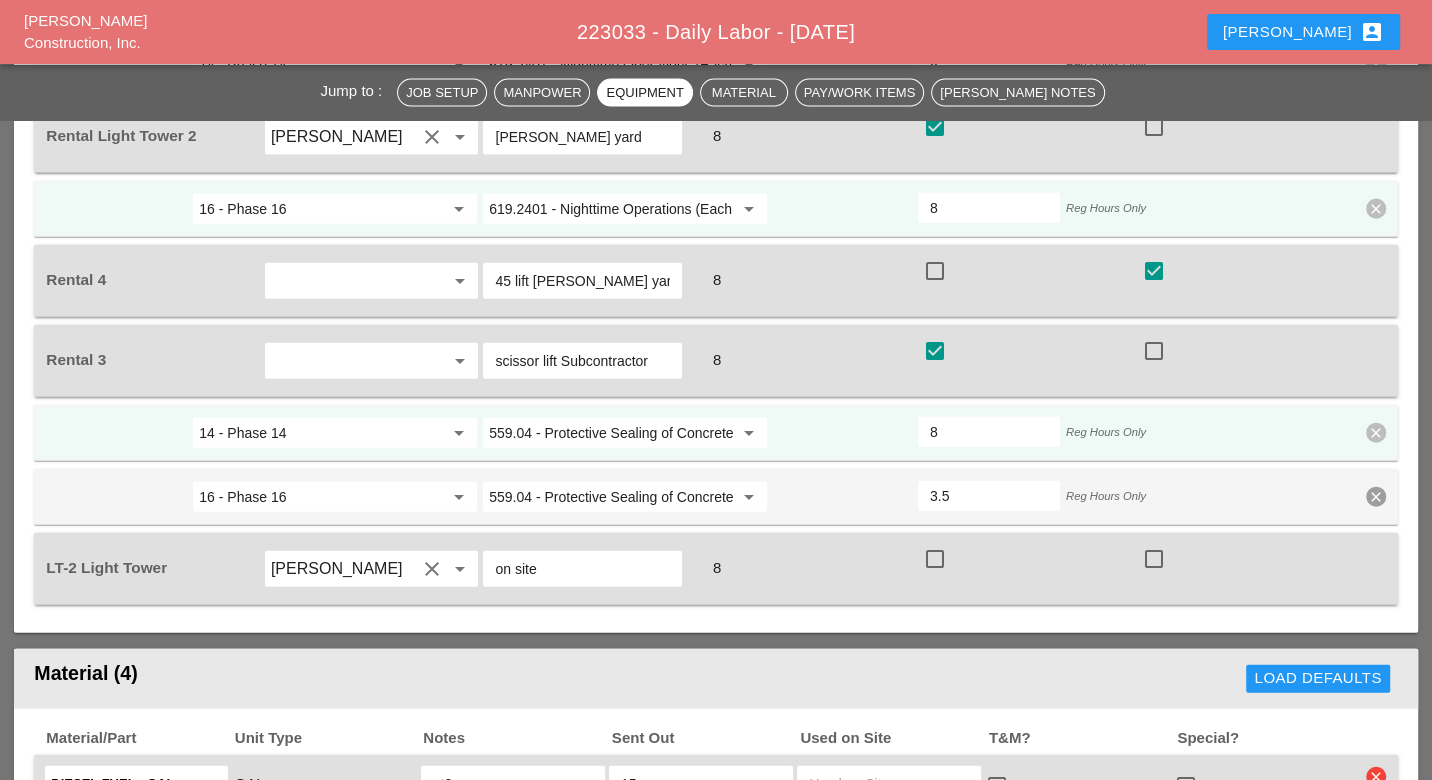 scroll, scrollTop: 3364, scrollLeft: 0, axis: vertical 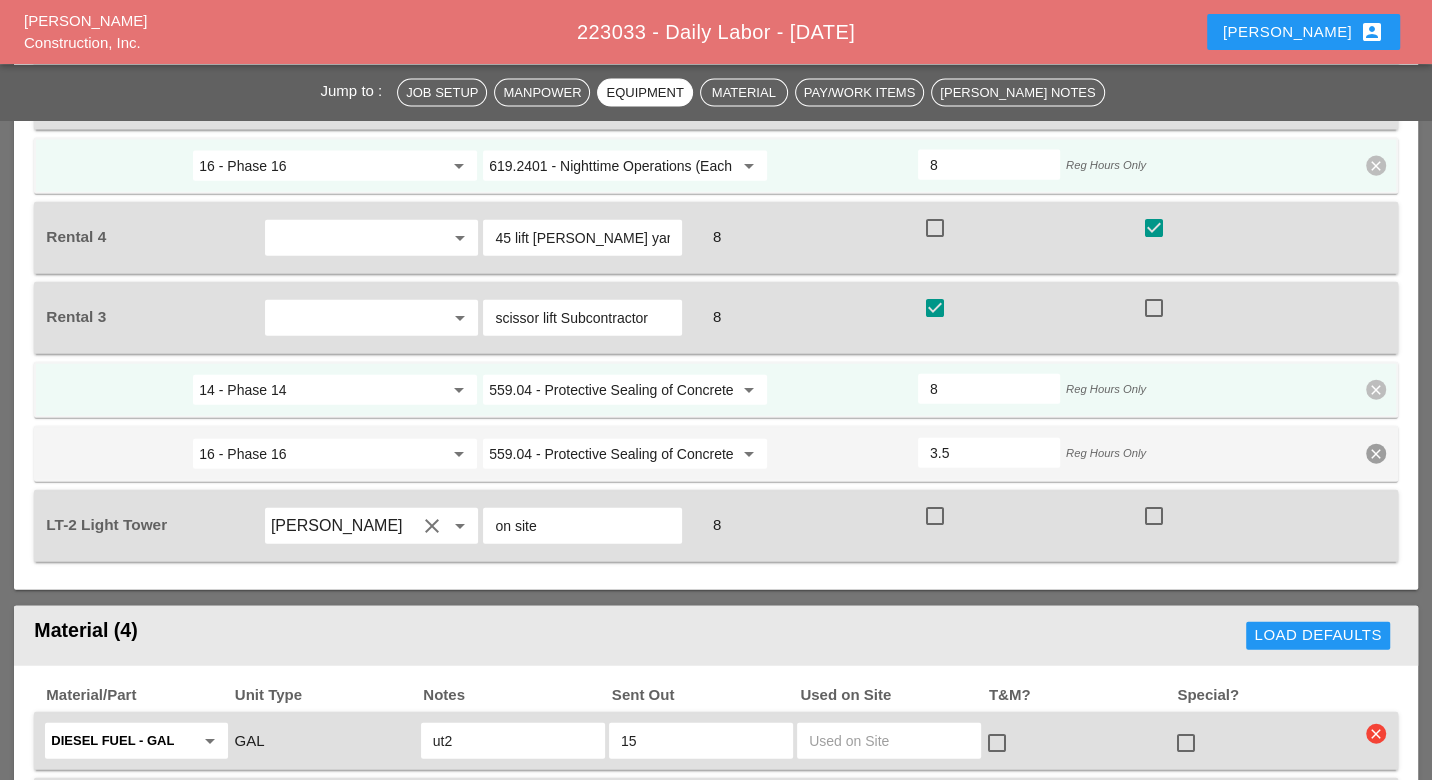 click at bounding box center [1154, 516] 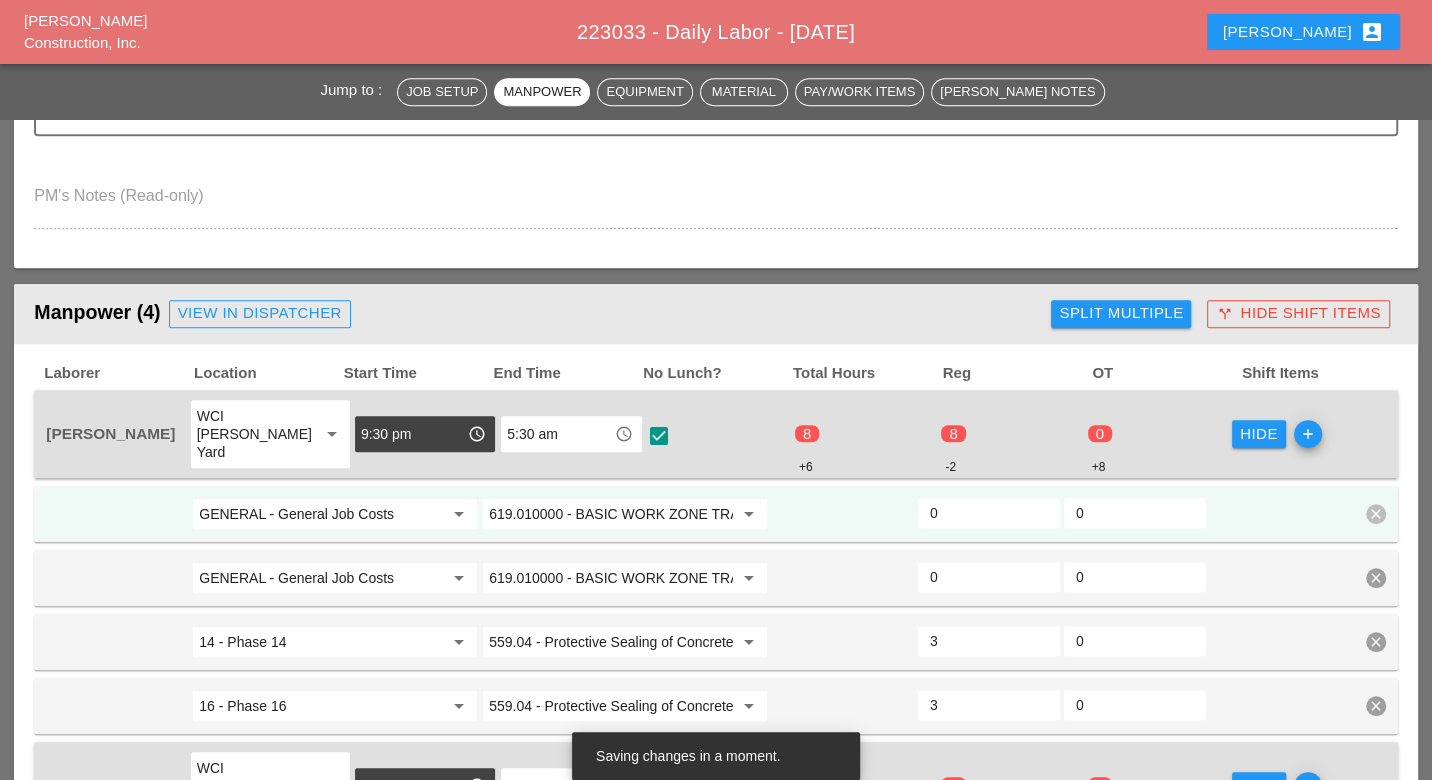scroll, scrollTop: 808, scrollLeft: 0, axis: vertical 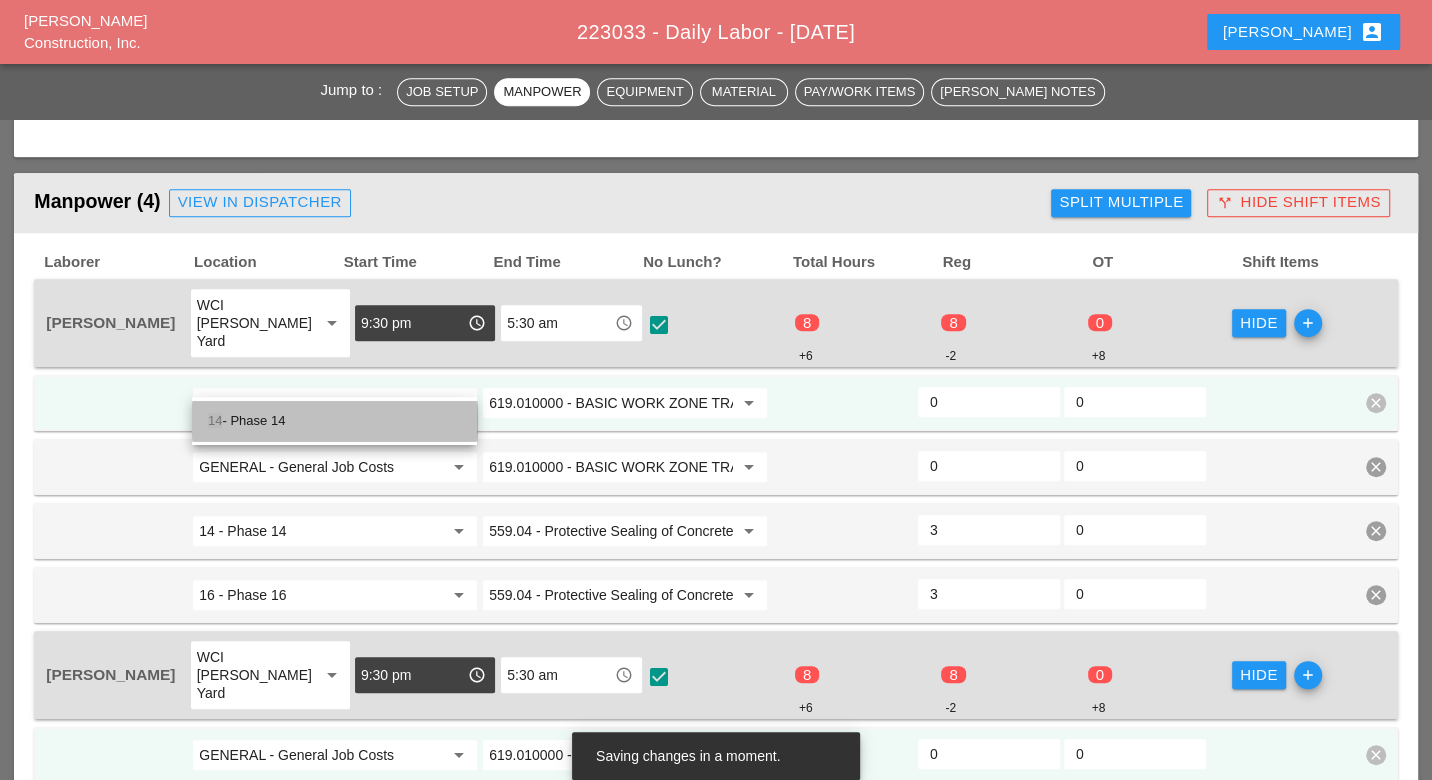 click on "14  - Phase 14" at bounding box center (334, 421) 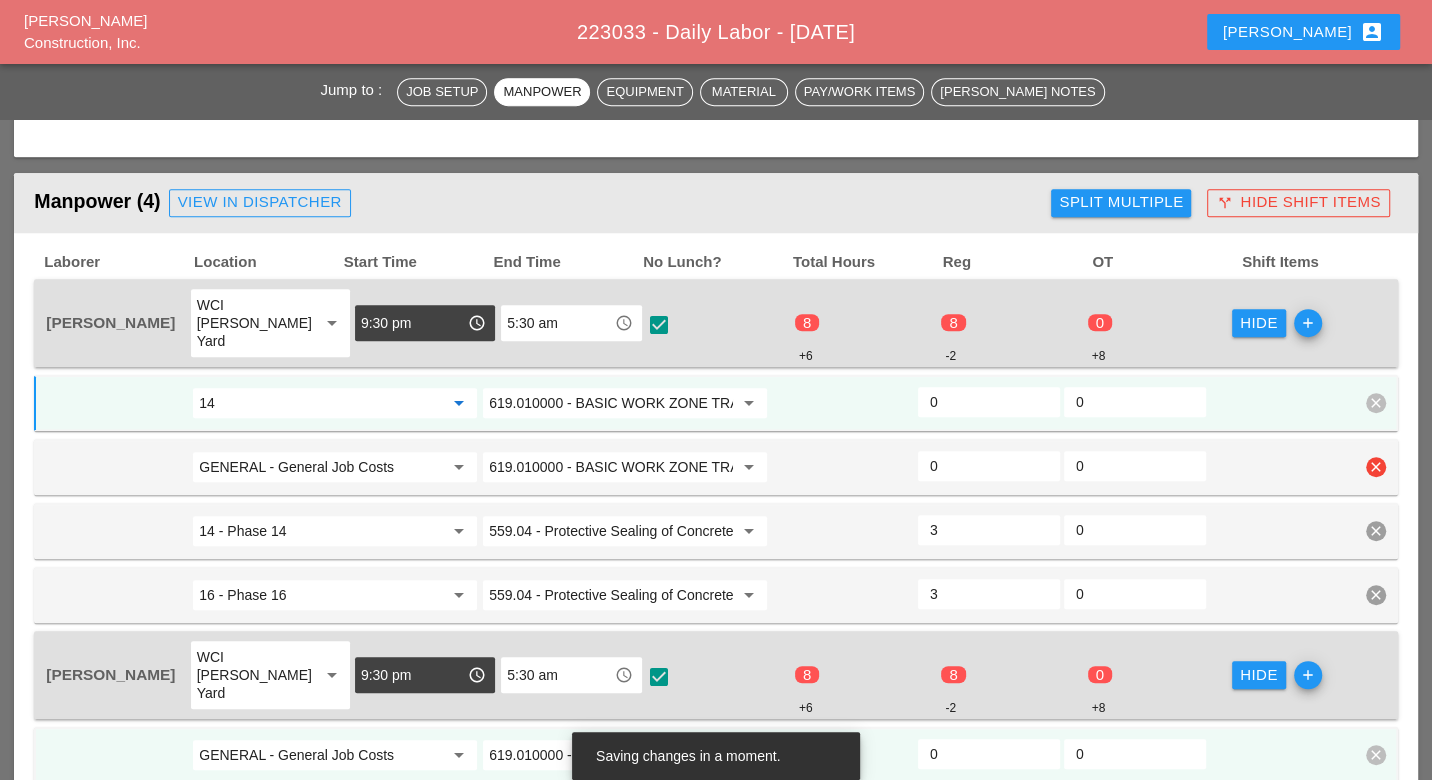 type on "14 - Phase 14" 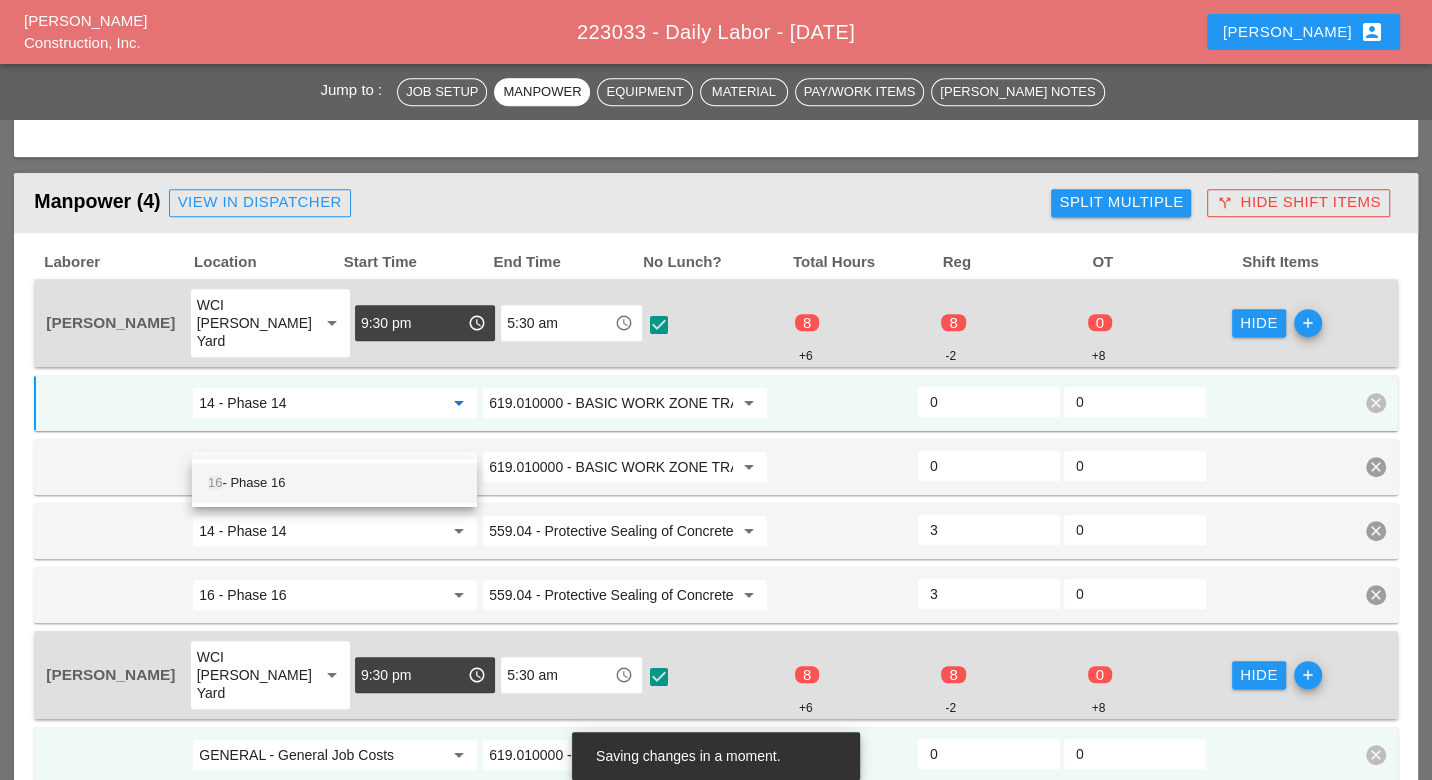 click on "16  - Phase 16" at bounding box center (334, 483) 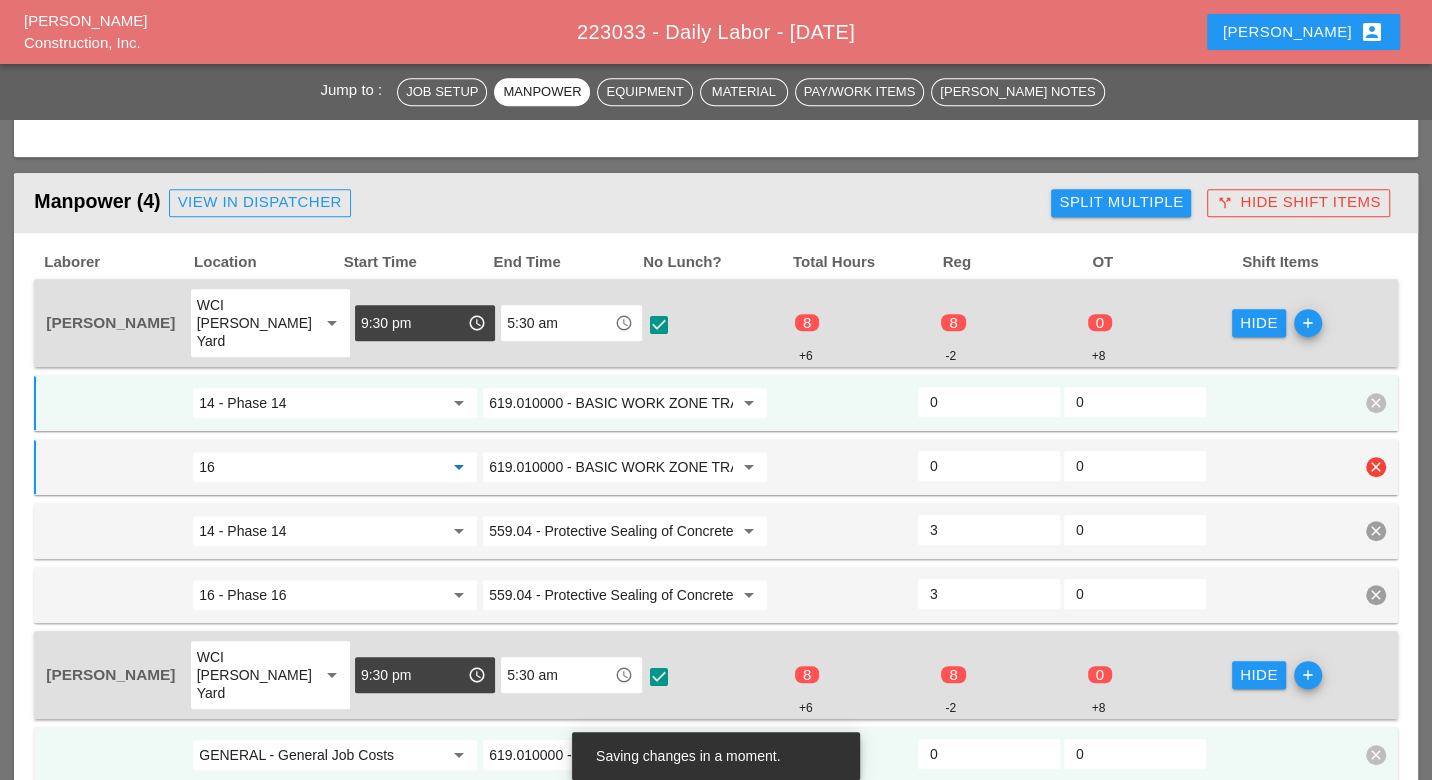 type on "16 - Phase 16" 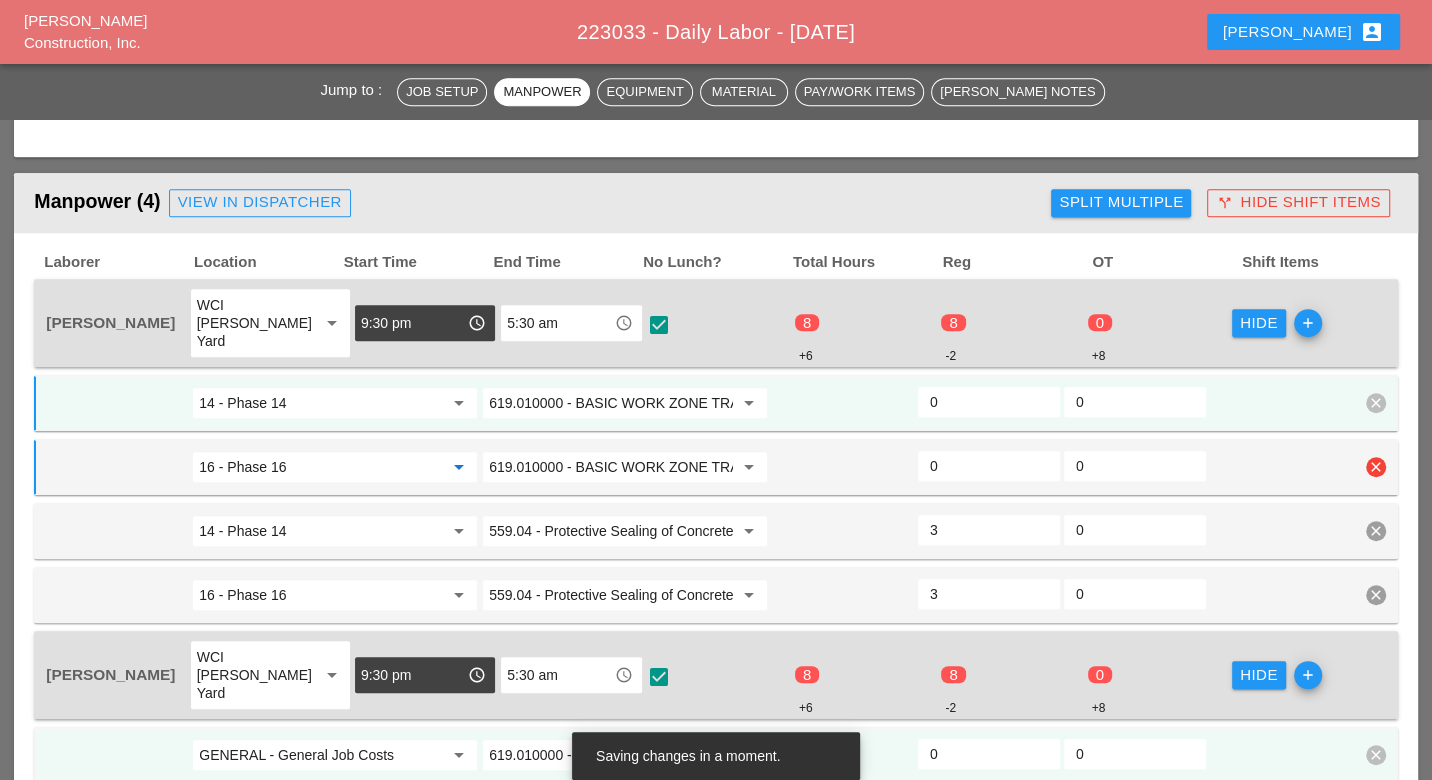 click on "0" at bounding box center (989, 466) 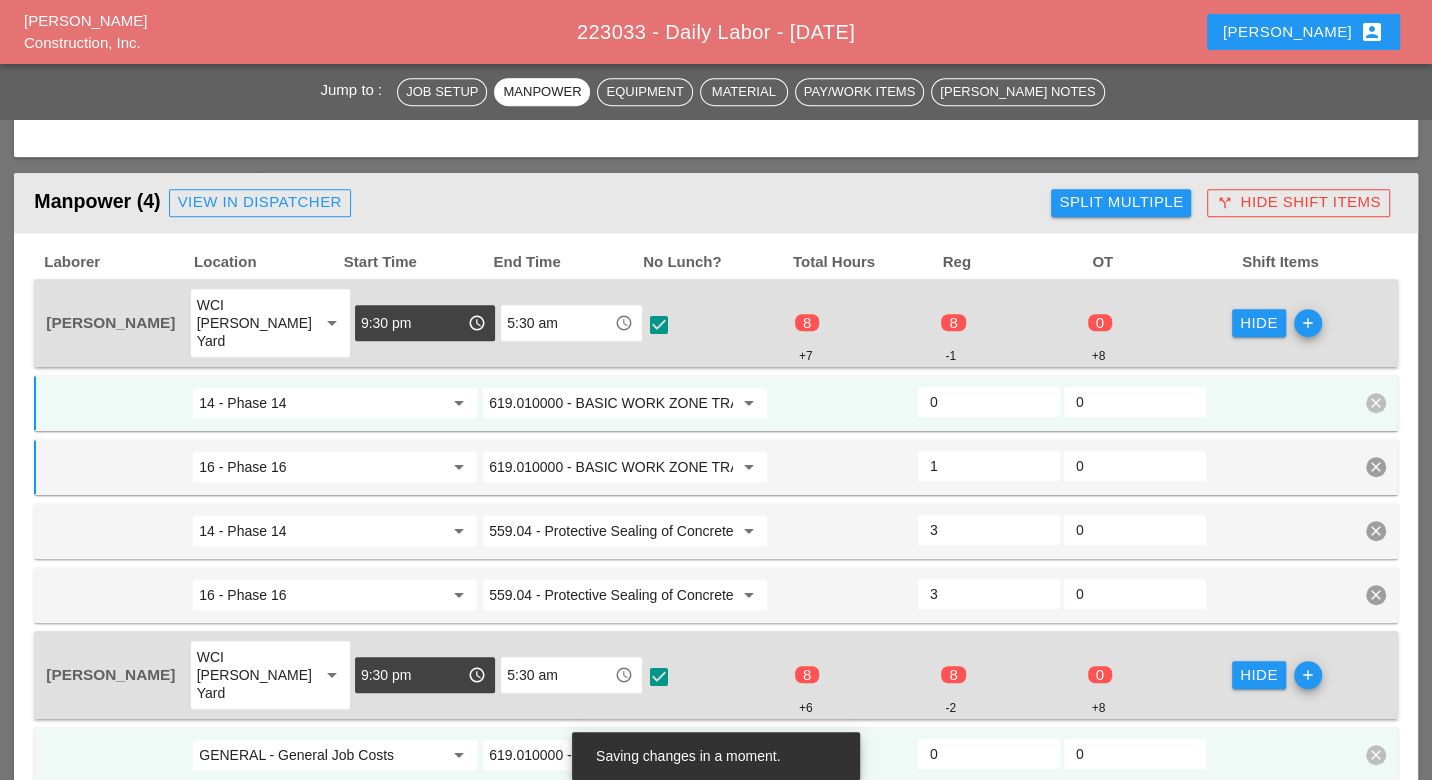 type on "1" 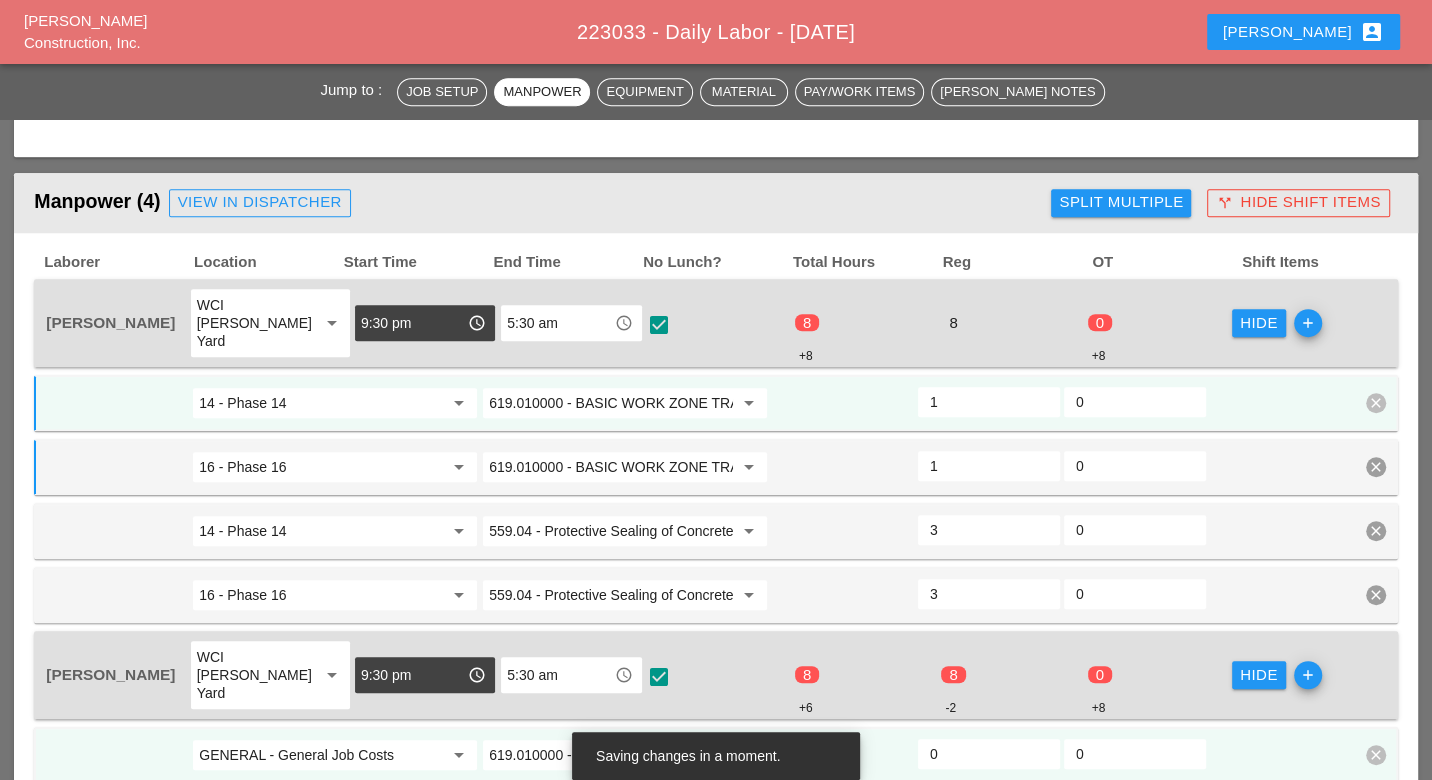 type on "1" 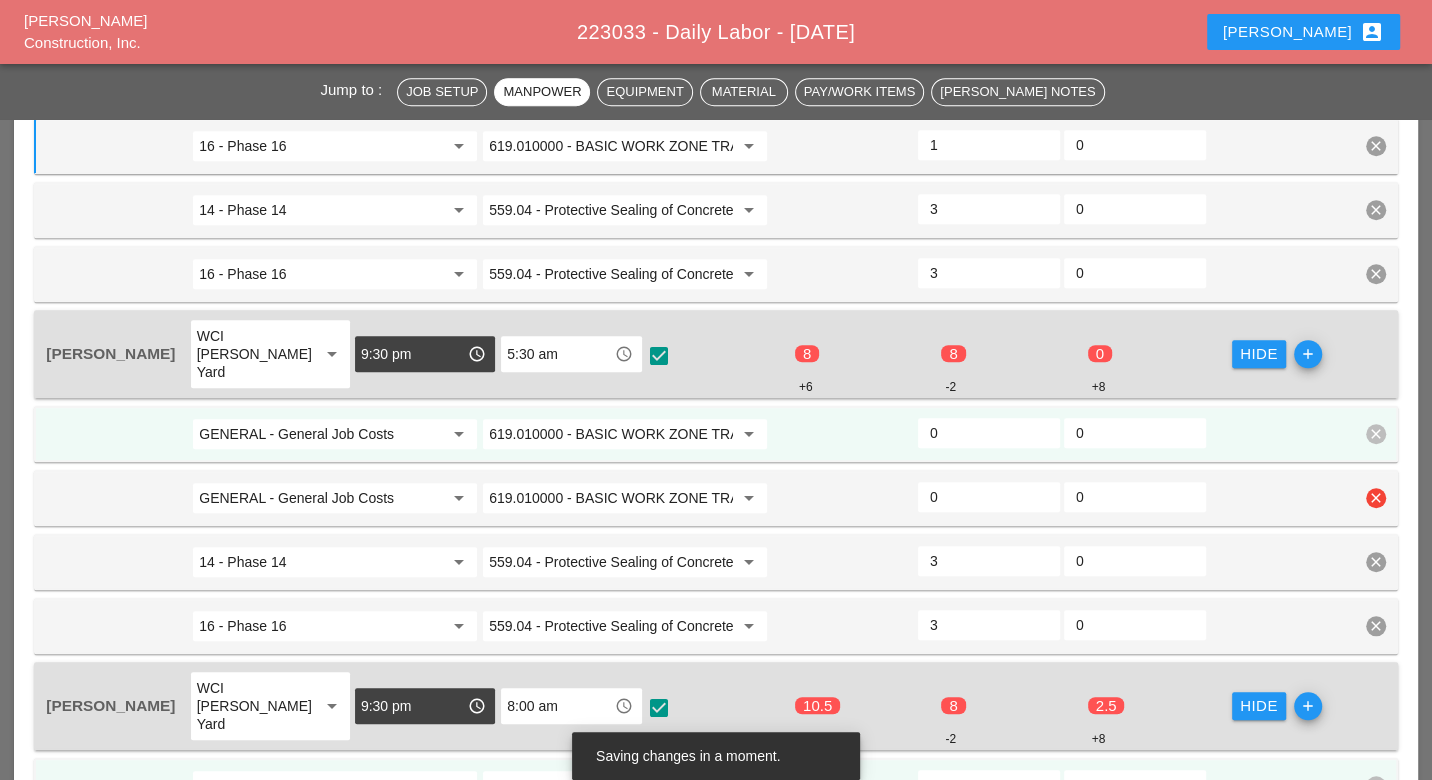 scroll, scrollTop: 1141, scrollLeft: 0, axis: vertical 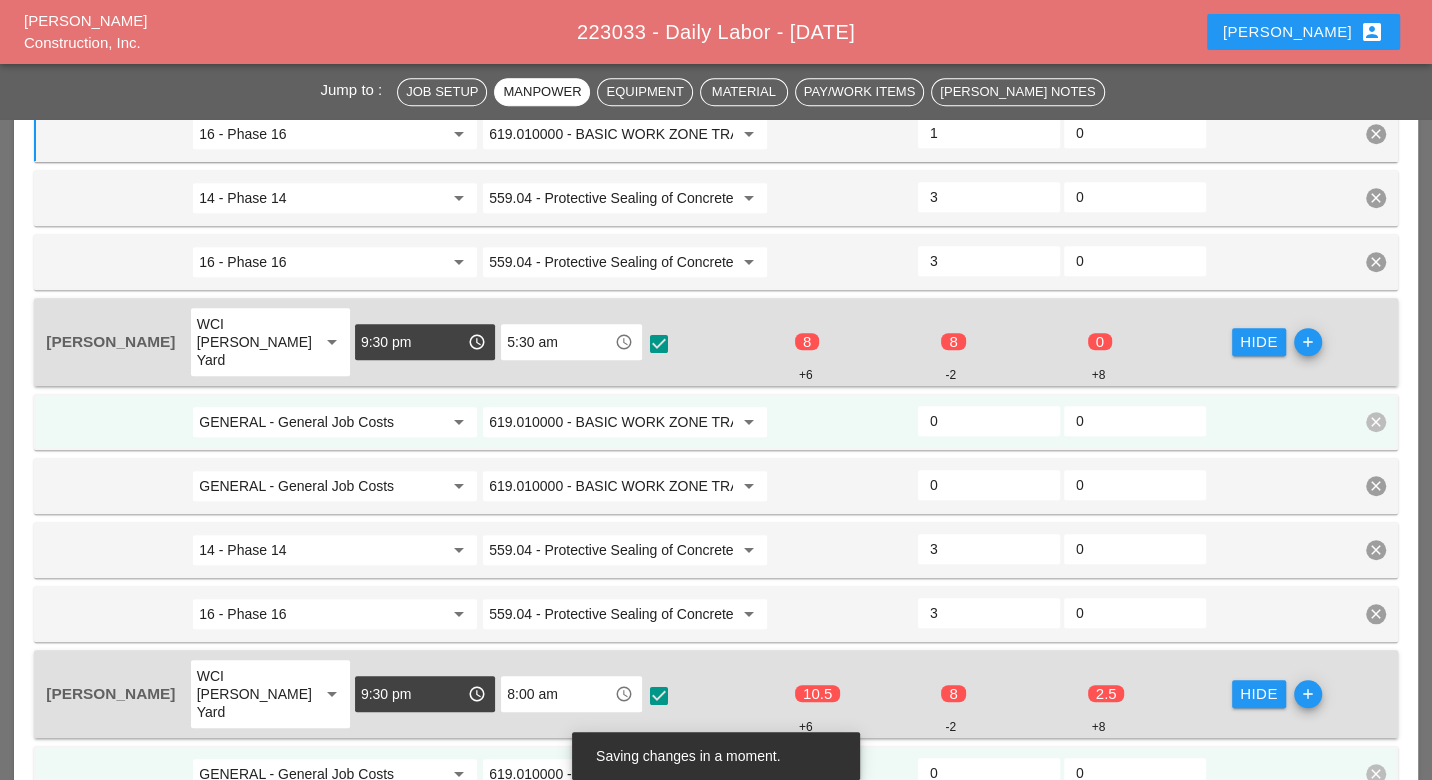type on "0" 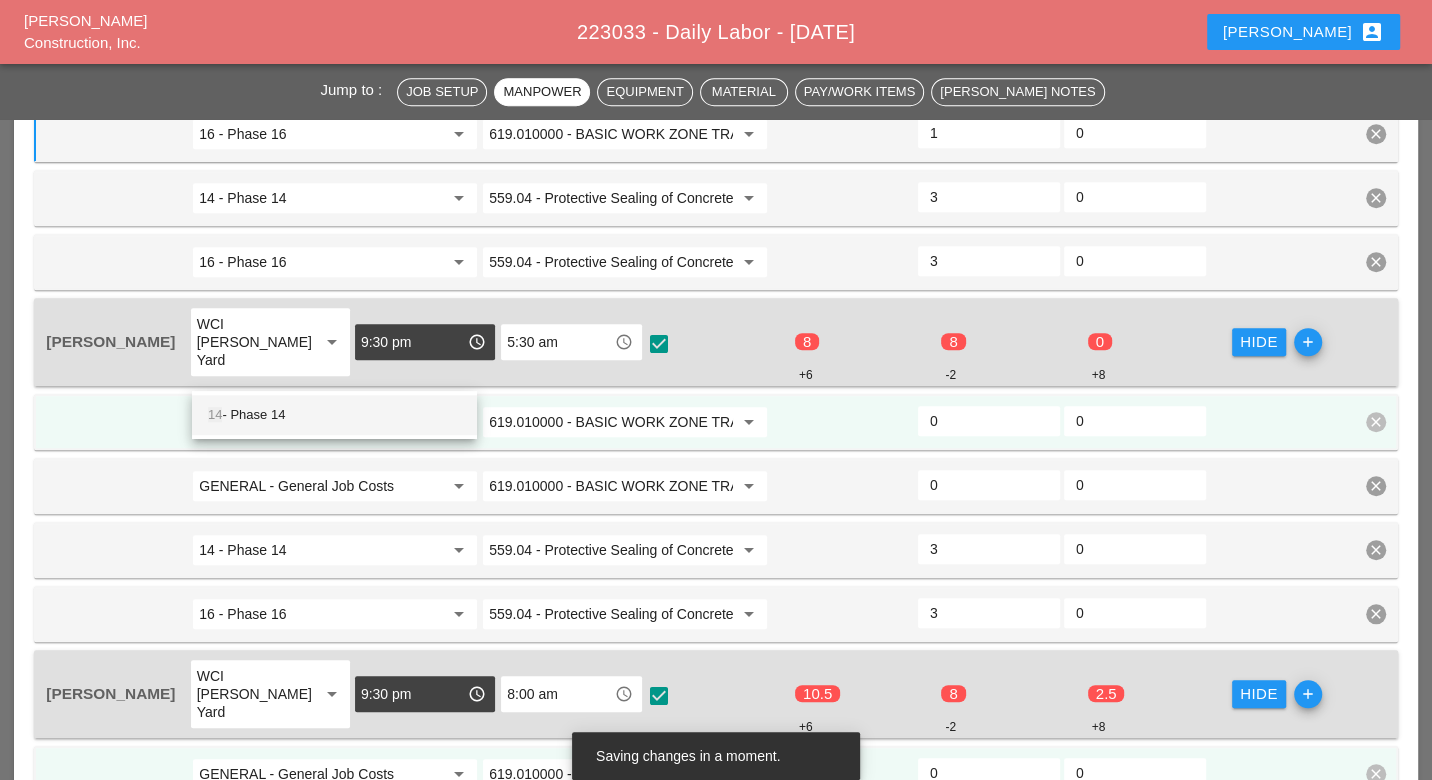 drag, startPoint x: 277, startPoint y: 410, endPoint x: 271, endPoint y: 435, distance: 25.70992 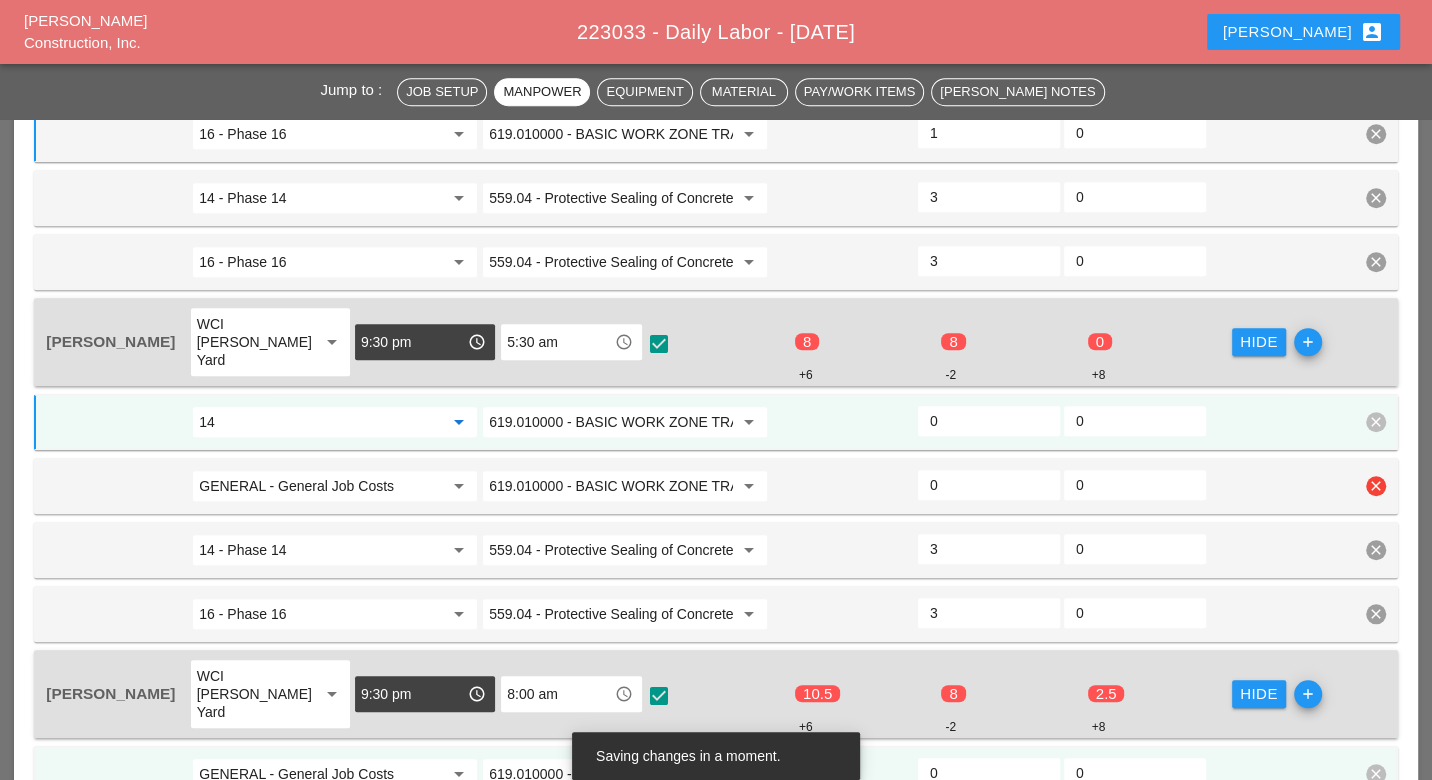 type on "14 - Phase 14" 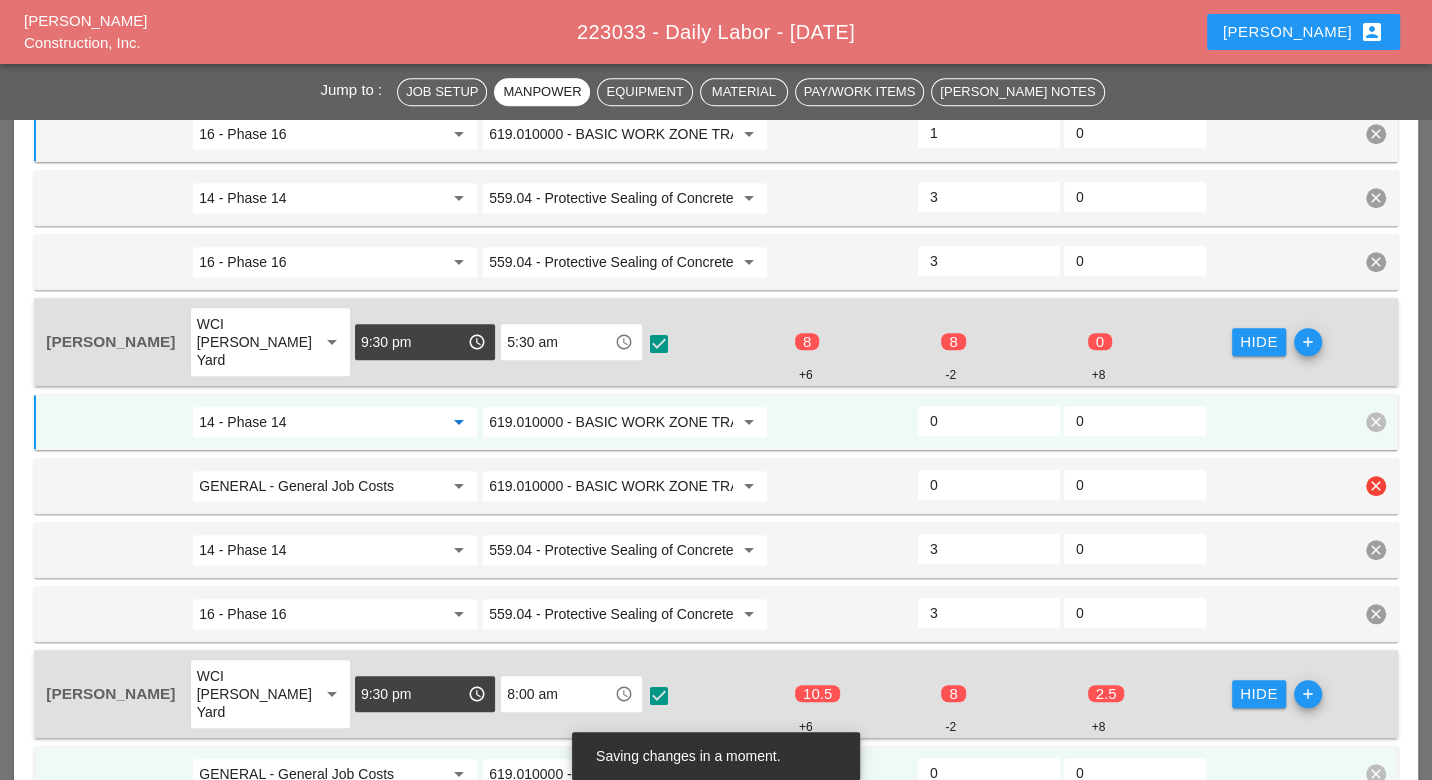 click on "GENERAL - General Job Costs" at bounding box center (321, 486) 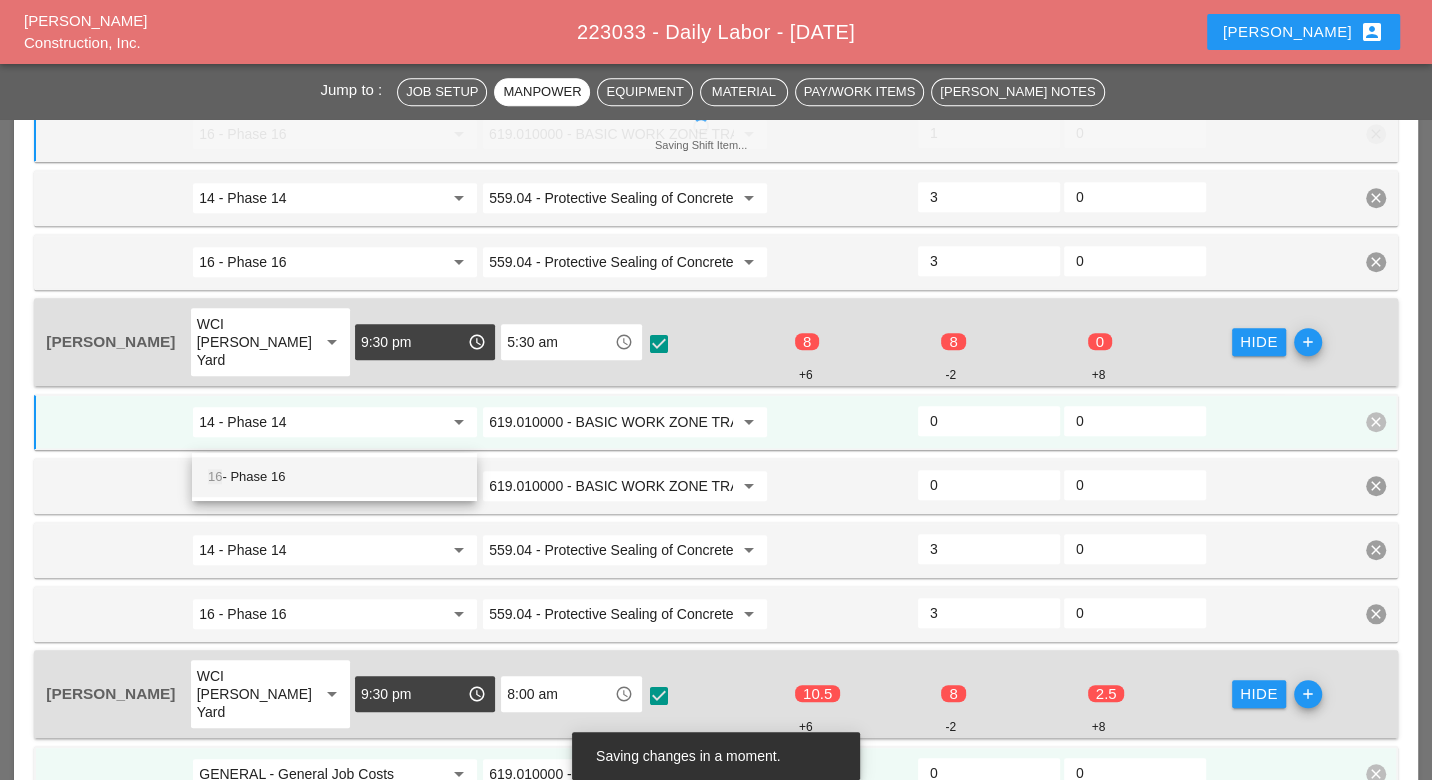 click on "16  - Phase 16" at bounding box center [334, 477] 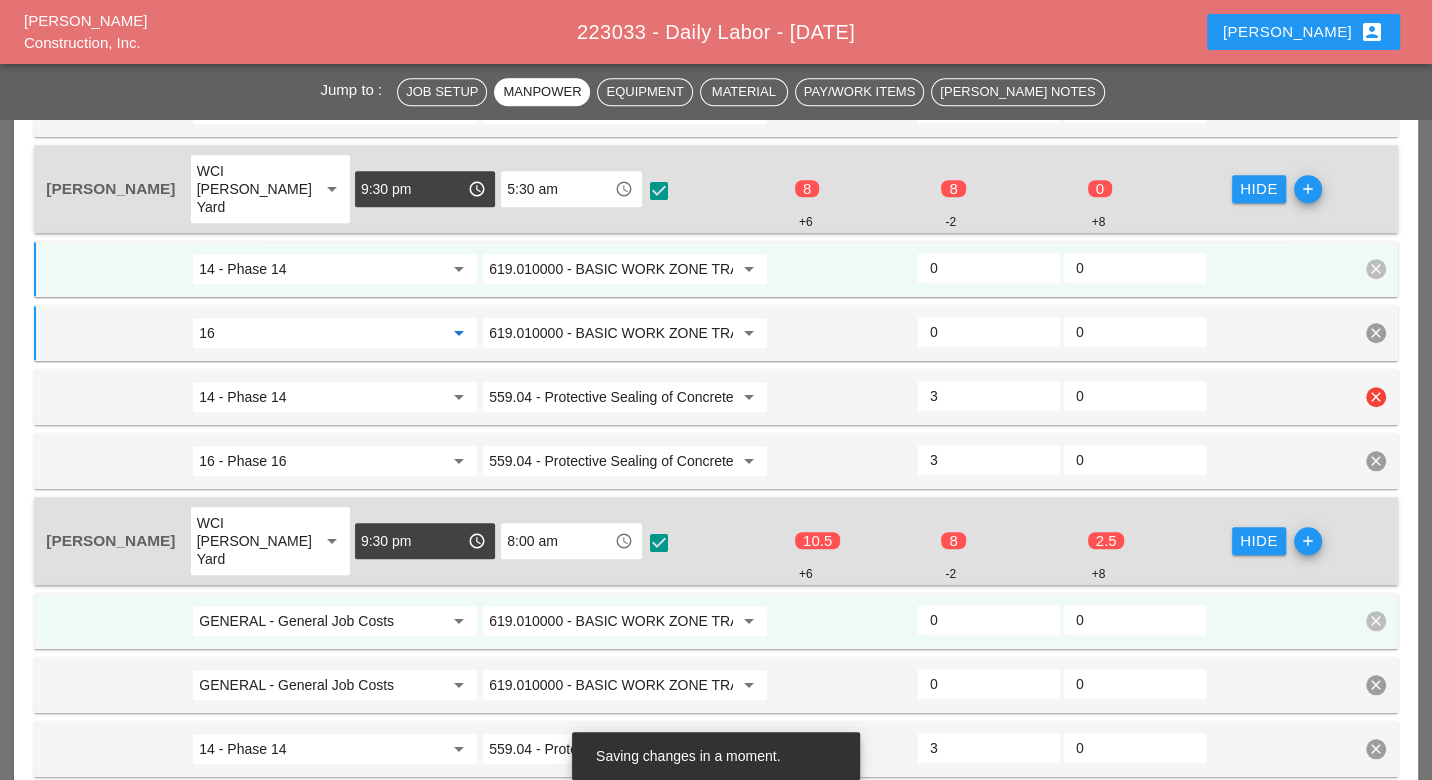 scroll, scrollTop: 1364, scrollLeft: 0, axis: vertical 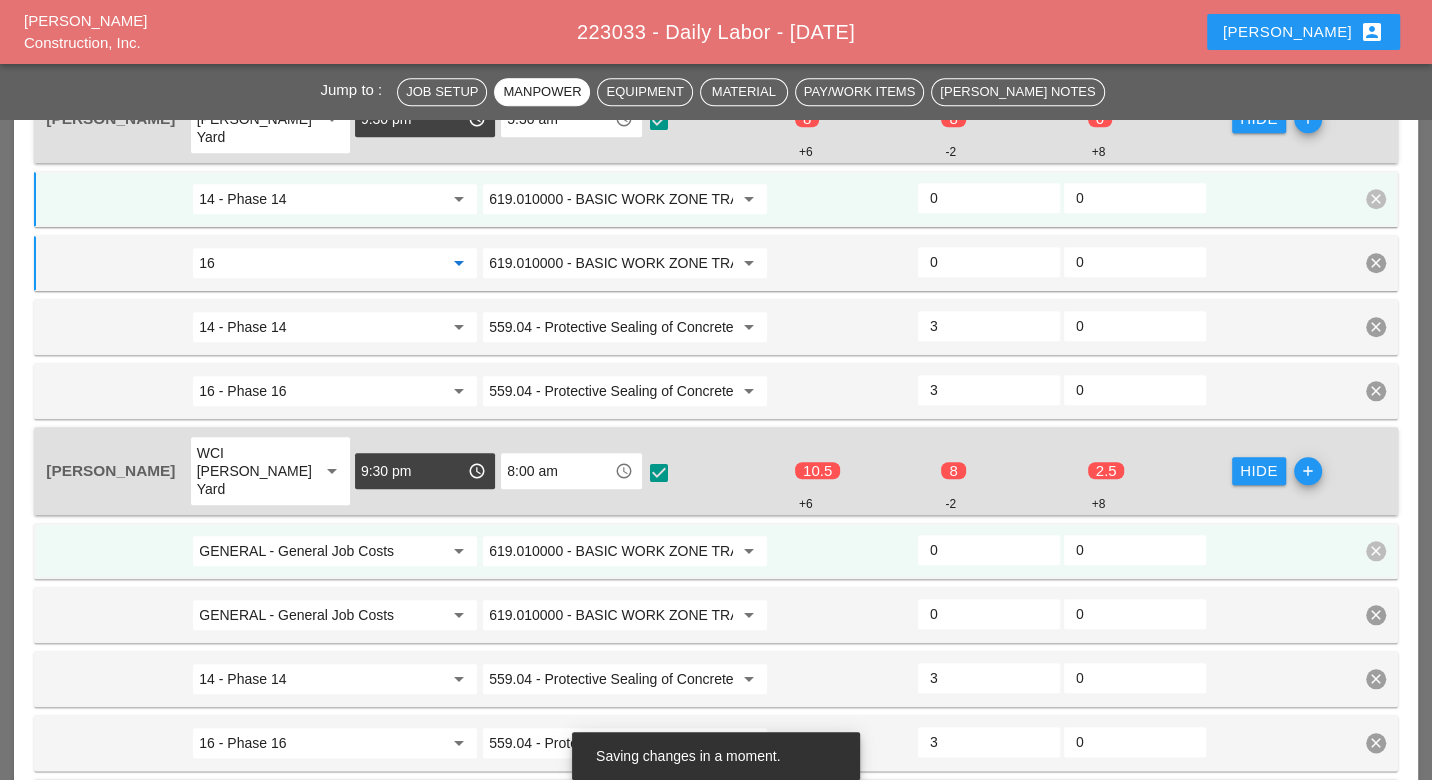 type on "16 - Phase 16" 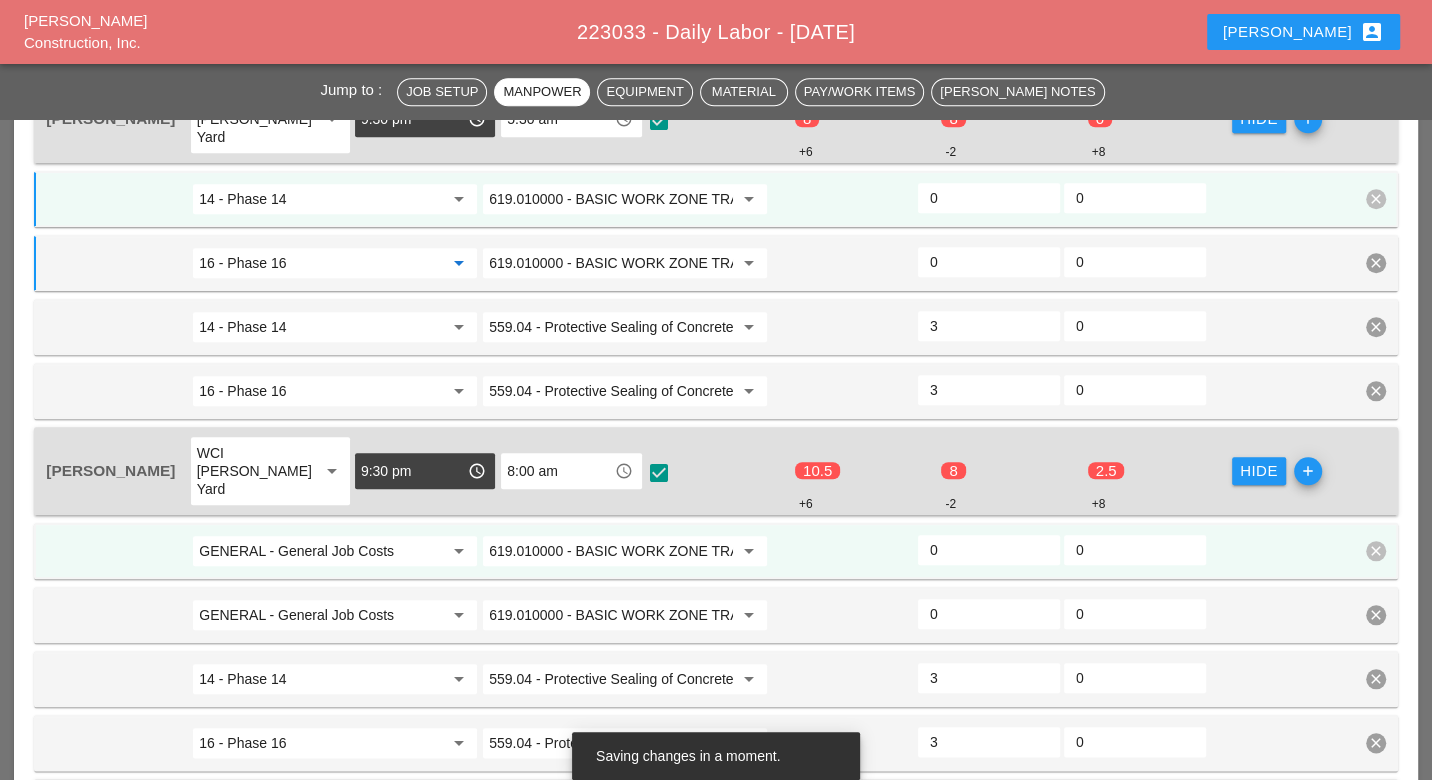 click on "GENERAL - General Job Costs" at bounding box center (321, 551) 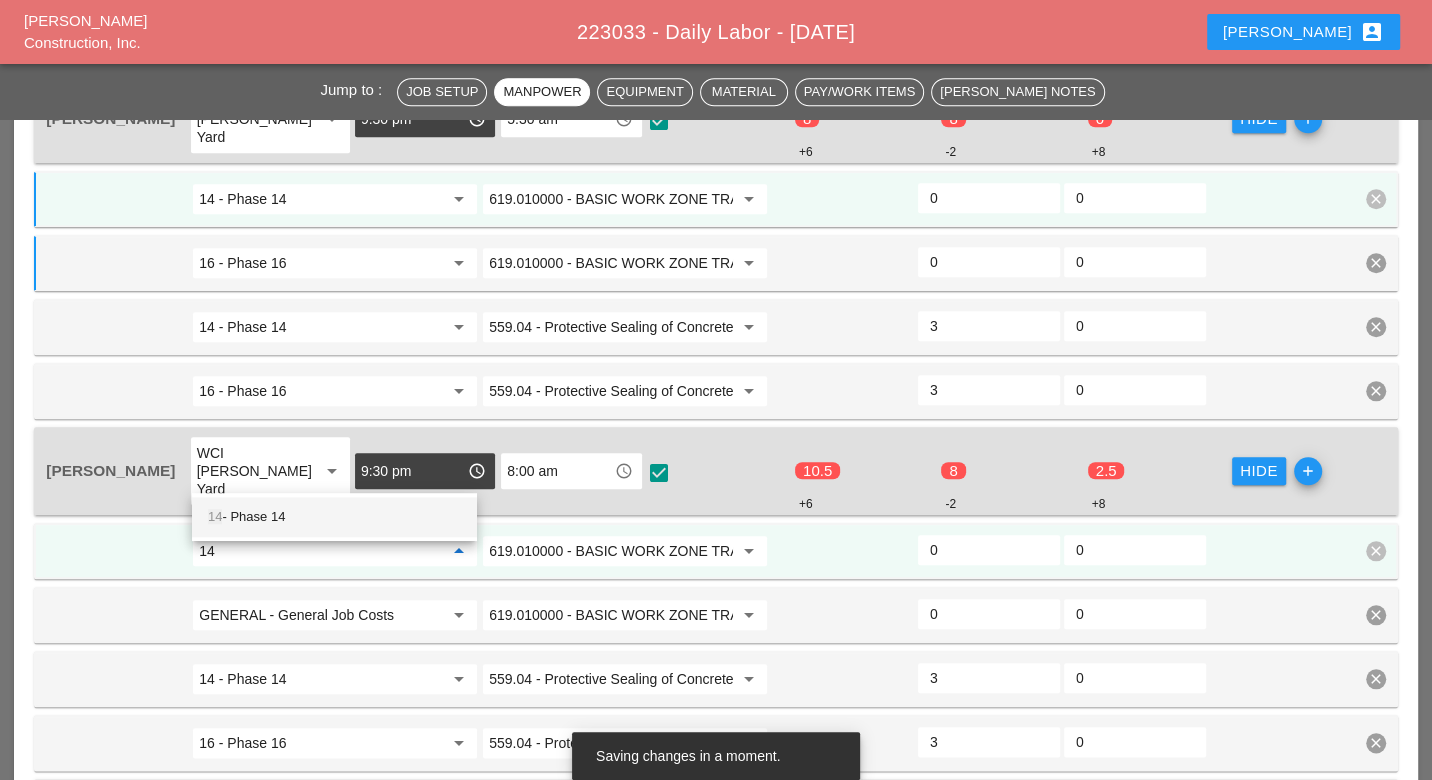 drag, startPoint x: 307, startPoint y: 511, endPoint x: 296, endPoint y: 543, distance: 33.83785 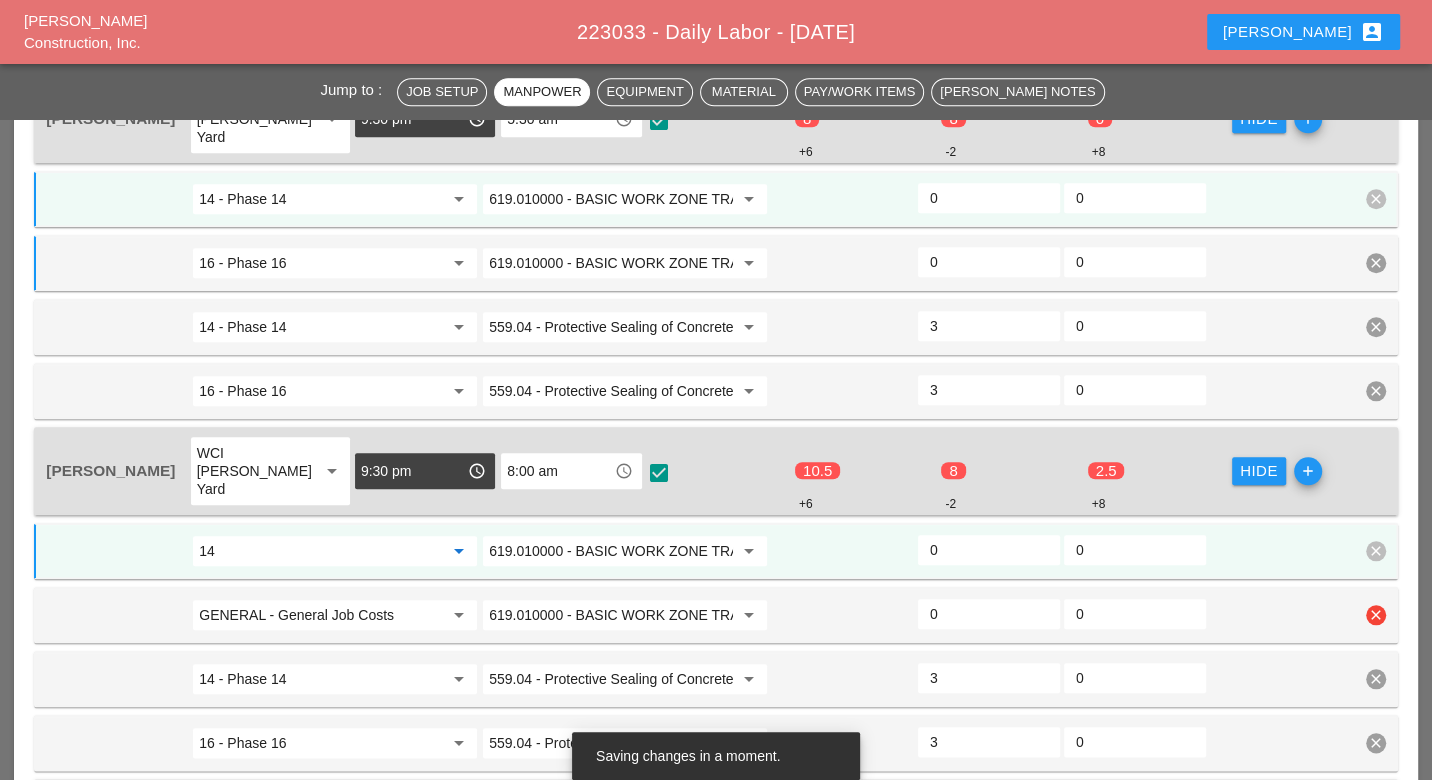 type on "14 - Phase 14" 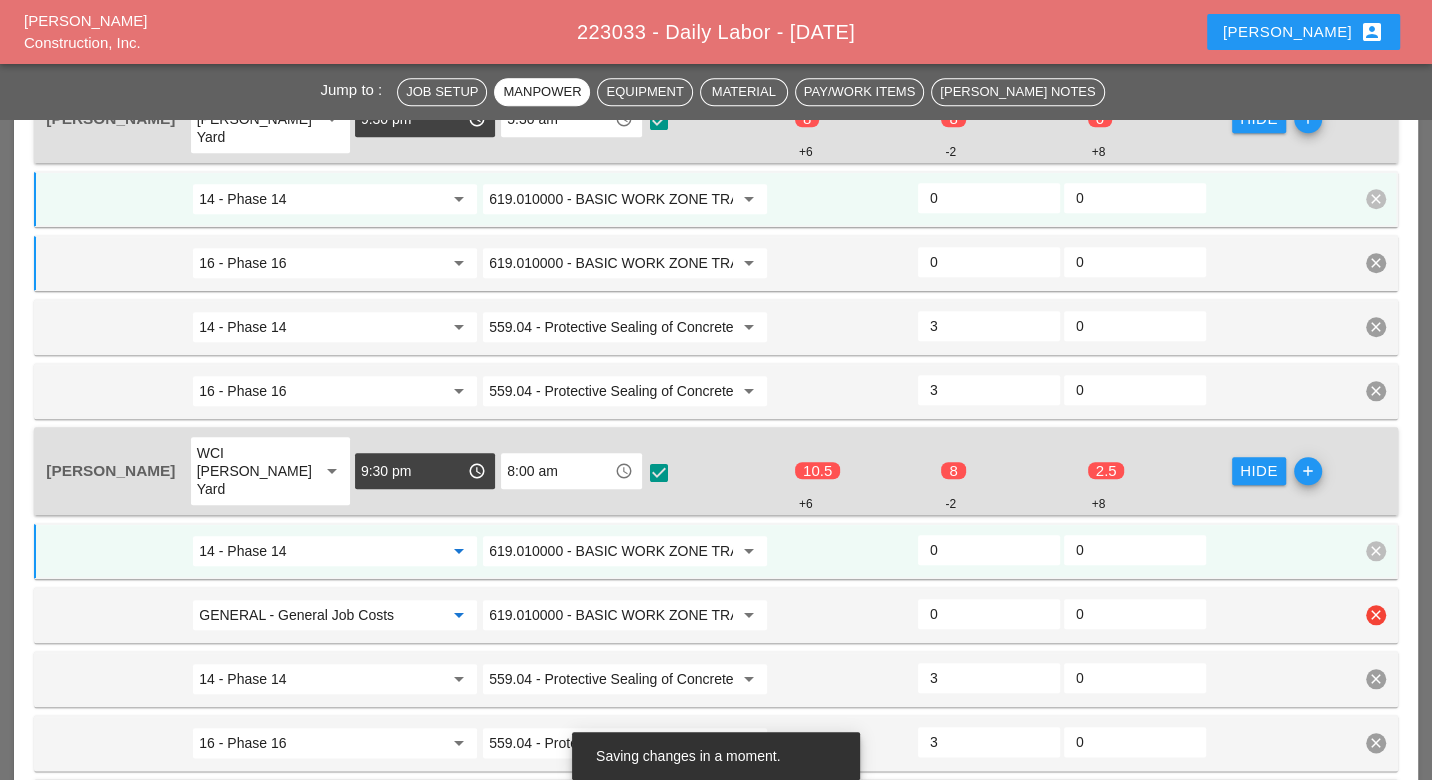 click on "GENERAL - General Job Costs" at bounding box center [321, 615] 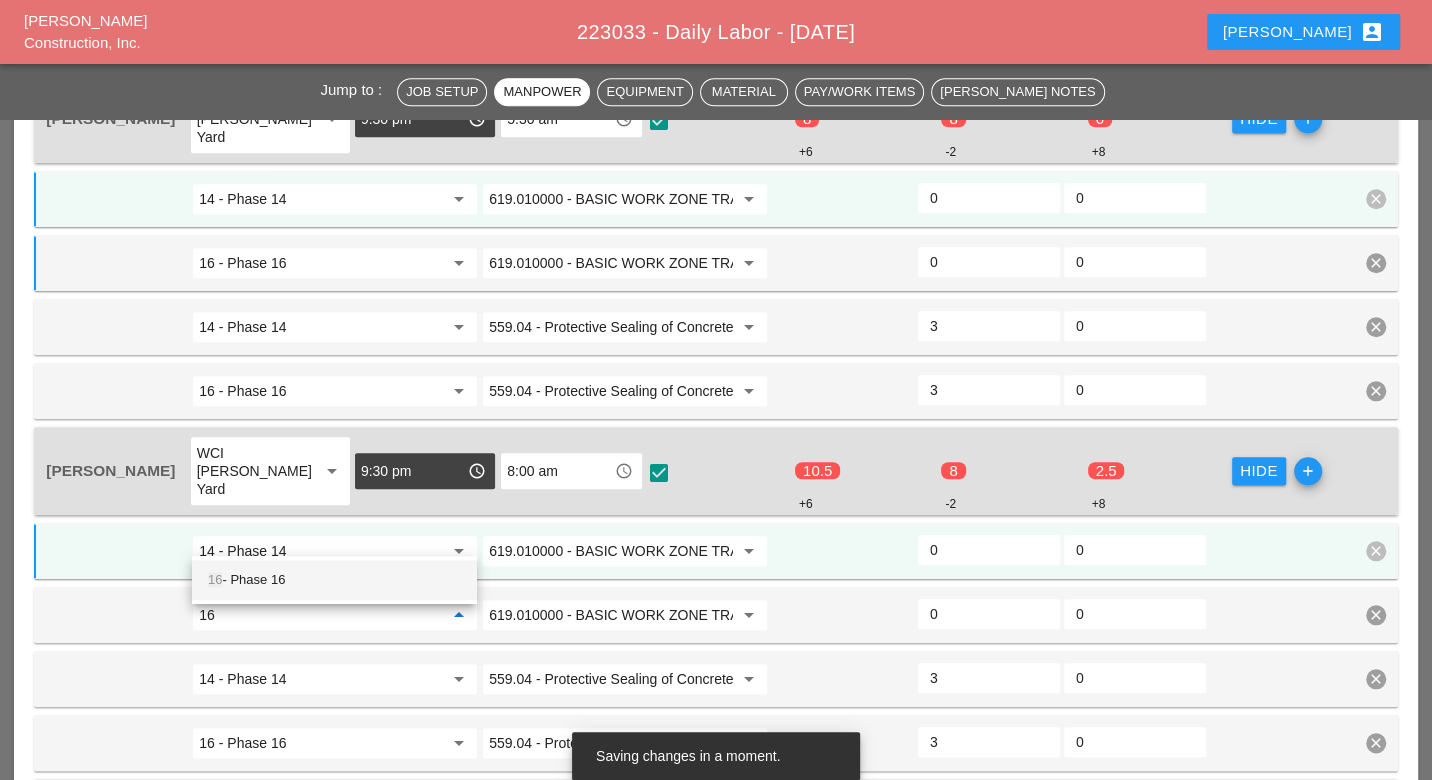 drag, startPoint x: 297, startPoint y: 572, endPoint x: 338, endPoint y: 569, distance: 41.109608 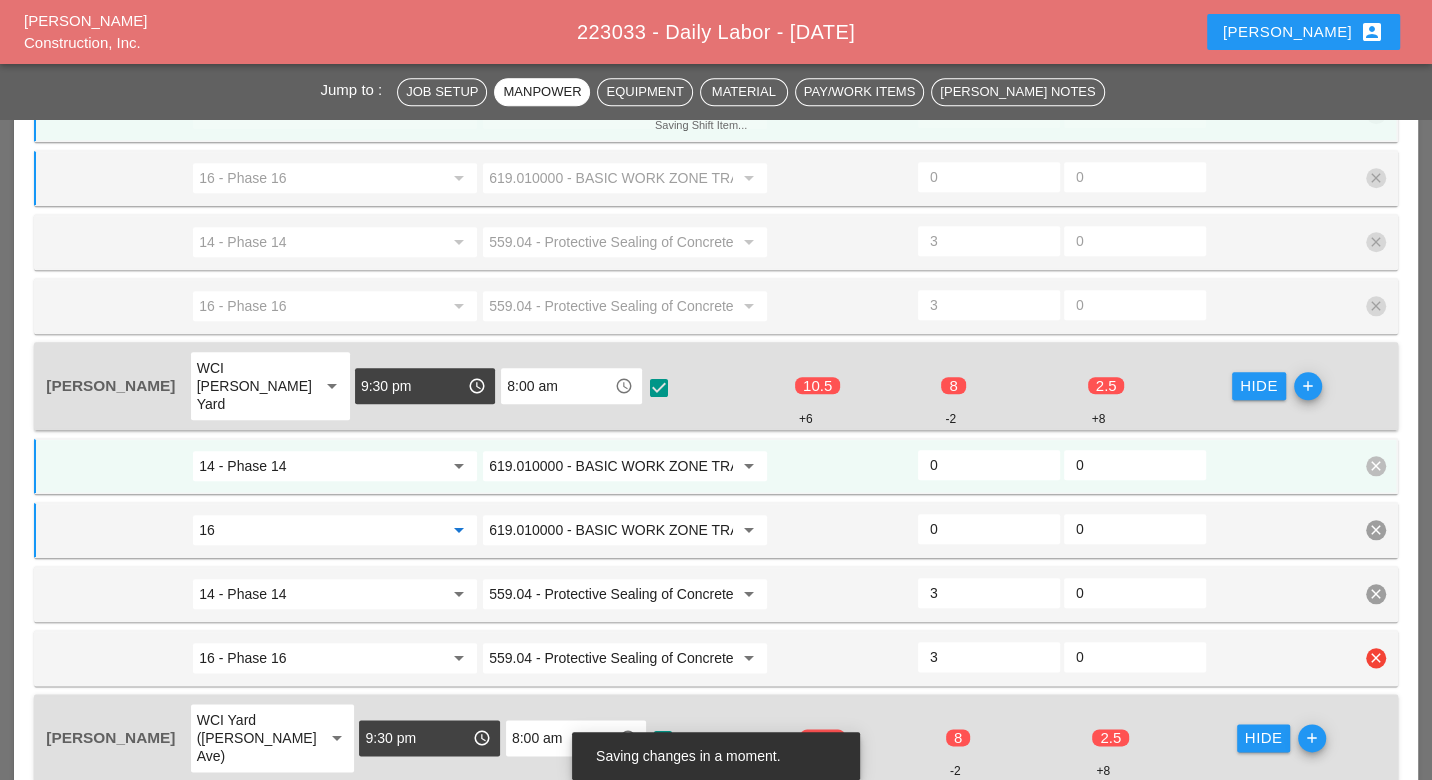 scroll, scrollTop: 1586, scrollLeft: 0, axis: vertical 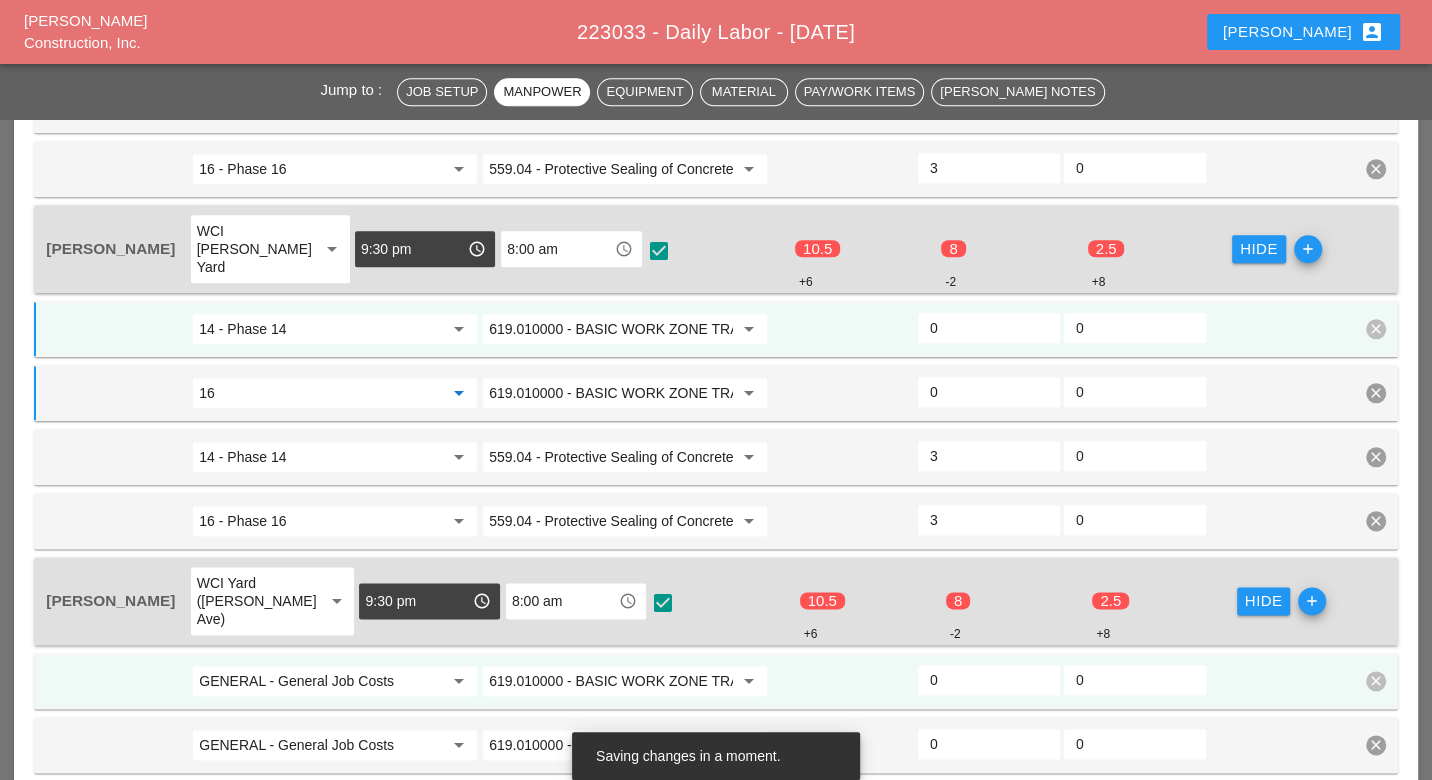 type on "16 - Phase 16" 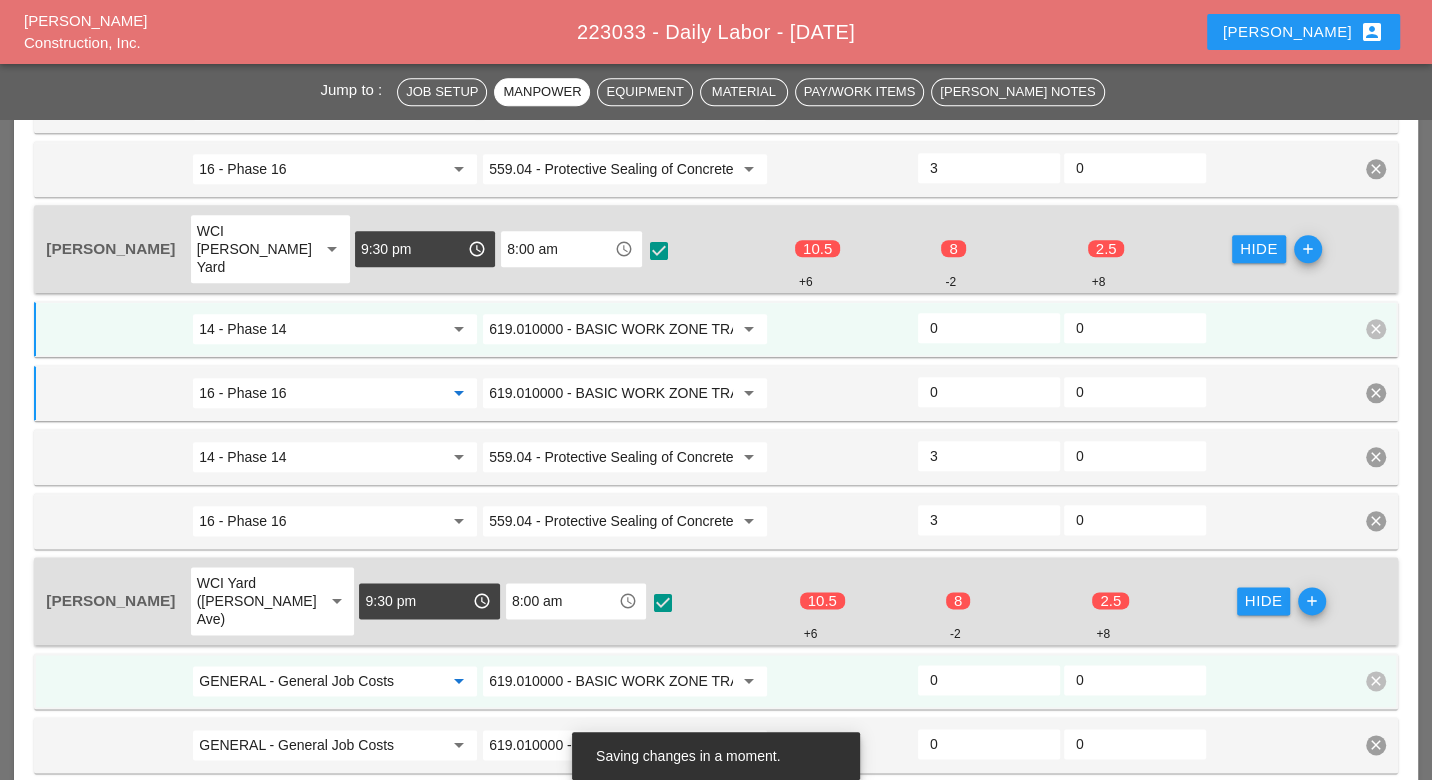 click on "GENERAL - General Job Costs" at bounding box center (321, 681) 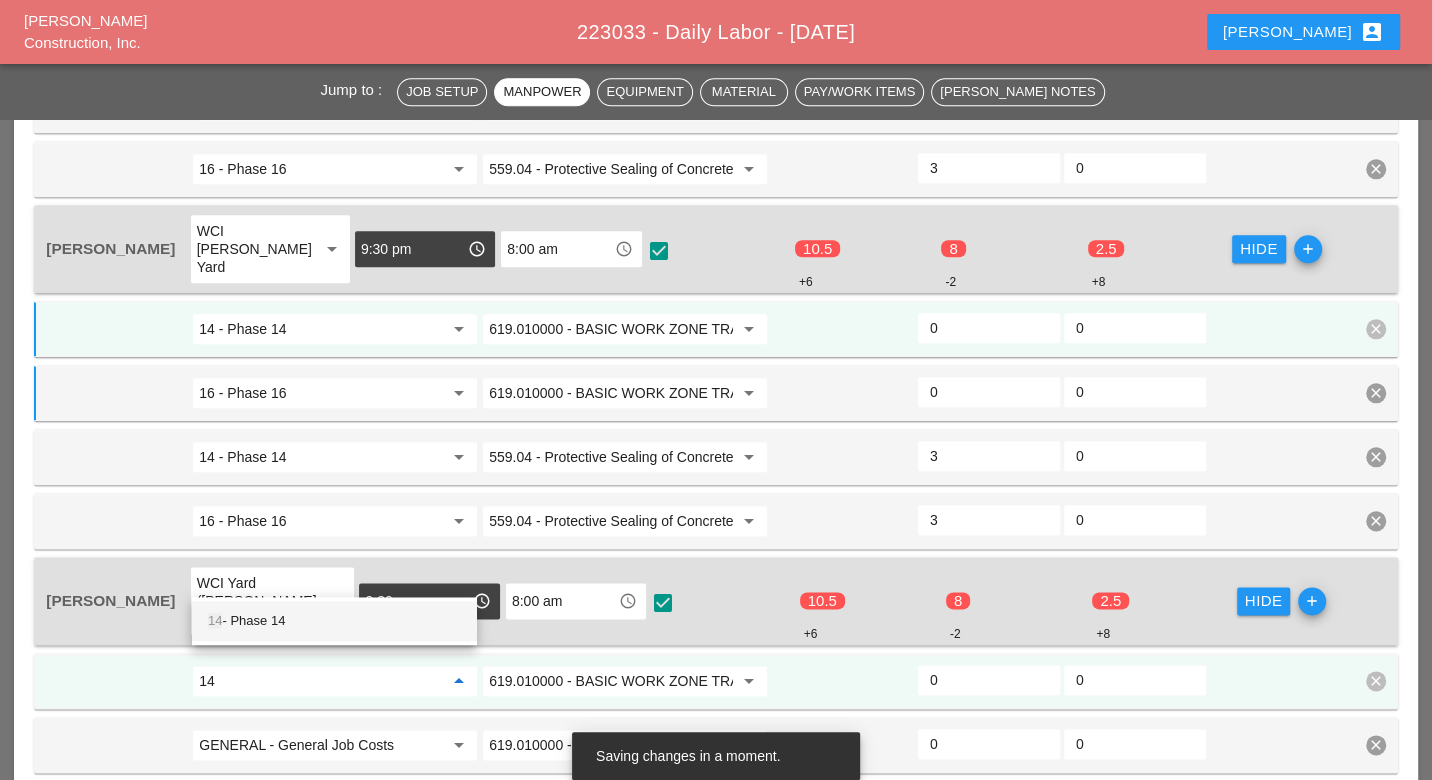 drag, startPoint x: 276, startPoint y: 618, endPoint x: 285, endPoint y: 613, distance: 10.29563 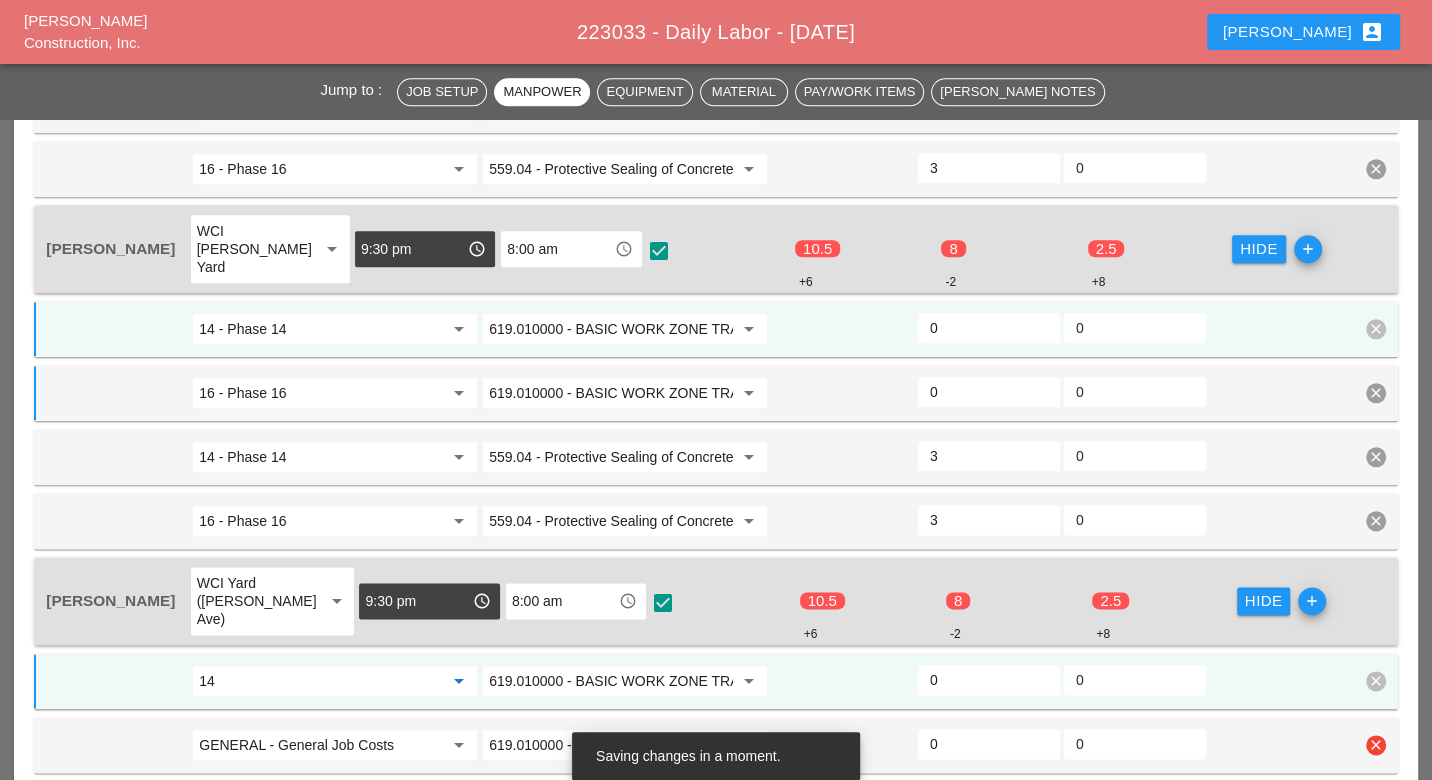 type on "14 - Phase 14" 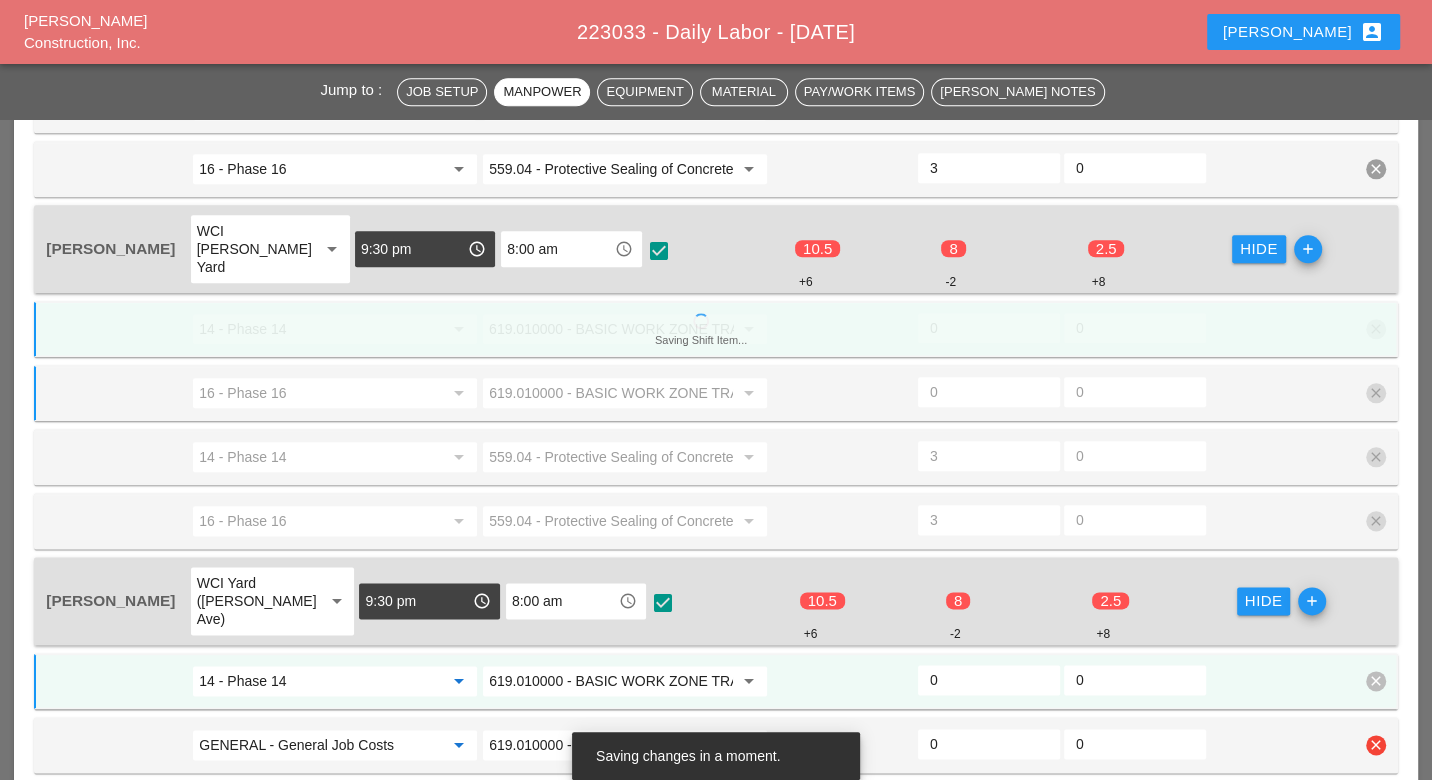 type on "6" 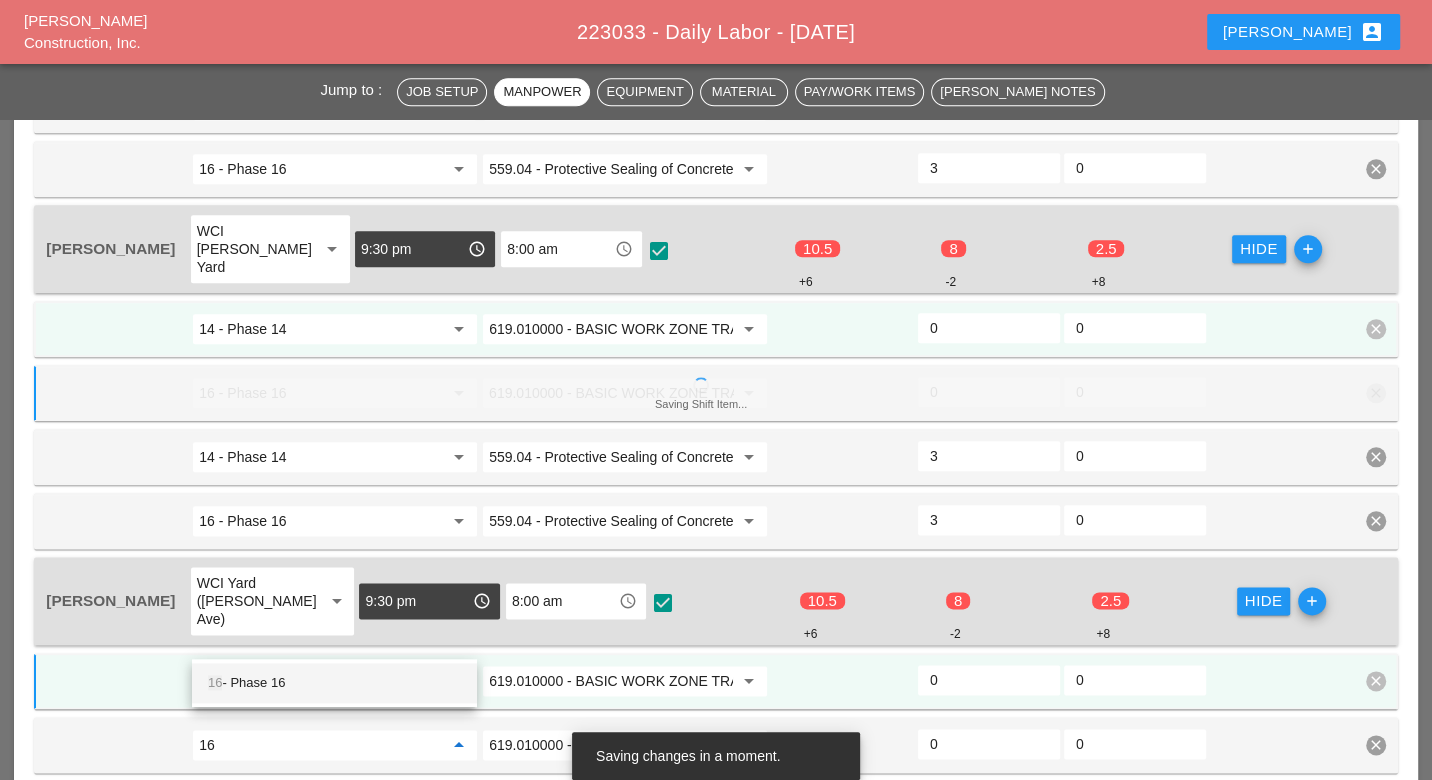 drag, startPoint x: 263, startPoint y: 683, endPoint x: 381, endPoint y: 596, distance: 146.6049 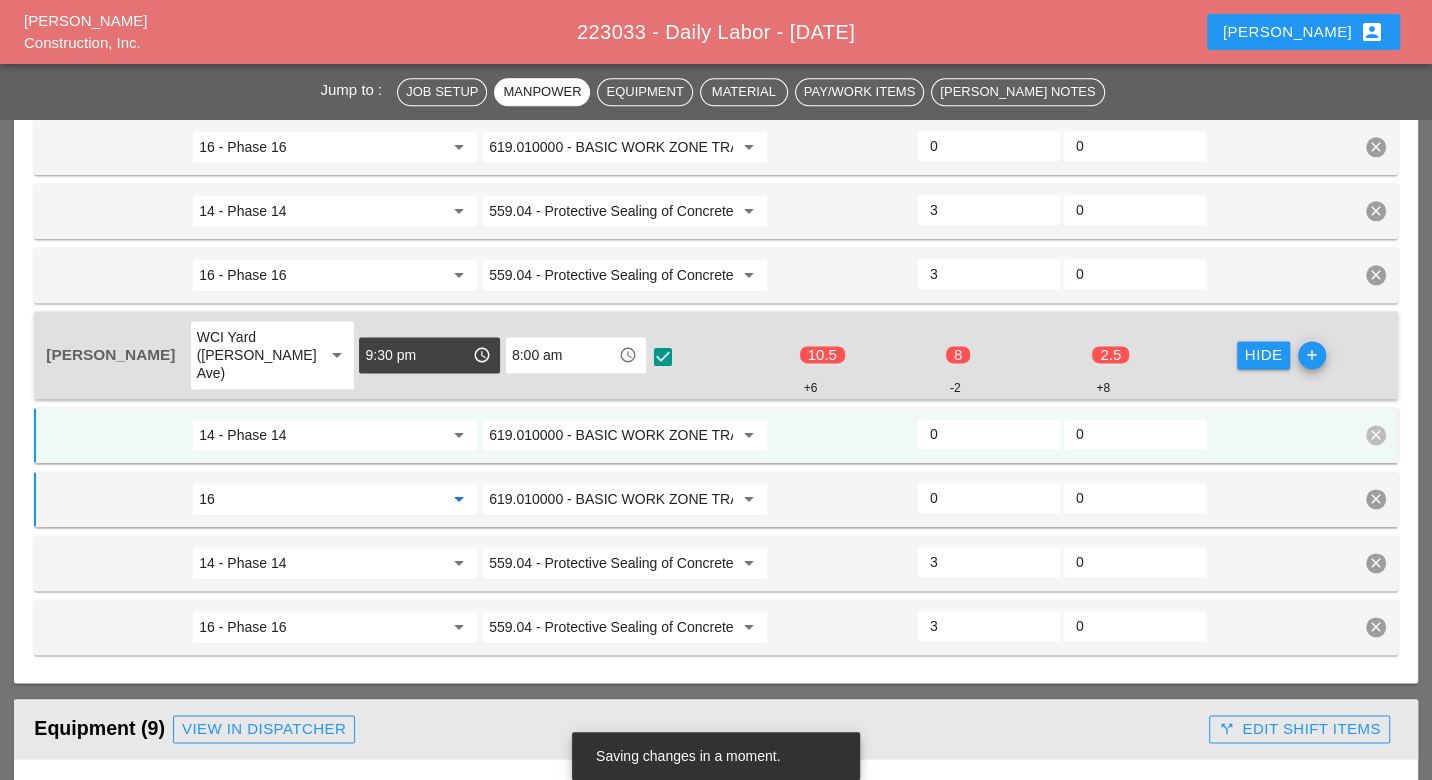 scroll, scrollTop: 1808, scrollLeft: 0, axis: vertical 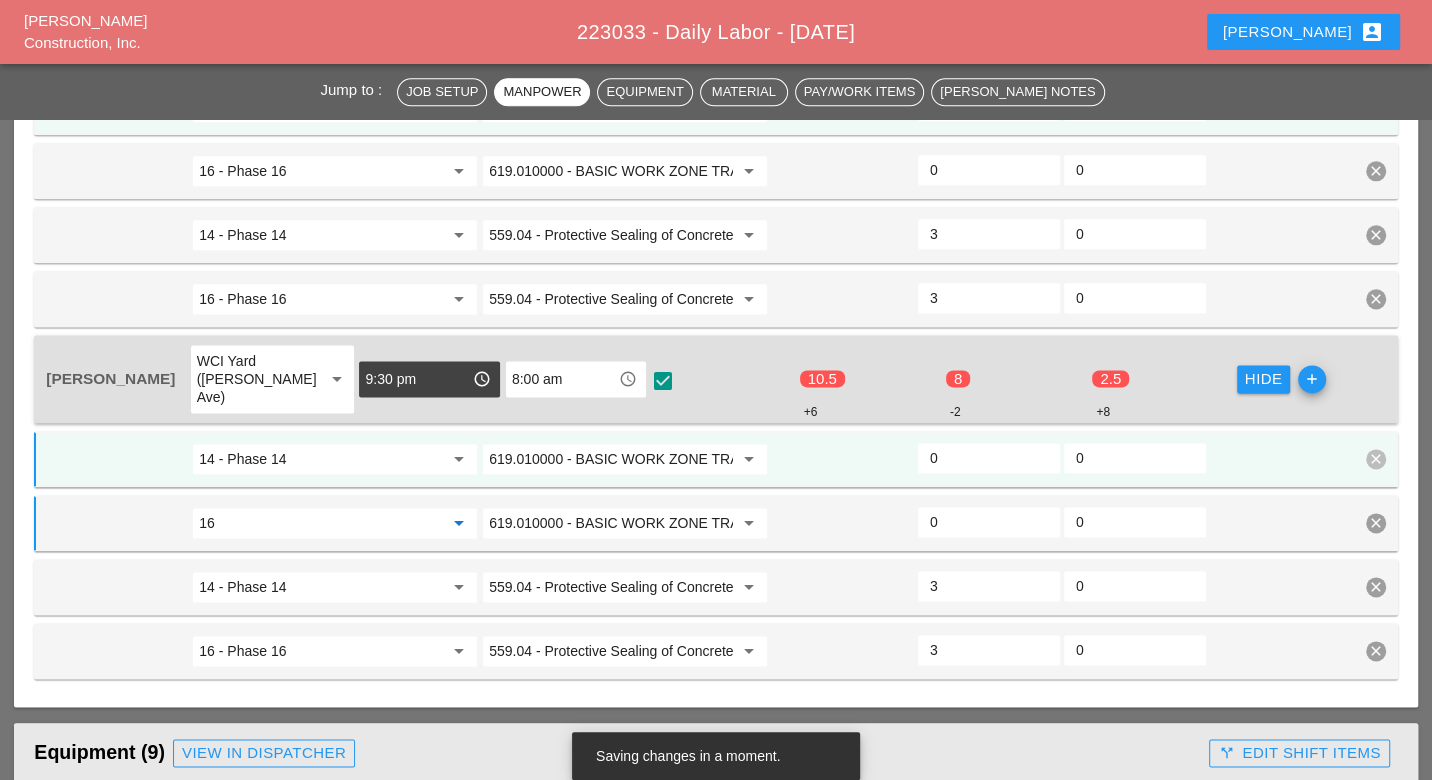 type on "16 - Phase 16" 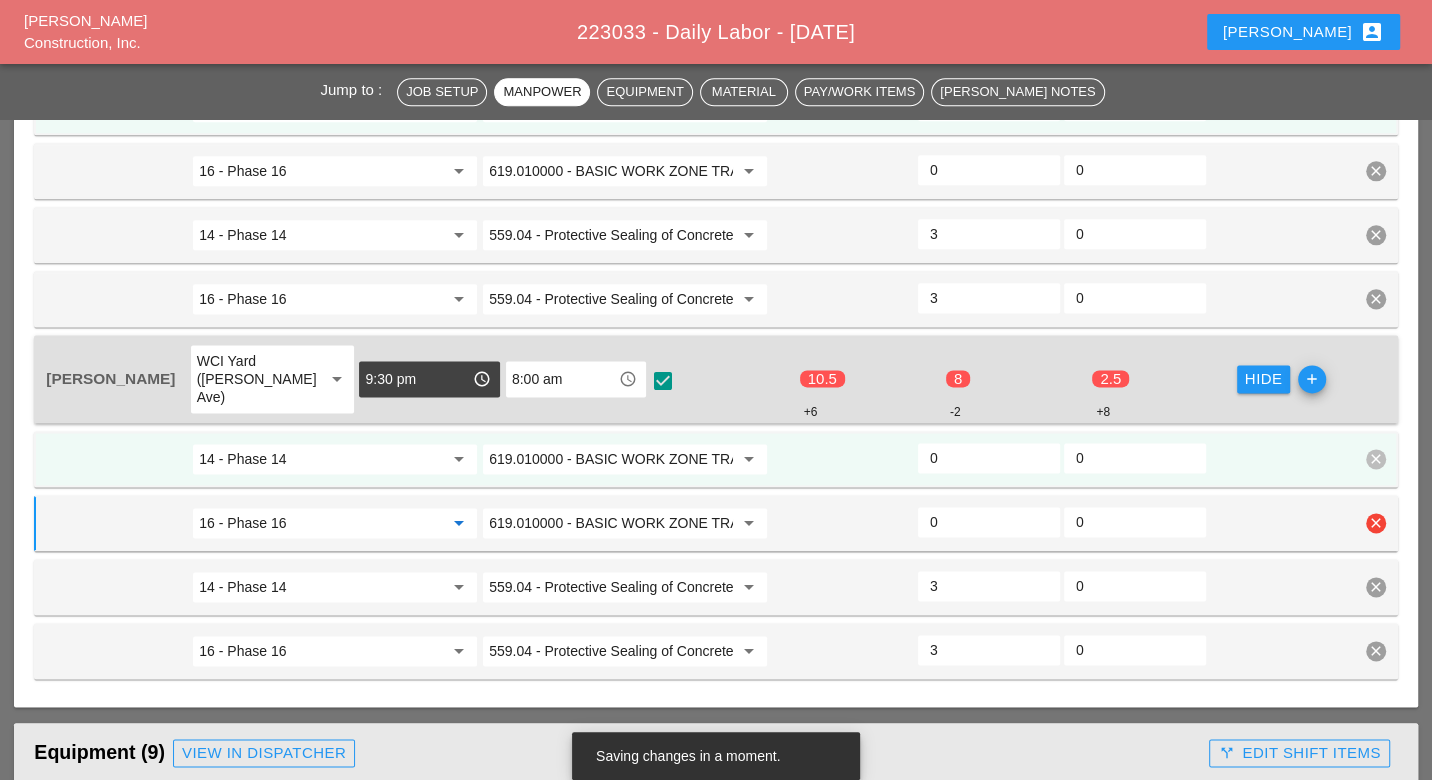 click on "0" at bounding box center (989, 522) 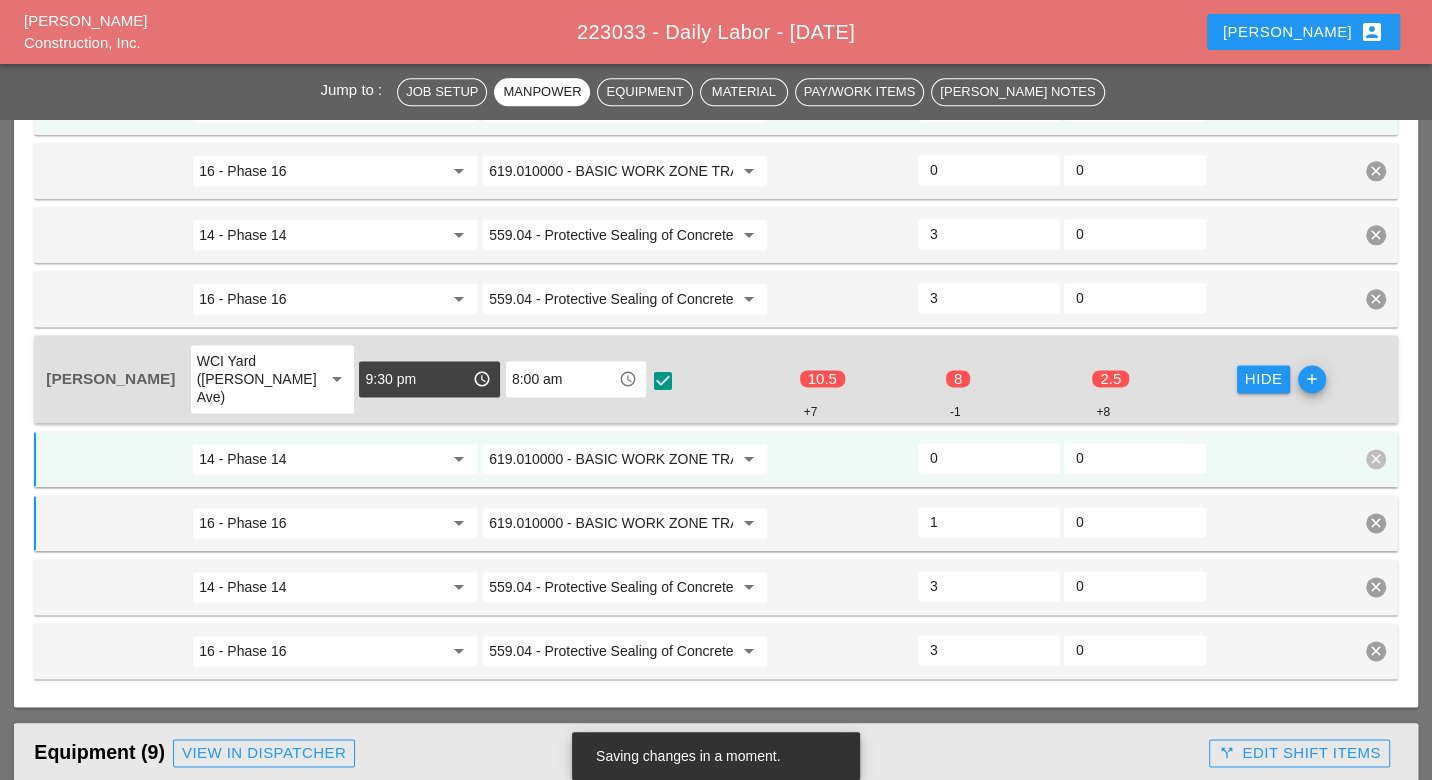 type on "1" 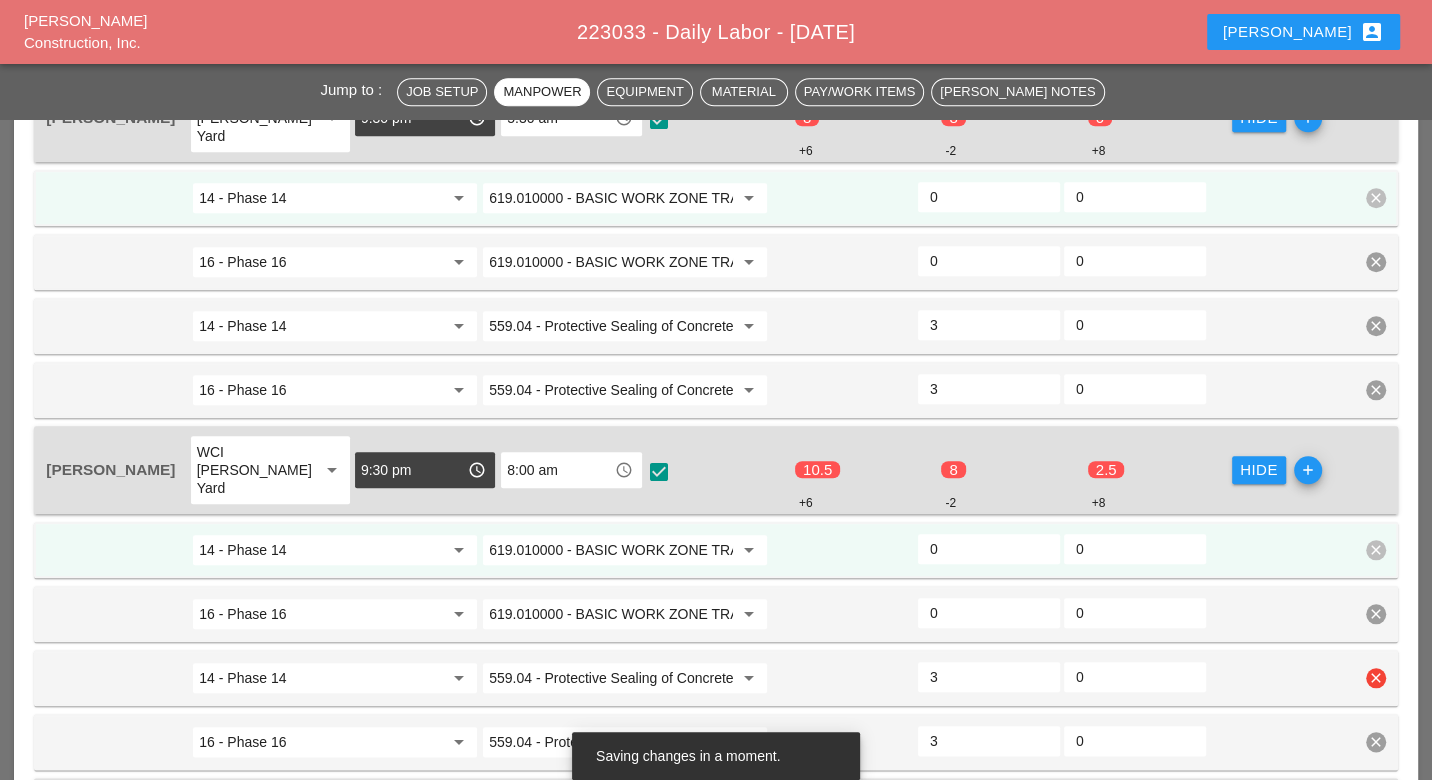 scroll, scrollTop: 1364, scrollLeft: 0, axis: vertical 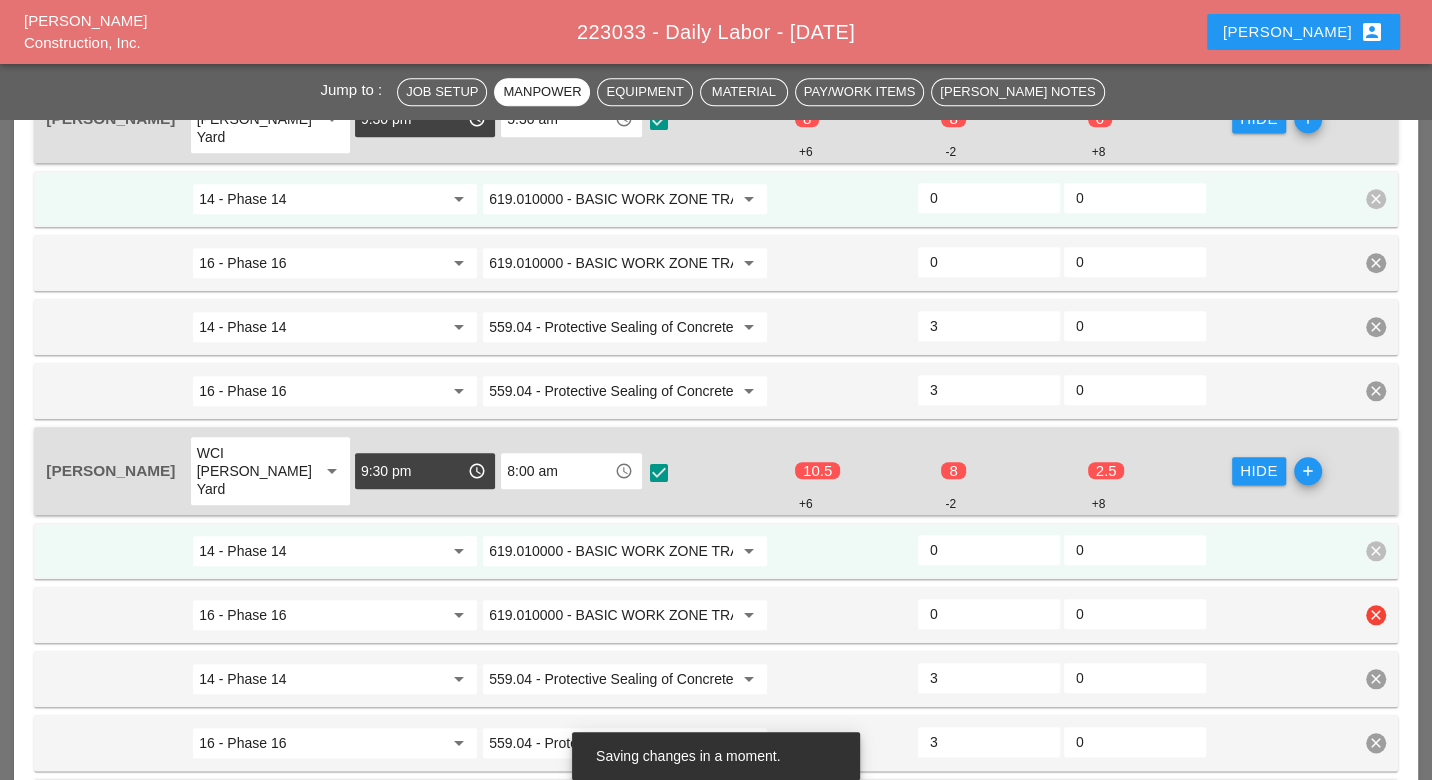 type on "1.5" 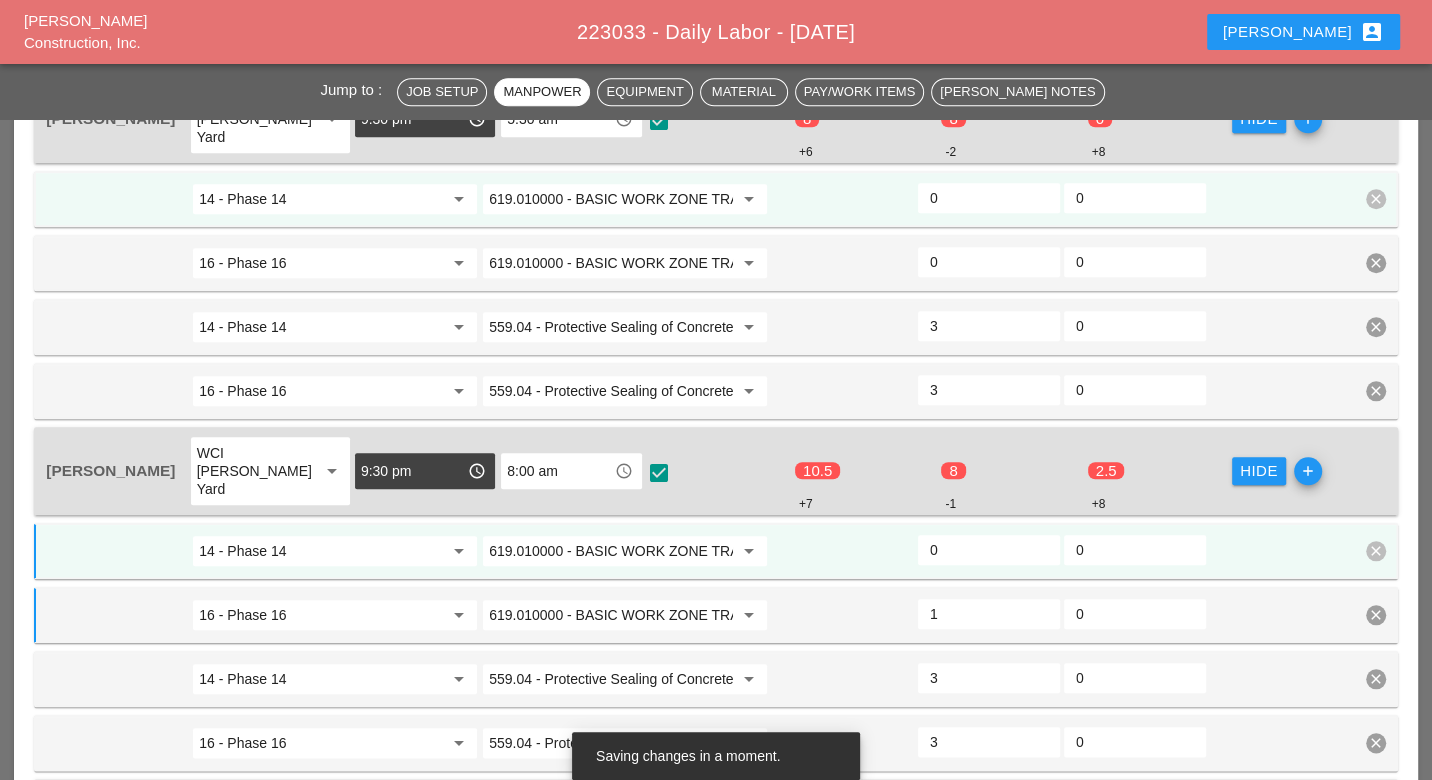 type on "1" 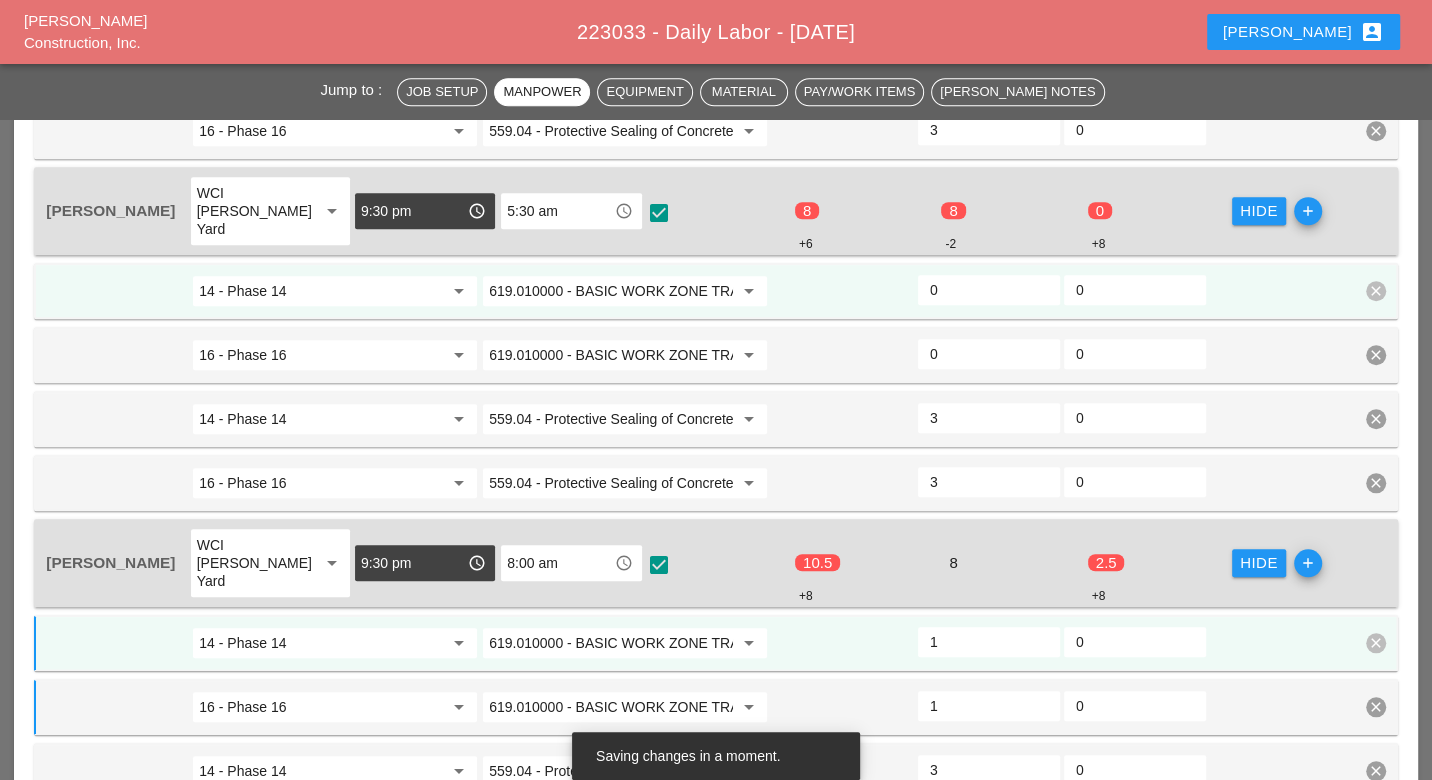 scroll, scrollTop: 1141, scrollLeft: 0, axis: vertical 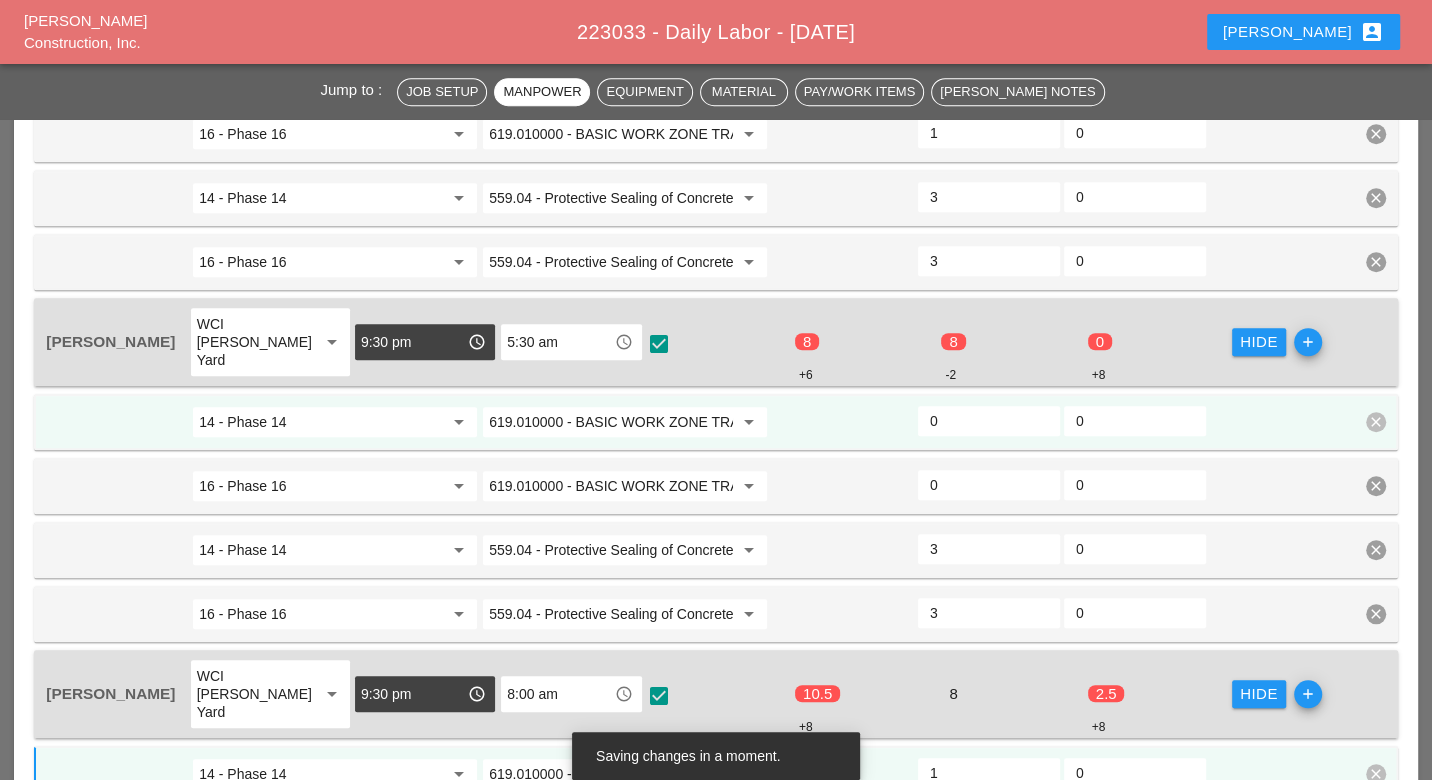 type on "1" 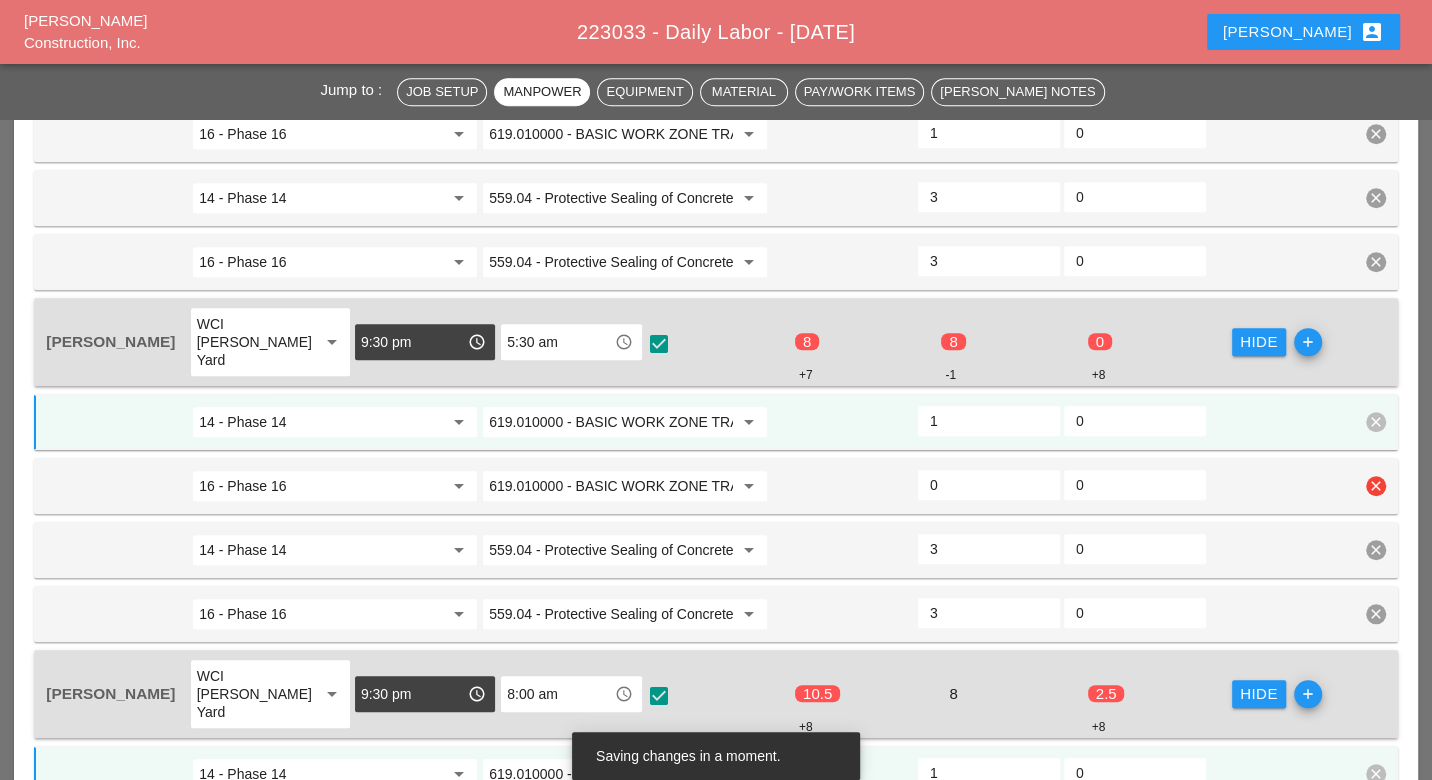 type on "1" 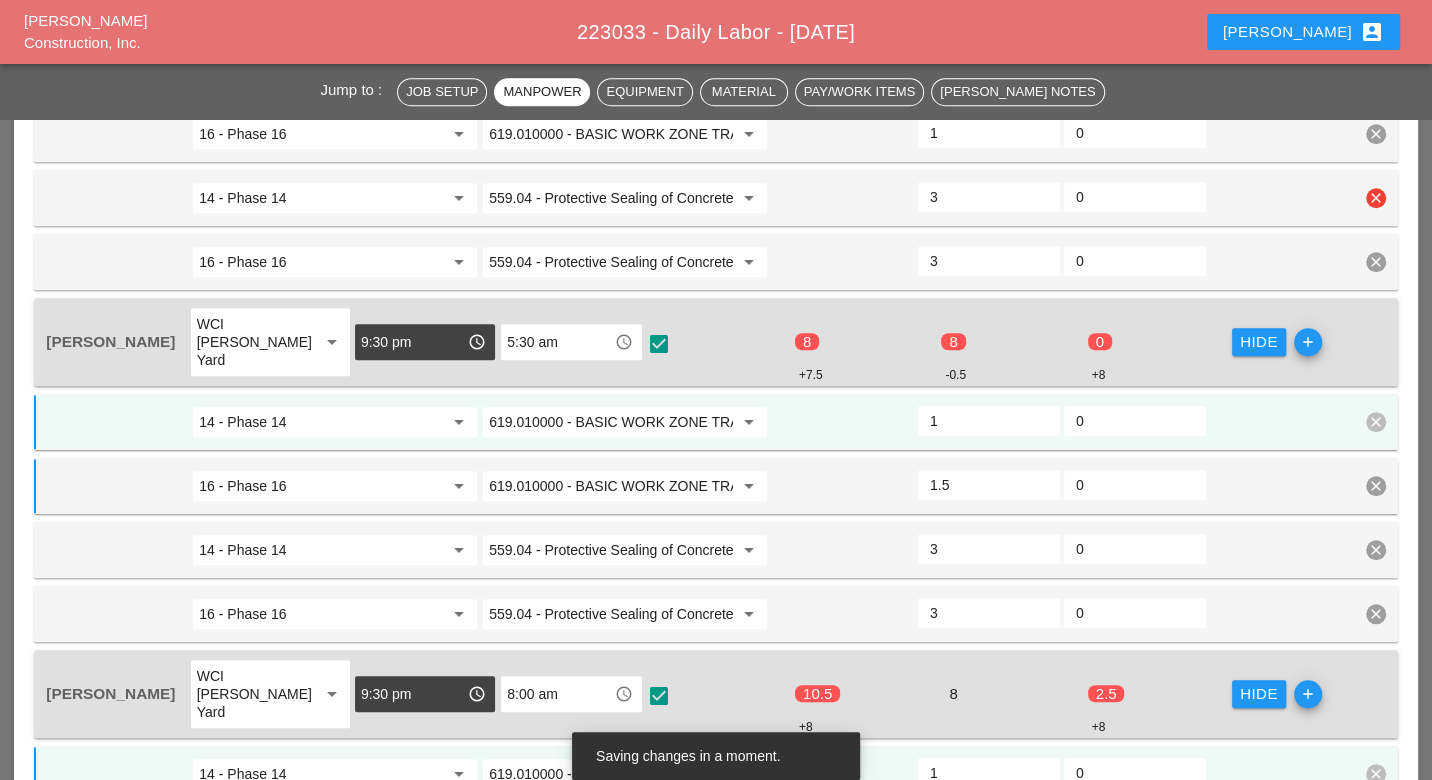 scroll, scrollTop: 1141, scrollLeft: 0, axis: vertical 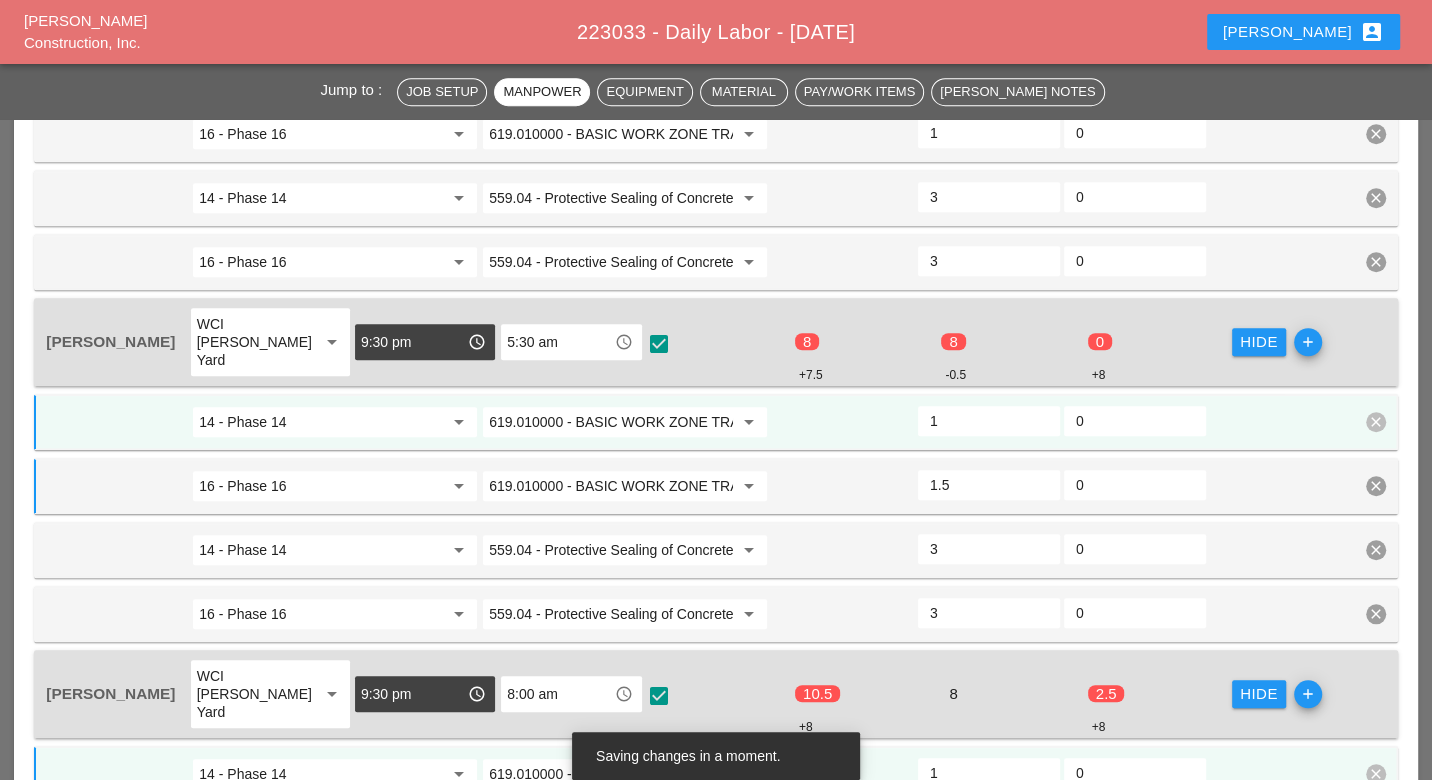 type on "1.5" 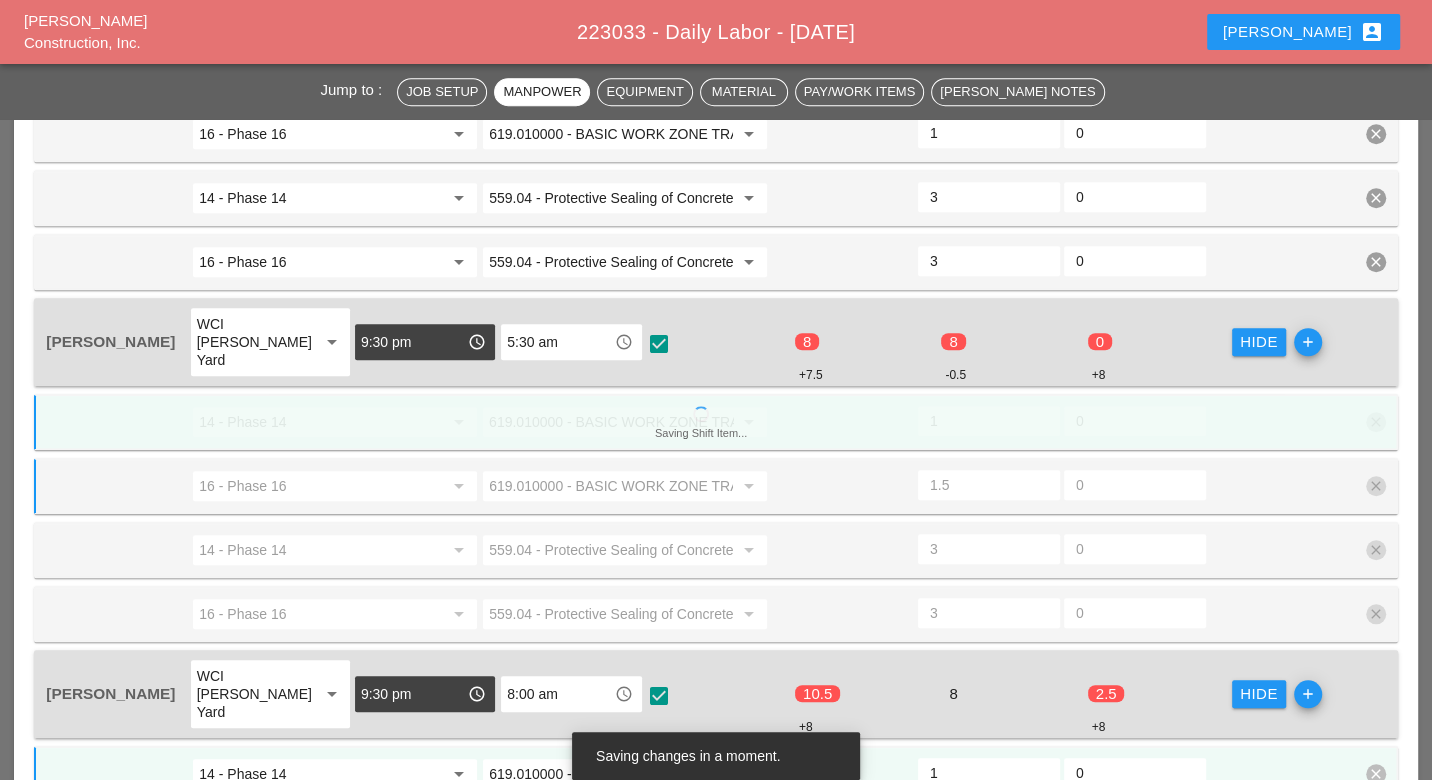 click on "0" at bounding box center (1135, 421) 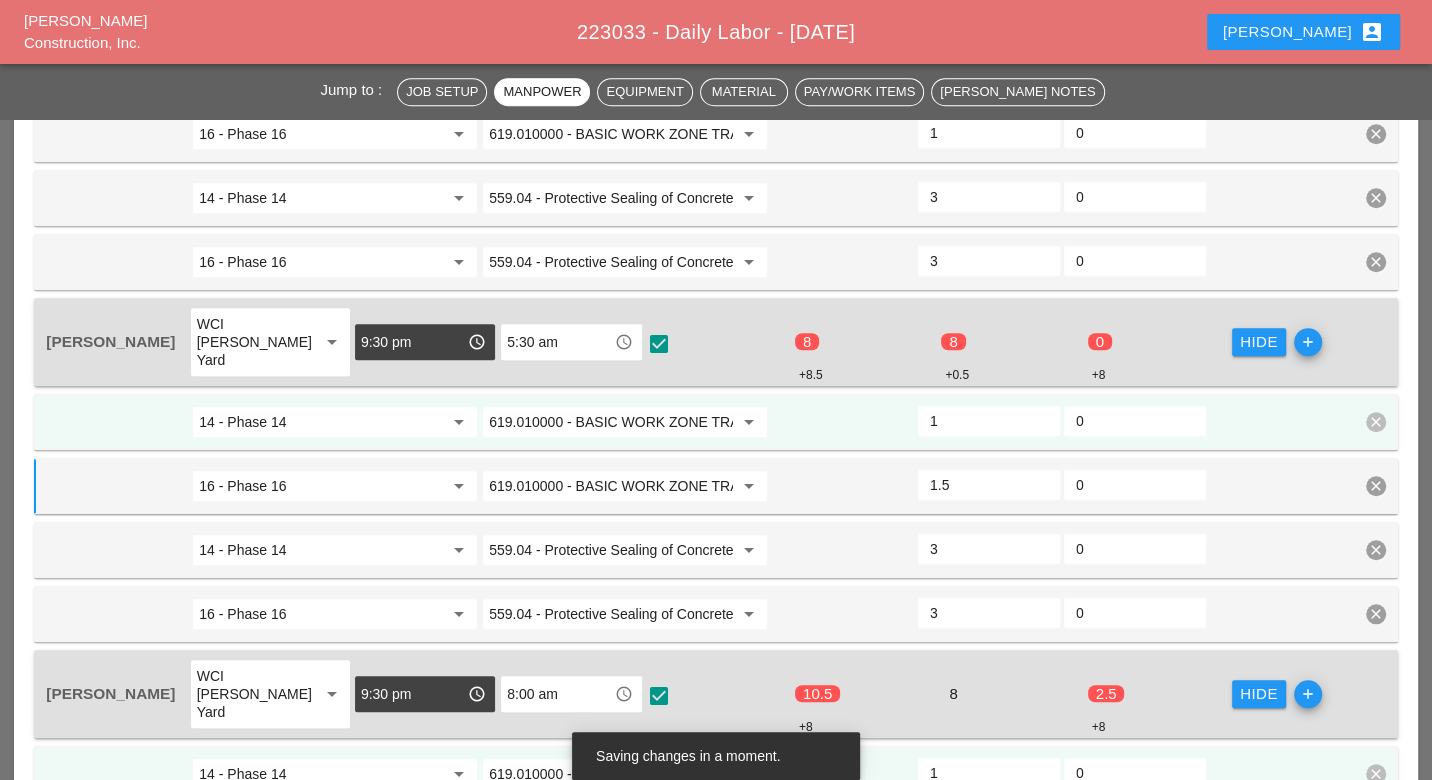 drag, startPoint x: 1087, startPoint y: 375, endPoint x: 1074, endPoint y: 369, distance: 14.3178215 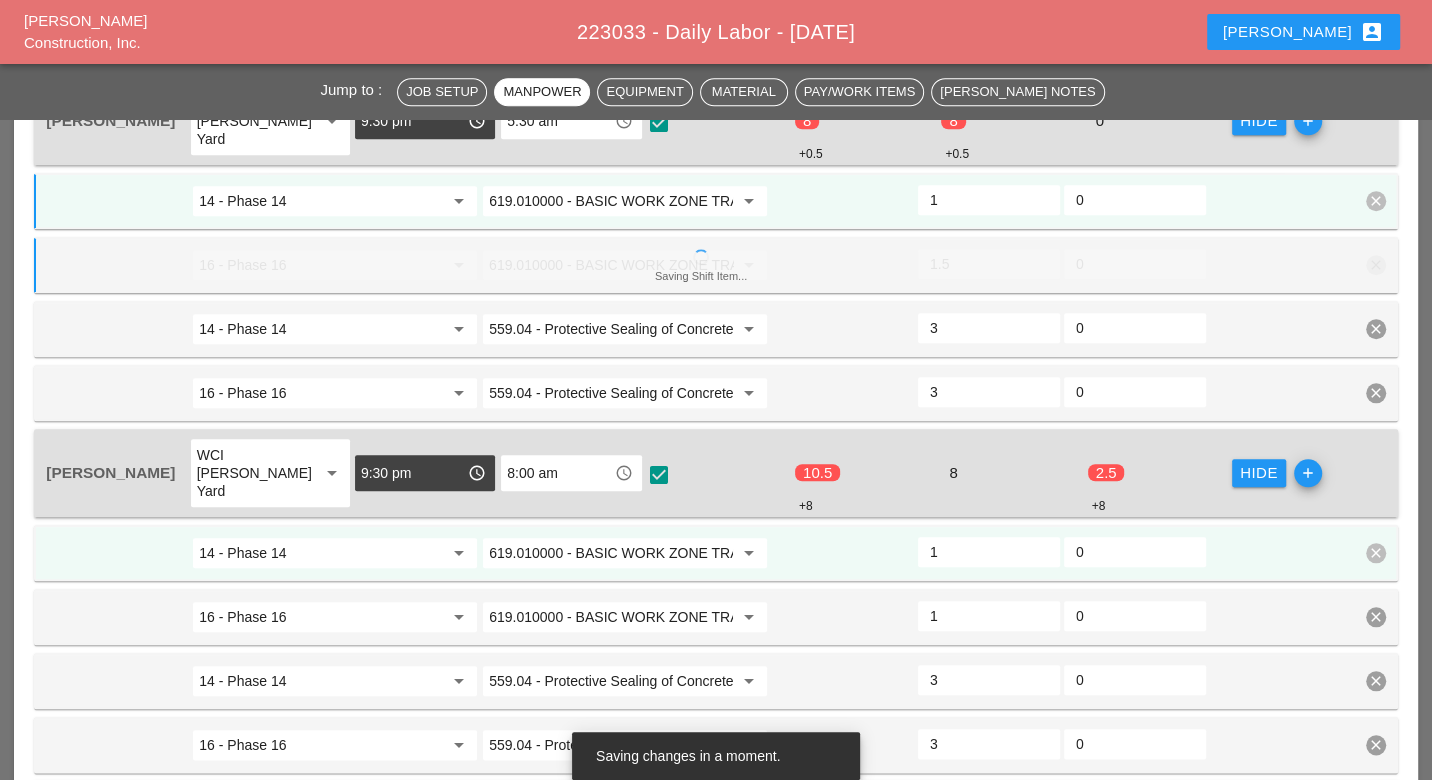 scroll, scrollTop: 1364, scrollLeft: 0, axis: vertical 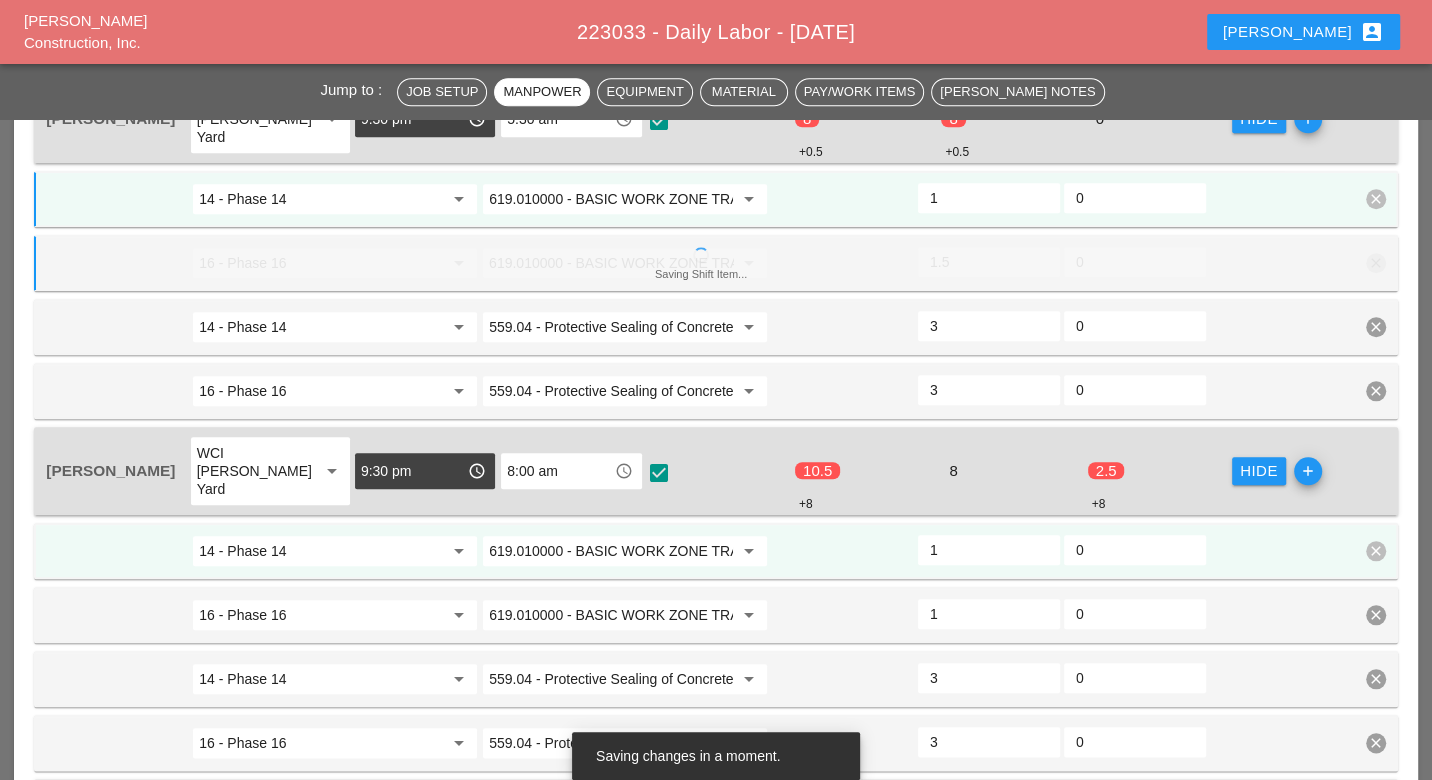 type on "0" 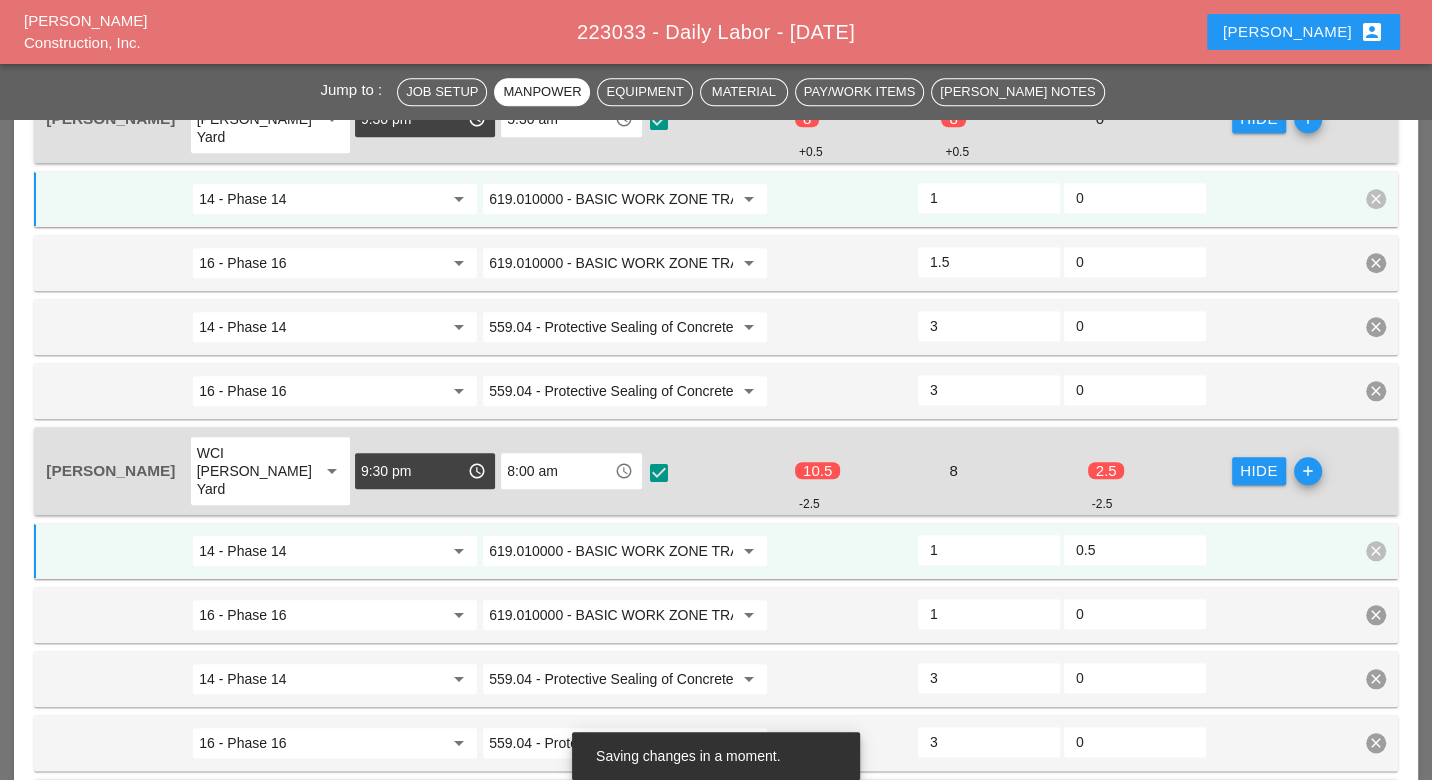 click on "0.5" at bounding box center [1135, 550] 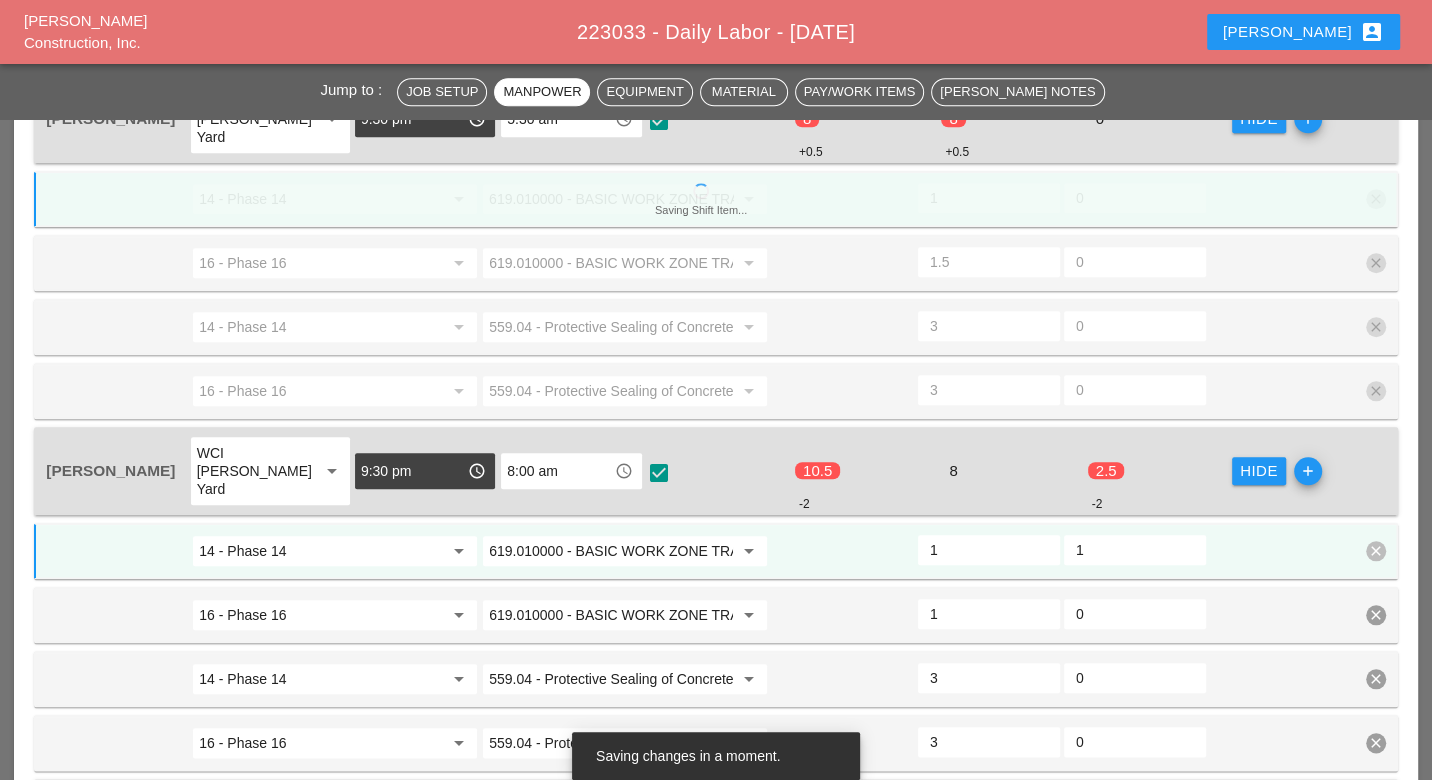 click on "1" at bounding box center [1135, 550] 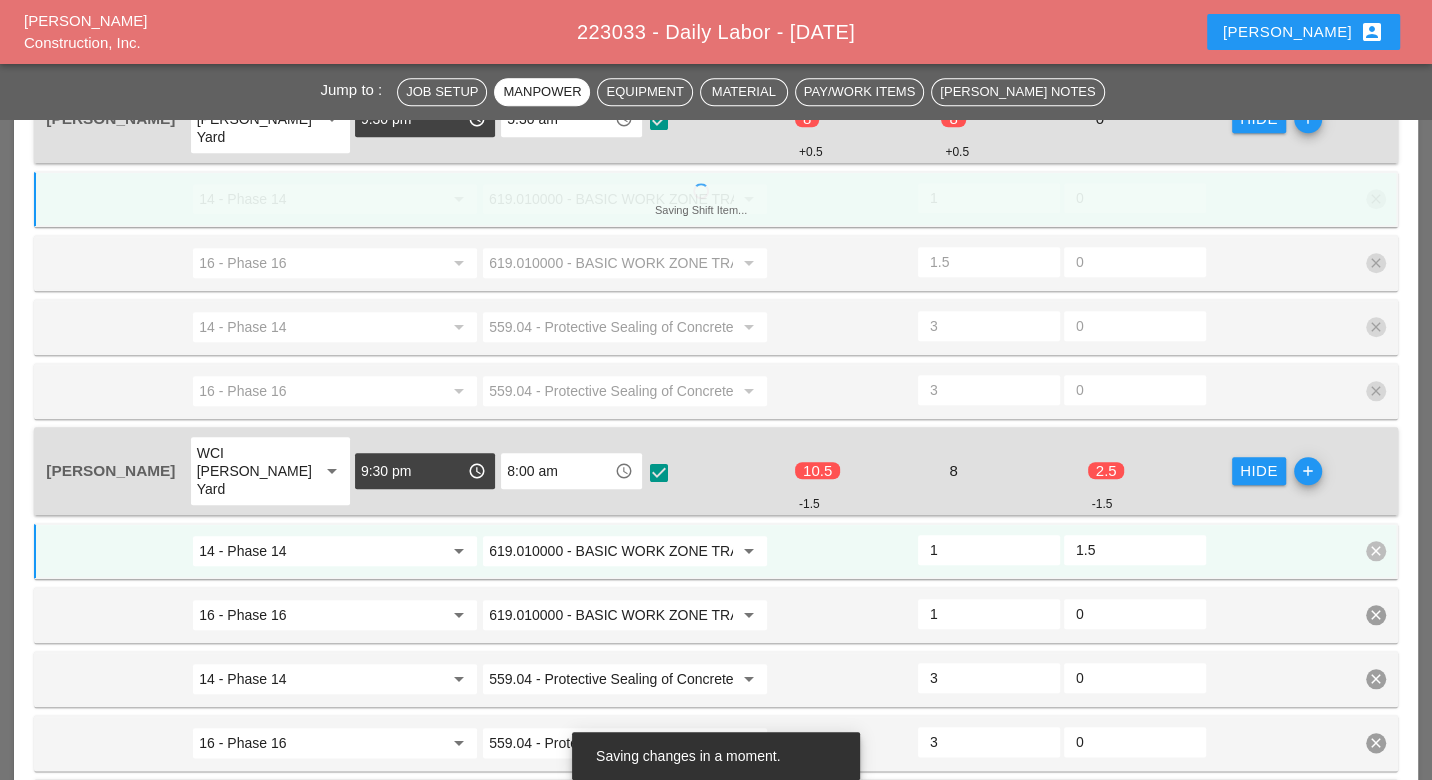click on "1.5" at bounding box center [1135, 550] 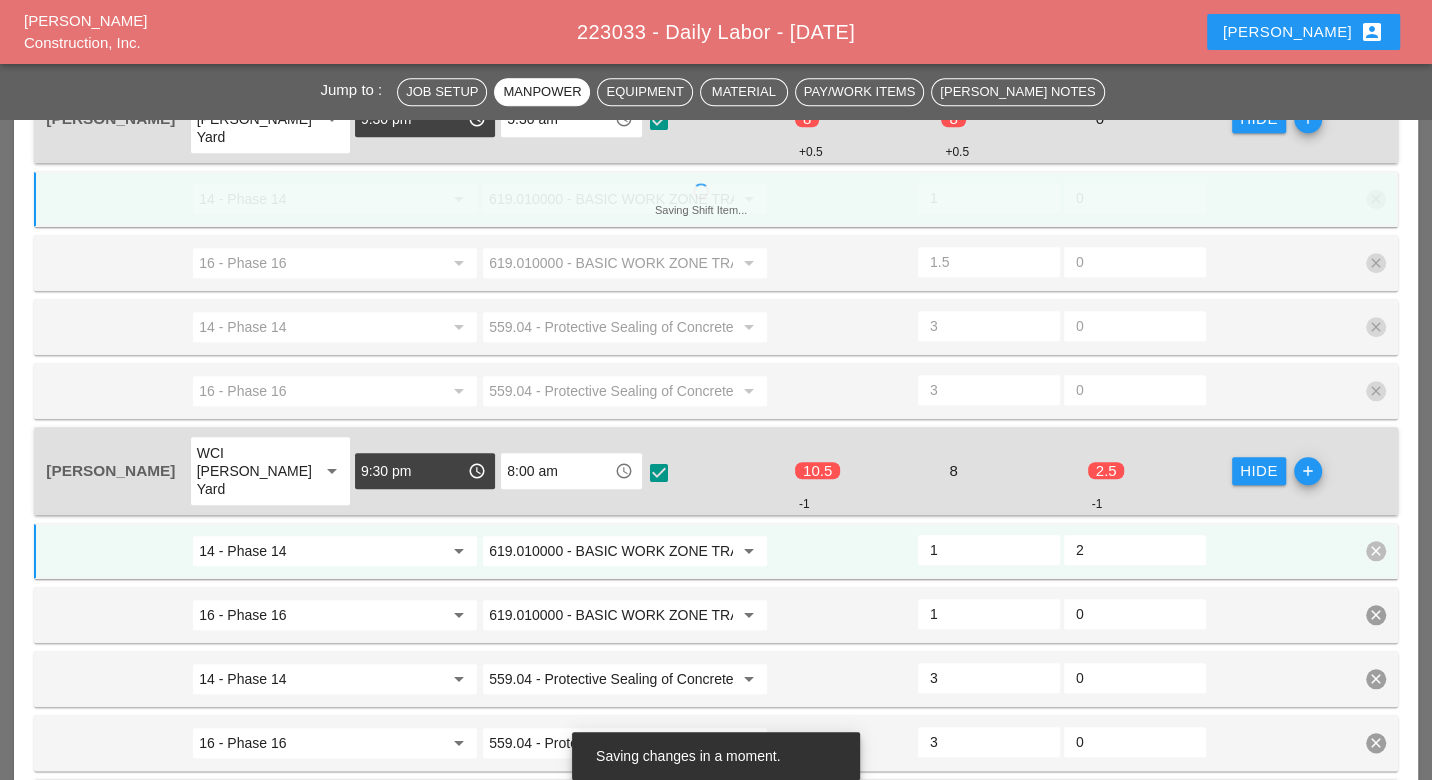 click on "2" at bounding box center (1135, 550) 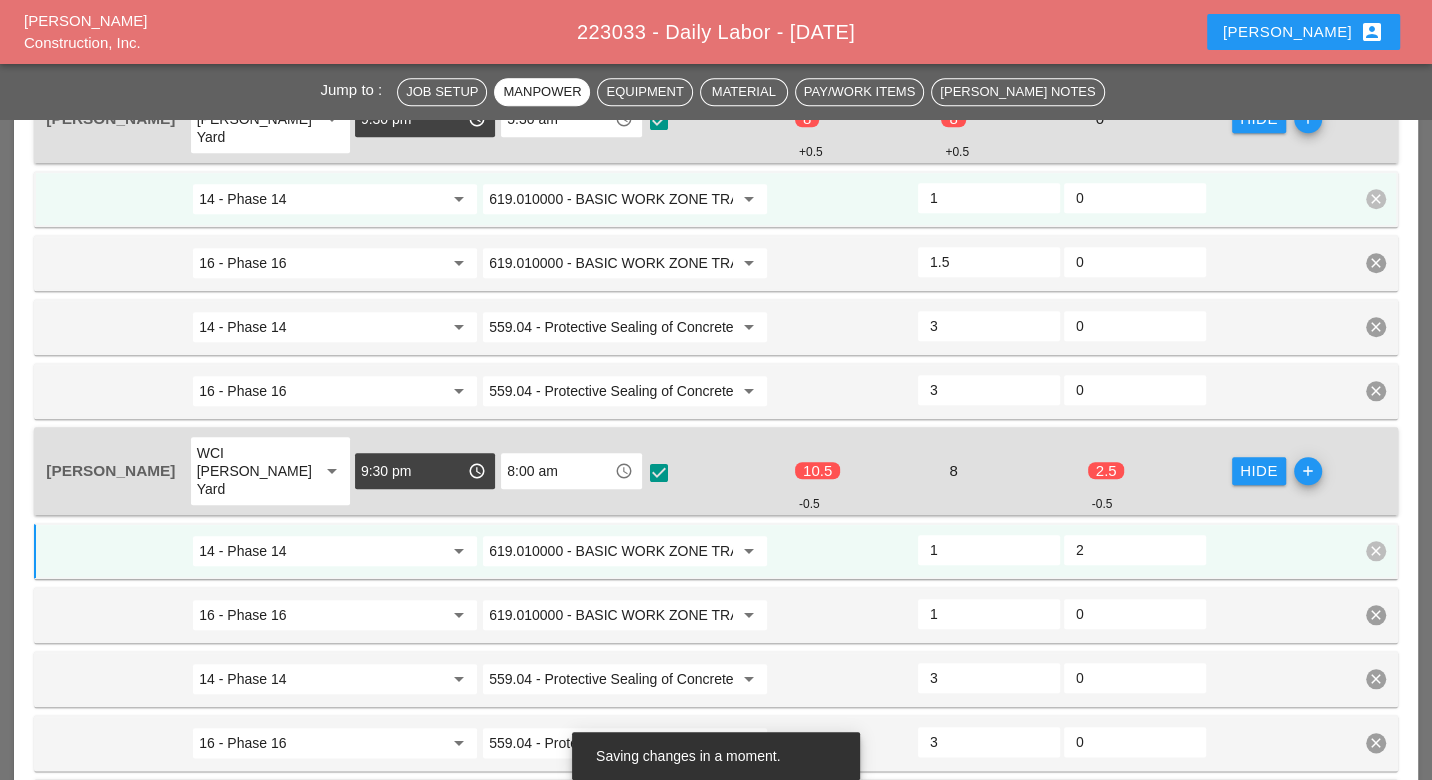 type on "2.5" 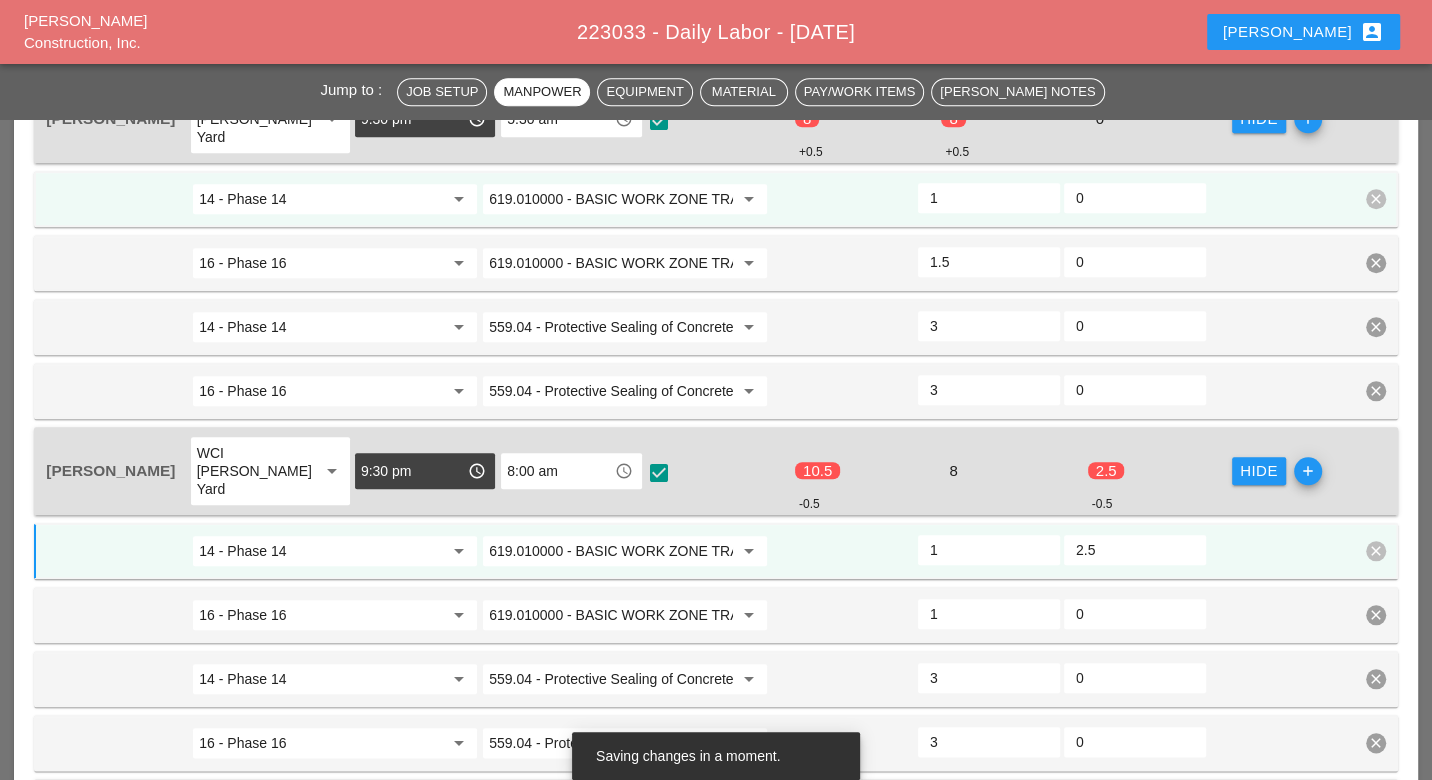click on "2.5" at bounding box center (1135, 550) 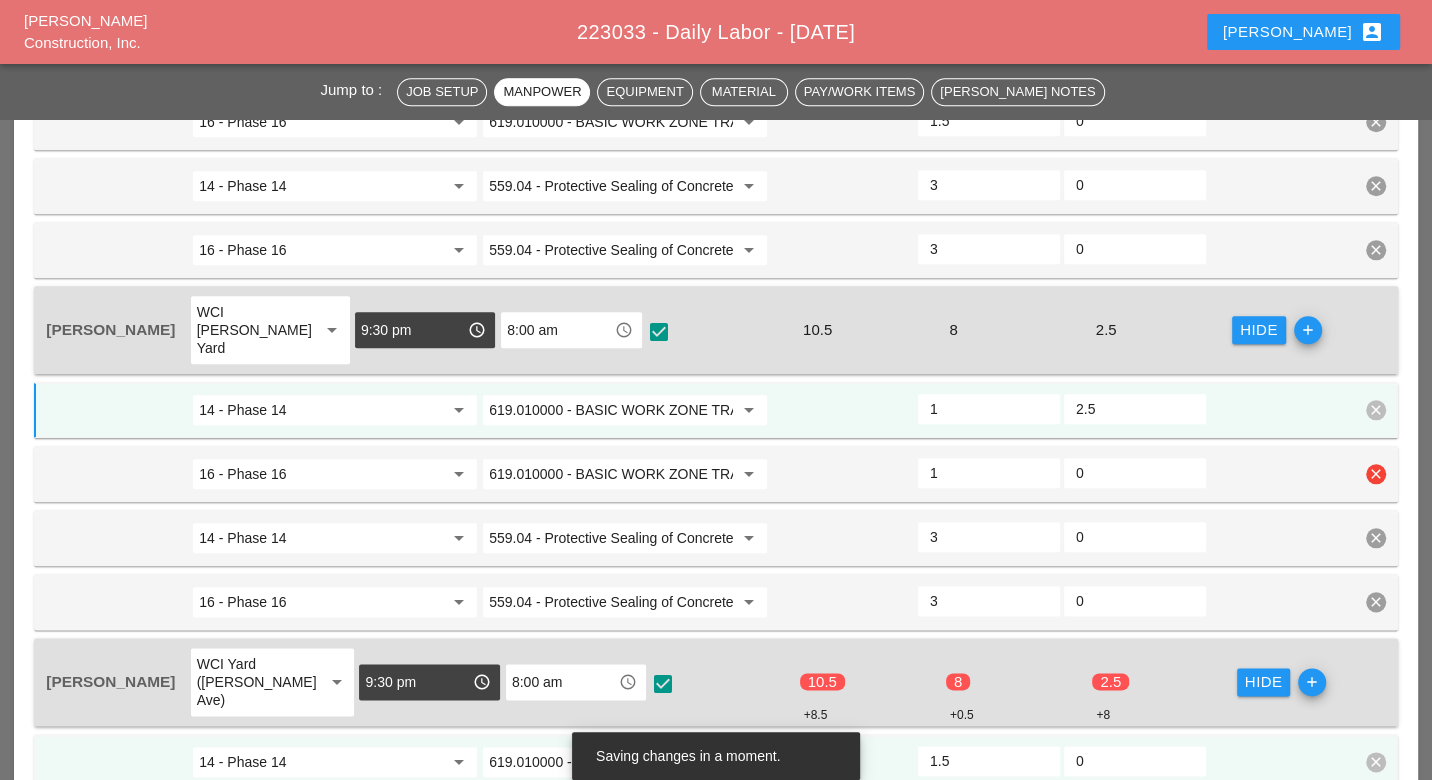 scroll, scrollTop: 1586, scrollLeft: 0, axis: vertical 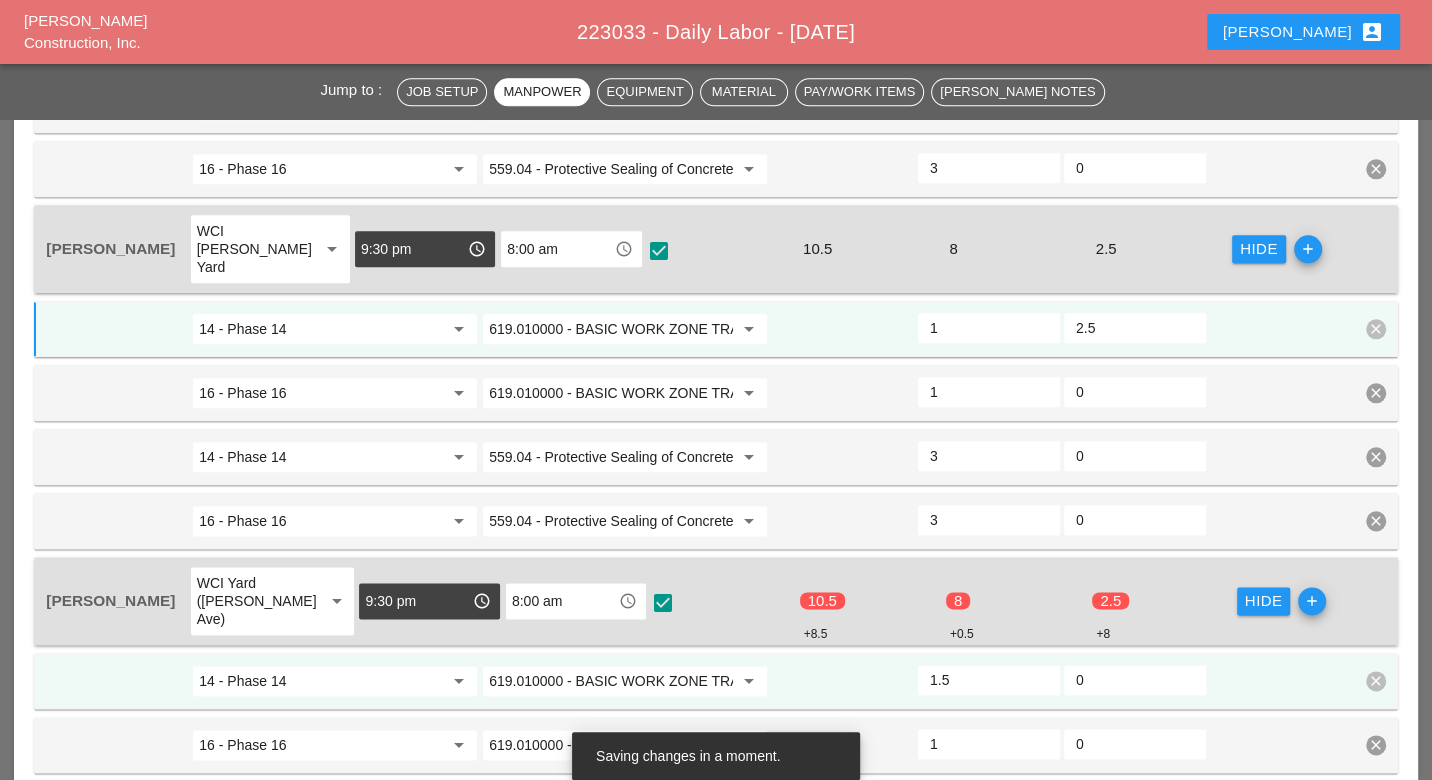 drag, startPoint x: 1106, startPoint y: 574, endPoint x: 1066, endPoint y: 568, distance: 40.4475 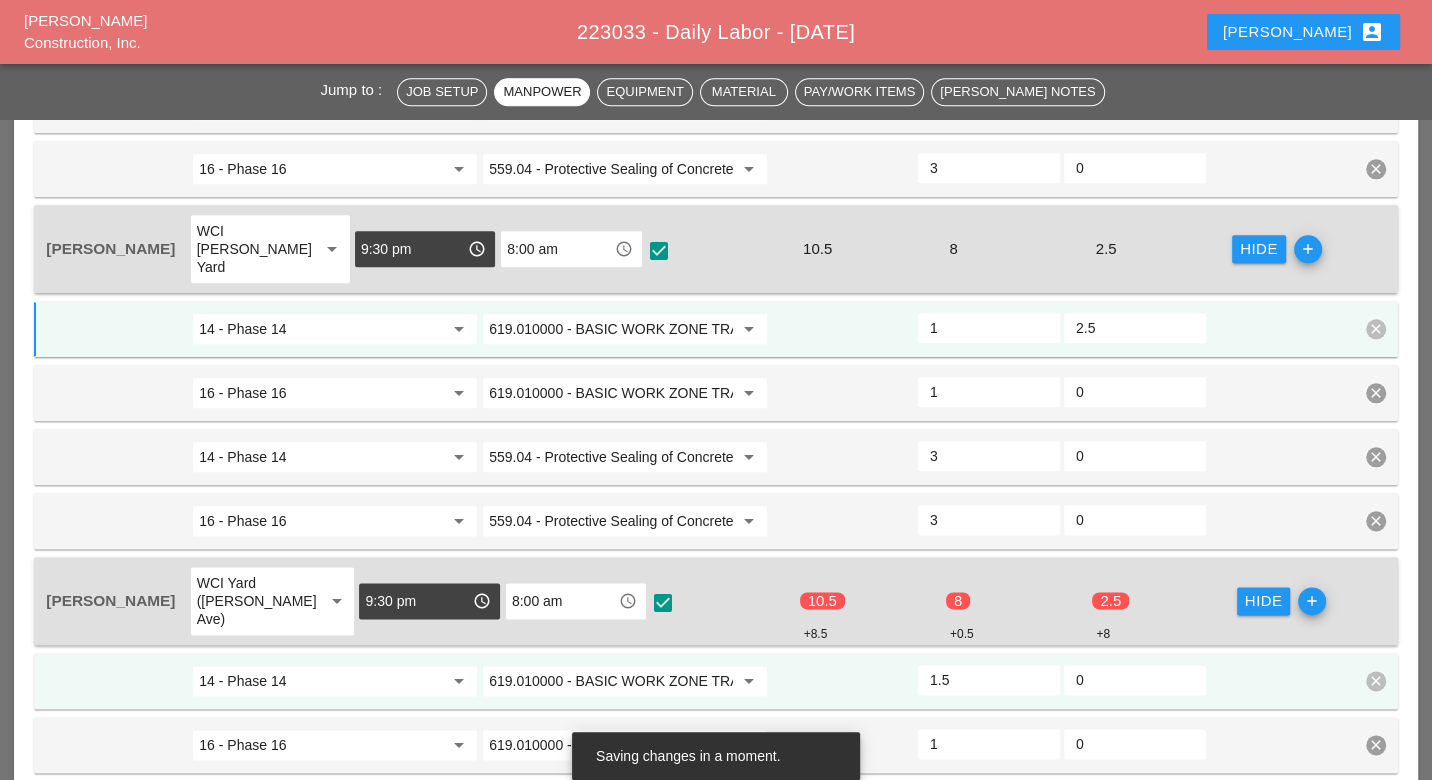 click on "0" at bounding box center (1135, 680) 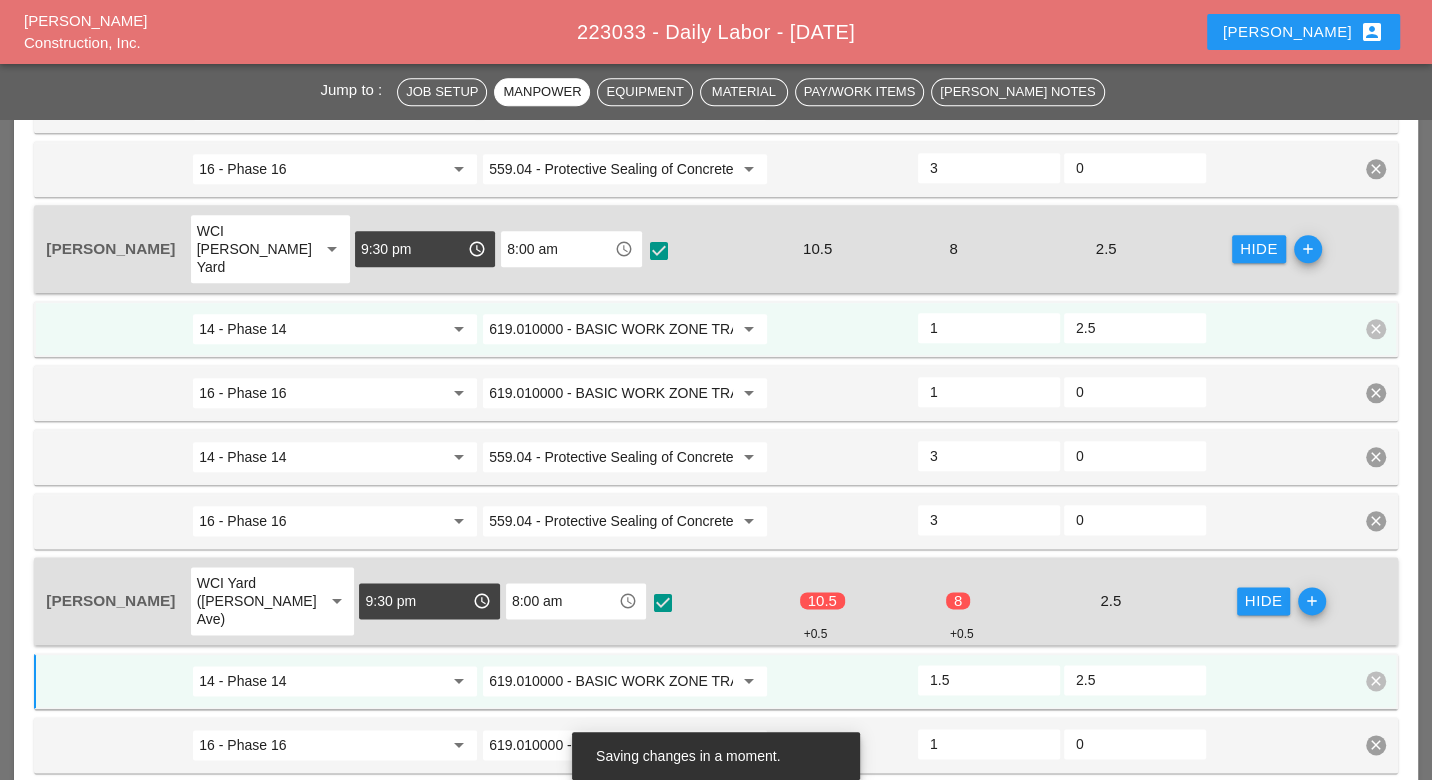 type on "2.5" 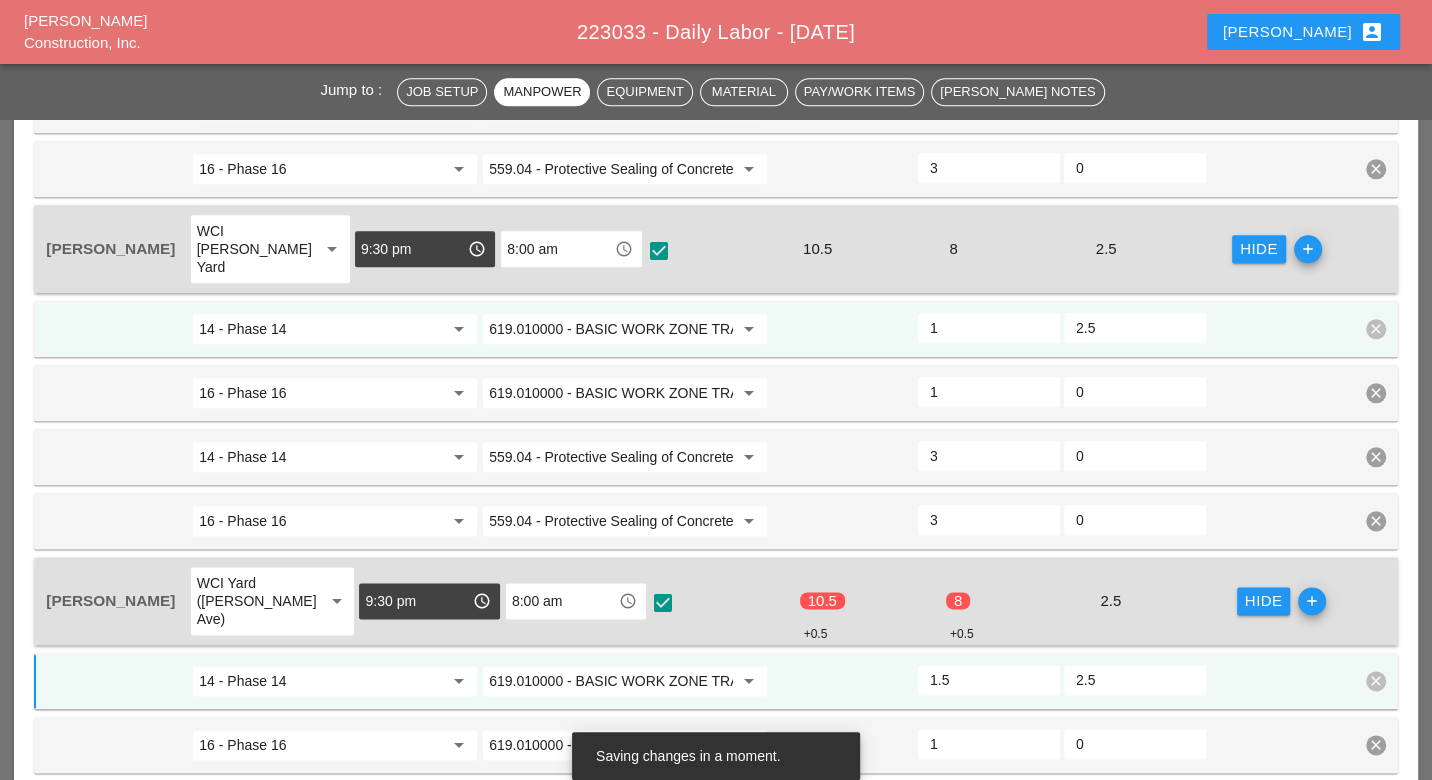 click on "1.5" at bounding box center [989, 680] 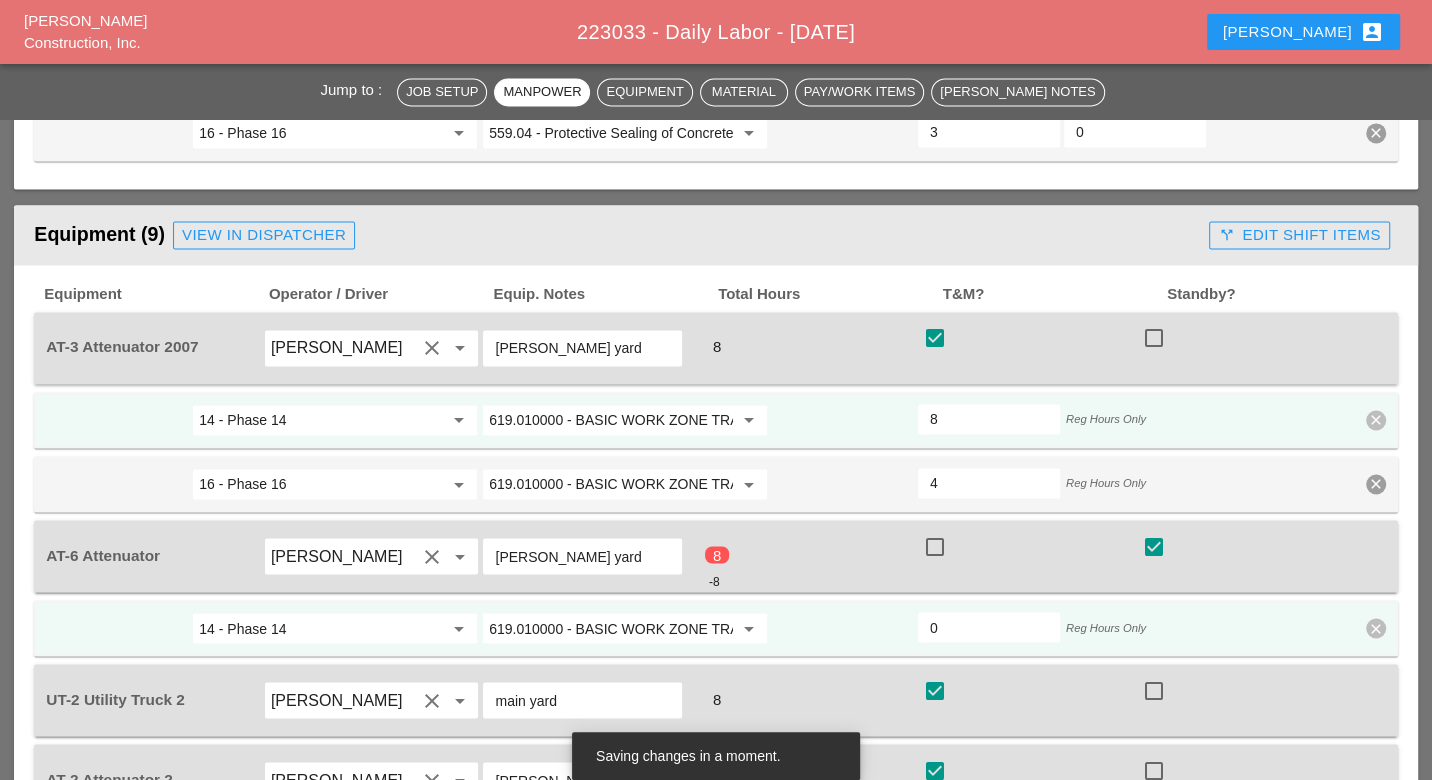 scroll, scrollTop: 2364, scrollLeft: 0, axis: vertical 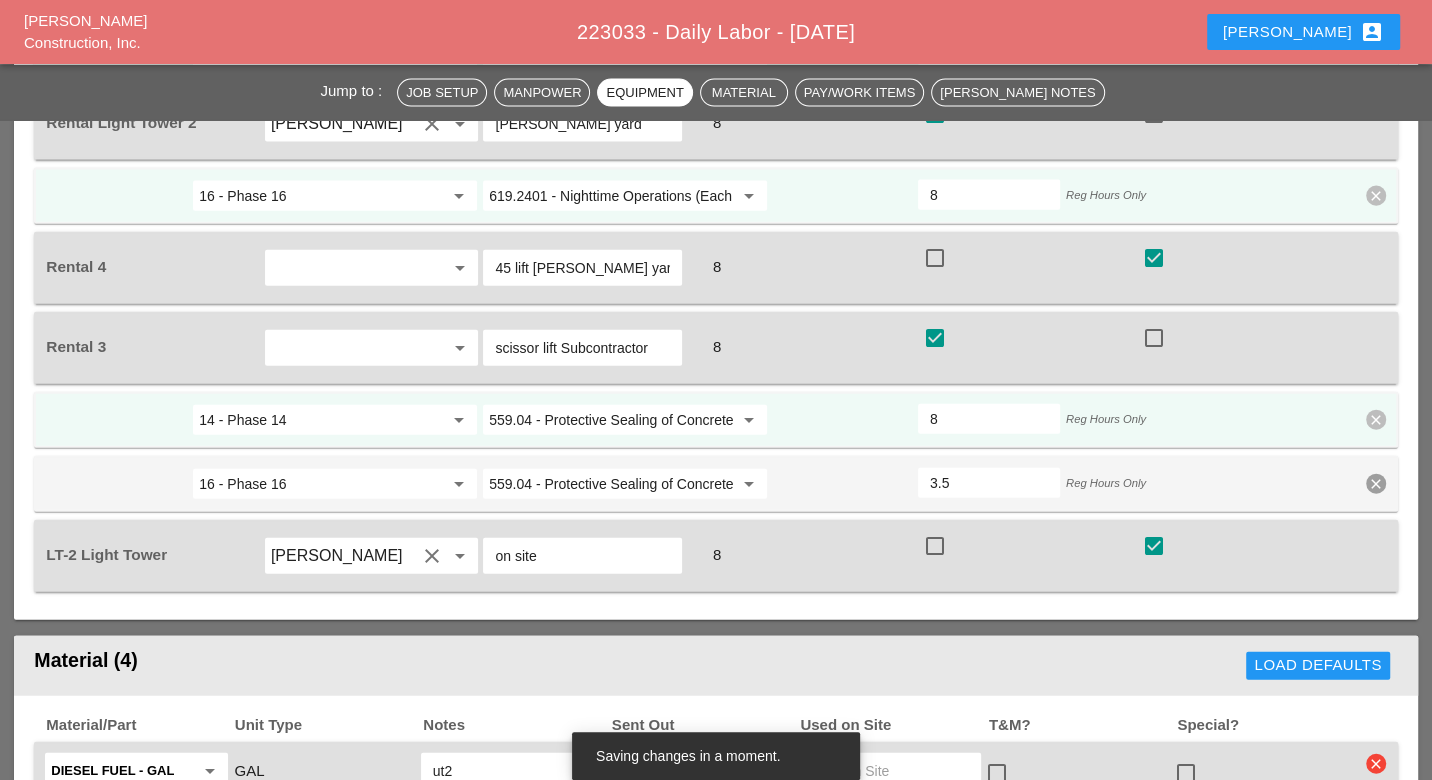 type on "1" 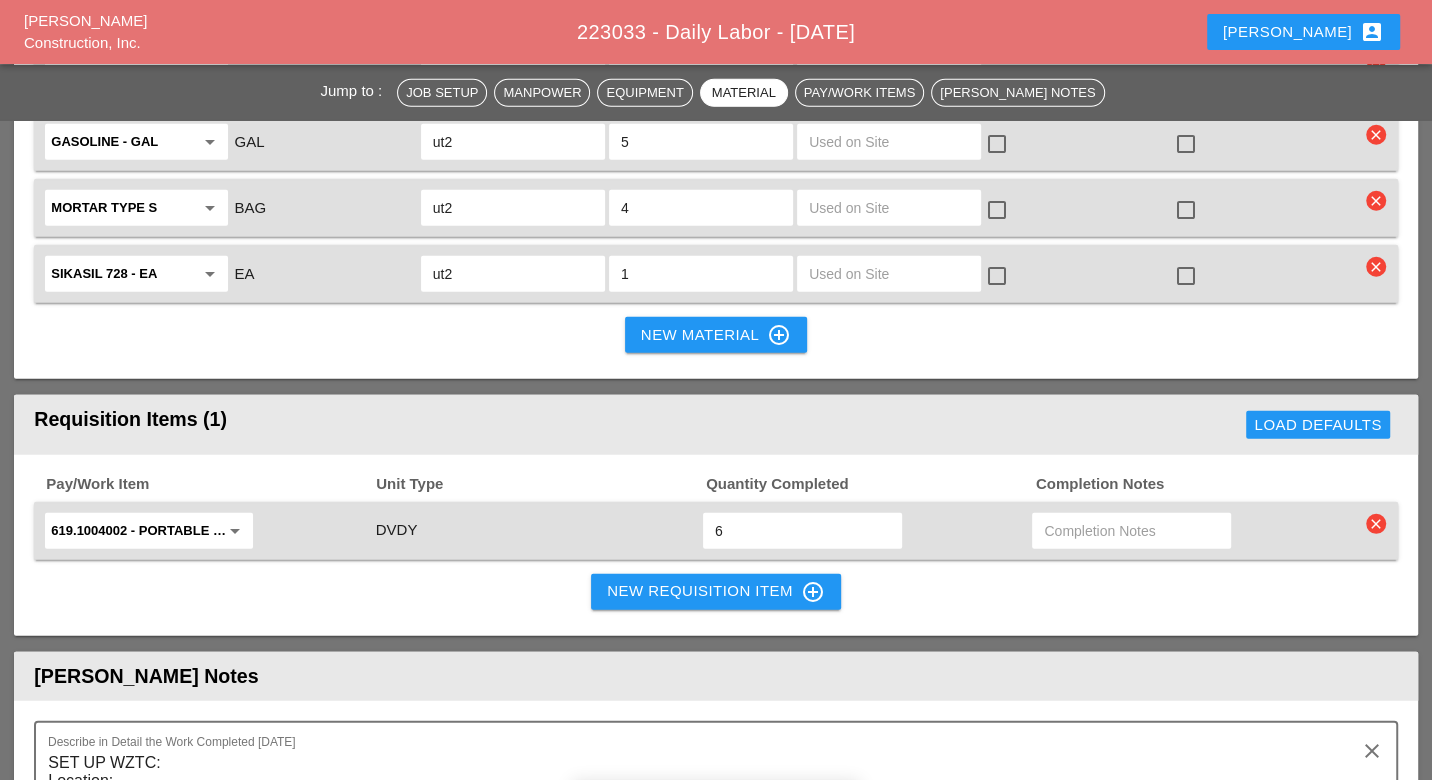 scroll, scrollTop: 4030, scrollLeft: 0, axis: vertical 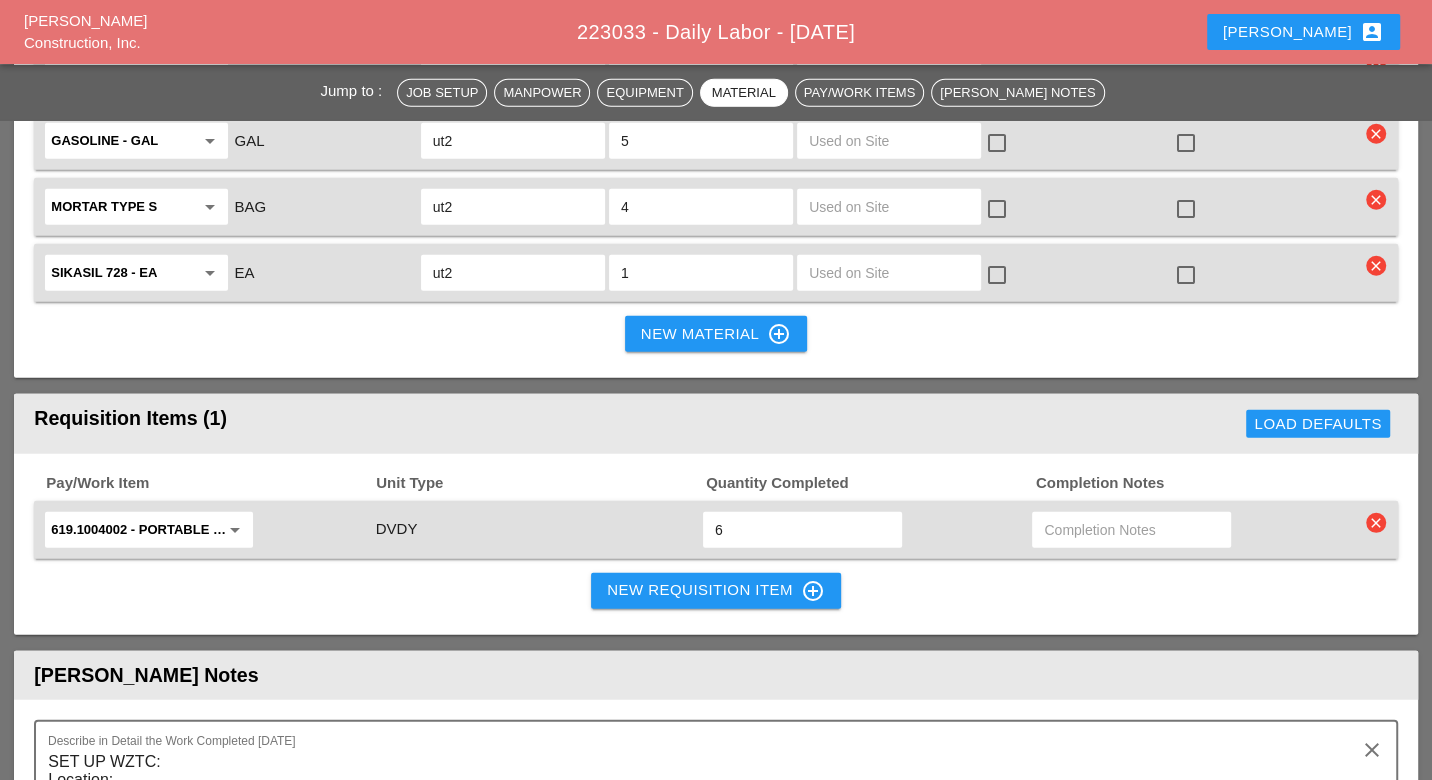 drag, startPoint x: 723, startPoint y: 392, endPoint x: 707, endPoint y: 391, distance: 16.03122 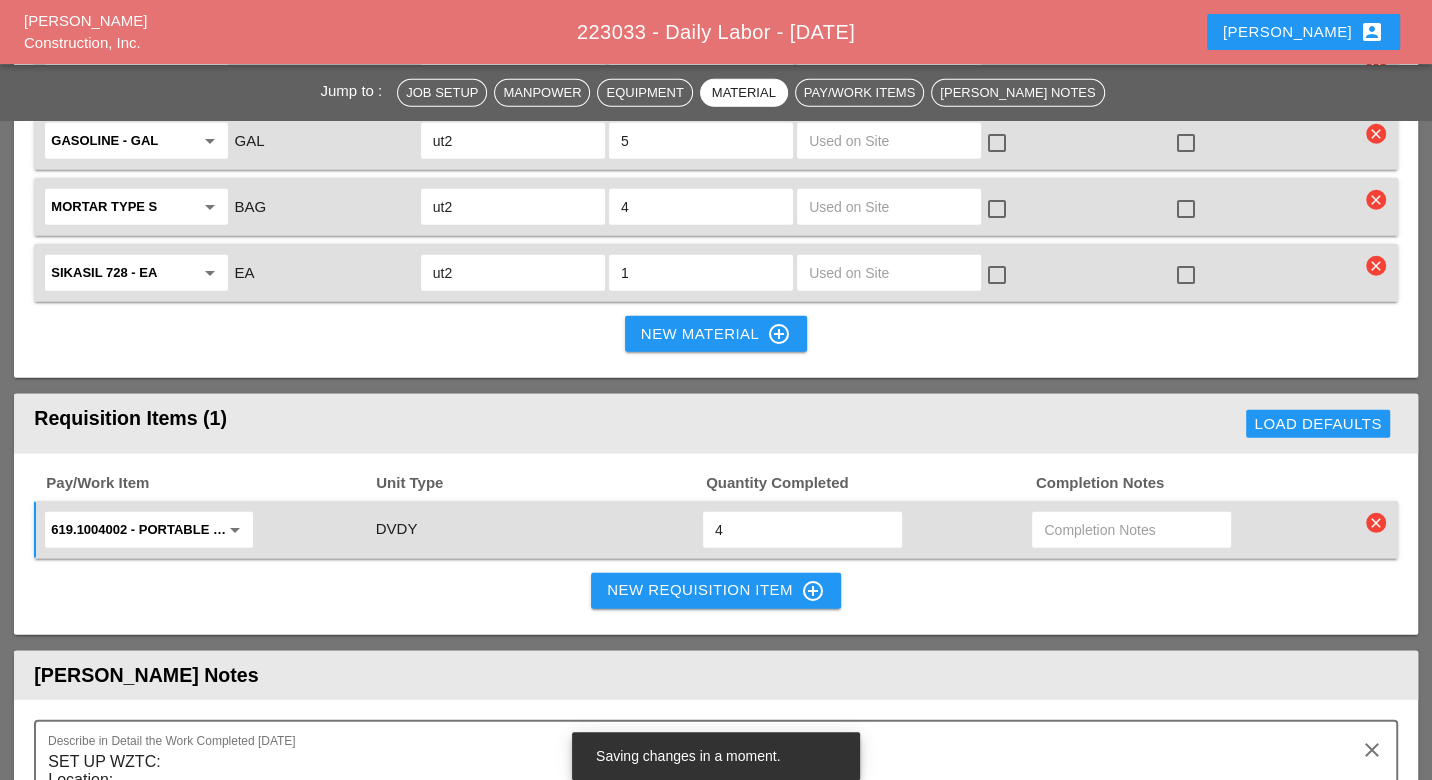 type on "4" 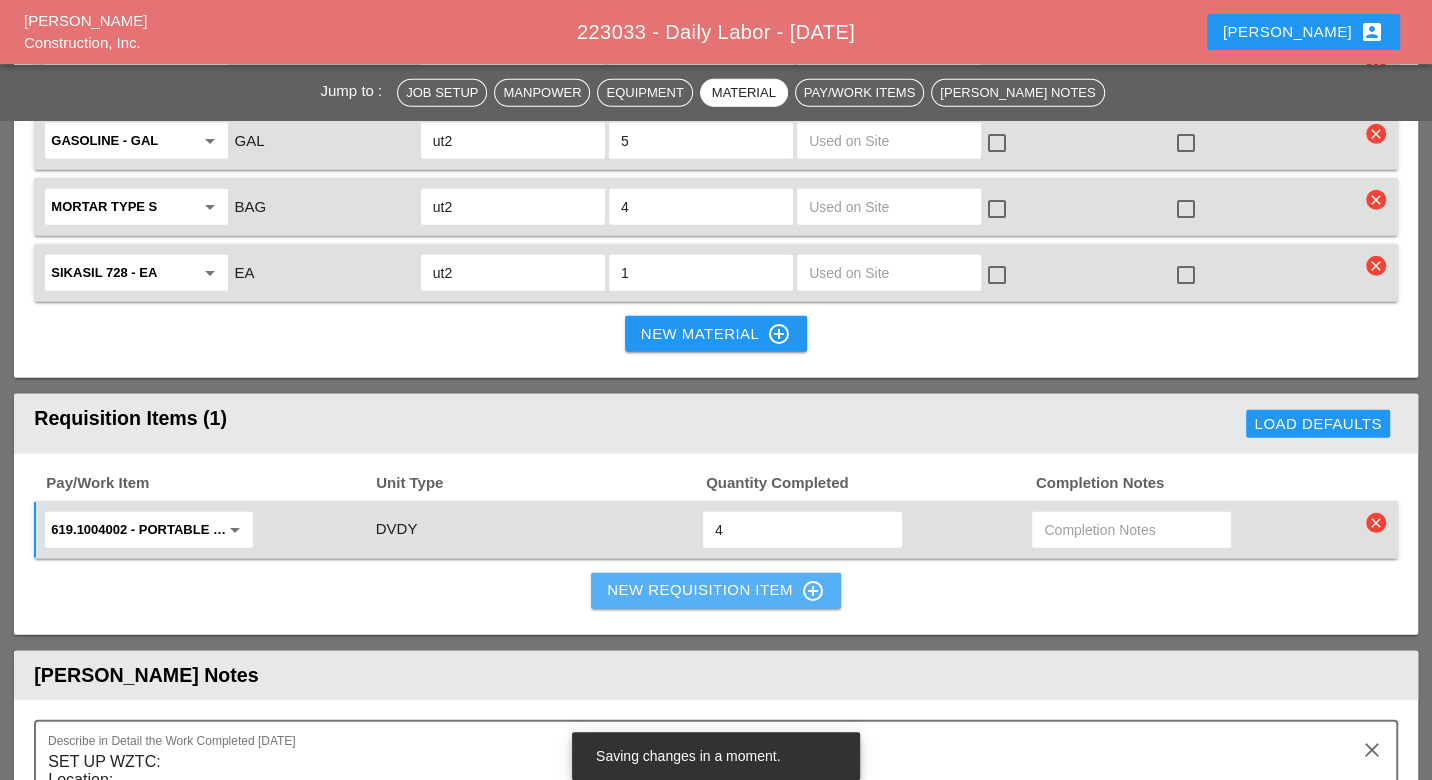 click on "New Requisition Item control_point" at bounding box center (716, 591) 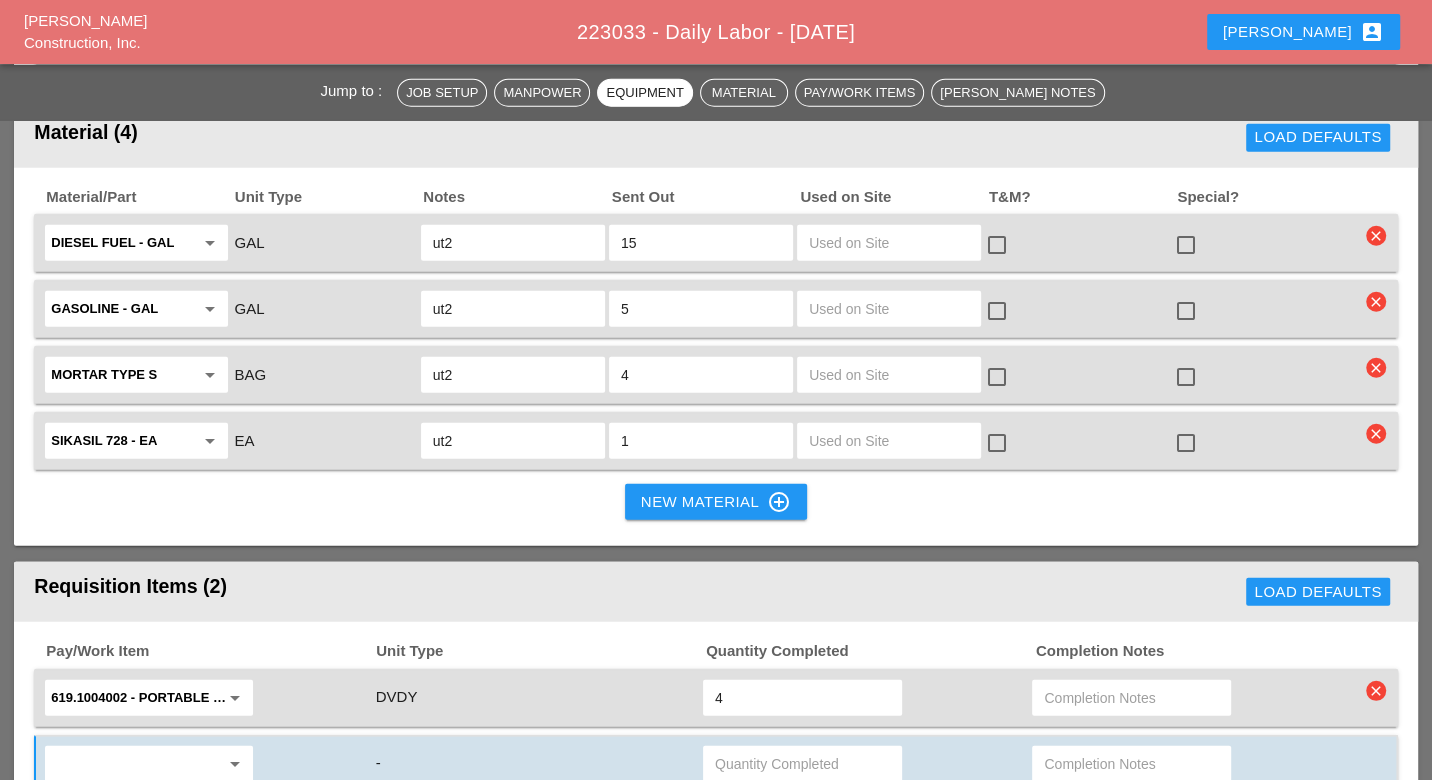 scroll, scrollTop: 3919, scrollLeft: 0, axis: vertical 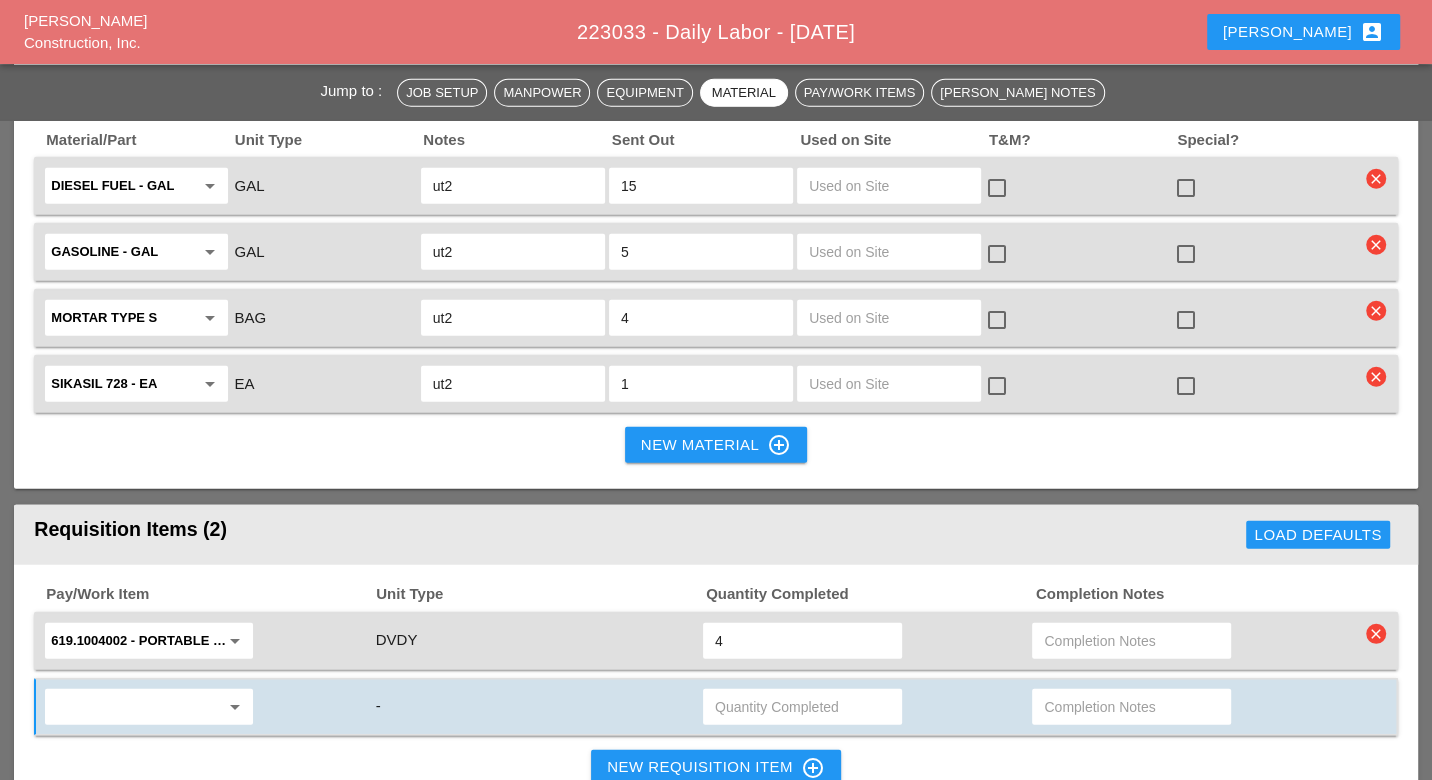 click on "clear" at bounding box center (1376, 634) 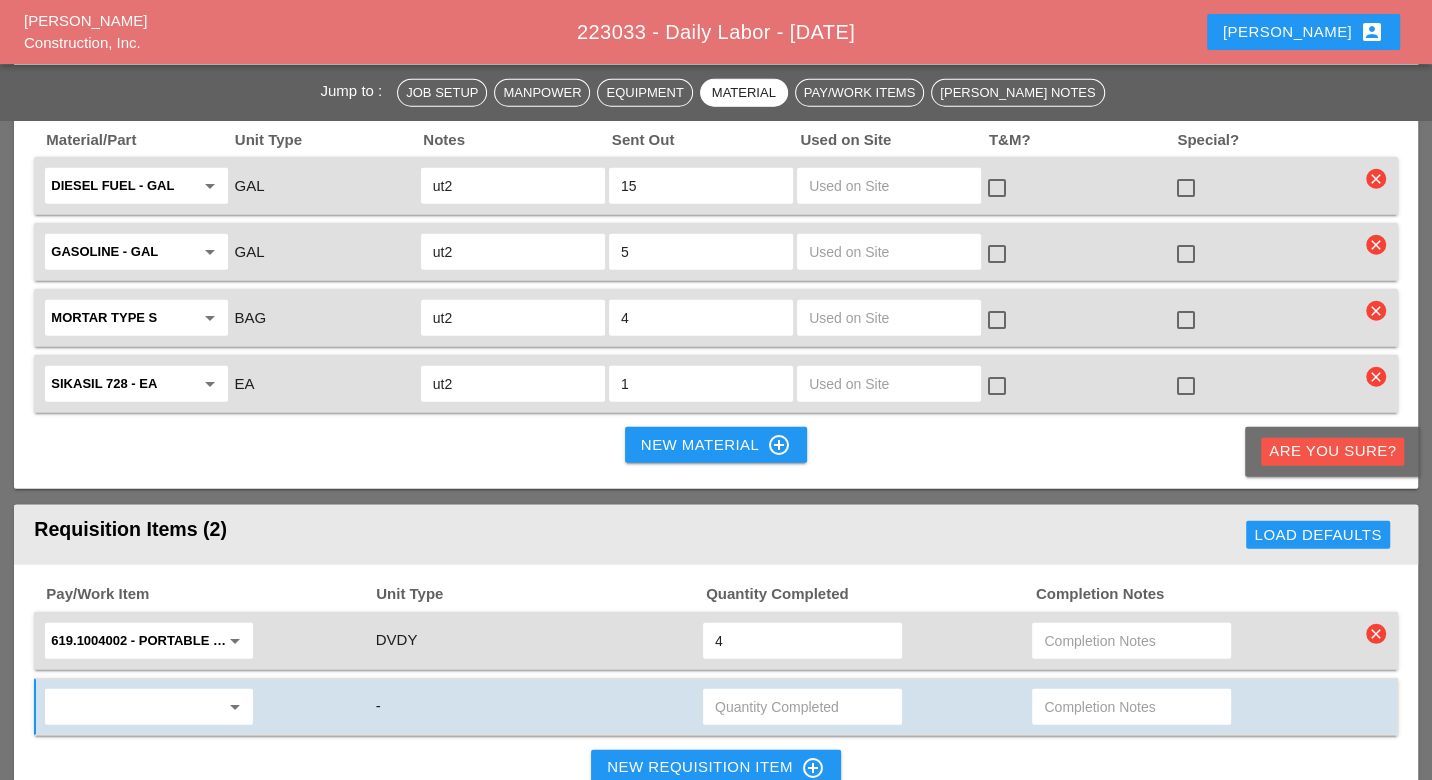 click on "Are you Sure?" at bounding box center [1332, 451] 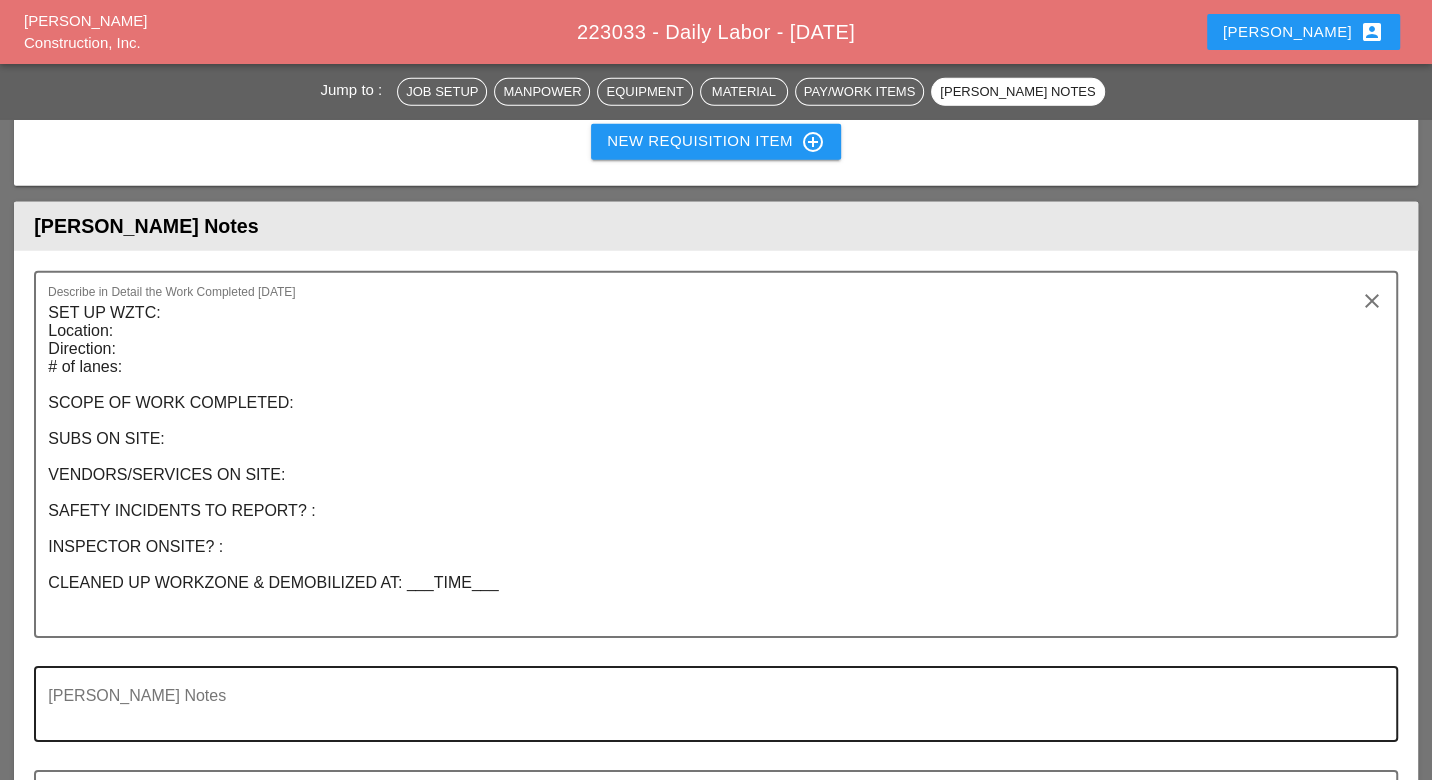 scroll, scrollTop: 4586, scrollLeft: 0, axis: vertical 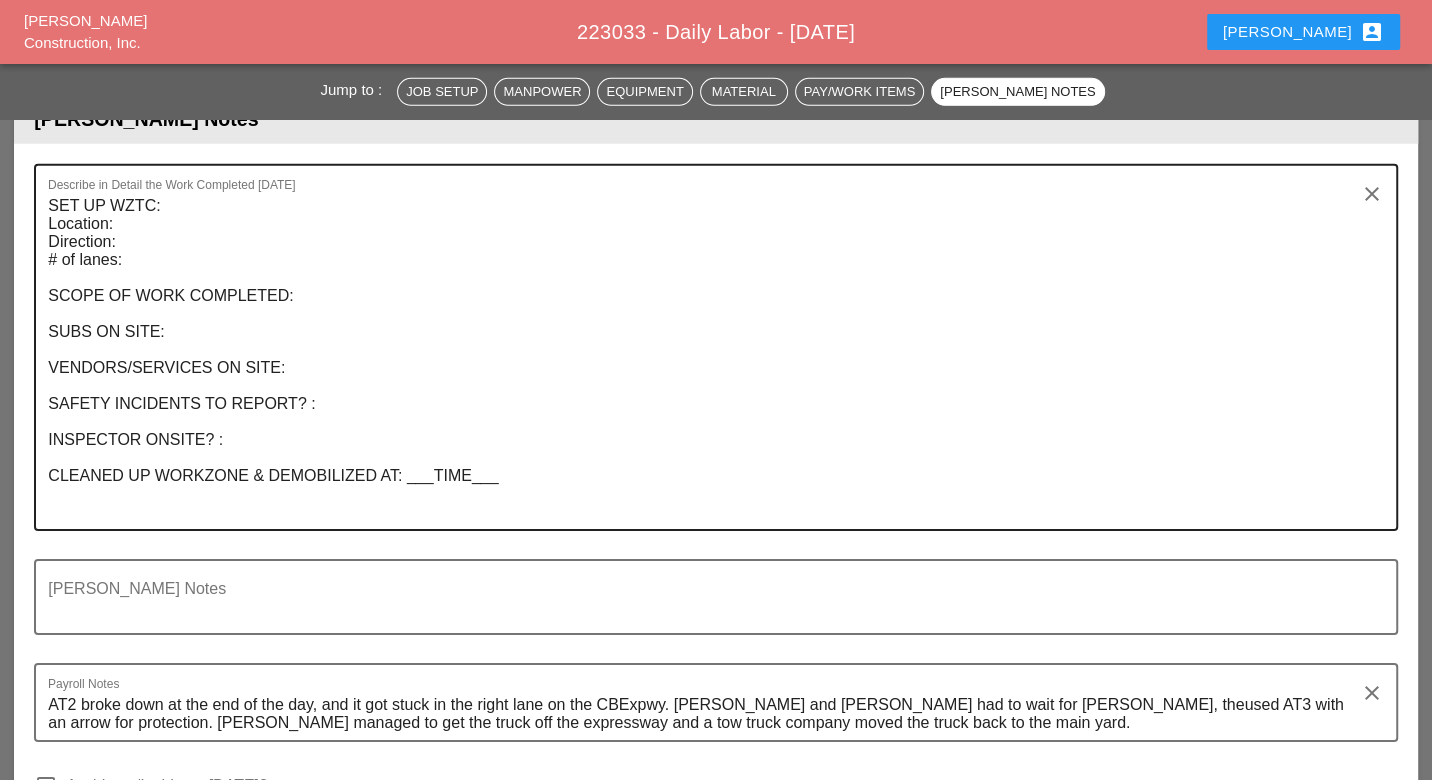 click on "SET UP WZTC:
Location:
Direction:
# of lanes:
SCOPE OF WORK COMPLETED:
SUBS ON SITE:
VENDORS/SERVICES ON SITE:
SAFETY INCIDENTS TO REPORT? :
INSPECTOR ONSITE? :
CLEANED UP WORKZONE & DEMOBILIZED AT: ___TIME___" at bounding box center (707, 359) 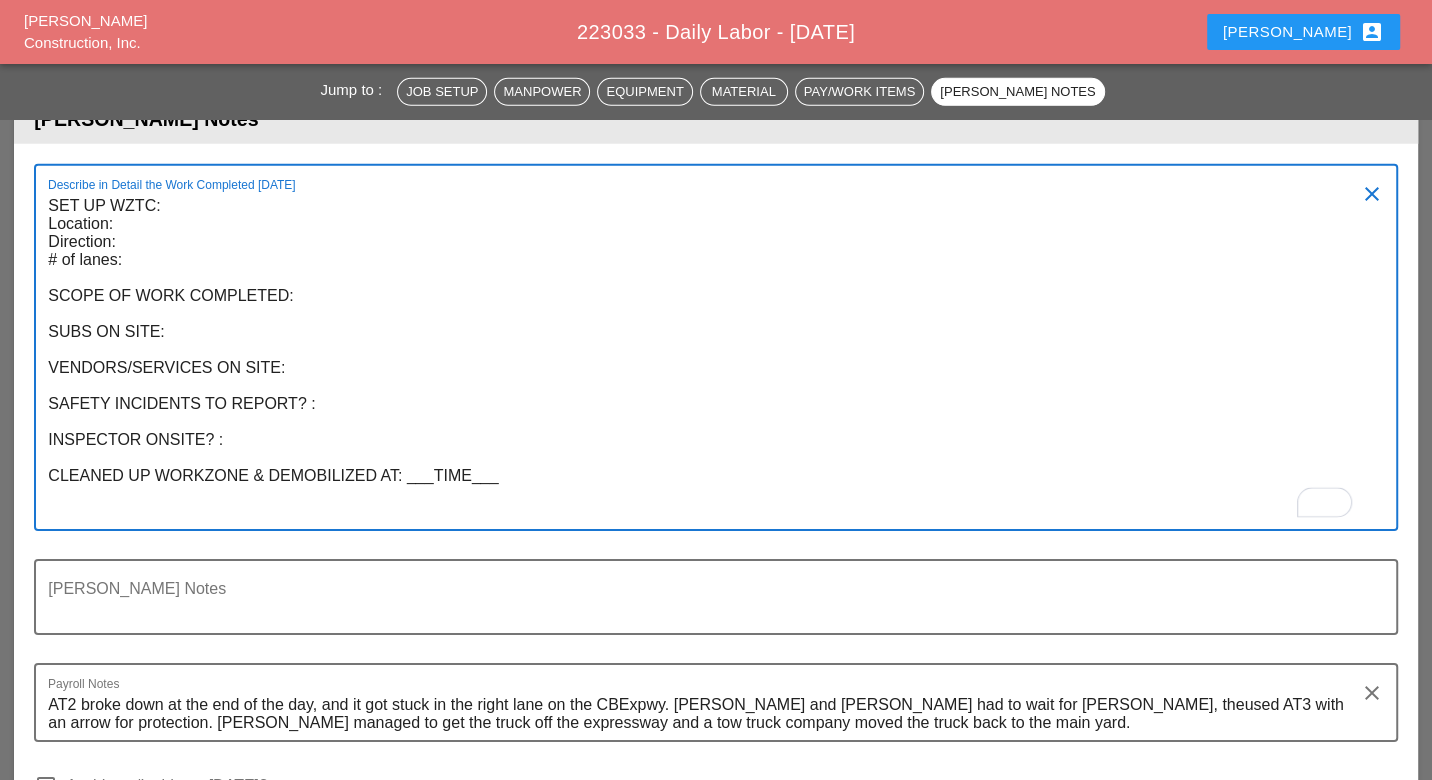 click on "SET UP WZTC:
Location:
Direction:
# of lanes:
SCOPE OF WORK COMPLETED:
SUBS ON SITE:
VENDORS/SERVICES ON SITE:
SAFETY INCIDENTS TO REPORT? :
INSPECTOR ONSITE? :
CLEANED UP WORKZONE & DEMOBILIZED AT: ___TIME___" at bounding box center (707, 359) 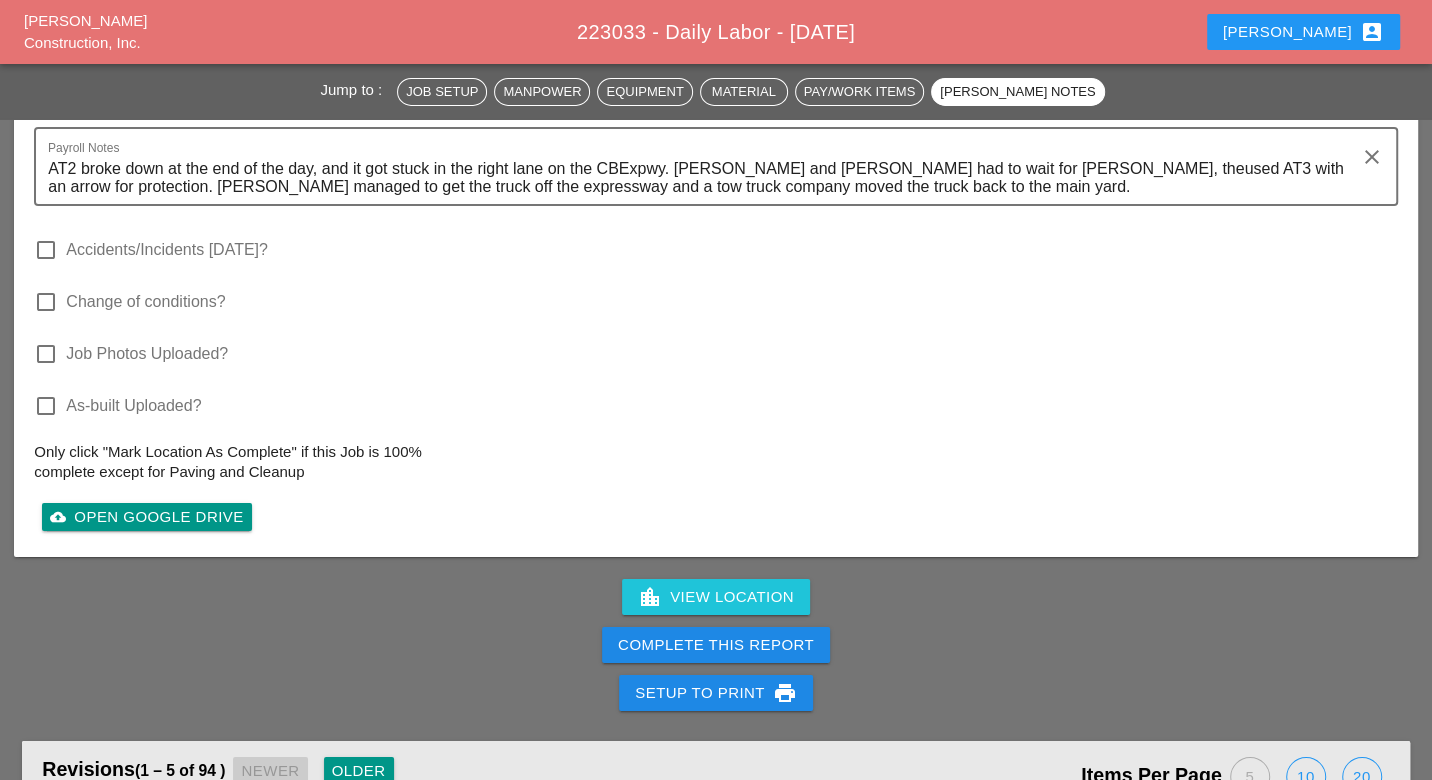 scroll, scrollTop: 5141, scrollLeft: 0, axis: vertical 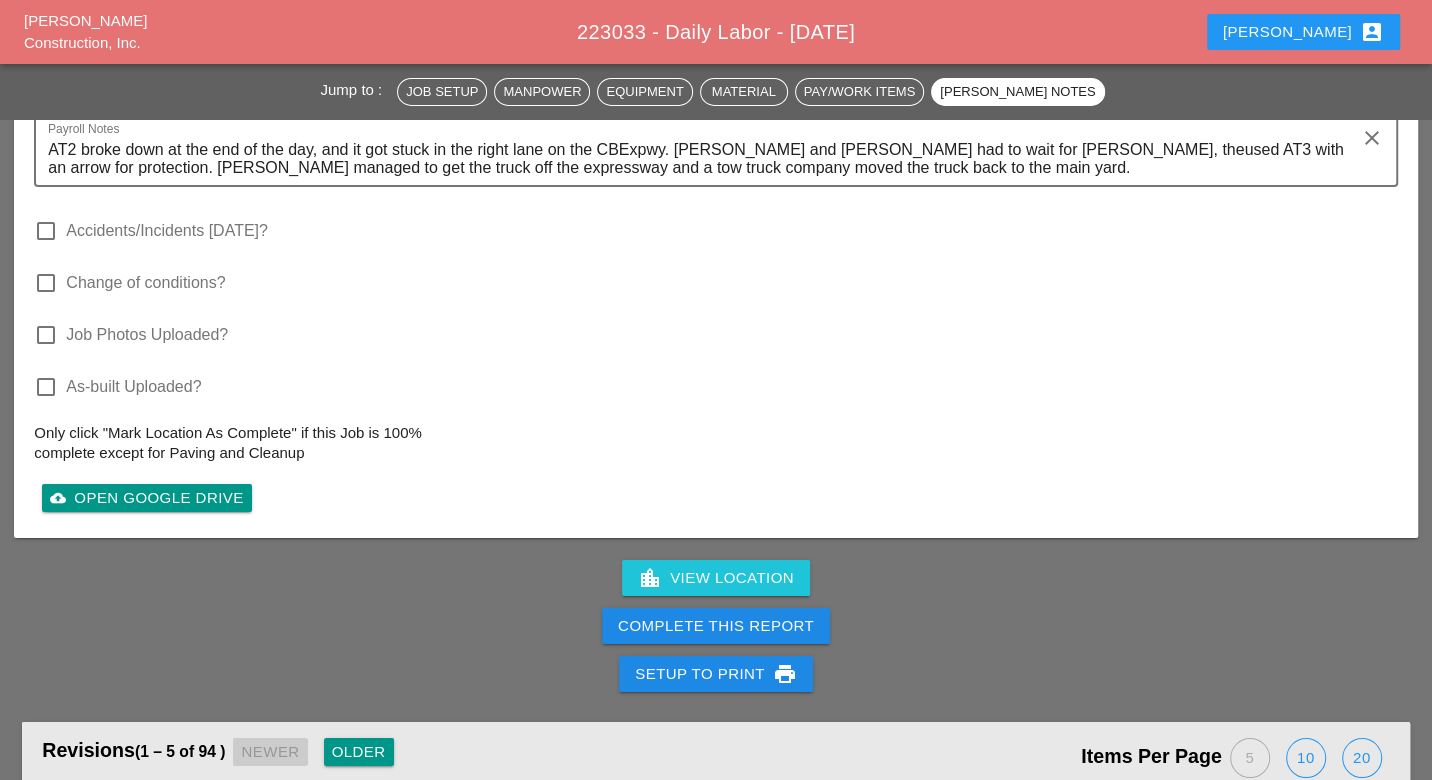 click on "Complete This Report" at bounding box center (716, 626) 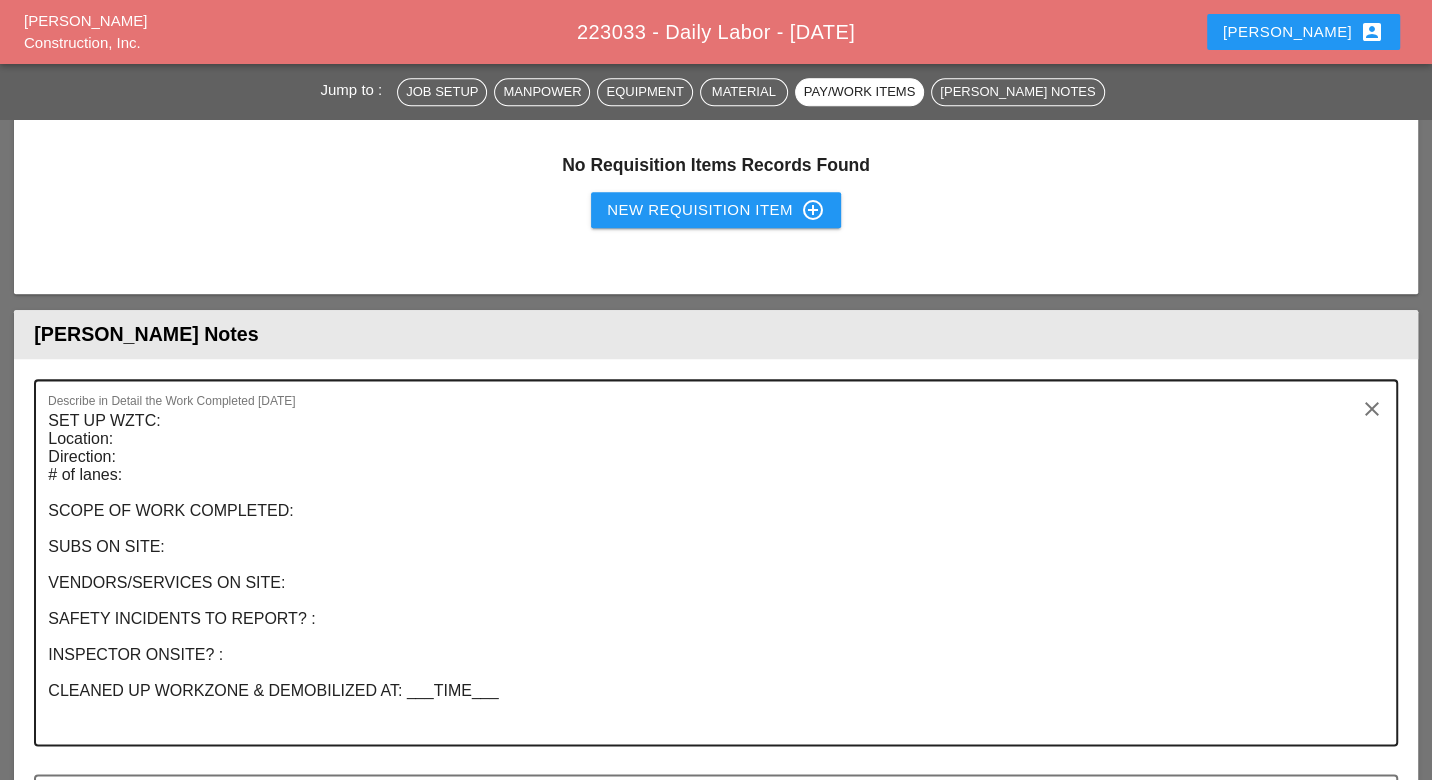 scroll, scrollTop: 1832, scrollLeft: 0, axis: vertical 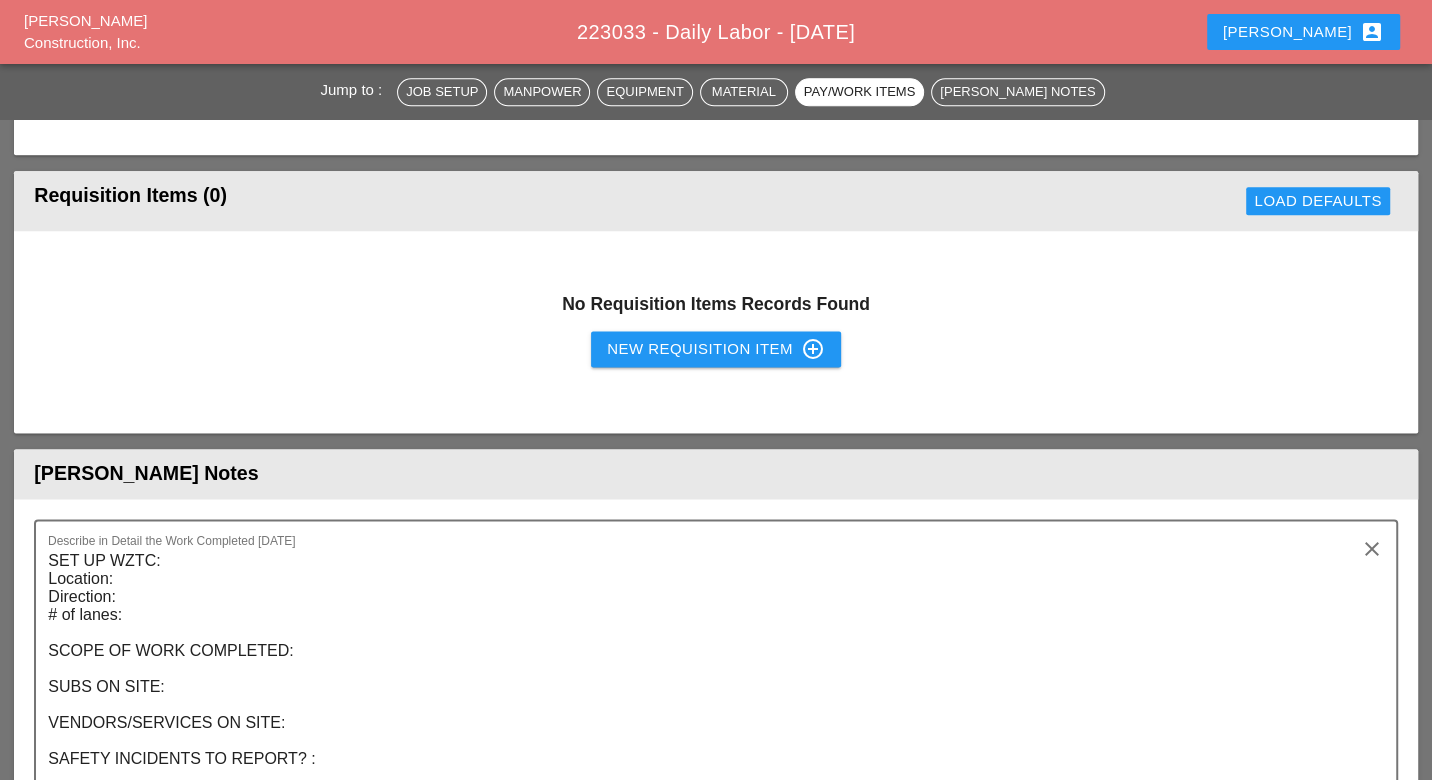 click on "Complete This Report" at bounding box center (716, 1536) 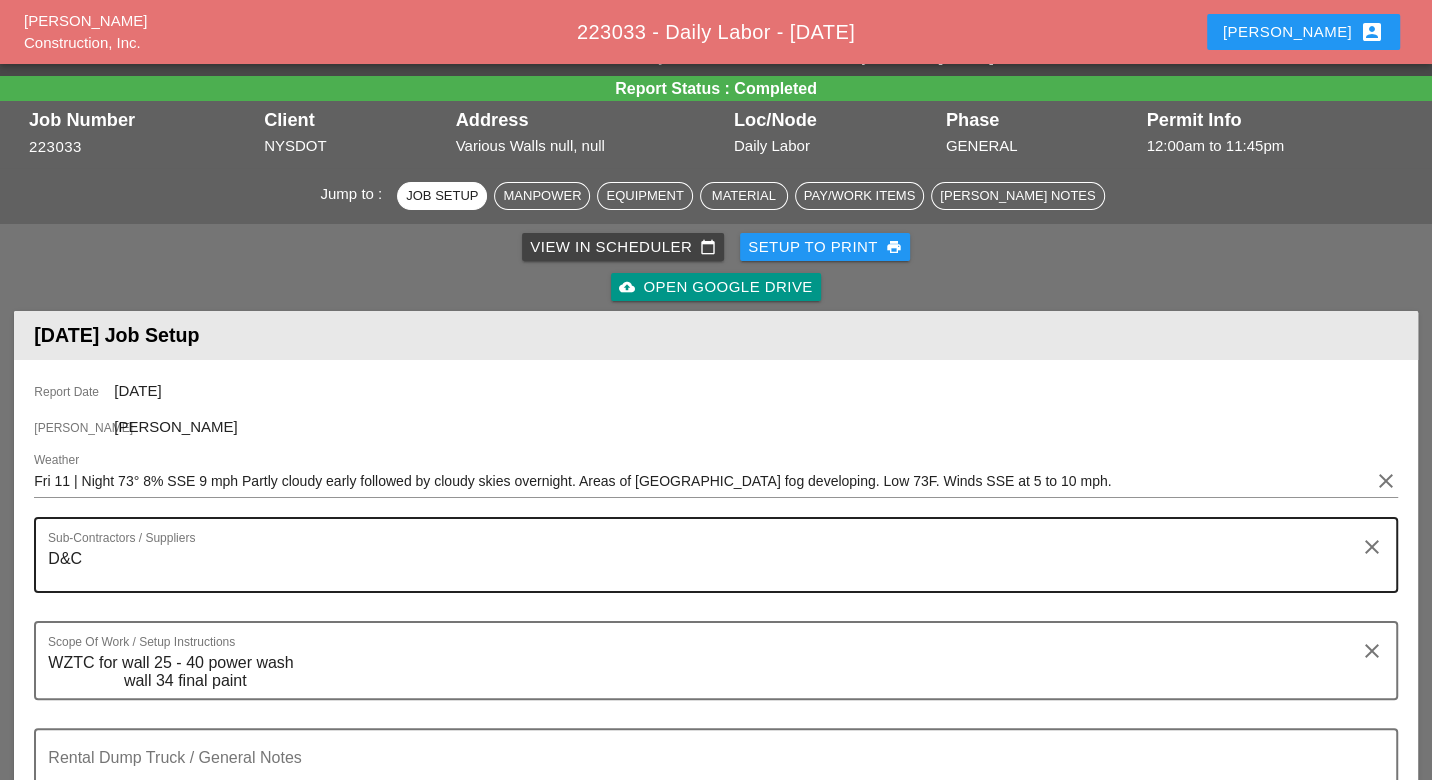 scroll, scrollTop: 0, scrollLeft: 0, axis: both 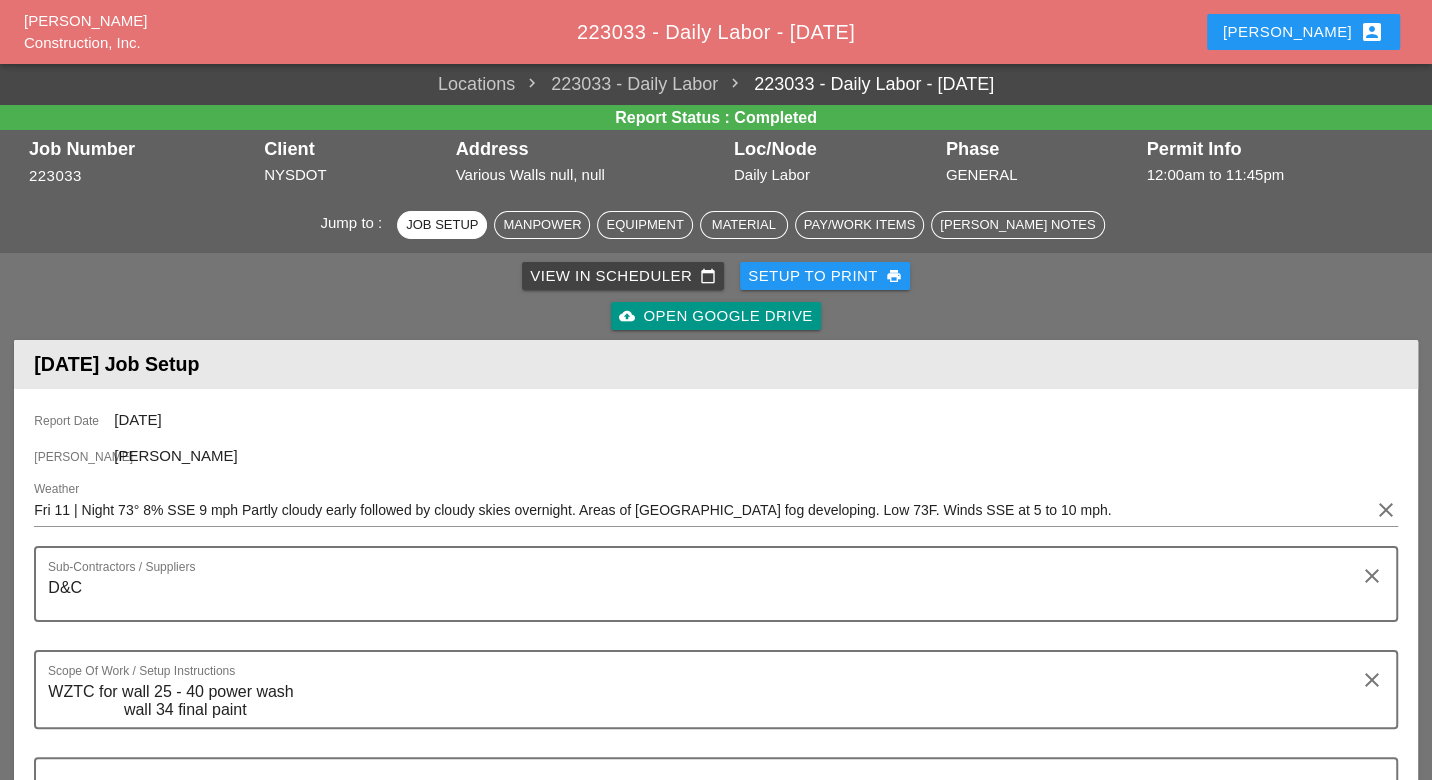 click on "View in Scheduler calendar_today" at bounding box center [623, 276] 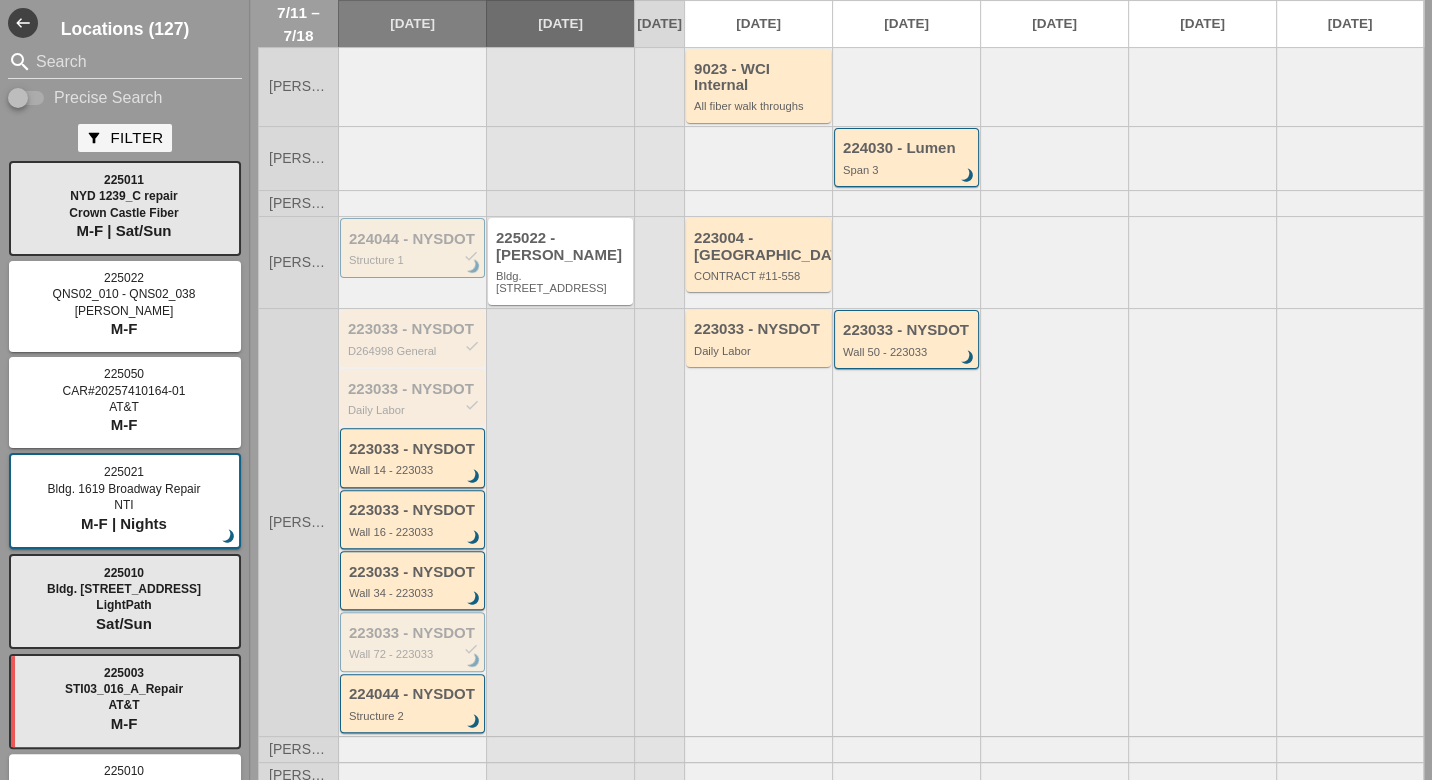 scroll, scrollTop: 444, scrollLeft: 0, axis: vertical 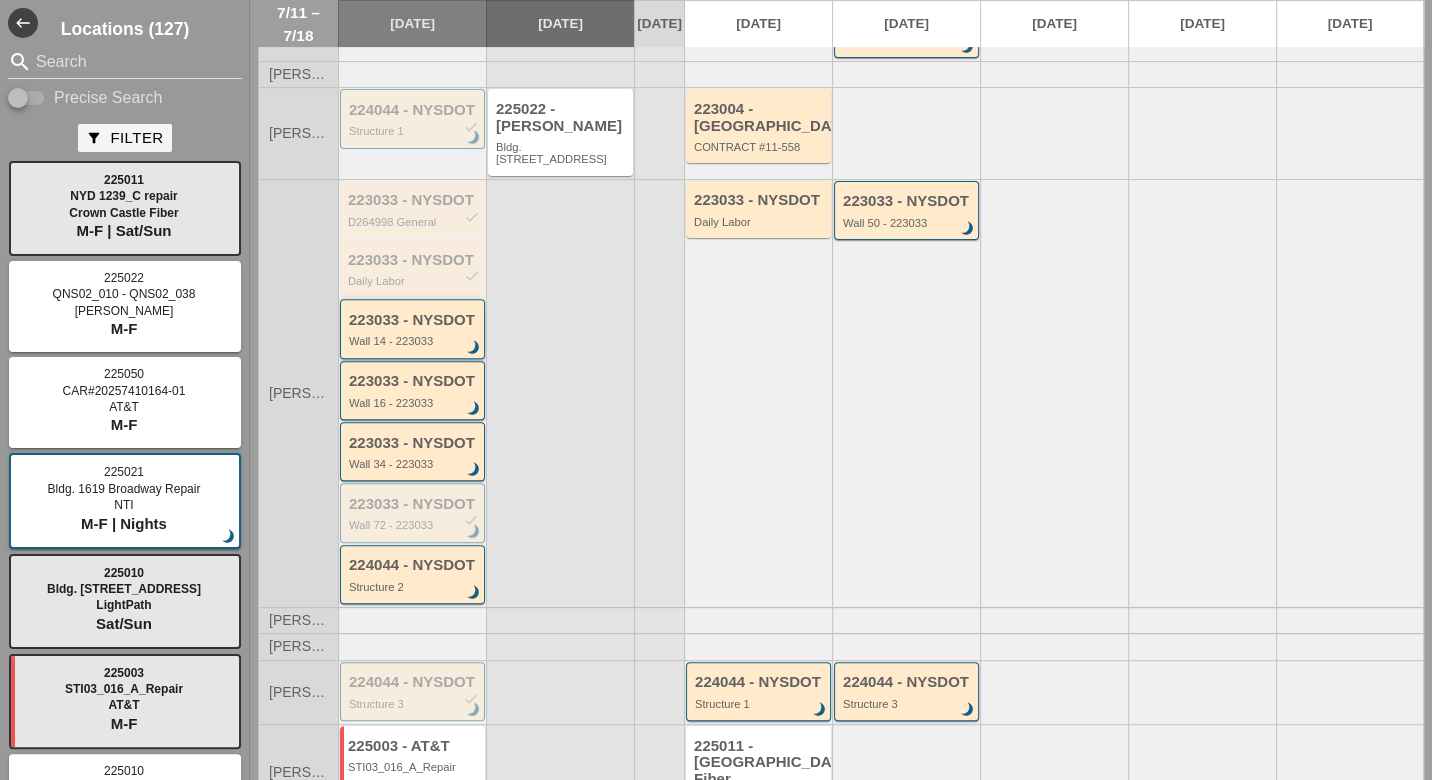 click on "223033 - NYSDOT  Wall 14 - 223033 brightness_3" at bounding box center (414, 330) 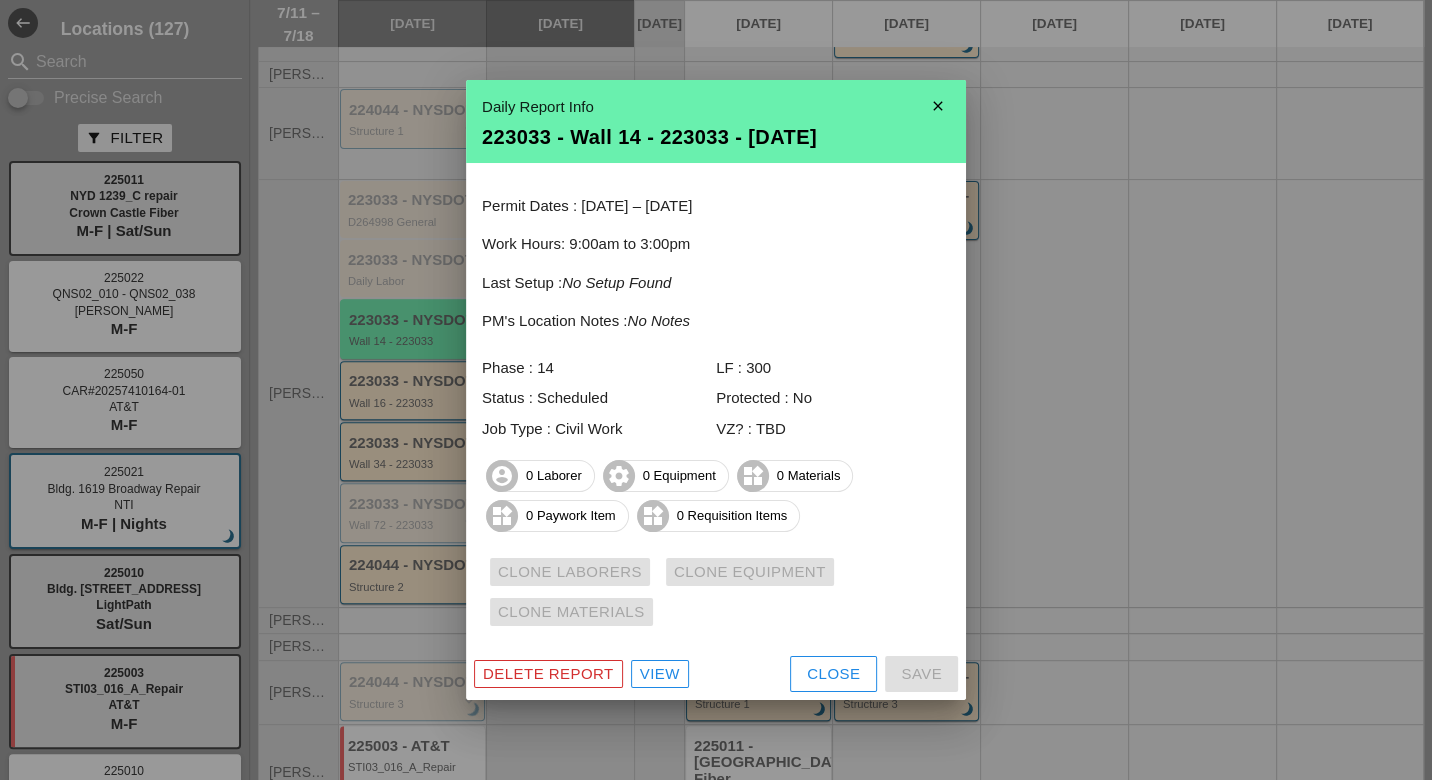 click on "View" at bounding box center [660, 674] 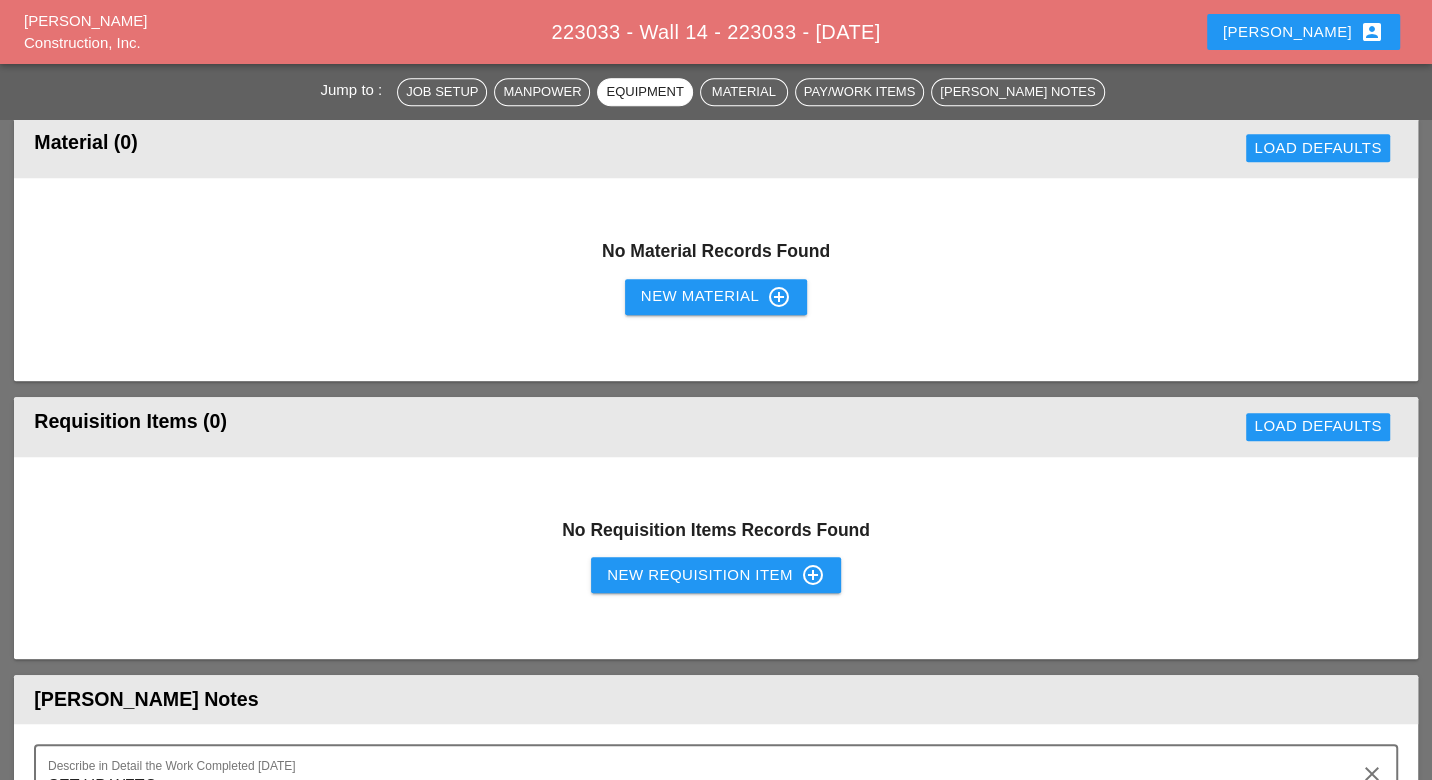 scroll, scrollTop: 1333, scrollLeft: 0, axis: vertical 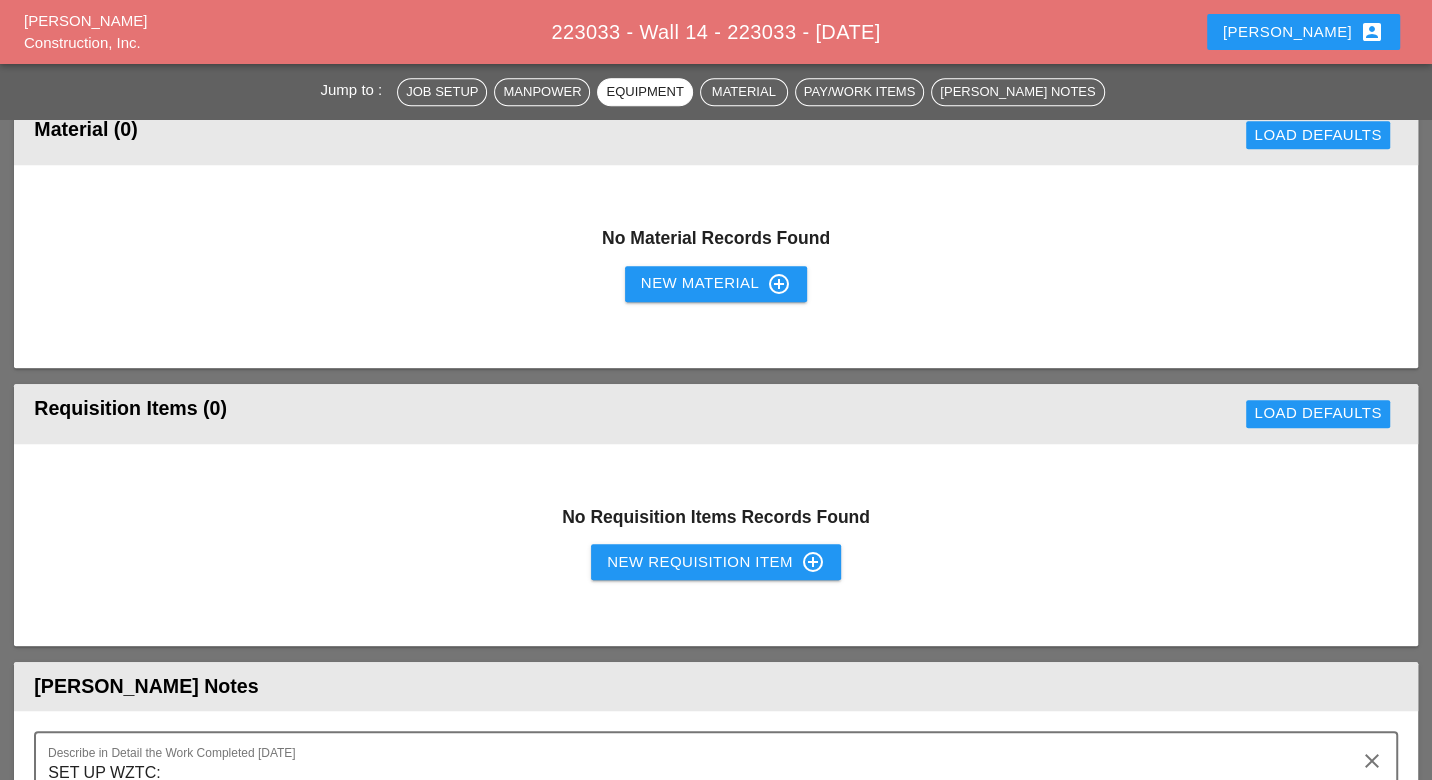 click on "New Requisition Item control_point" at bounding box center [716, 562] 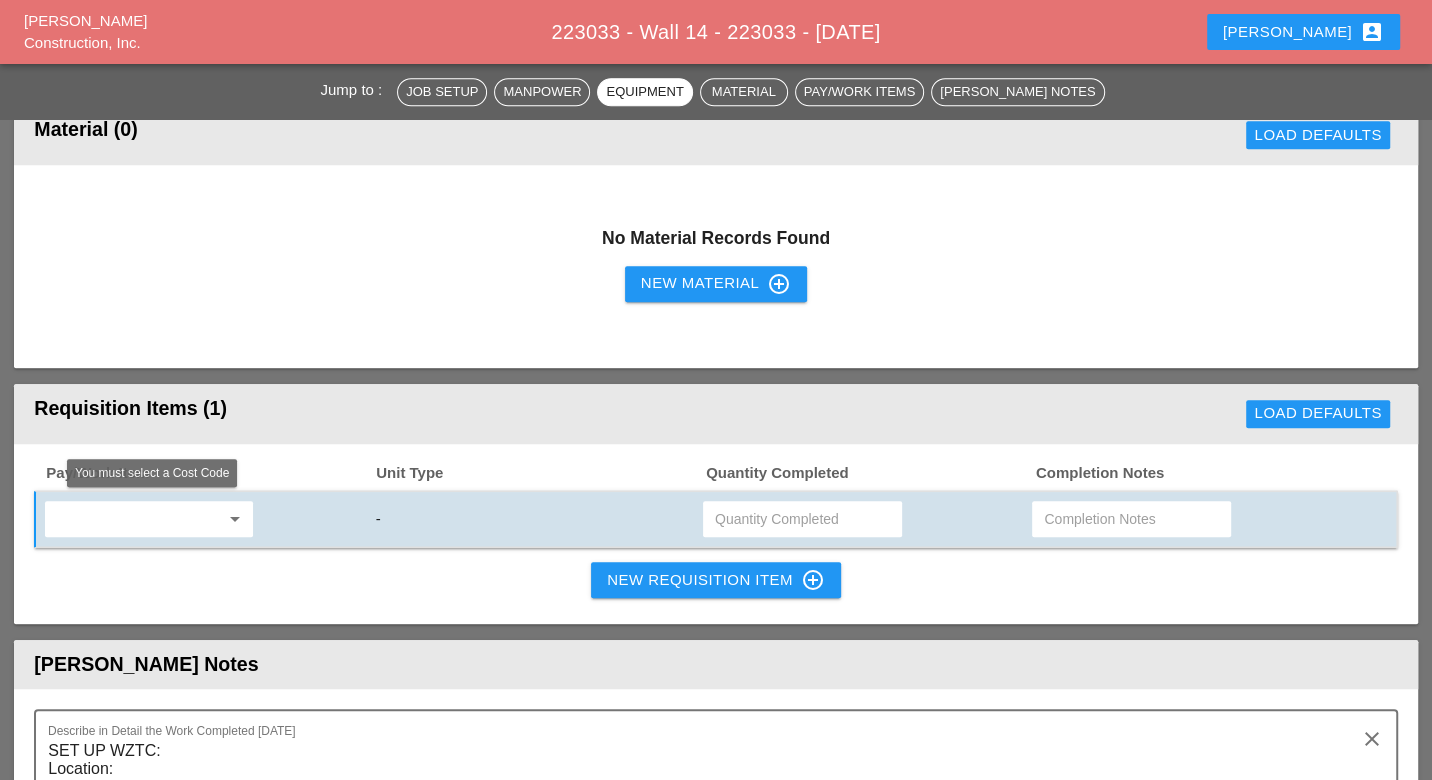 click at bounding box center (135, 519) 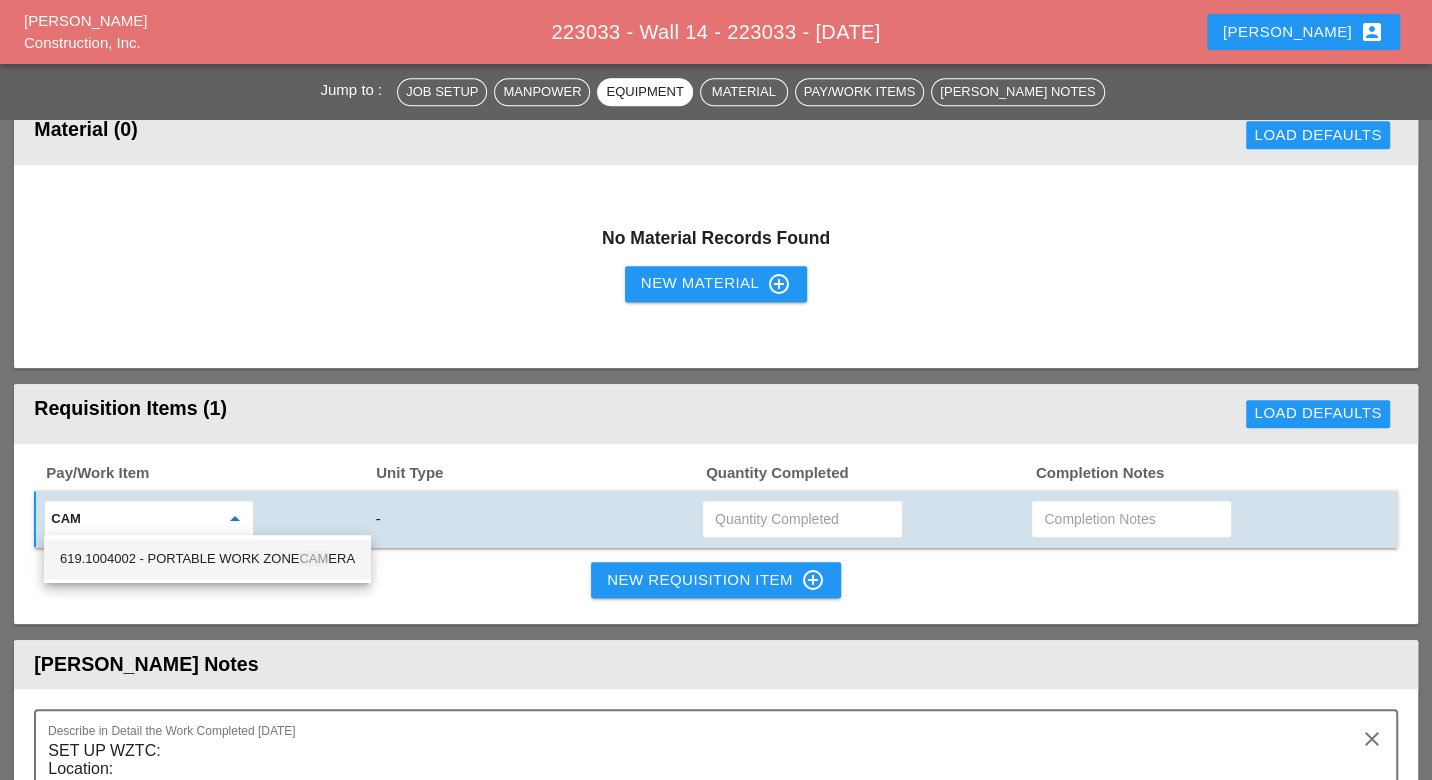 click on "619.1004002 - PORTABLE WORK ZONE  CAM ERA" at bounding box center [207, 559] 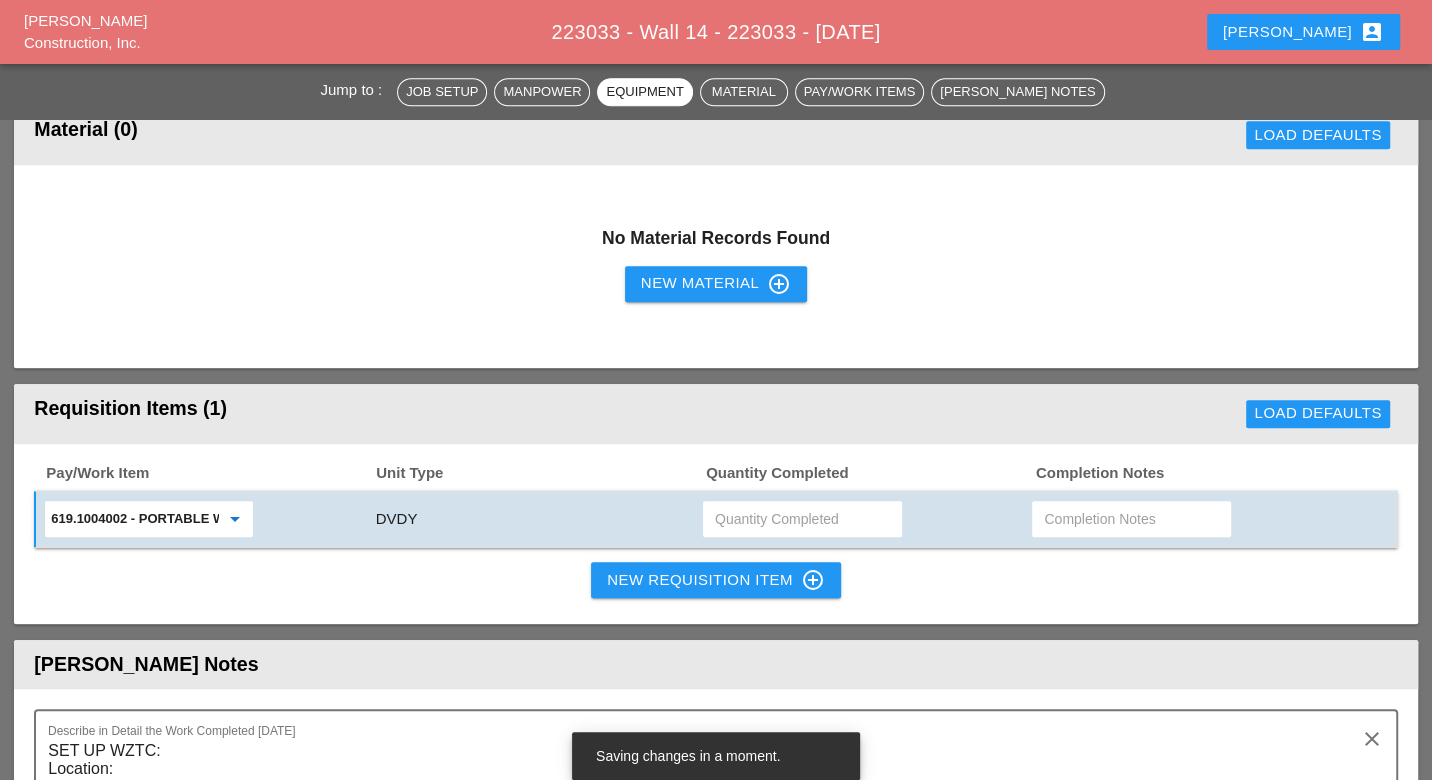 type on "619.1004002 - PORTABLE WORK ZONE CAMERA" 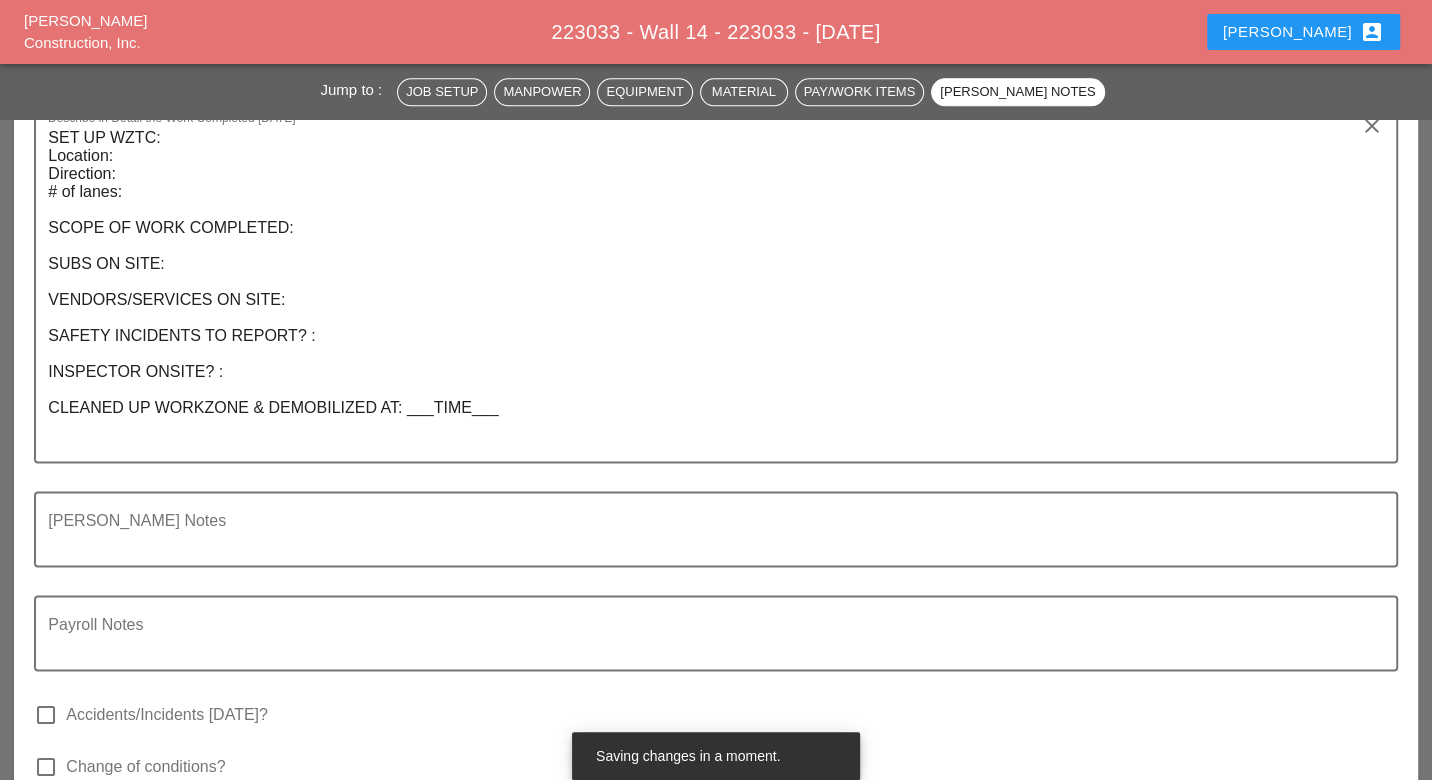 scroll, scrollTop: 2000, scrollLeft: 0, axis: vertical 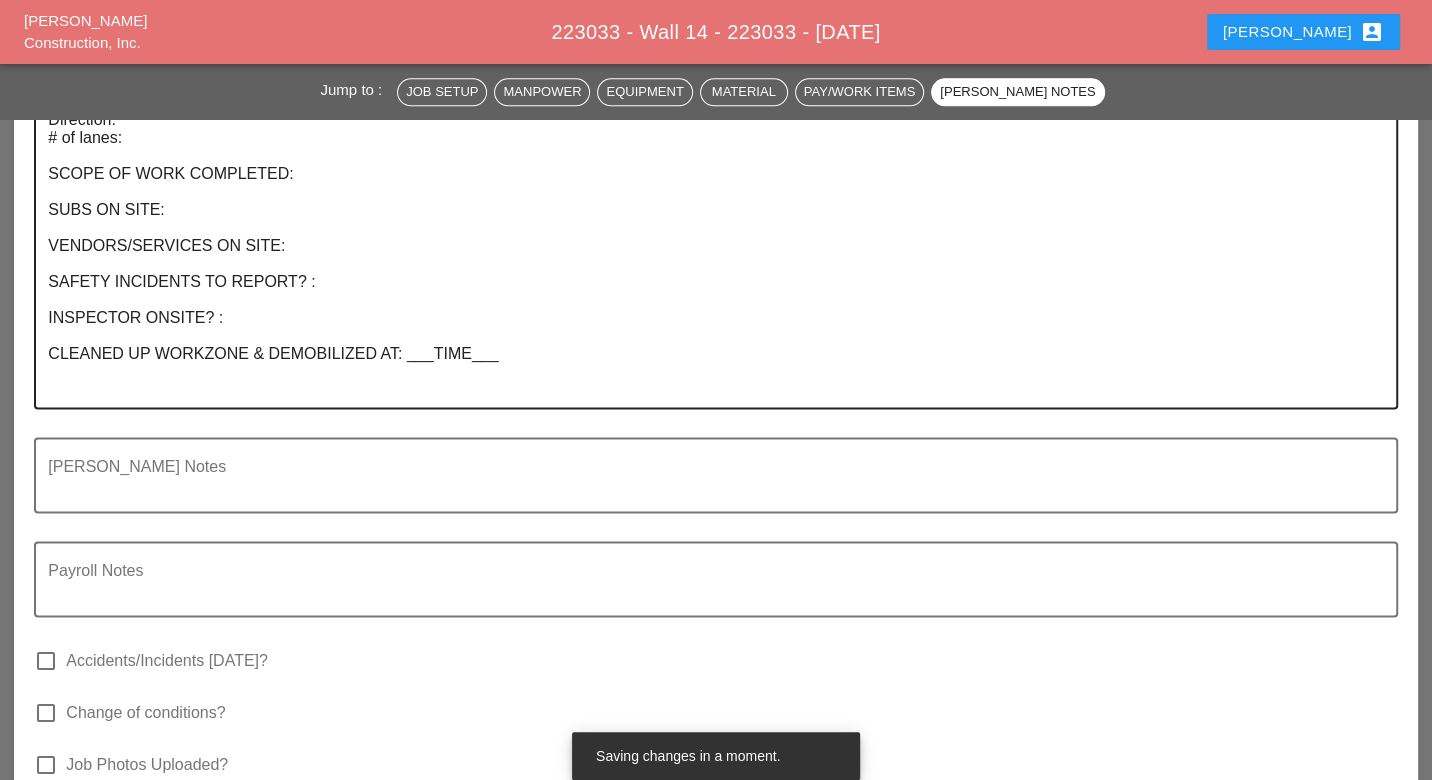 type on "2" 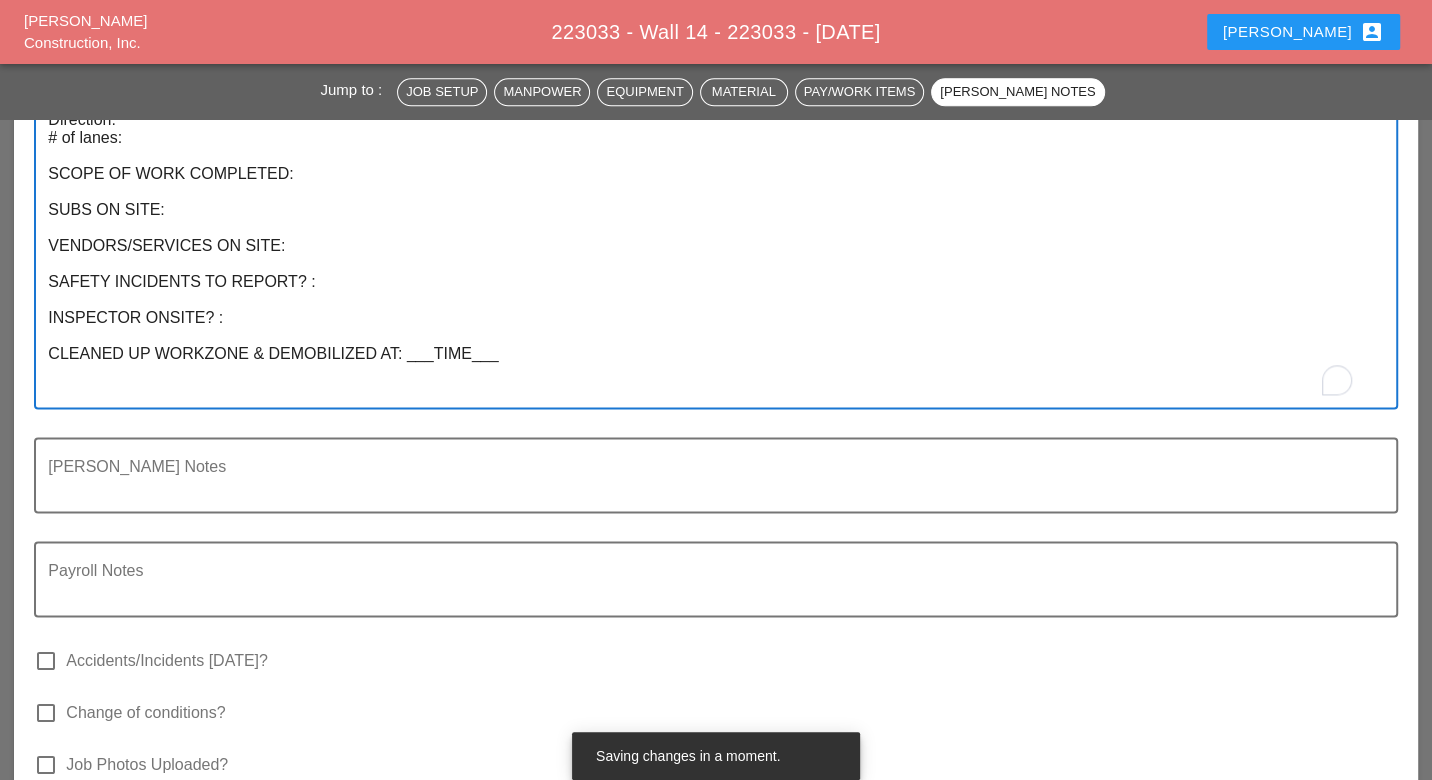 click on "SET UP WZTC:
Location:
Direction:
# of lanes:
SCOPE OF WORK COMPLETED:
SUBS ON SITE:
VENDORS/SERVICES ON SITE:
SAFETY INCIDENTS TO REPORT? :
INSPECTOR ONSITE? :
CLEANED UP WORKZONE & DEMOBILIZED AT: ___TIME___" at bounding box center [707, 237] 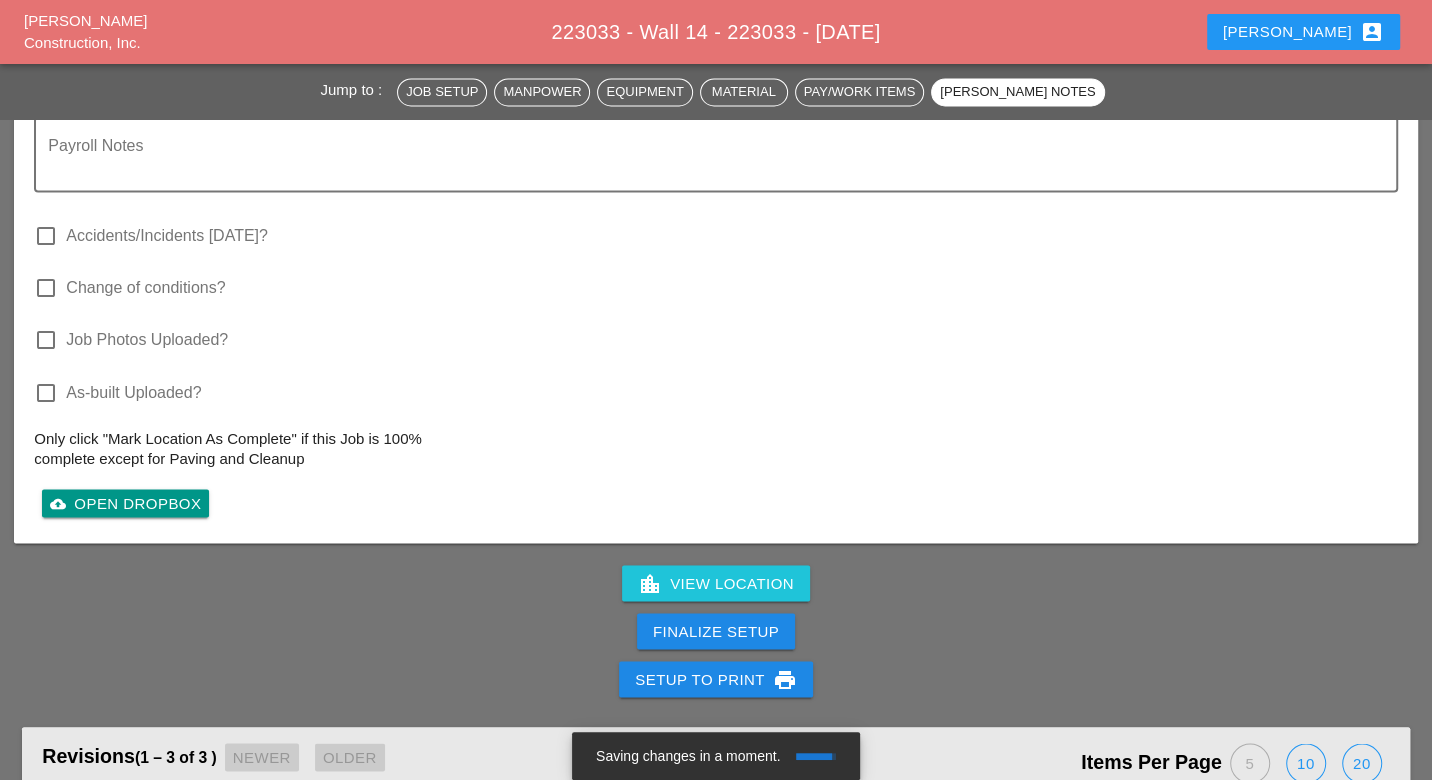 scroll, scrollTop: 2444, scrollLeft: 0, axis: vertical 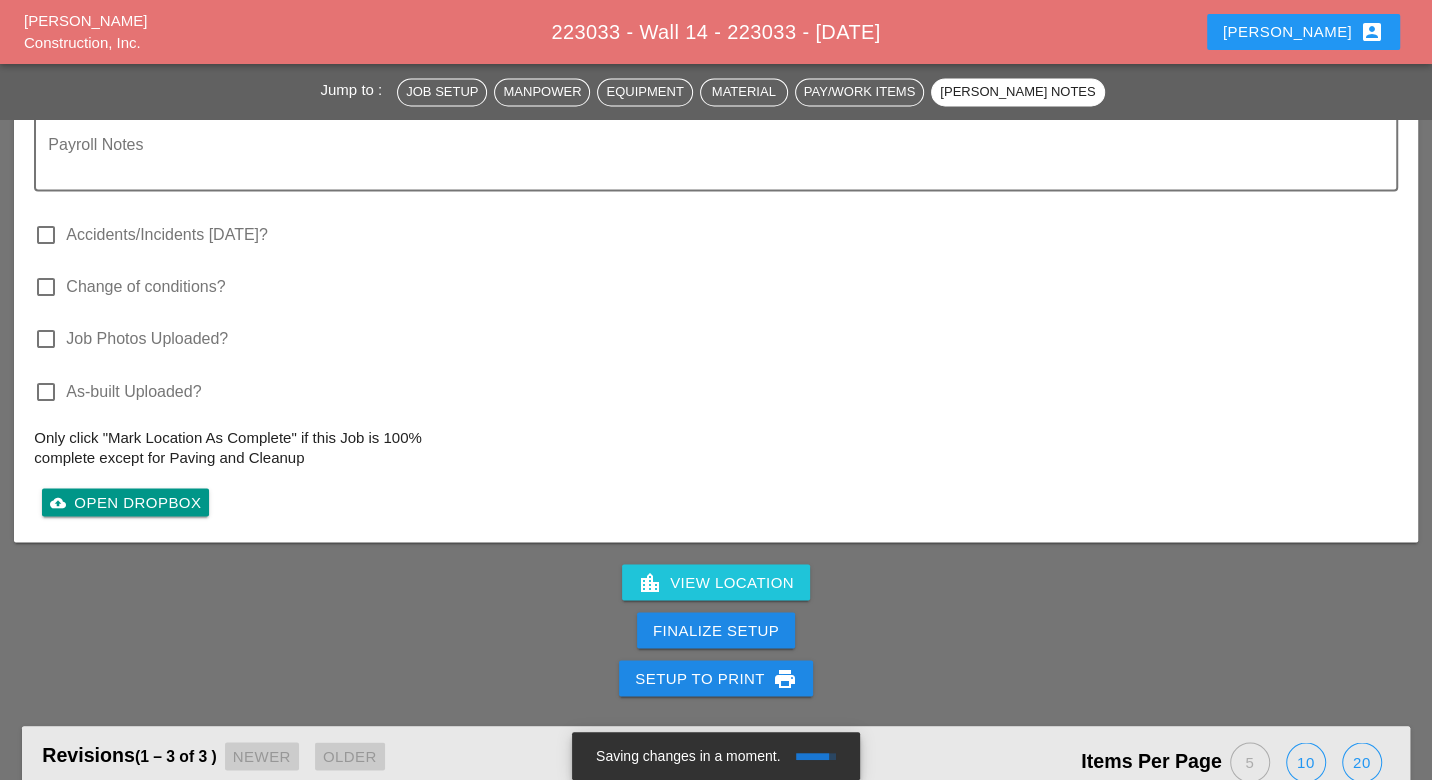type on "SET UP WZTC:
Location:
Direction:
# of lanes:
SCOPE OF WORK COMPLETED:
SUBS ON SITE:
VENDORS/SERVICES ON SITE:
SAFETY INCIDENTS TO REPORT? :
INSPECTOR ONSITE? :
CLEANED UP WORKZONE & DEMOBILIZED AT: ___TIME___
WZTC for a right lane closer - the subcontractor installed primer to the nrick wall." 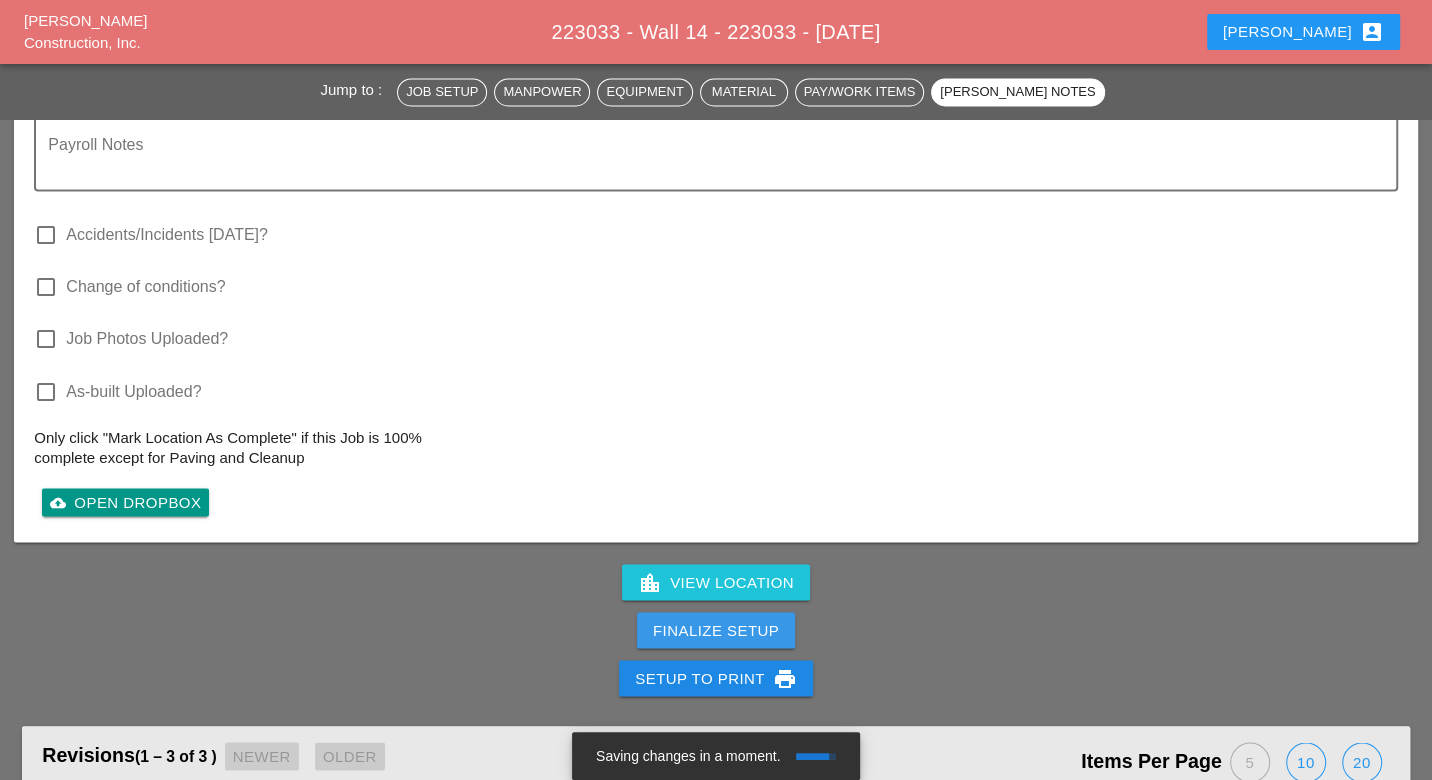 click on "Finalize Setup" at bounding box center (716, 630) 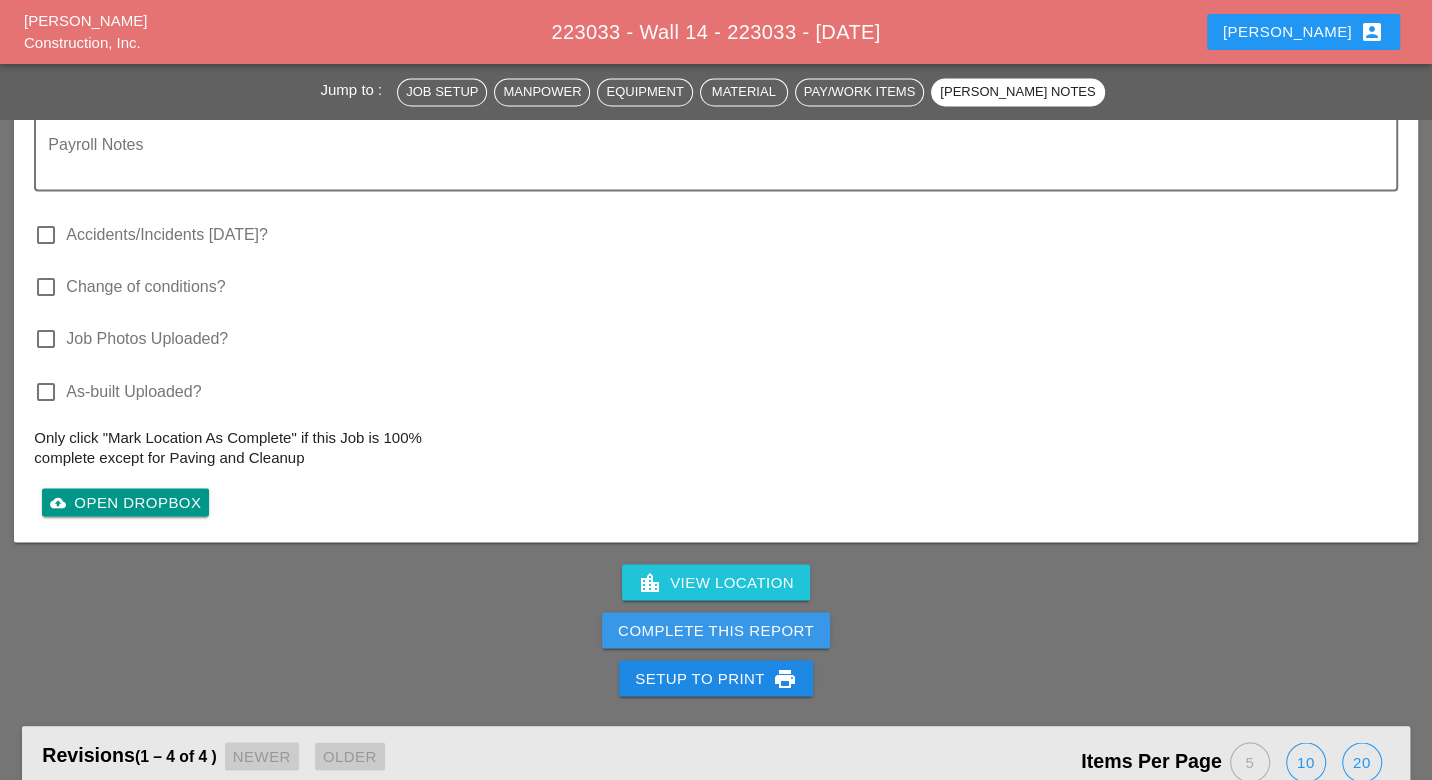 click on "Complete This Report" at bounding box center (716, 630) 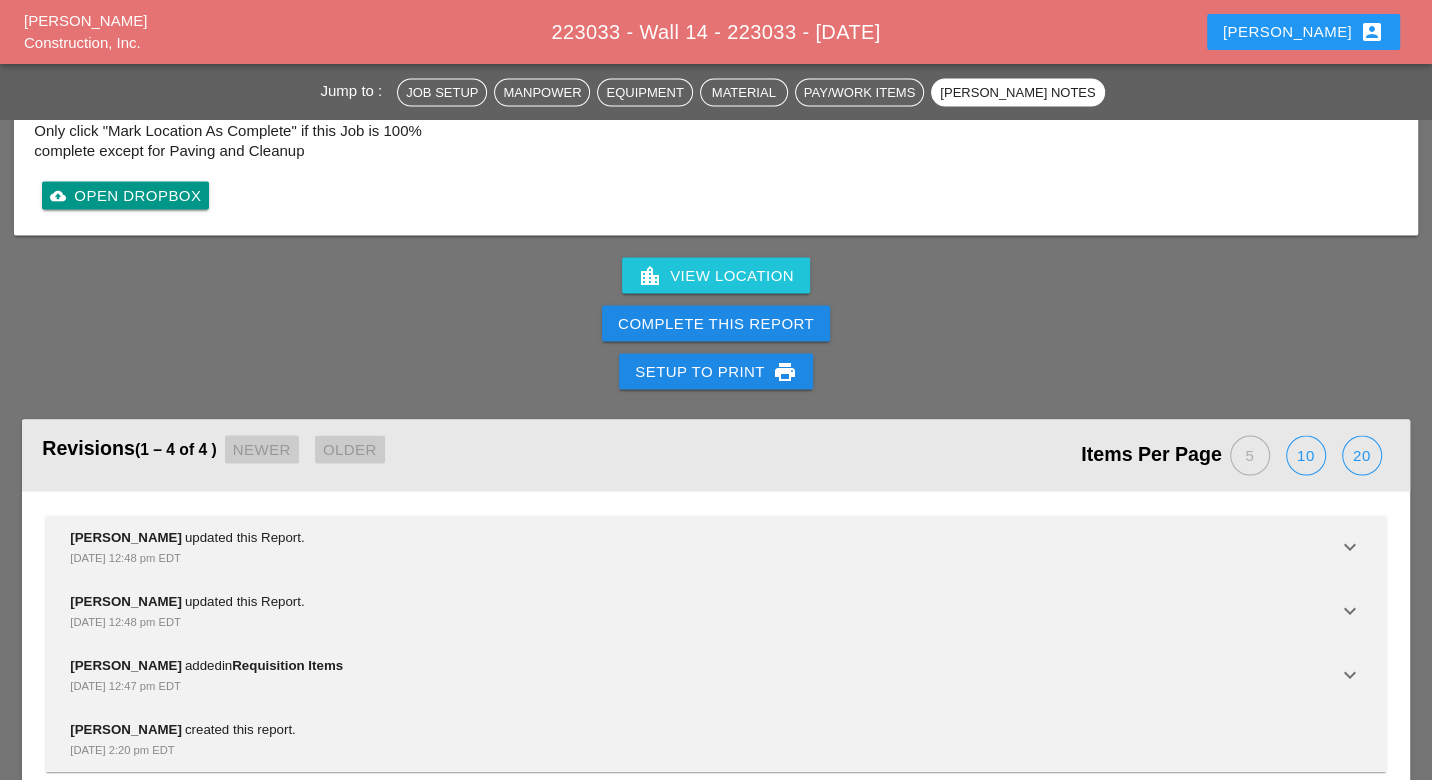 scroll, scrollTop: 2783, scrollLeft: 0, axis: vertical 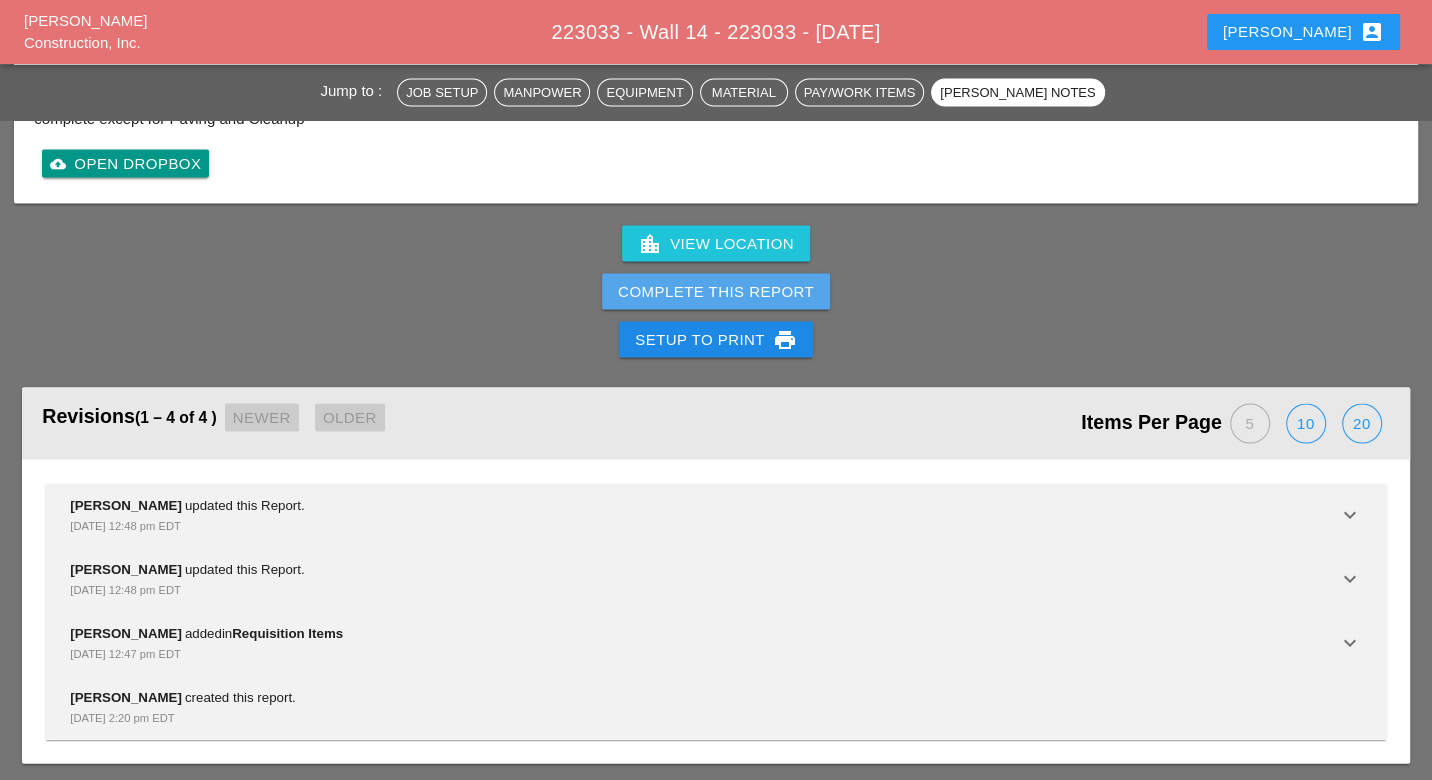 click on "Complete This Report" at bounding box center [716, 291] 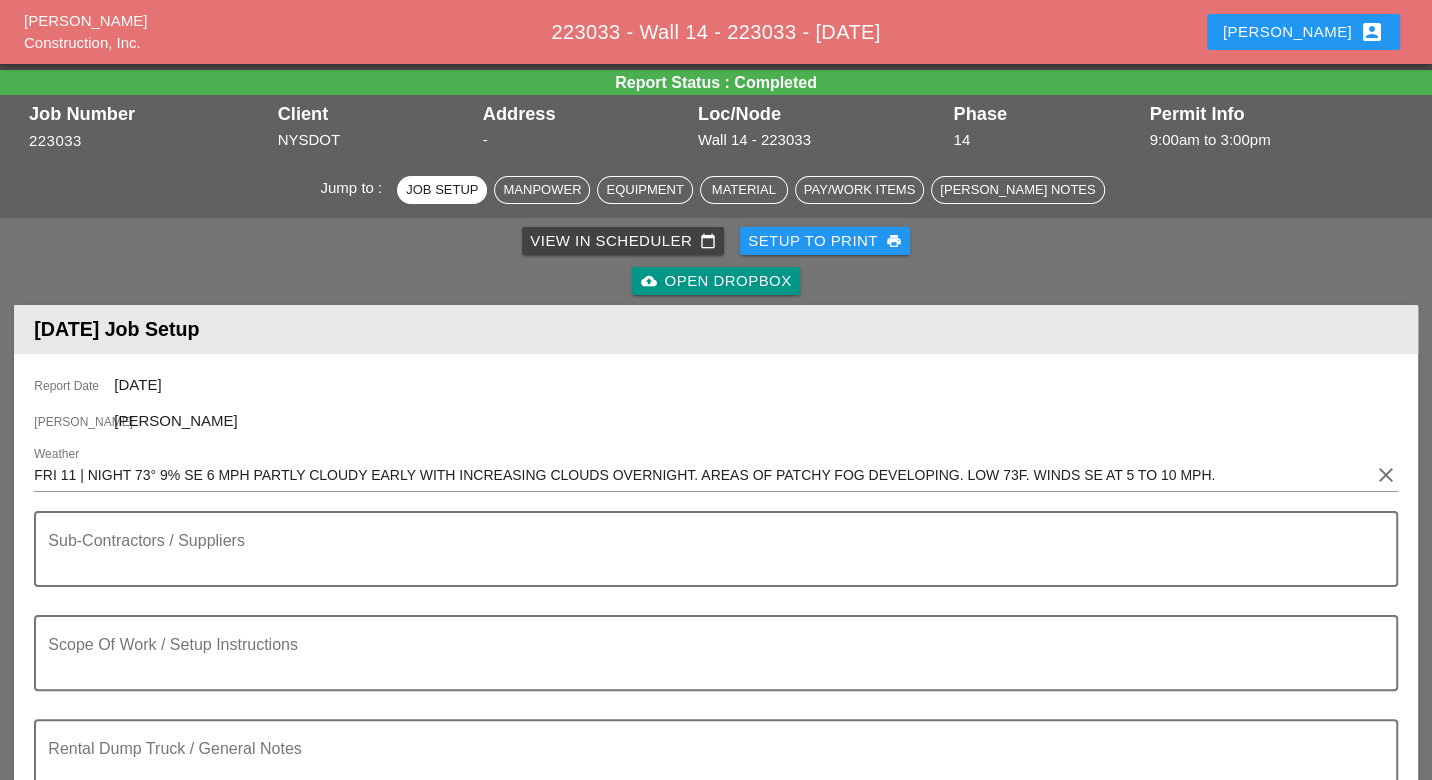 scroll, scrollTop: 0, scrollLeft: 0, axis: both 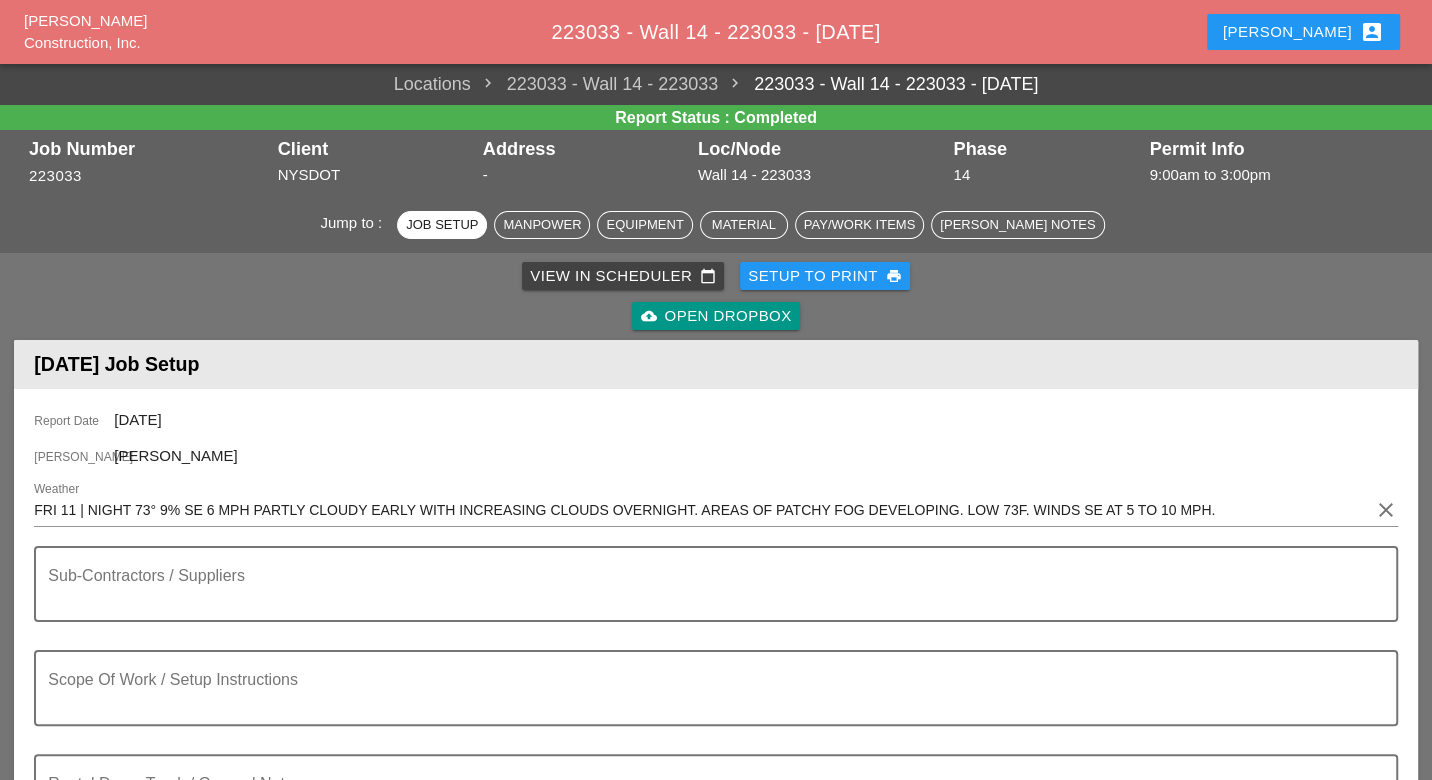 click on "View in Scheduler calendar_today" at bounding box center [623, 276] 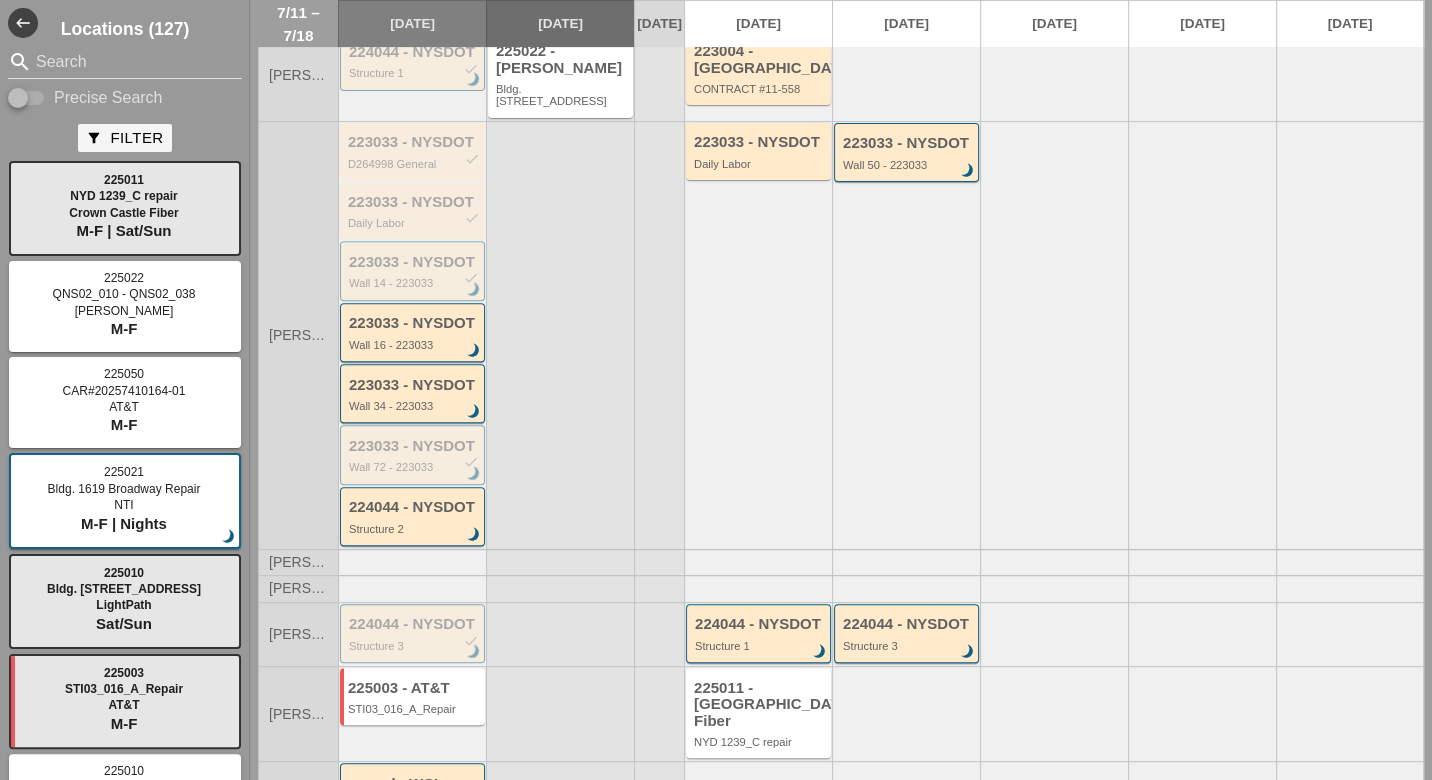 scroll, scrollTop: 547, scrollLeft: 0, axis: vertical 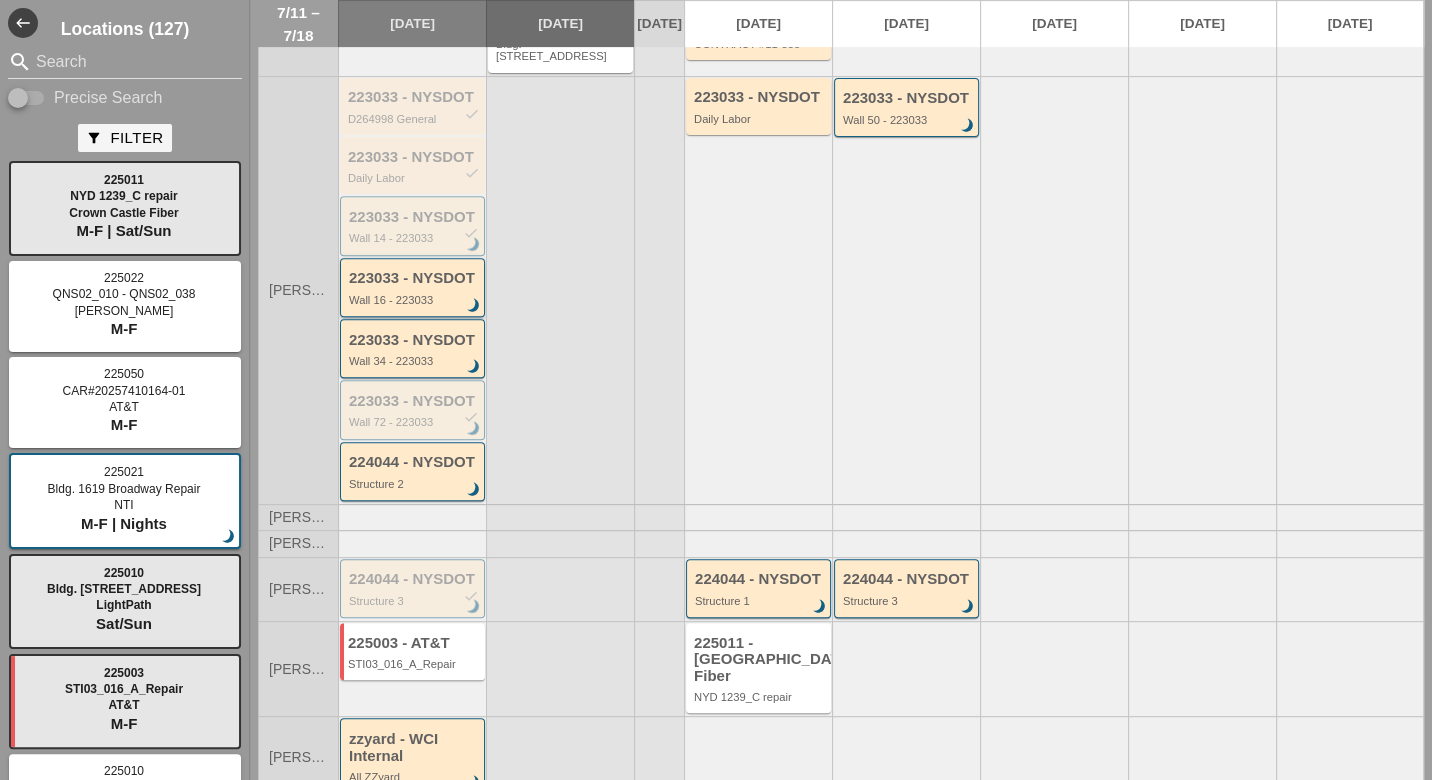 click on "Wall 16 - 223033" at bounding box center [414, 300] 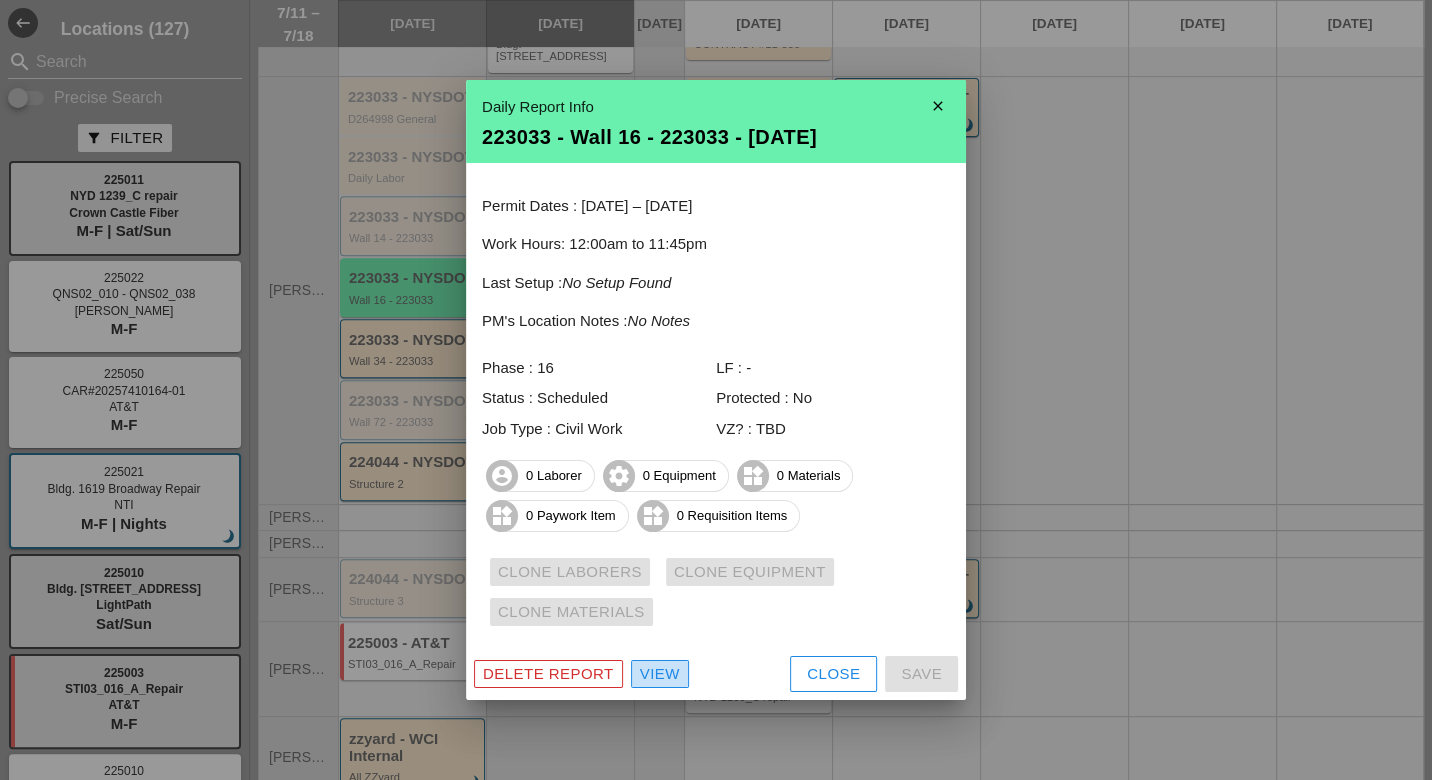 click on "View" at bounding box center [660, 674] 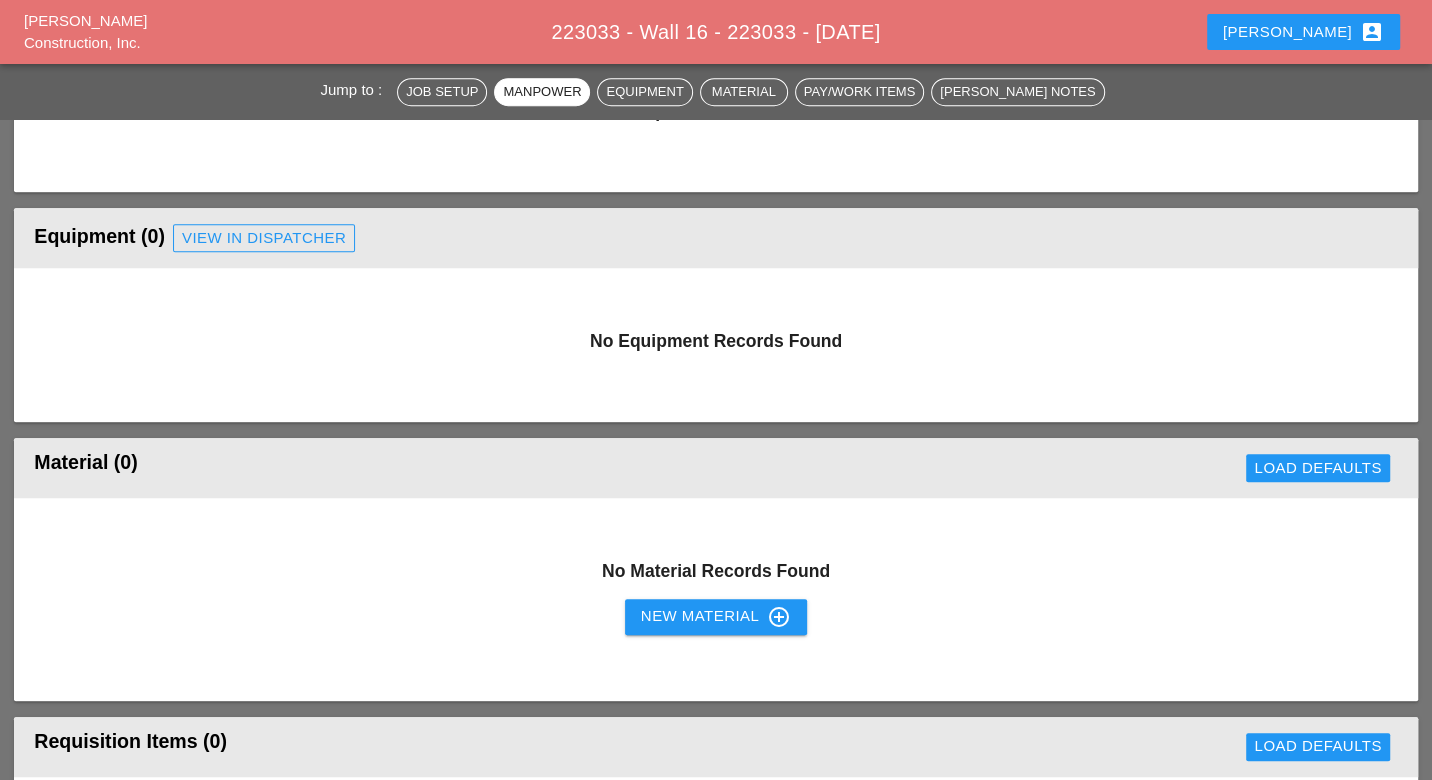 scroll, scrollTop: 1333, scrollLeft: 0, axis: vertical 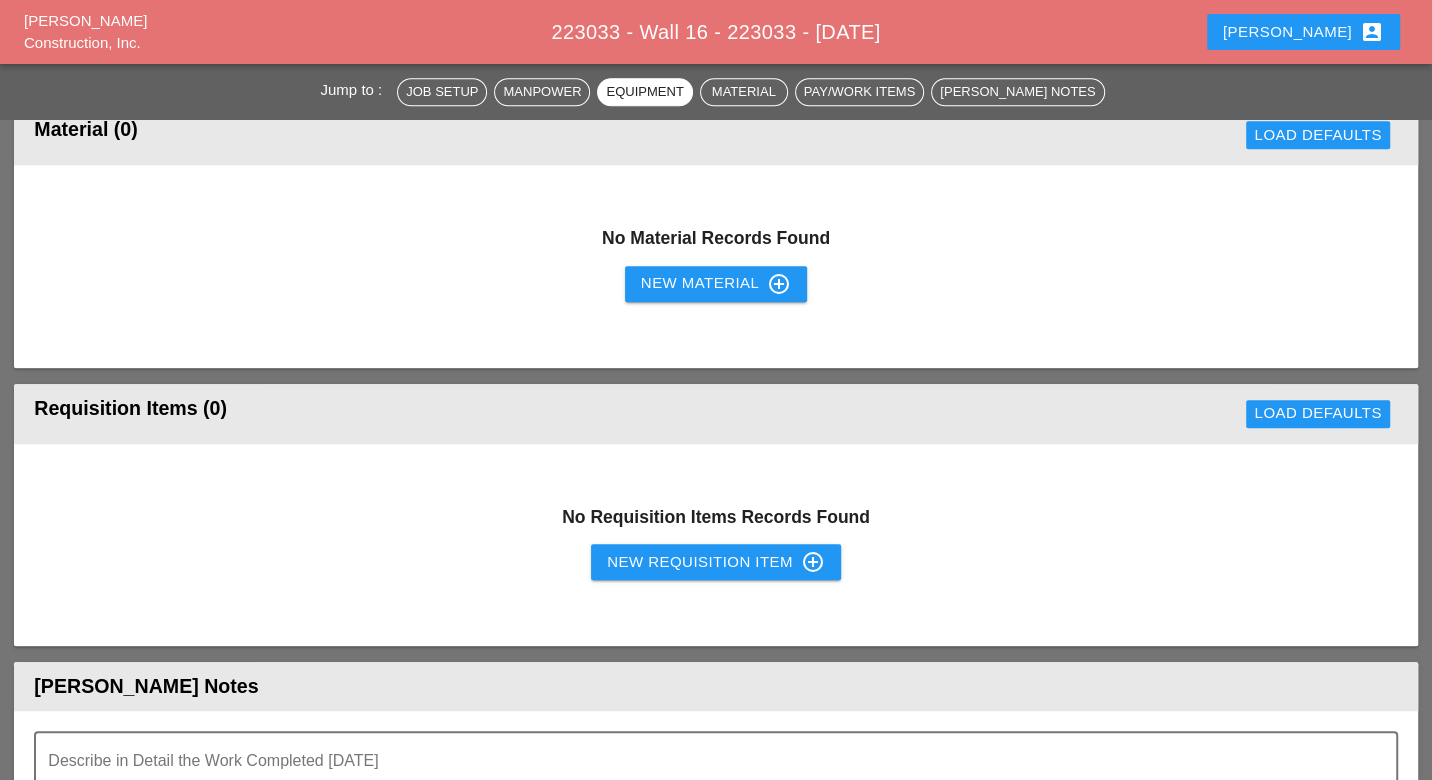 click on "New Requisition Item control_point" at bounding box center (716, 562) 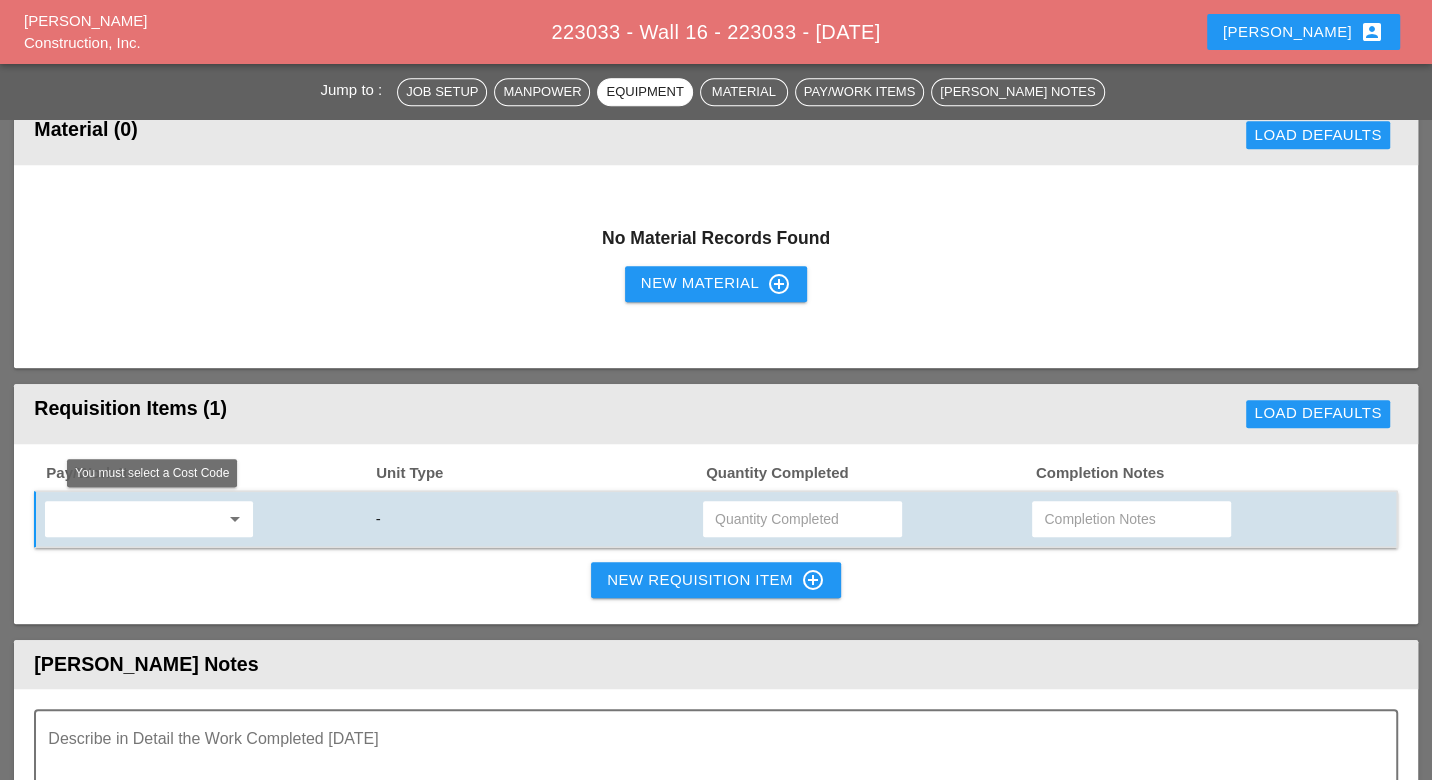 click at bounding box center [135, 519] 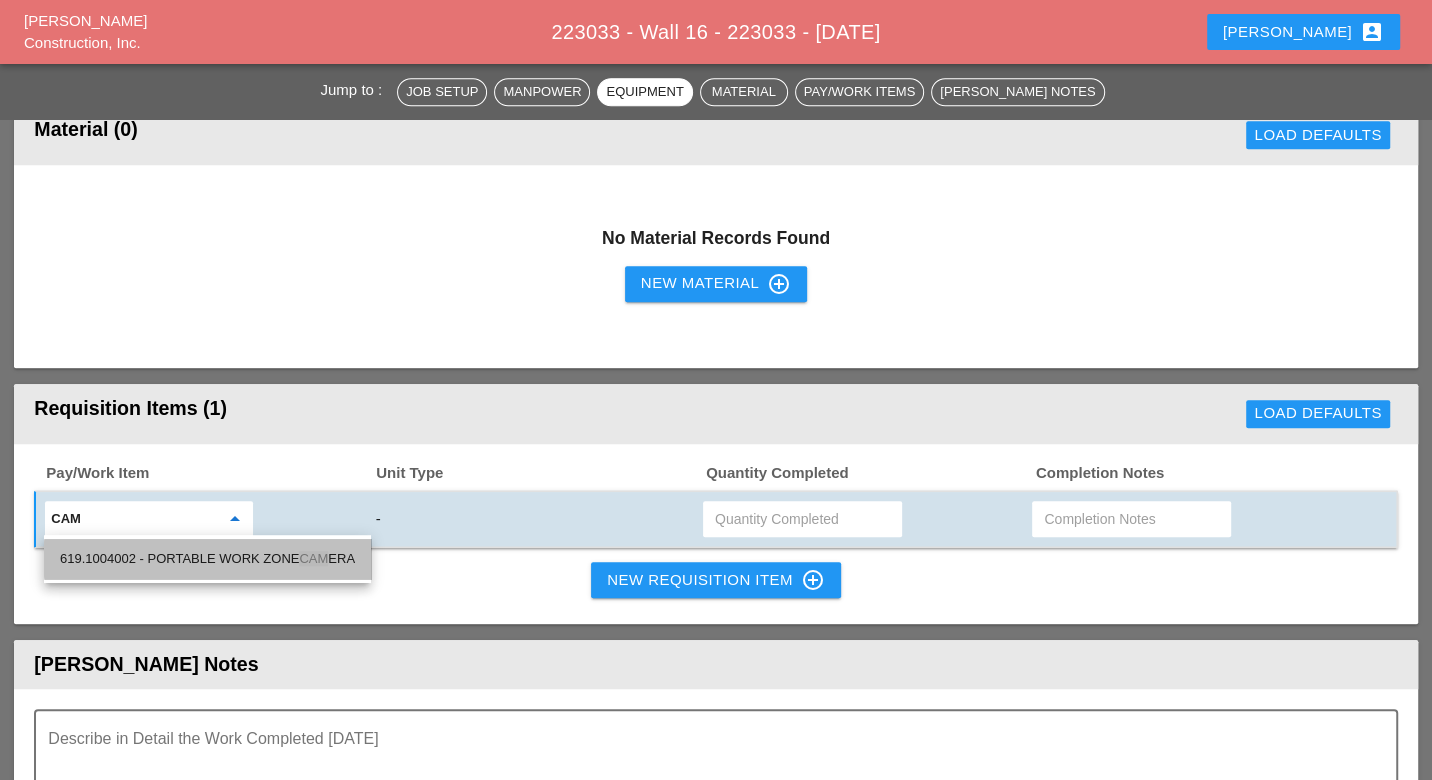 drag, startPoint x: 250, startPoint y: 558, endPoint x: 461, endPoint y: 567, distance: 211.19185 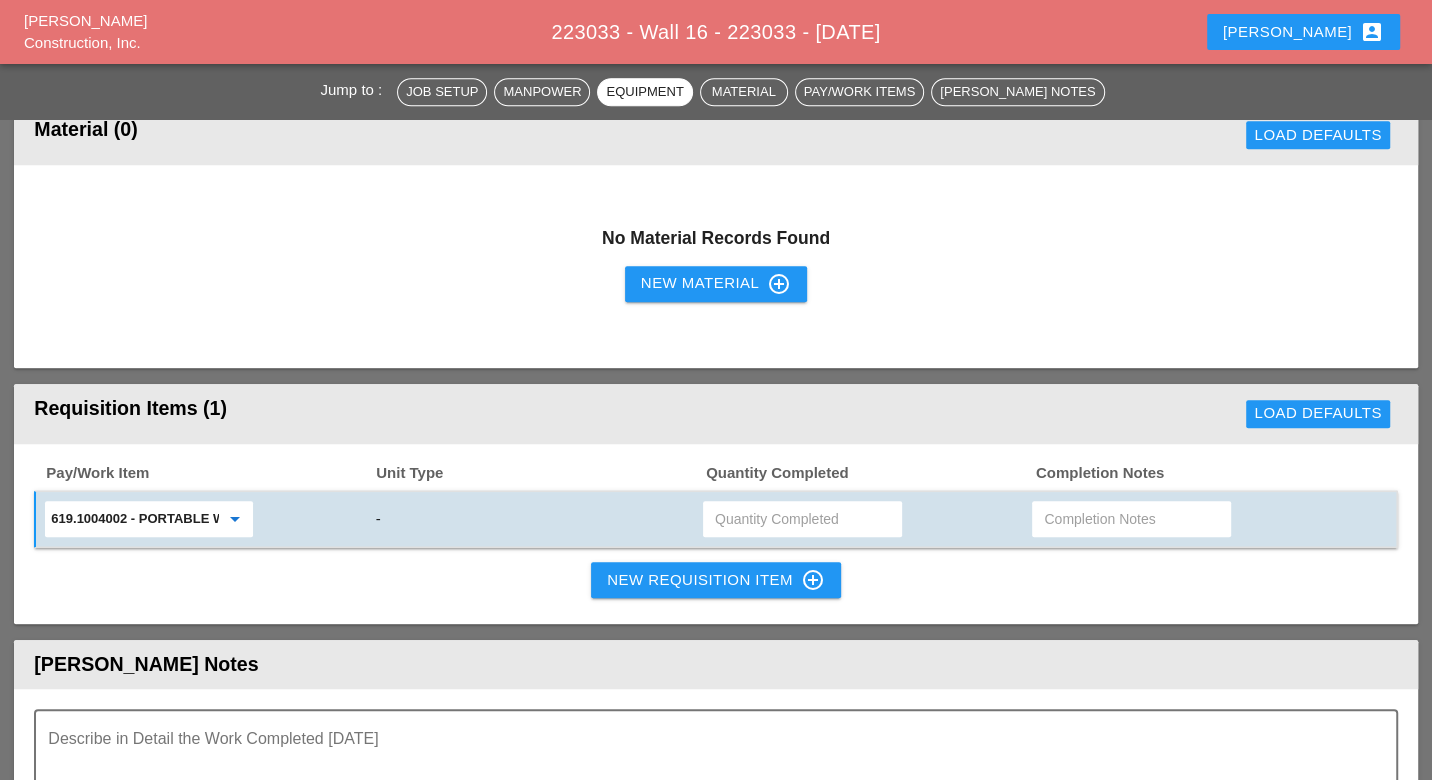 type on "619.1004002 - PORTABLE WORK ZONE CAMERA" 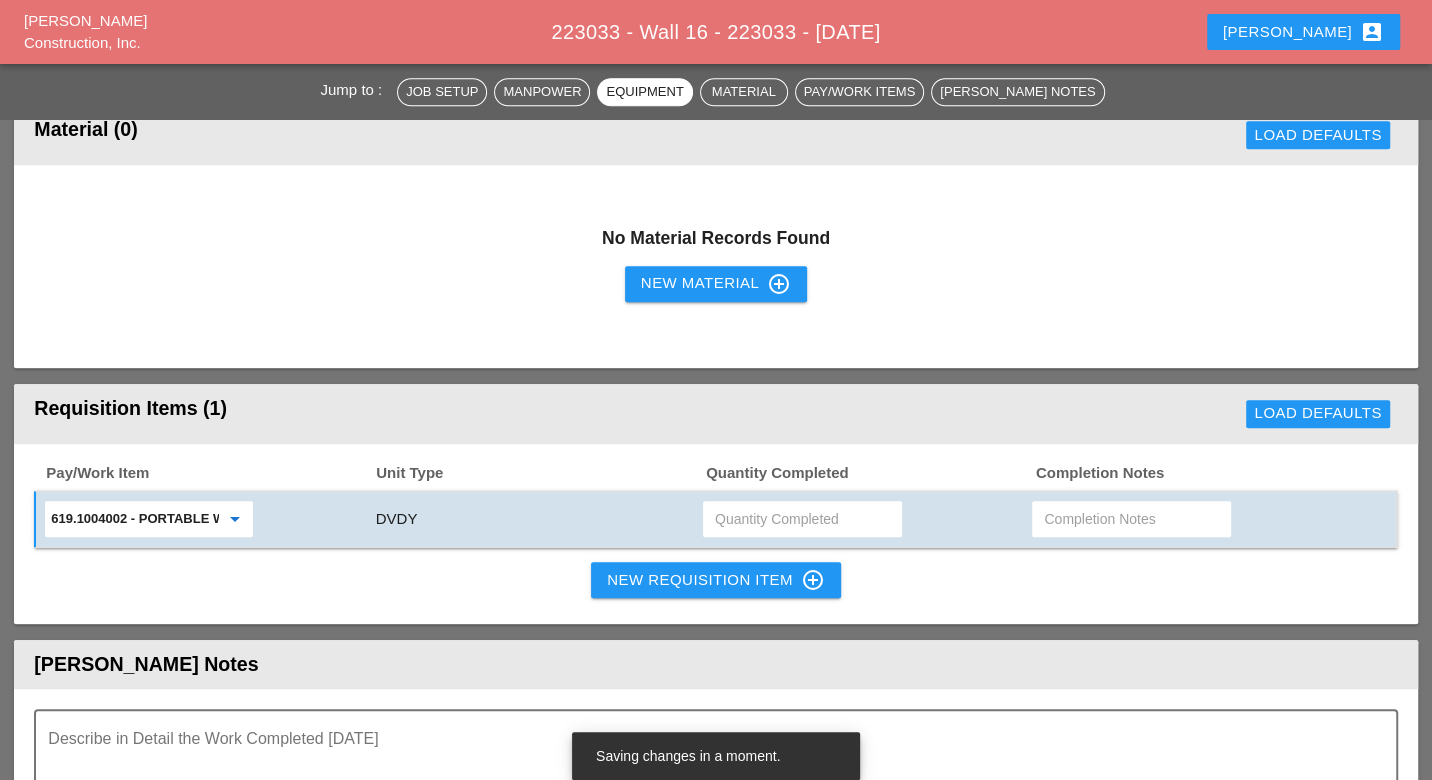 click at bounding box center (802, 519) 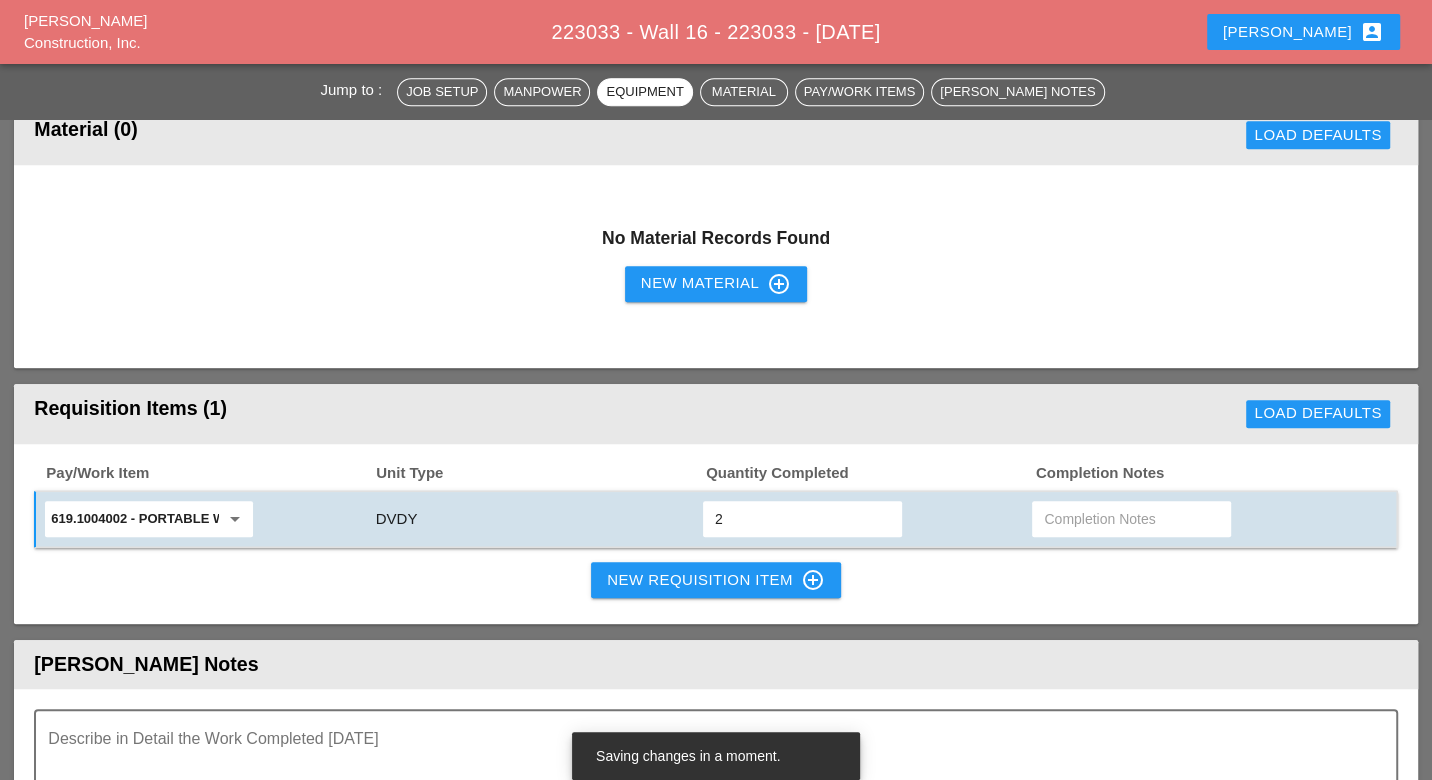 type on "2" 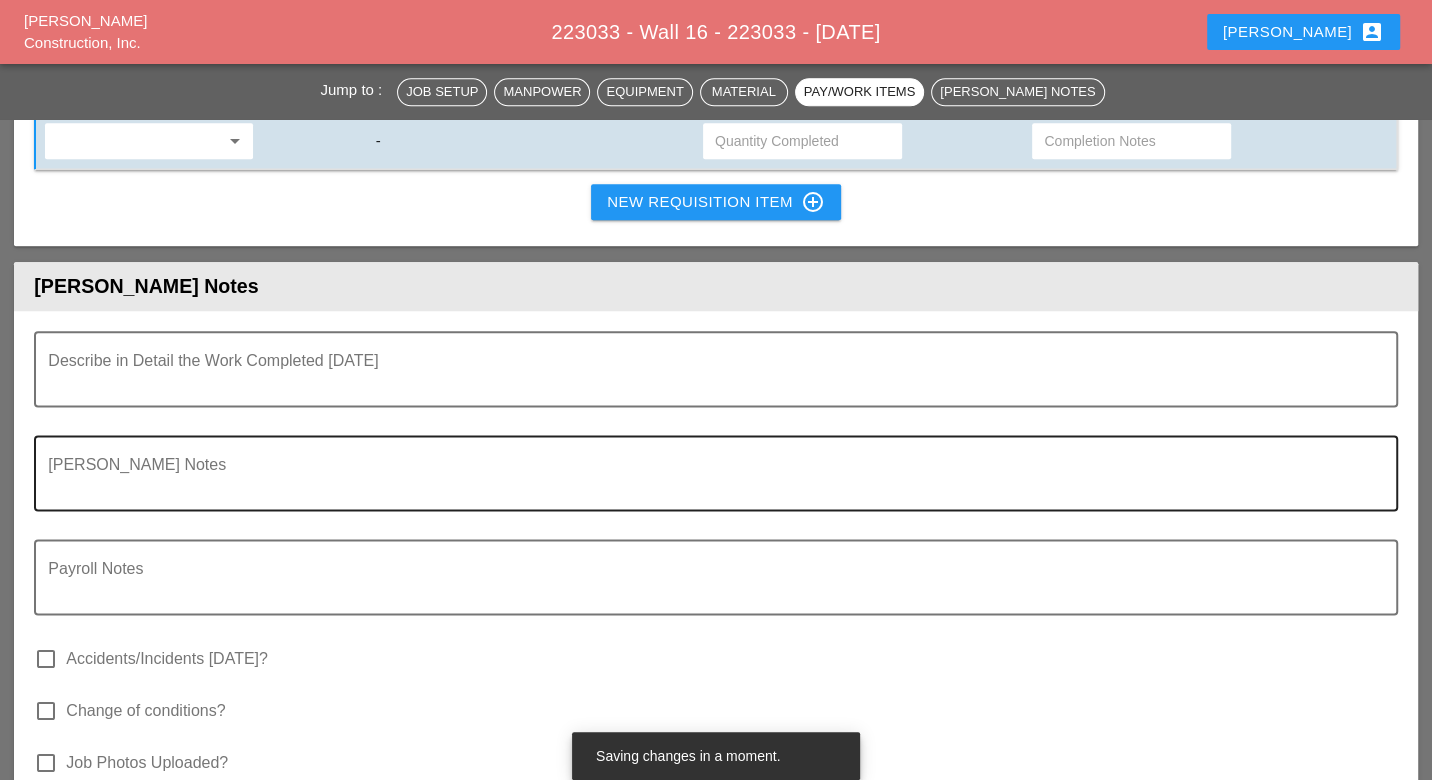 scroll, scrollTop: 1888, scrollLeft: 0, axis: vertical 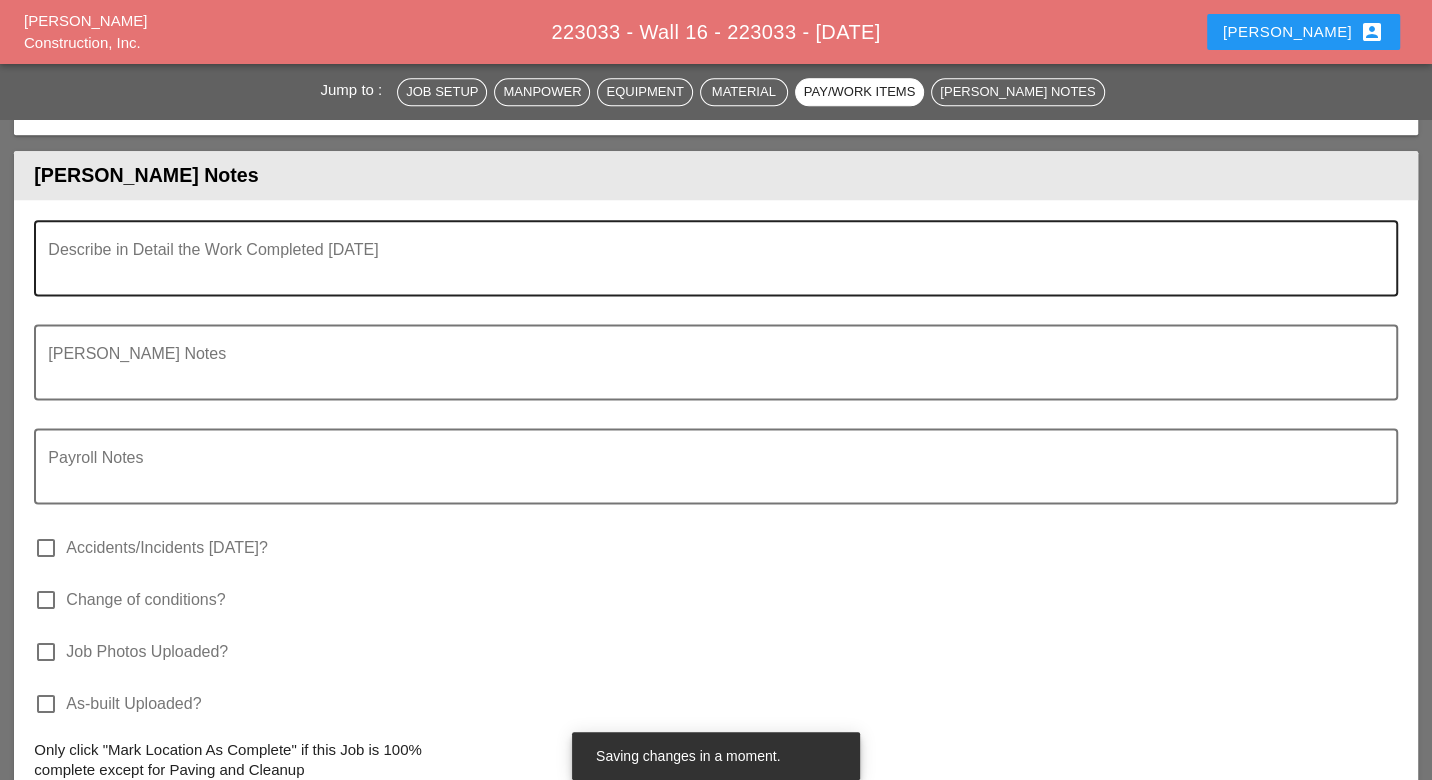 click at bounding box center (707, 270) 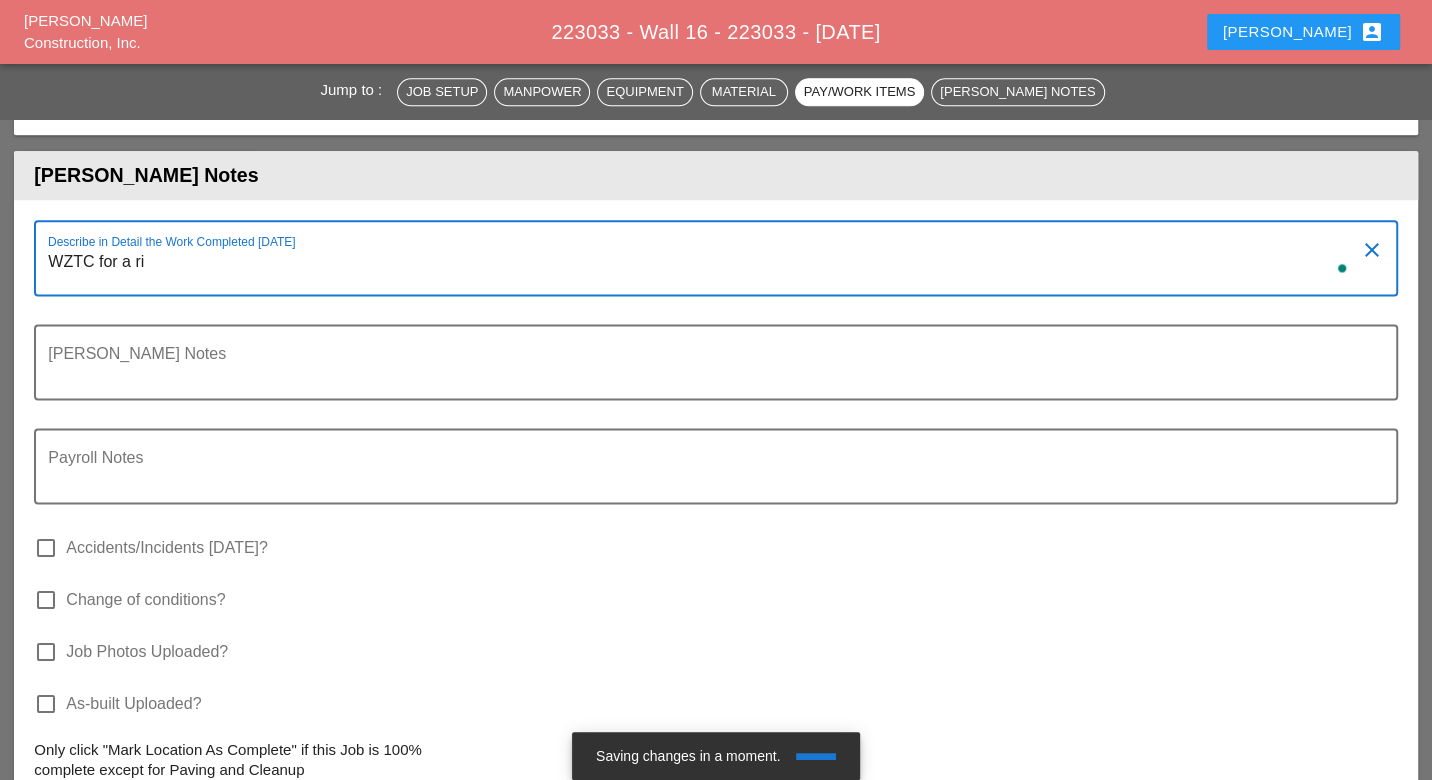 type on "WZTC for a rif" 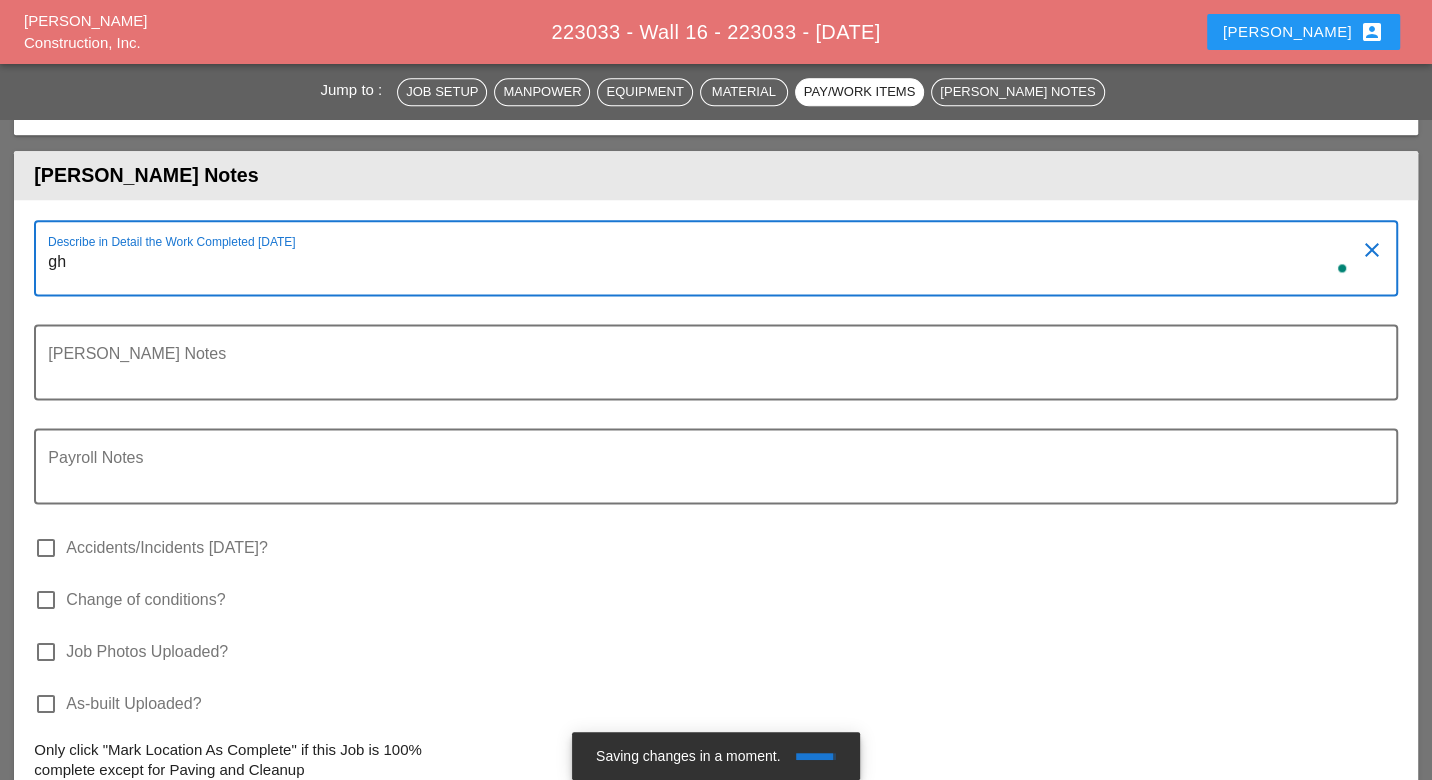 type on "g" 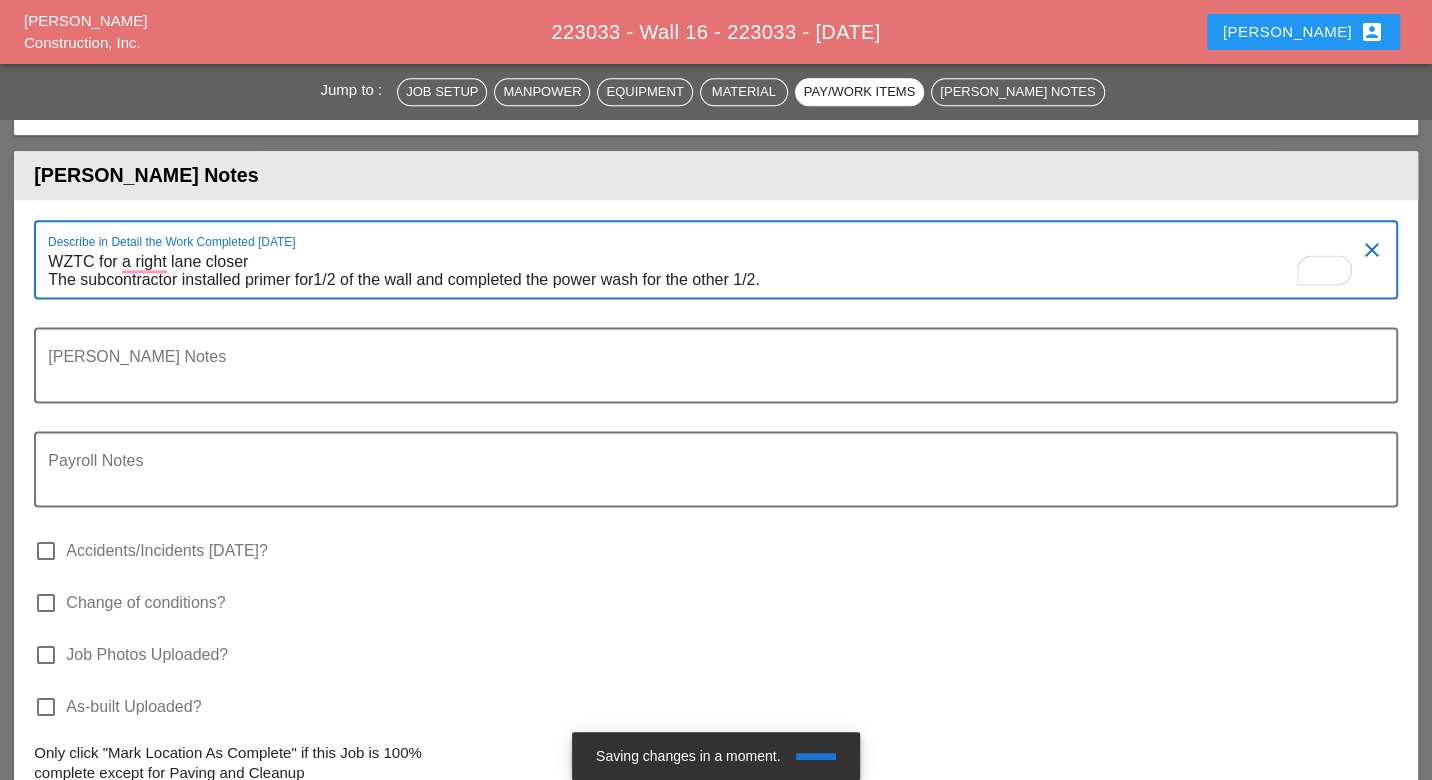 click on "WZTC for a right lane closer
The subcontractor installed primer for1/2 of the wall and completed the power wash for the other 1/2." at bounding box center (707, 271) 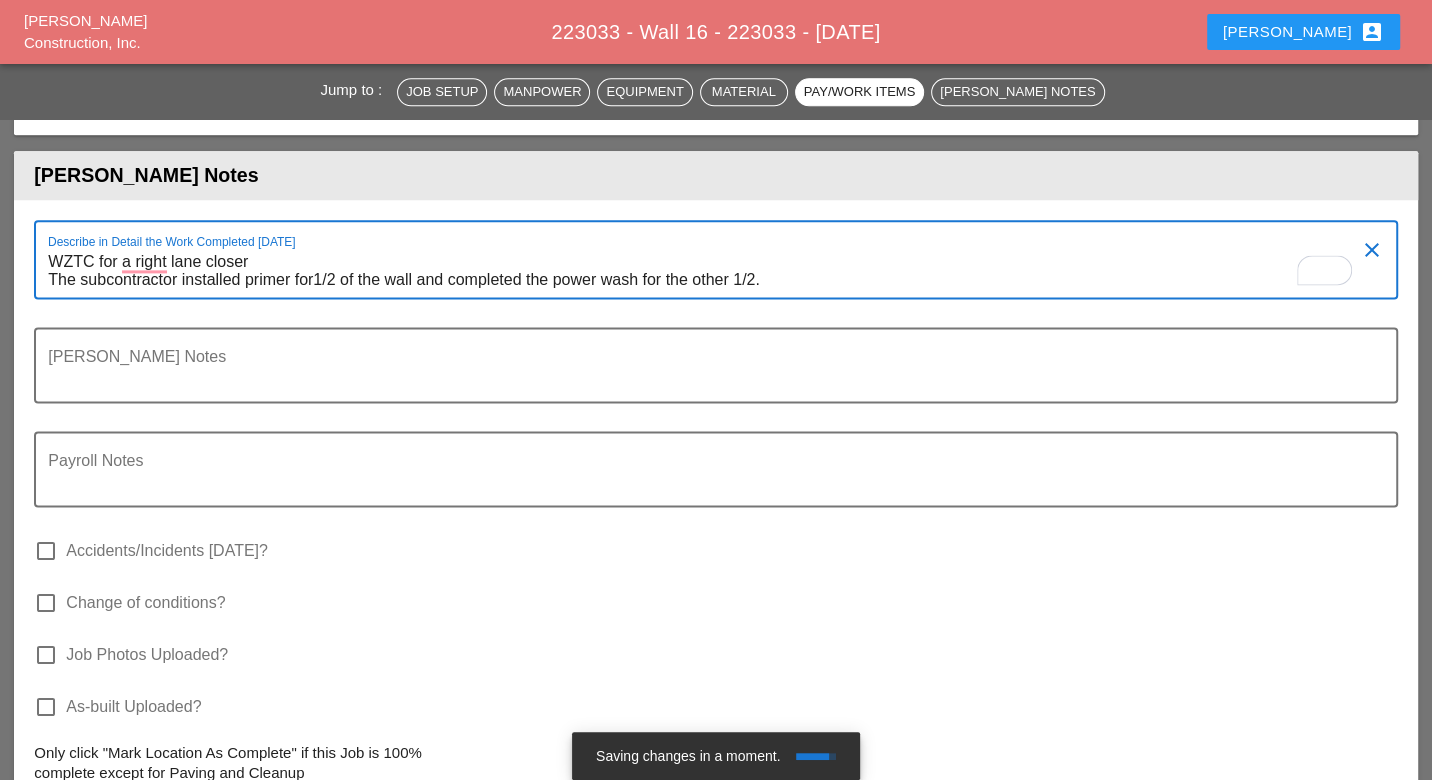 drag, startPoint x: 753, startPoint y: 273, endPoint x: 734, endPoint y: 274, distance: 19.026299 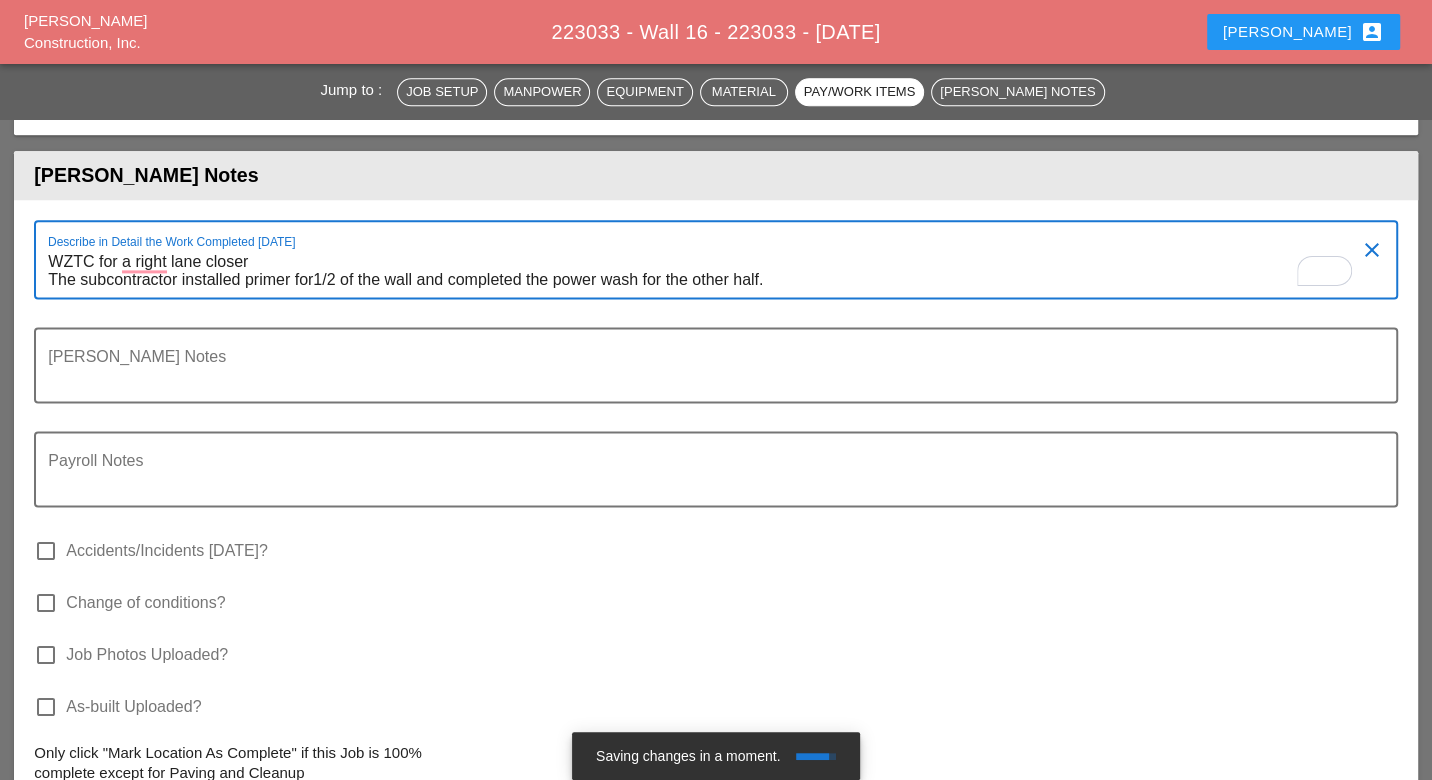 drag, startPoint x: 927, startPoint y: 274, endPoint x: 900, endPoint y: 272, distance: 27.073973 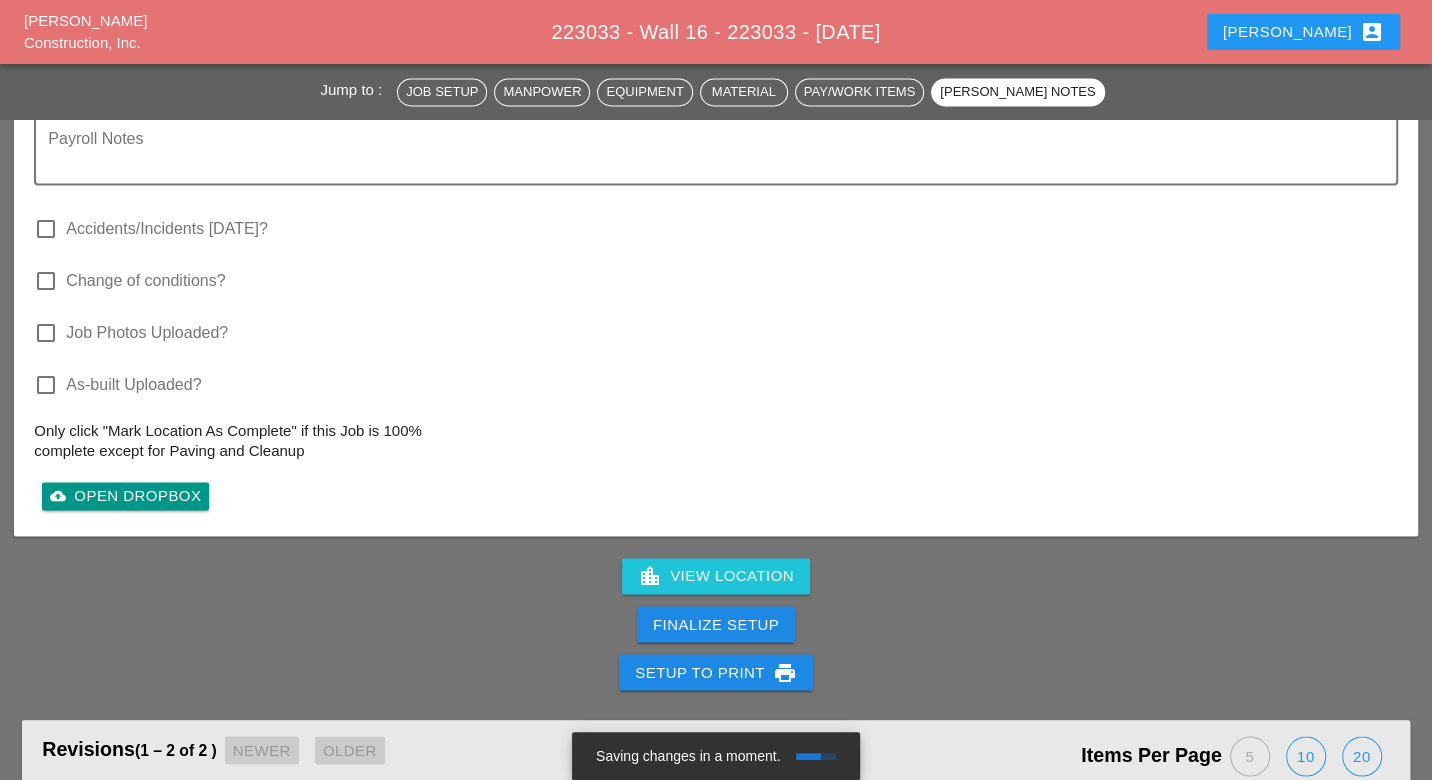 scroll, scrollTop: 2222, scrollLeft: 0, axis: vertical 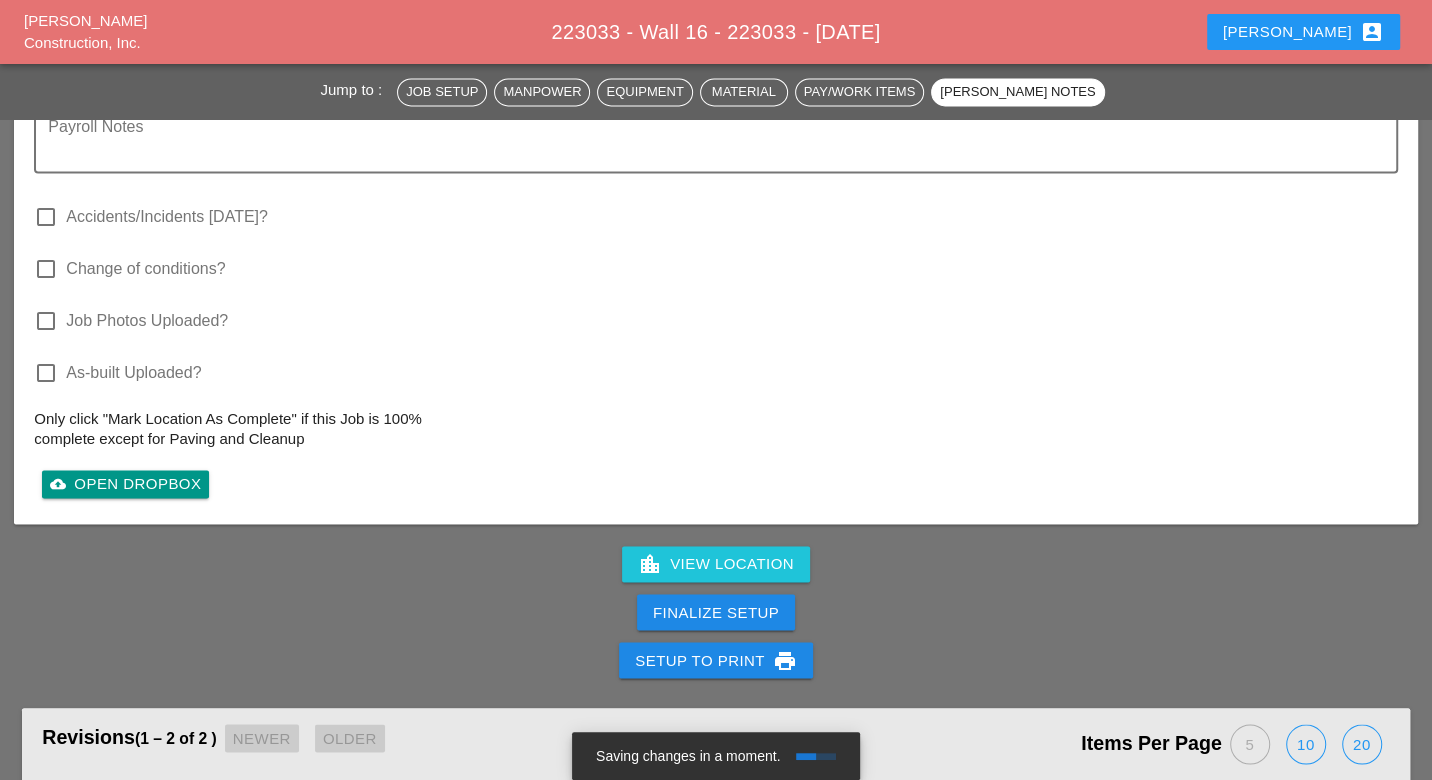 type on "WZTC for a right lane closer
The subcontractor installed primer for1/2 of the wall and completed the power wash for the other half." 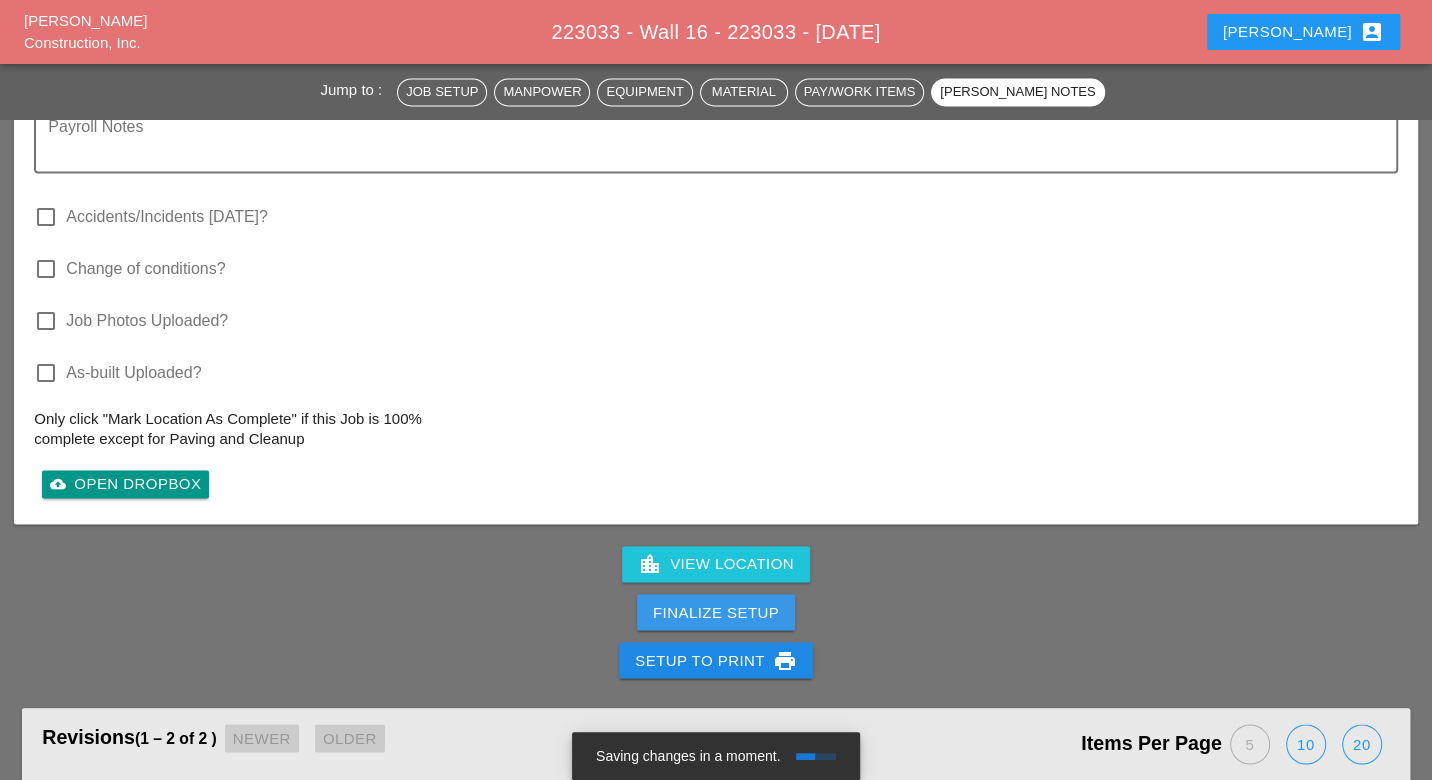 click on "Finalize Setup" at bounding box center [716, 612] 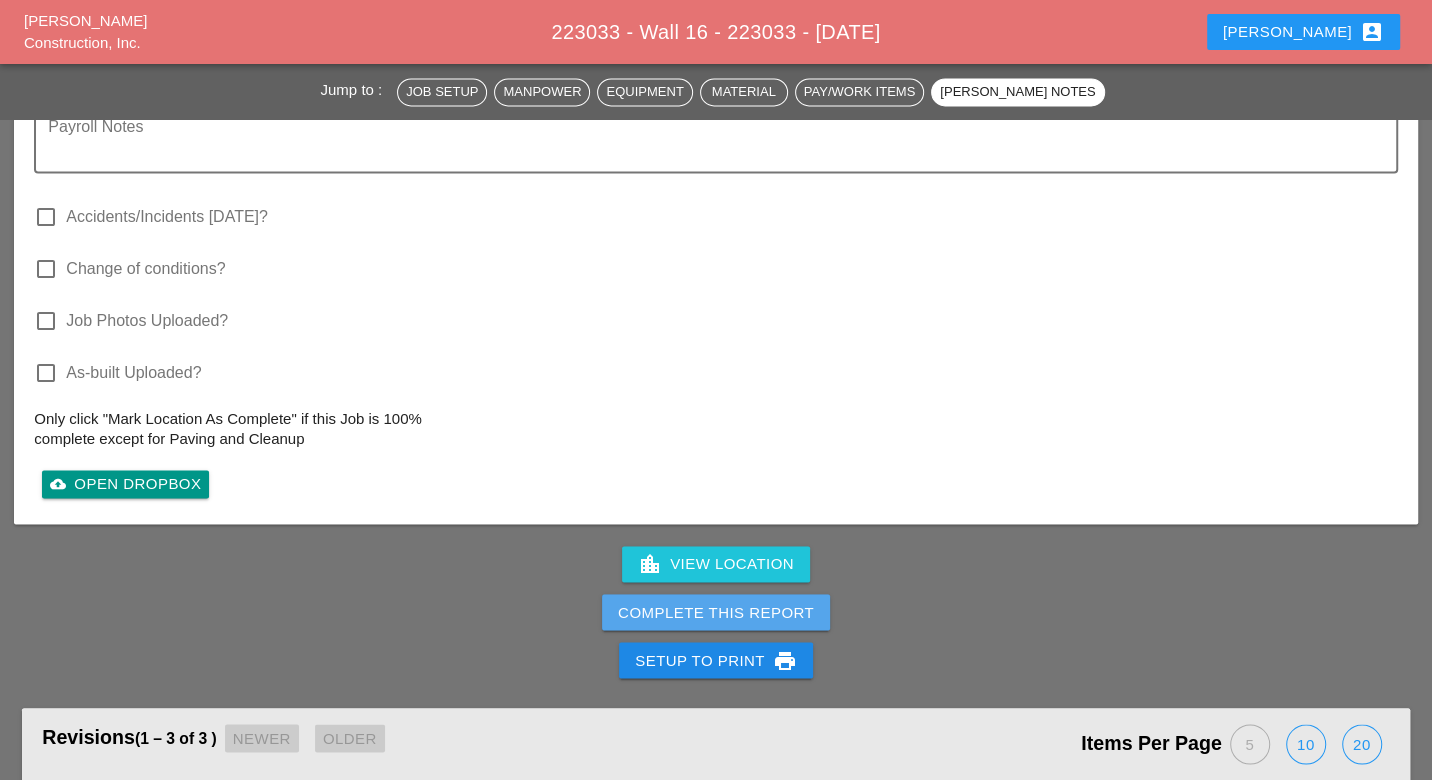 click on "Complete This Report" at bounding box center [716, 612] 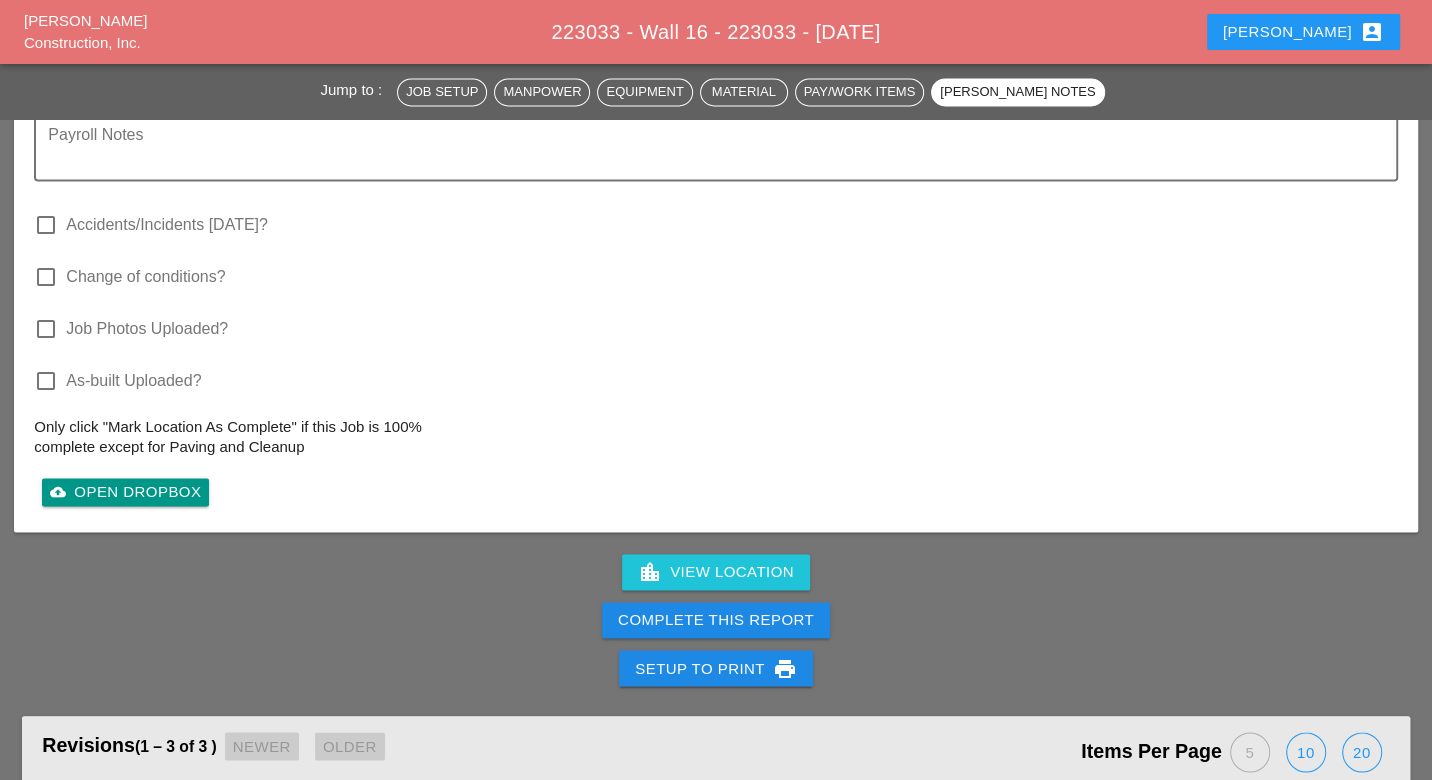 scroll, scrollTop: 2222, scrollLeft: 0, axis: vertical 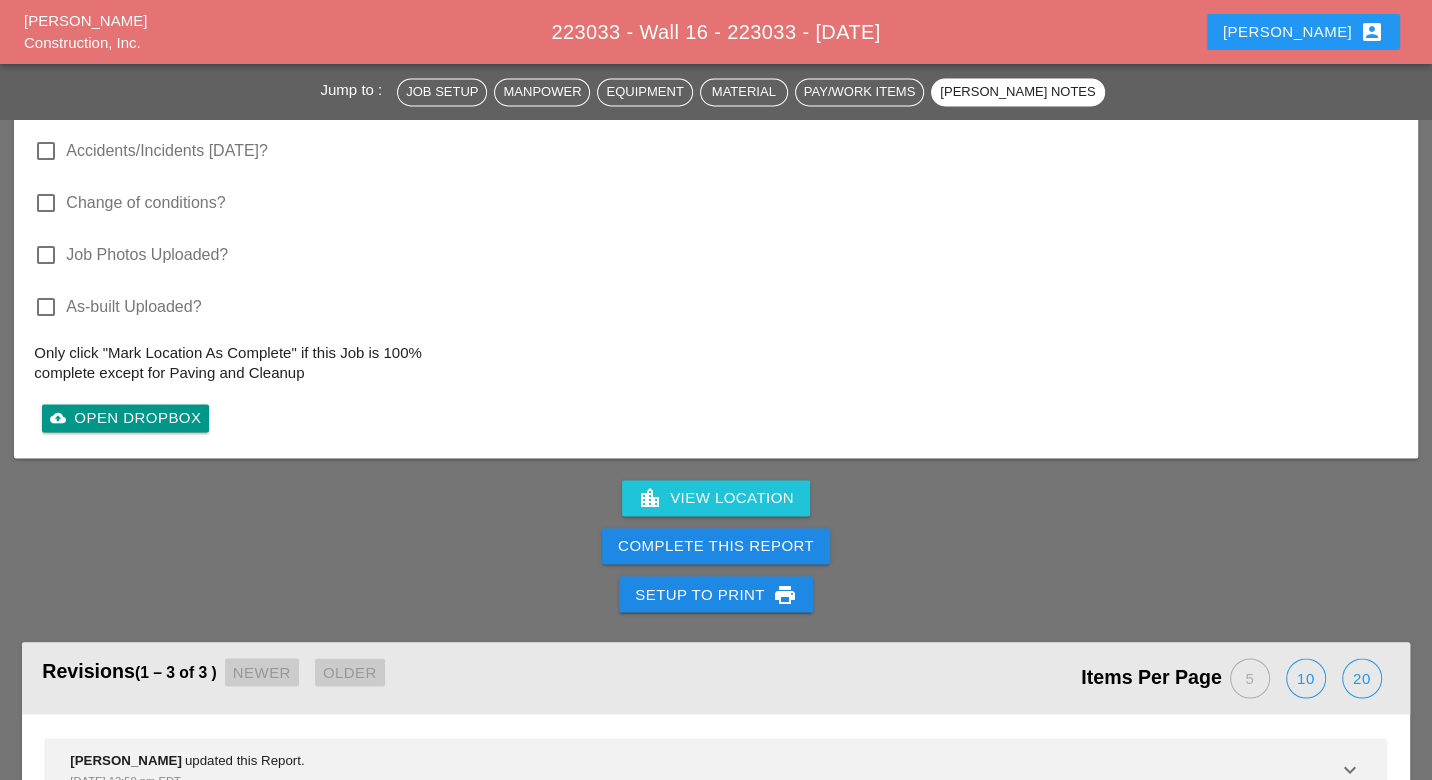 click on "Complete This Report" at bounding box center [716, 546] 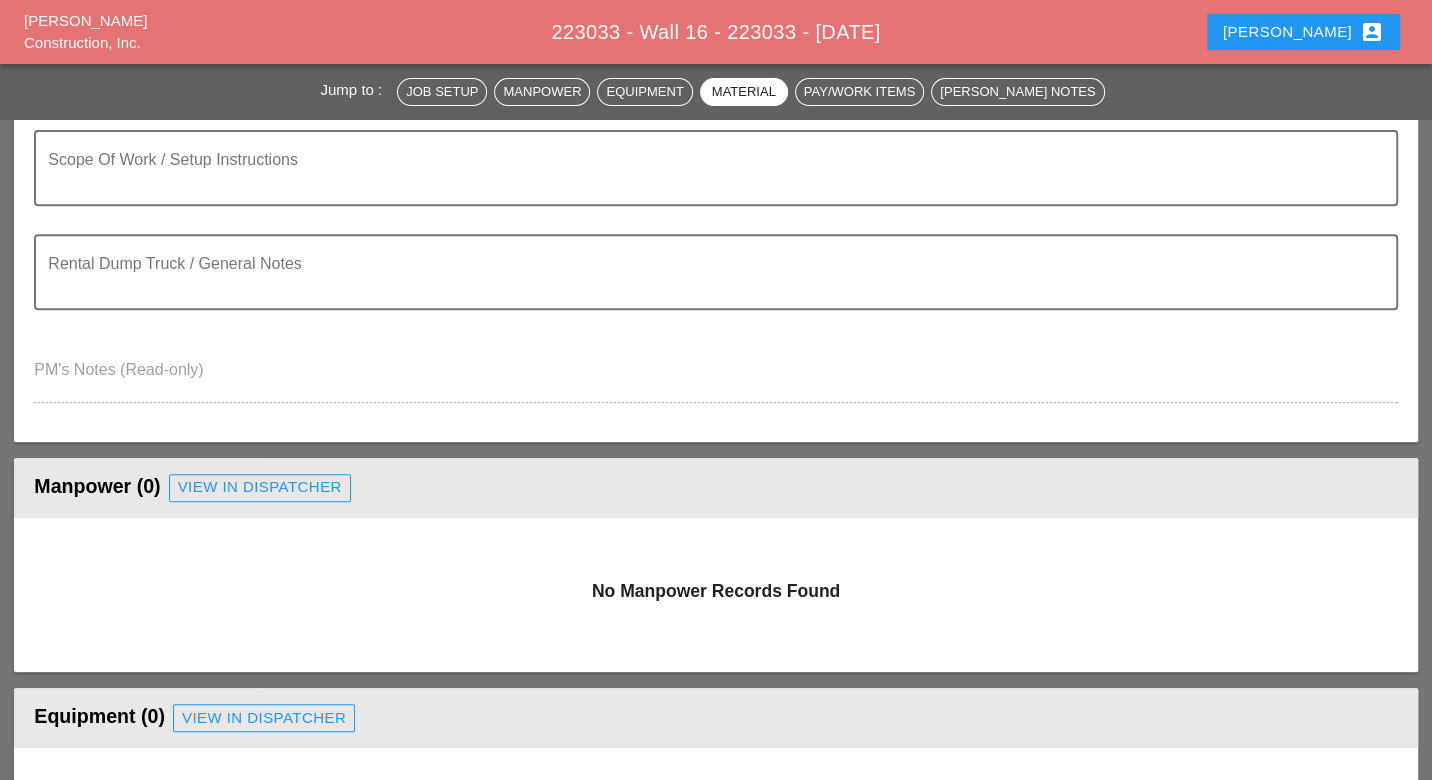 scroll, scrollTop: 0, scrollLeft: 0, axis: both 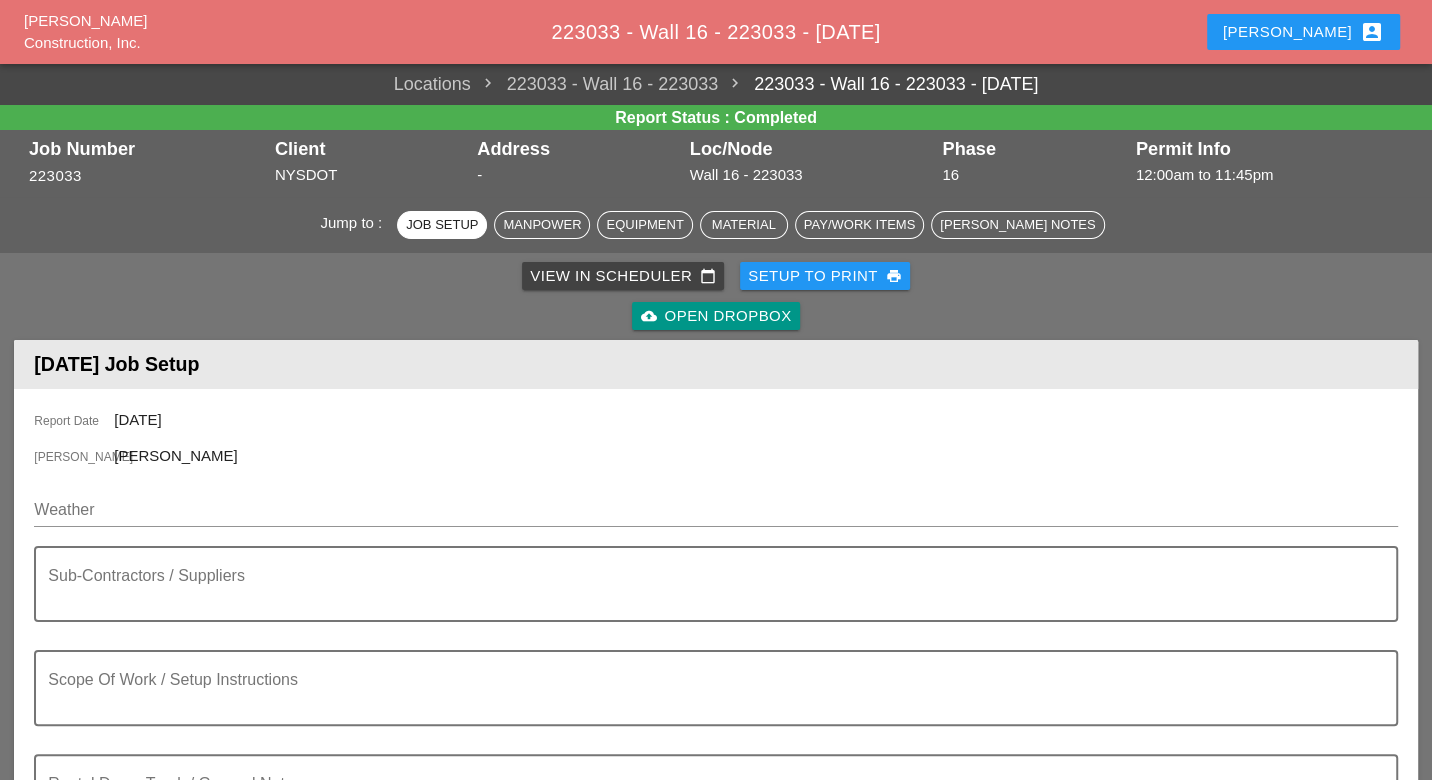 click on "View in Scheduler calendar_today" at bounding box center [623, 276] 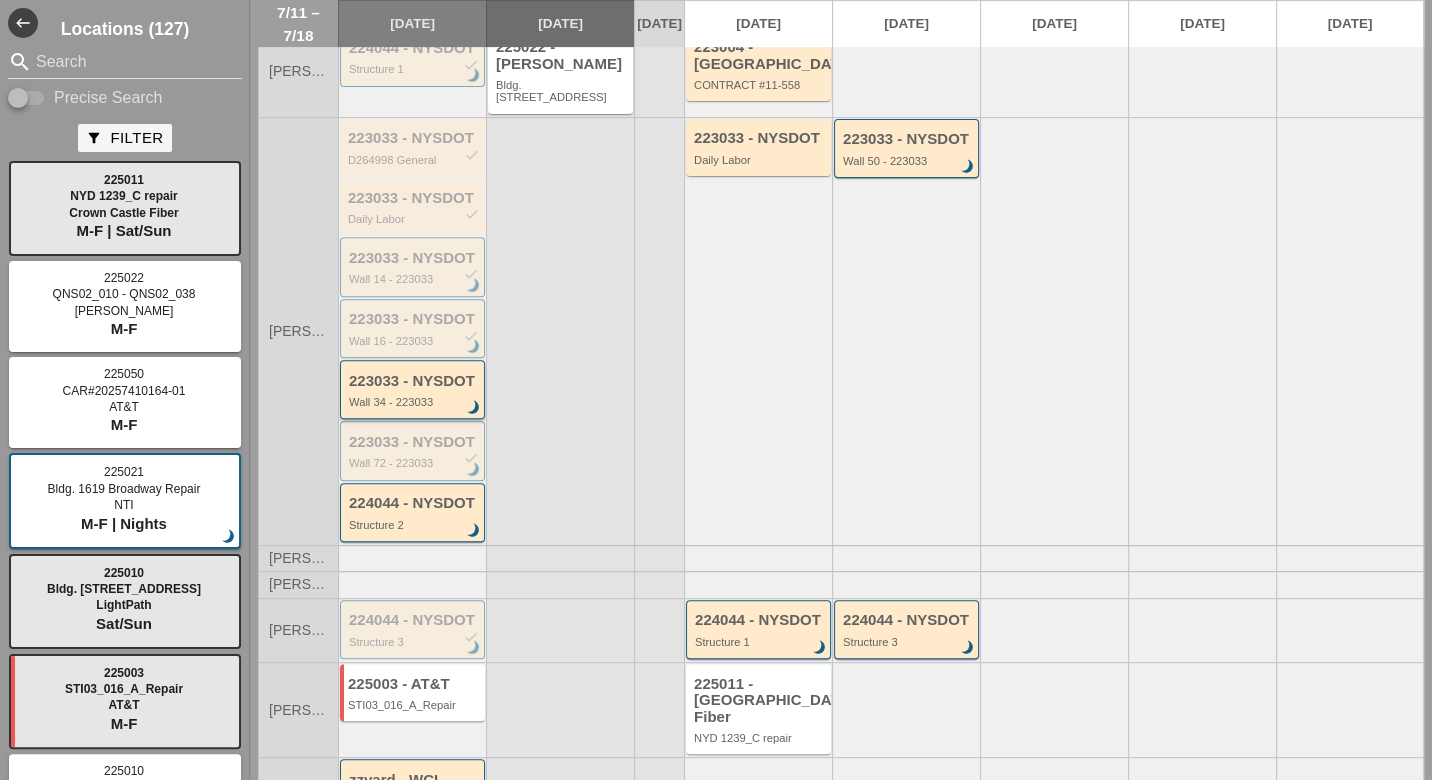 scroll, scrollTop: 547, scrollLeft: 0, axis: vertical 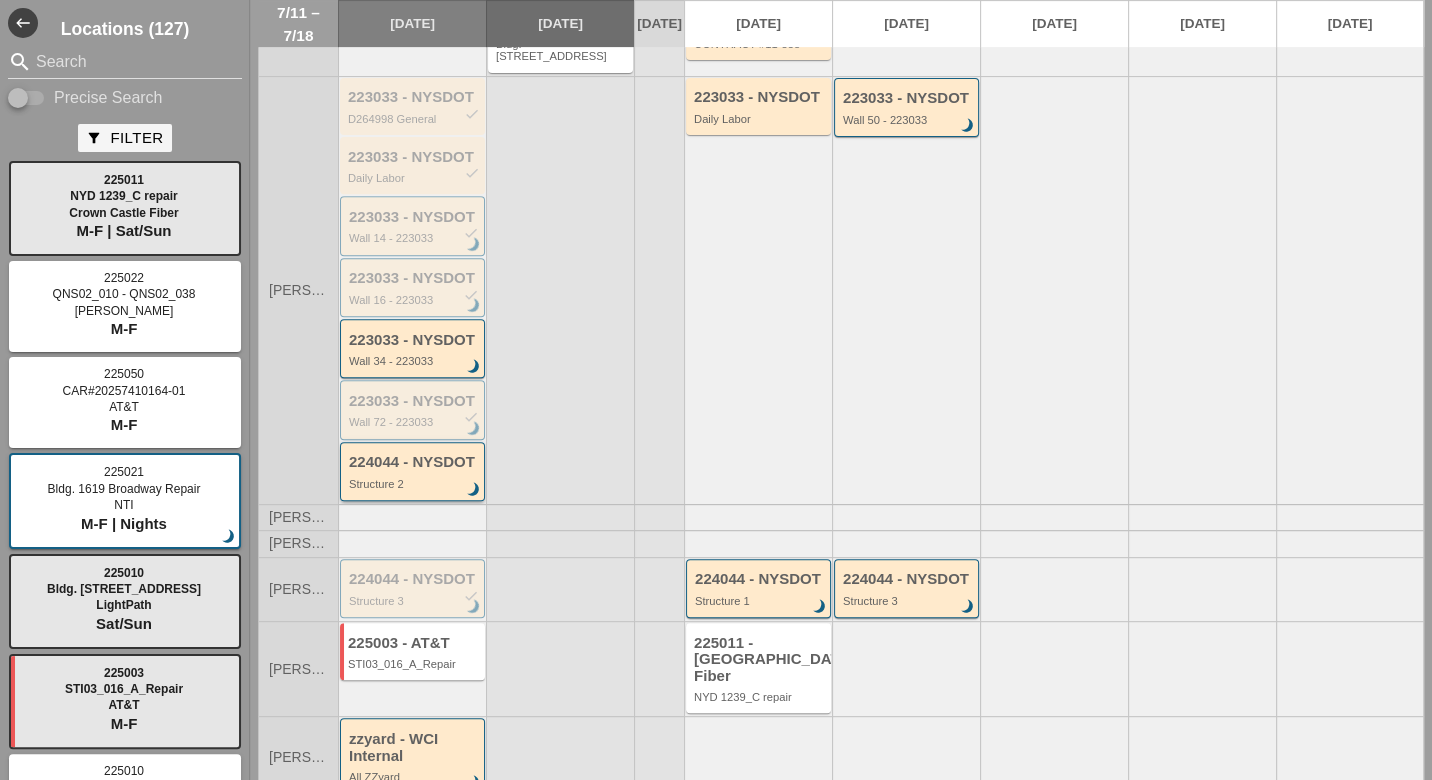 click on "224044 - NYSDOT  Structure 2 brightness_3" at bounding box center (414, 472) 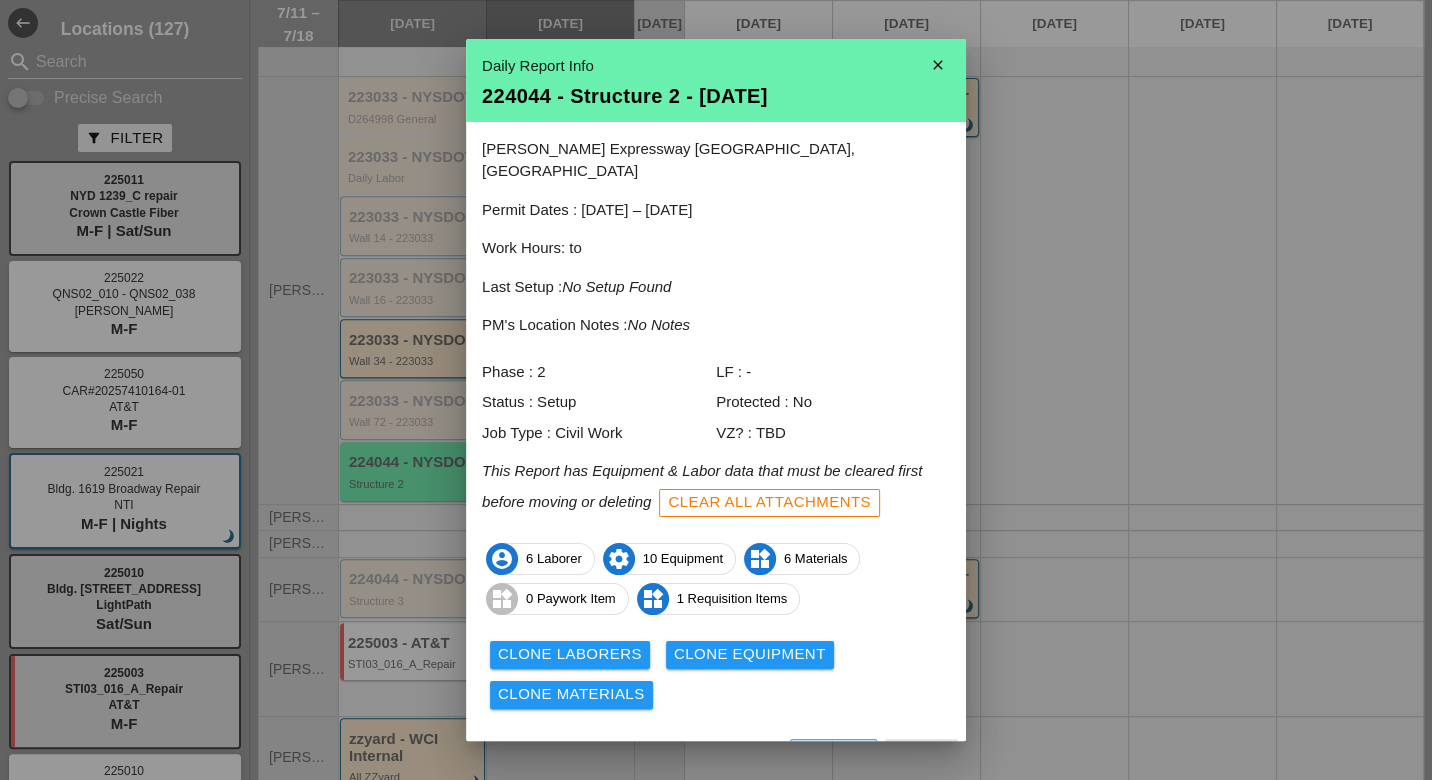 drag, startPoint x: 659, startPoint y: 721, endPoint x: 697, endPoint y: 581, distance: 145.0655 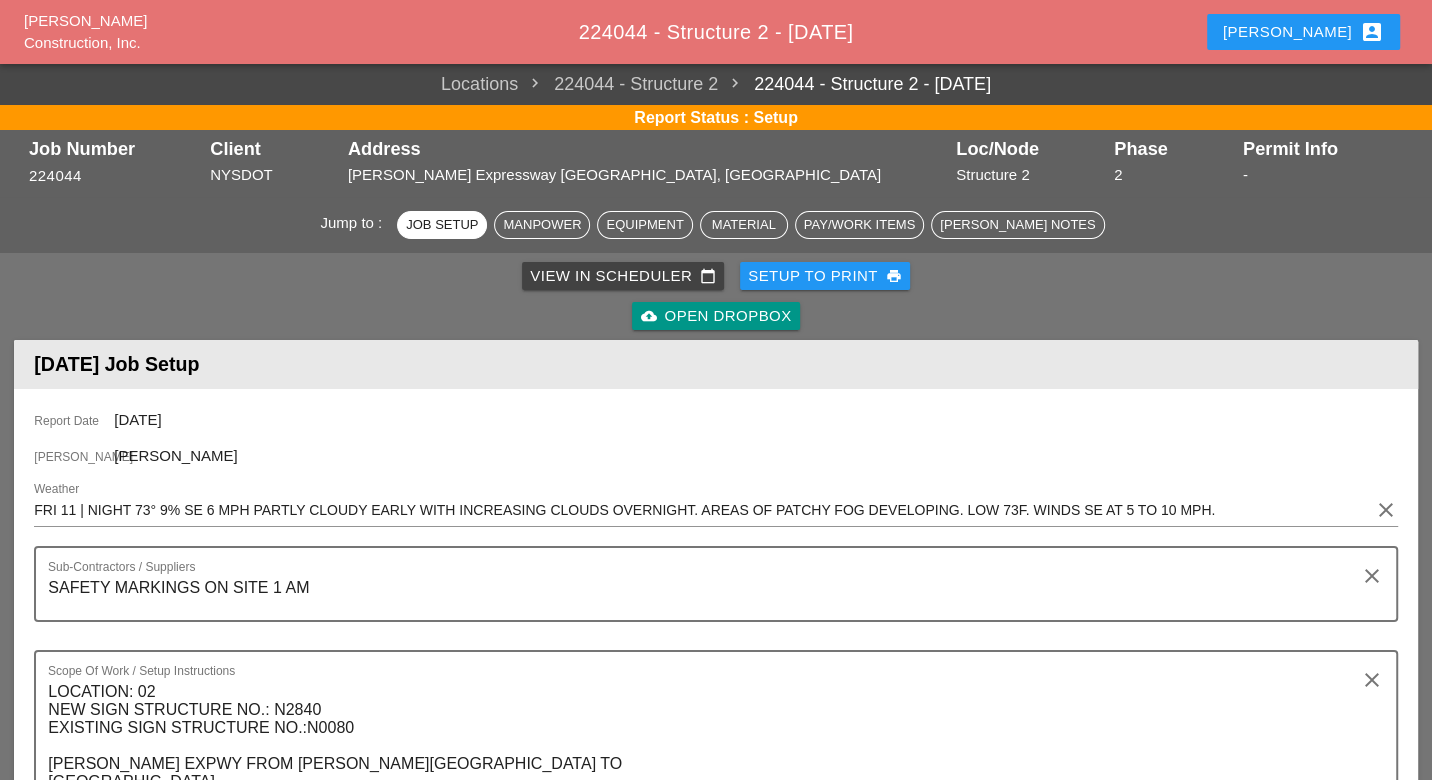 scroll, scrollTop: 1000, scrollLeft: 0, axis: vertical 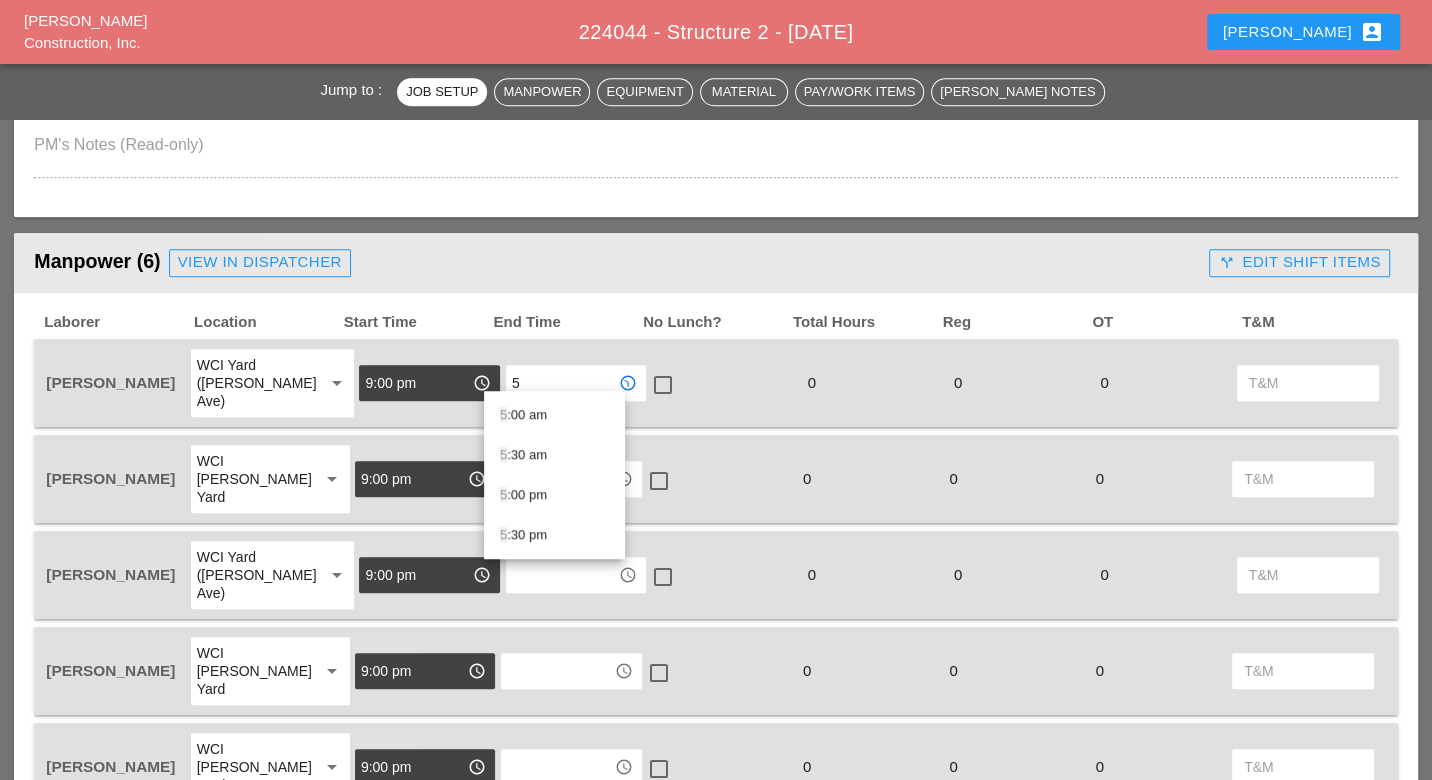 click on "5 :00 am" at bounding box center [554, 415] 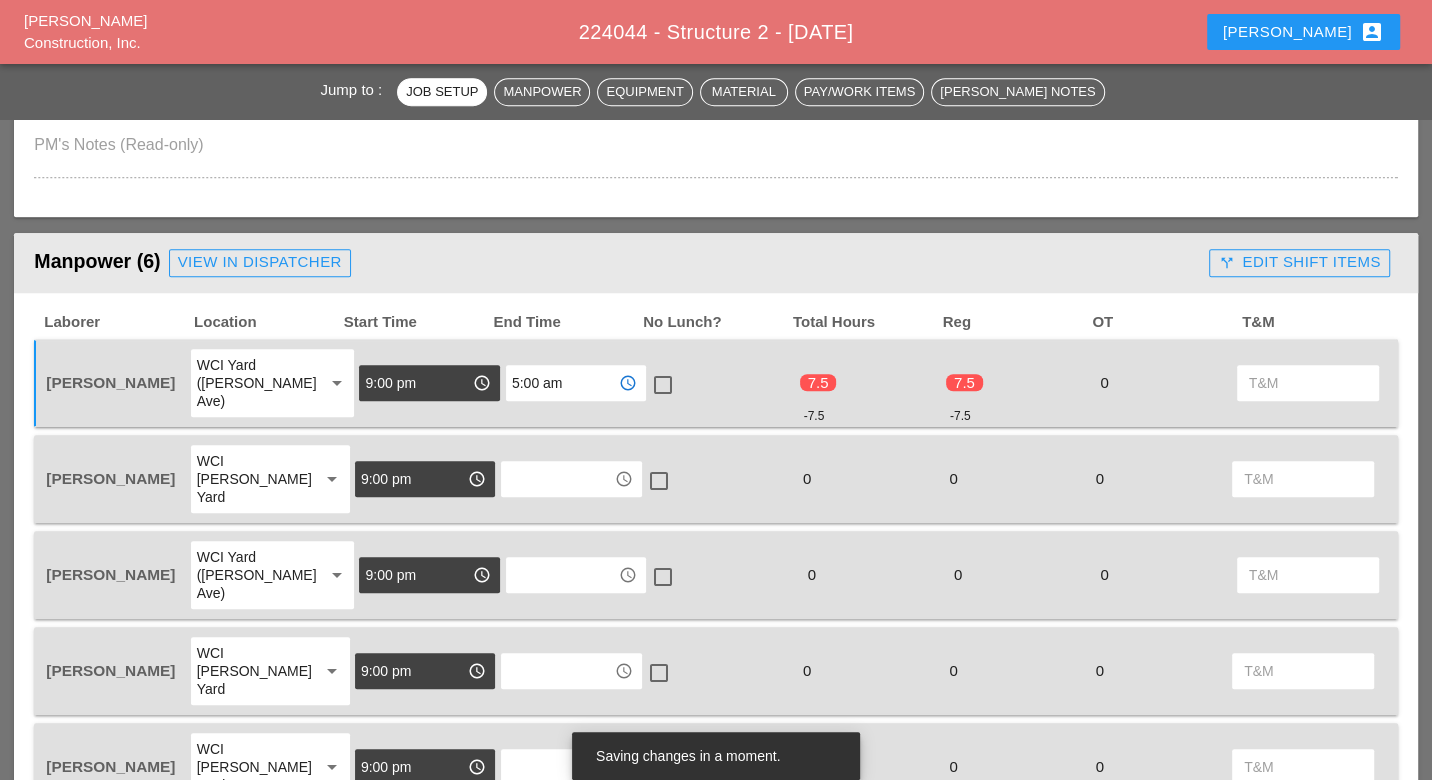 type on "5:00 am" 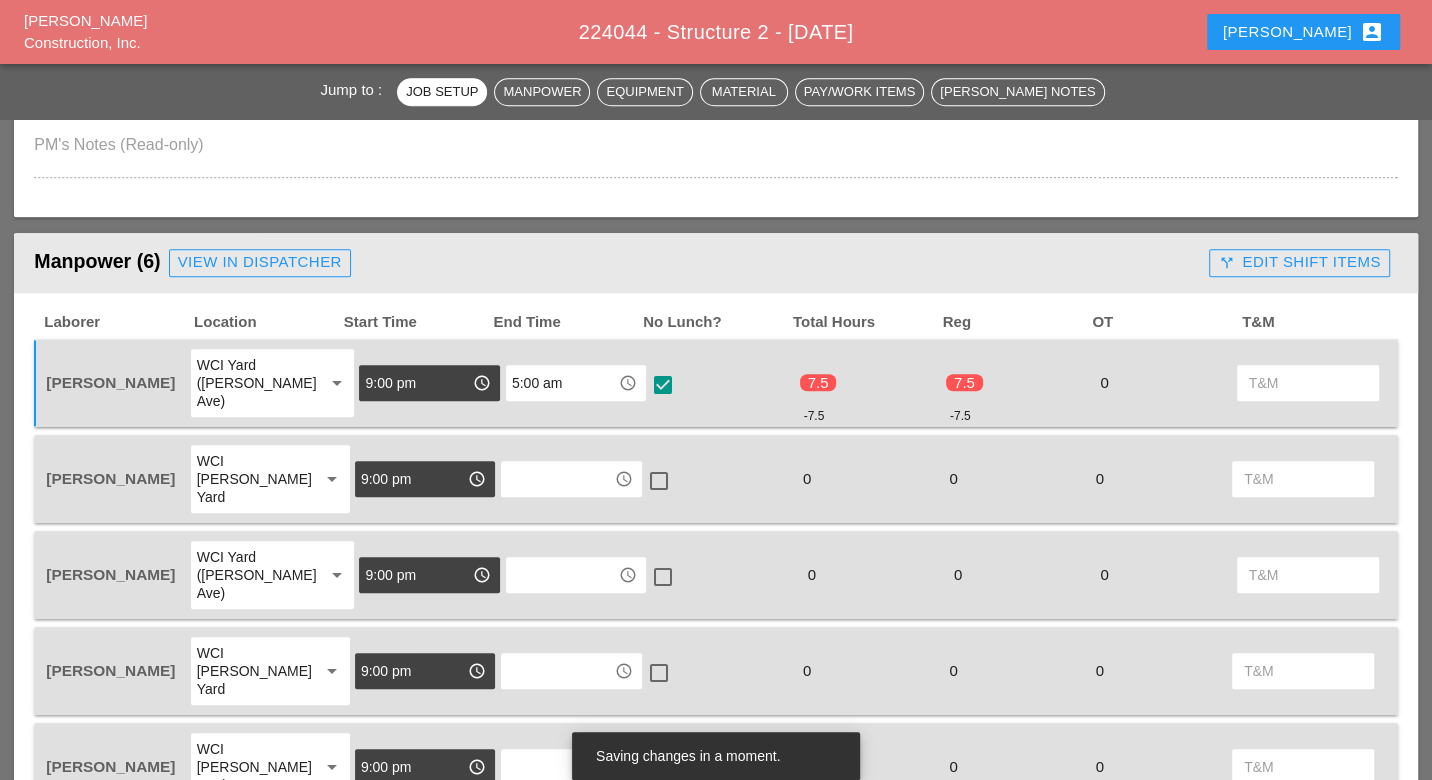 click at bounding box center (557, 479) 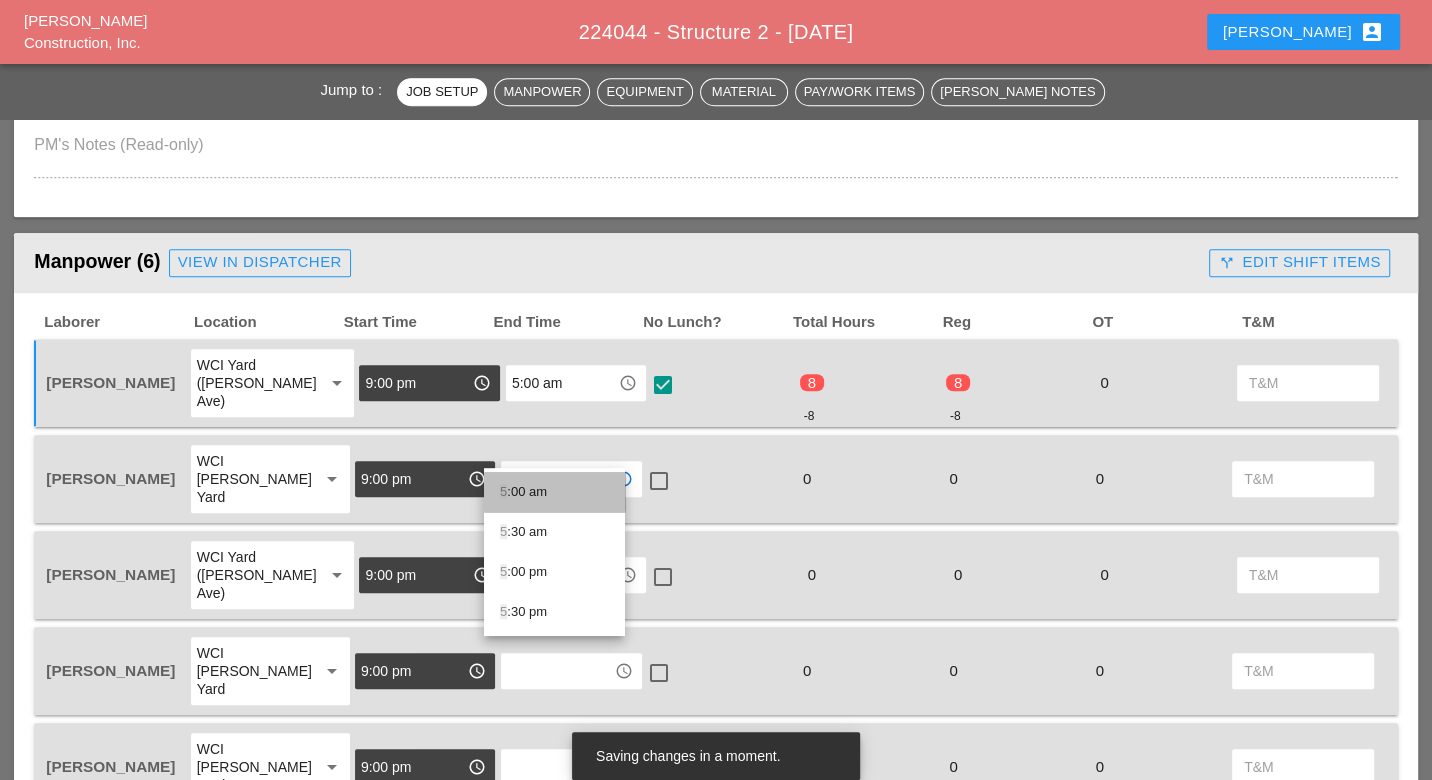 click on "5 :00 am" at bounding box center [554, 492] 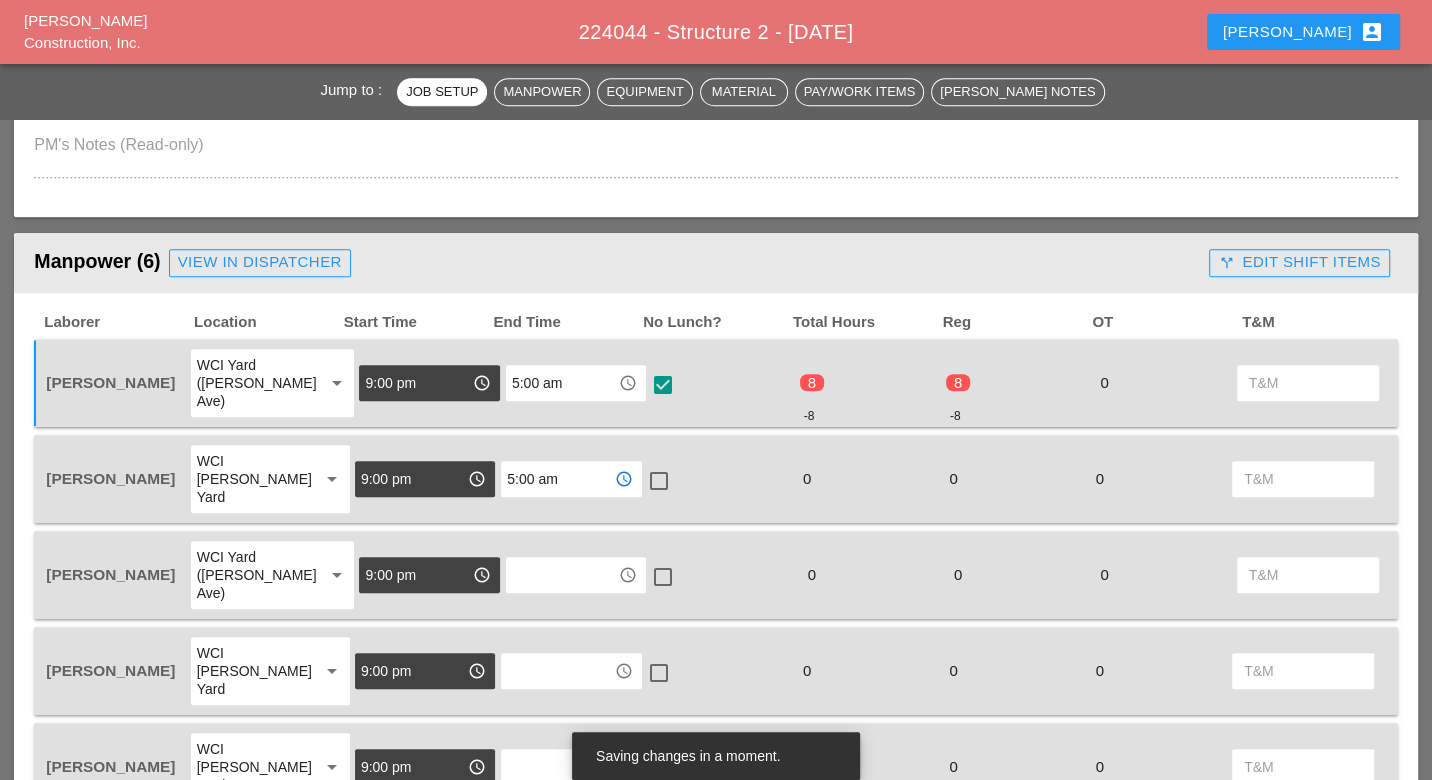 type on "5:00 am" 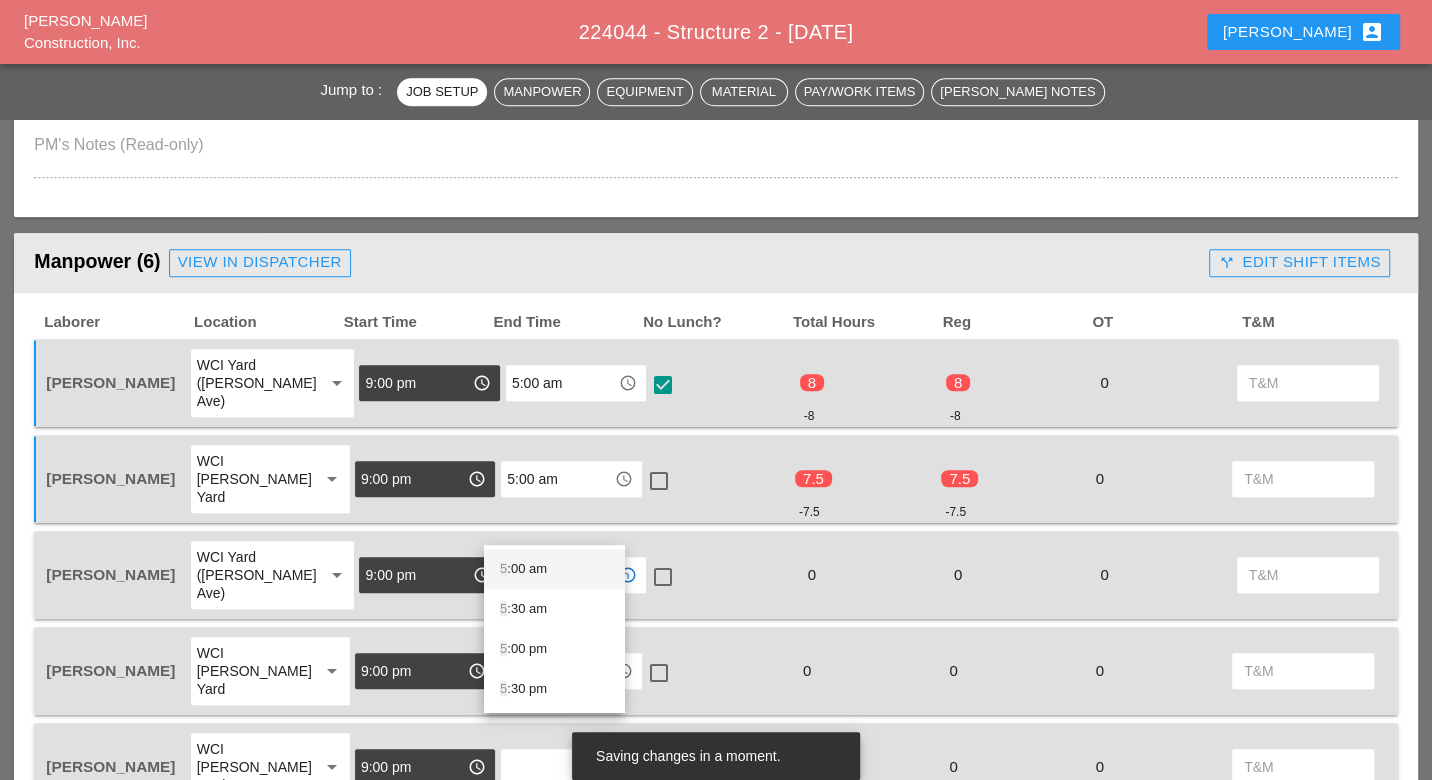 click on "5 :00 am" at bounding box center (554, 569) 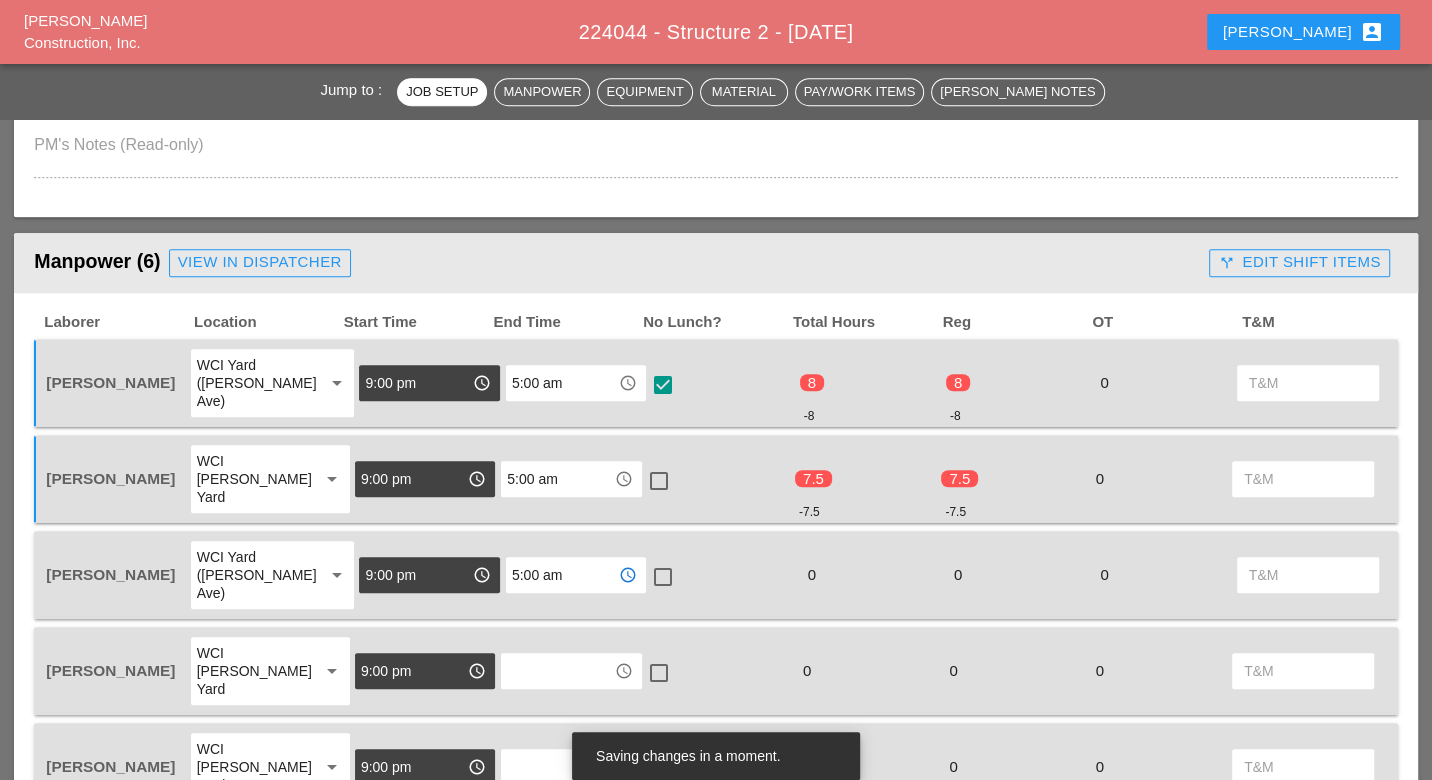 type on "5:00 am" 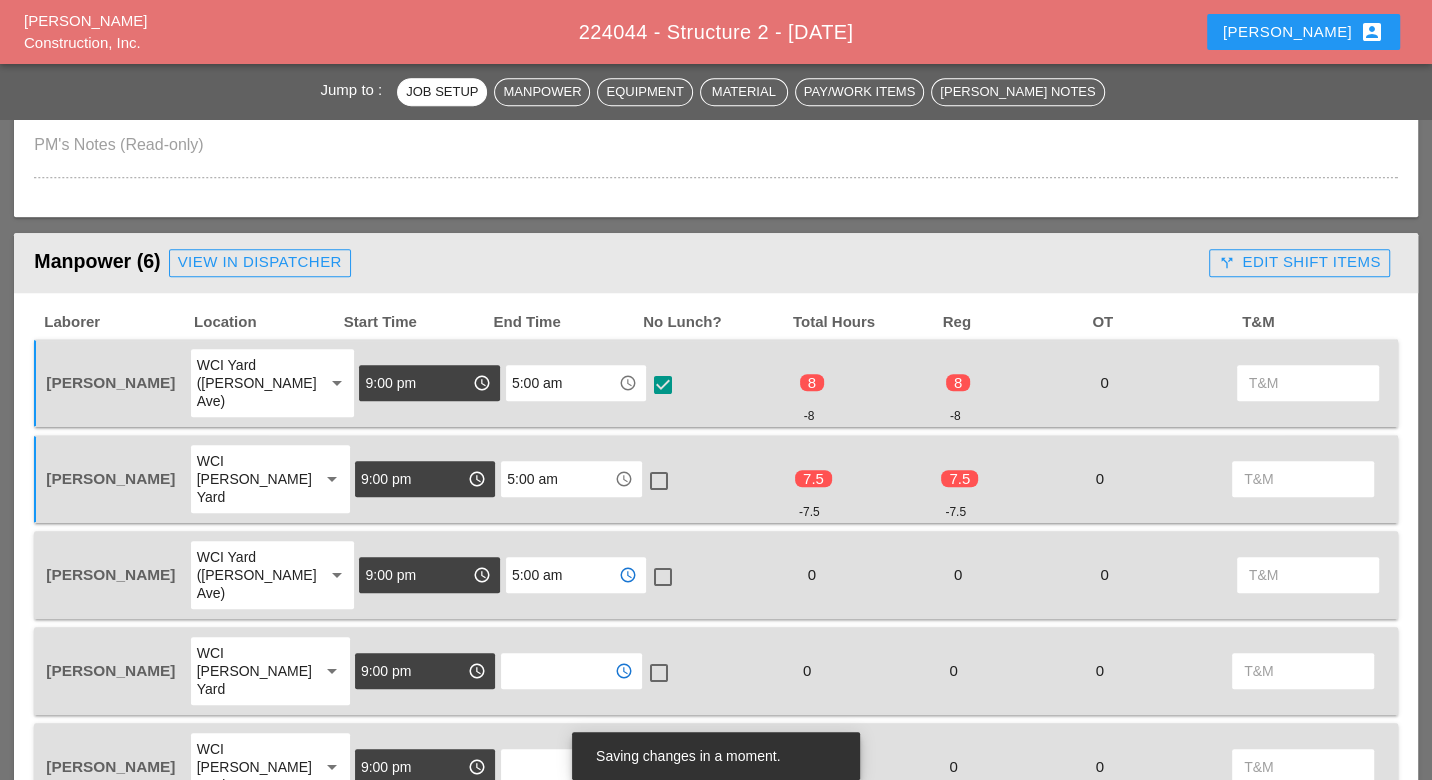 click at bounding box center (557, 671) 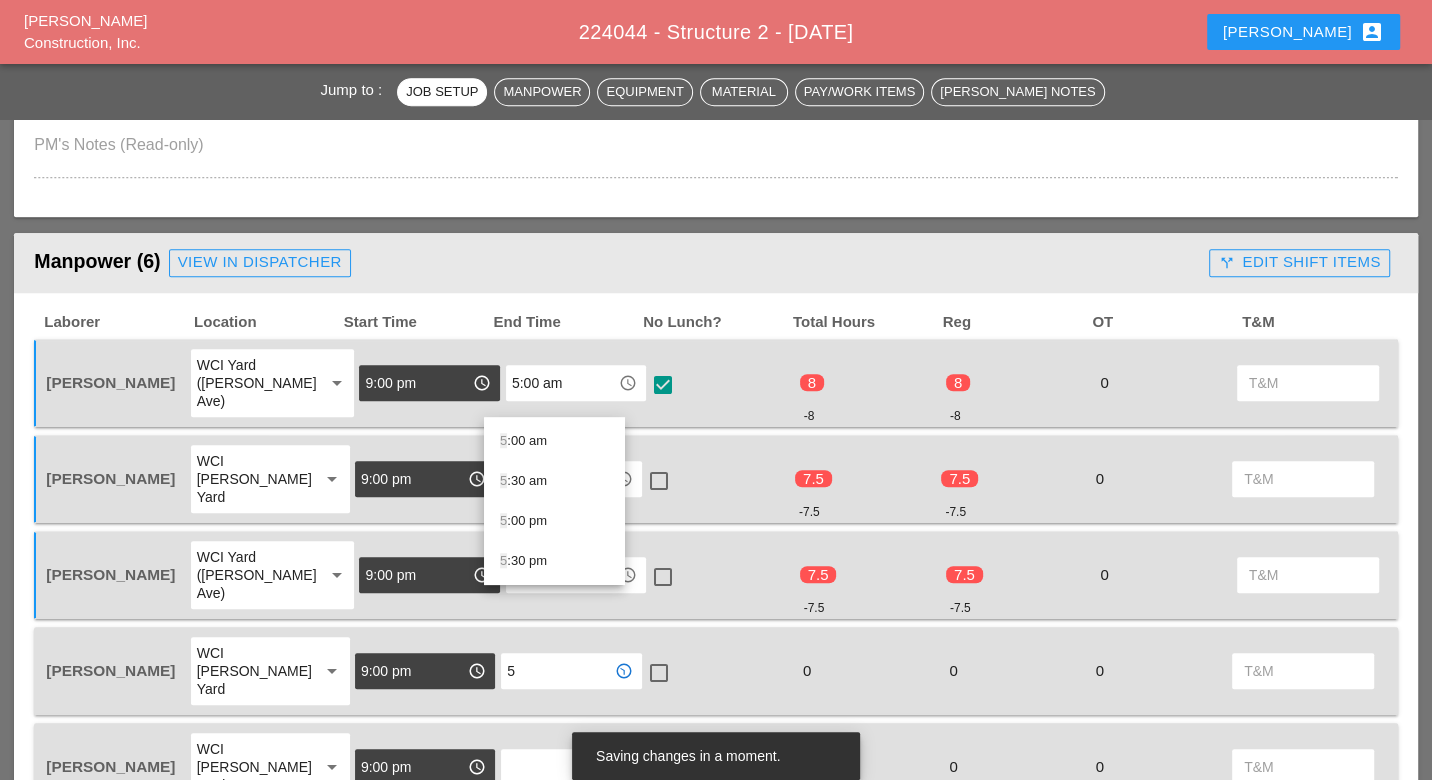 click on "5 :00 am" at bounding box center (554, 441) 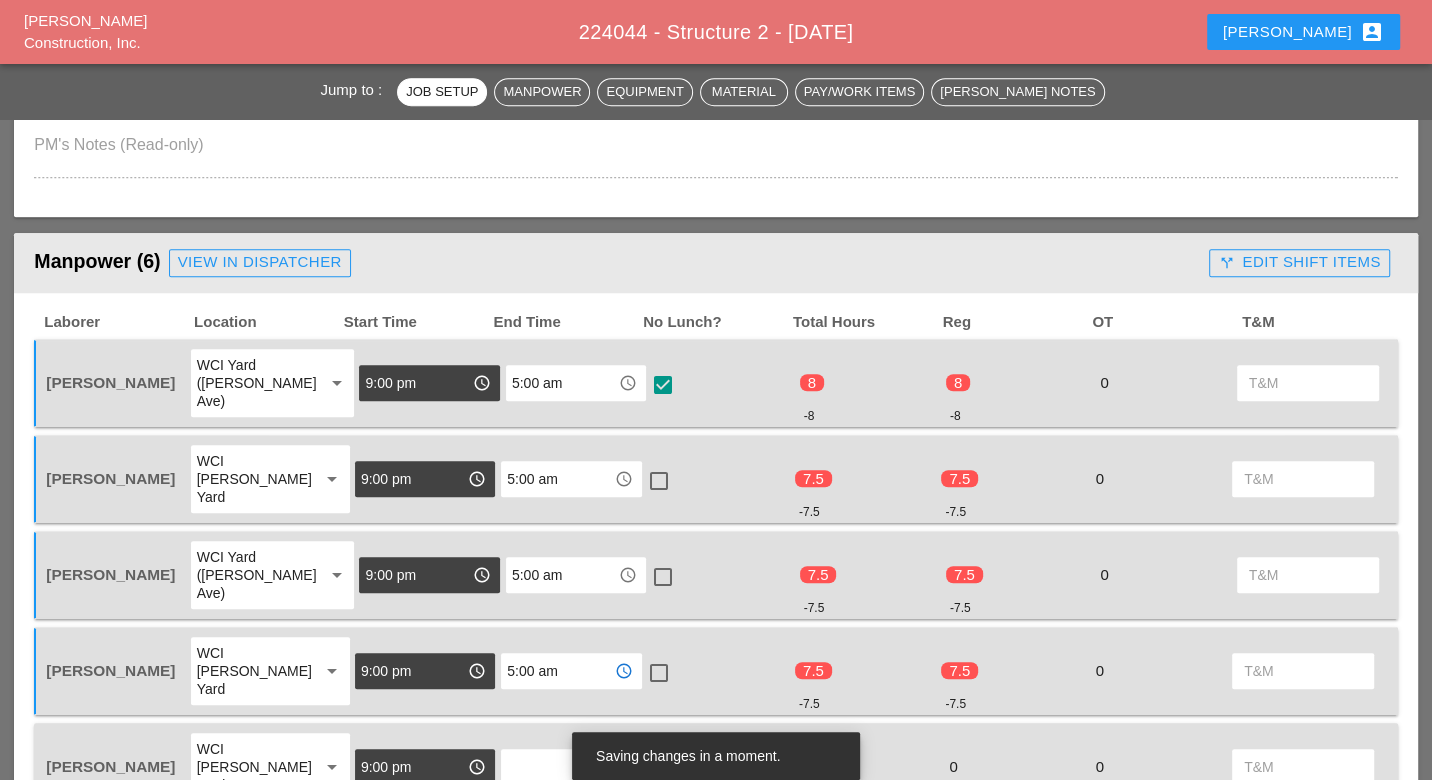 type on "5:00 am" 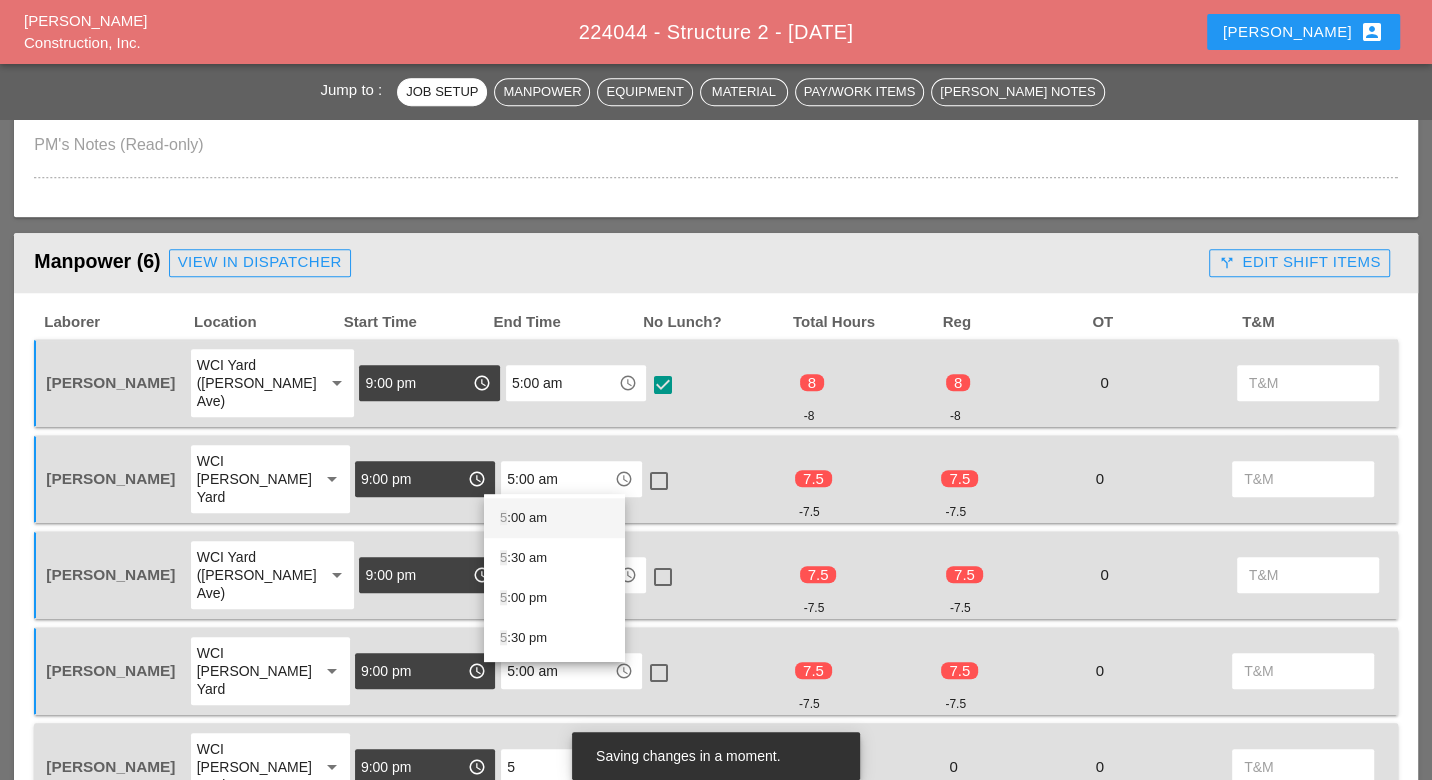 click on "5 :00 am" at bounding box center [554, 518] 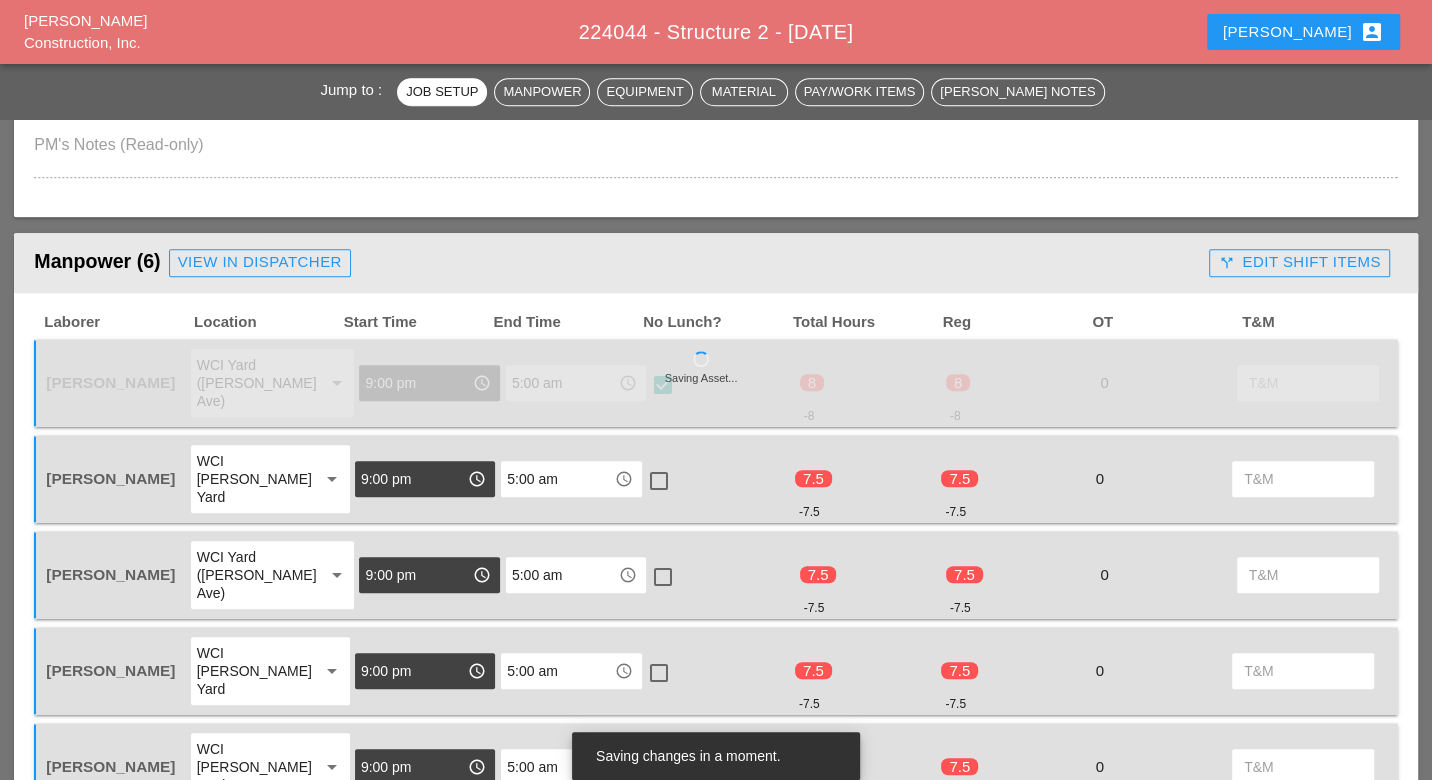 scroll, scrollTop: 1222, scrollLeft: 0, axis: vertical 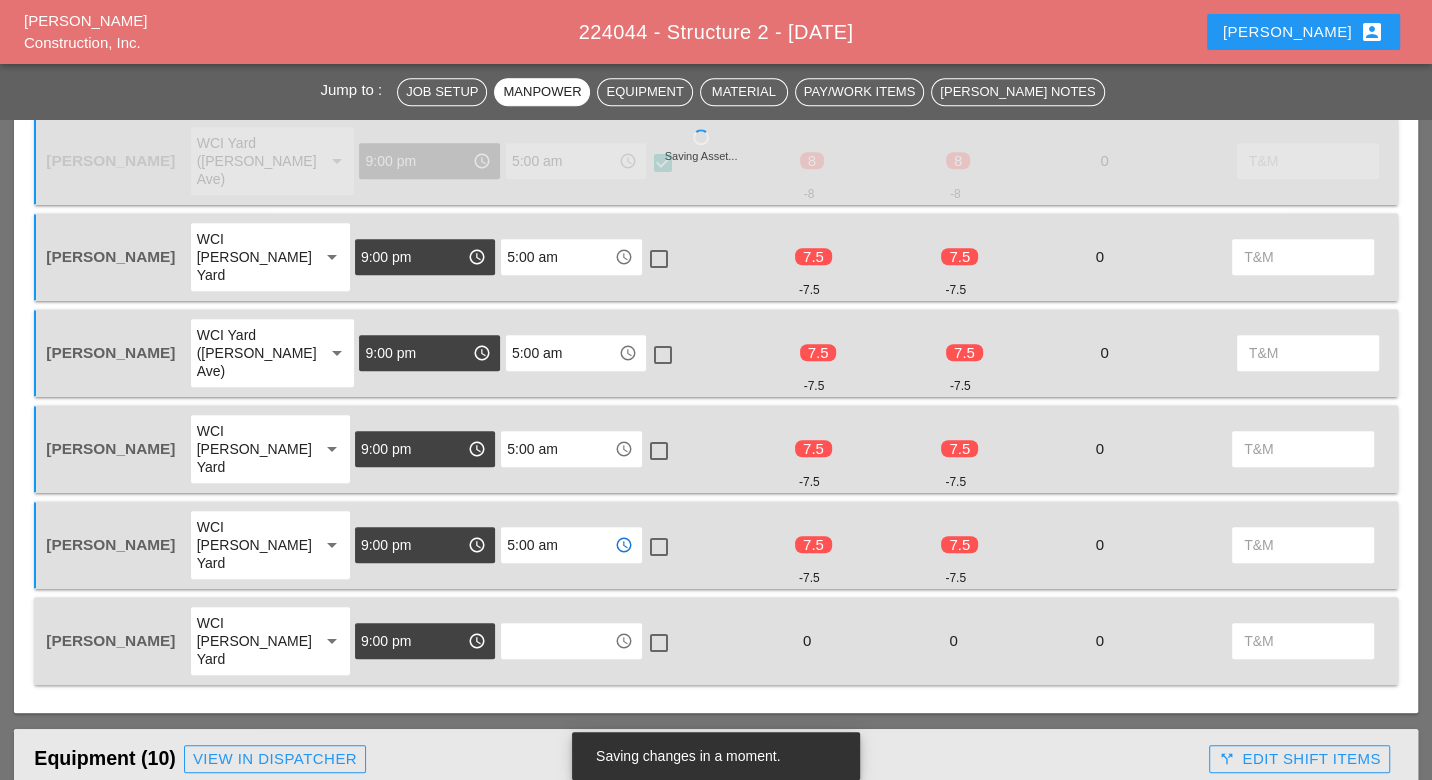type on "5:00 am" 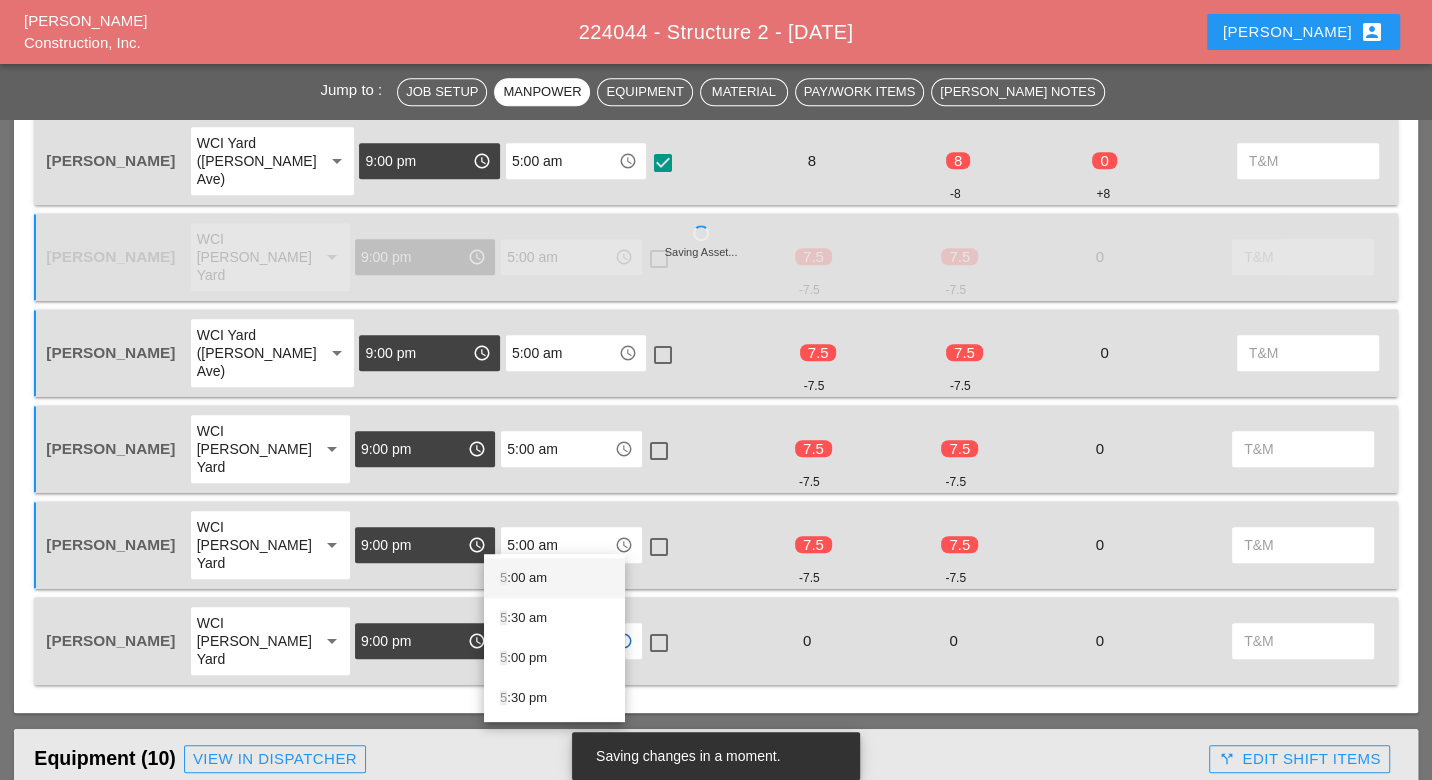 click on "5 :00 am" at bounding box center [554, 578] 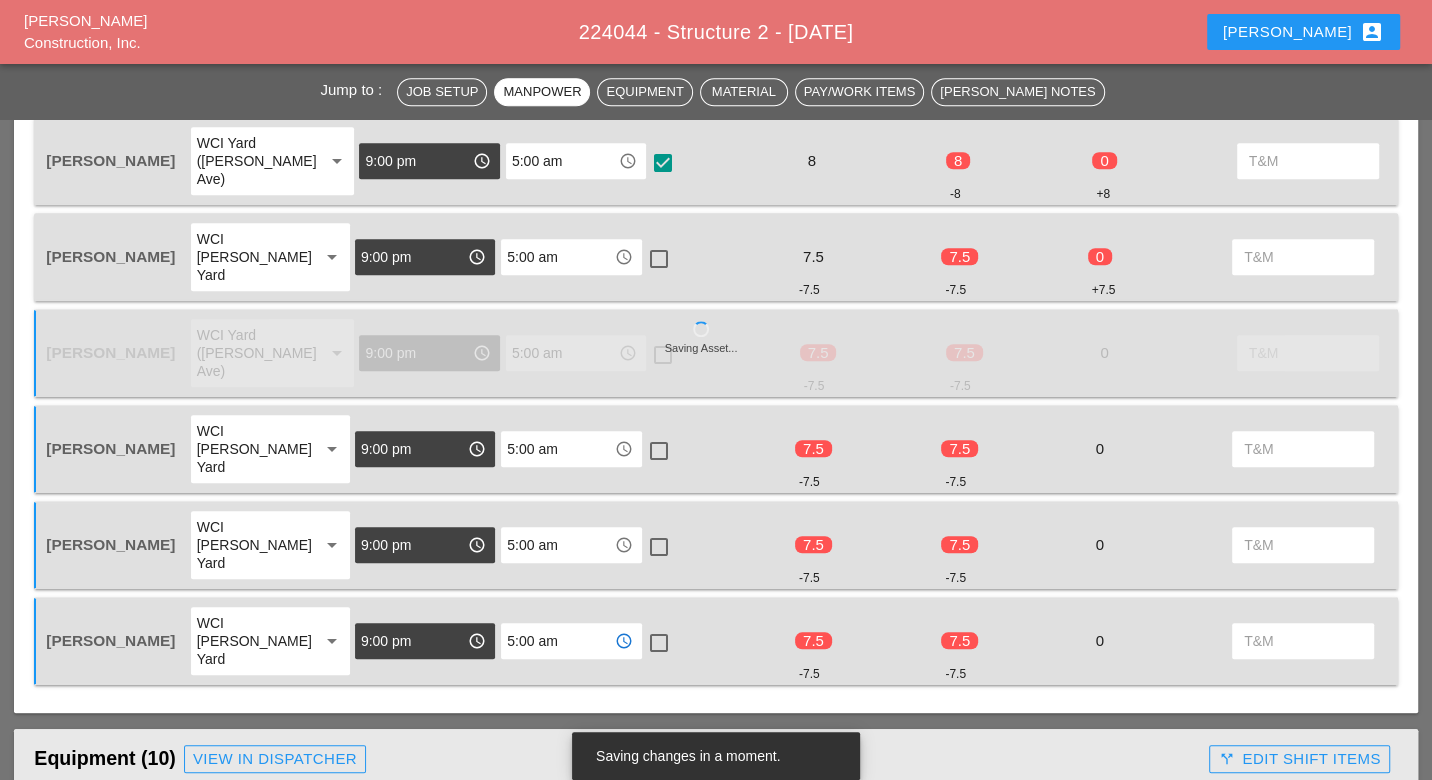type on "5:00 am" 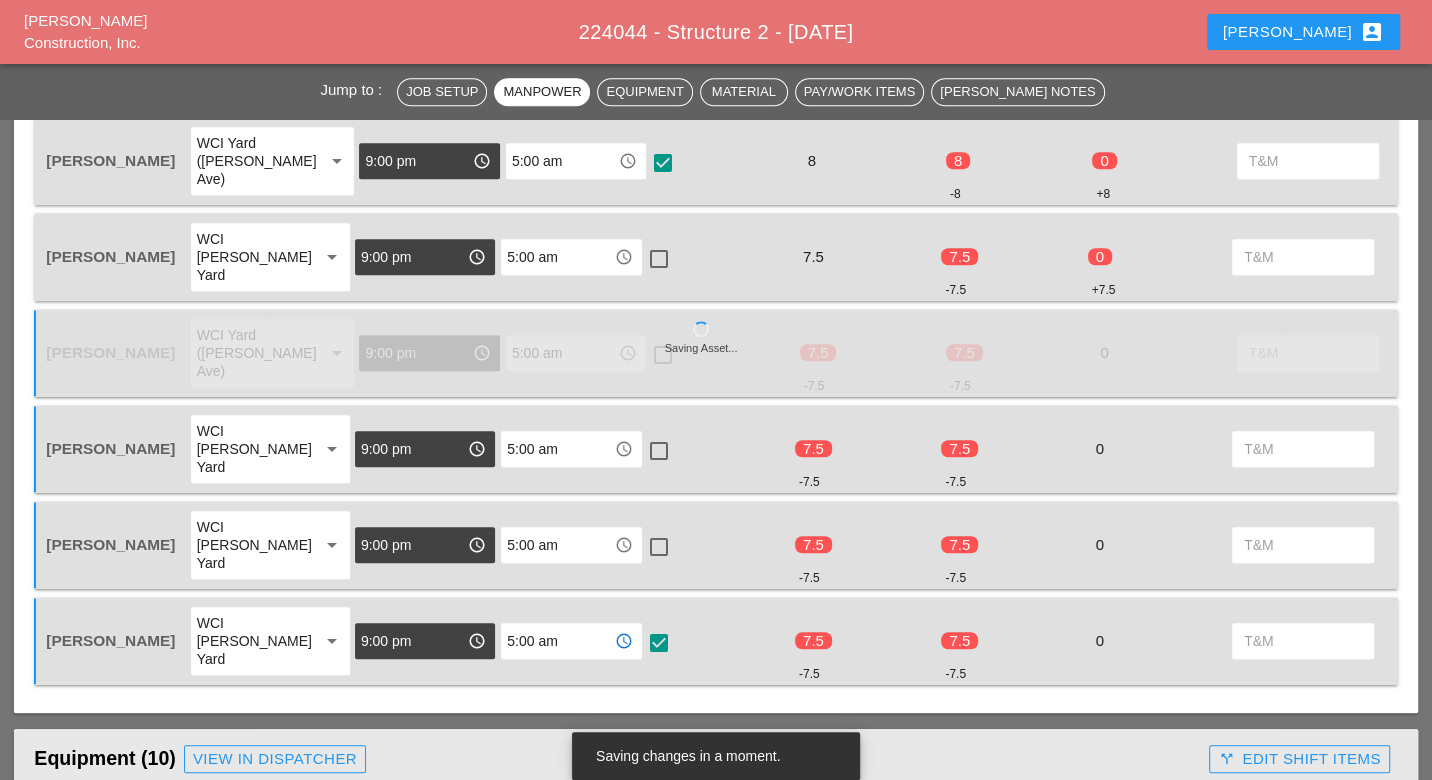 checkbox on "true" 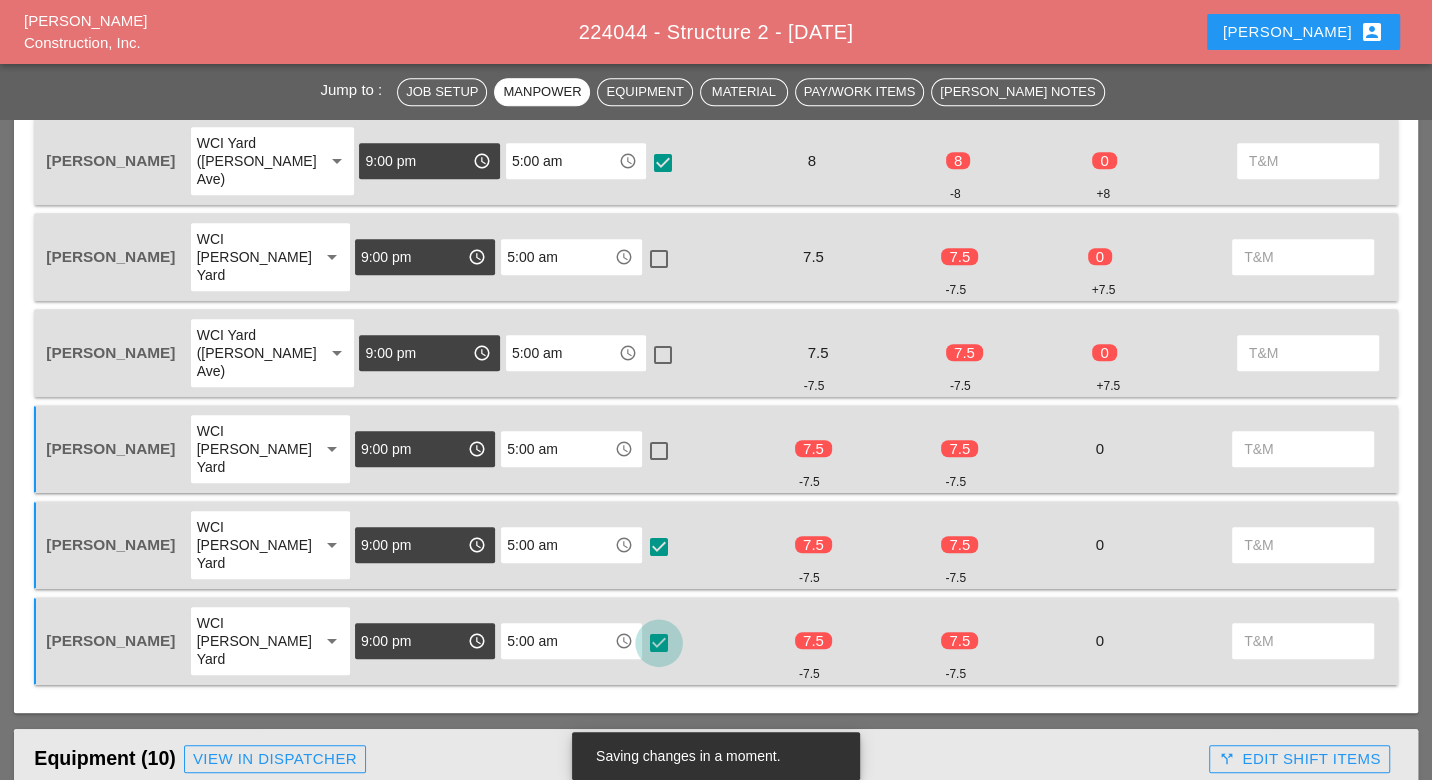 checkbox on "true" 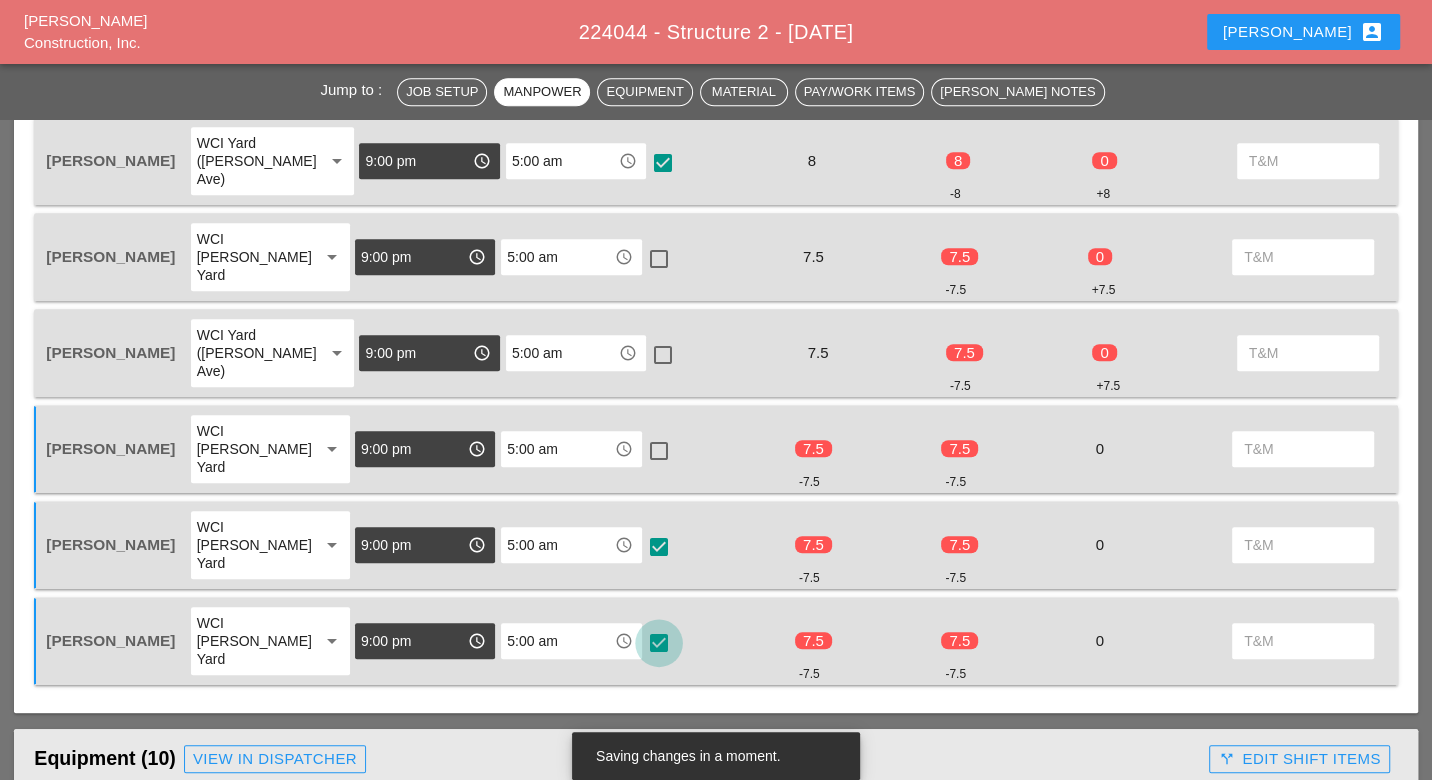 drag, startPoint x: 646, startPoint y: 384, endPoint x: 651, endPoint y: 286, distance: 98.12747 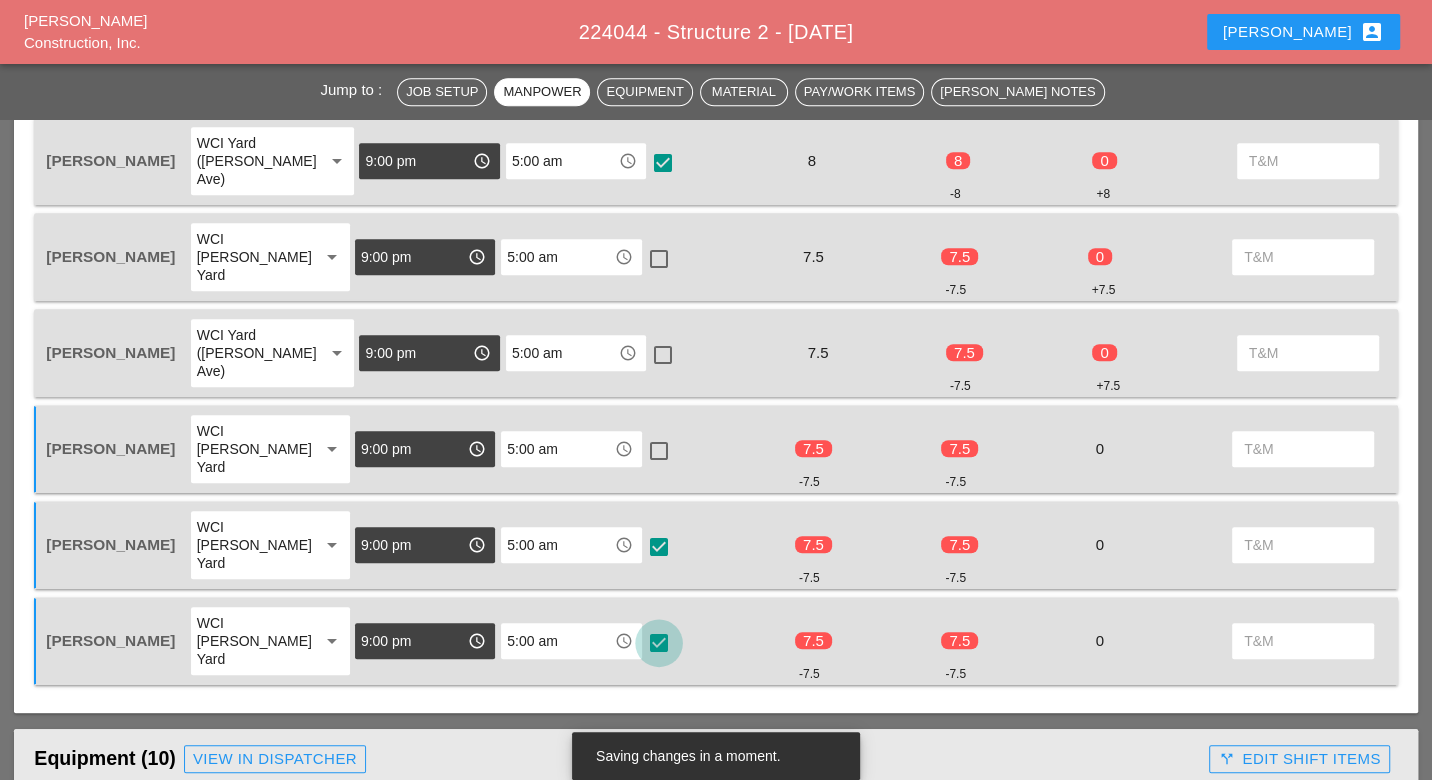 click at bounding box center [659, 451] 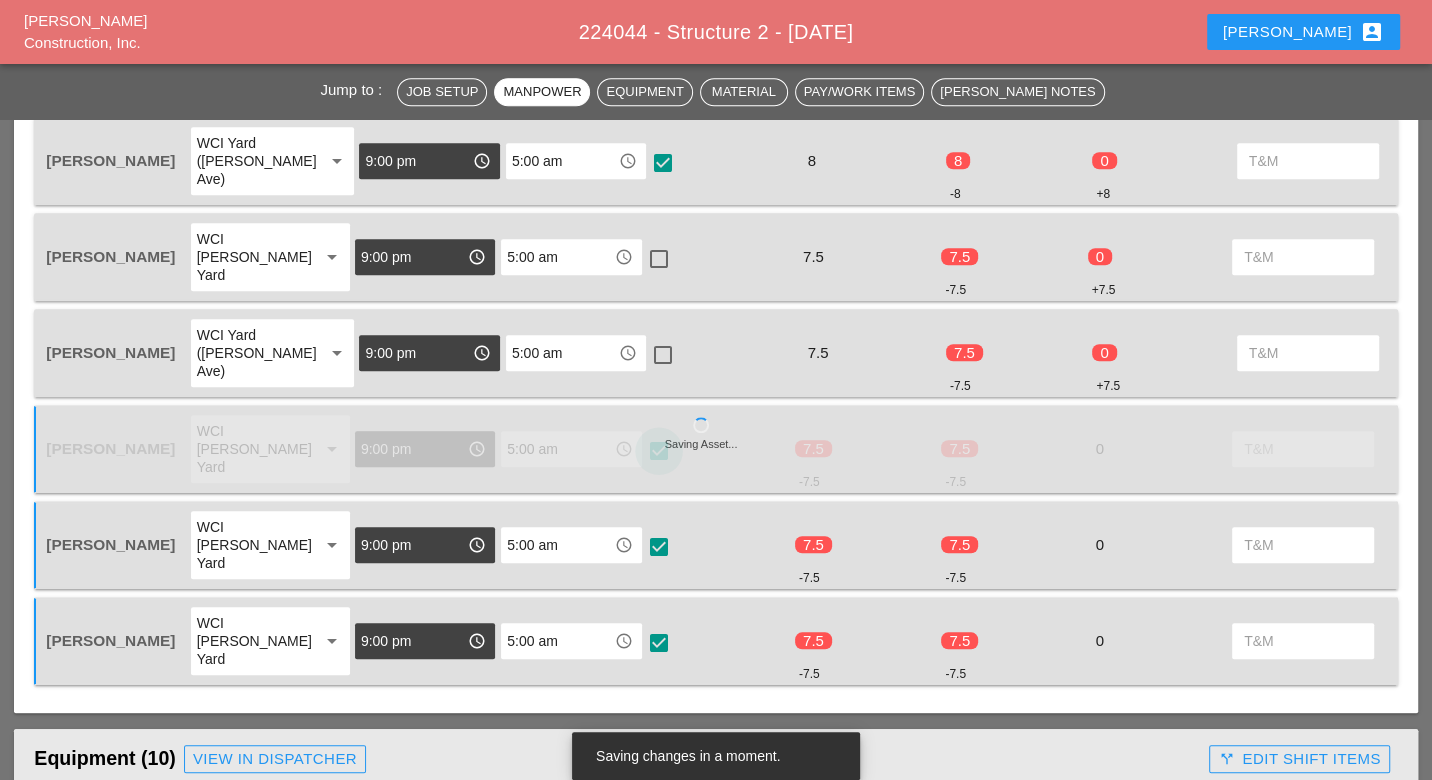 checkbox on "true" 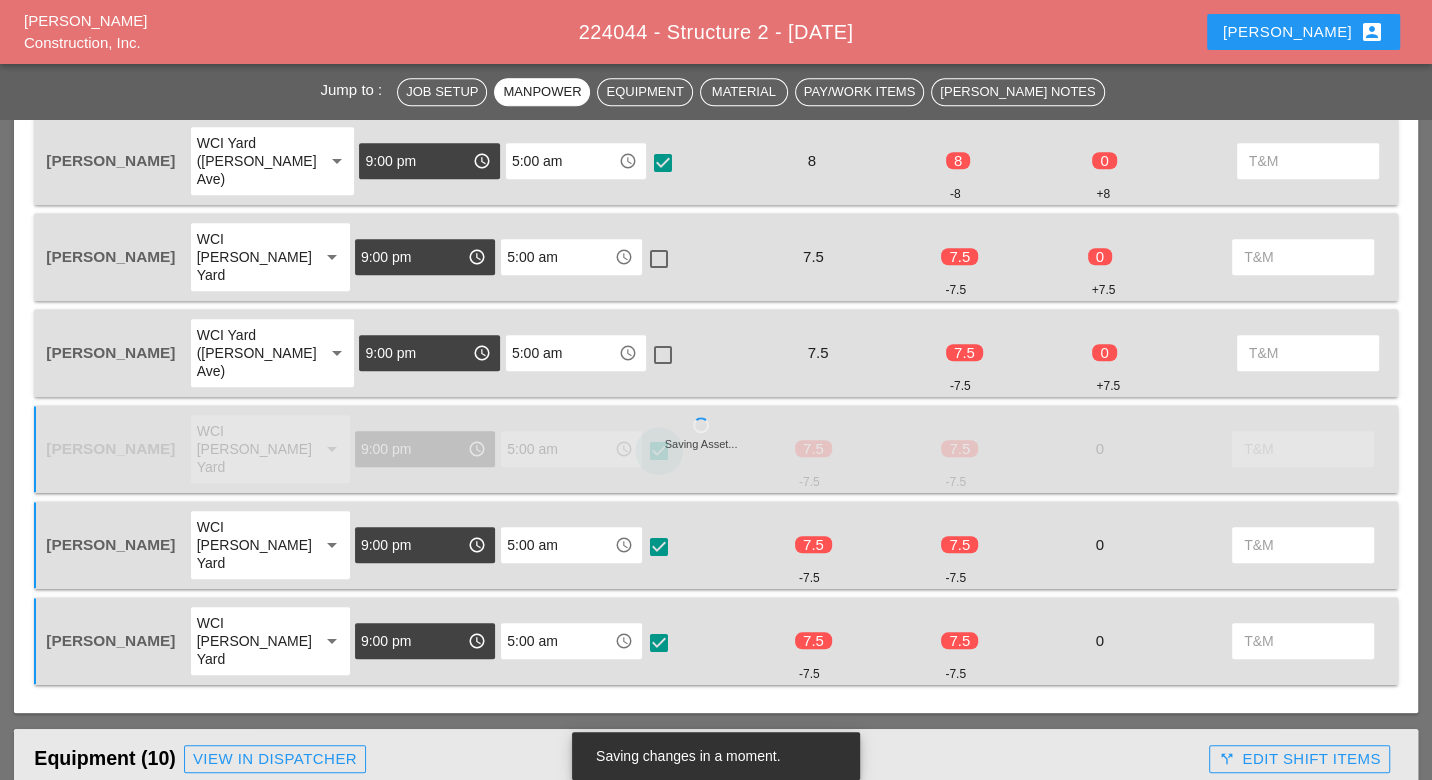click at bounding box center (659, 259) 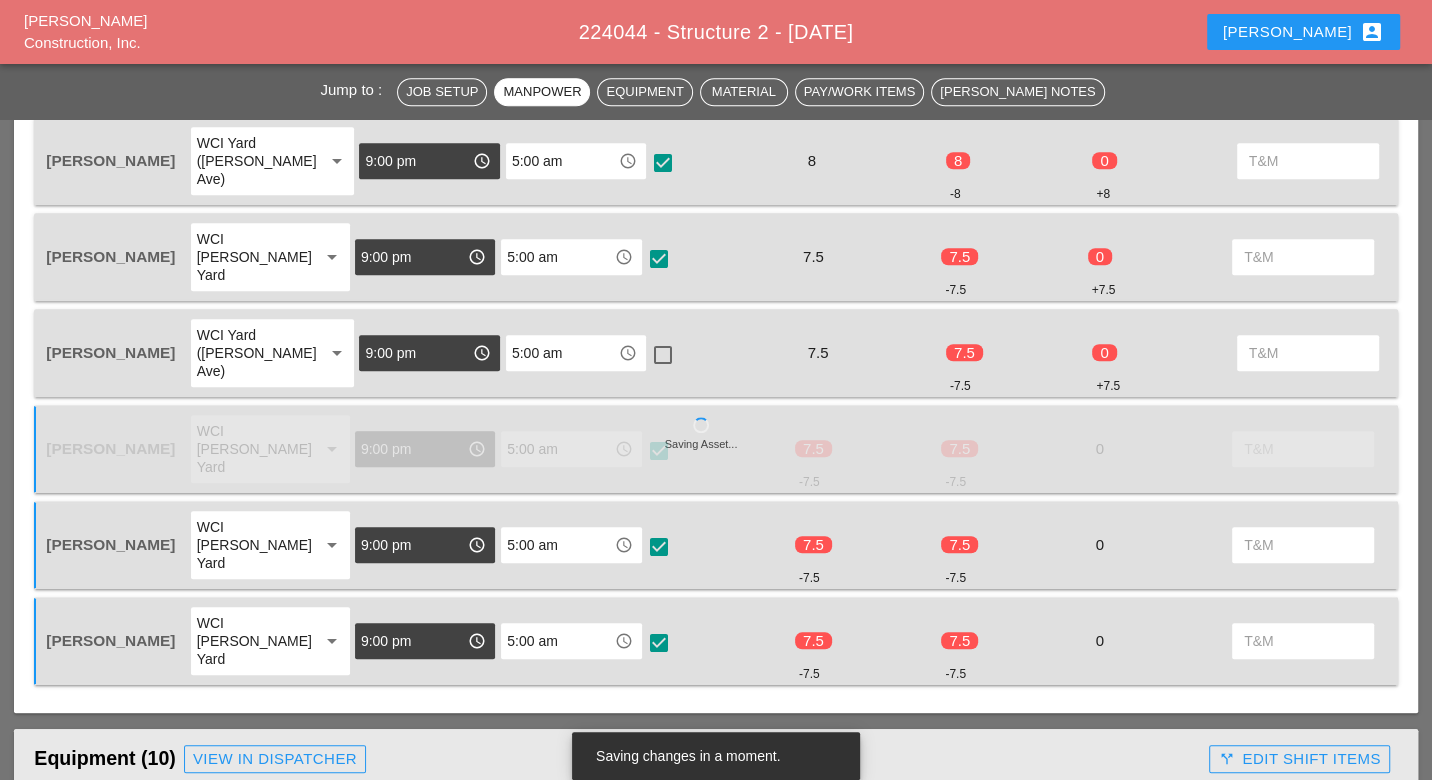 checkbox on "true" 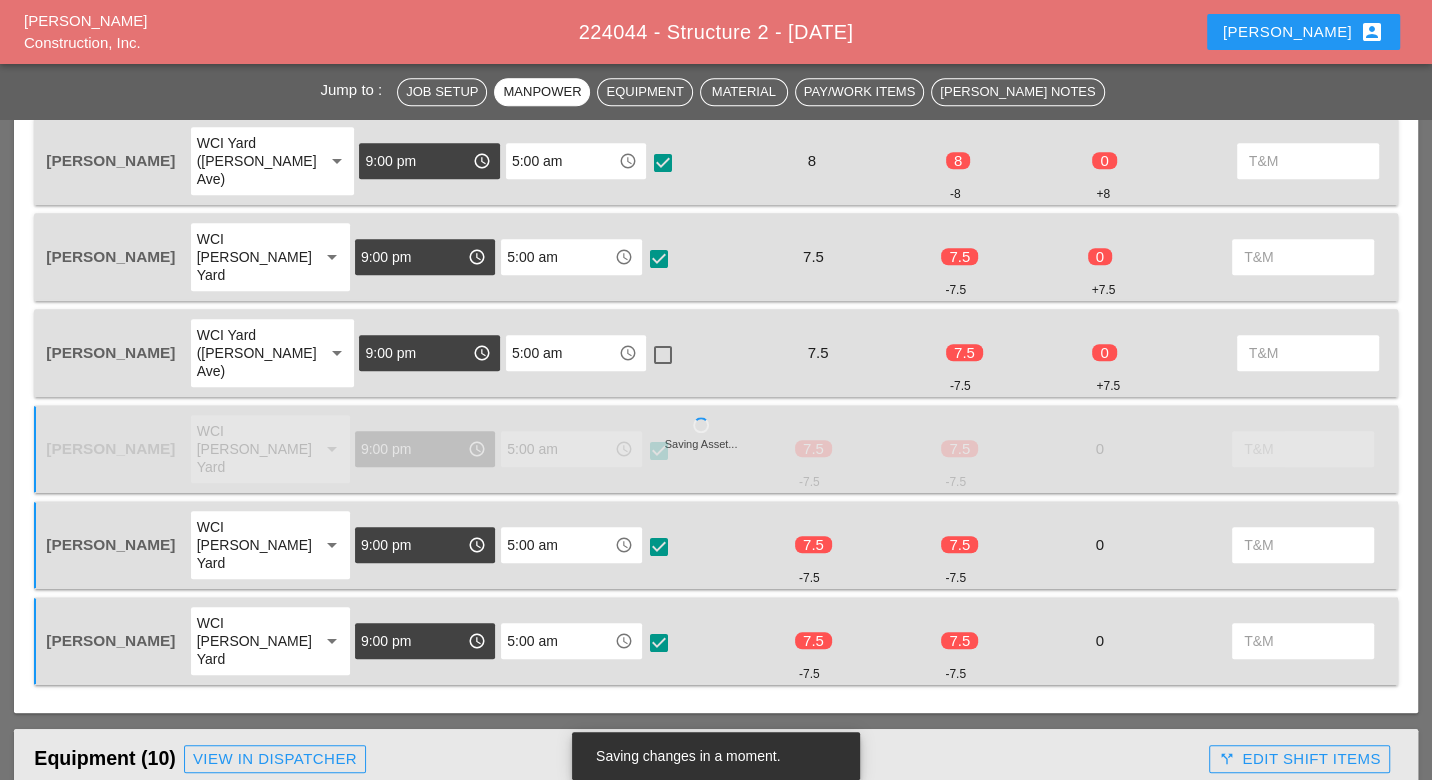 click at bounding box center (663, 355) 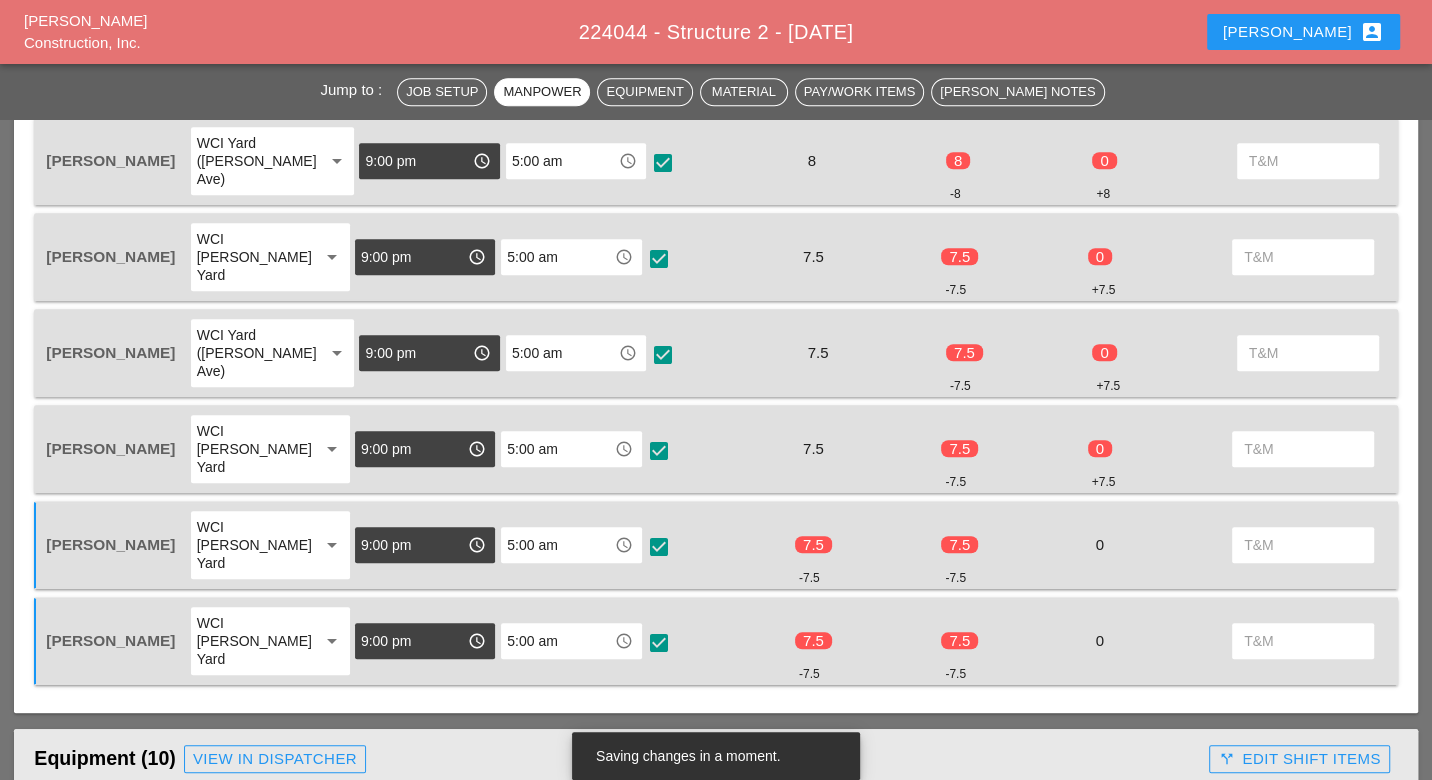 checkbox on "true" 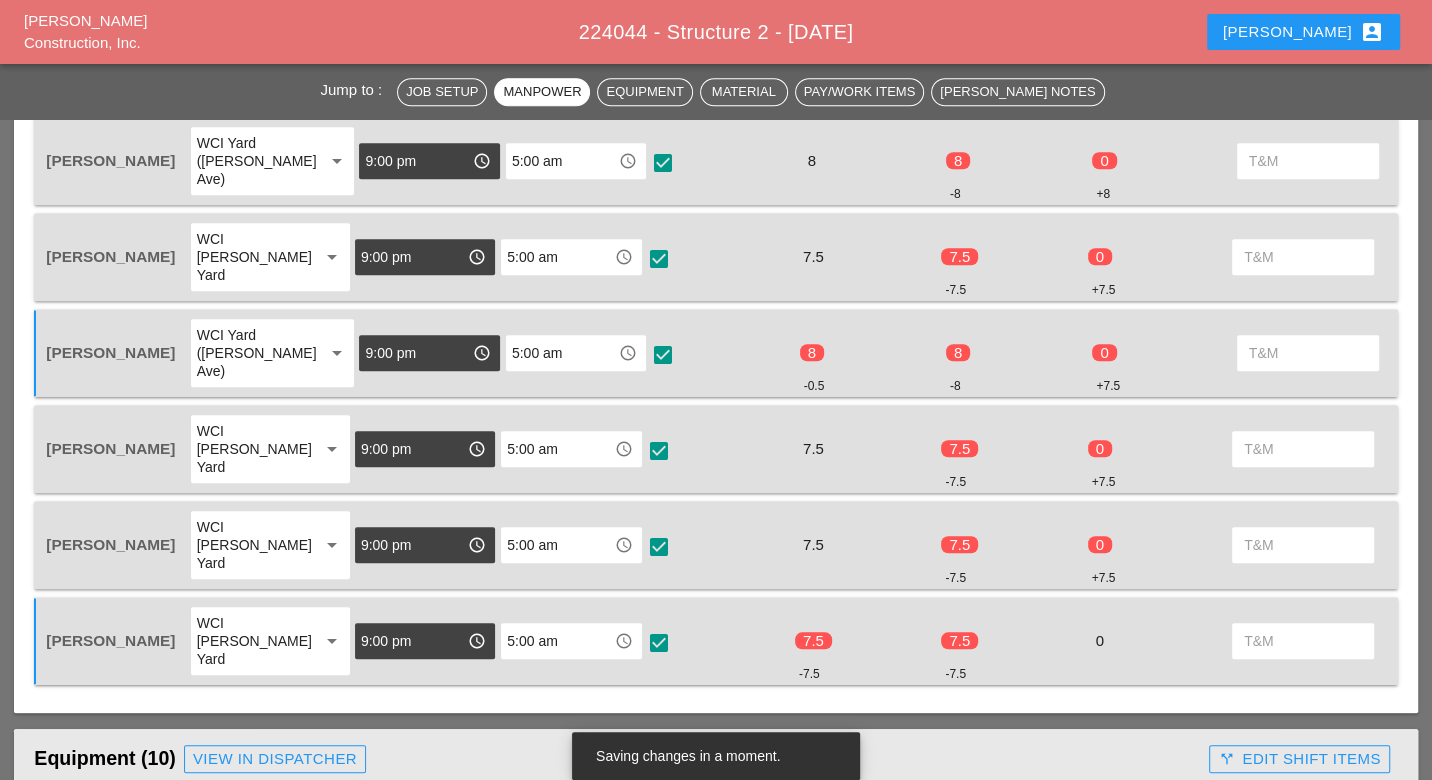 scroll, scrollTop: 1555, scrollLeft: 0, axis: vertical 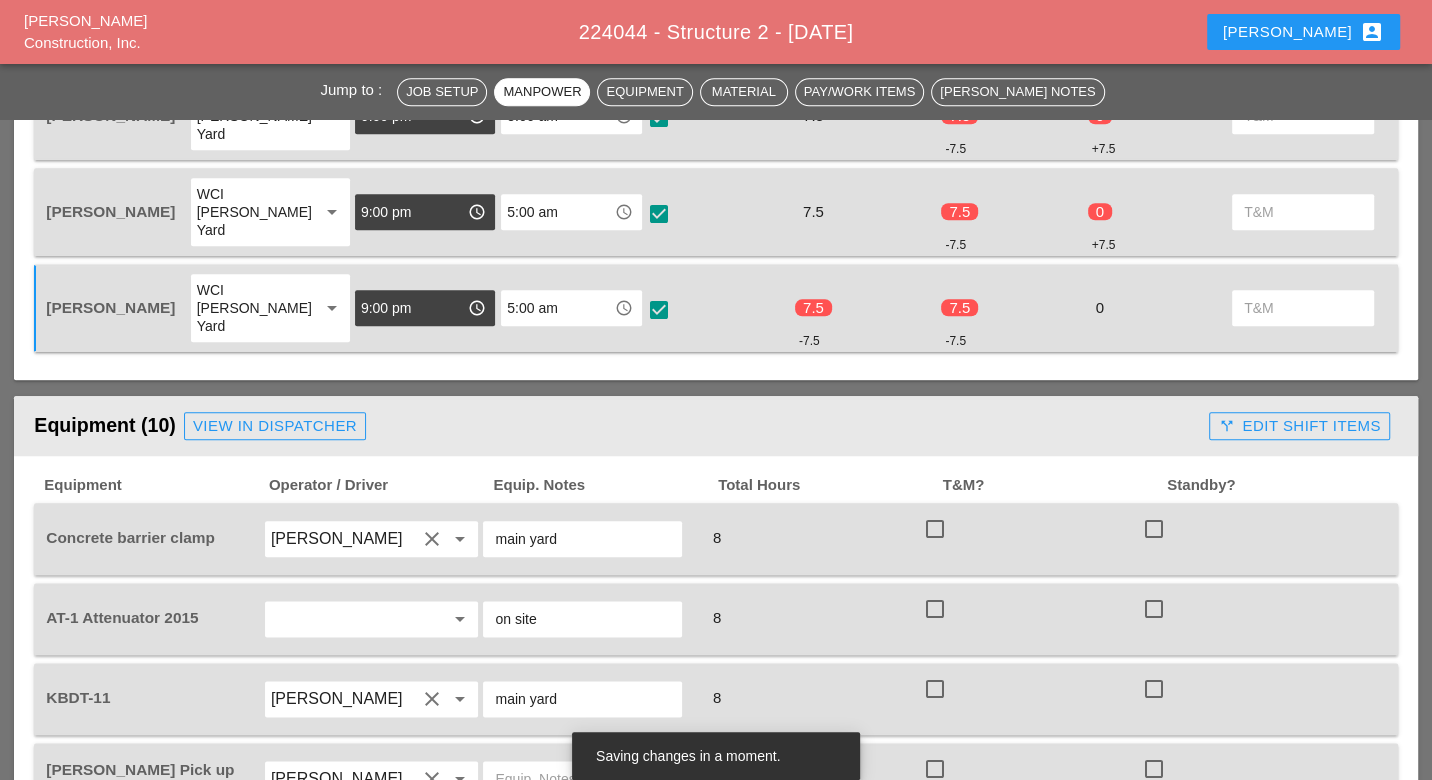 click at bounding box center [935, 529] 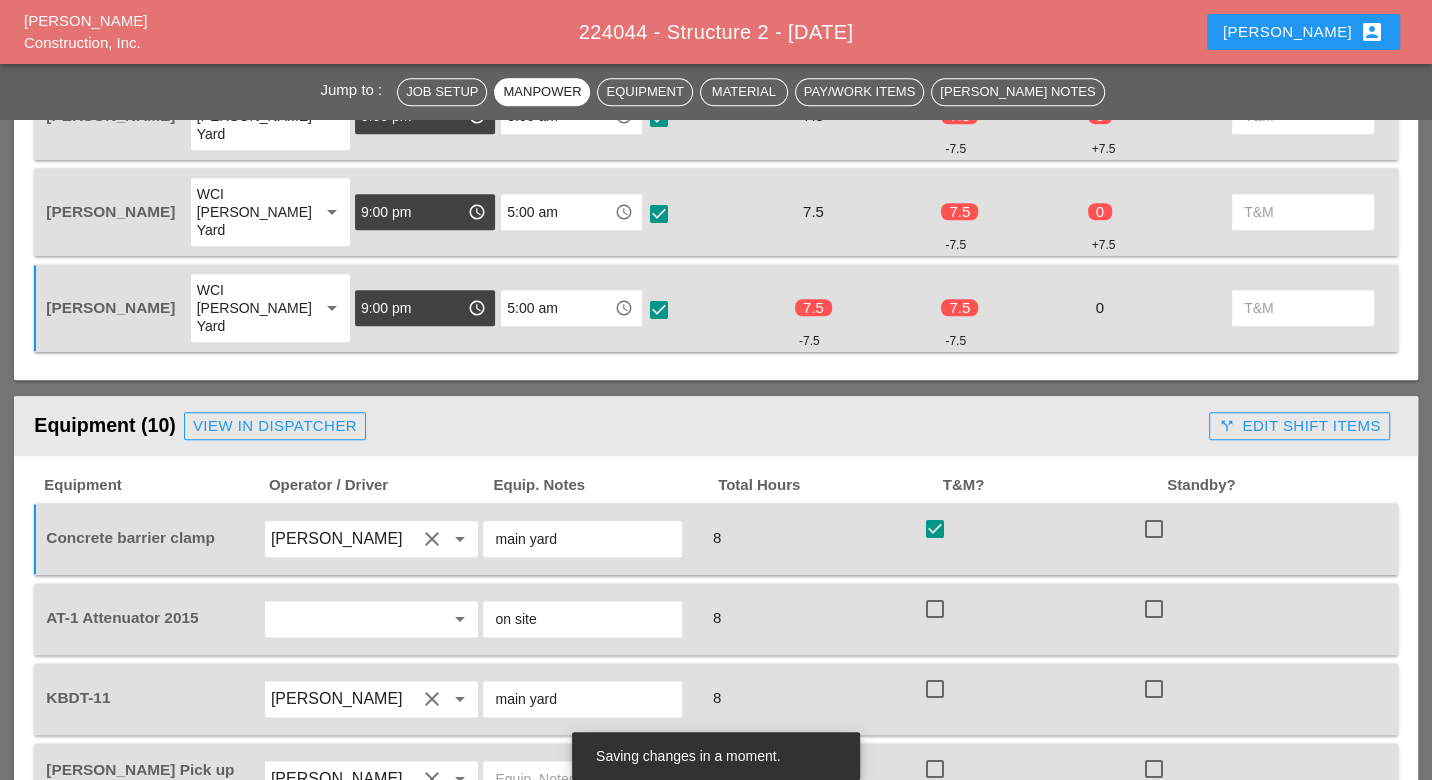 click at bounding box center (935, 609) 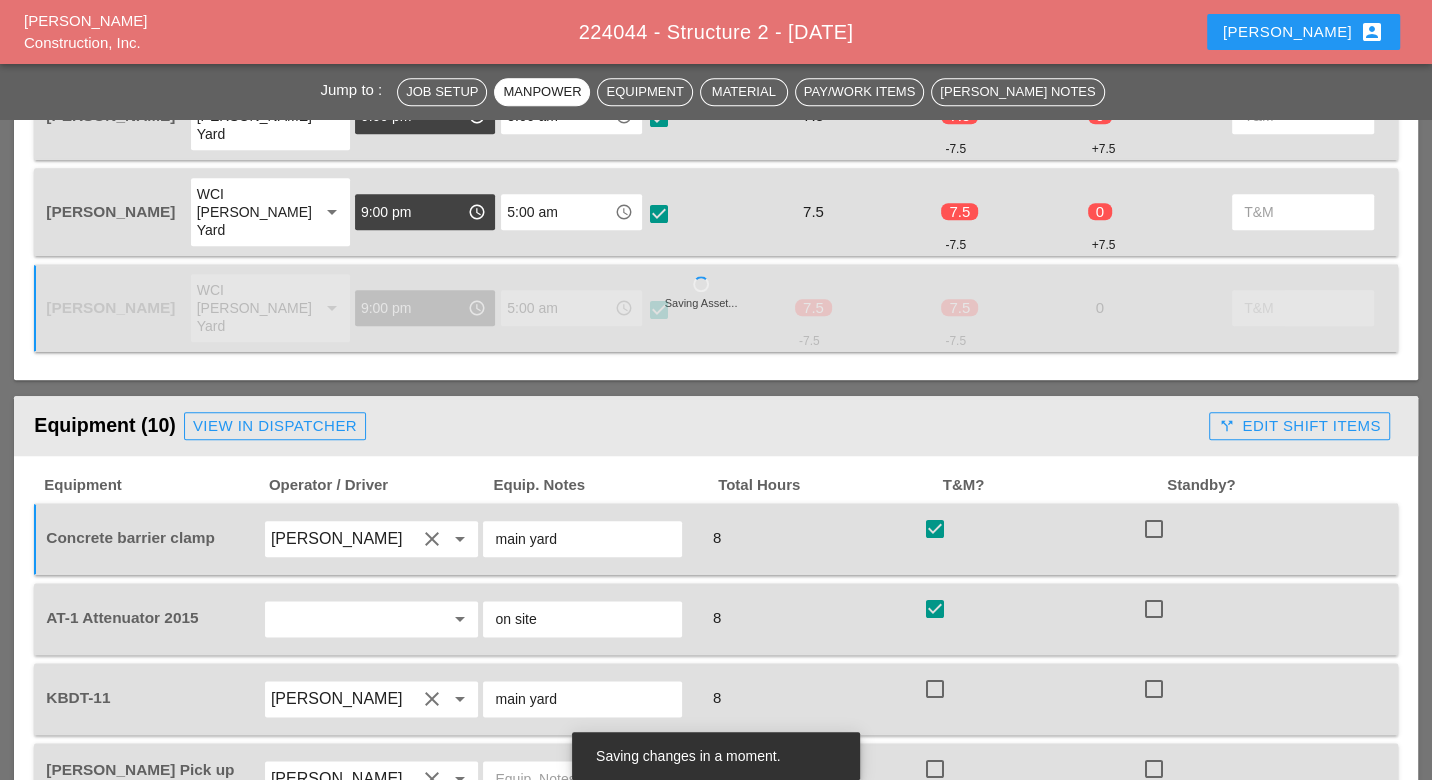 checkbox on "true" 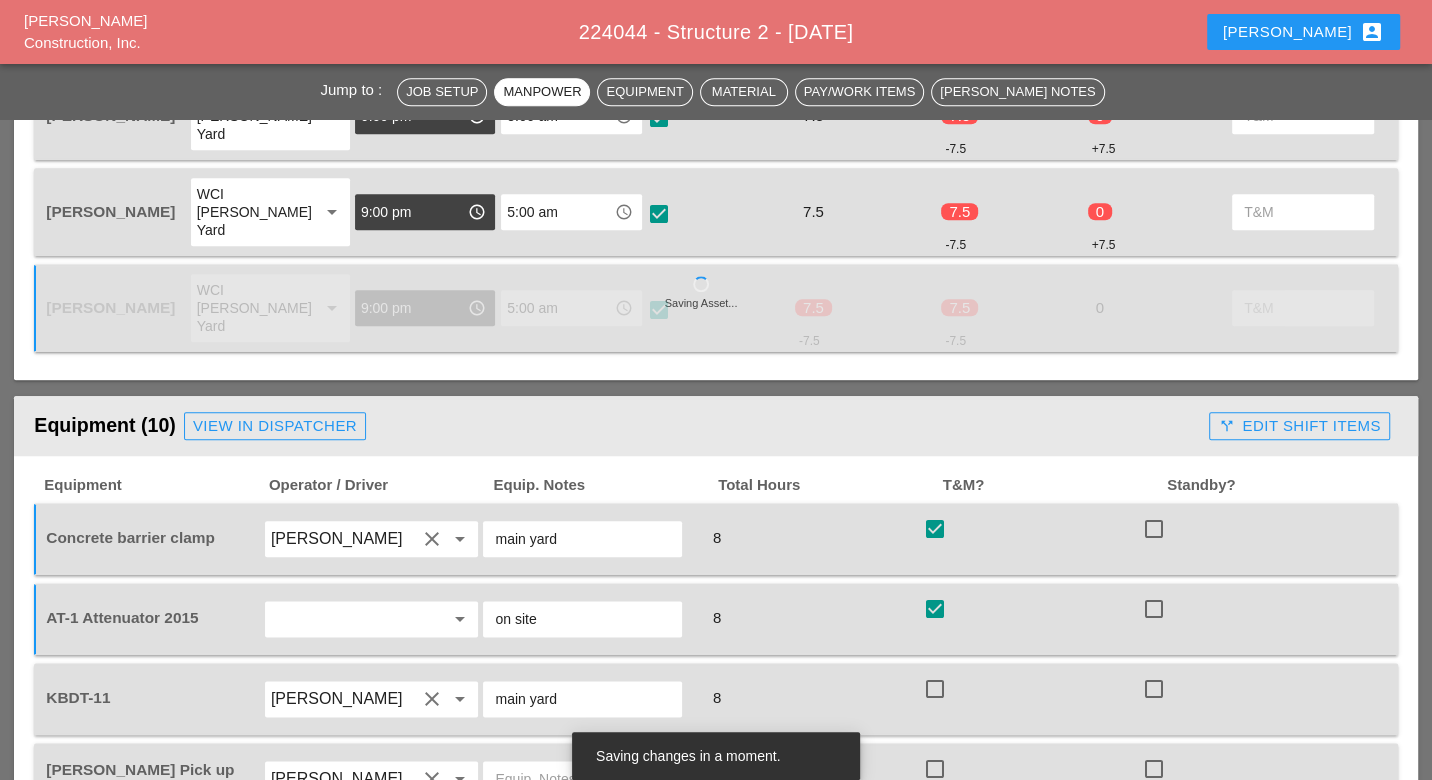 click at bounding box center (935, 689) 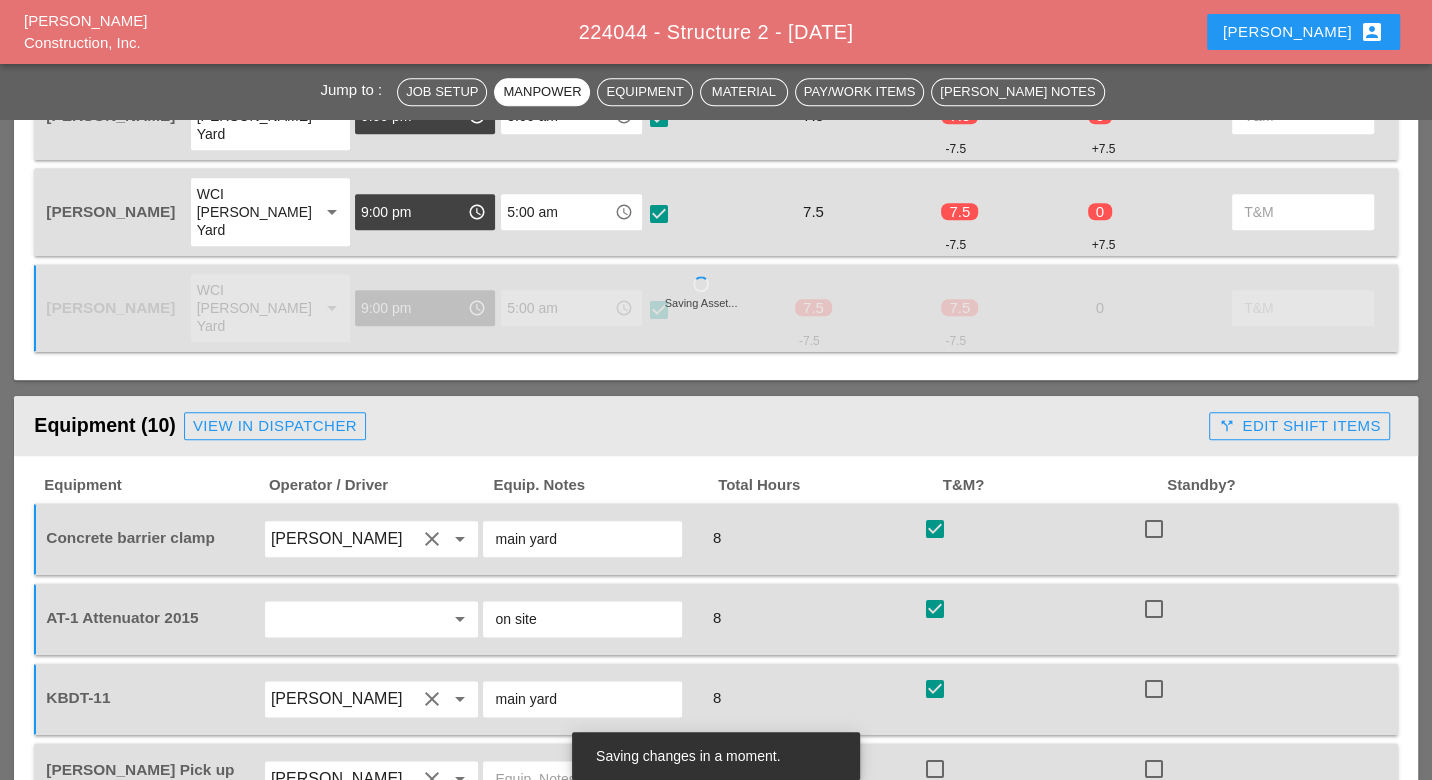 click at bounding box center [935, 769] 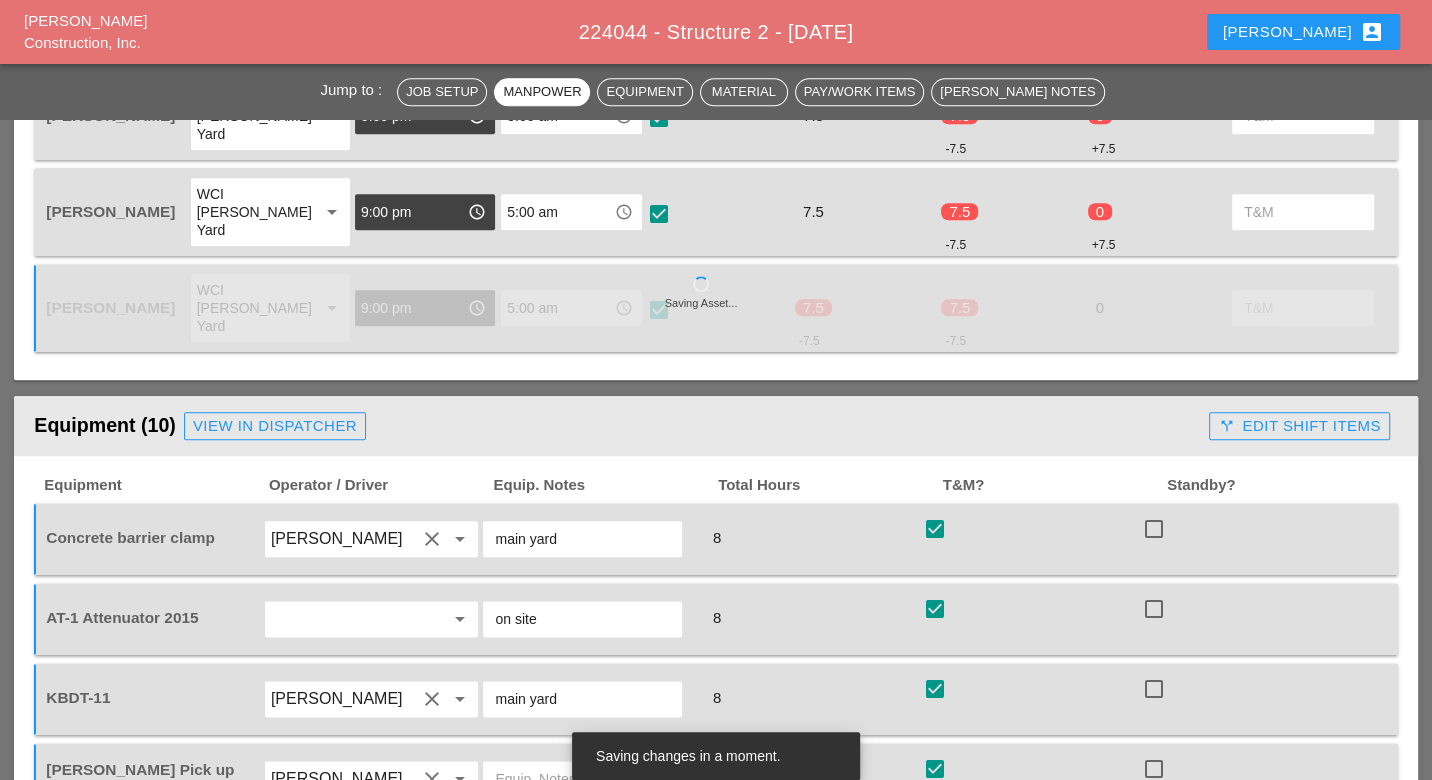 click at bounding box center (935, 849) 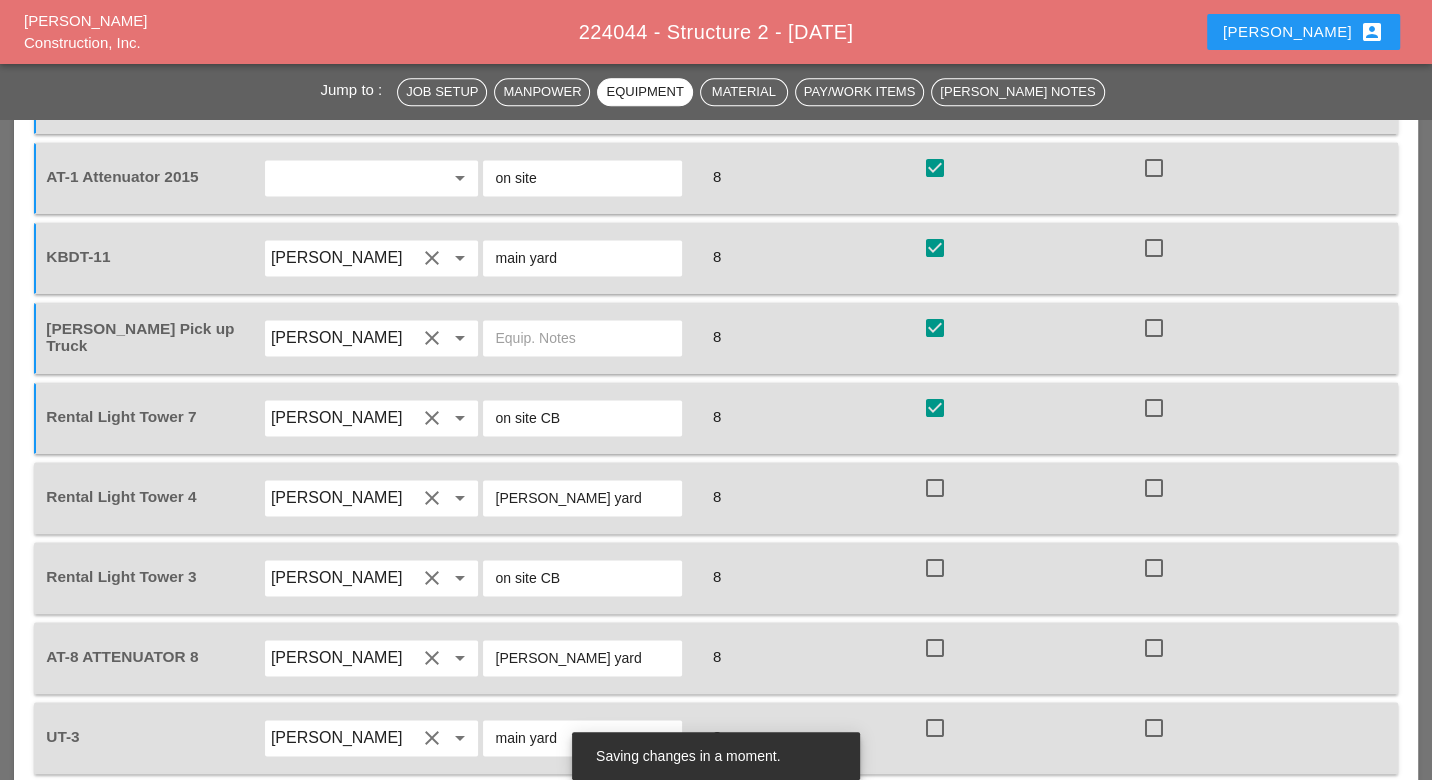 scroll, scrollTop: 2000, scrollLeft: 0, axis: vertical 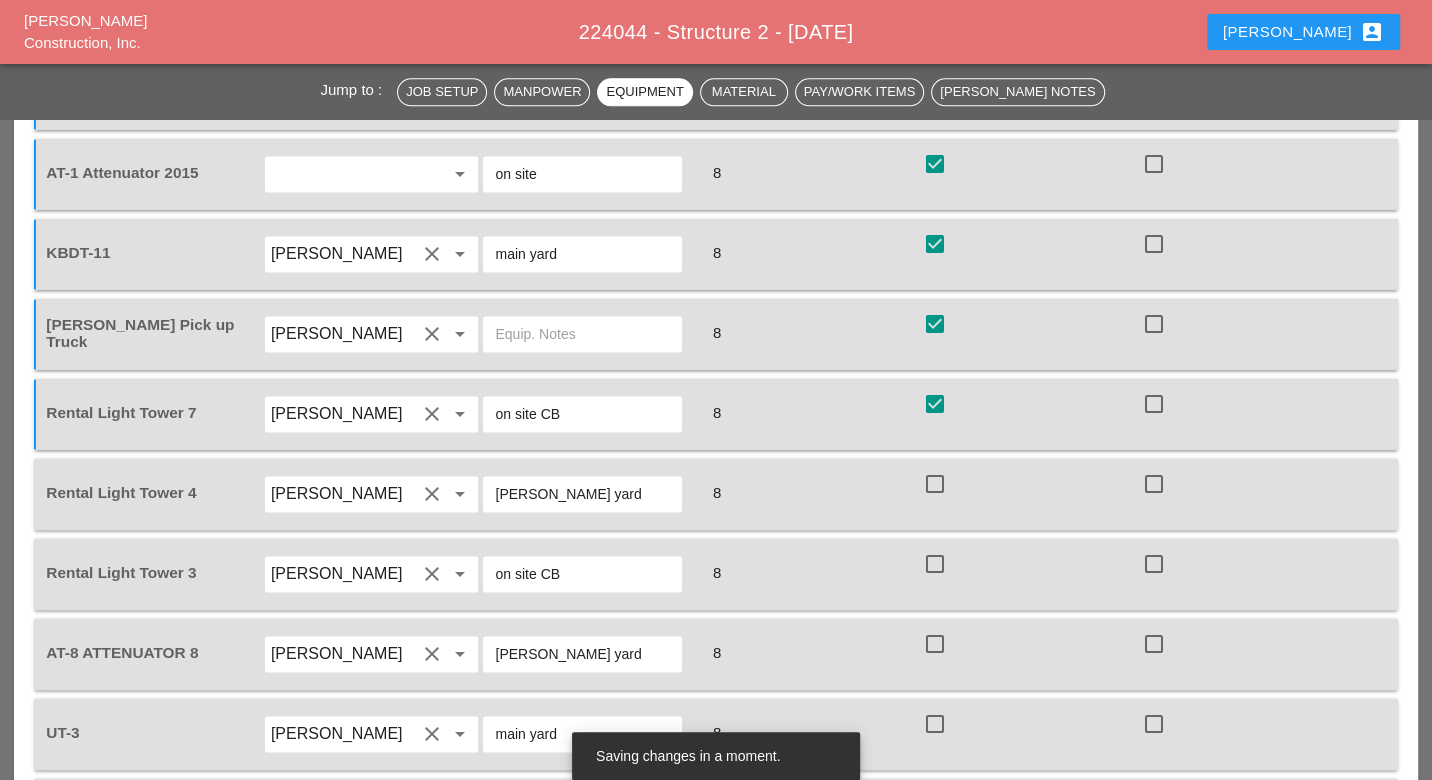 click at bounding box center [935, 484] 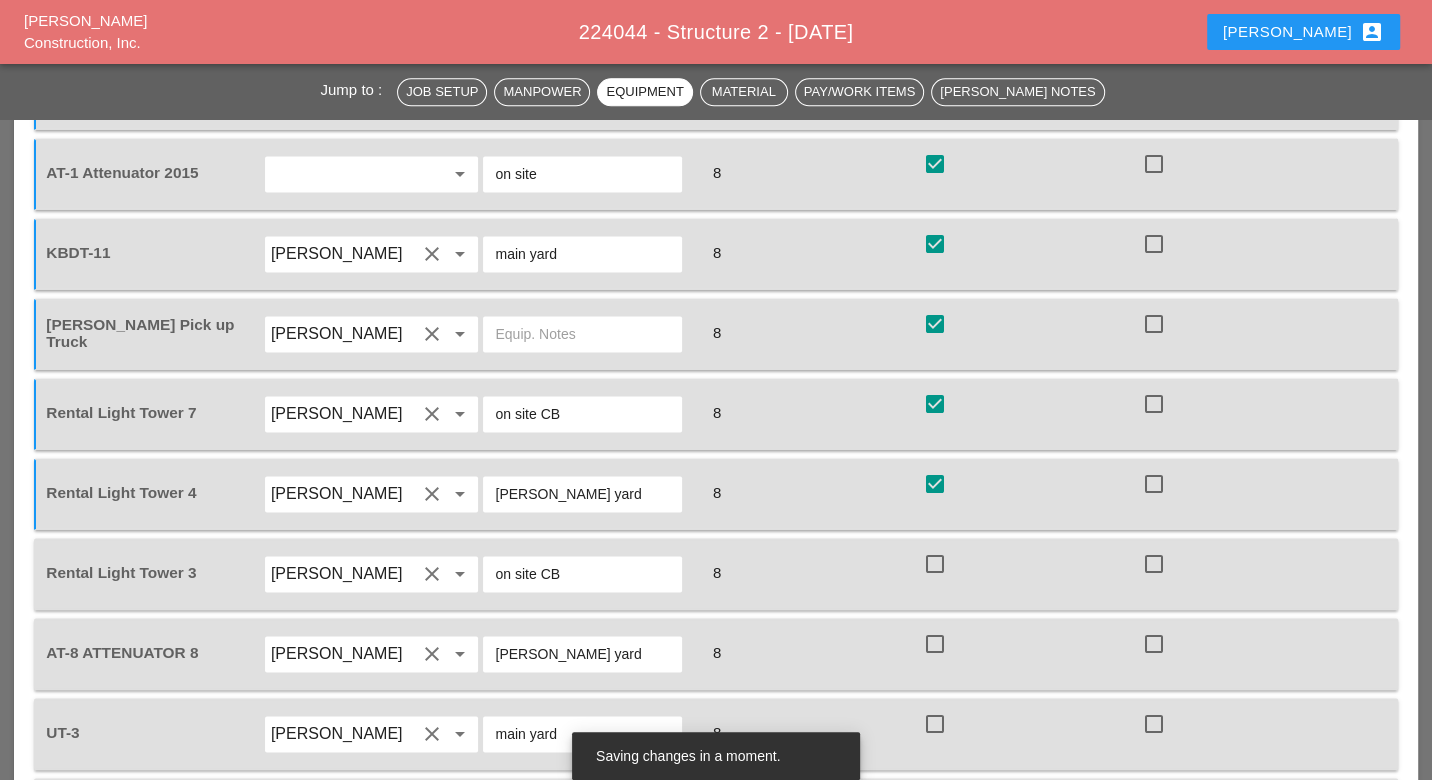 click at bounding box center (935, 564) 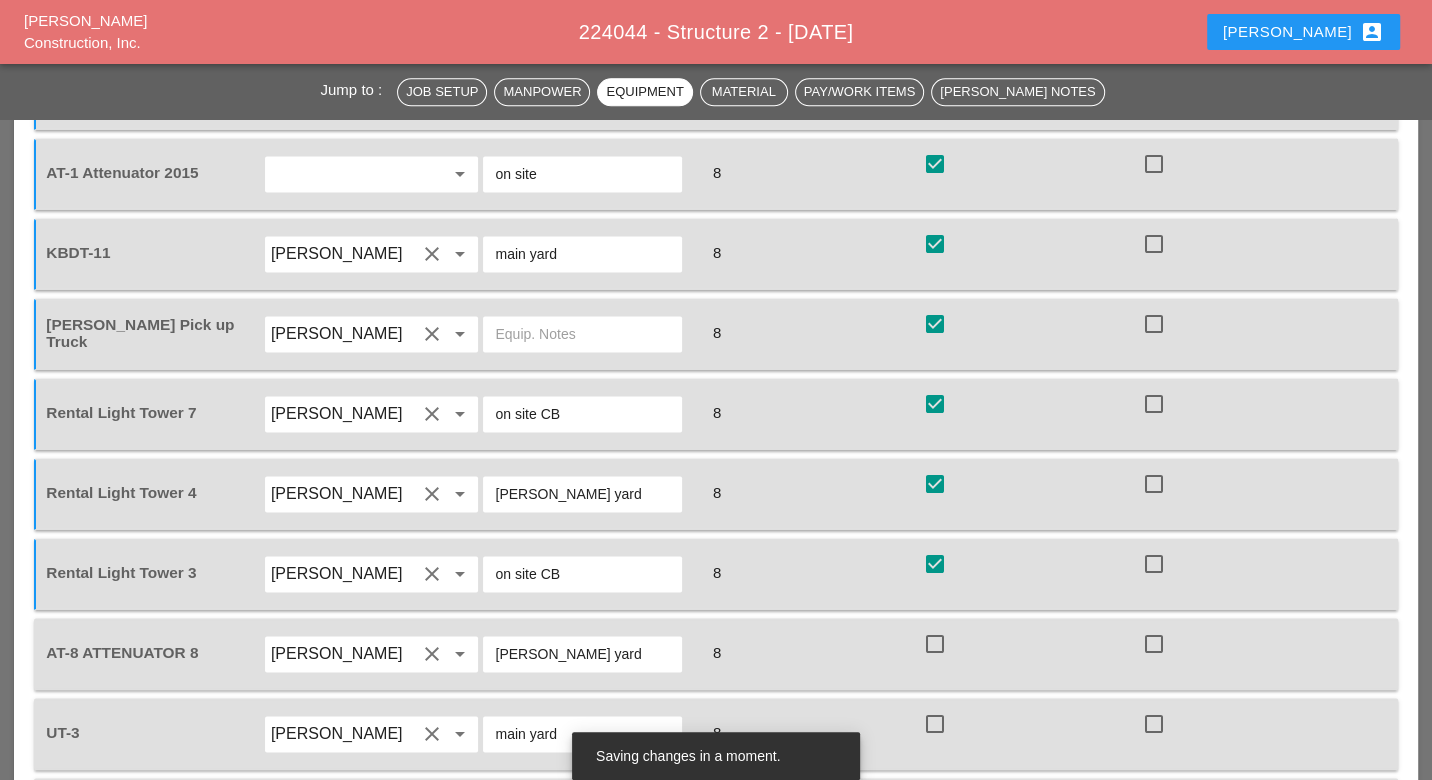 click at bounding box center (935, 644) 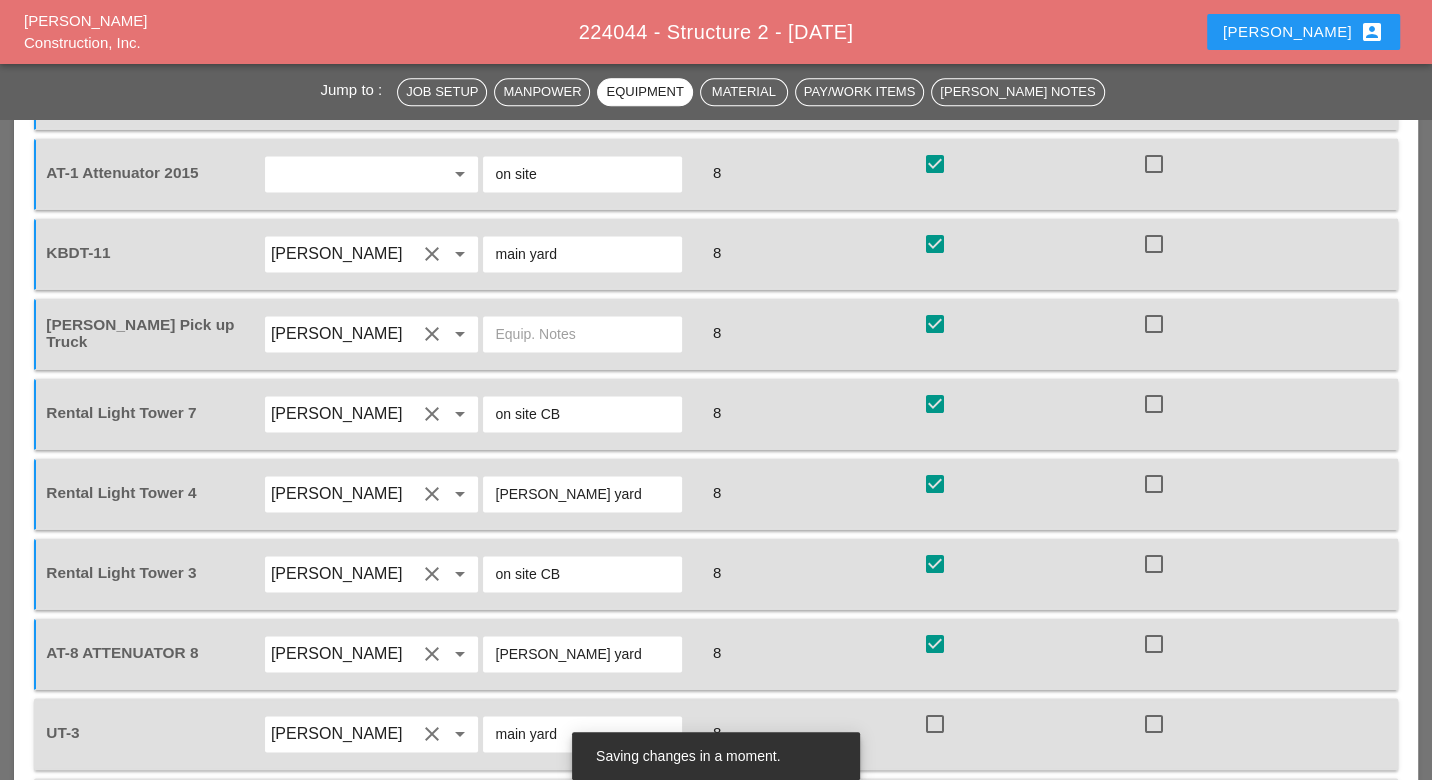 click at bounding box center [935, 724] 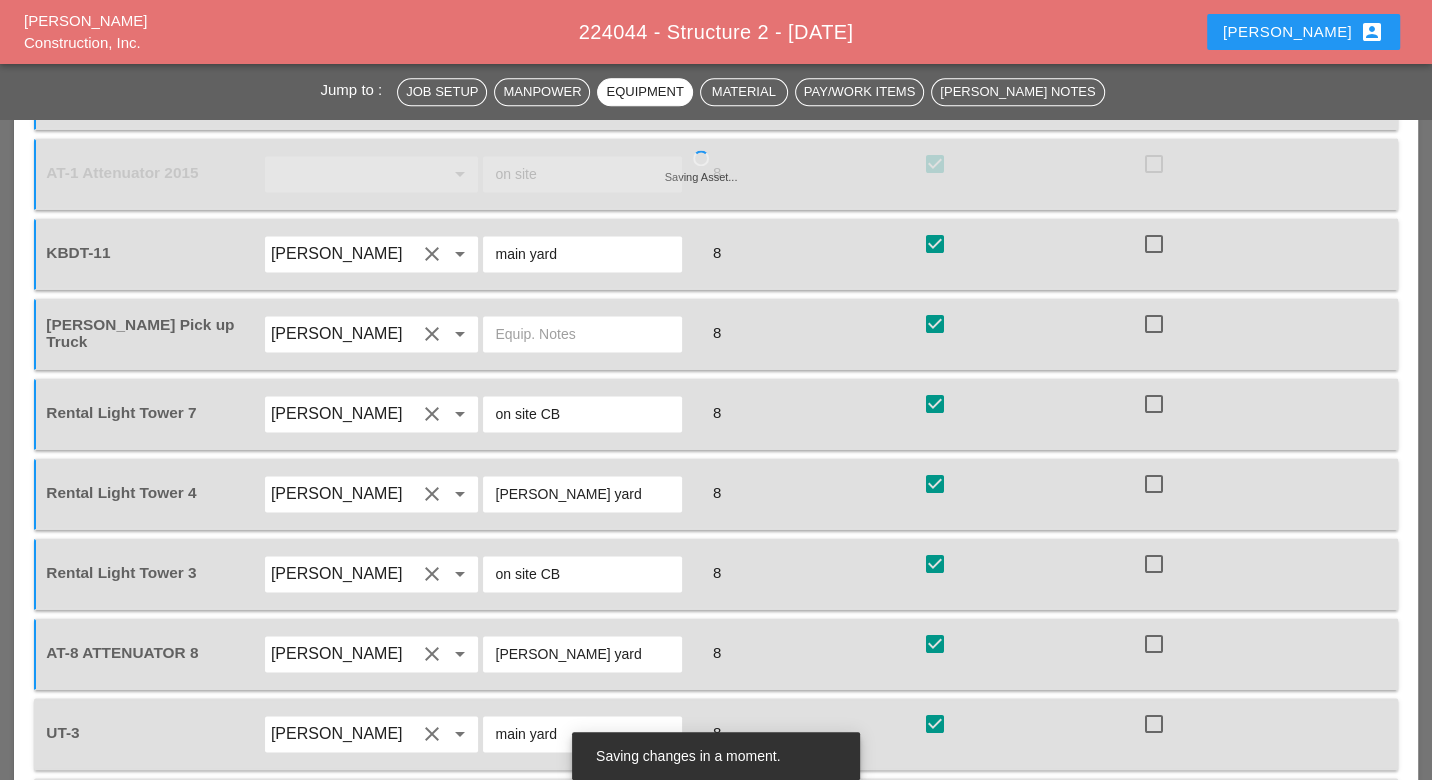 checkbox on "true" 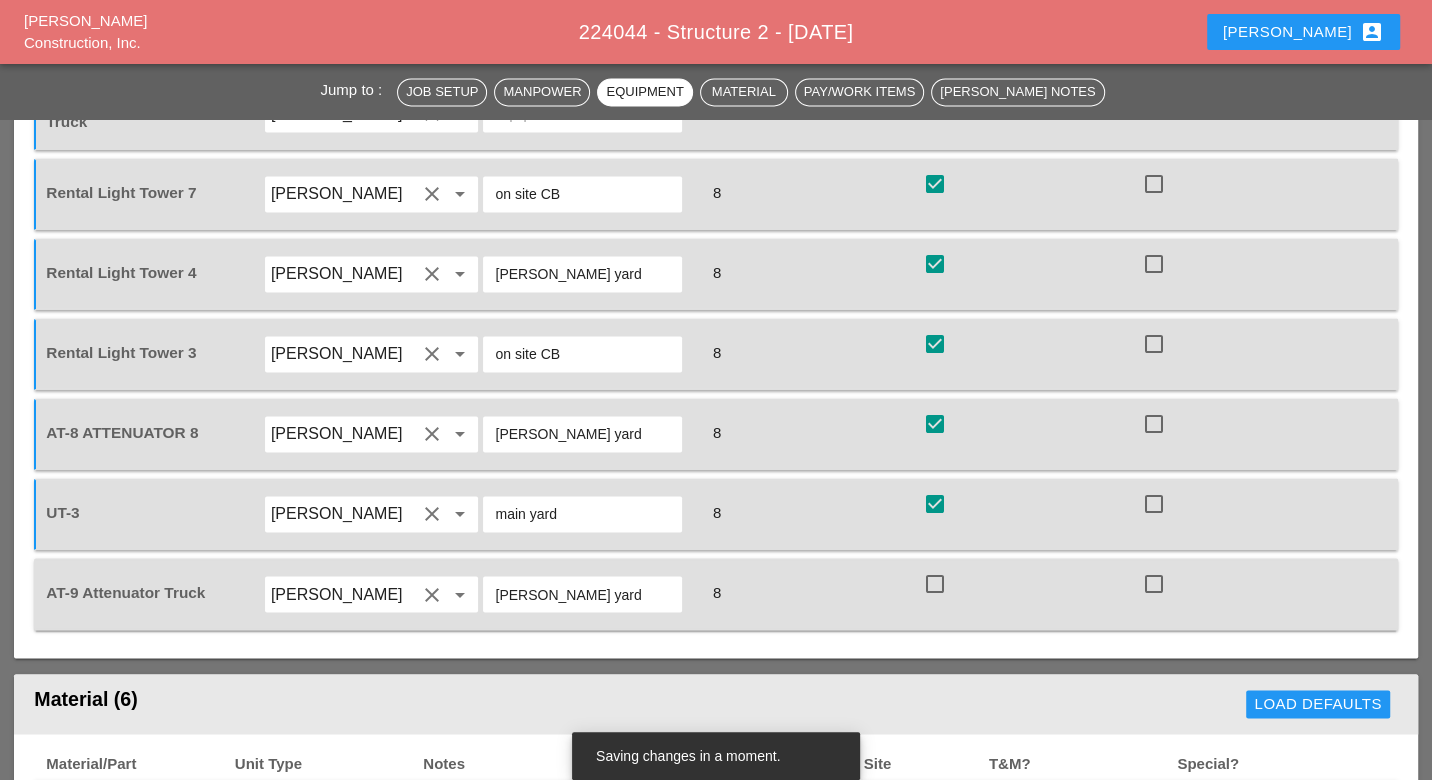 scroll, scrollTop: 2222, scrollLeft: 0, axis: vertical 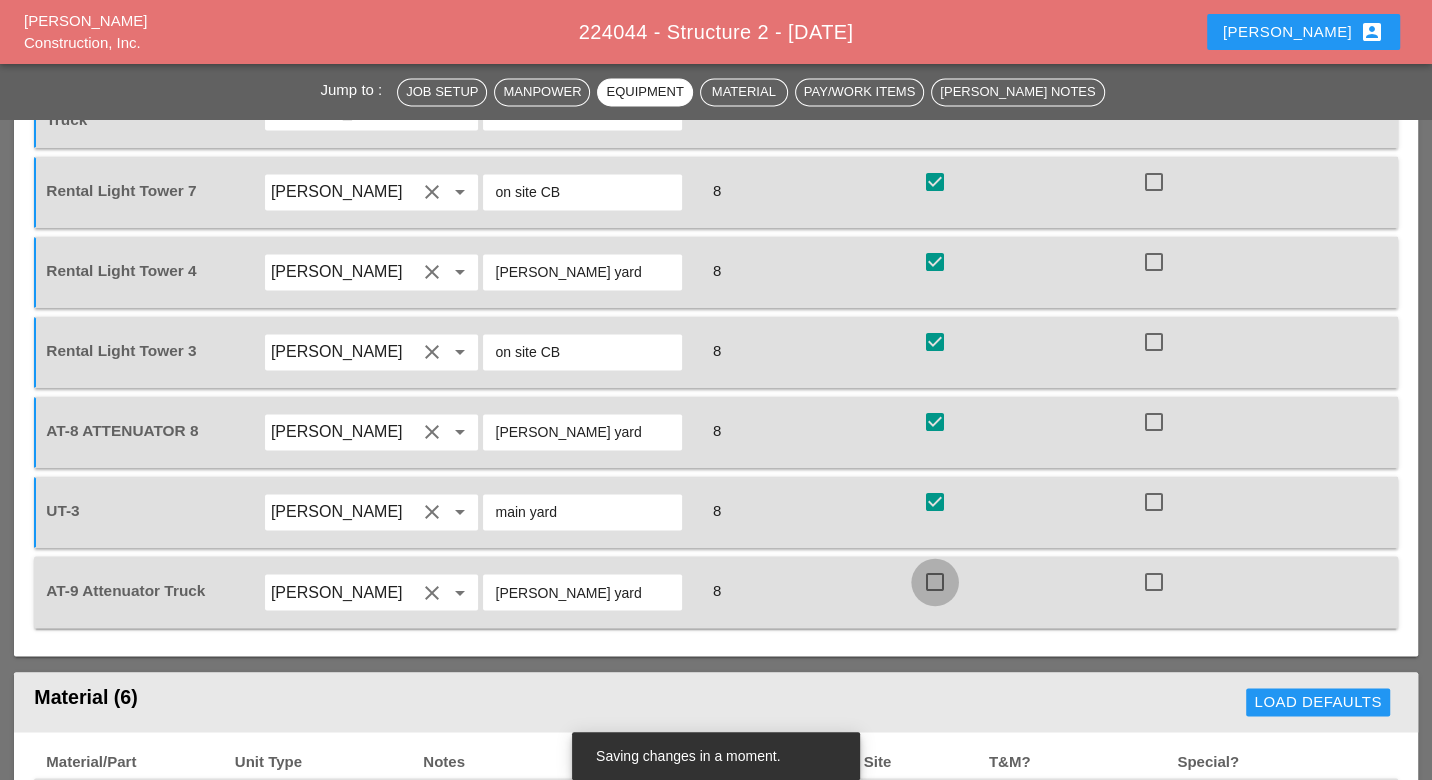 click at bounding box center [935, 582] 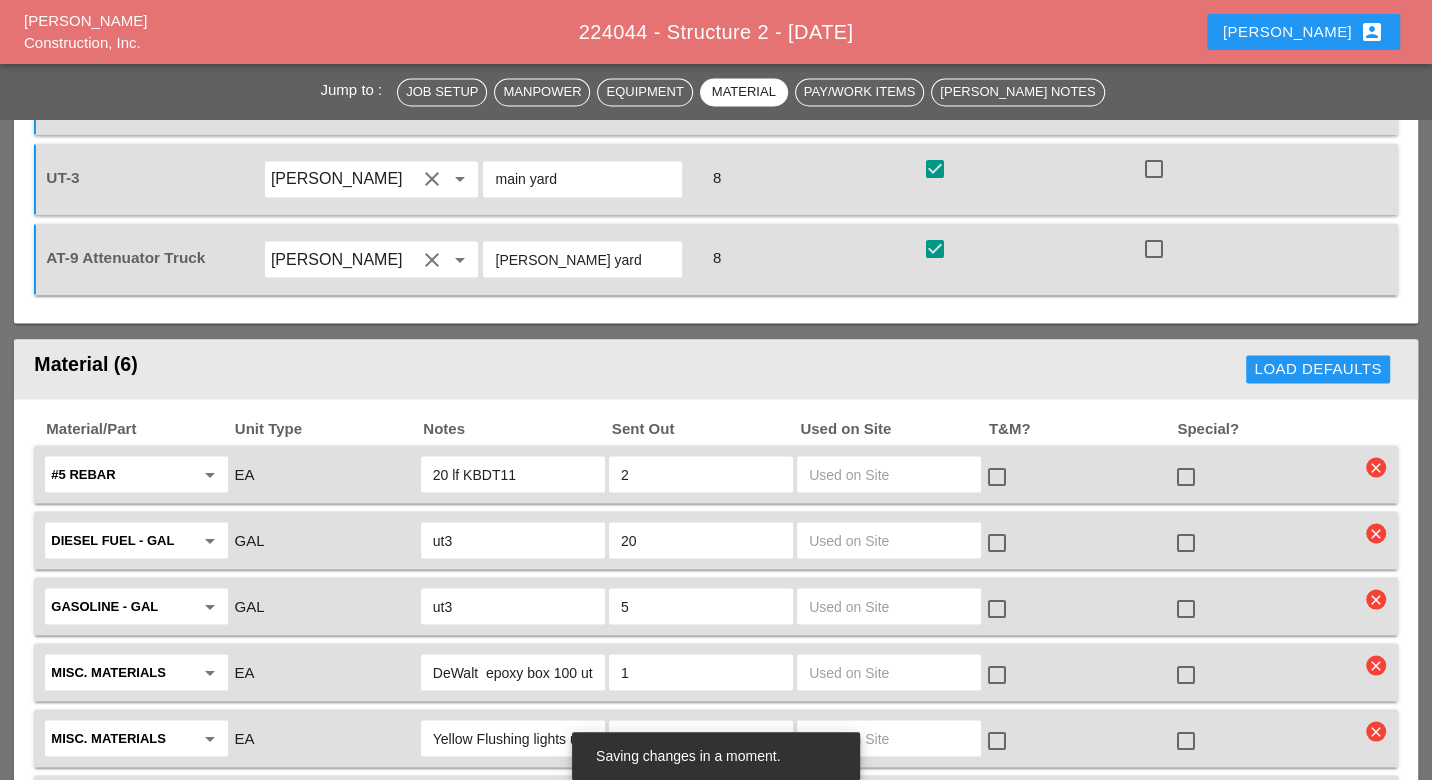 scroll, scrollTop: 3111, scrollLeft: 0, axis: vertical 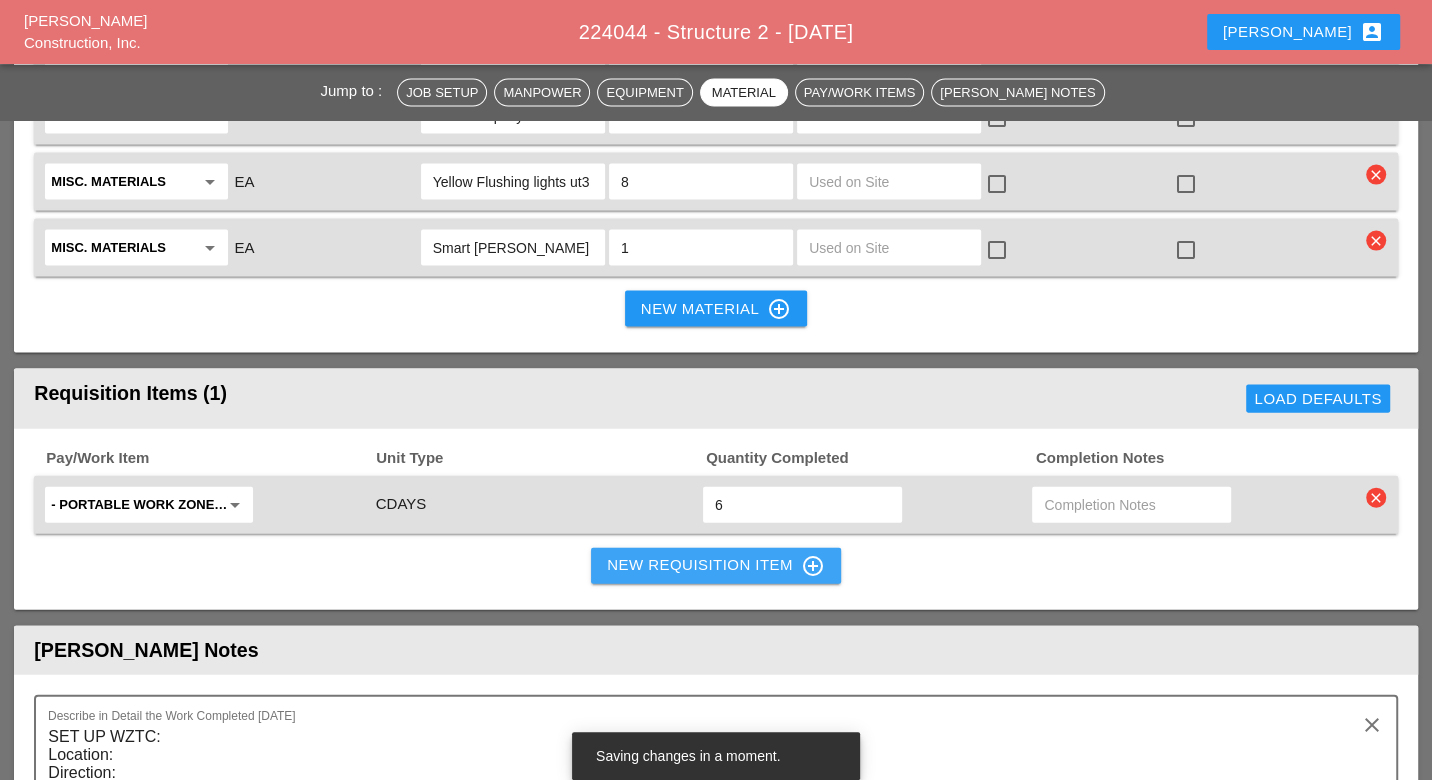 click on "New Requisition Item control_point" at bounding box center (716, 566) 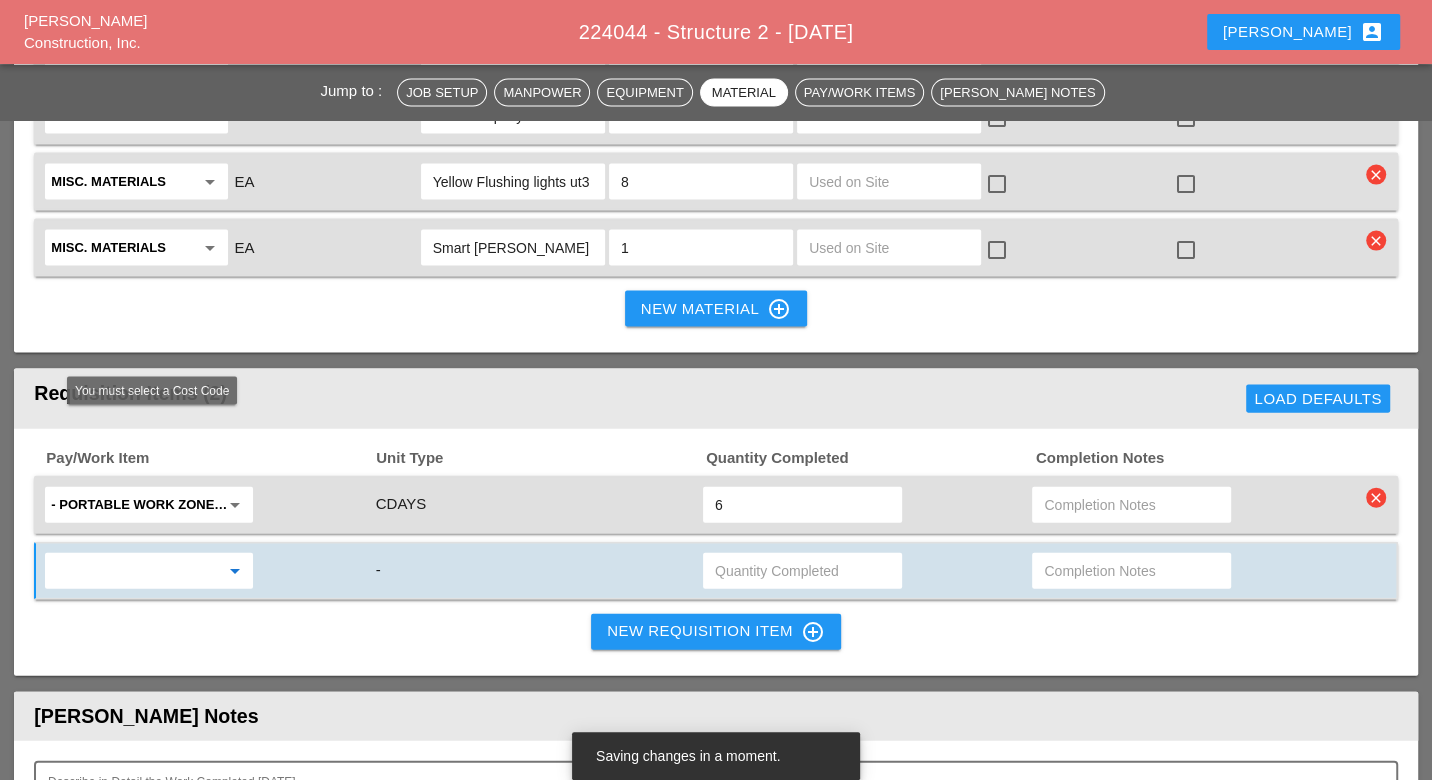 drag, startPoint x: 122, startPoint y: 432, endPoint x: 105, endPoint y: 421, distance: 20.248457 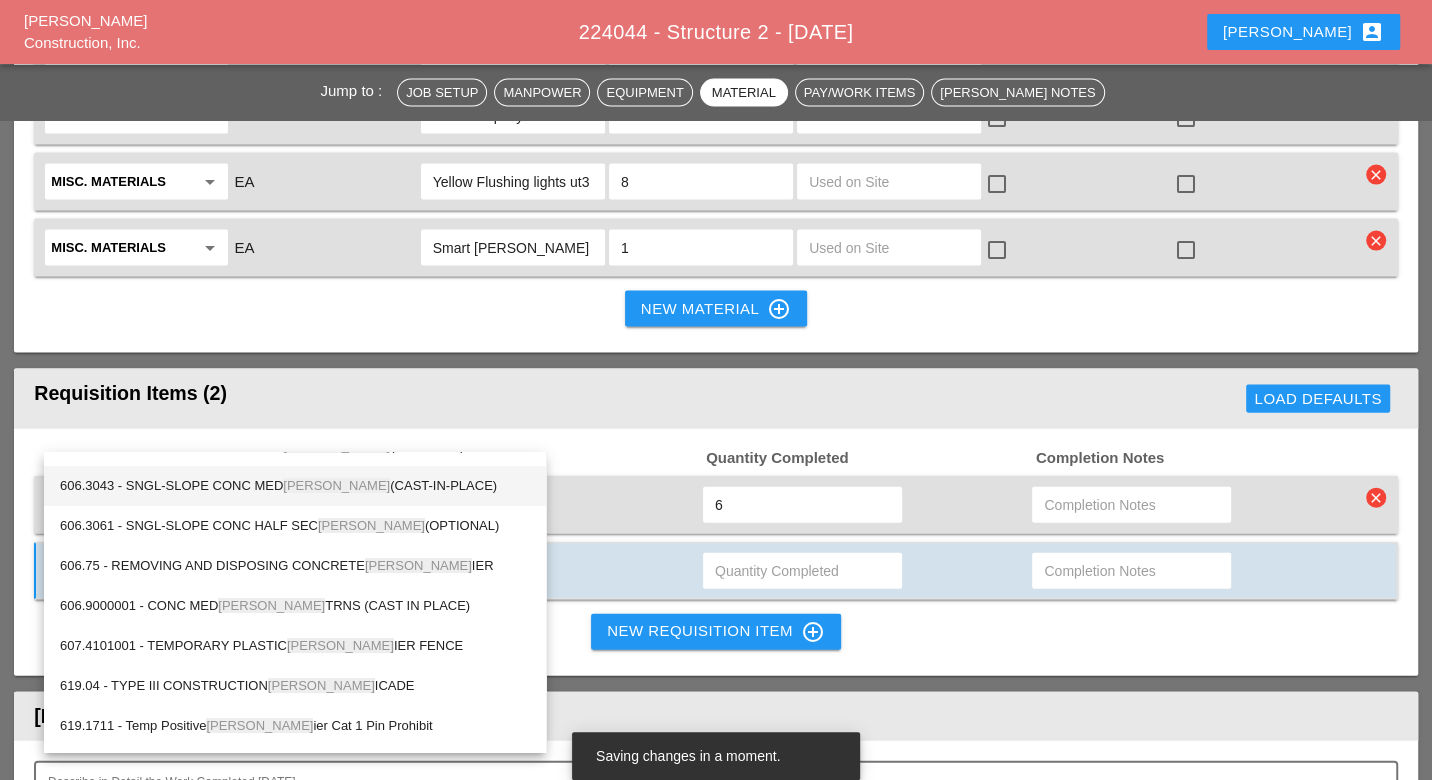 scroll, scrollTop: 222, scrollLeft: 0, axis: vertical 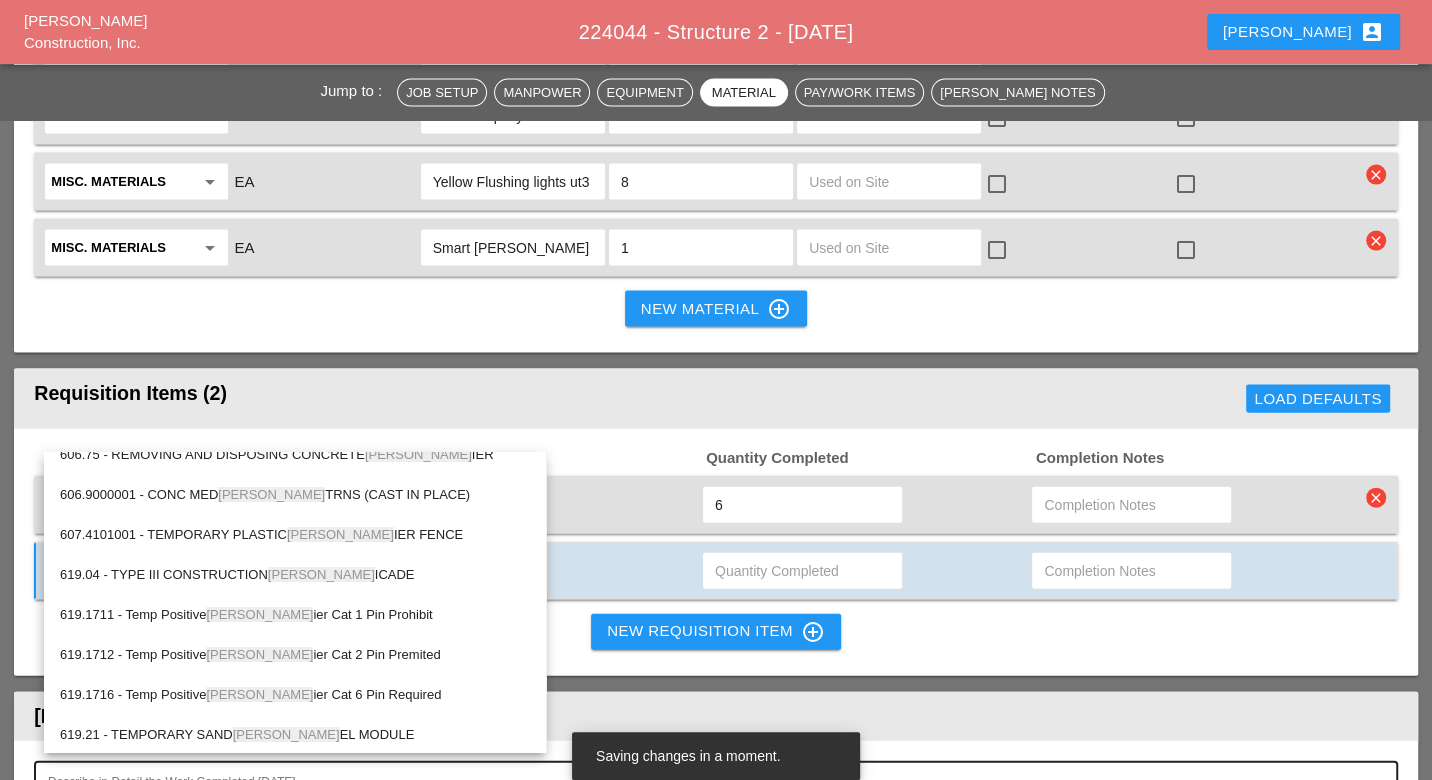 click on "[PERSON_NAME]" at bounding box center [259, 654] 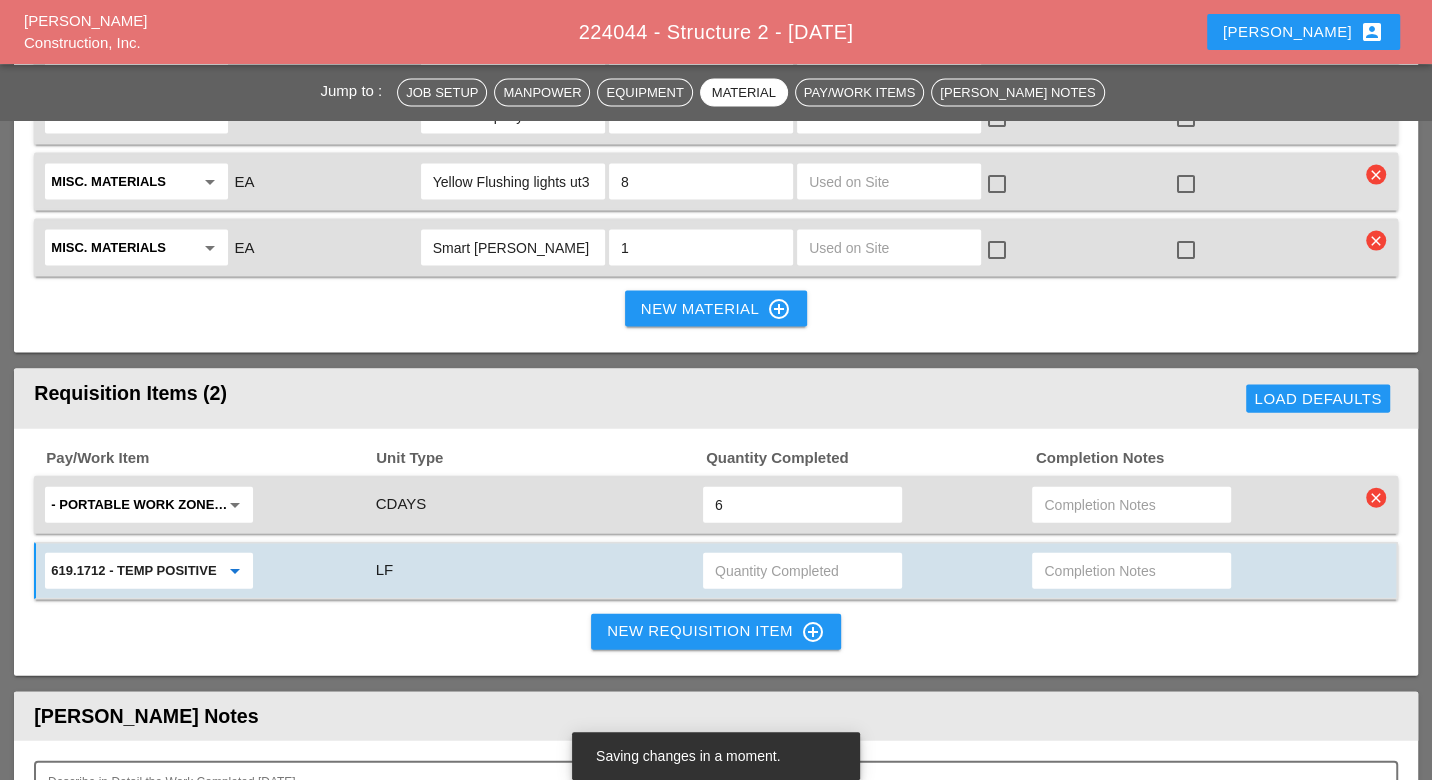type on "619.1712 - Temp Positive Barrier Cat 2 Pin Premited" 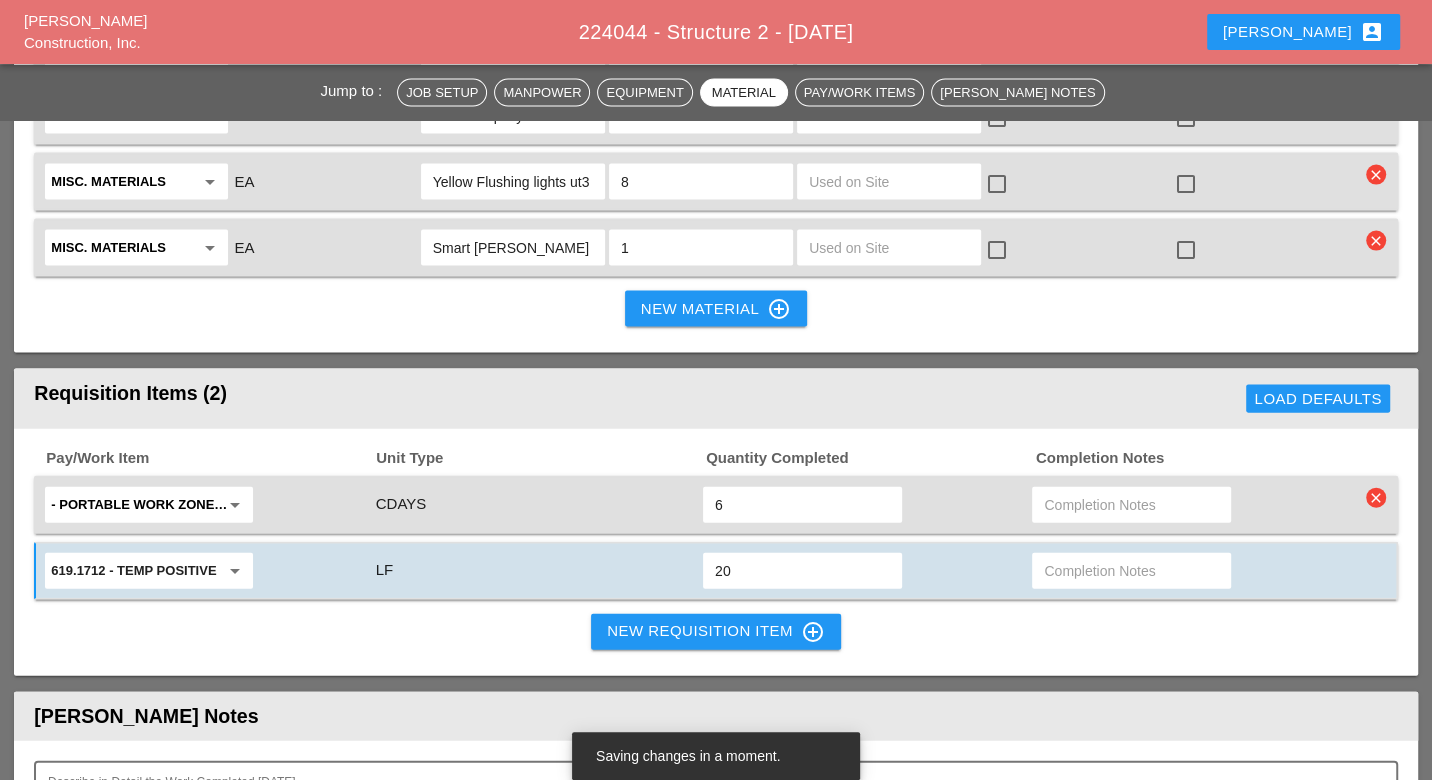 type on "20" 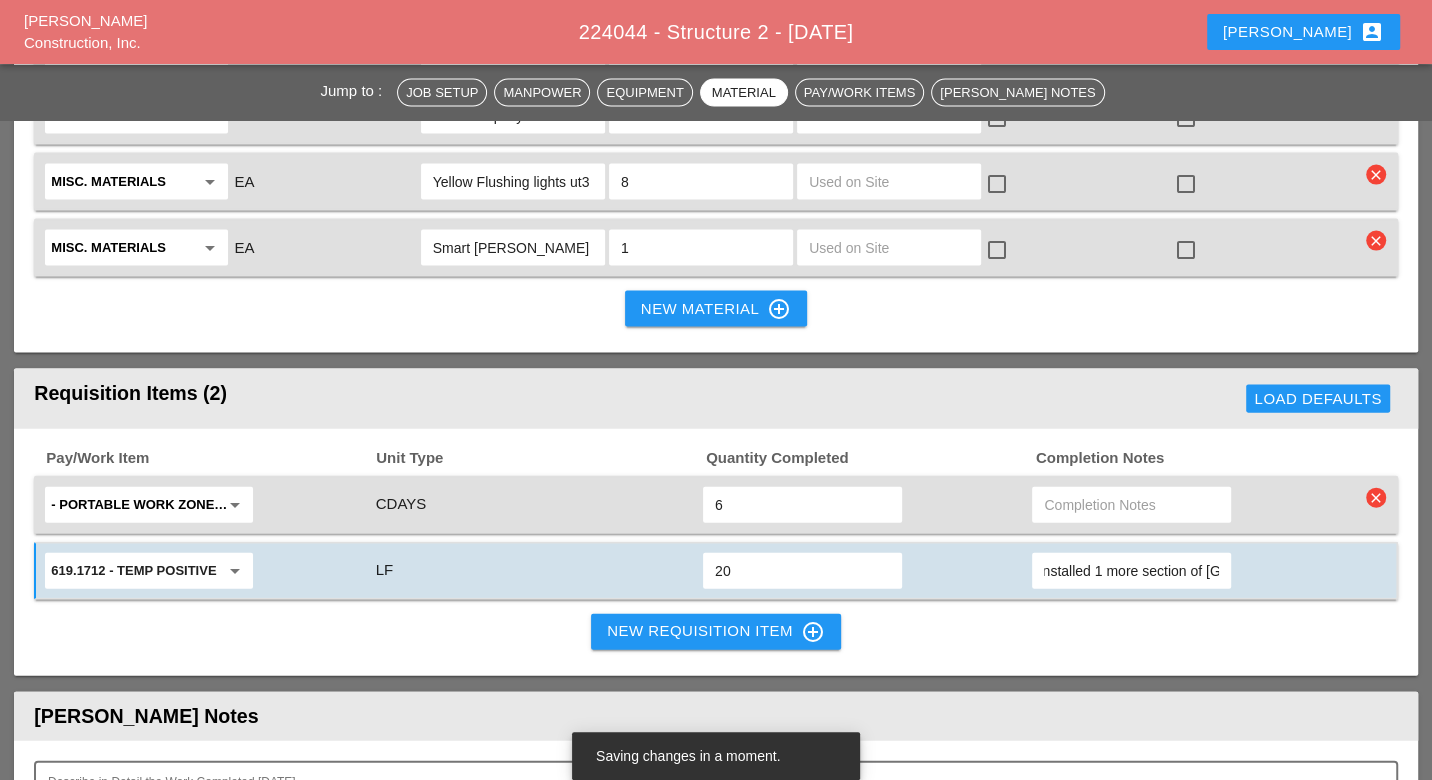scroll, scrollTop: 0, scrollLeft: 12, axis: horizontal 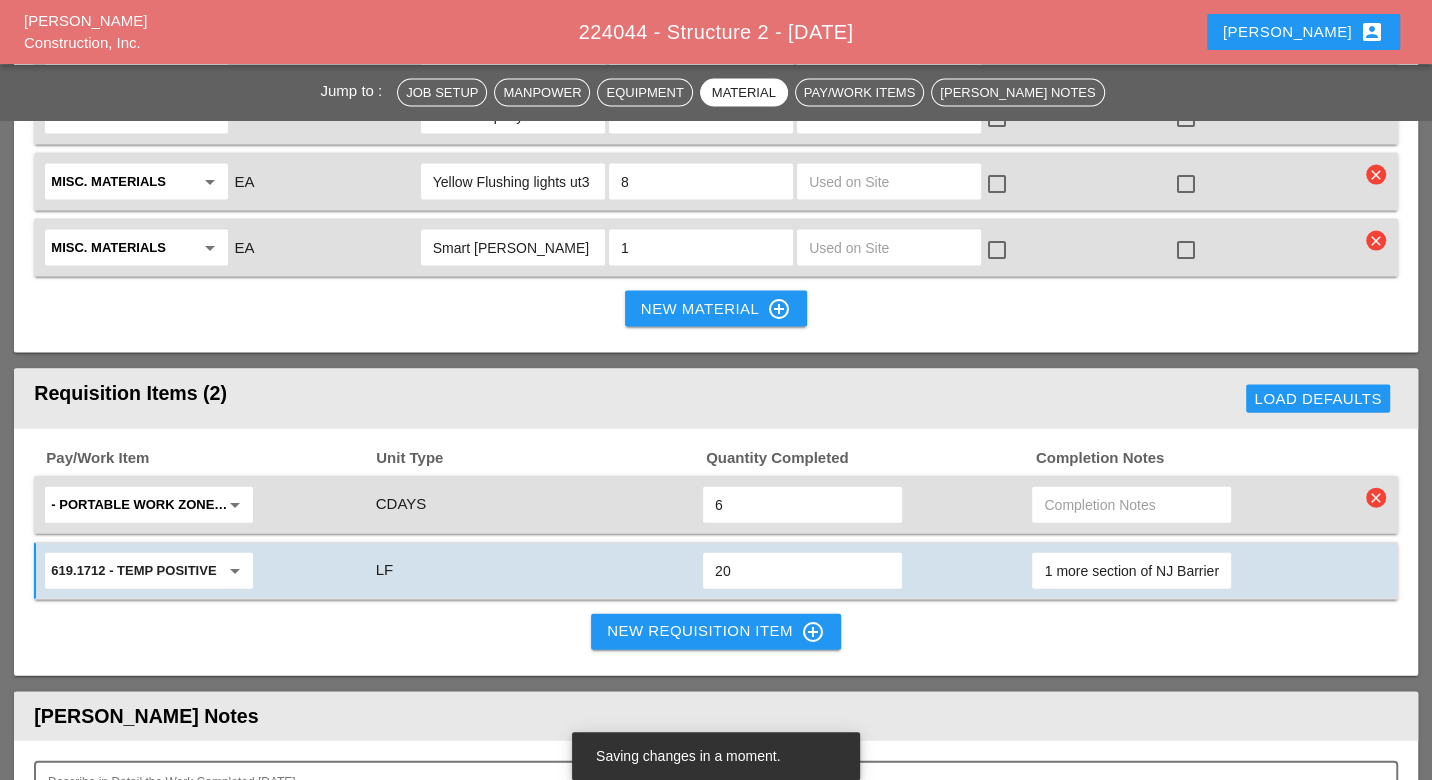 type on "installed 1 more section of NJ Barrier" 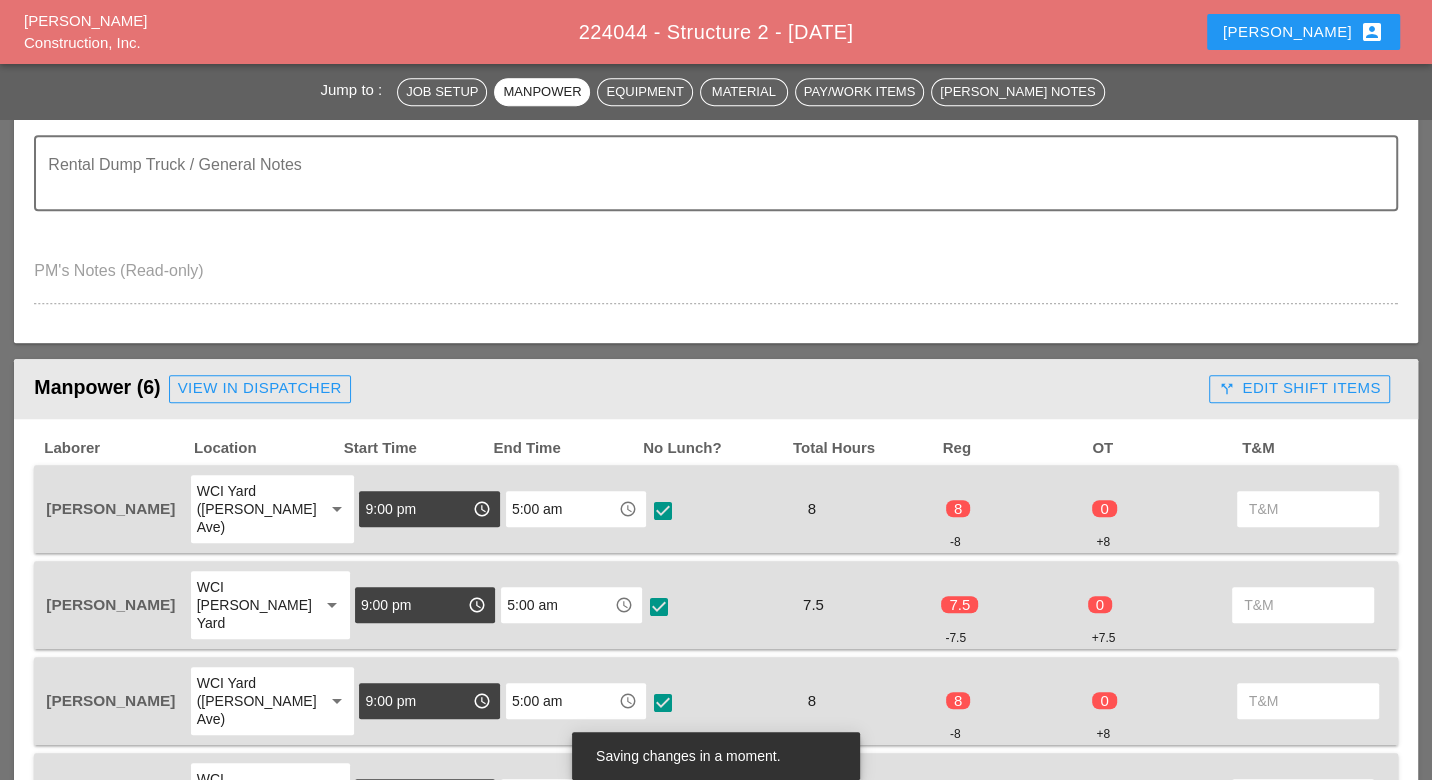 scroll, scrollTop: 666, scrollLeft: 0, axis: vertical 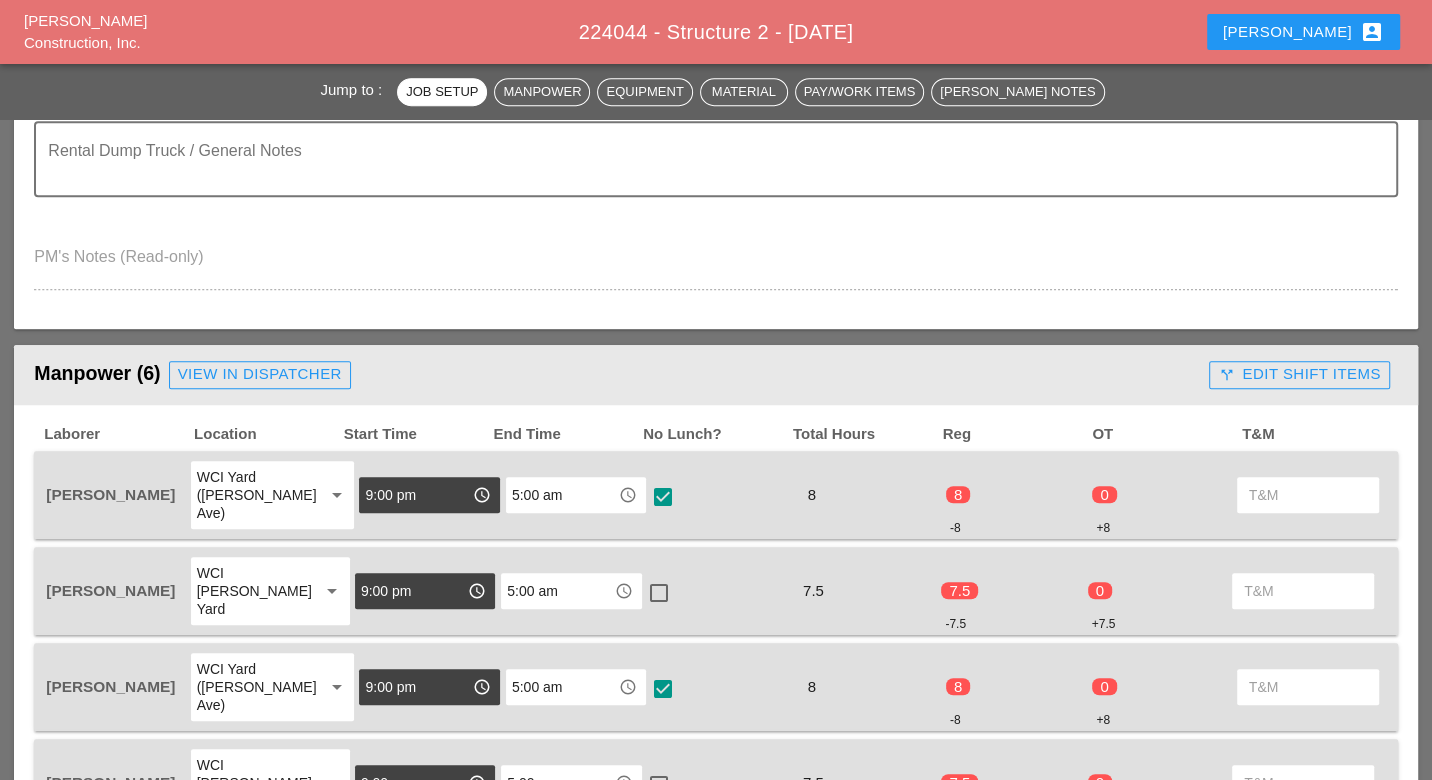 click at bounding box center [659, 593] 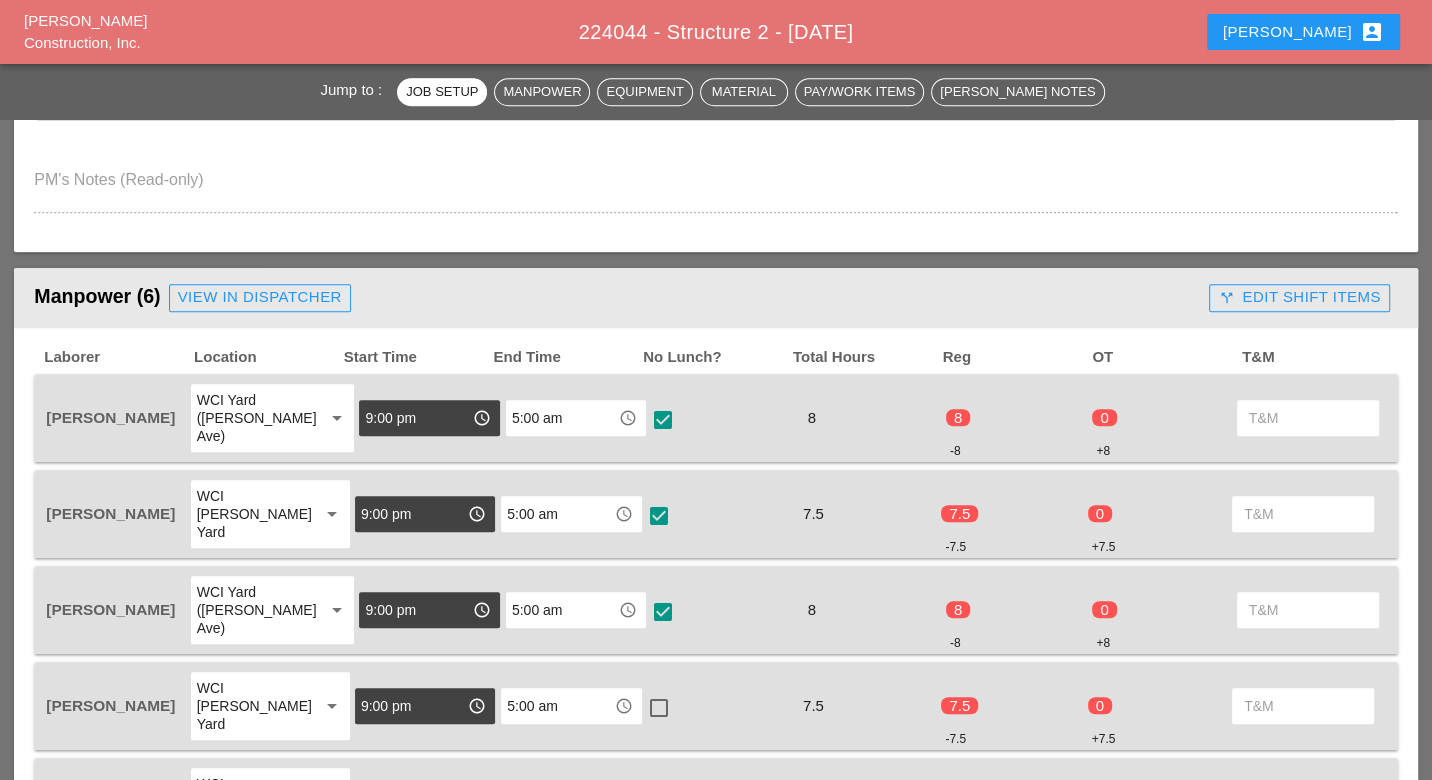 scroll, scrollTop: 1111, scrollLeft: 0, axis: vertical 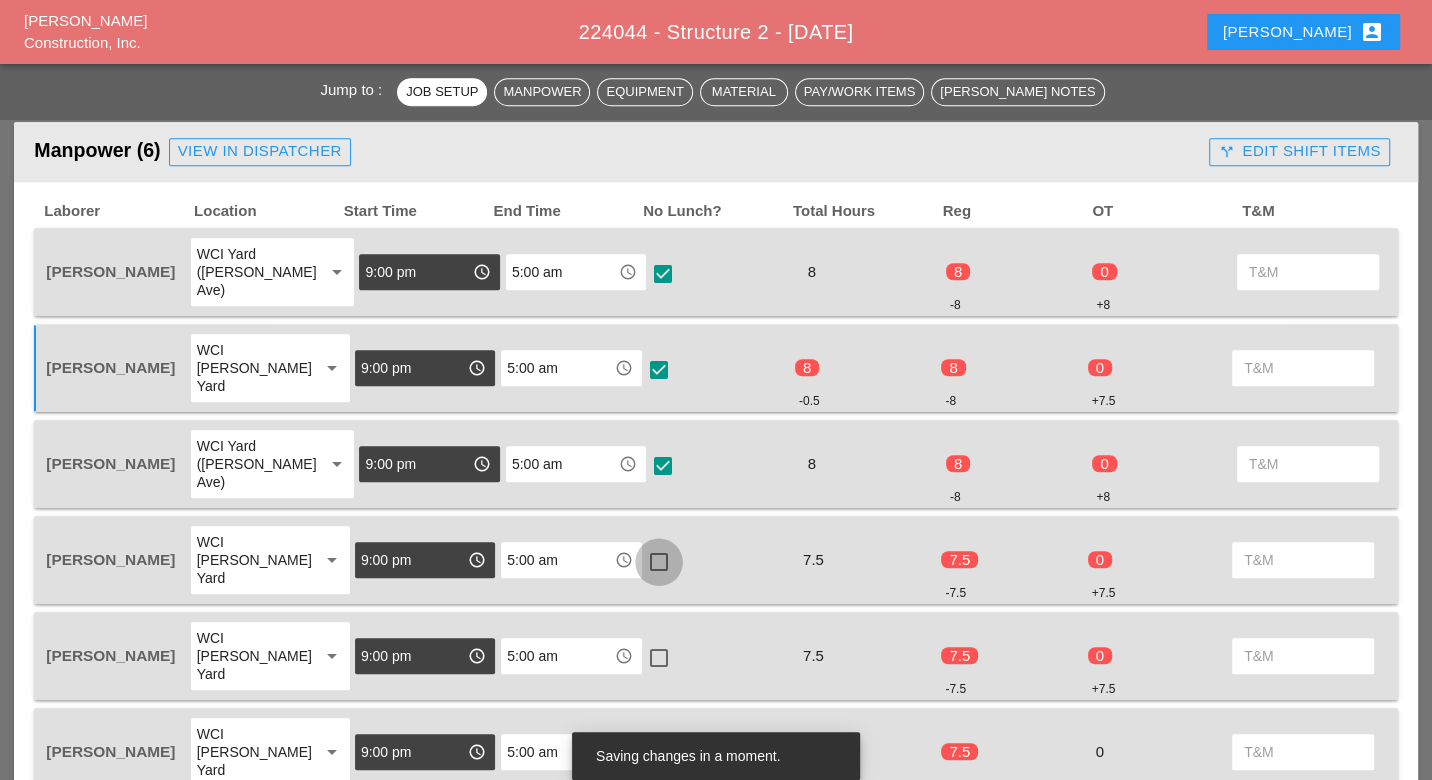 drag, startPoint x: 643, startPoint y: 495, endPoint x: 650, endPoint y: 527, distance: 32.75668 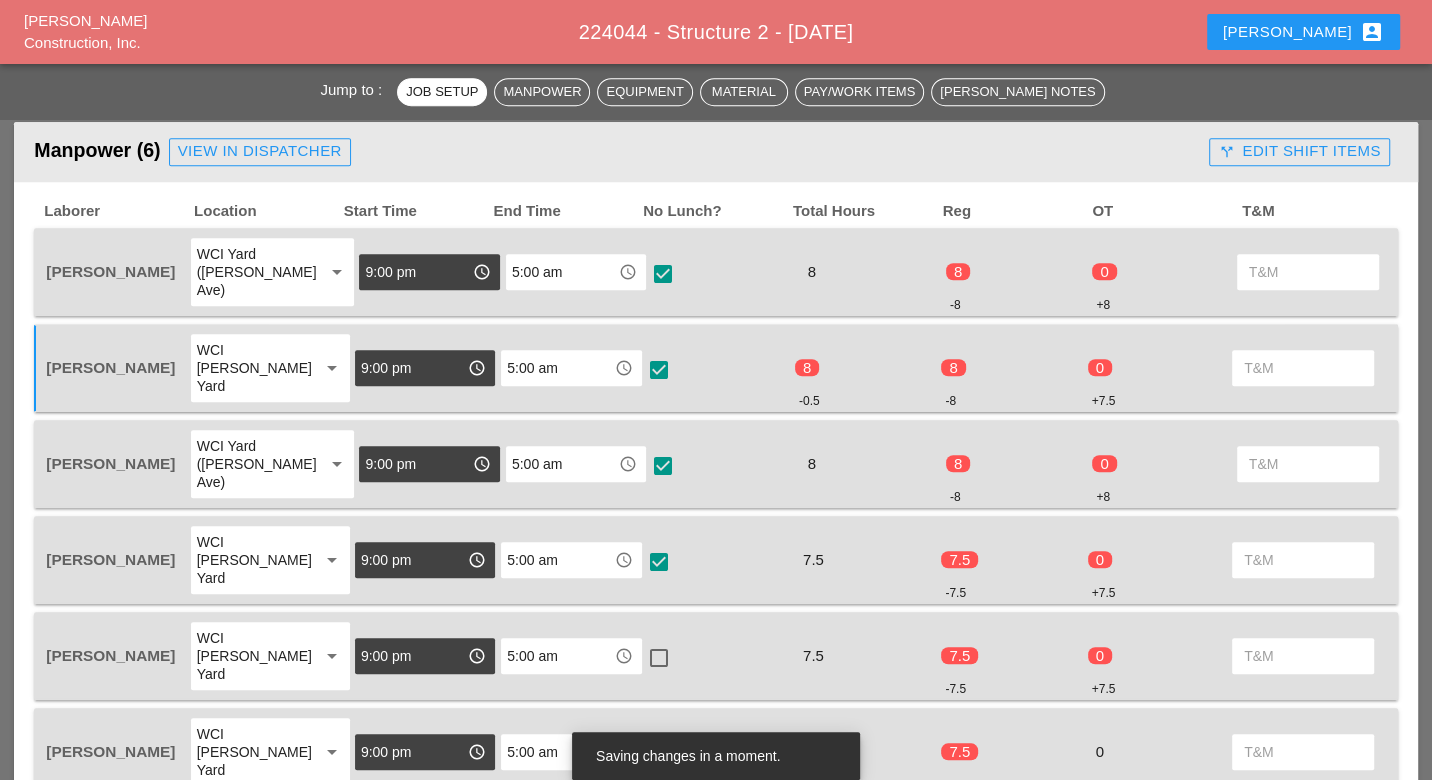 click at bounding box center (659, 658) 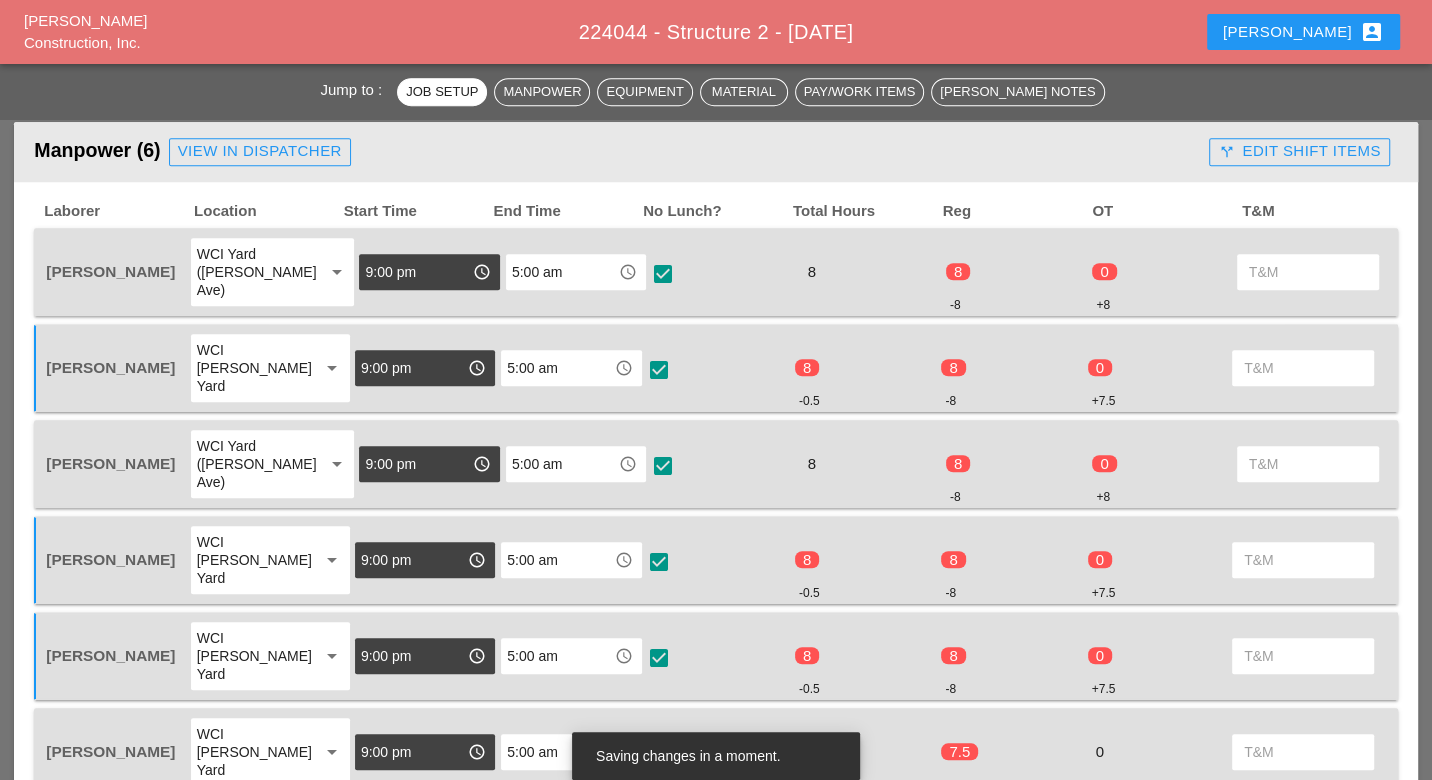 click at bounding box center [659, 754] 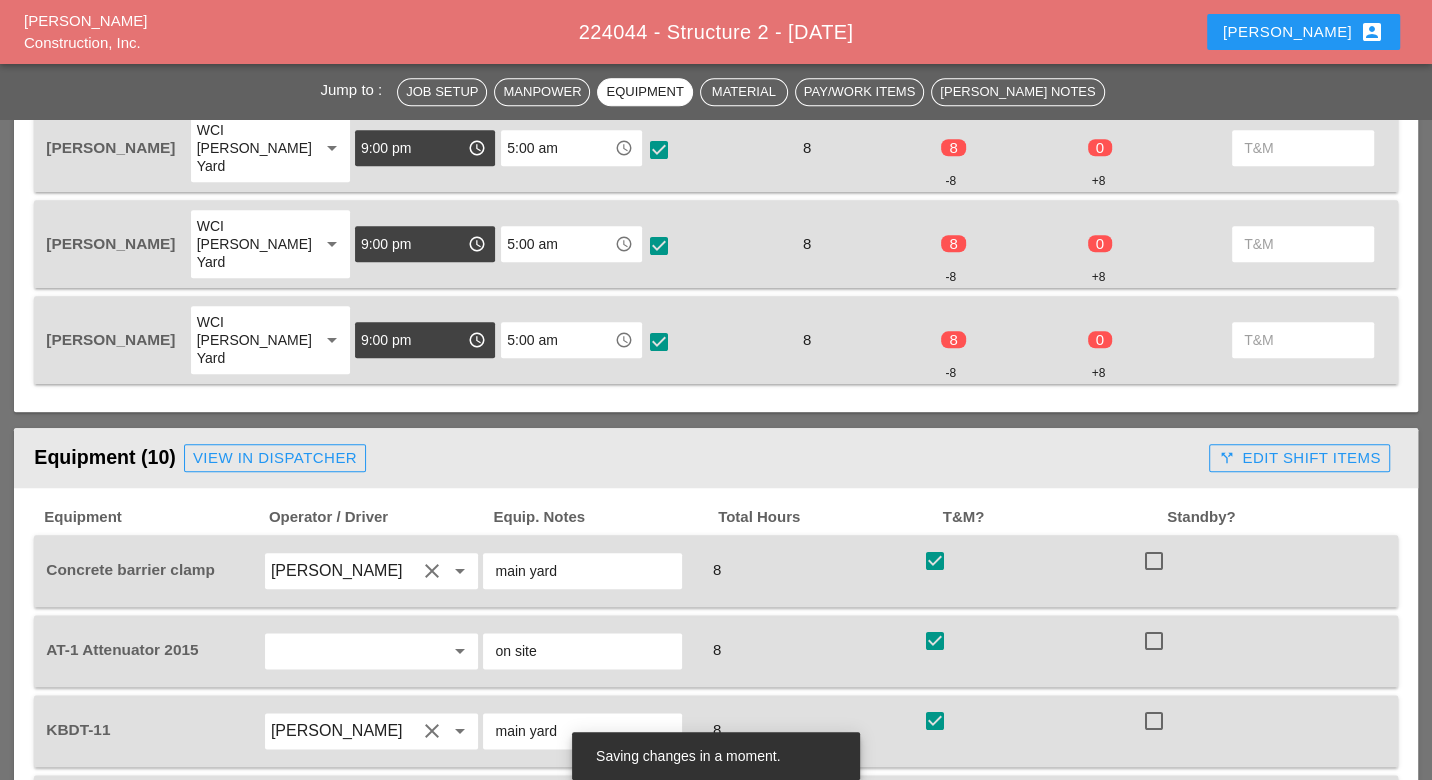 scroll, scrollTop: 1000, scrollLeft: 0, axis: vertical 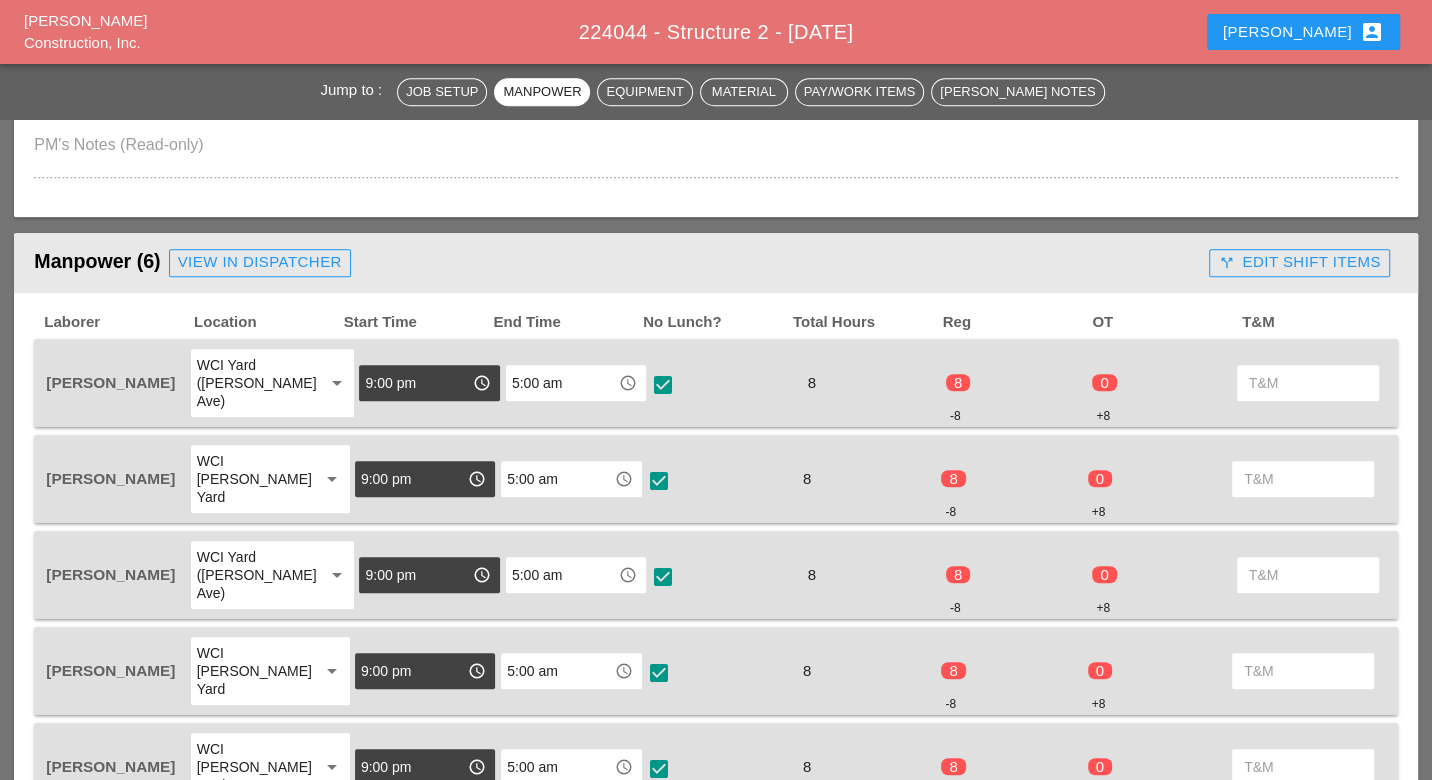 click on "call_split Edit Shift Items" at bounding box center (1299, 262) 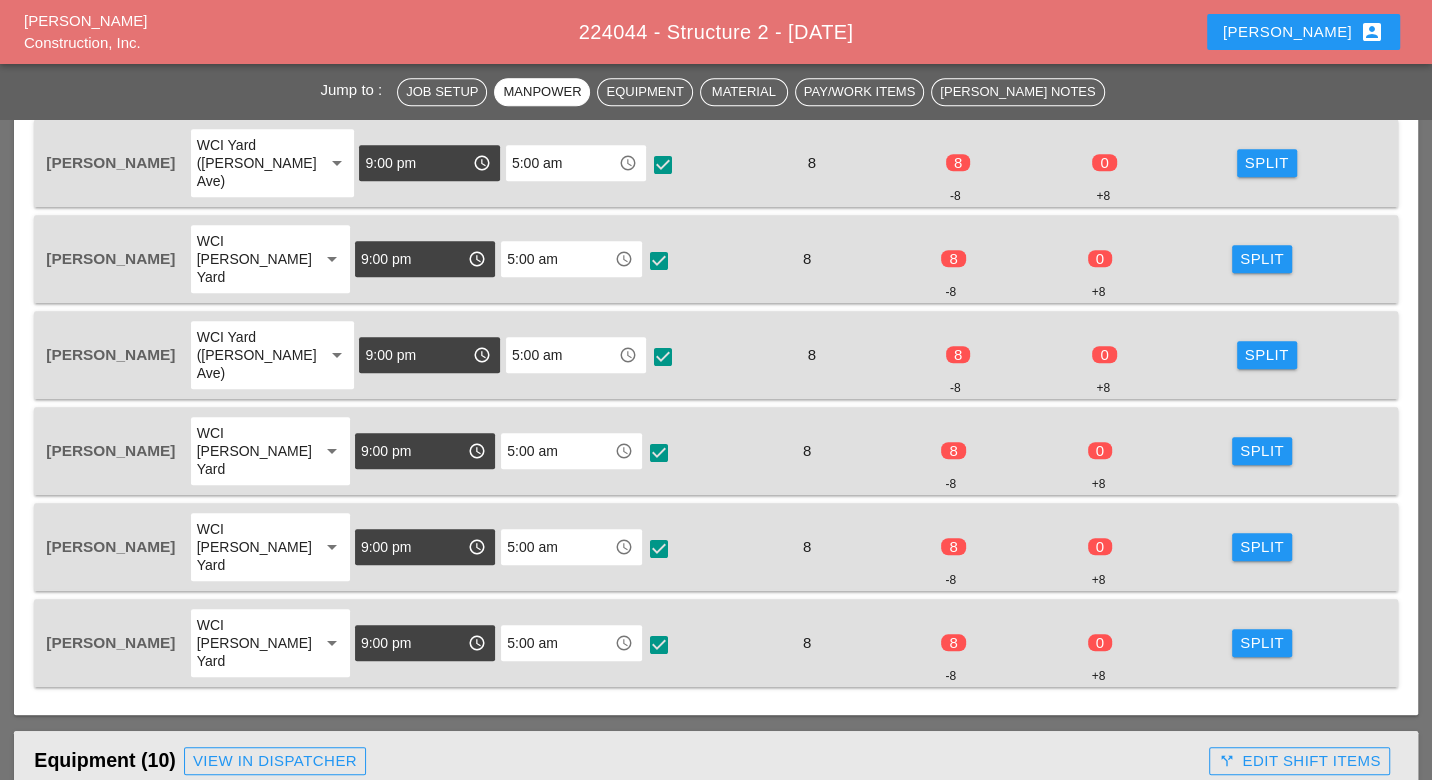 scroll, scrollTop: 1000, scrollLeft: 0, axis: vertical 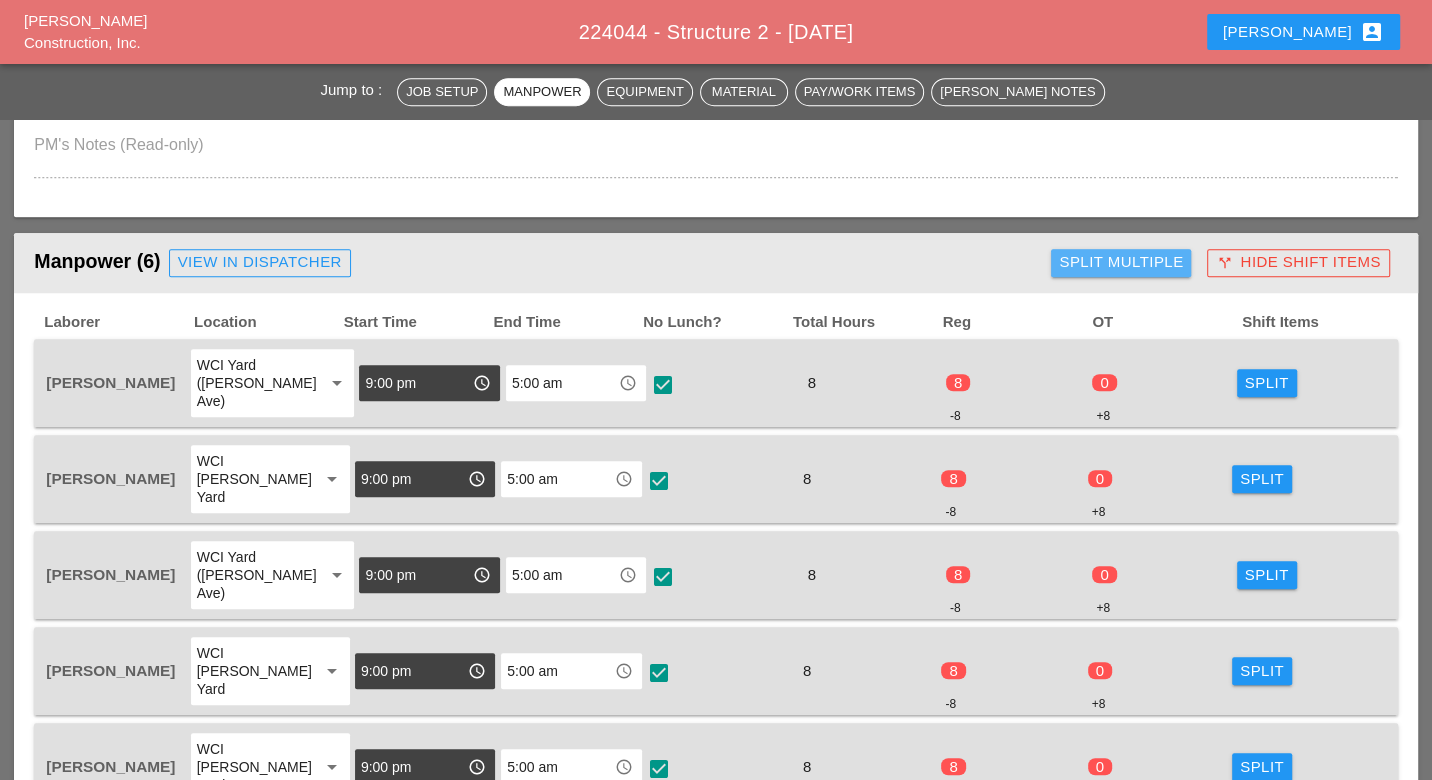 click on "Split Multiple" at bounding box center [1121, 262] 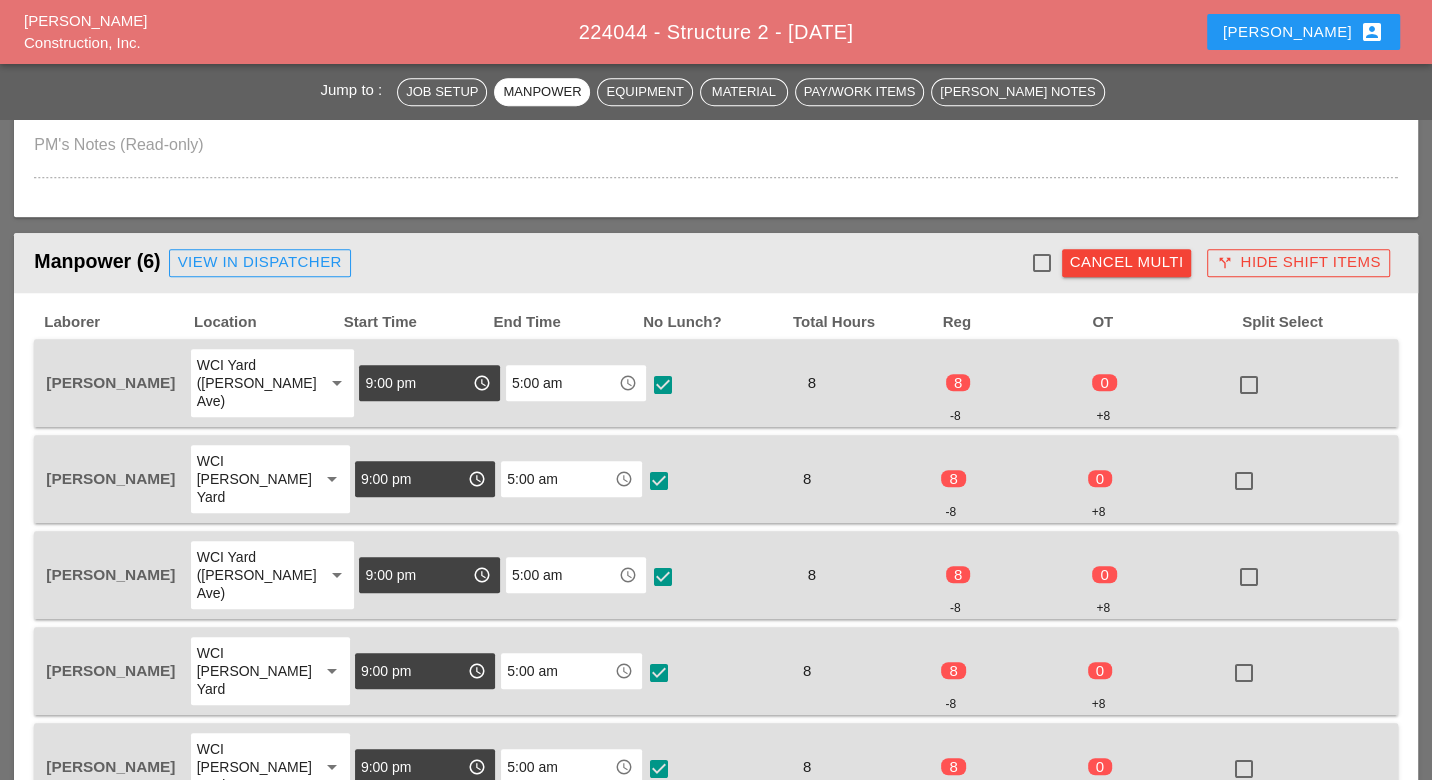 click at bounding box center [1042, 263] 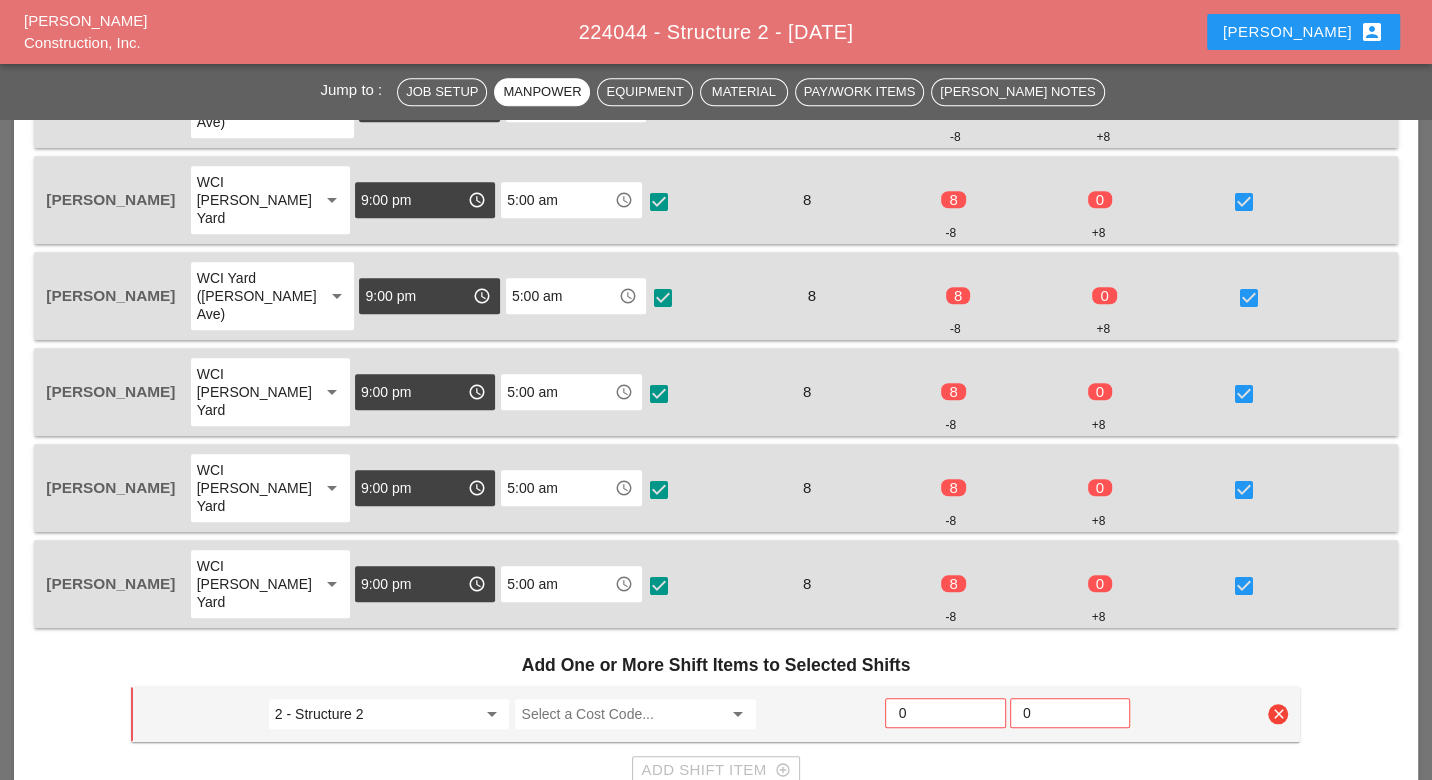 scroll, scrollTop: 1444, scrollLeft: 0, axis: vertical 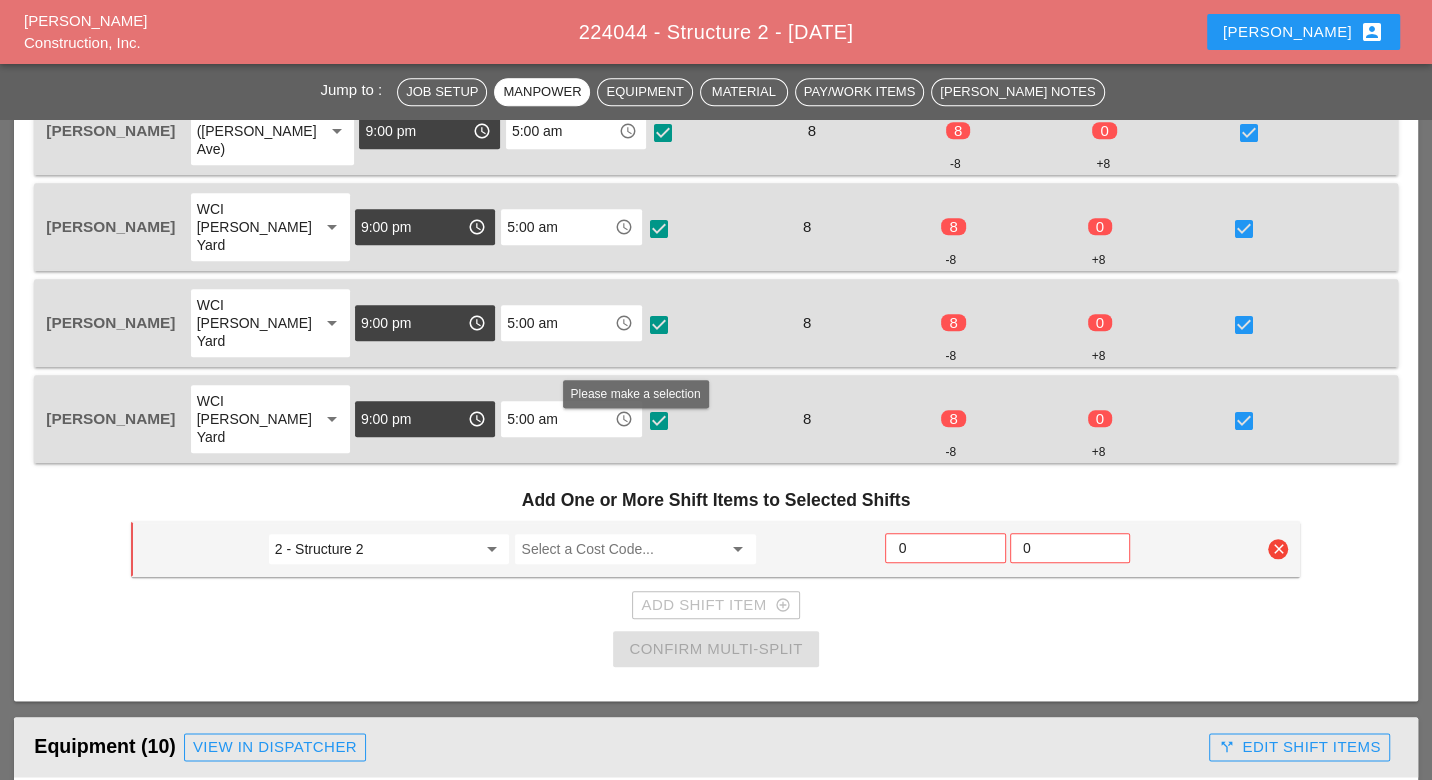 click at bounding box center [621, 549] 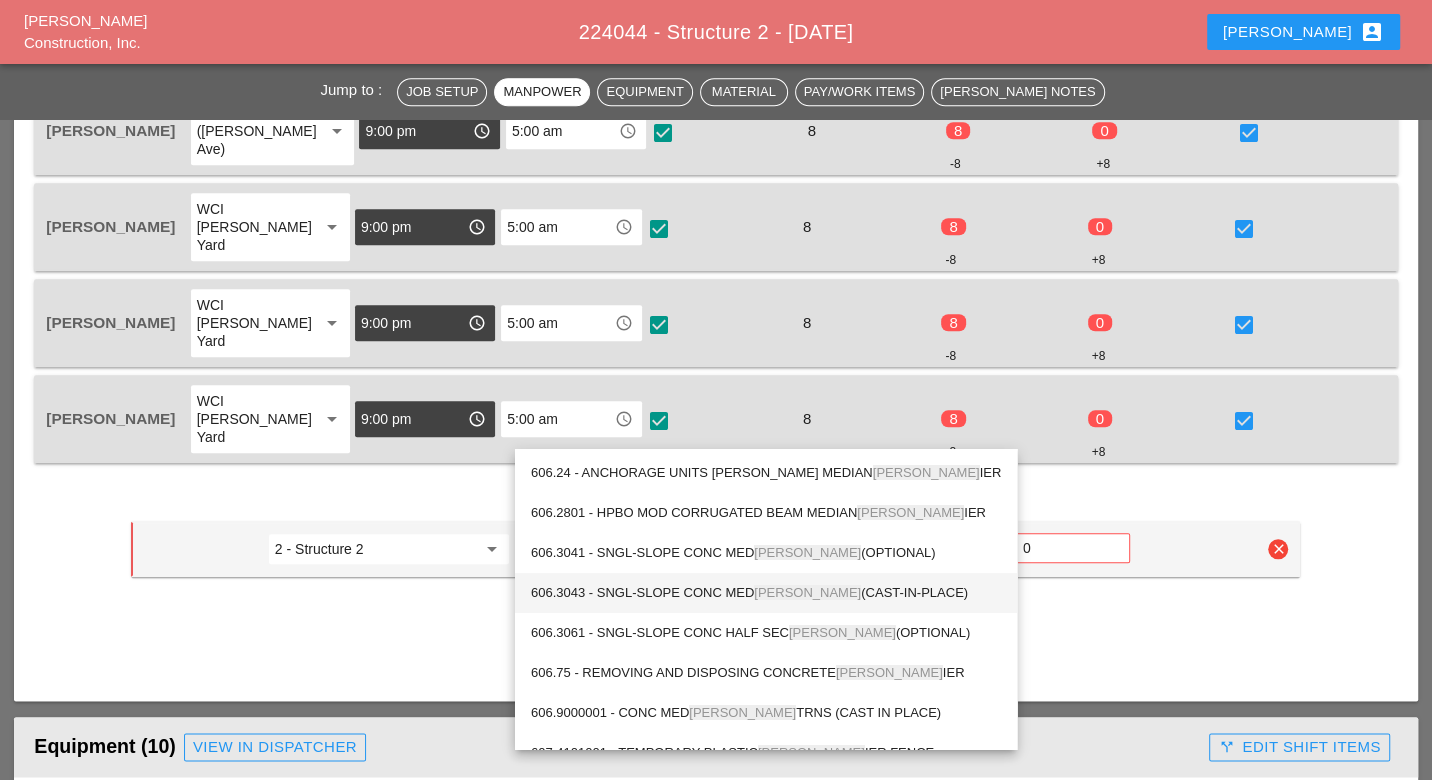 scroll, scrollTop: 222, scrollLeft: 0, axis: vertical 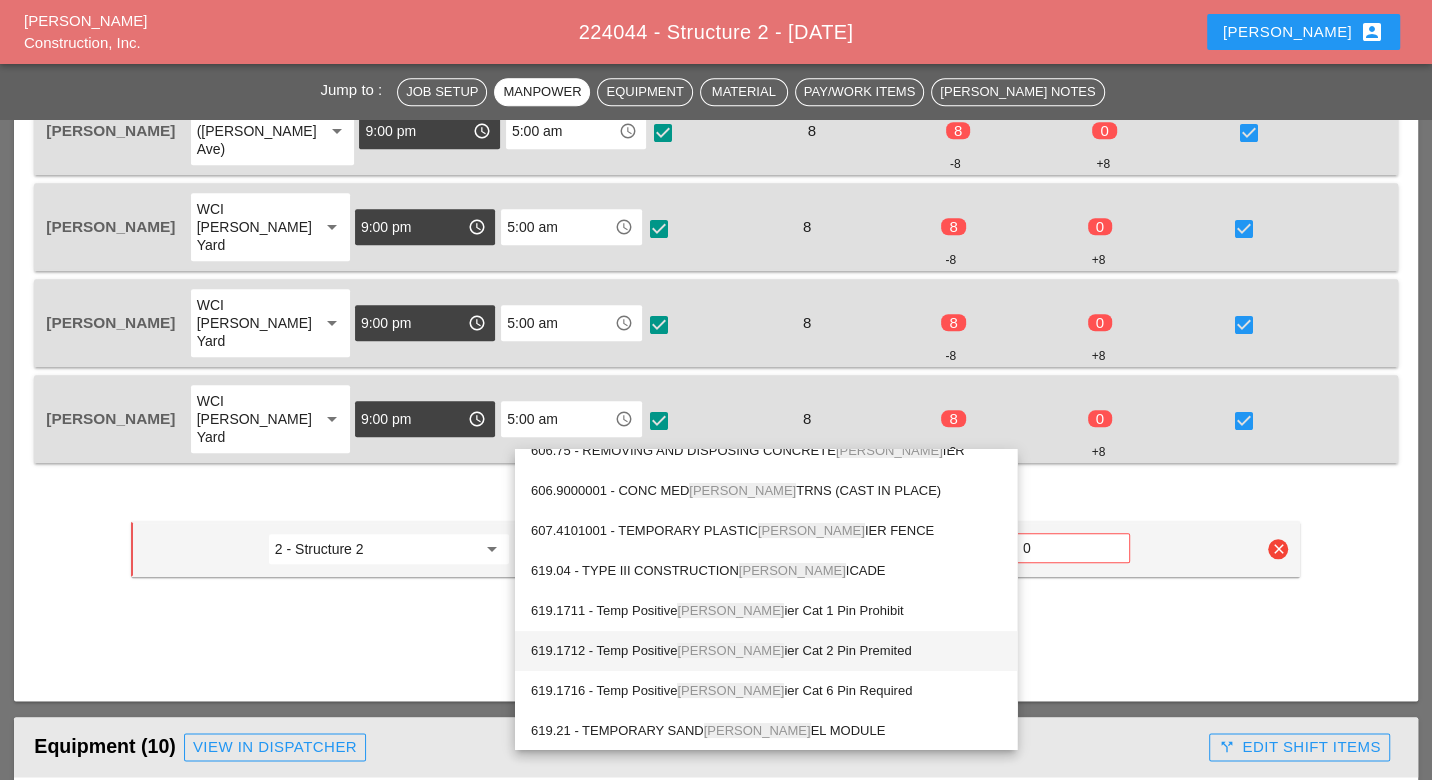 click on "619.1712 - Temp Positive  [PERSON_NAME] ier Cat 2 Pin Premited" at bounding box center (766, 651) 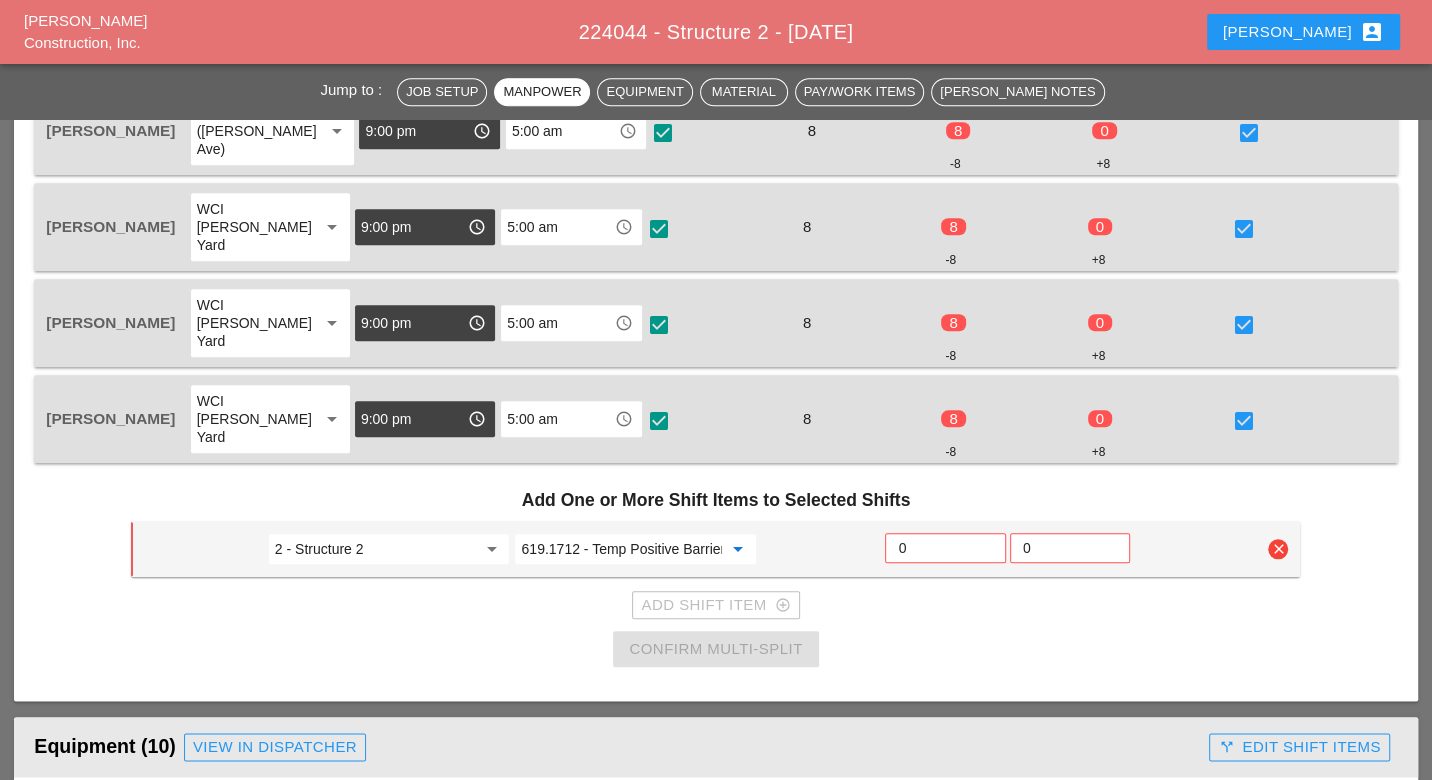 type on "619.1712 - Temp Positive Barrier Cat 2 Pin Premited" 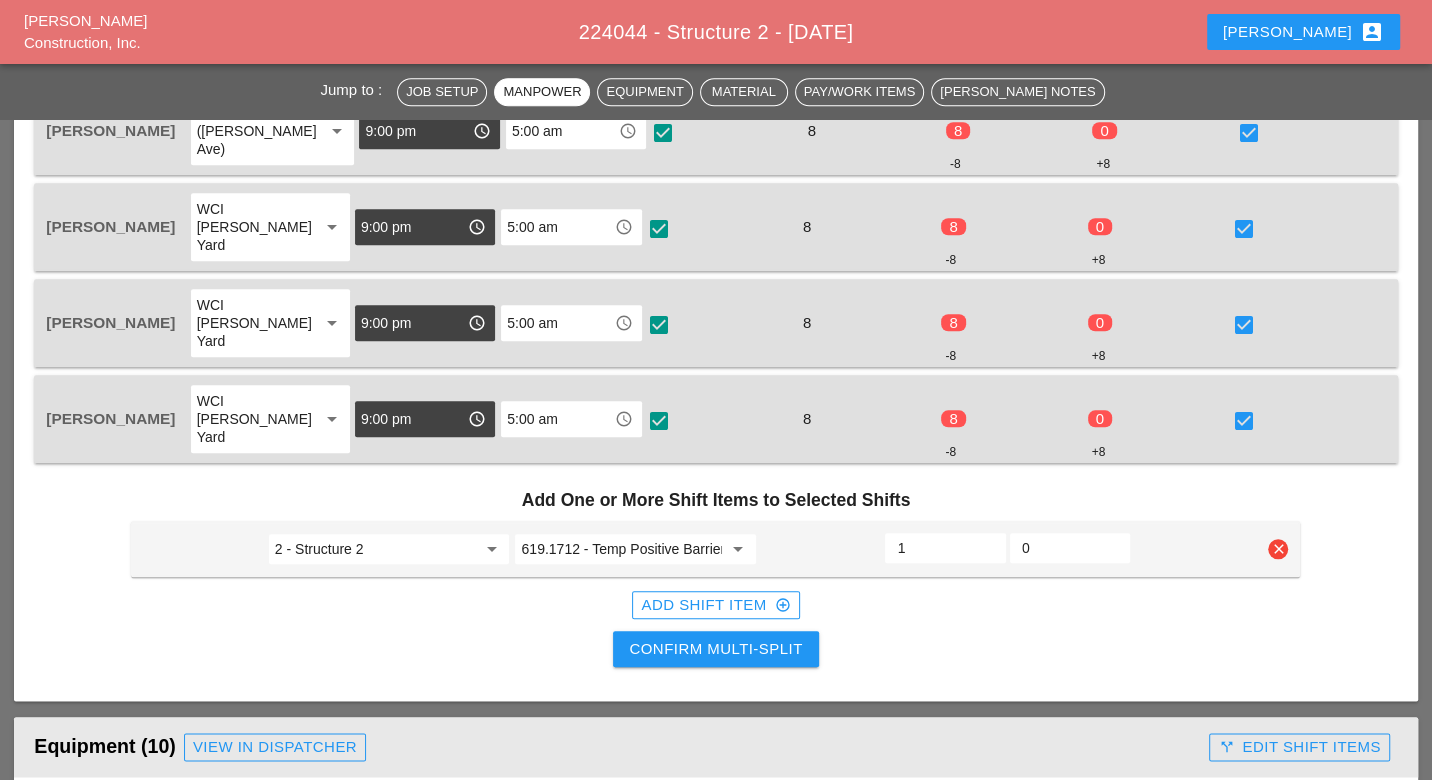 type on "1" 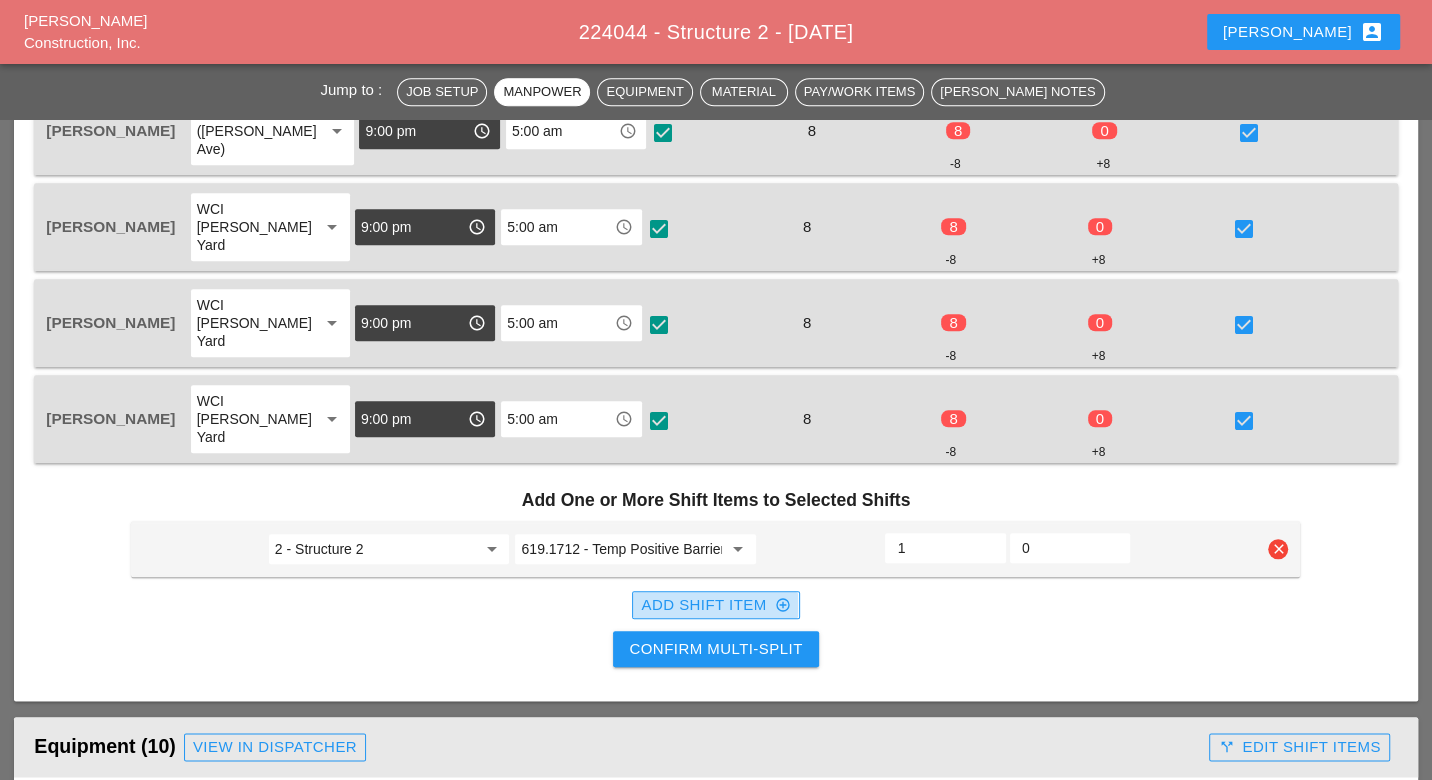click on "Add Shift Item add_circle_outline" at bounding box center [715, 605] 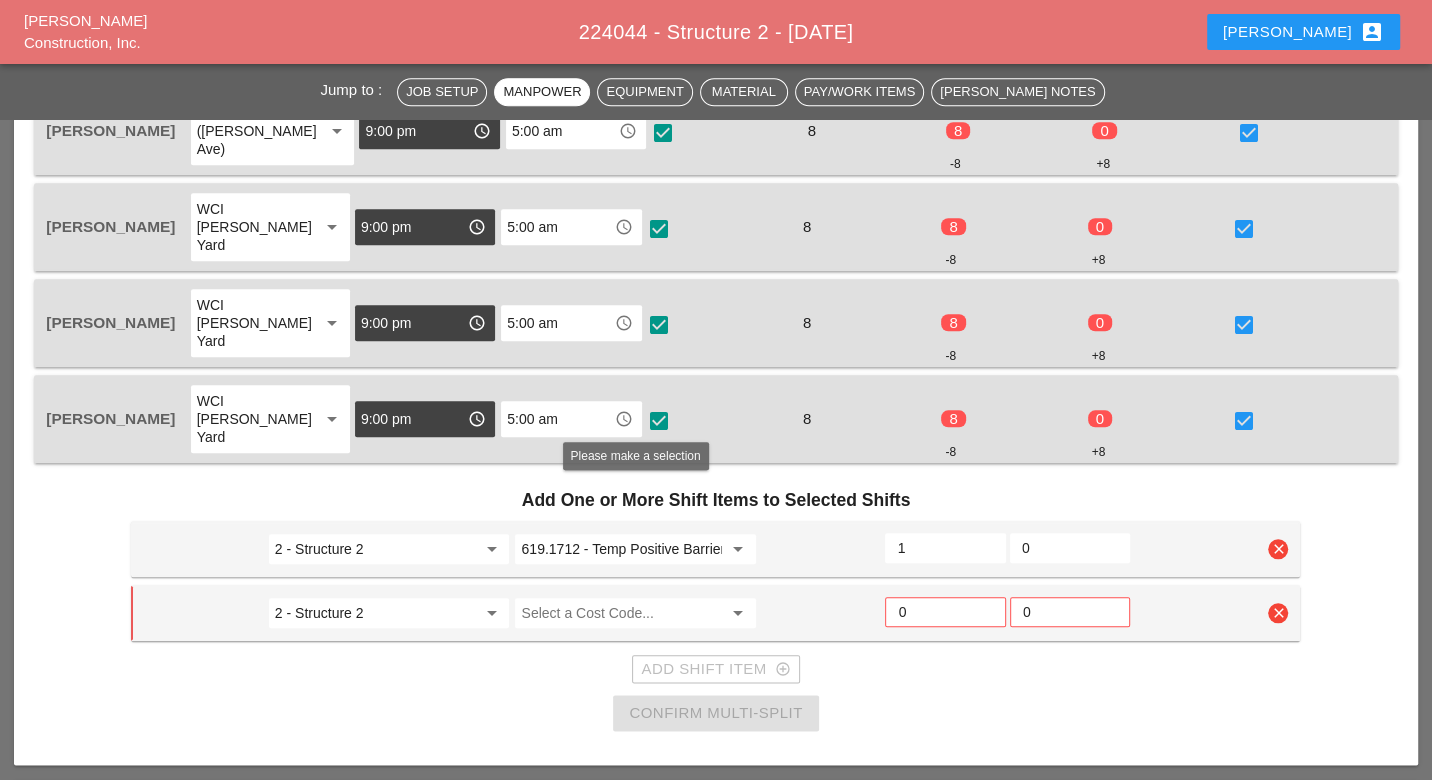 click at bounding box center [621, 613] 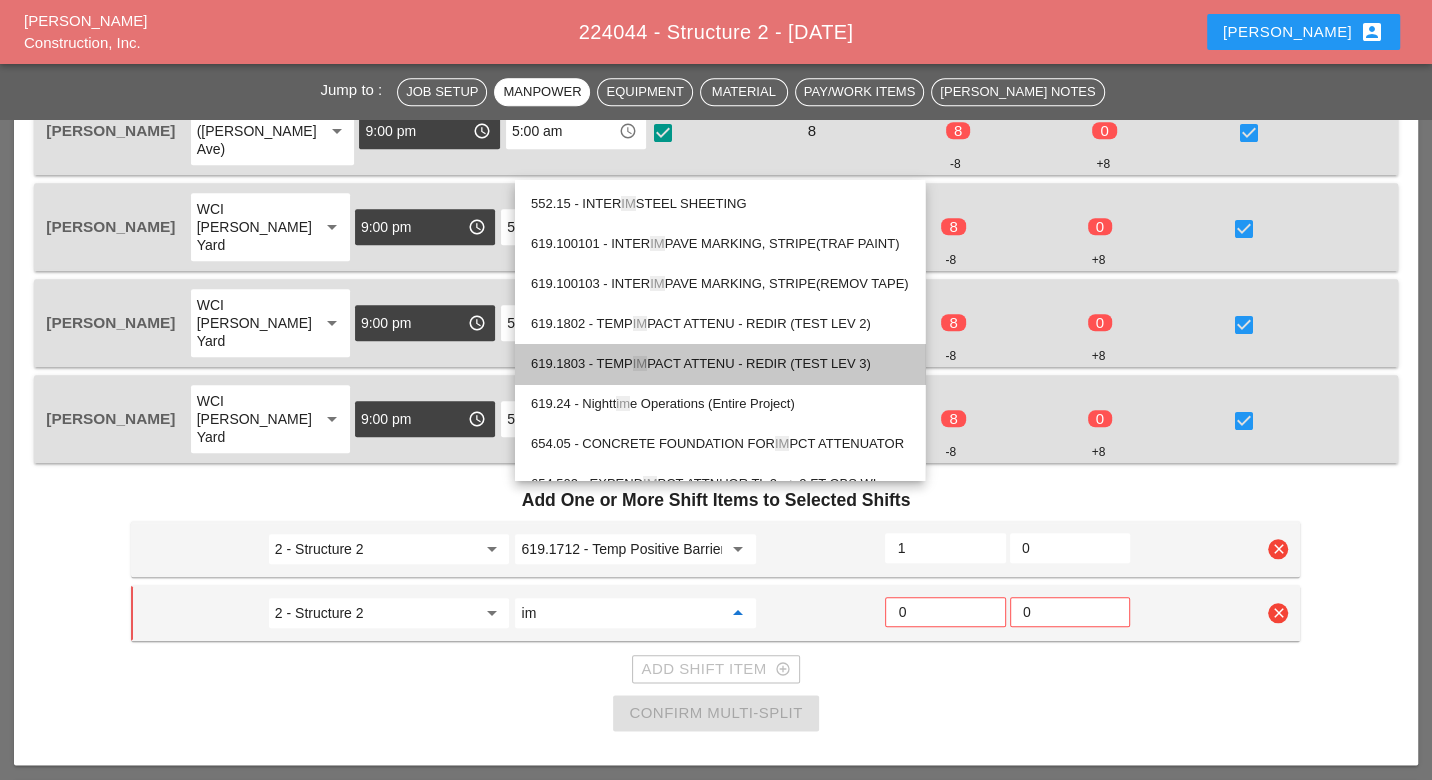 click on "619.1803 - TEMP  IM PACT ATTENU - REDIR (TEST LEV 3)" at bounding box center [720, 364] 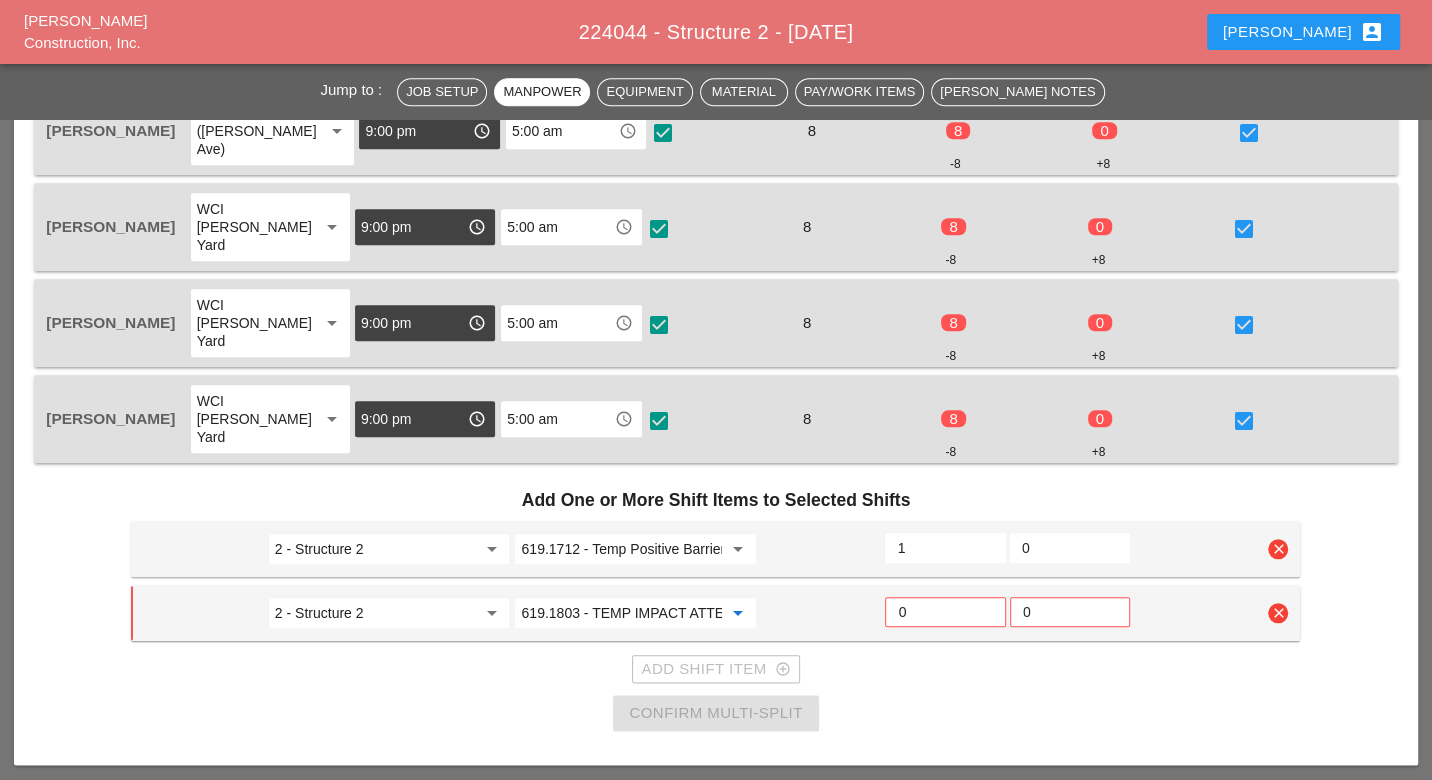 type on "619.1803 - TEMP IMPACT ATTENU - REDIR (TEST LEV 3)" 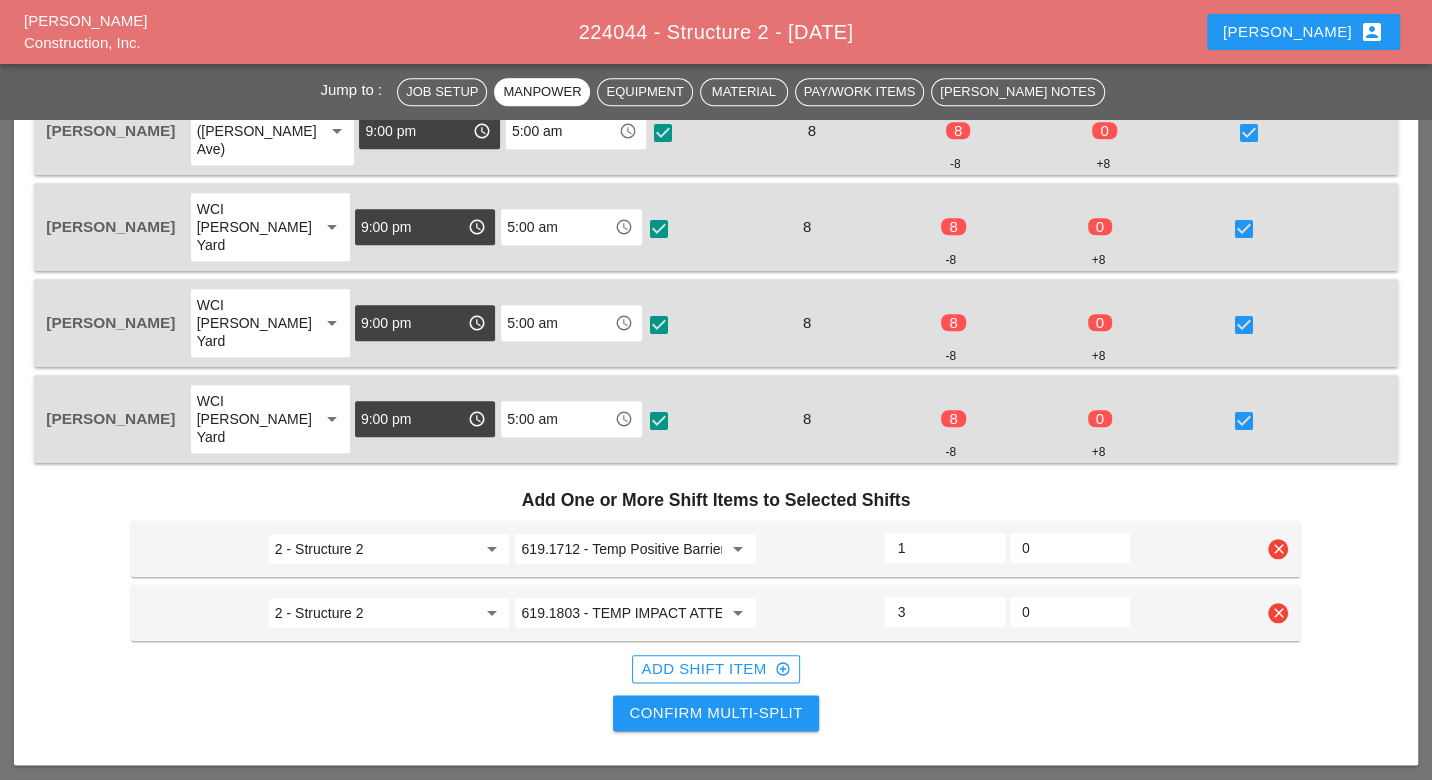 drag, startPoint x: 907, startPoint y: 493, endPoint x: 889, endPoint y: 491, distance: 18.110771 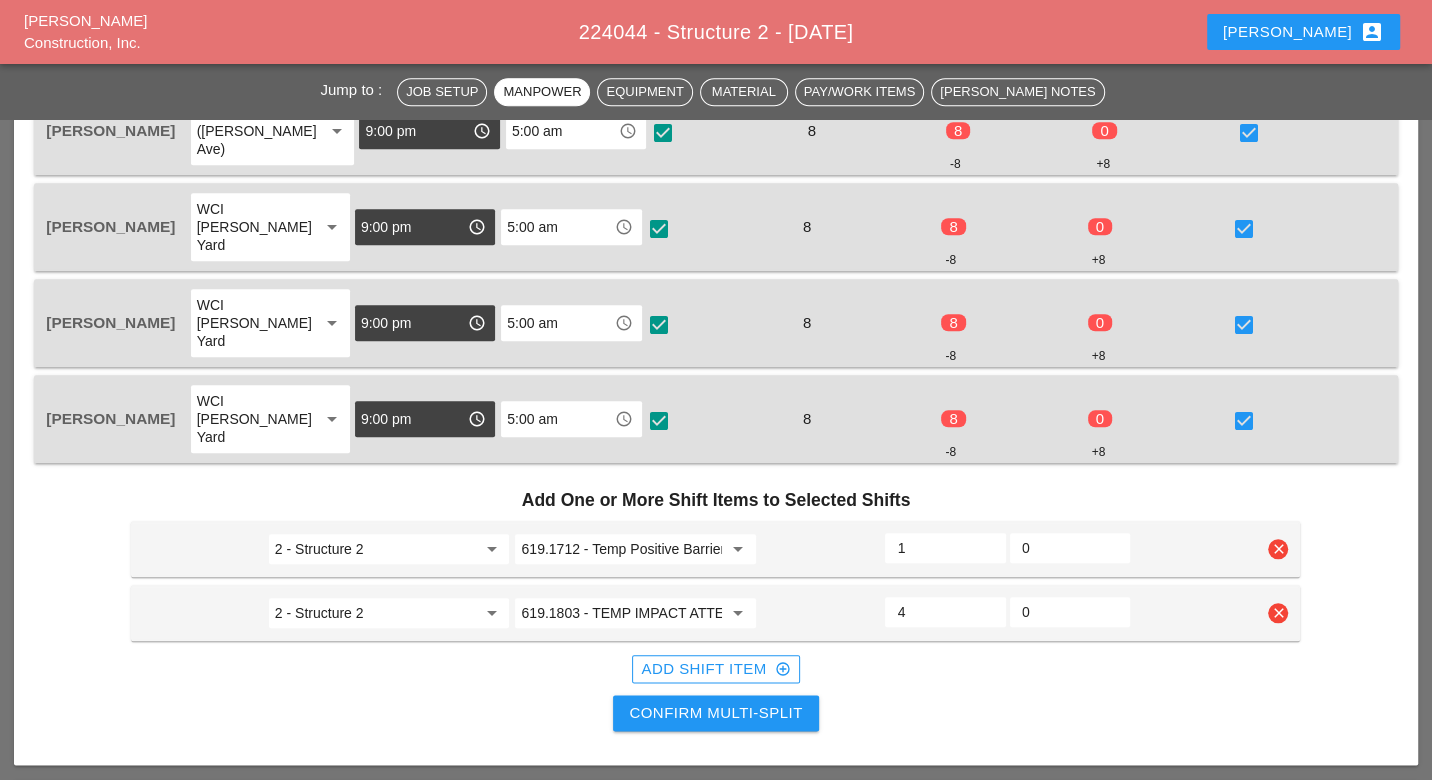 click on "4" at bounding box center [945, 612] 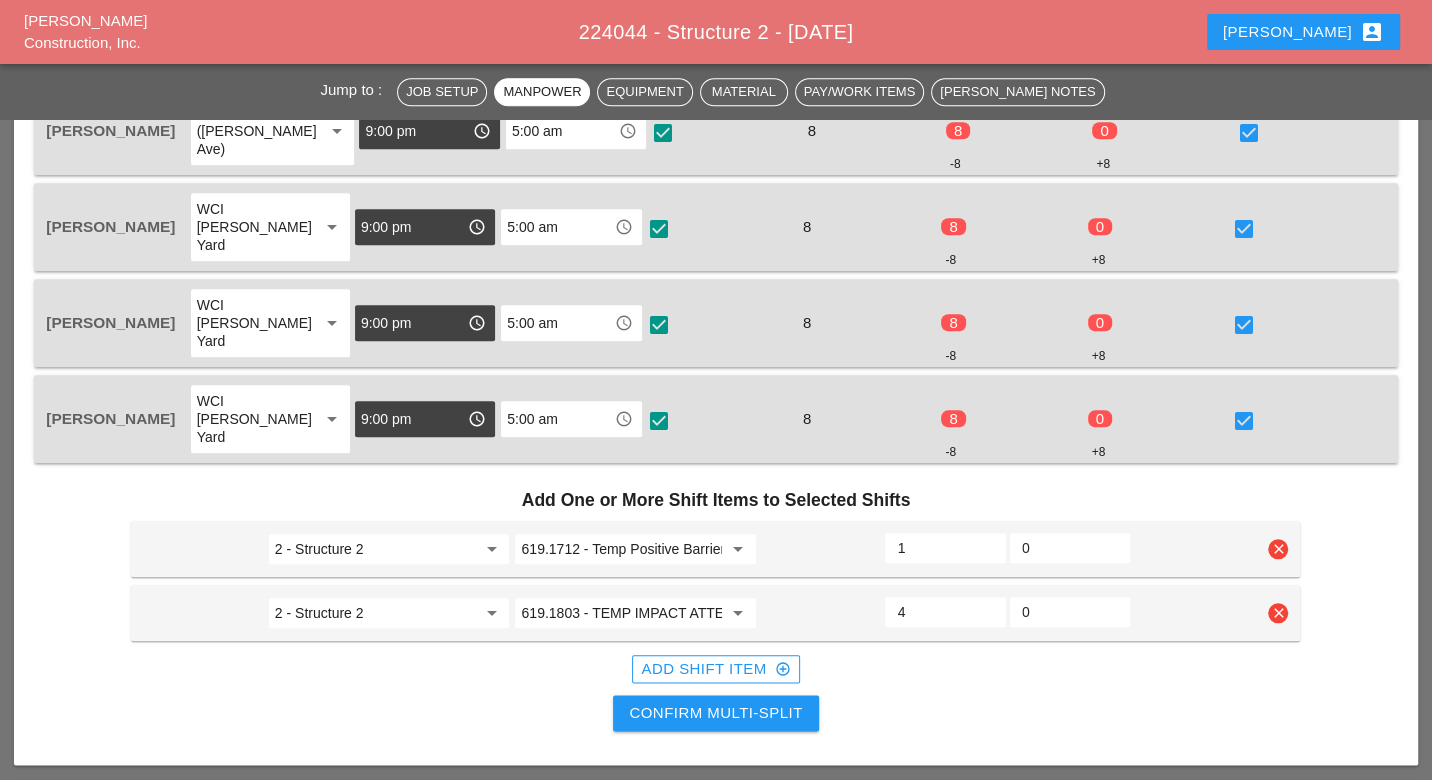 click on "4" at bounding box center (945, 612) 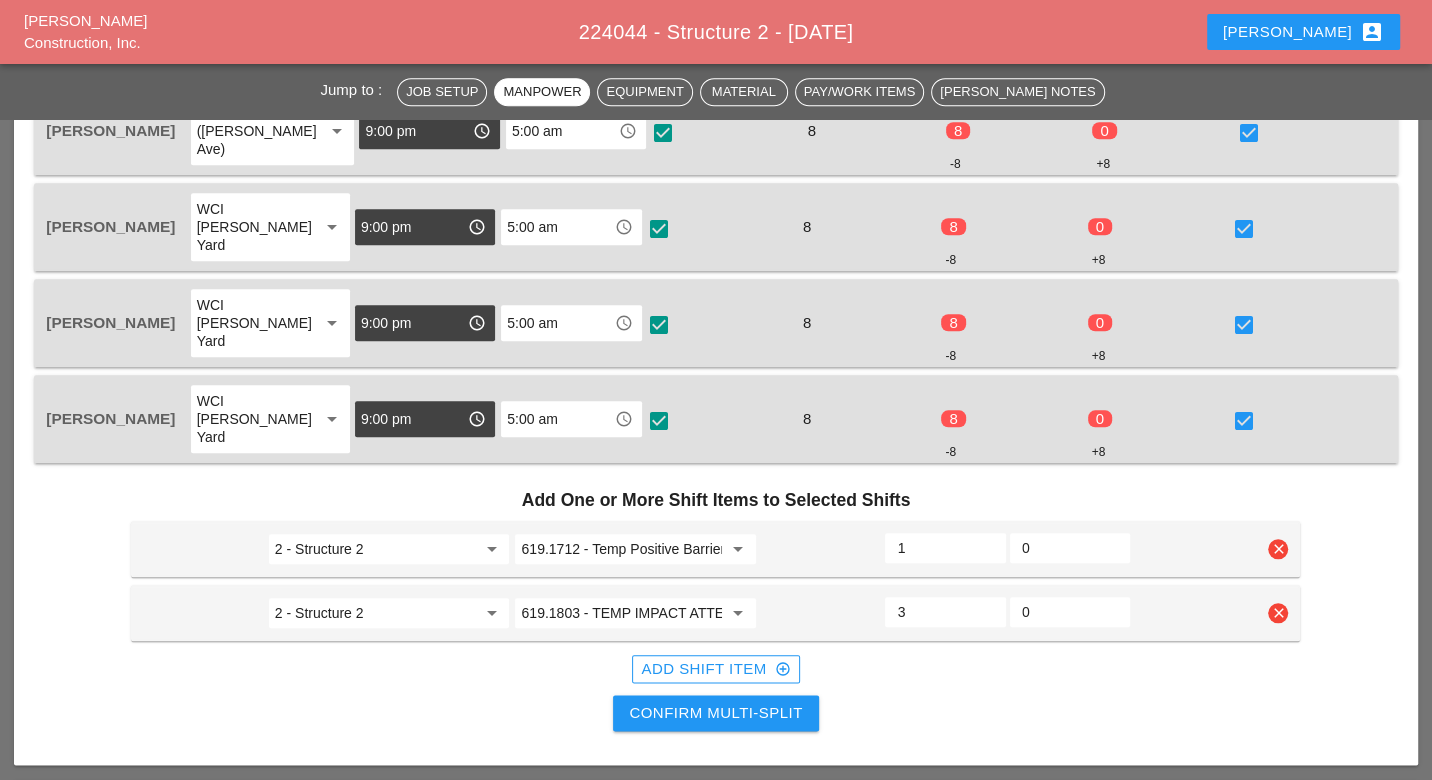 type on "3" 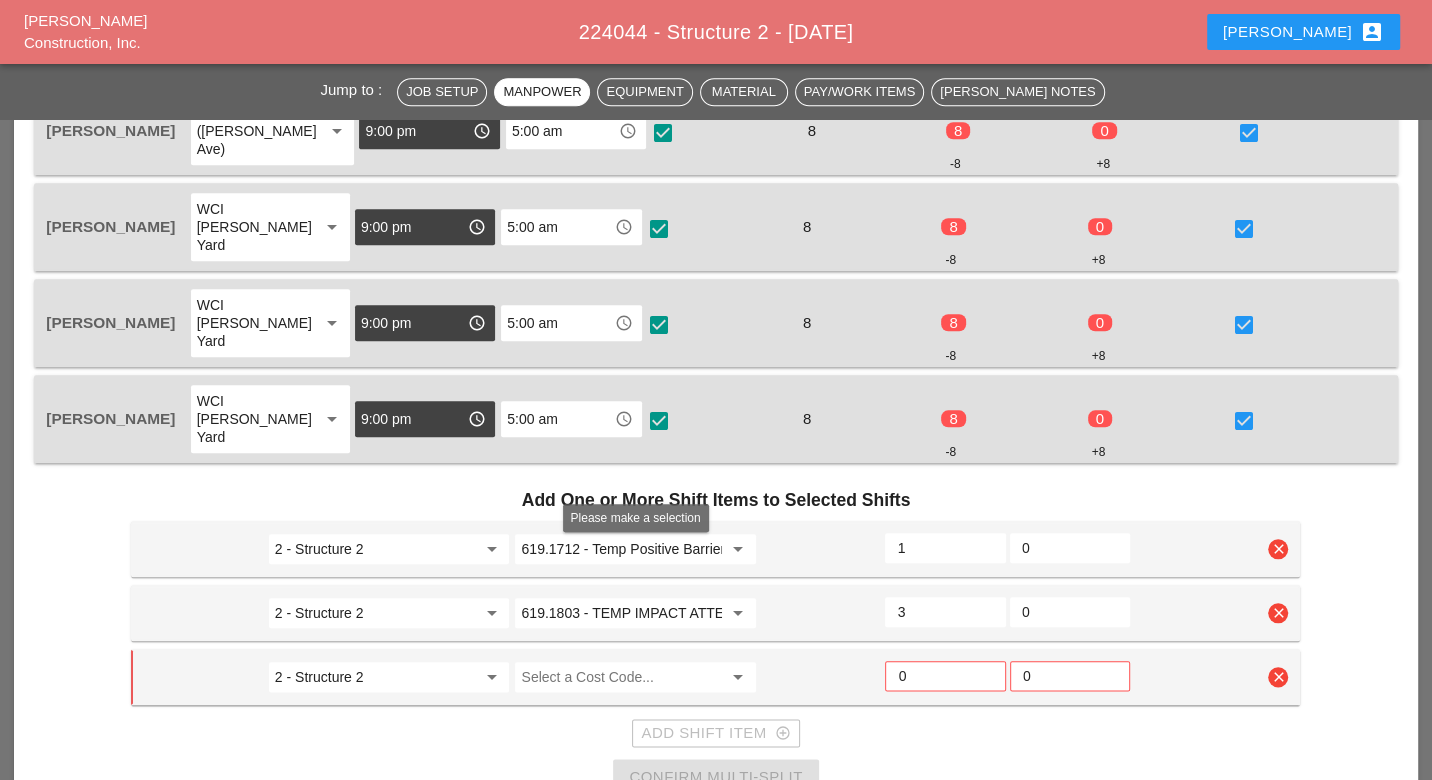 click at bounding box center (621, 677) 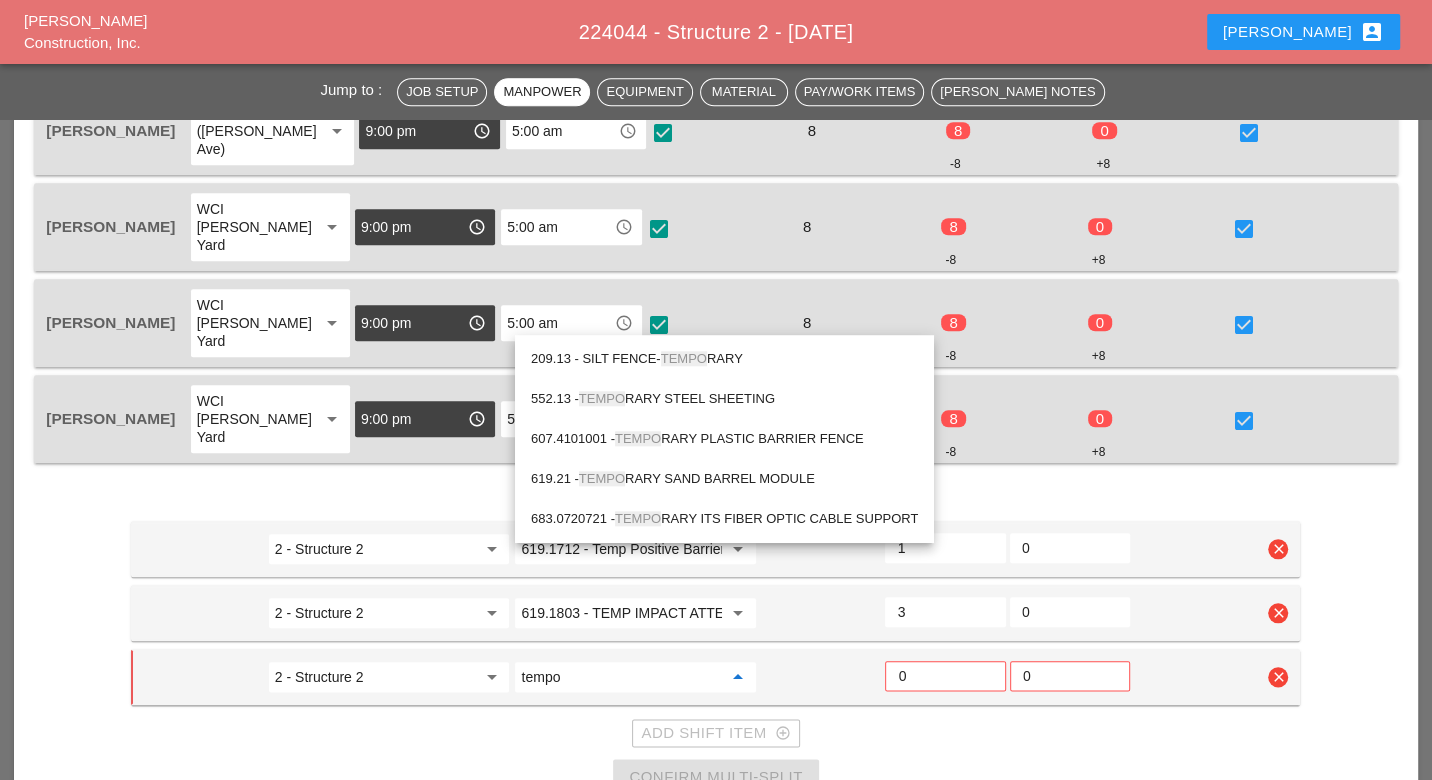type on "tempo" 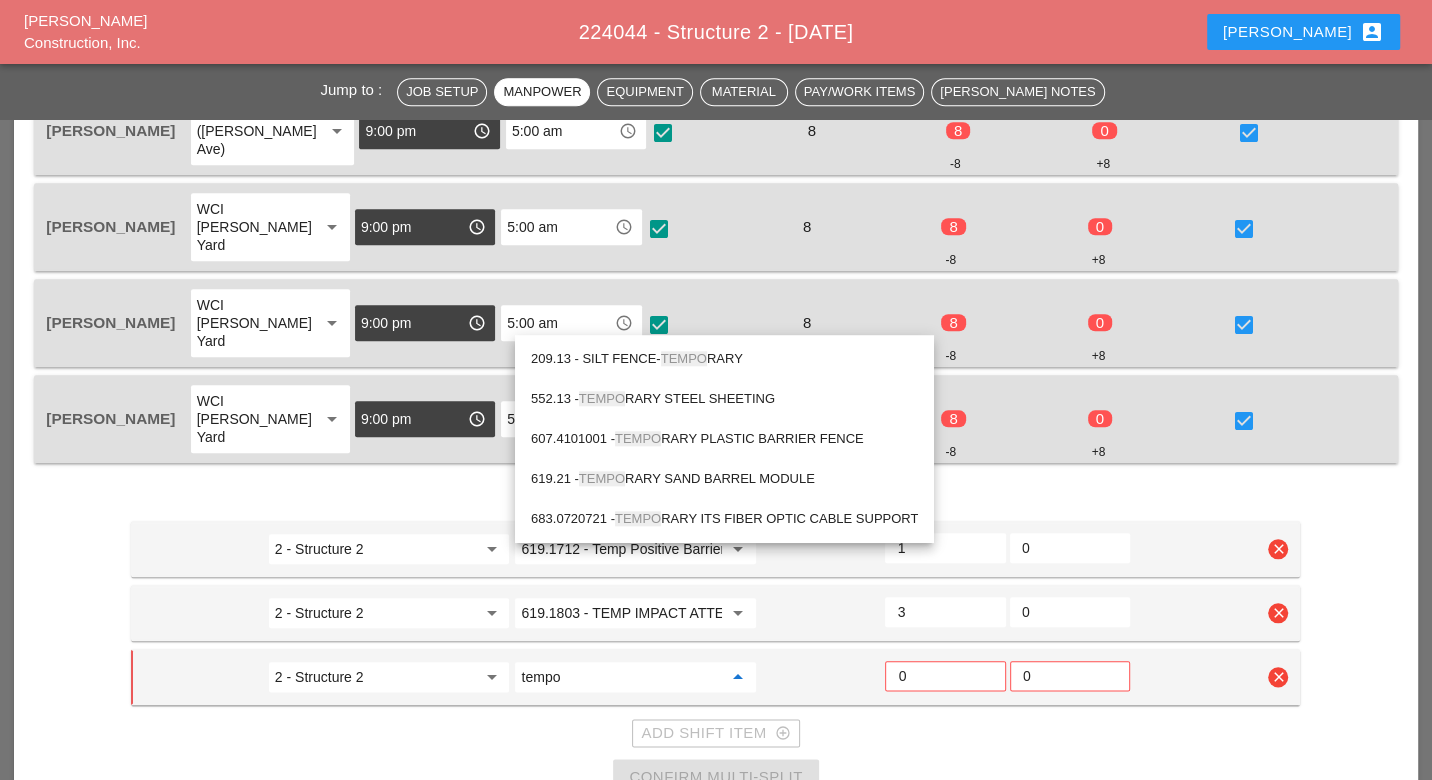 drag, startPoint x: 557, startPoint y: 598, endPoint x: 568, endPoint y: 587, distance: 15.556349 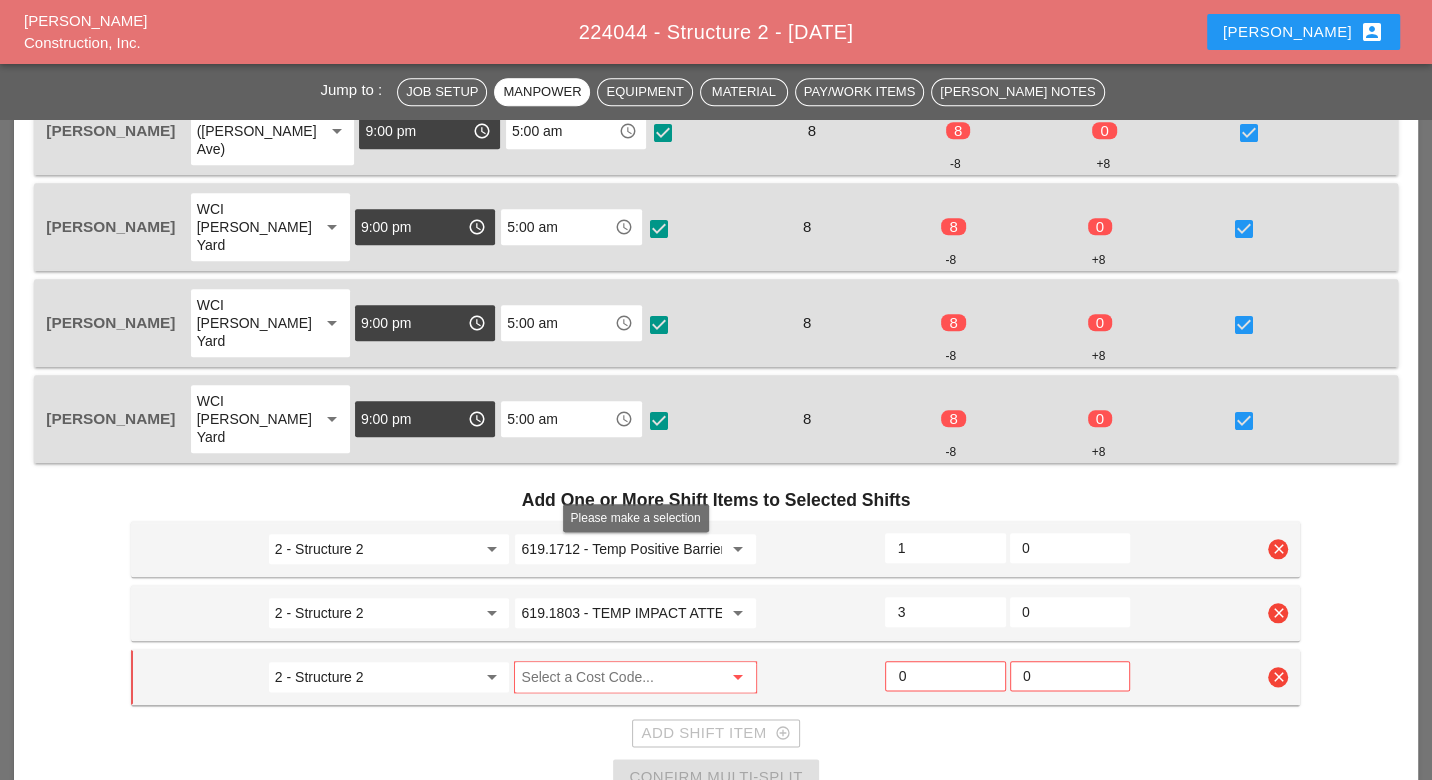 click at bounding box center [621, 677] 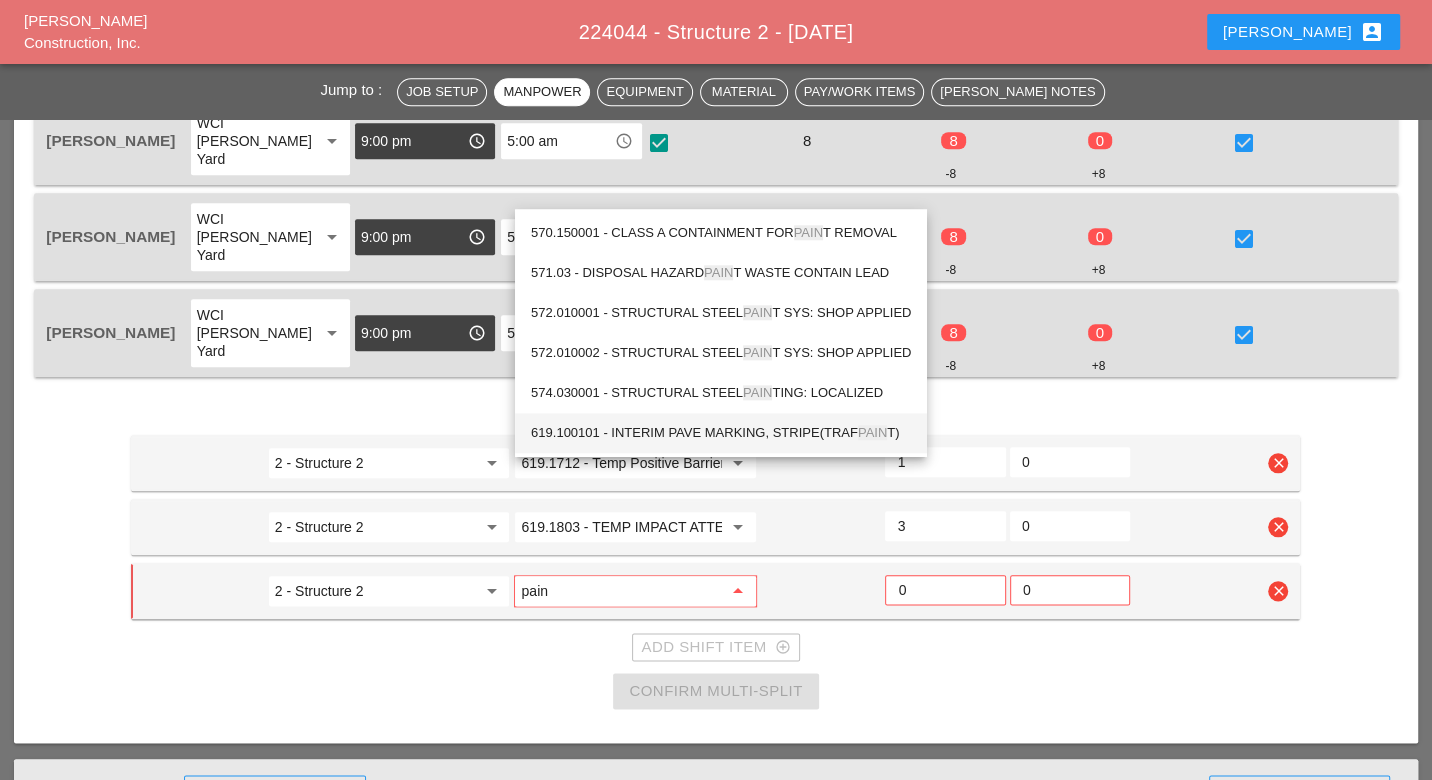 scroll, scrollTop: 1555, scrollLeft: 0, axis: vertical 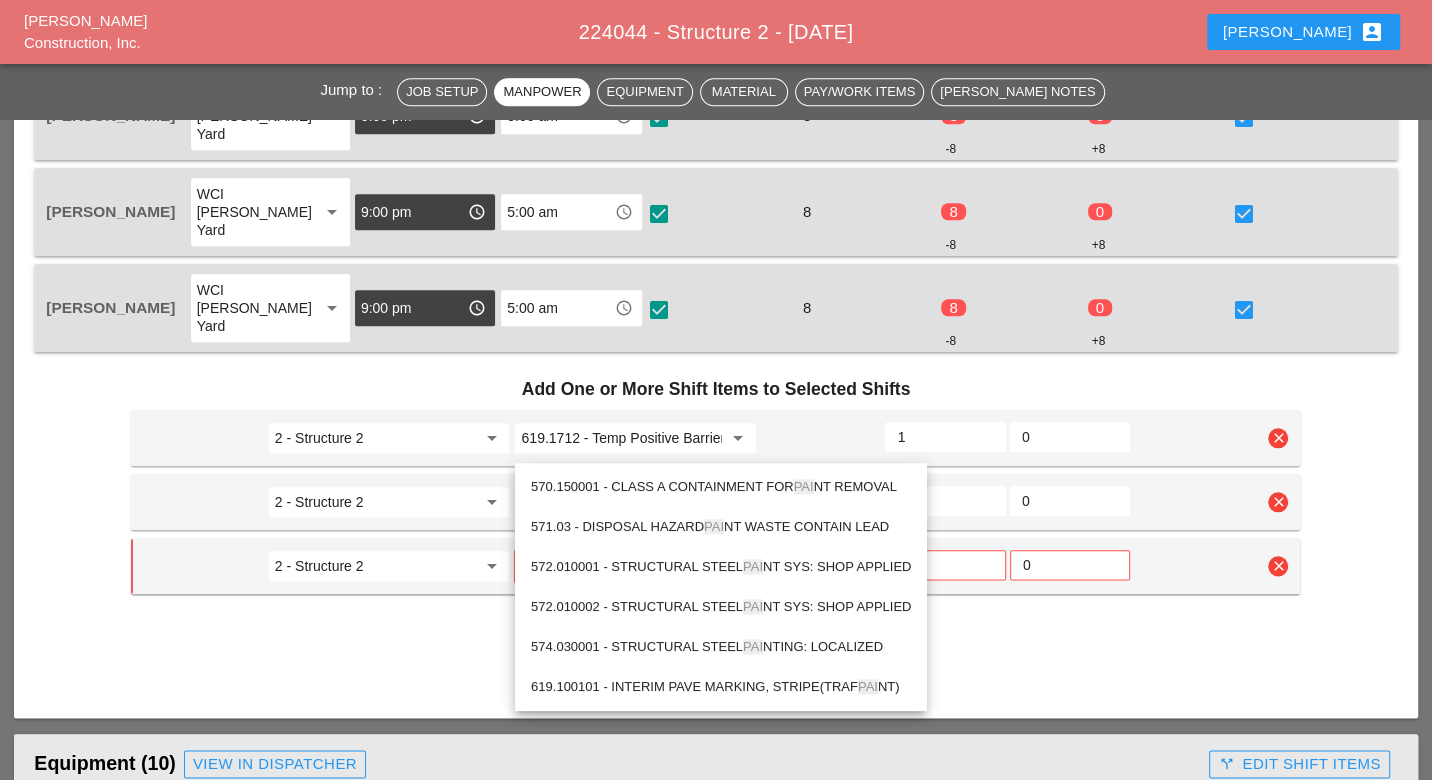 type on "p" 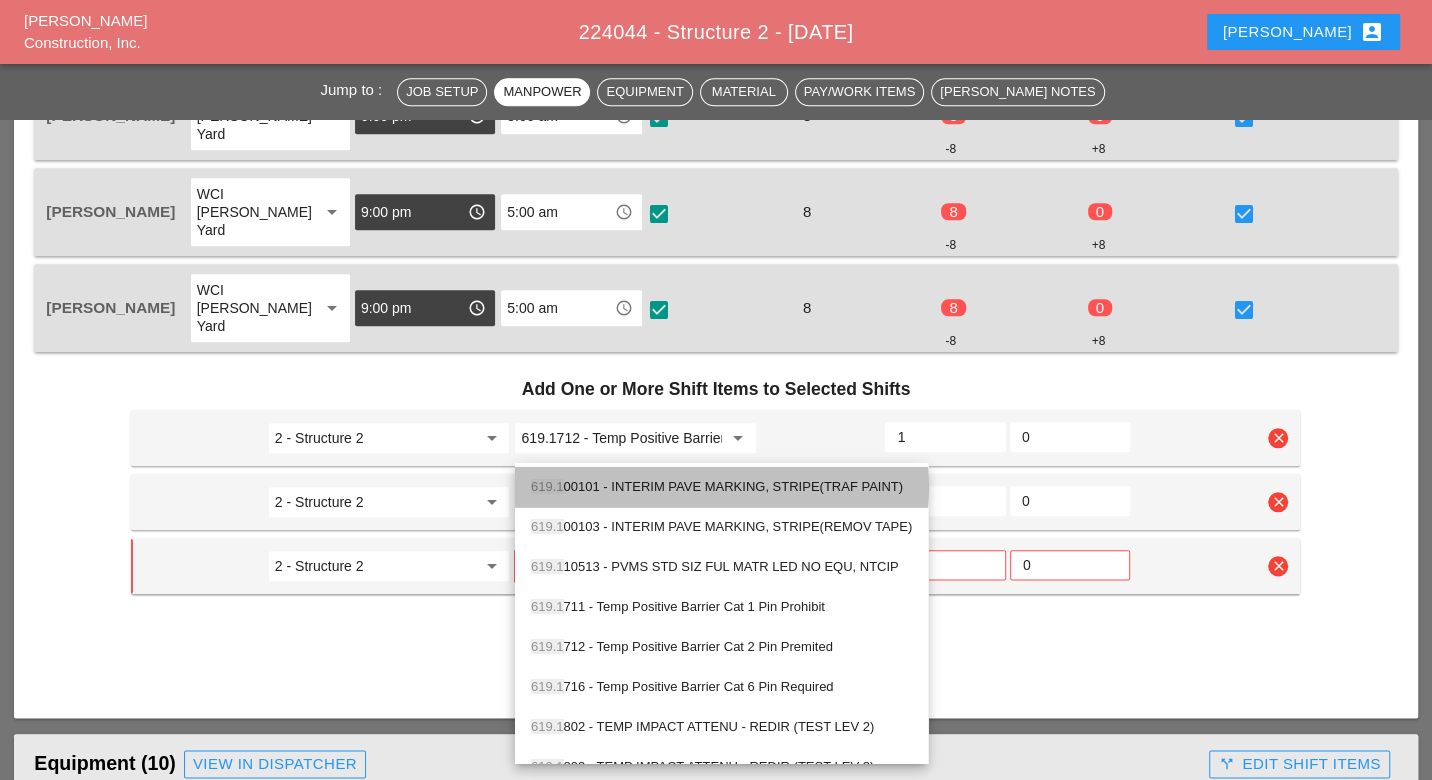 click on "619.1 00101 - INTERIM PAVE MARKING, STRIPE(TRAF PAINT)" at bounding box center [721, 487] 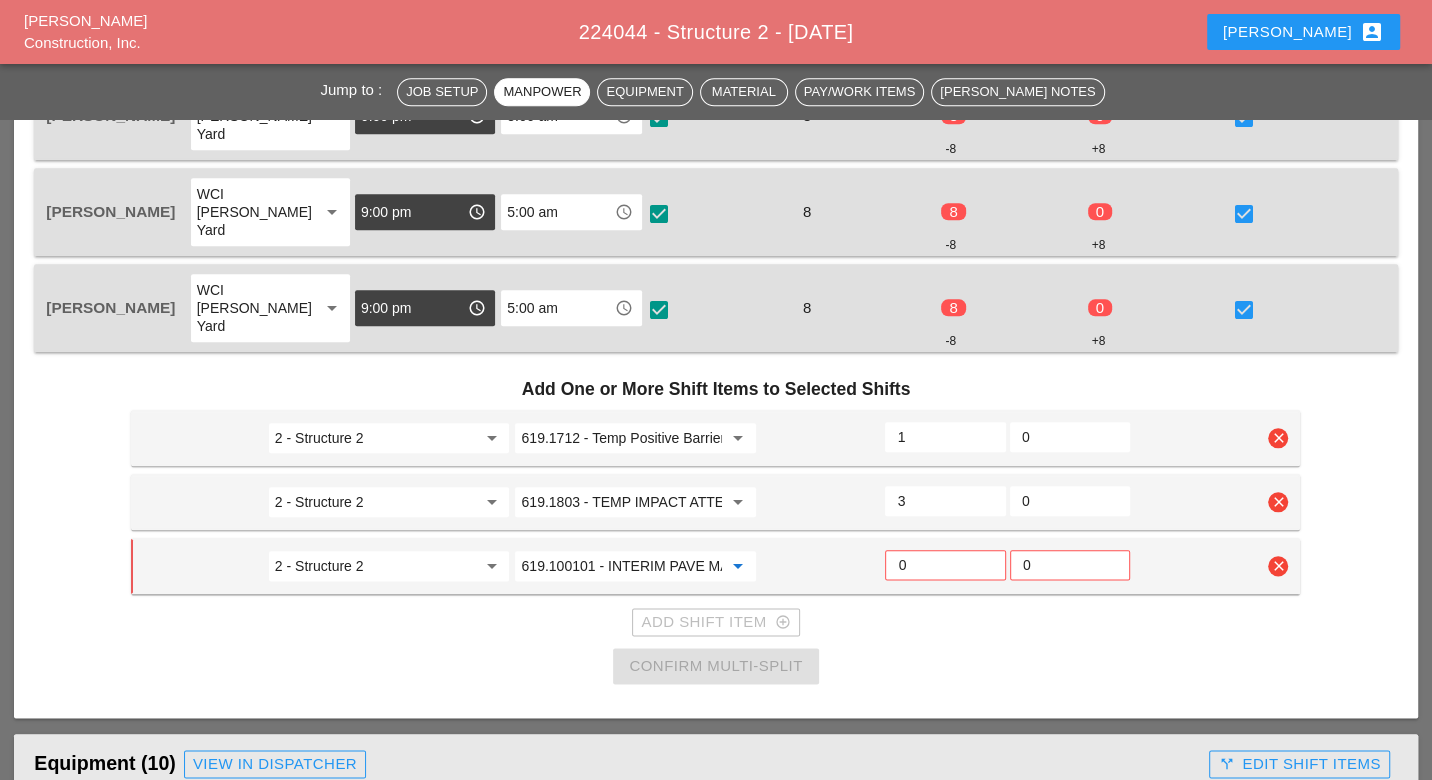 type on "619.100101 - INTERIM PAVE MARKING, STRIPE(TRAF PAINT)" 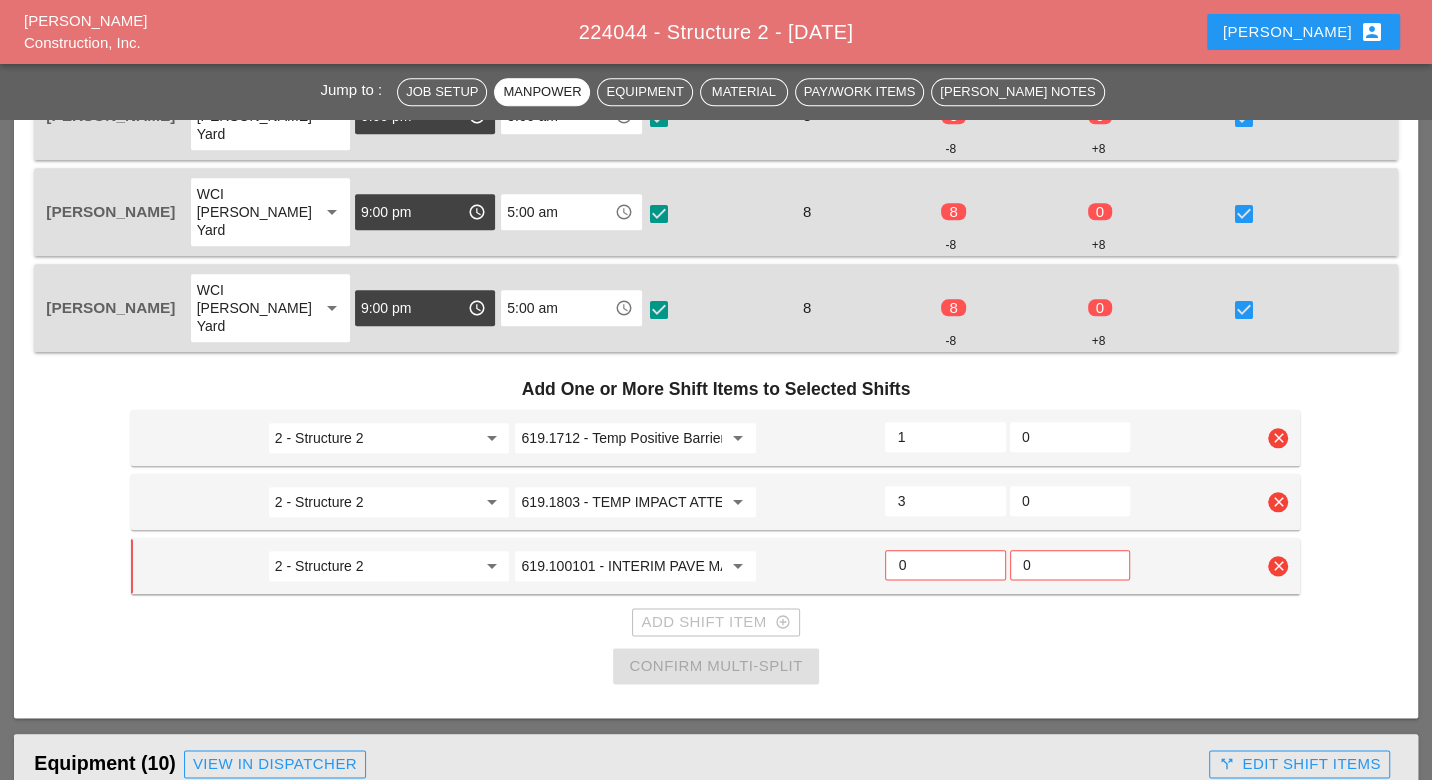 click on "3" at bounding box center (945, 501) 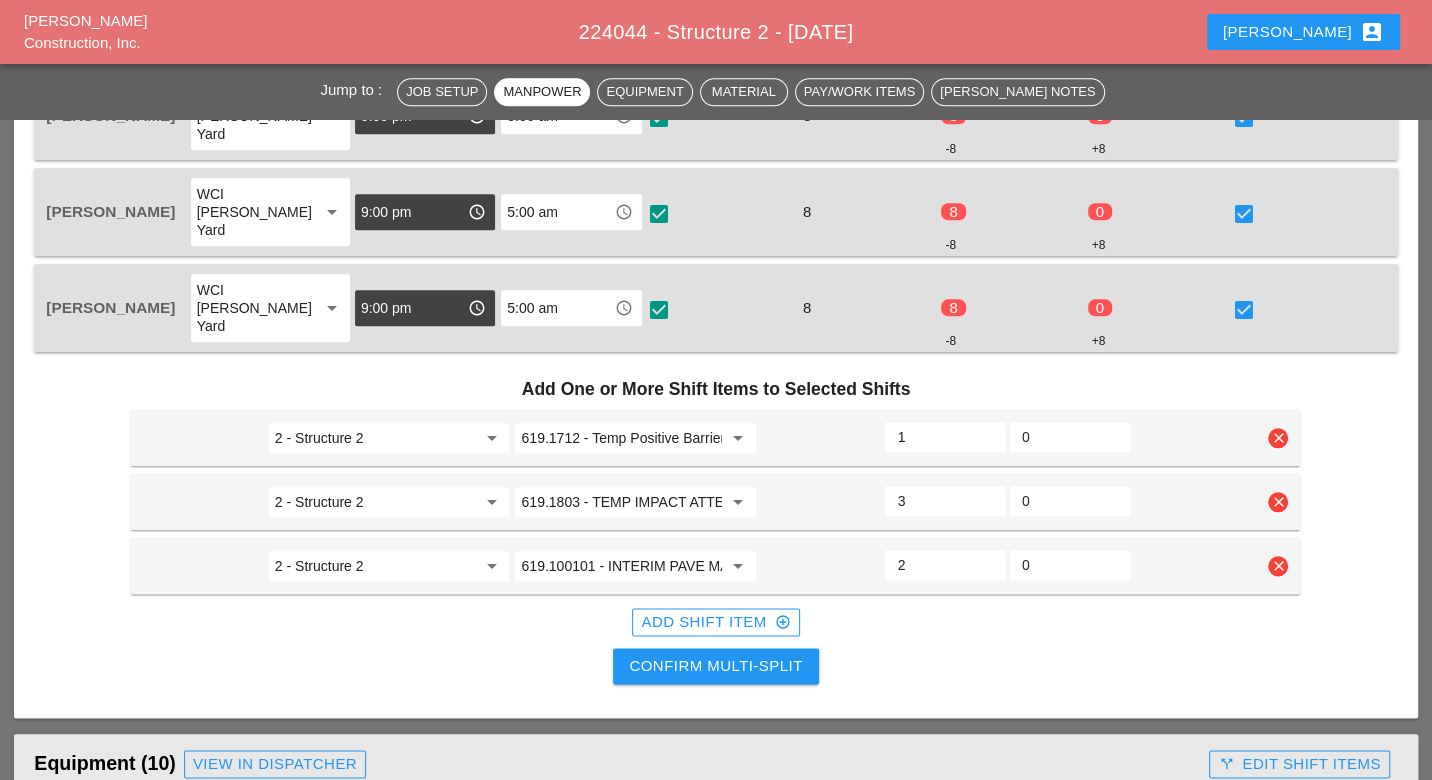 type on "2" 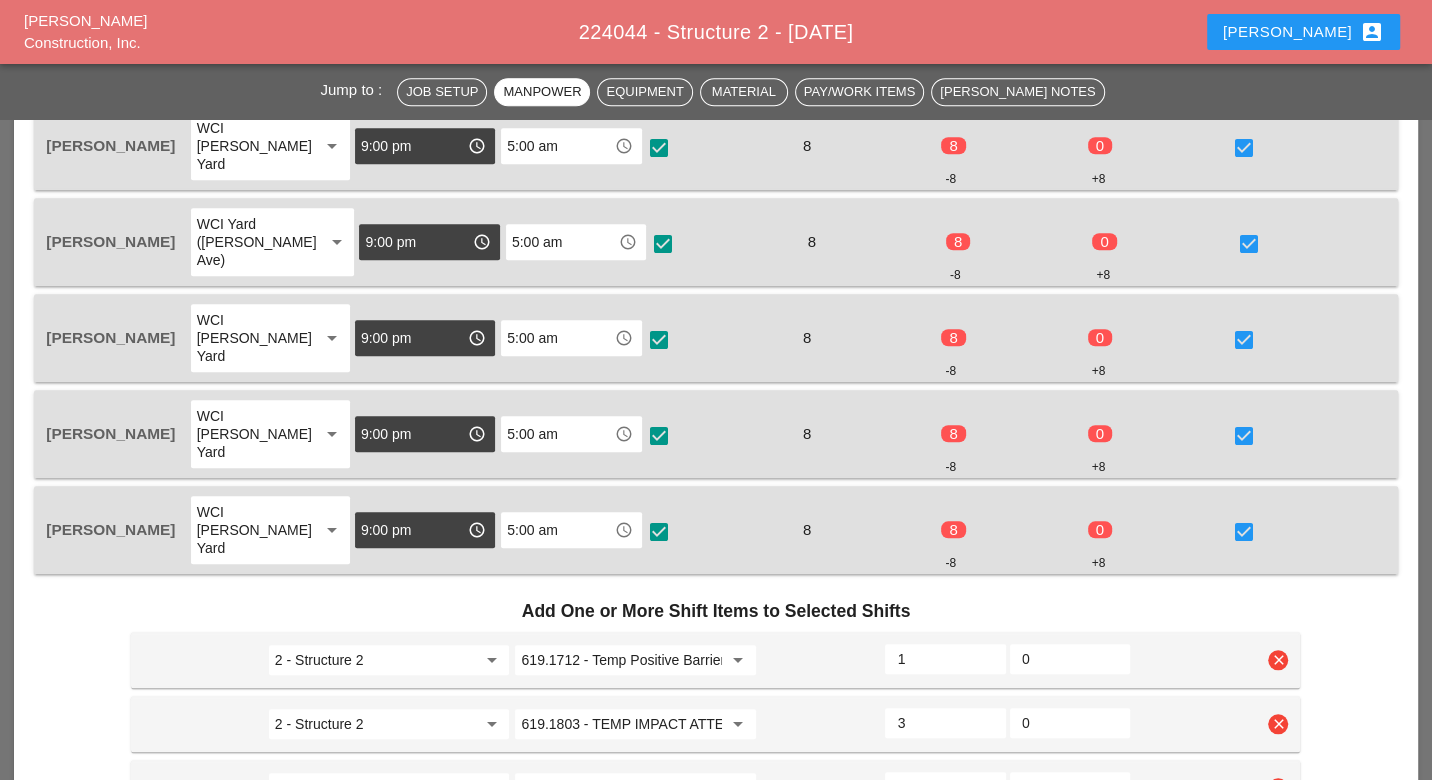 scroll, scrollTop: 1555, scrollLeft: 0, axis: vertical 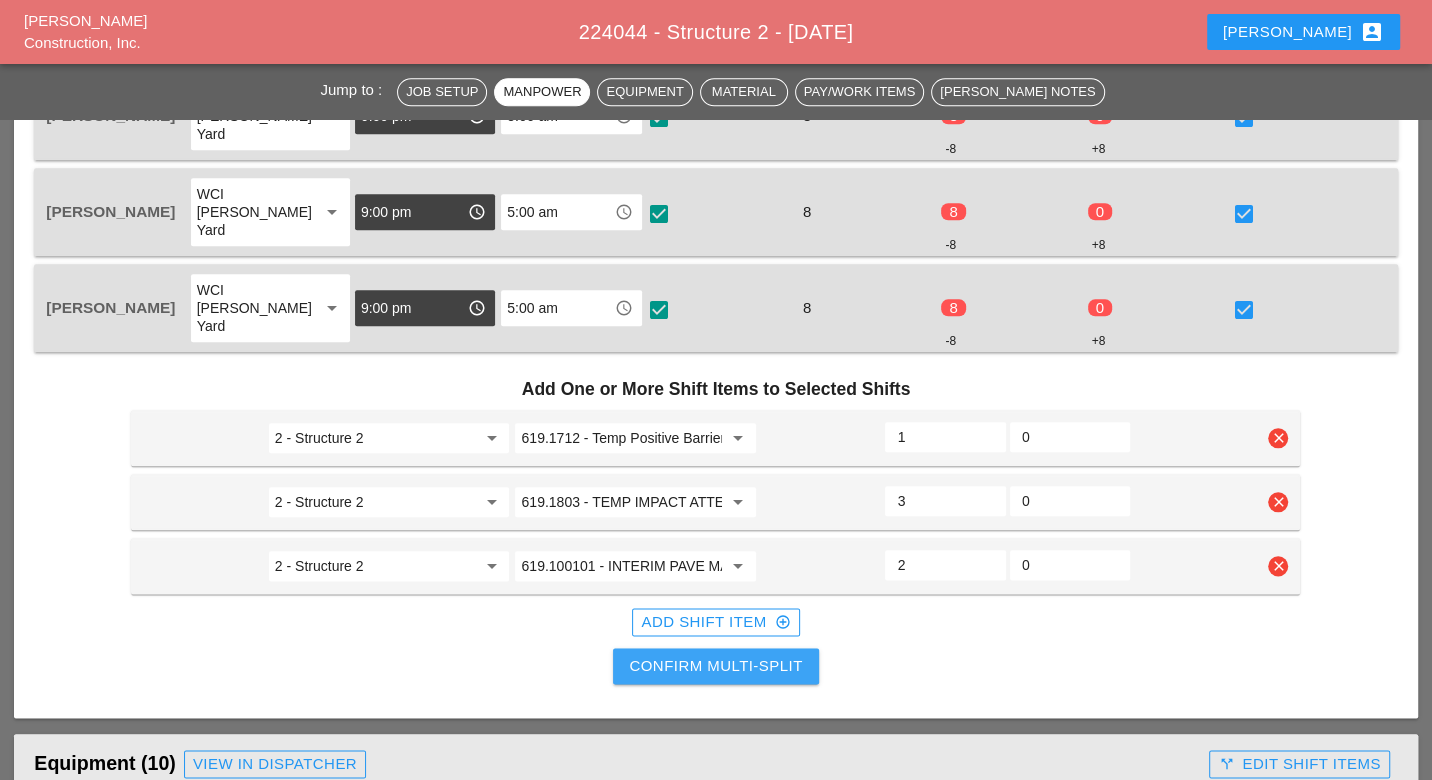drag, startPoint x: 766, startPoint y: 546, endPoint x: 966, endPoint y: 562, distance: 200.63898 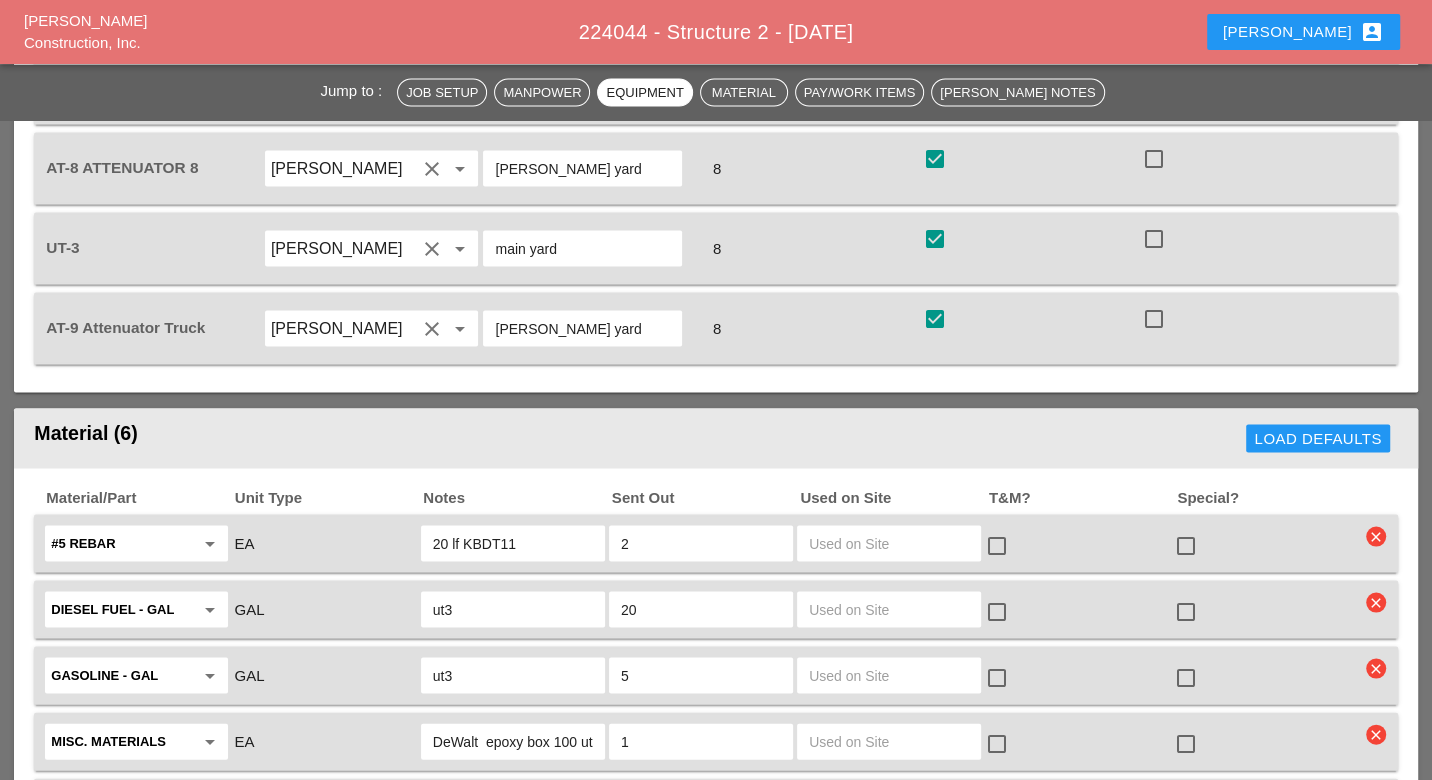 scroll, scrollTop: 3000, scrollLeft: 0, axis: vertical 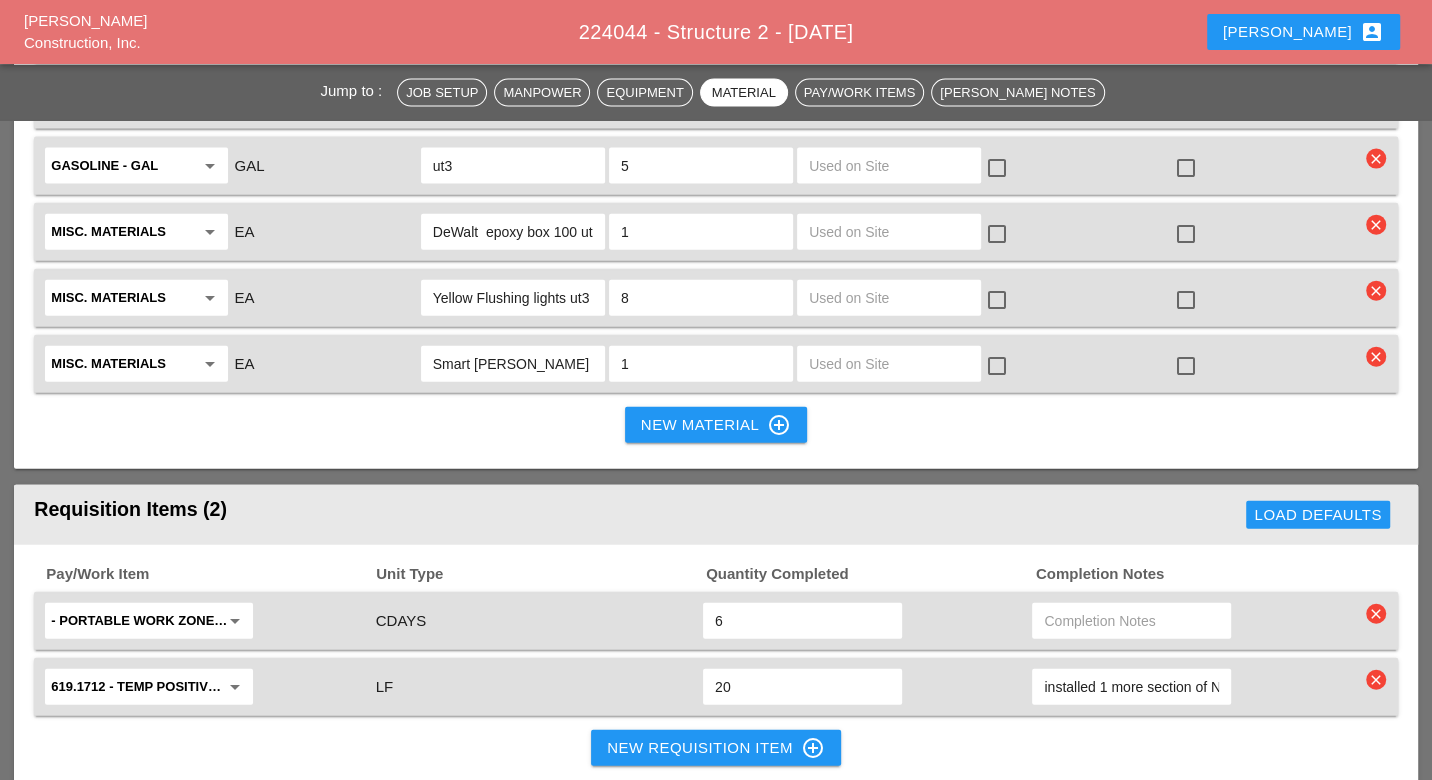 checkbox on "false" 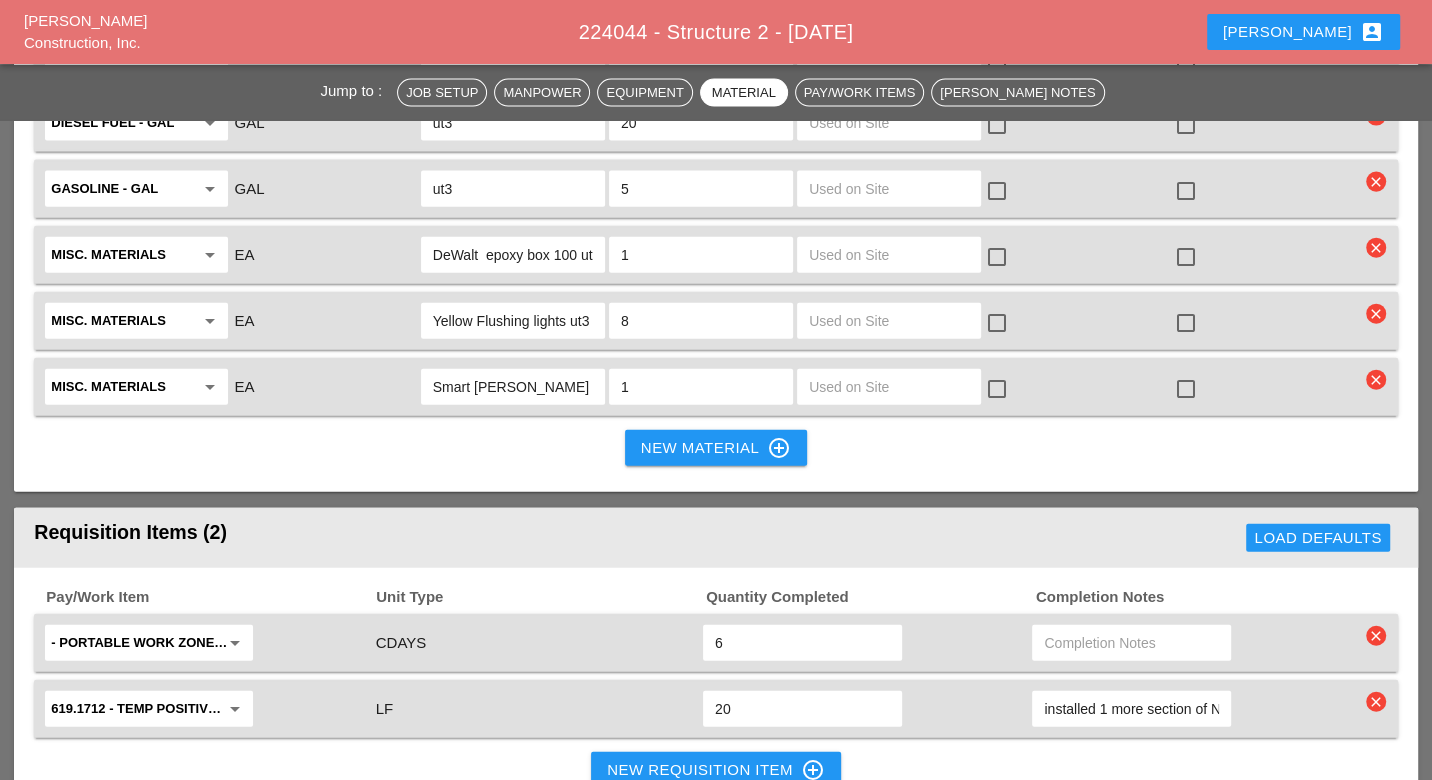 scroll, scrollTop: 3355, scrollLeft: 0, axis: vertical 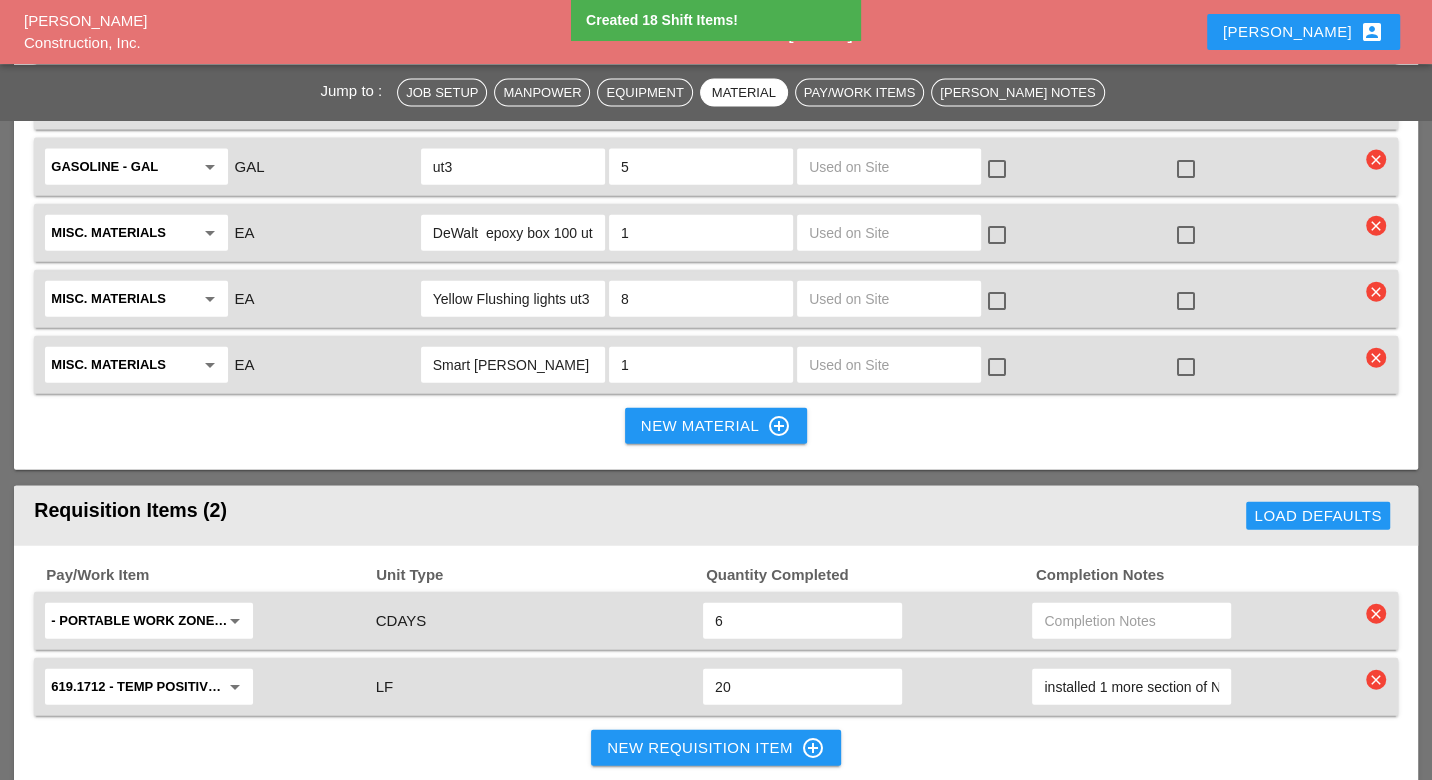click on "New Requisition Item control_point" at bounding box center (716, 748) 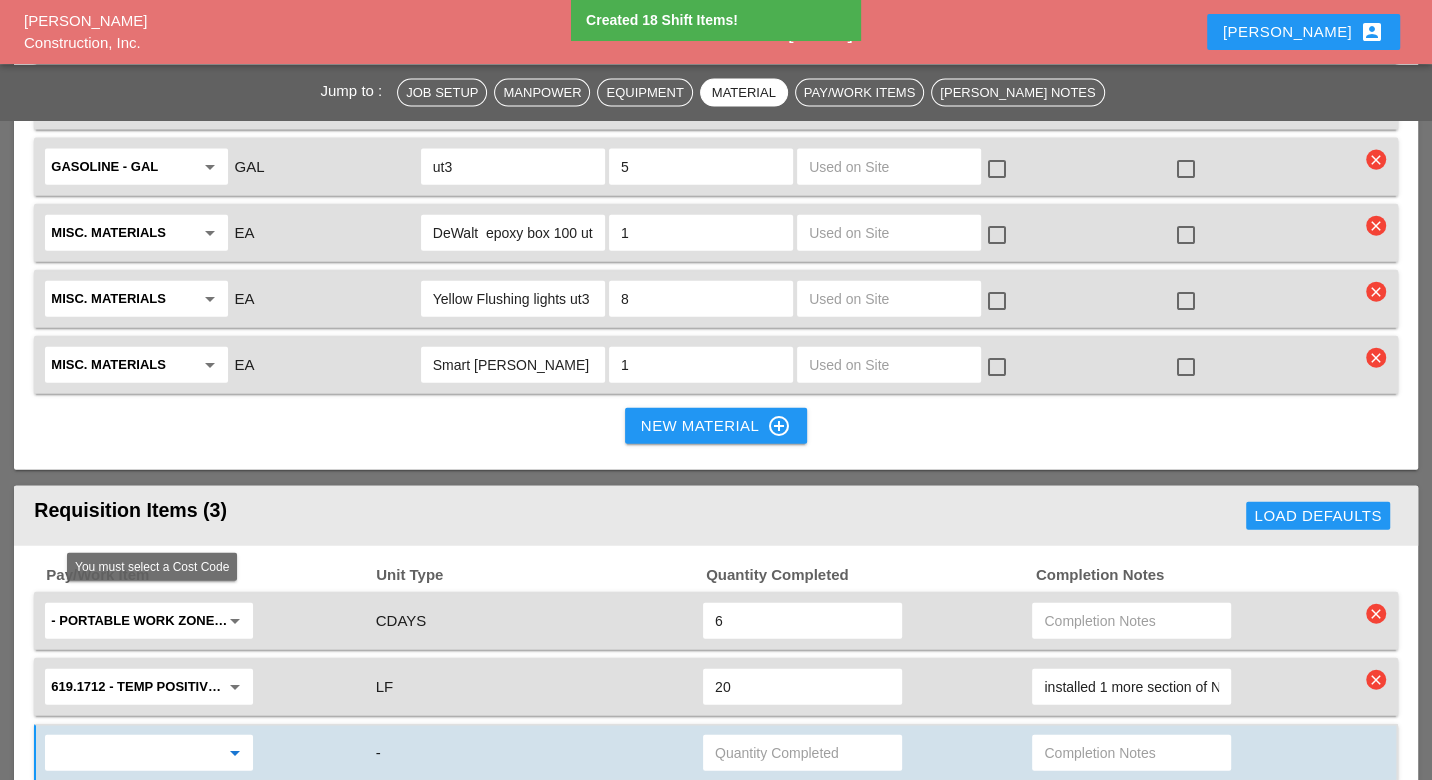click at bounding box center [135, 753] 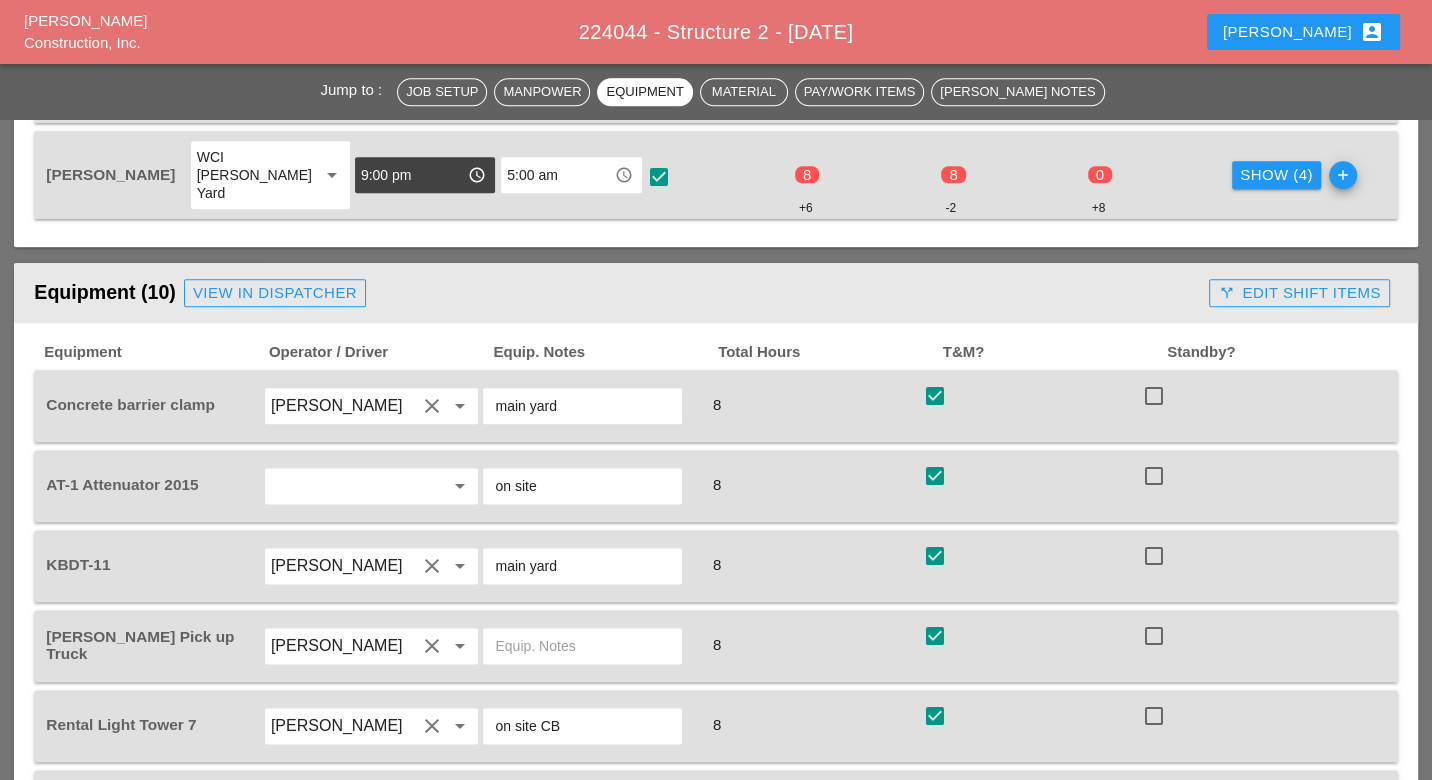 scroll, scrollTop: 1355, scrollLeft: 0, axis: vertical 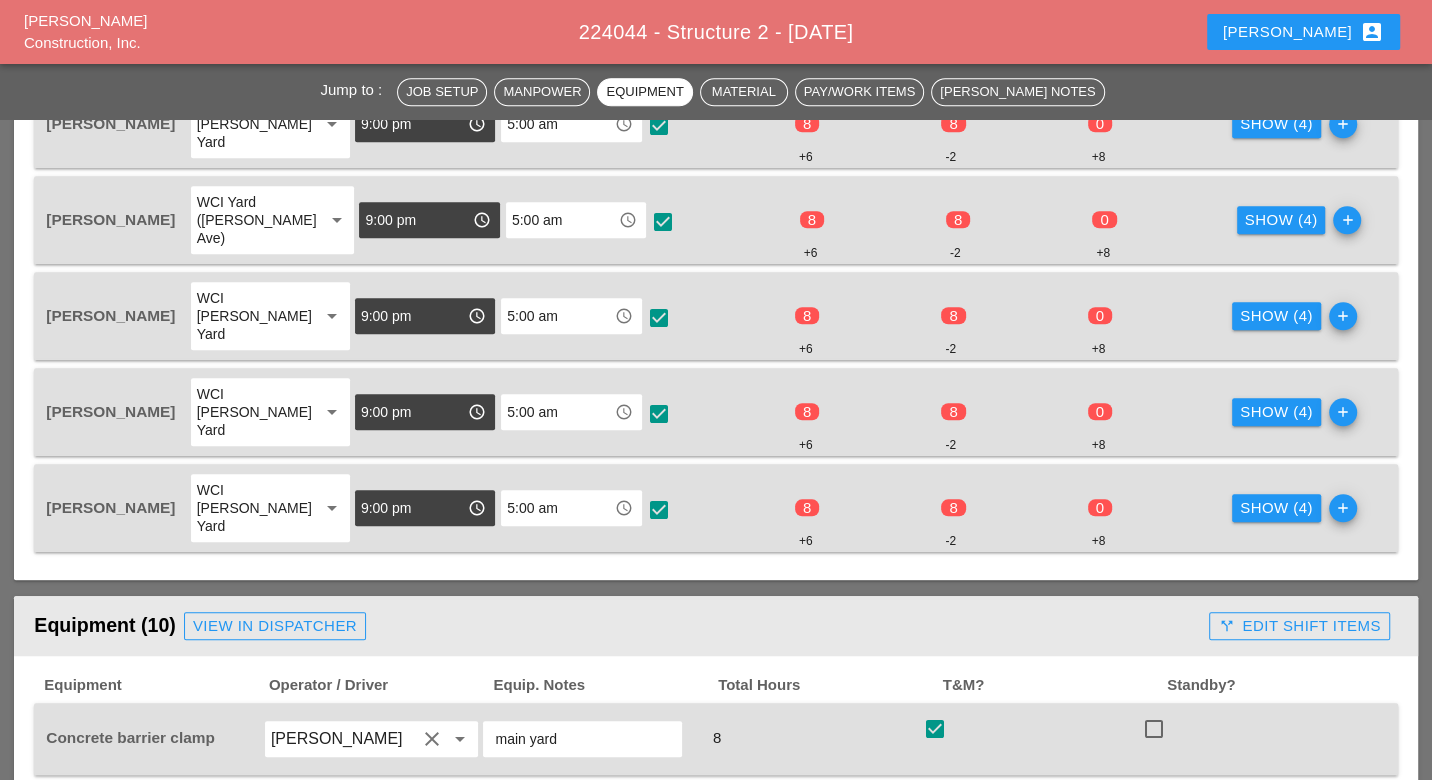 click on "Show (4)" at bounding box center [1276, 508] 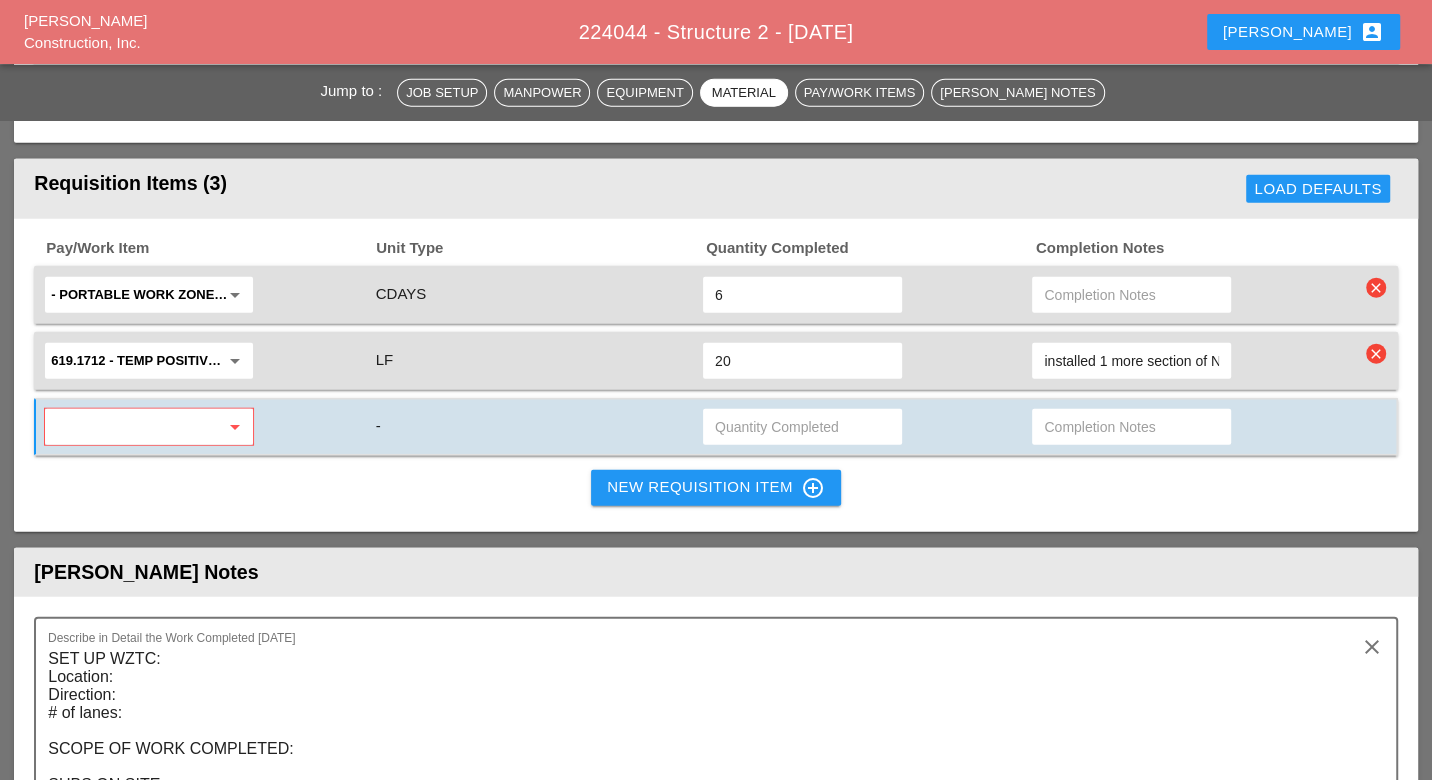 scroll, scrollTop: 3466, scrollLeft: 0, axis: vertical 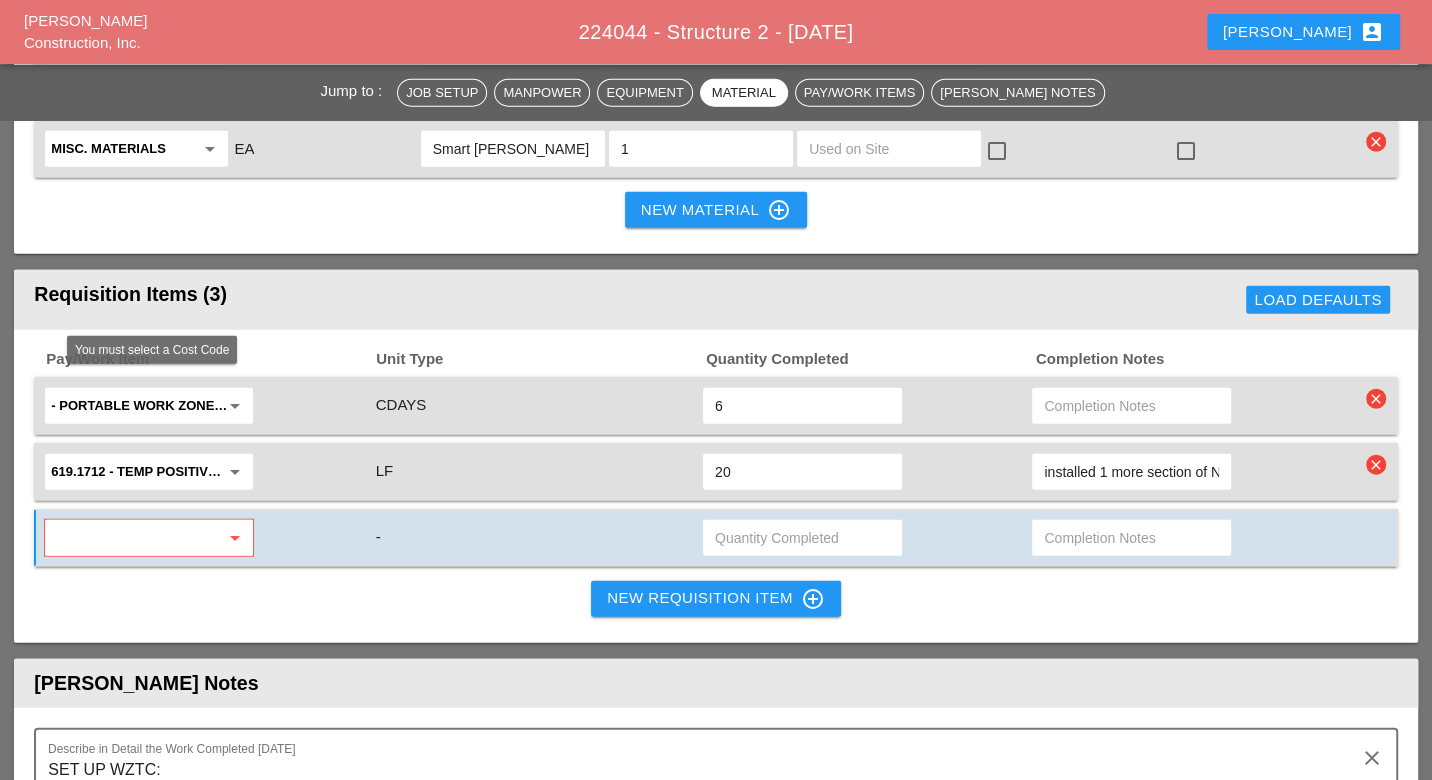 click at bounding box center (135, 538) 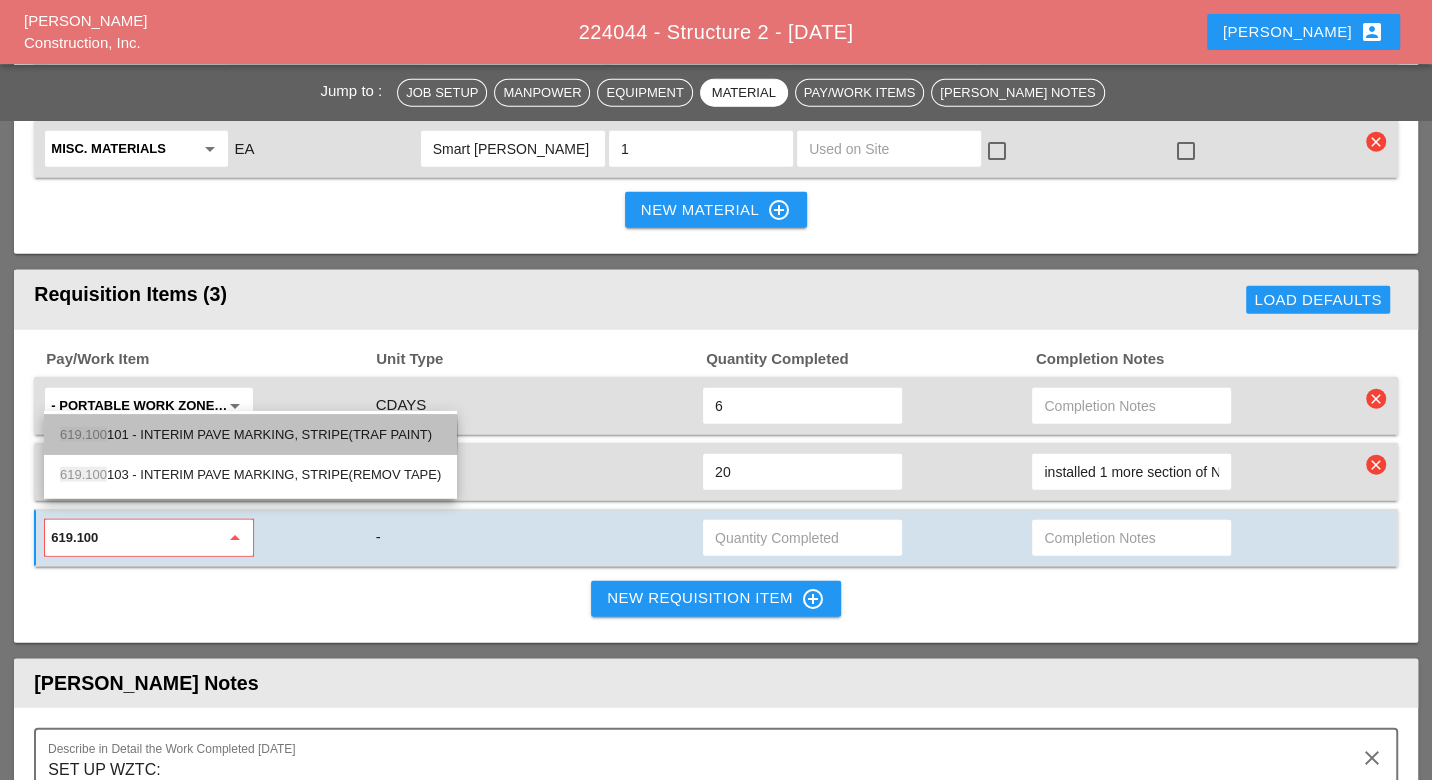 click on "619.100 101 - INTERIM PAVE MARKING, STRIPE(TRAF PAINT)" at bounding box center (250, 435) 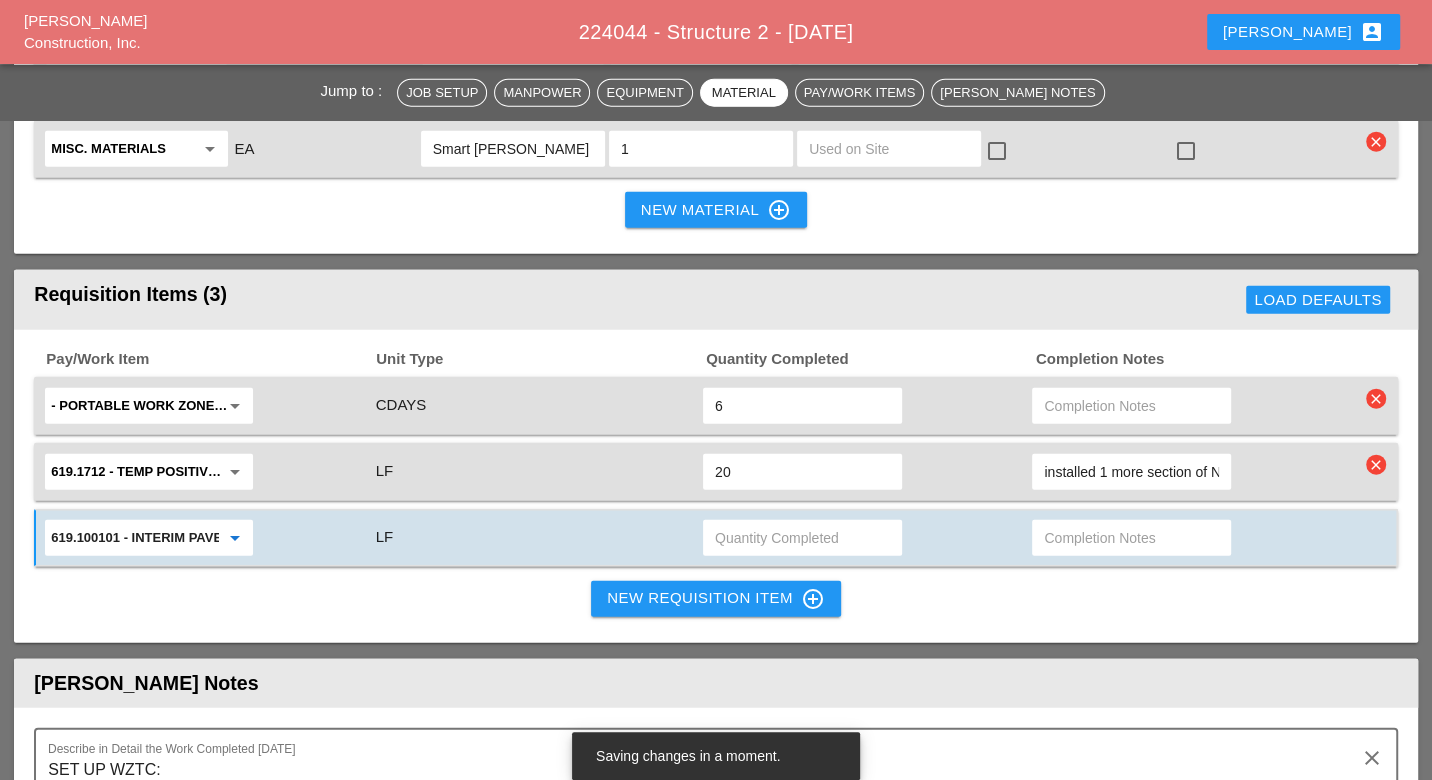 type on "619.100101 - INTERIM PAVE MARKING, STRIPE(TRAF PAINT)" 